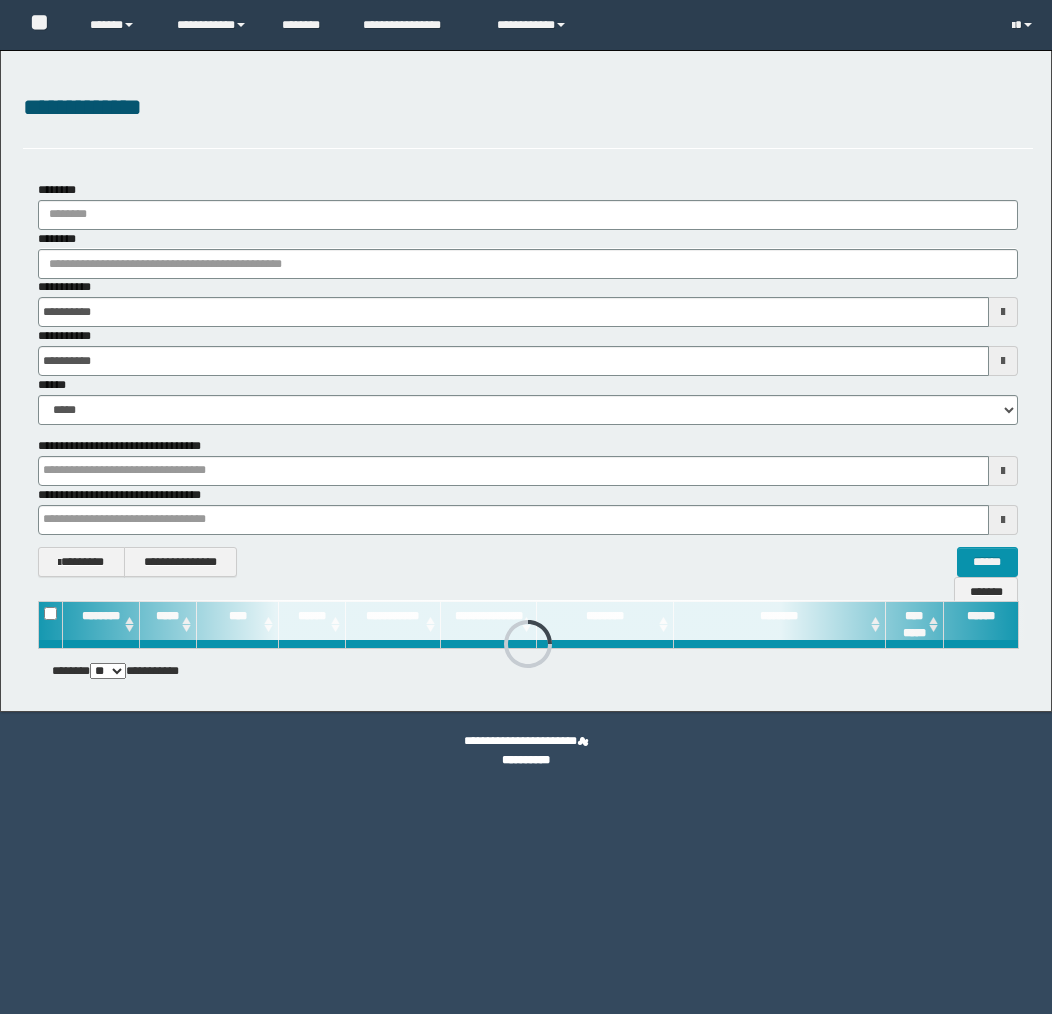 scroll, scrollTop: 0, scrollLeft: 0, axis: both 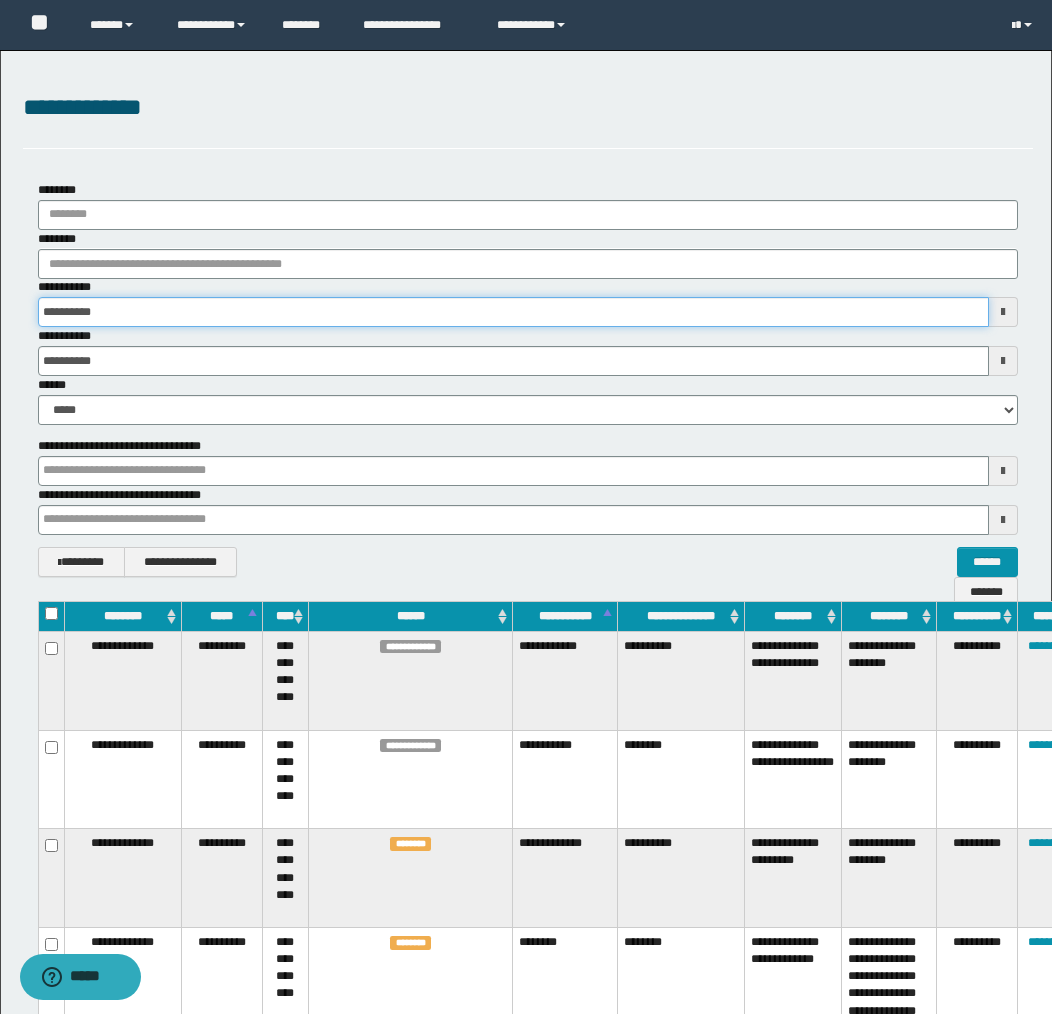 click on "**********" at bounding box center [513, 312] 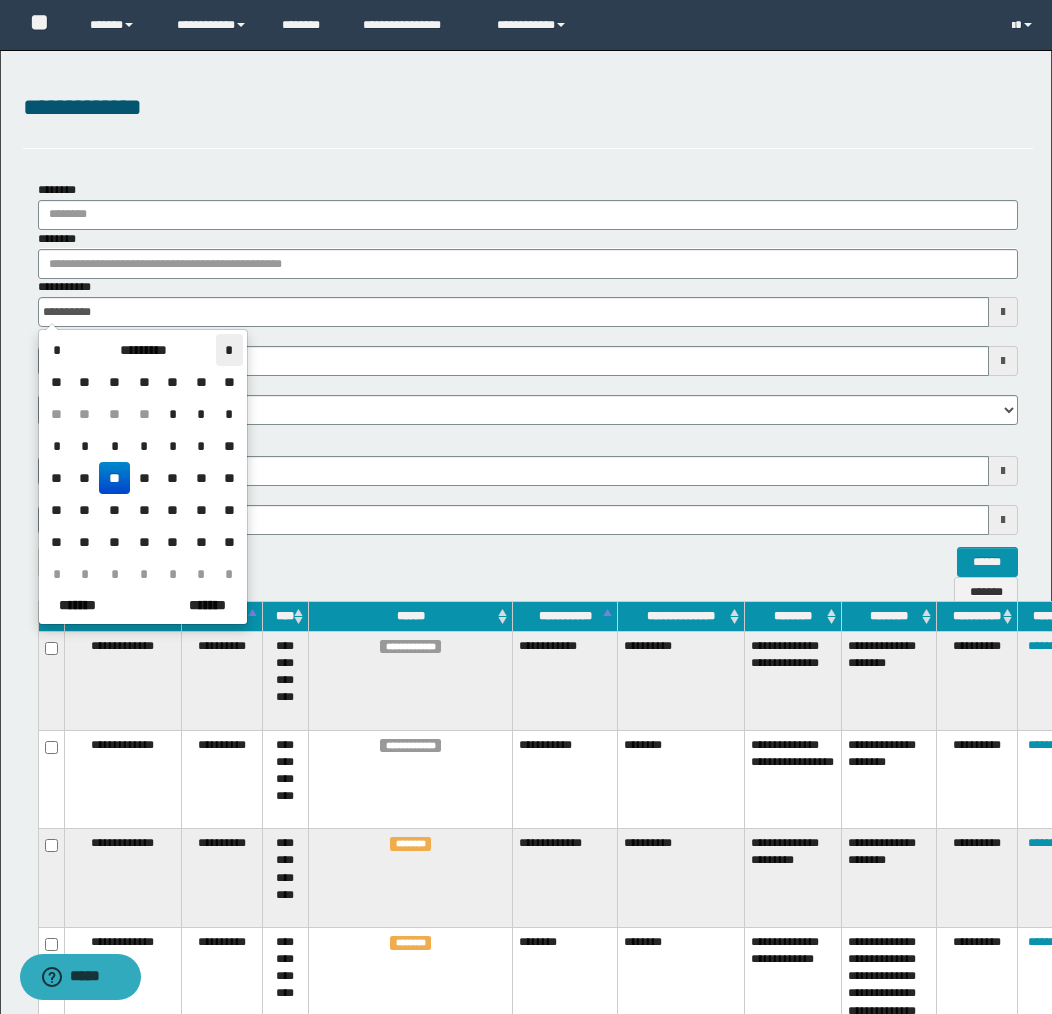 click on "*" at bounding box center [229, 350] 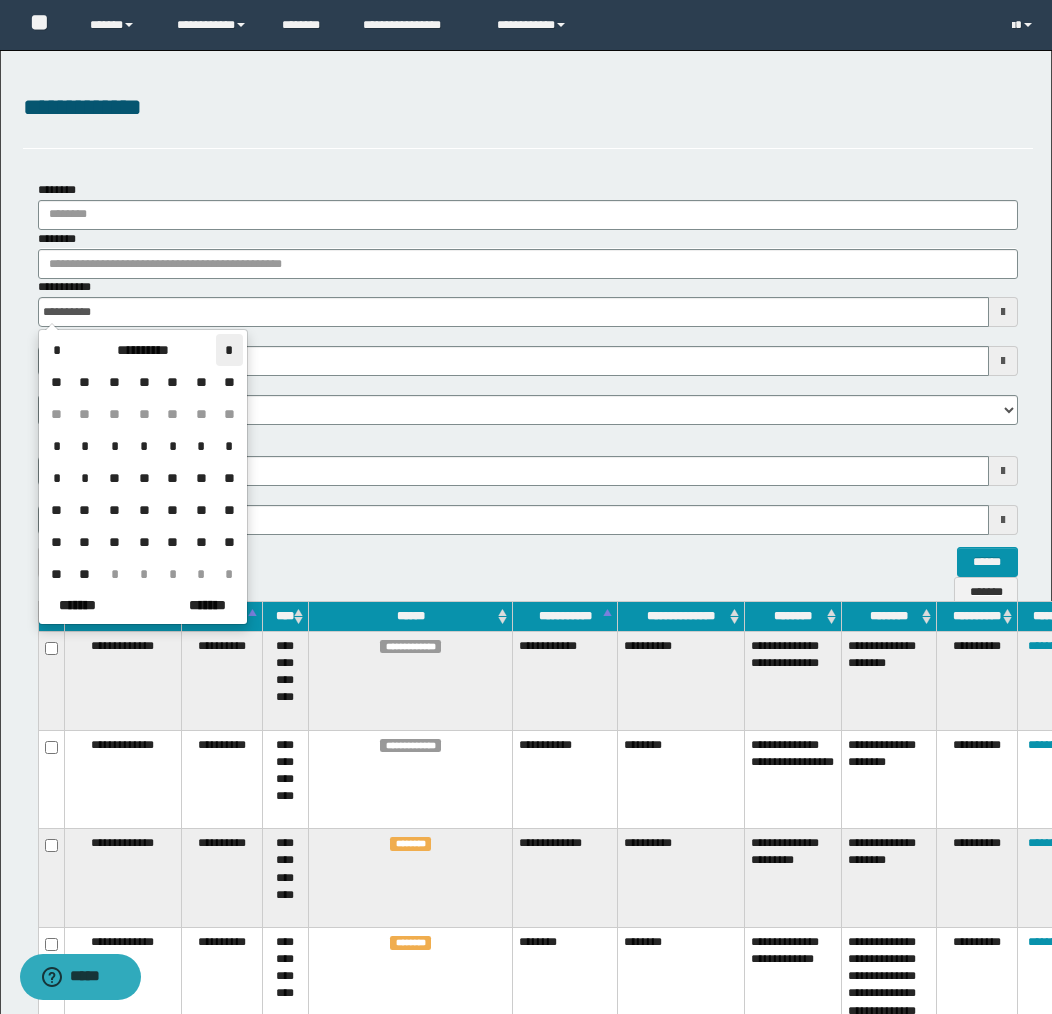 click on "*" at bounding box center [229, 350] 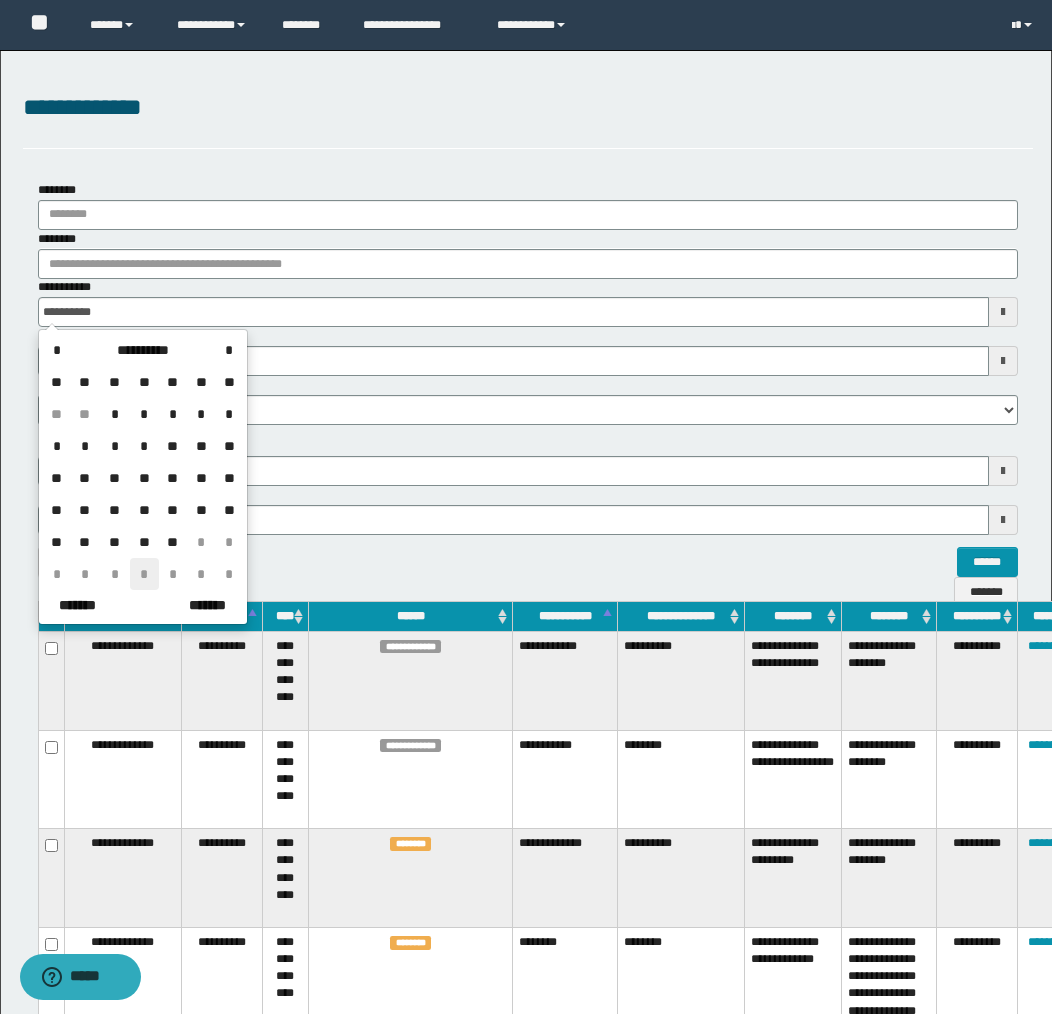 click on "*" at bounding box center (144, 574) 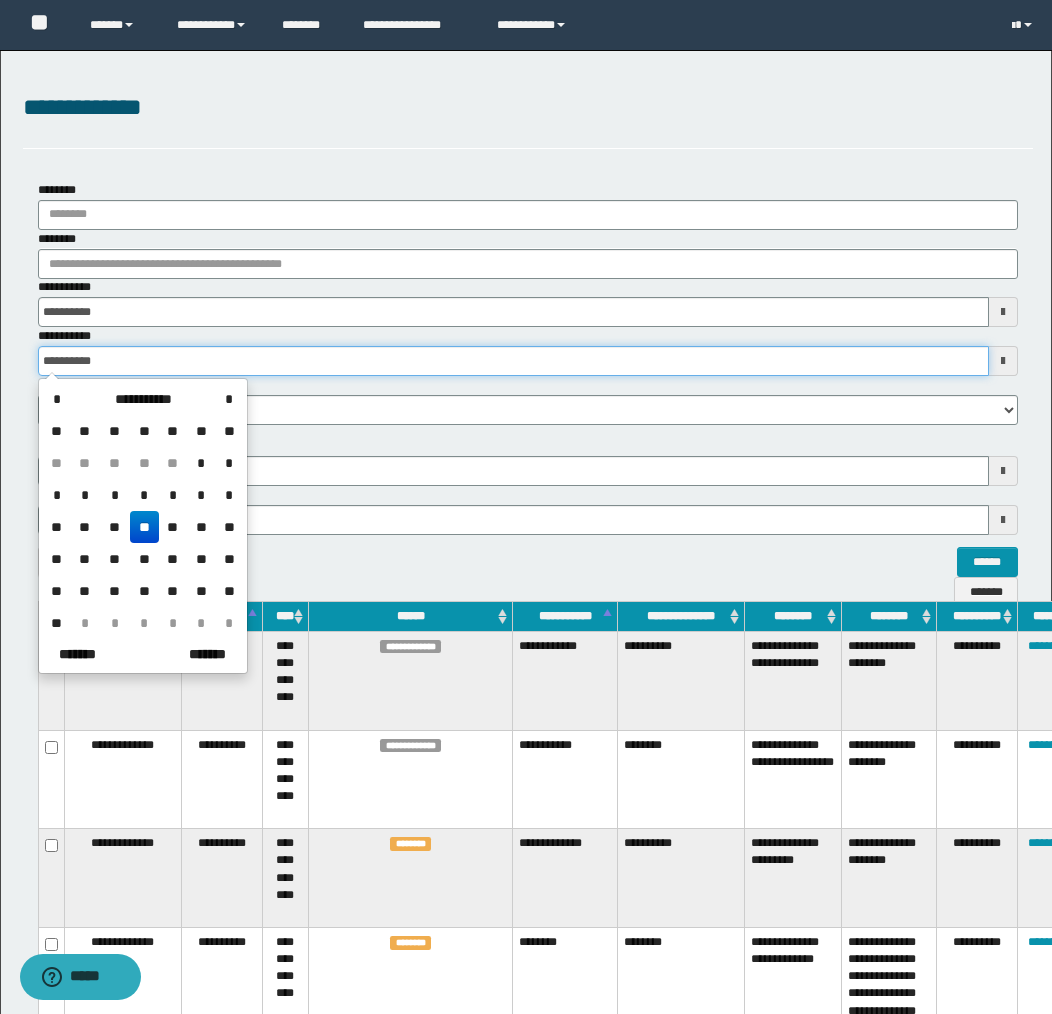click on "**********" at bounding box center (513, 361) 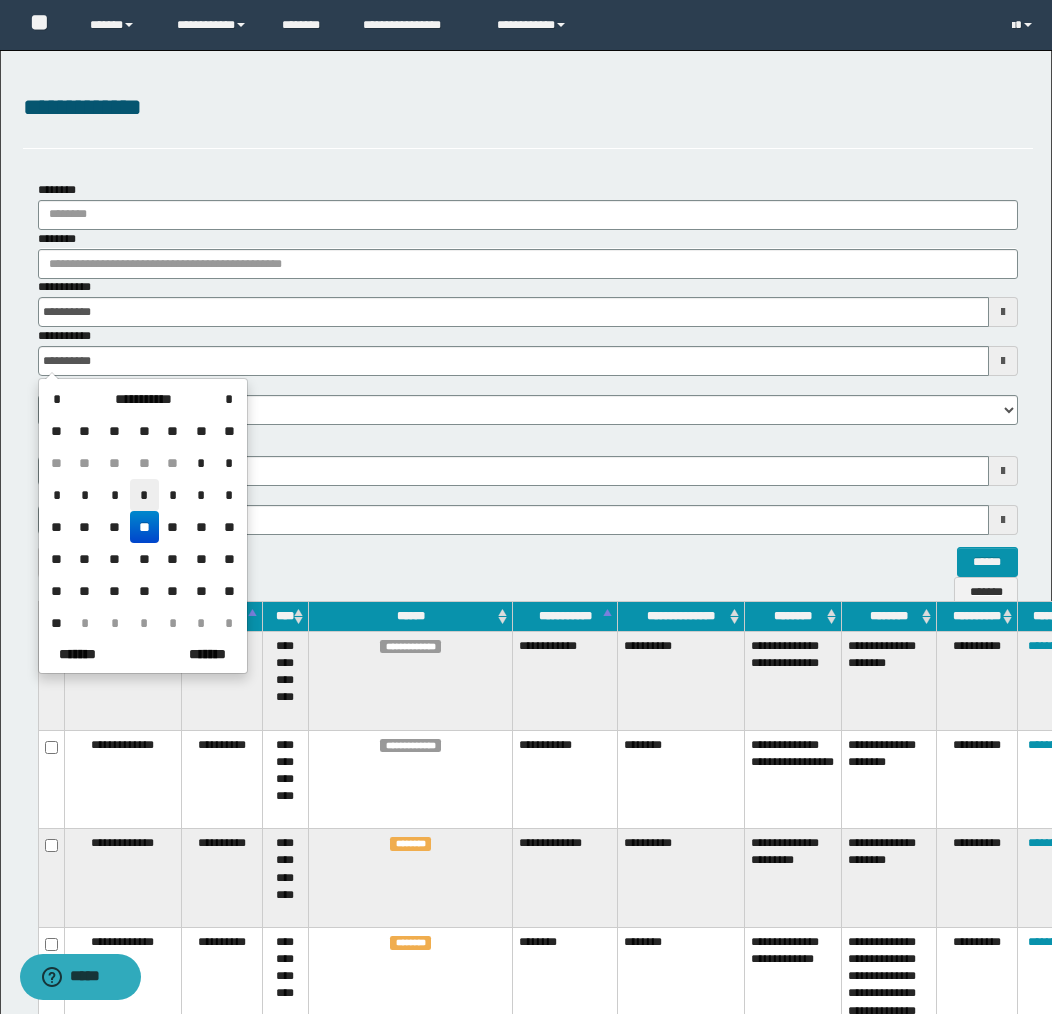 click on "*" at bounding box center (144, 495) 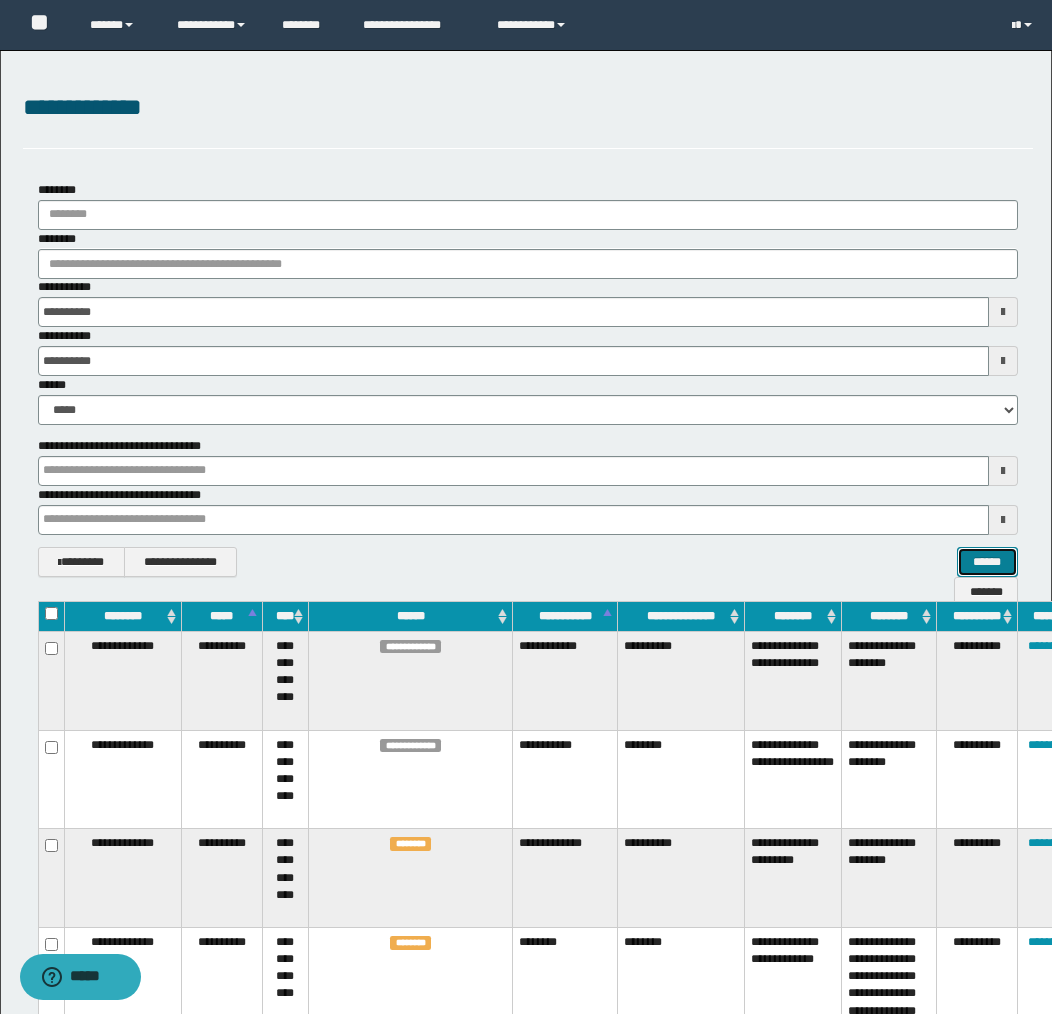click on "******" at bounding box center (987, 562) 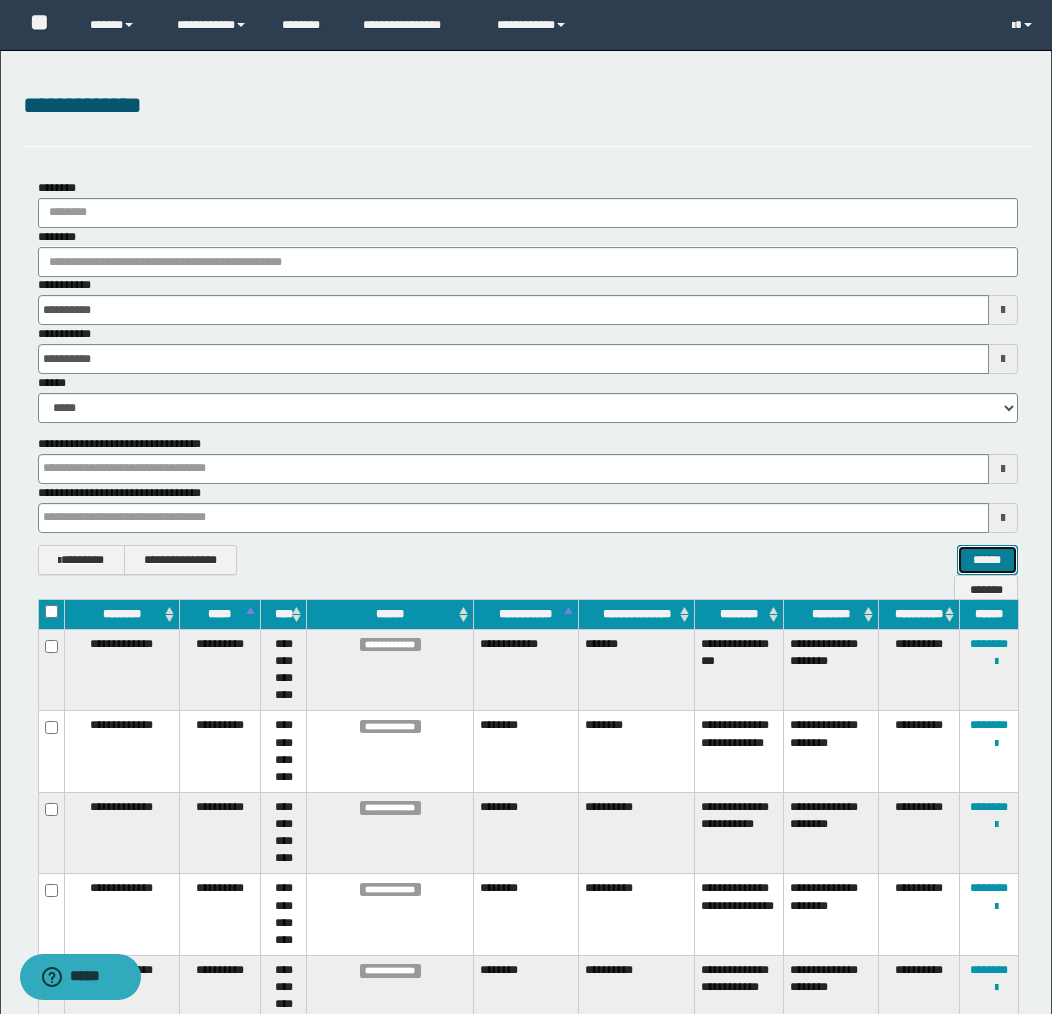 scroll, scrollTop: 8, scrollLeft: 0, axis: vertical 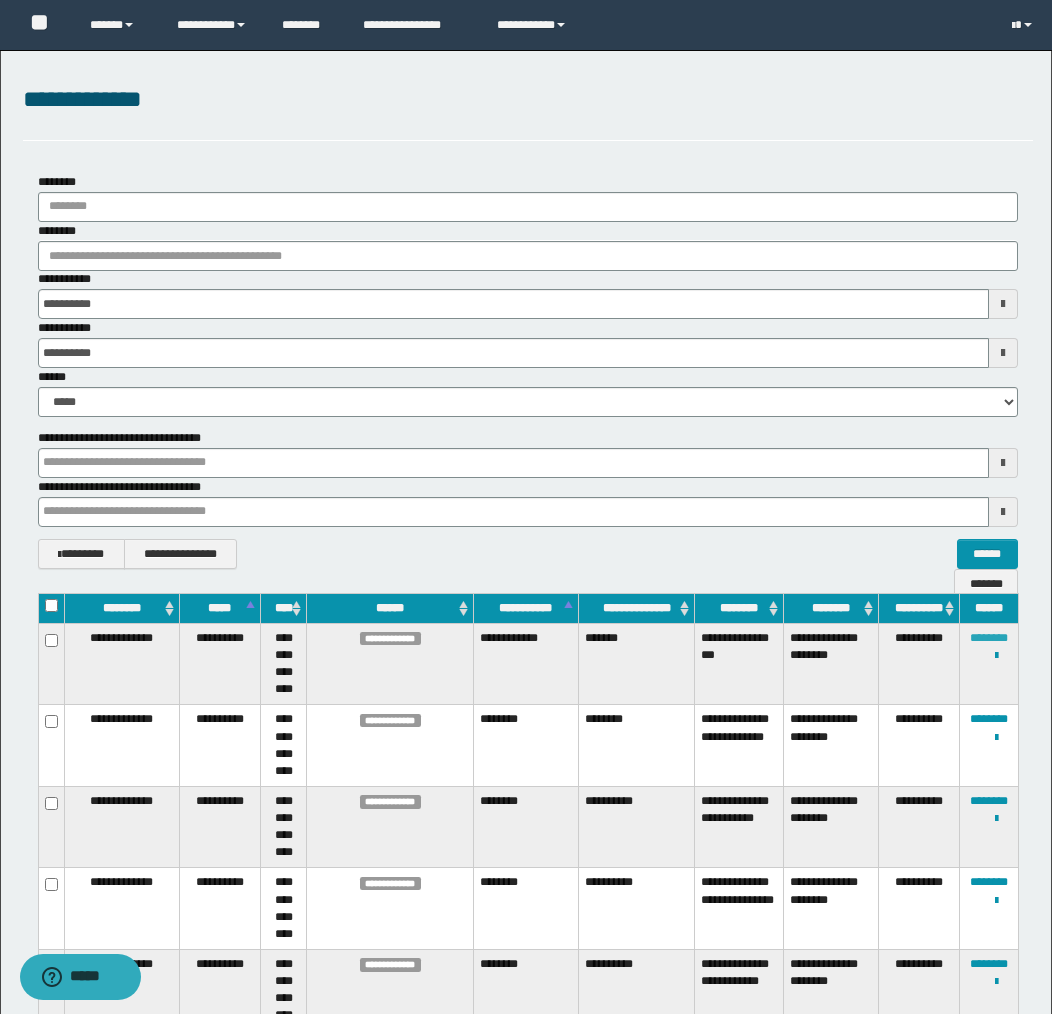 click on "********" at bounding box center (989, 638) 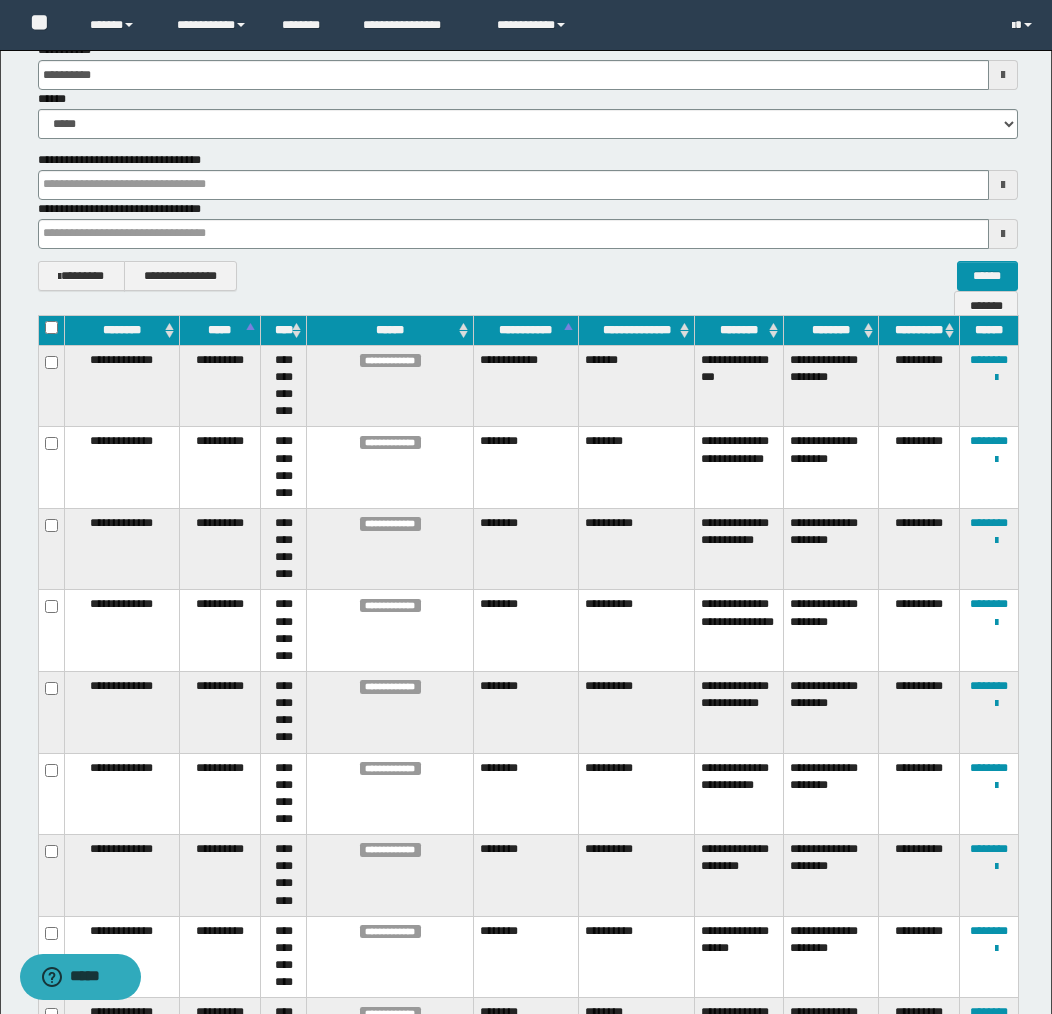 scroll, scrollTop: 294, scrollLeft: 0, axis: vertical 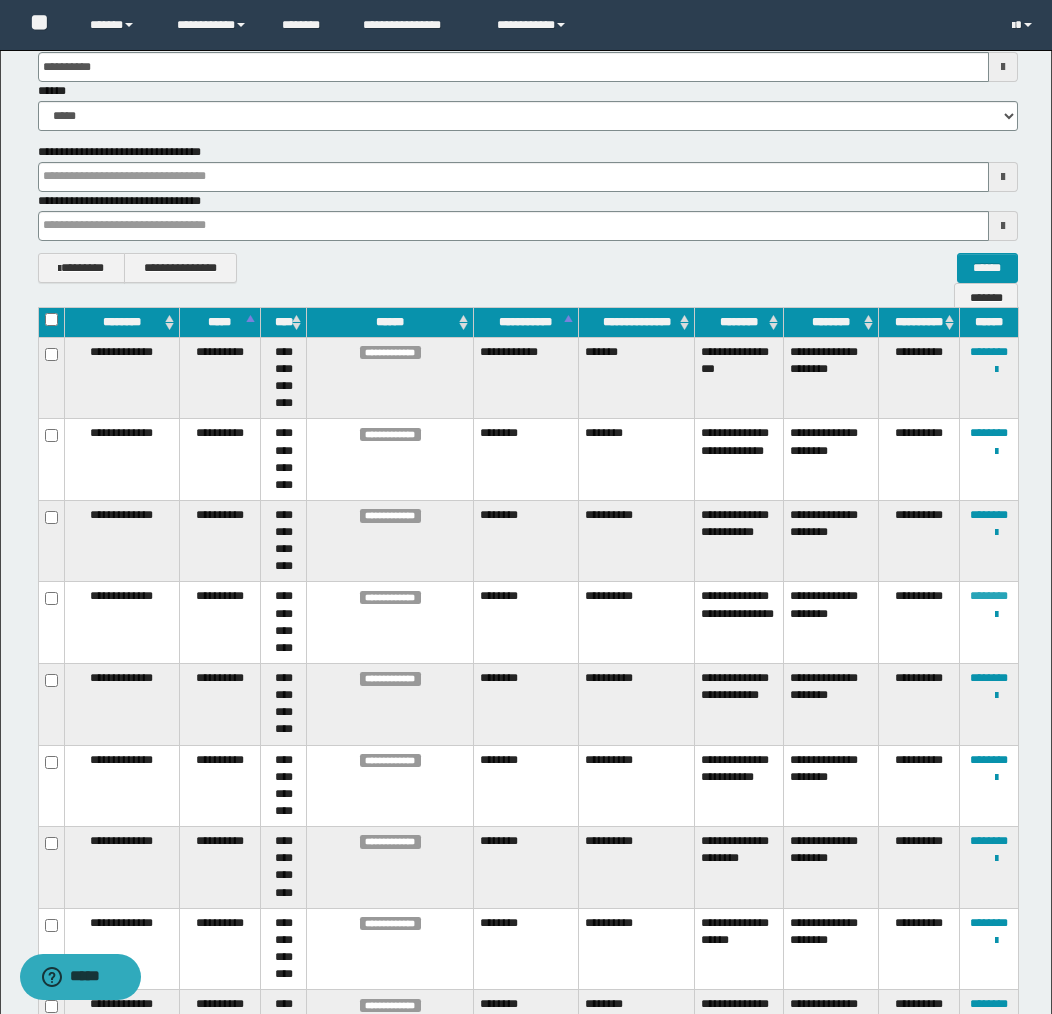 click on "********" at bounding box center [989, 596] 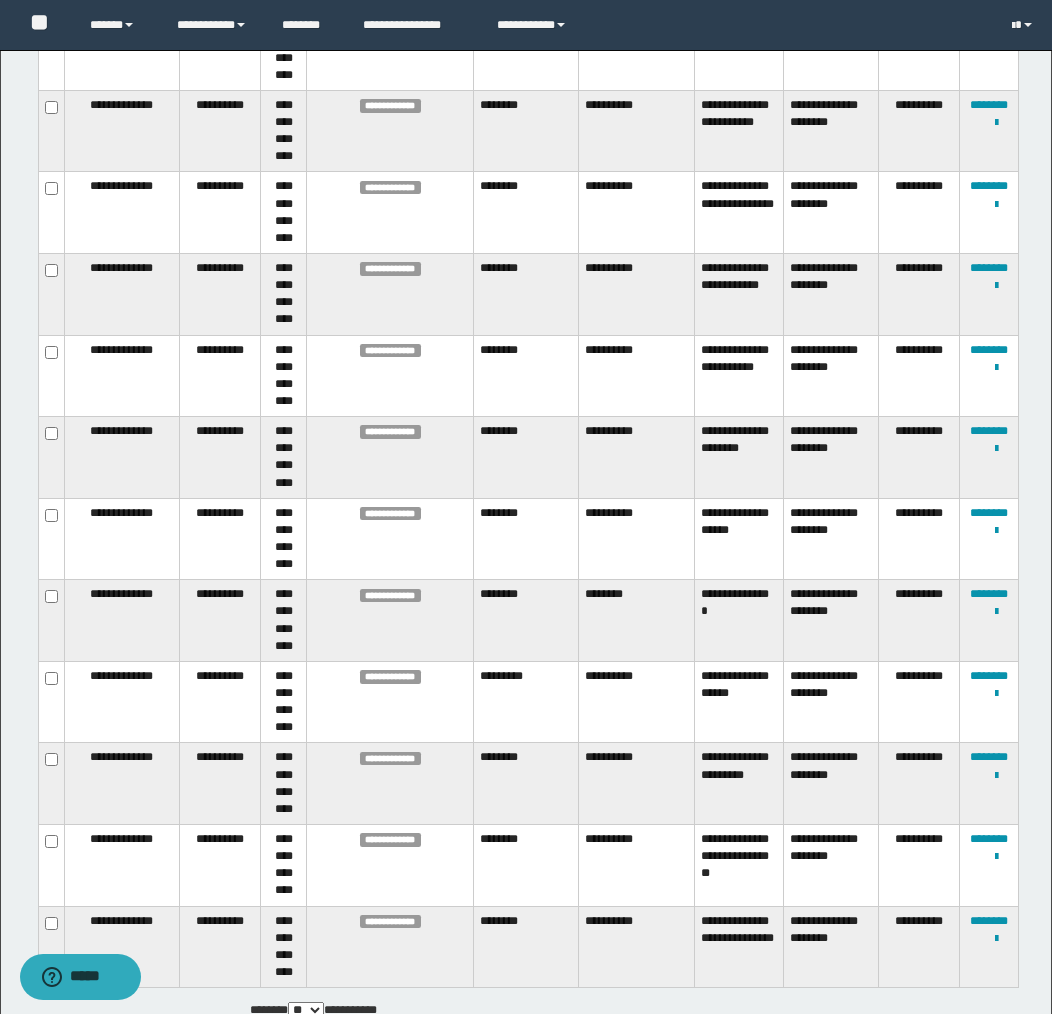 scroll, scrollTop: 705, scrollLeft: 0, axis: vertical 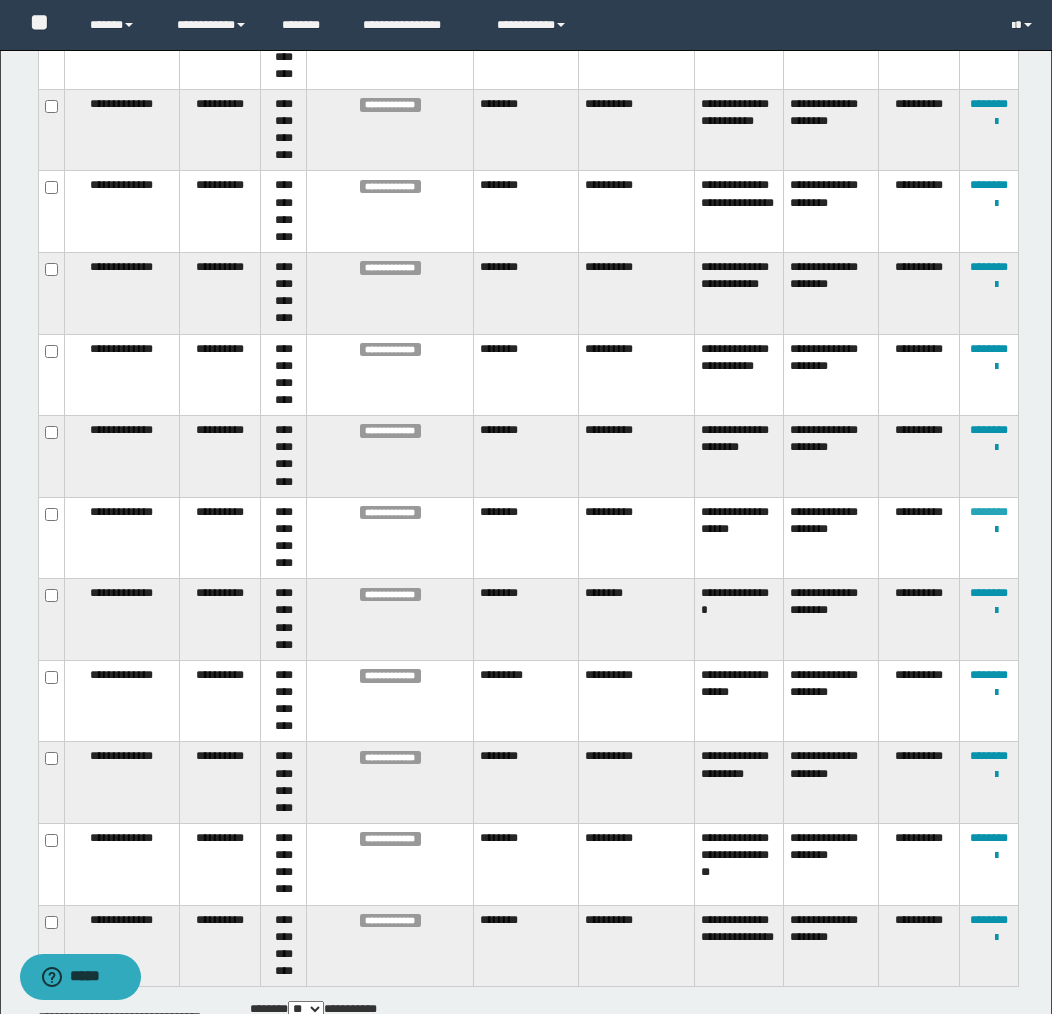 click on "********" at bounding box center (989, 512) 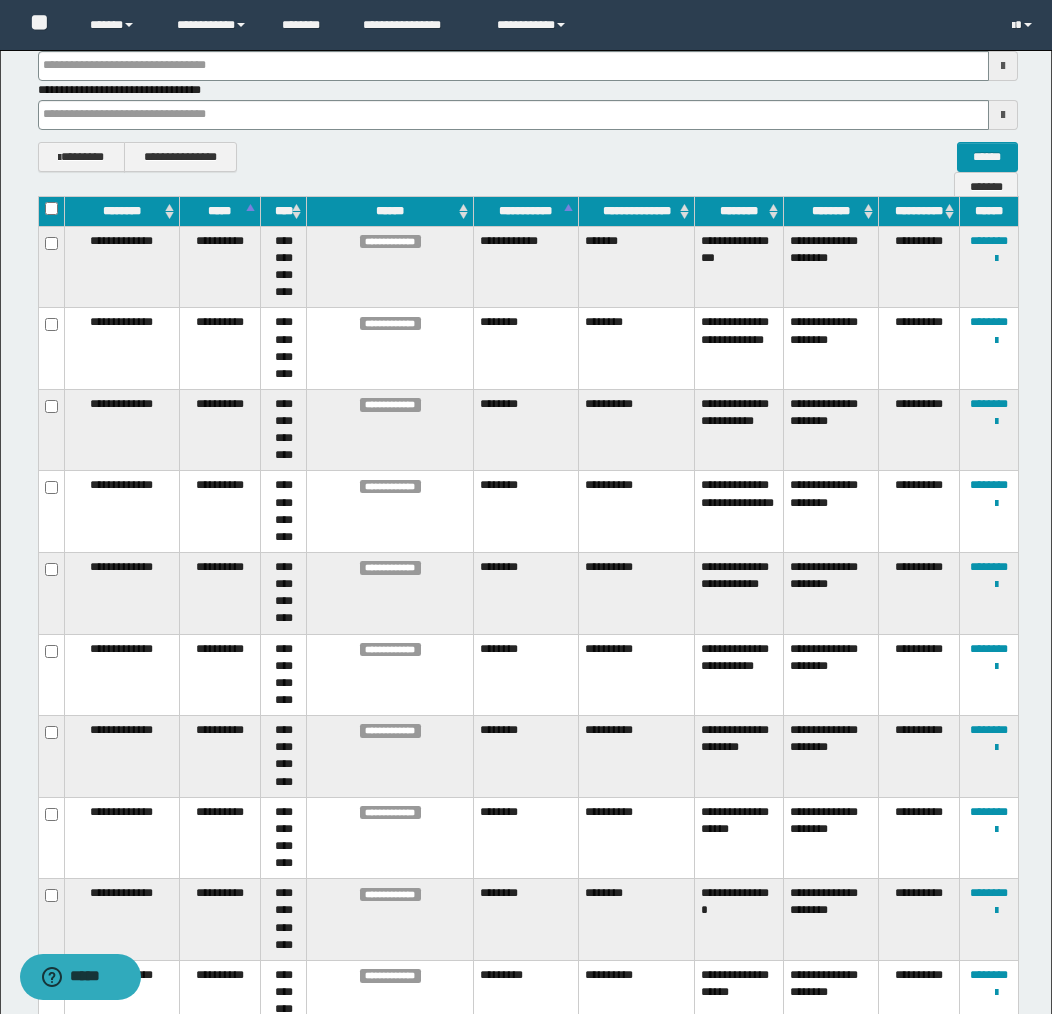 scroll, scrollTop: 417, scrollLeft: 0, axis: vertical 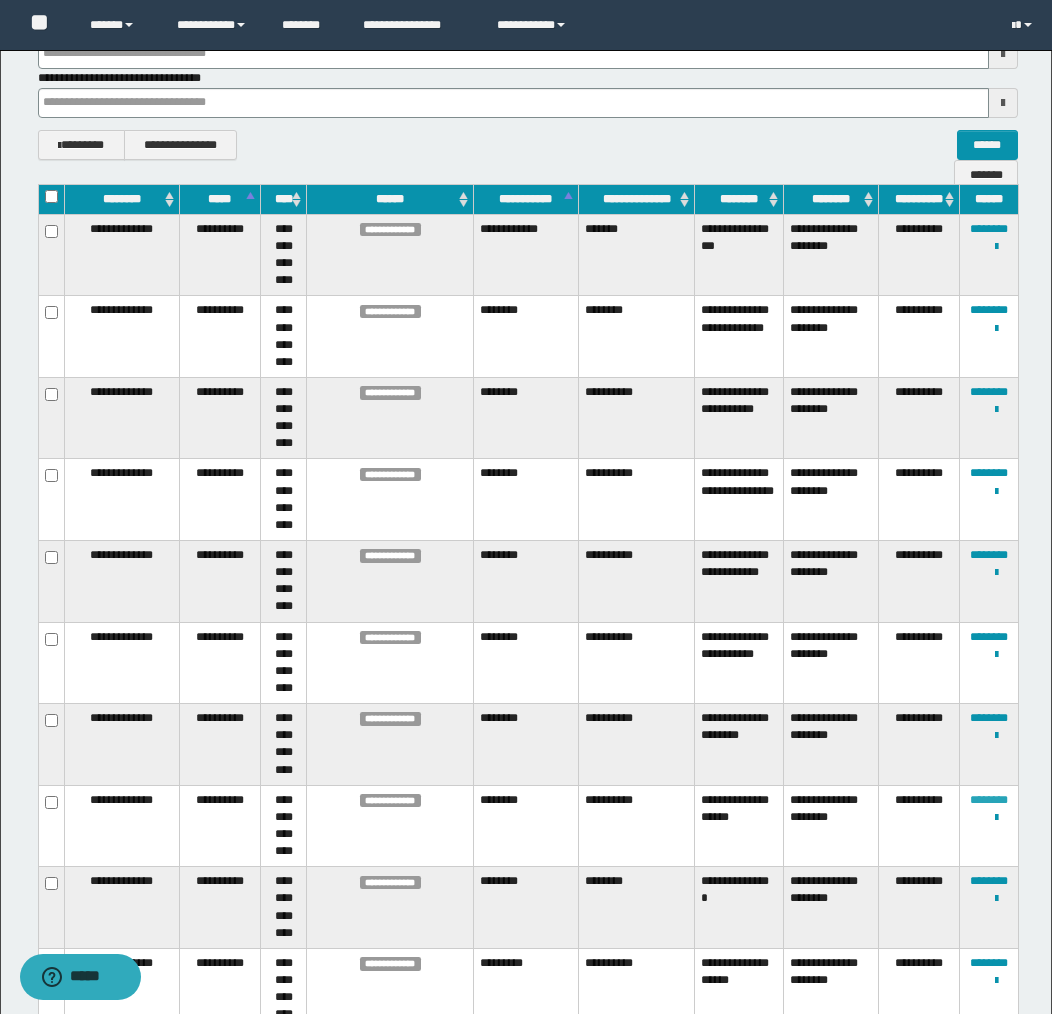 click on "********" at bounding box center (989, 800) 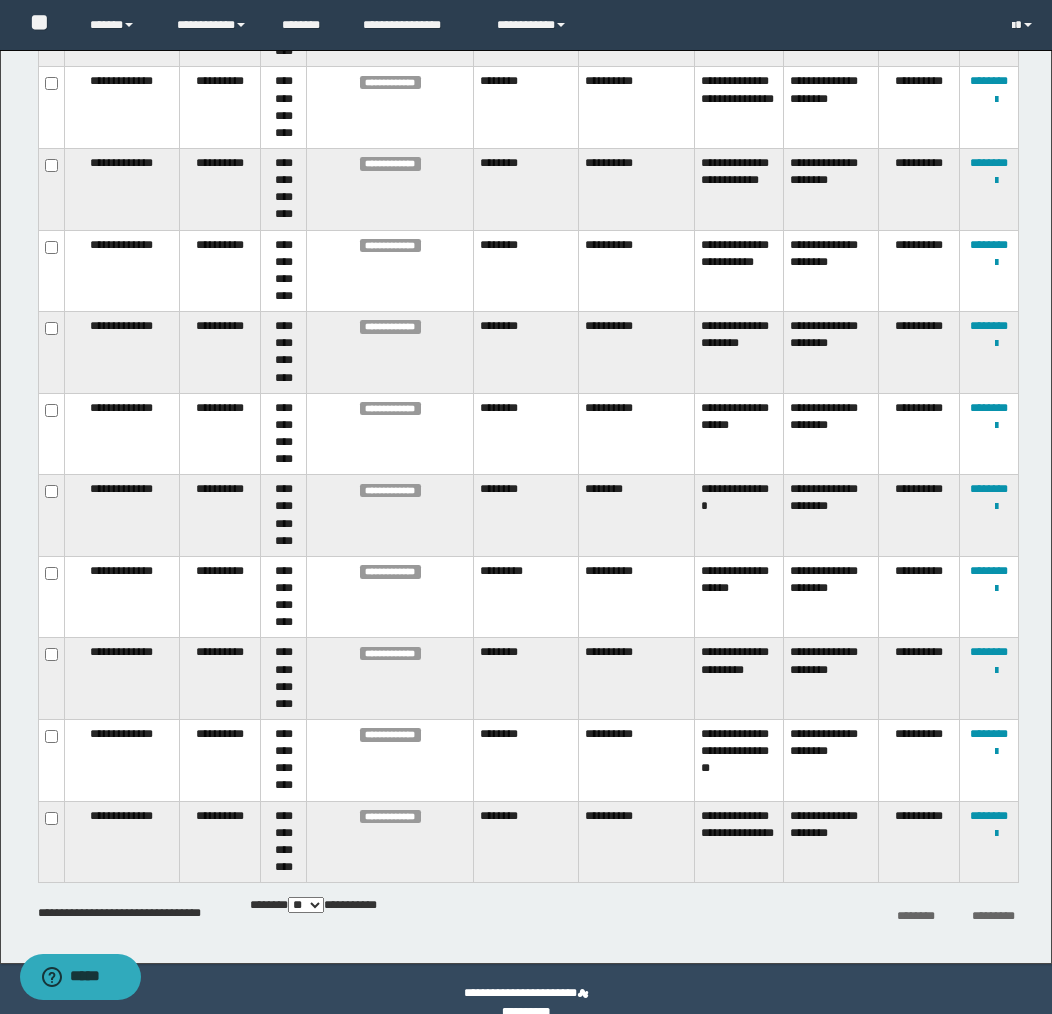 scroll, scrollTop: 821, scrollLeft: 0, axis: vertical 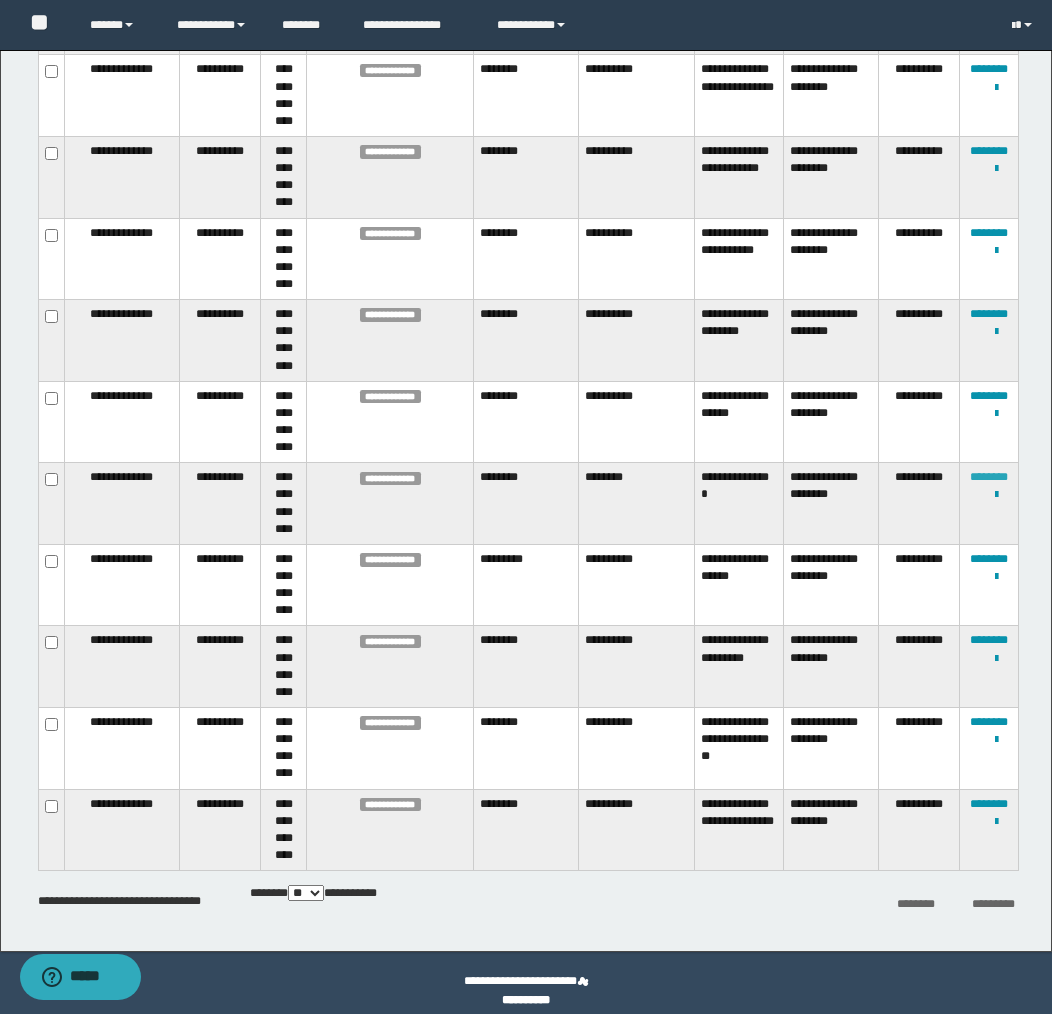 click on "********" at bounding box center (989, 477) 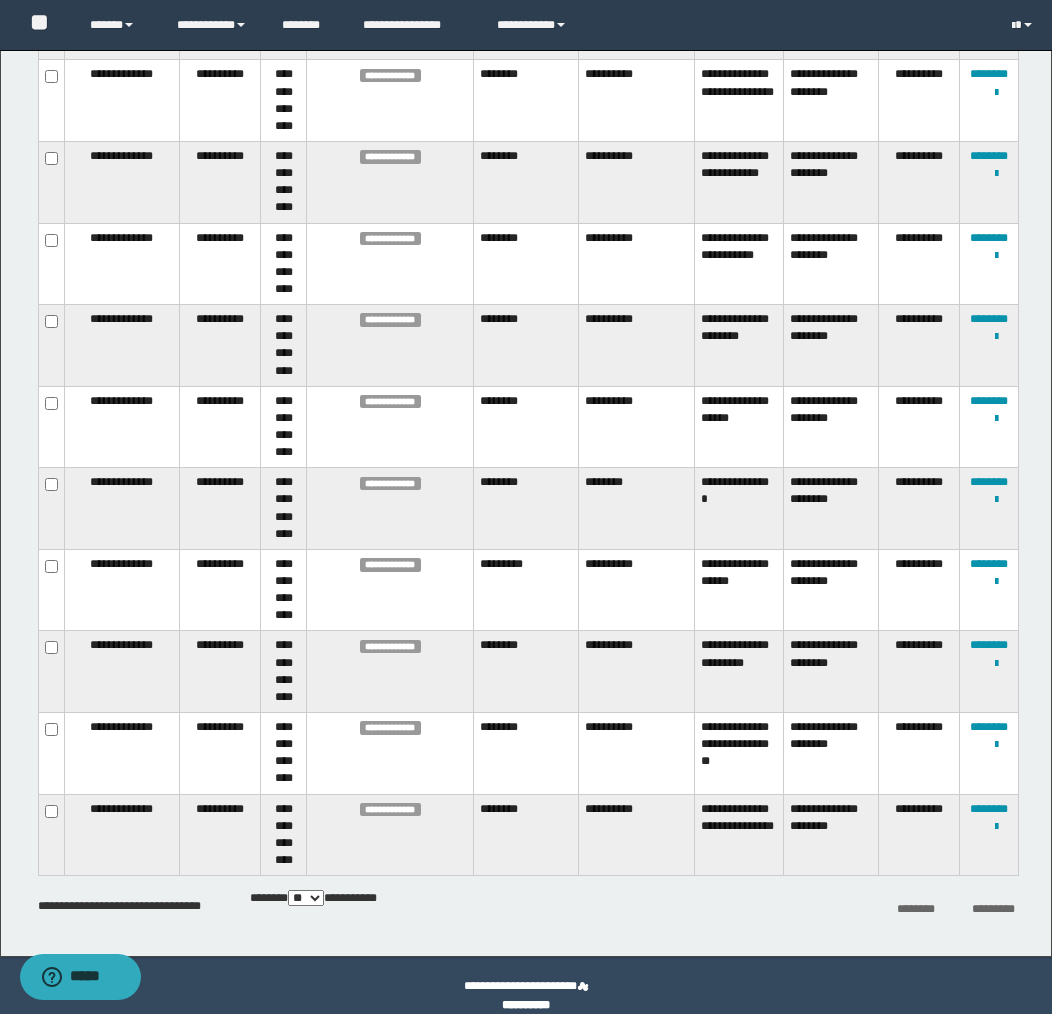 scroll, scrollTop: 836, scrollLeft: 0, axis: vertical 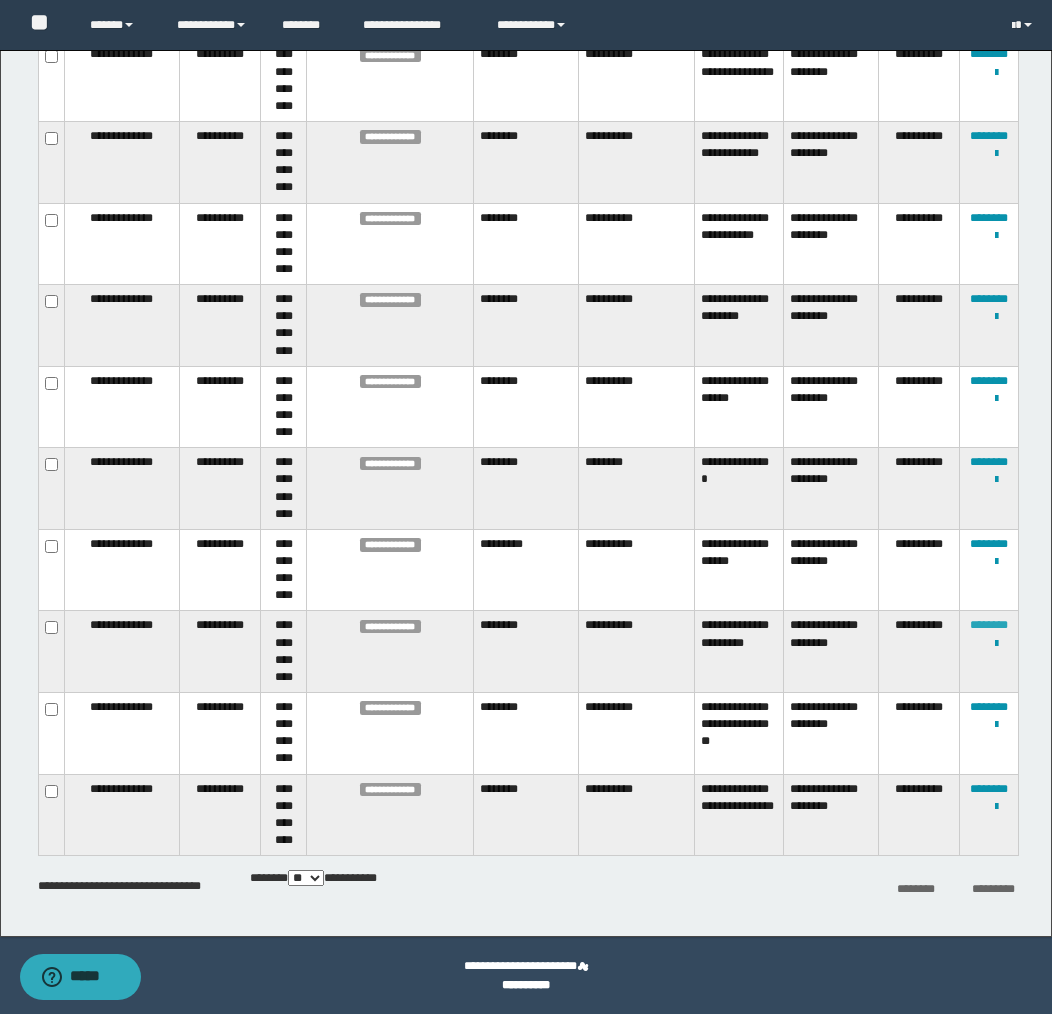 click on "********" at bounding box center (989, 625) 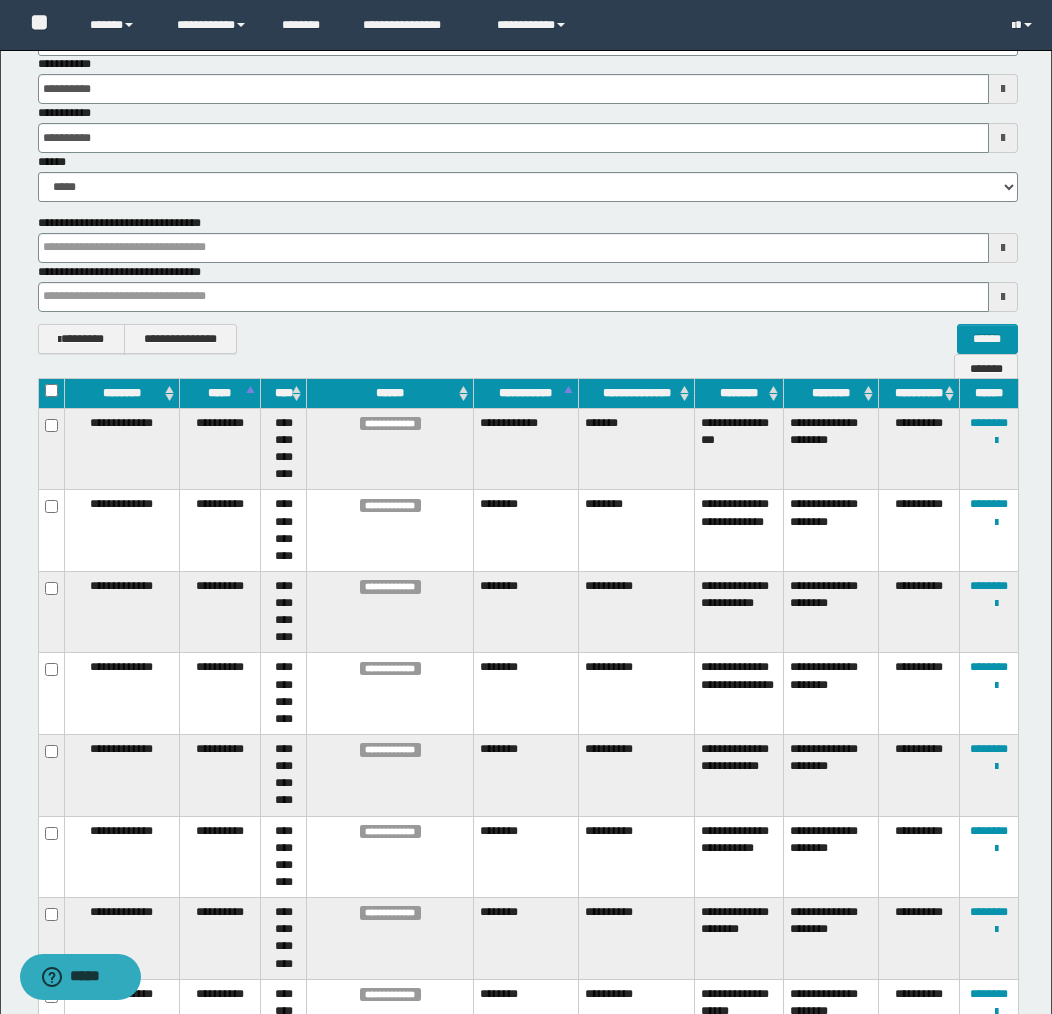 scroll, scrollTop: 238, scrollLeft: 0, axis: vertical 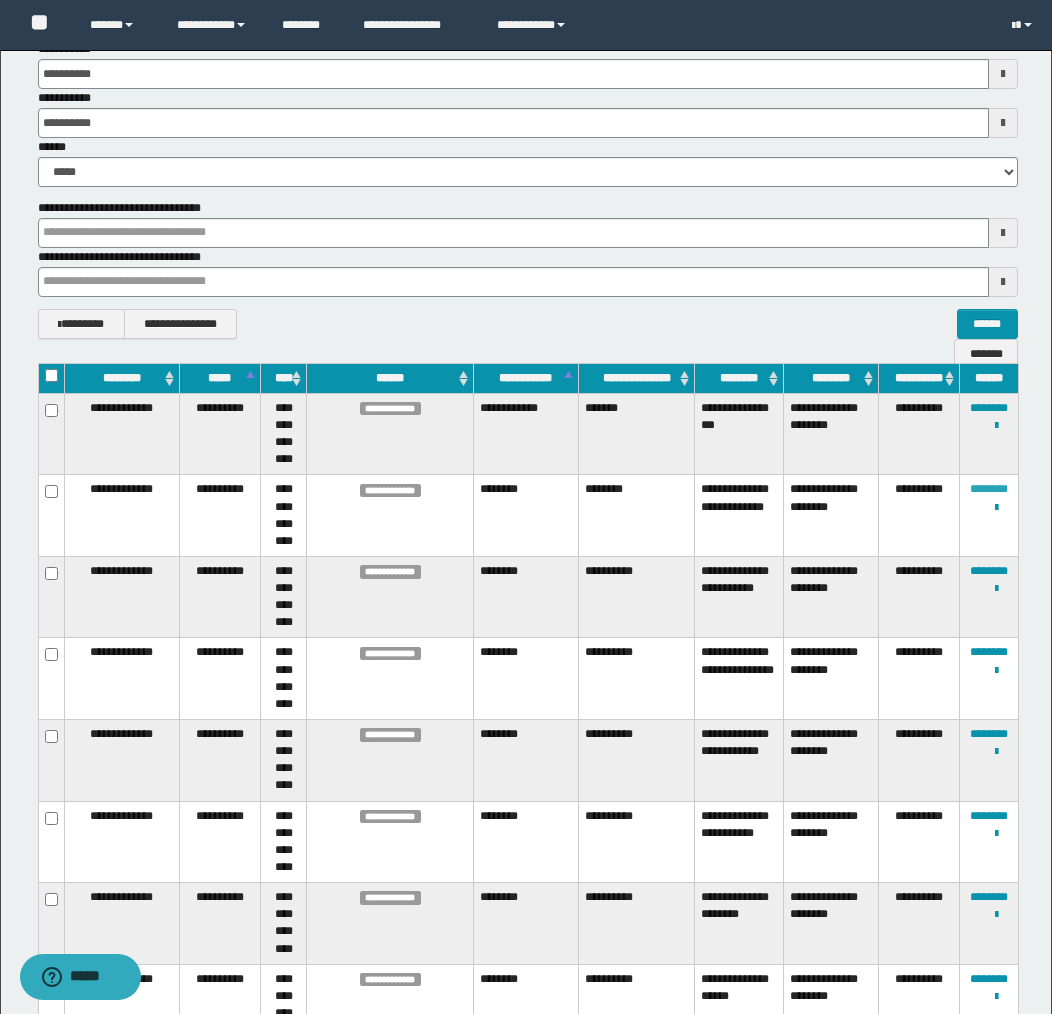 click on "********" at bounding box center [989, 489] 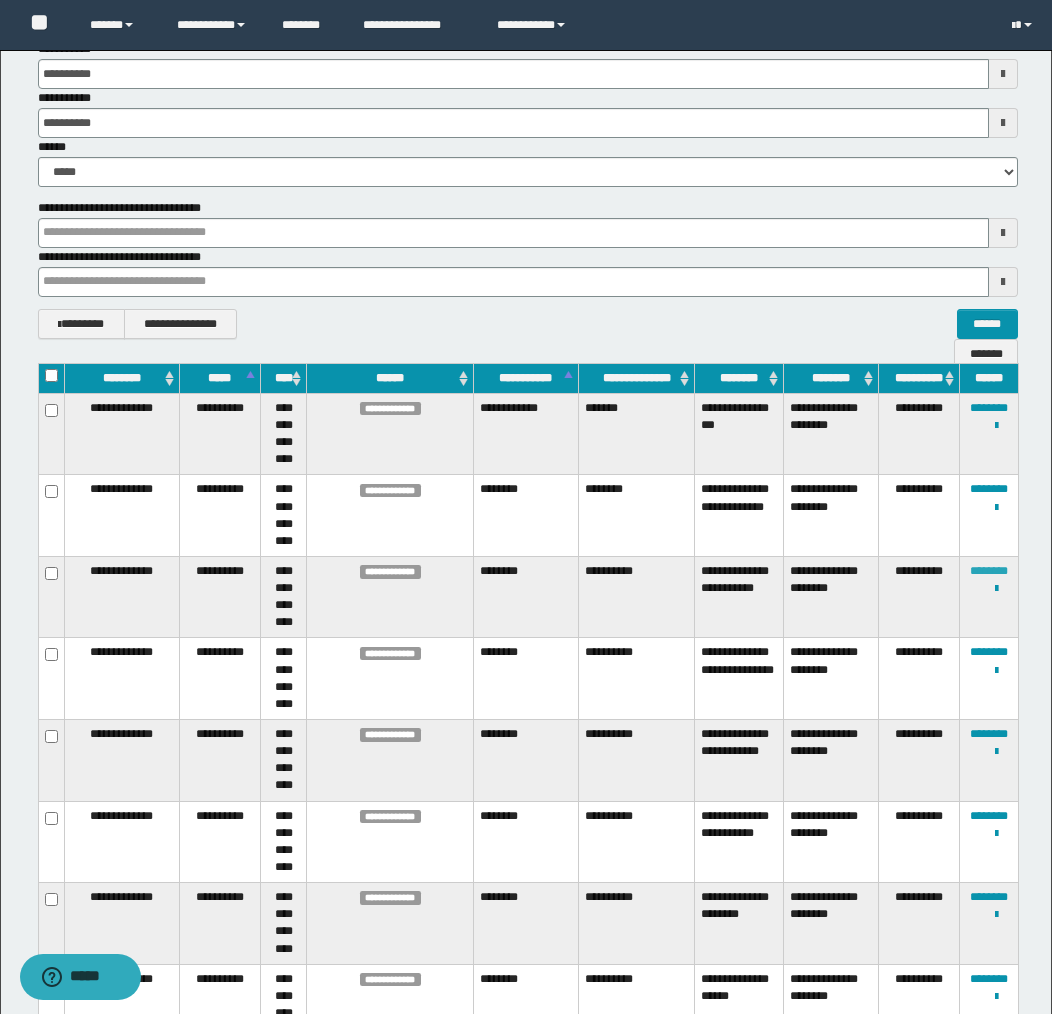 click on "********" at bounding box center [989, 571] 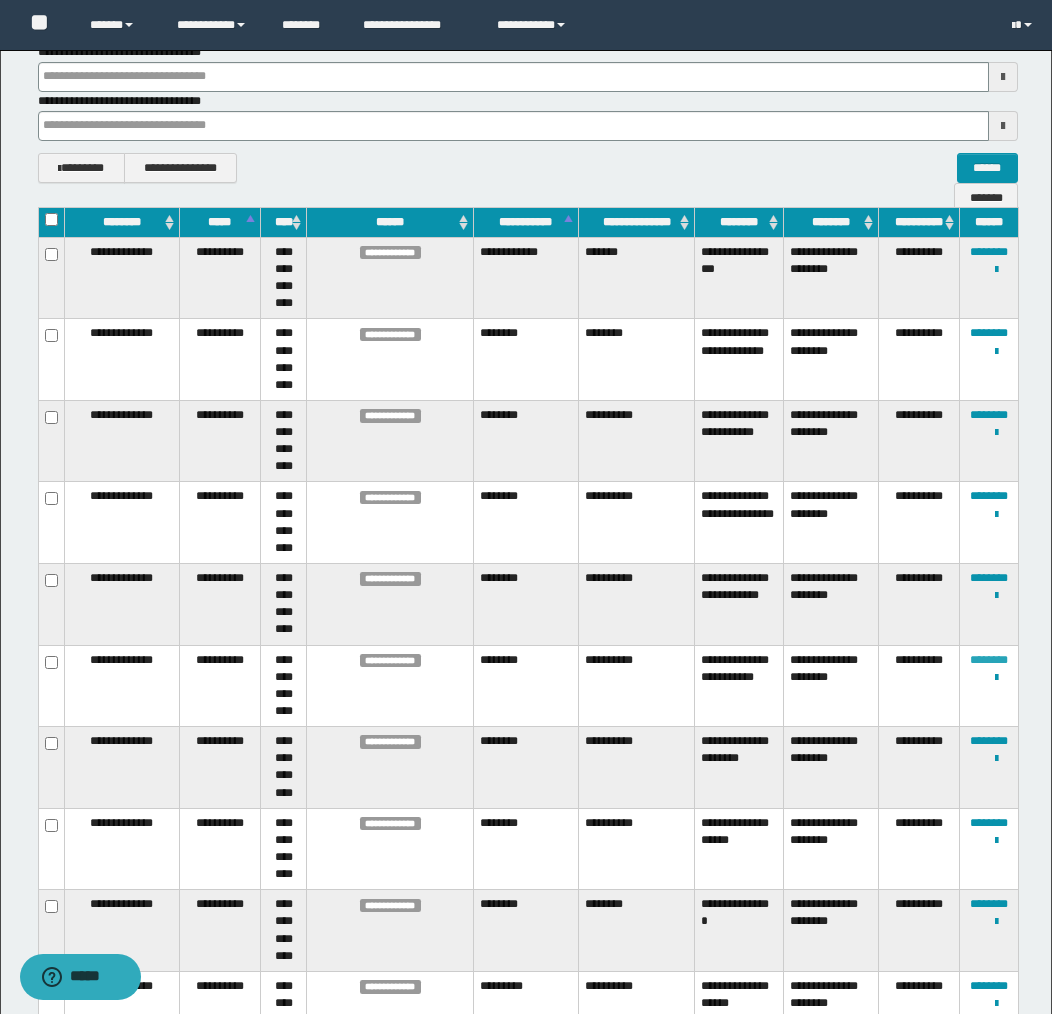 scroll, scrollTop: 445, scrollLeft: 0, axis: vertical 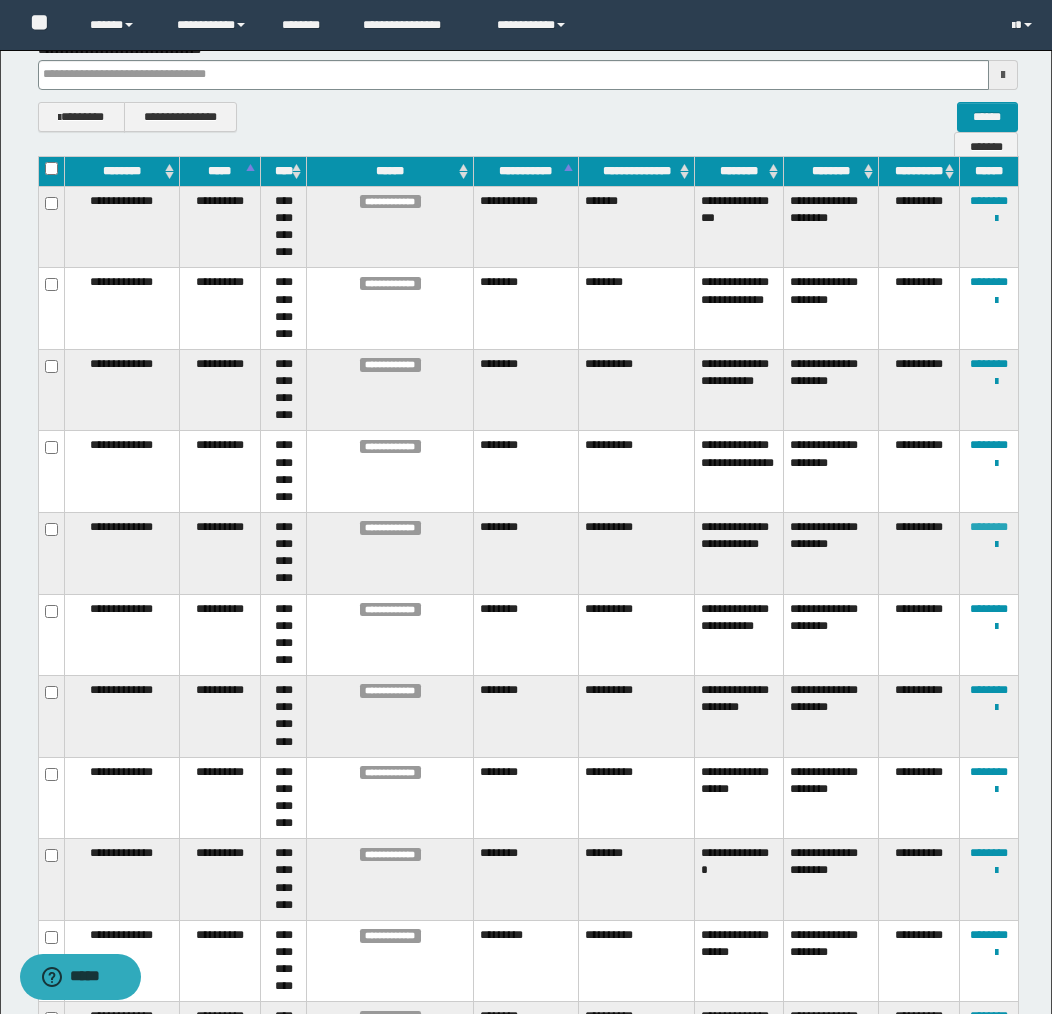 click on "********" at bounding box center (989, 527) 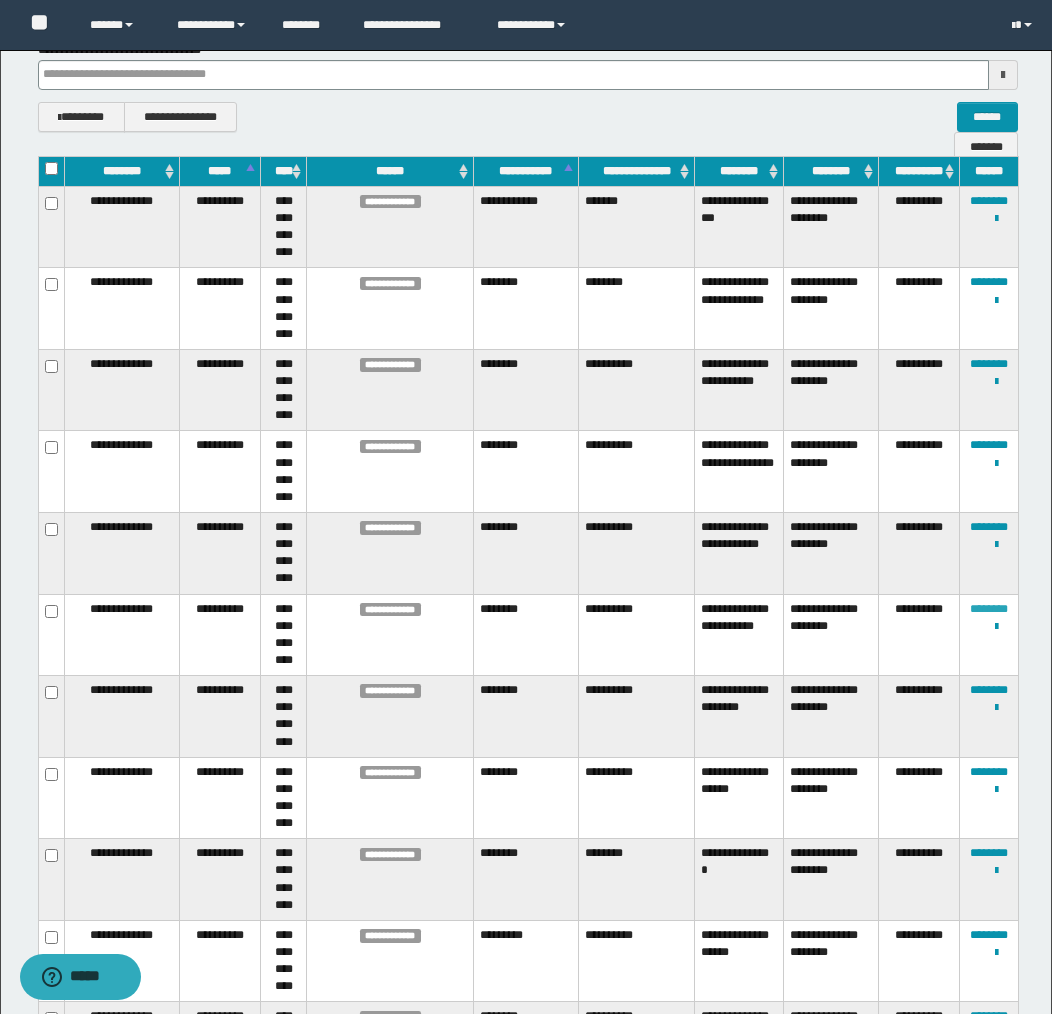 click on "********" at bounding box center (989, 609) 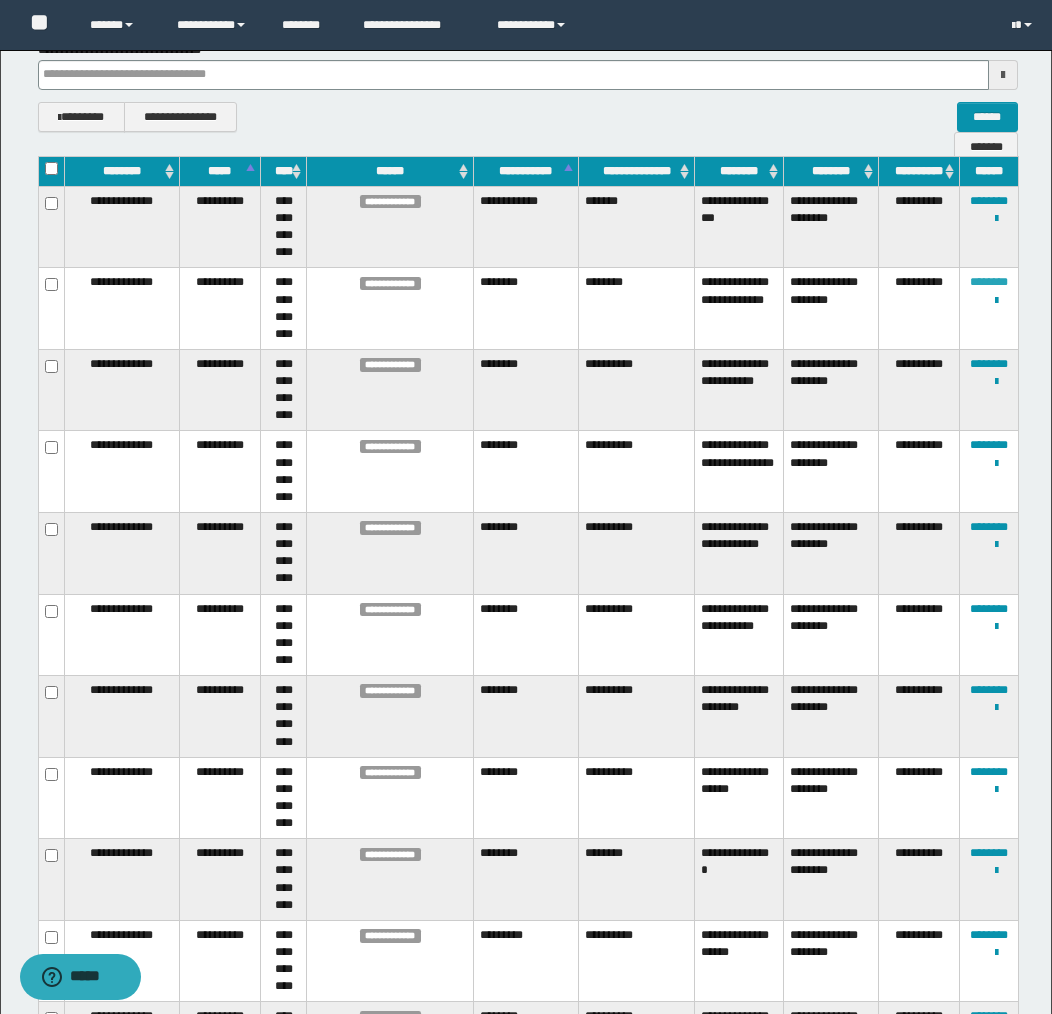 click on "********" at bounding box center (989, 282) 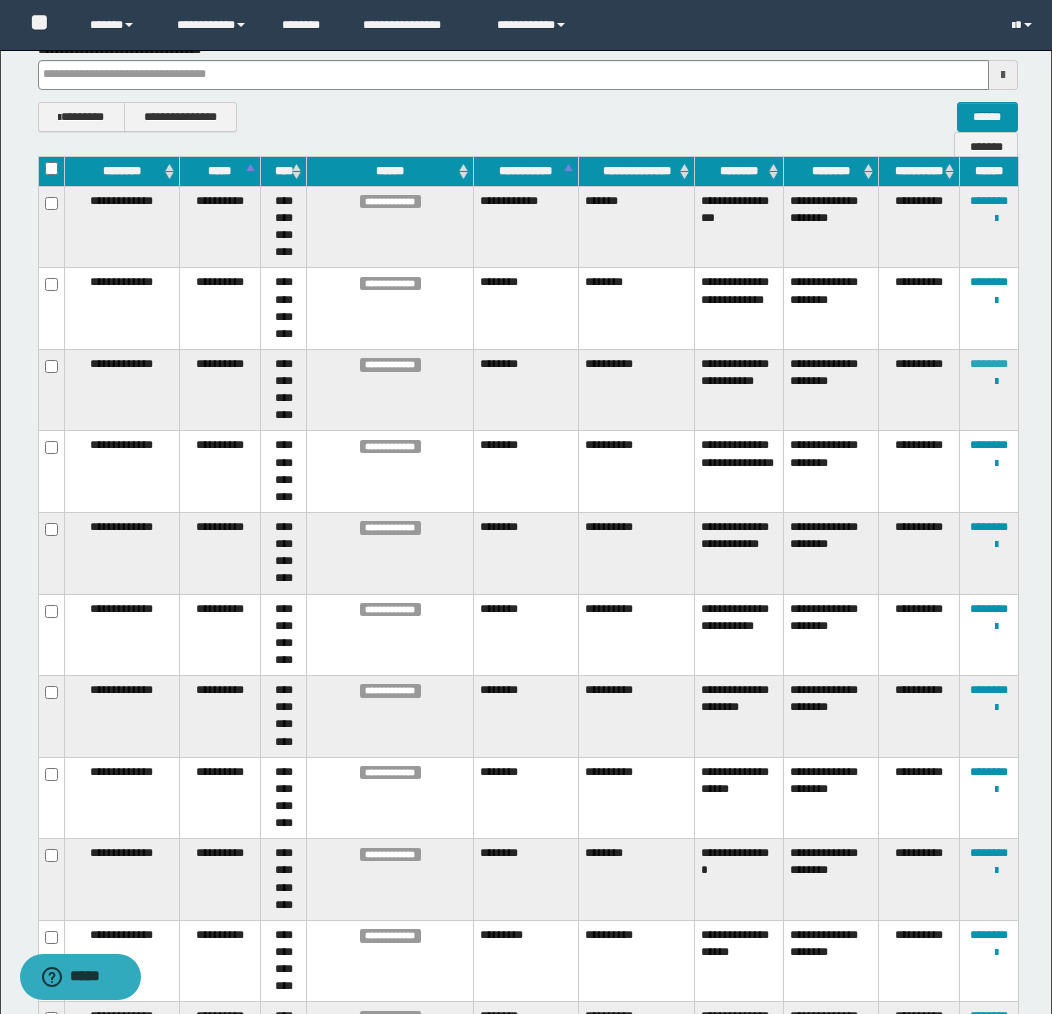 click on "********" at bounding box center [989, 364] 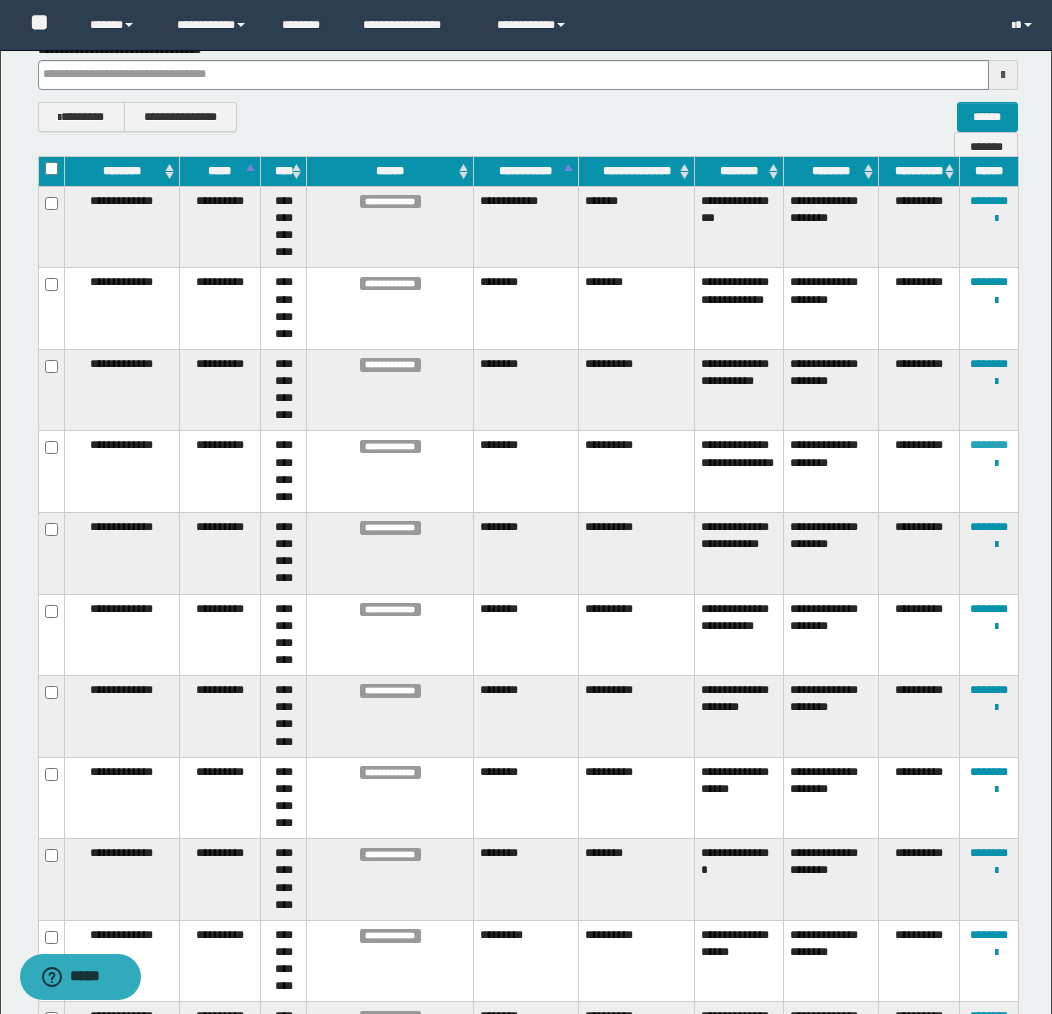 click on "********" at bounding box center (989, 445) 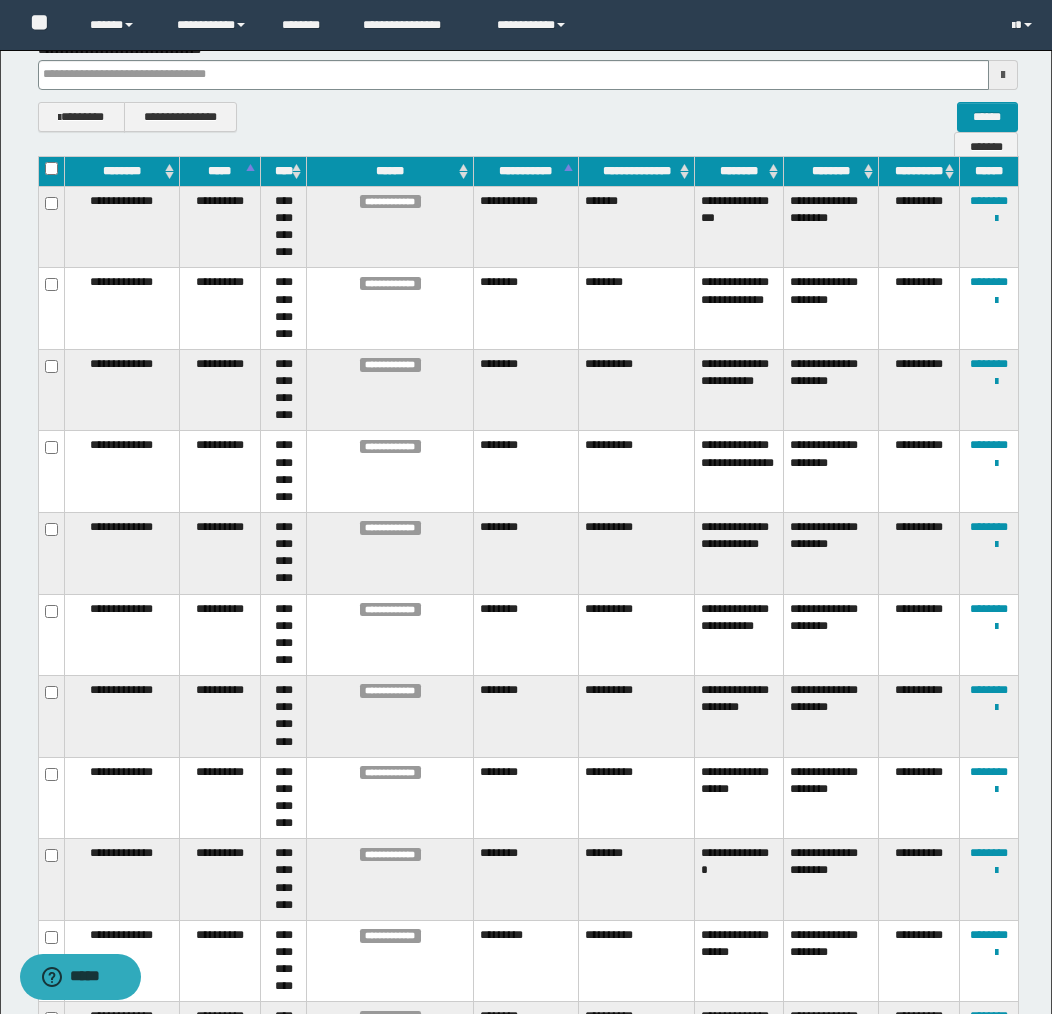 scroll, scrollTop: 453, scrollLeft: 0, axis: vertical 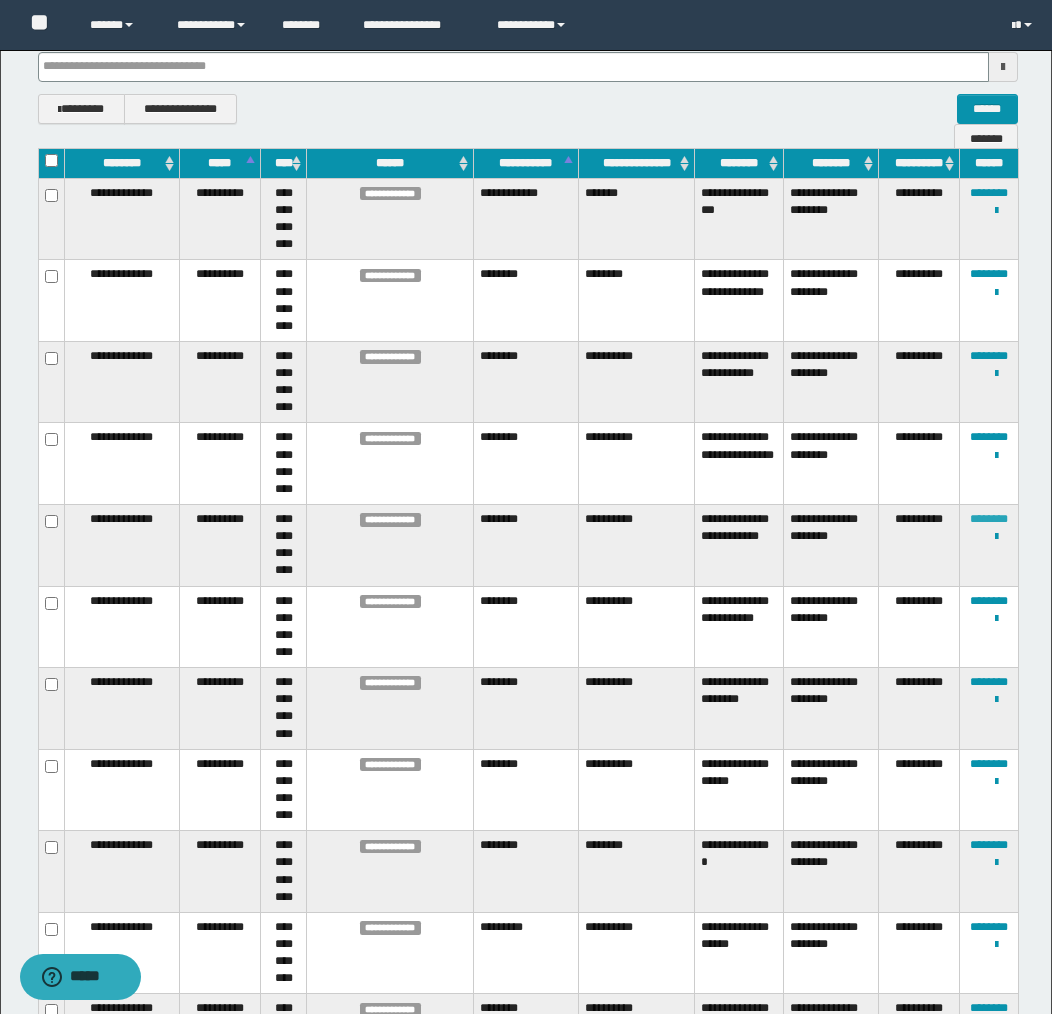 click on "********" at bounding box center (989, 519) 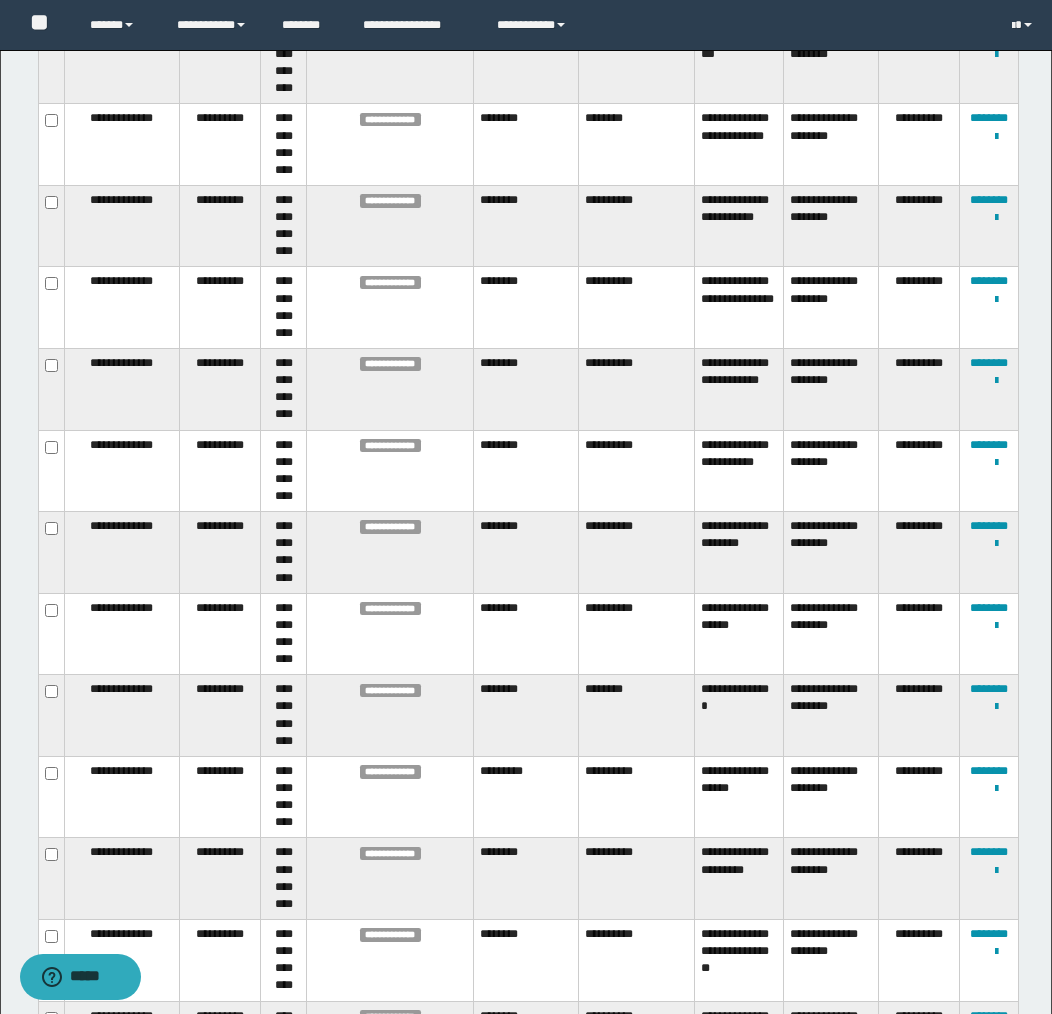 scroll, scrollTop: 615, scrollLeft: 0, axis: vertical 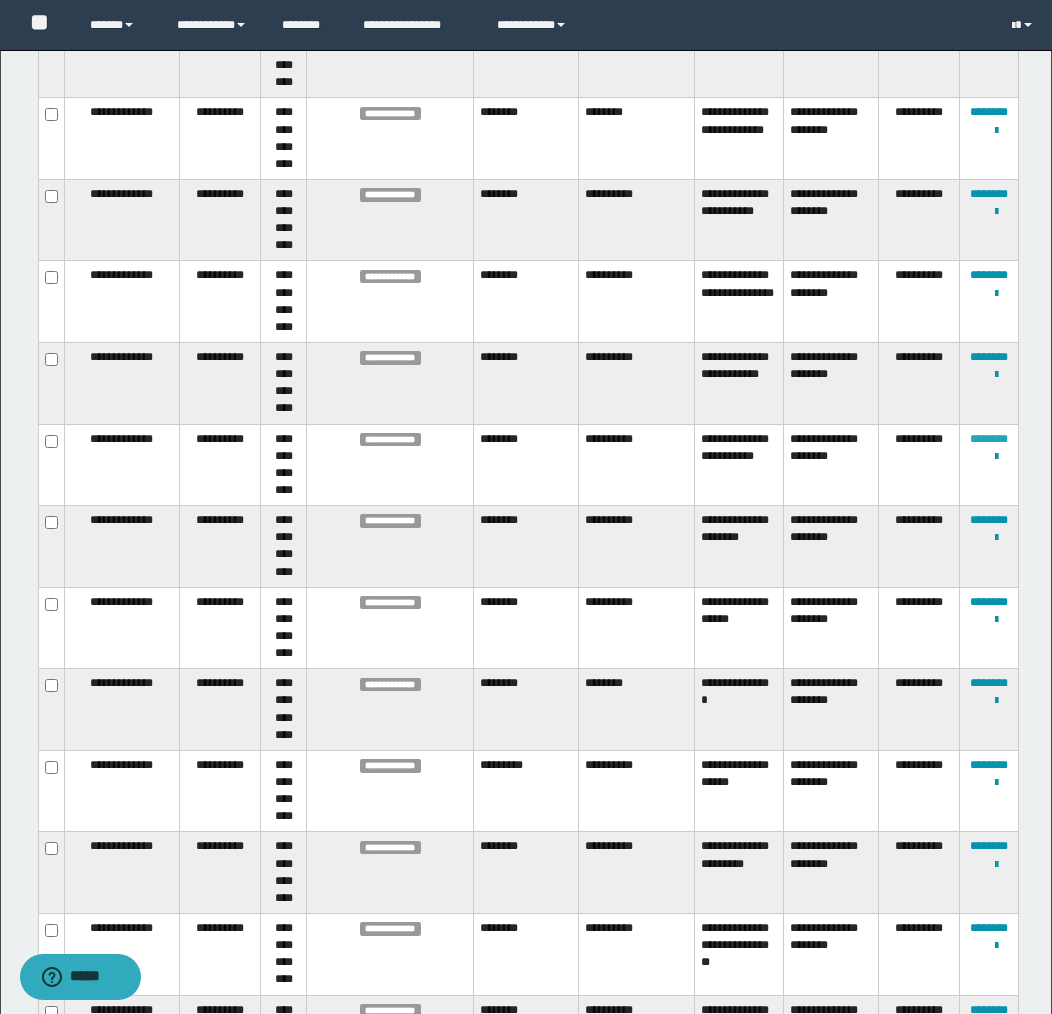 click on "********" at bounding box center [989, 439] 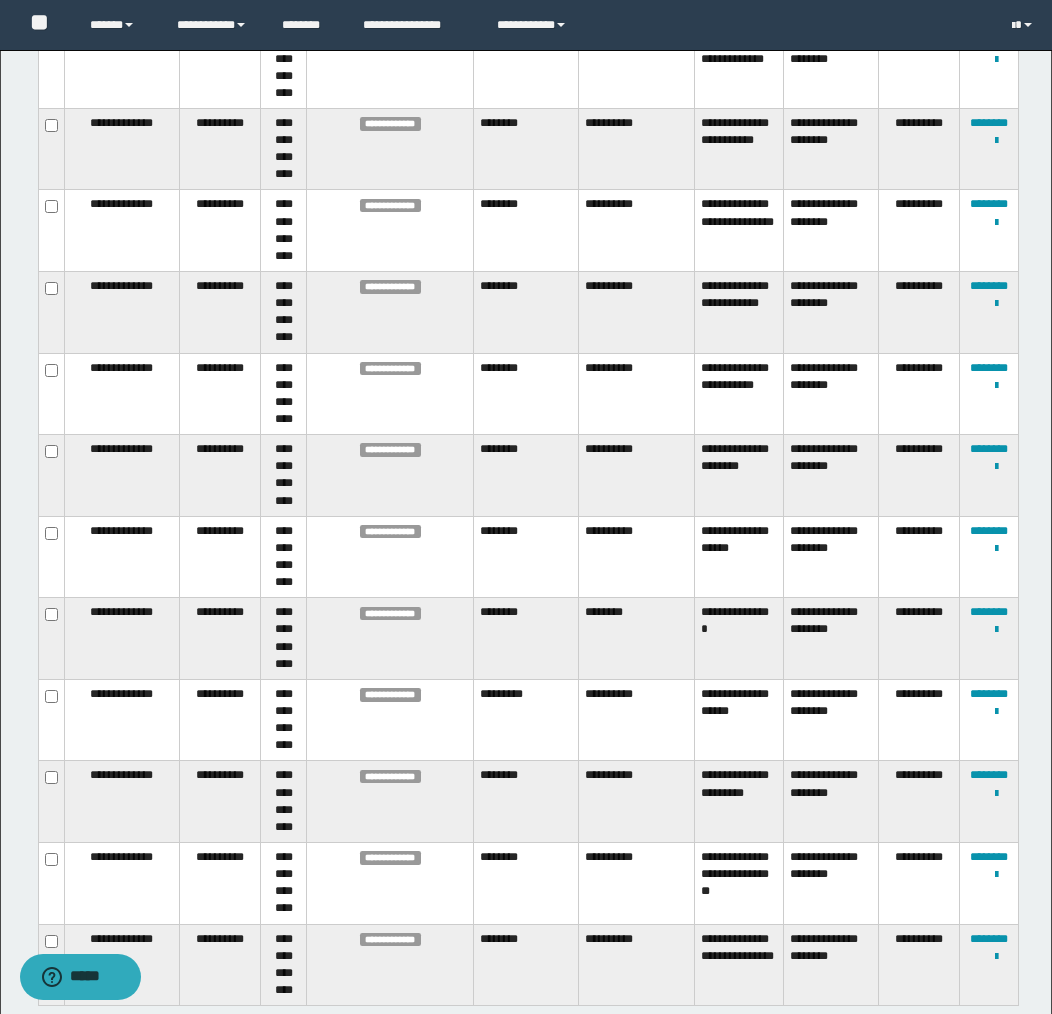 scroll, scrollTop: 698, scrollLeft: 0, axis: vertical 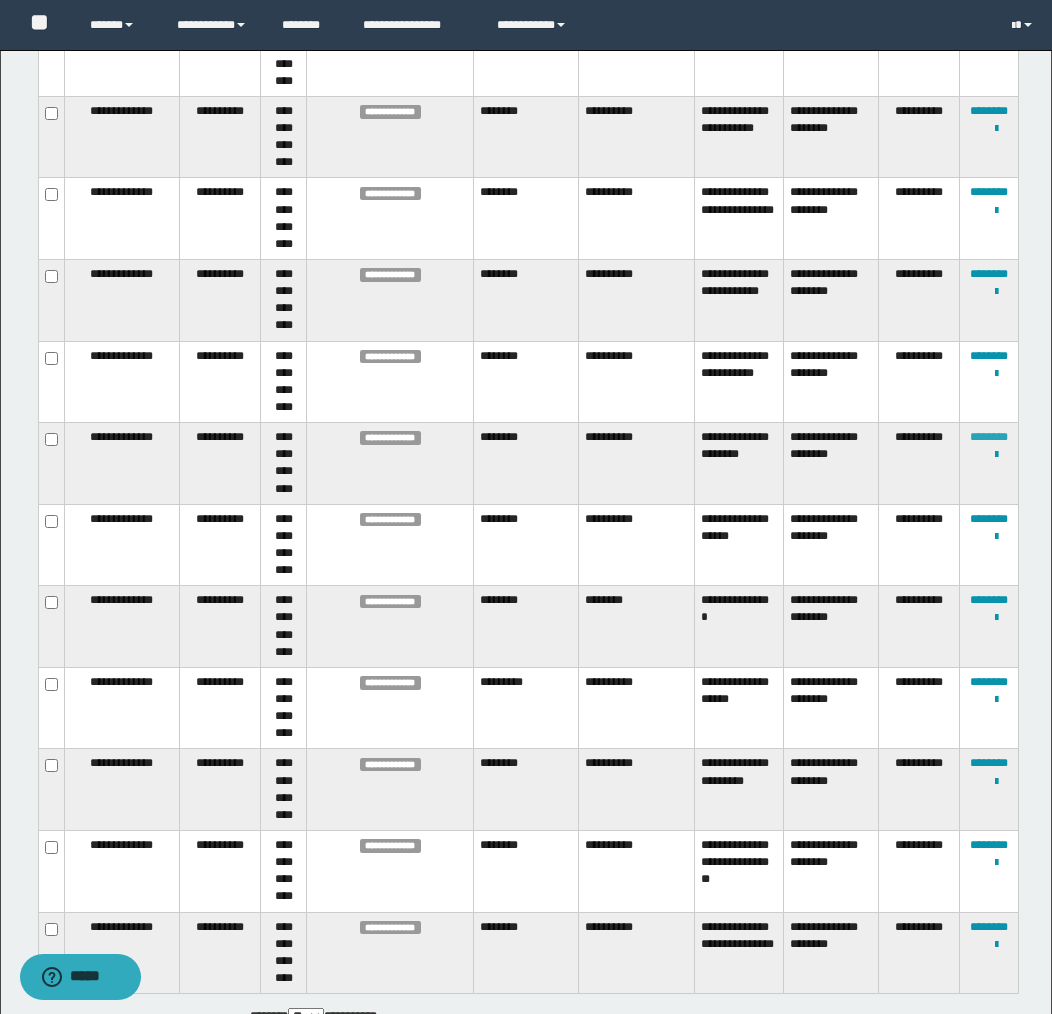 click on "********" at bounding box center [989, 437] 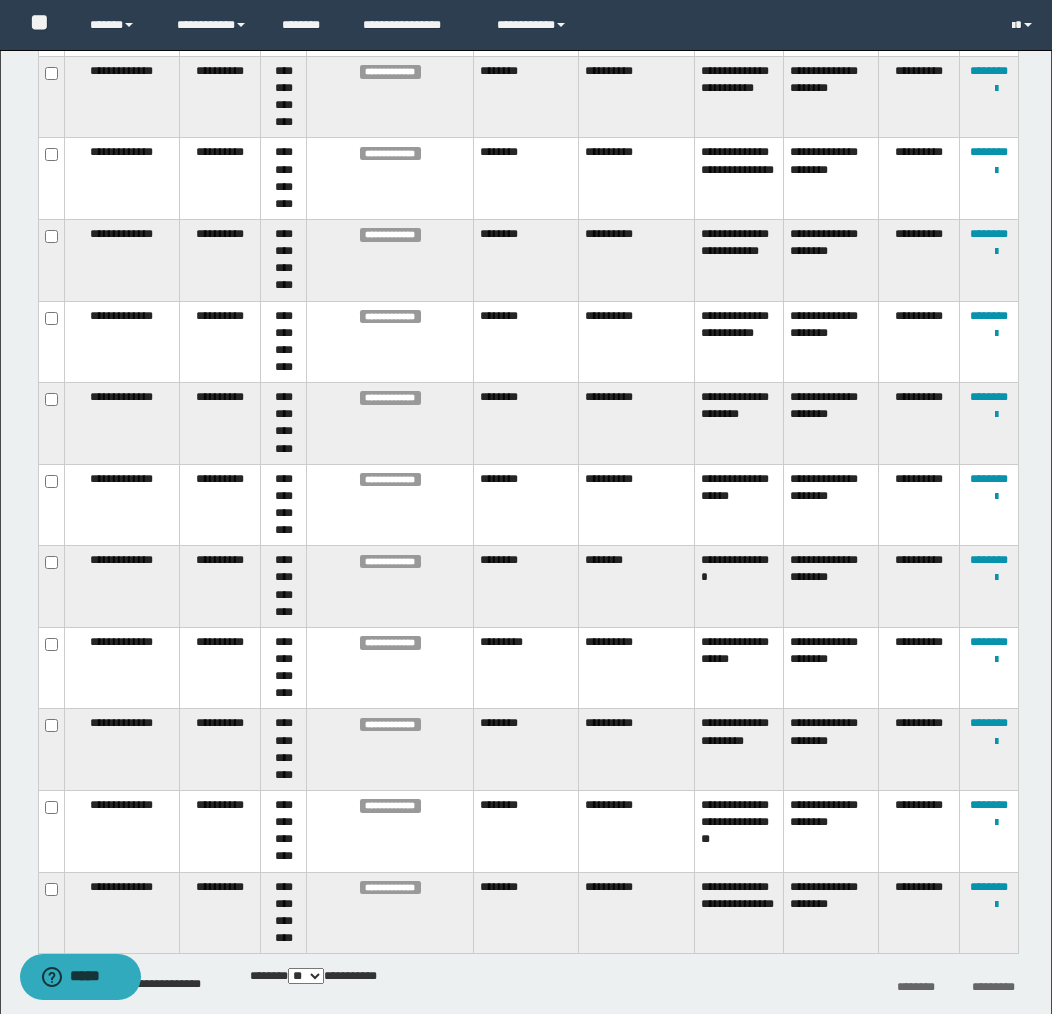 scroll, scrollTop: 744, scrollLeft: 0, axis: vertical 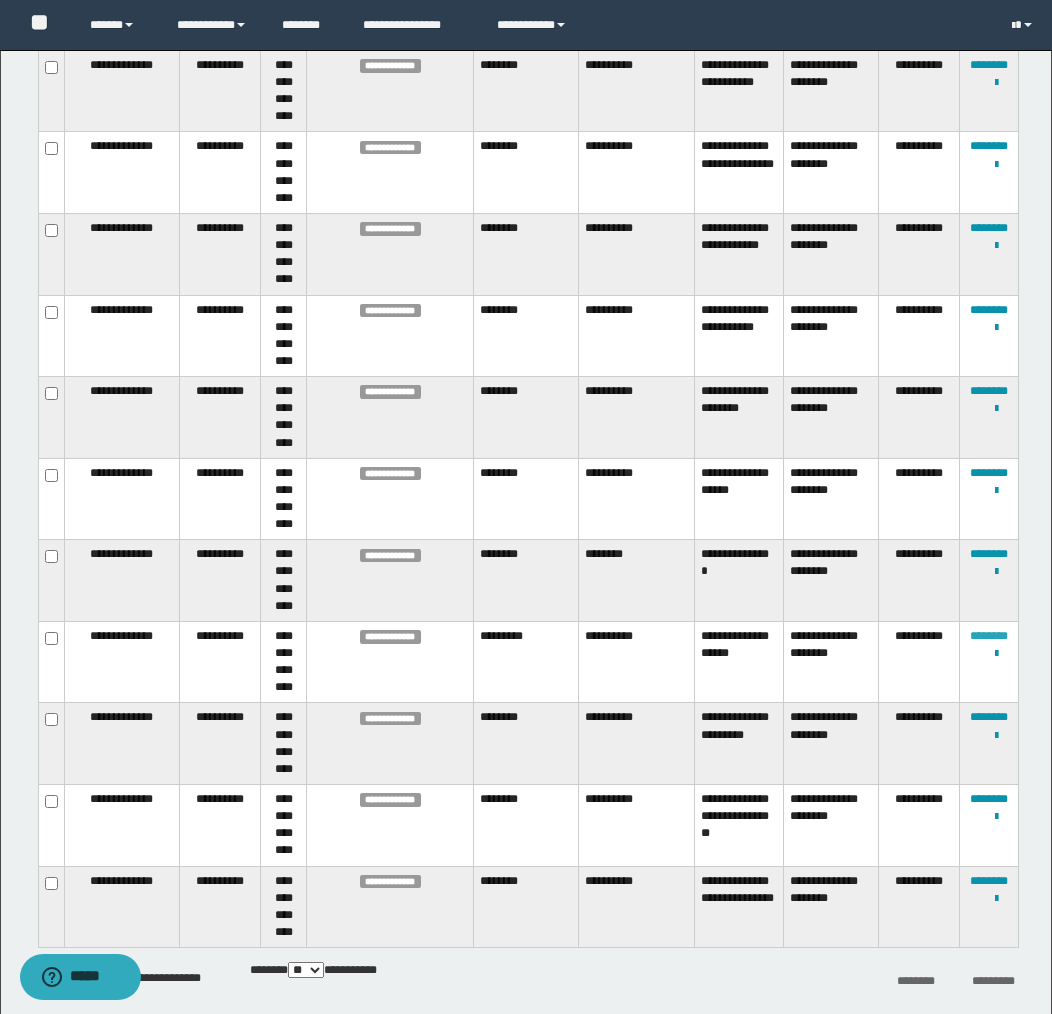click on "********" at bounding box center (989, 636) 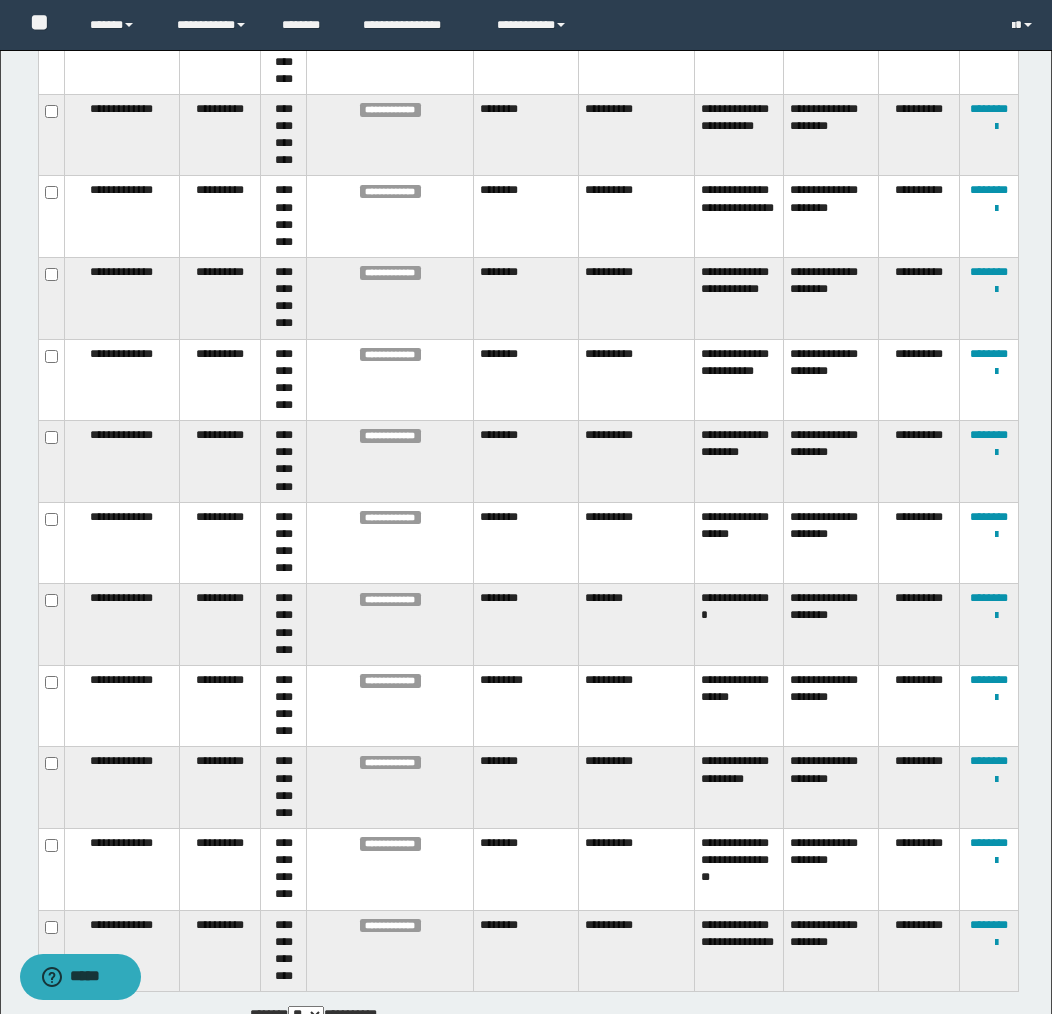 scroll, scrollTop: 836, scrollLeft: 0, axis: vertical 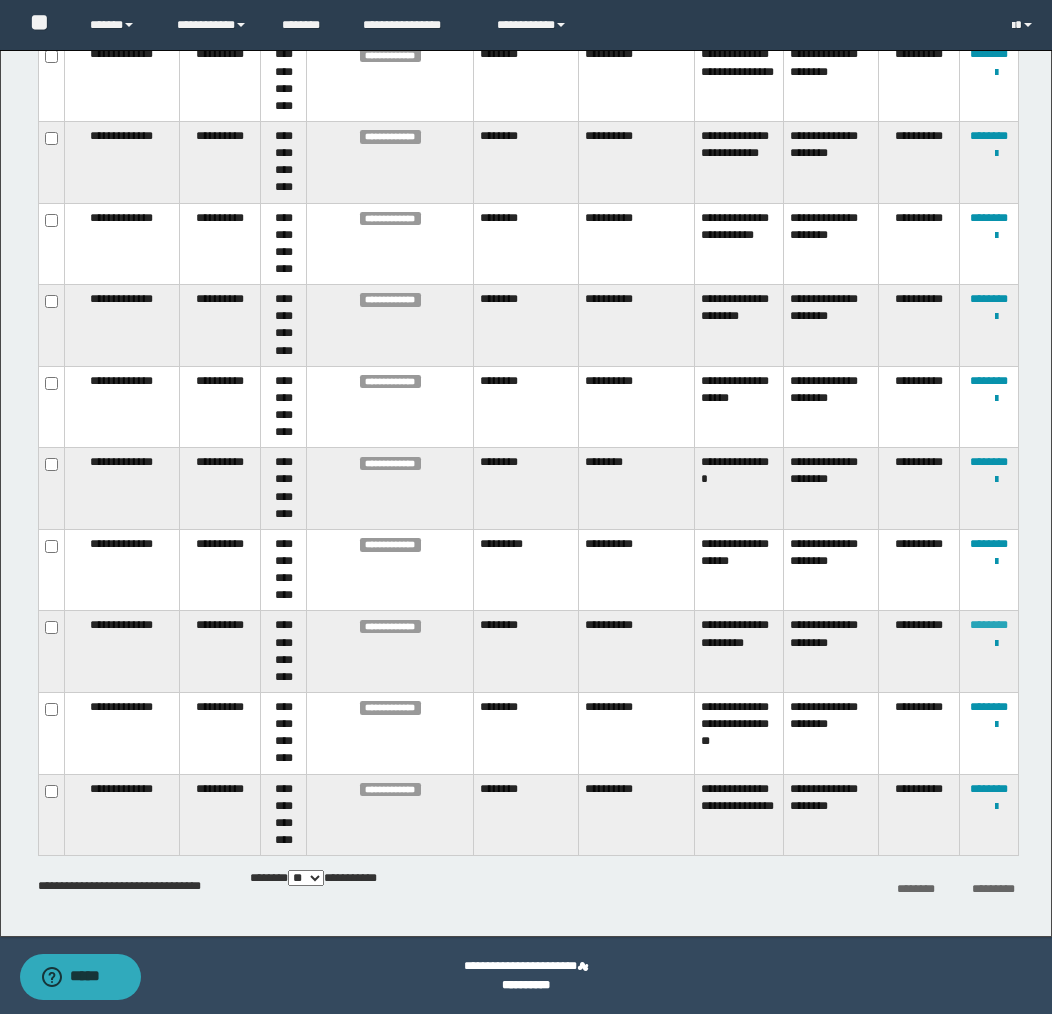 click on "********" at bounding box center [989, 625] 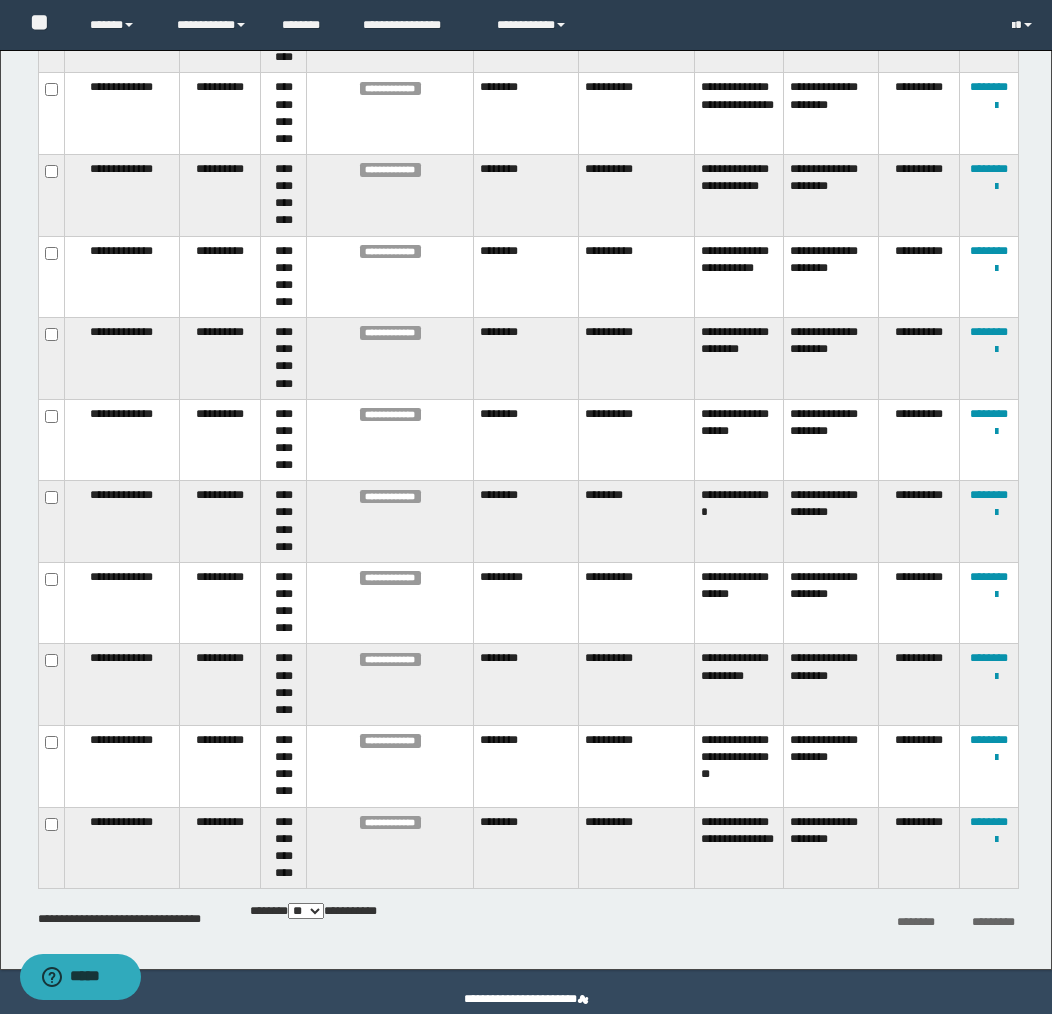 scroll, scrollTop: 836, scrollLeft: 0, axis: vertical 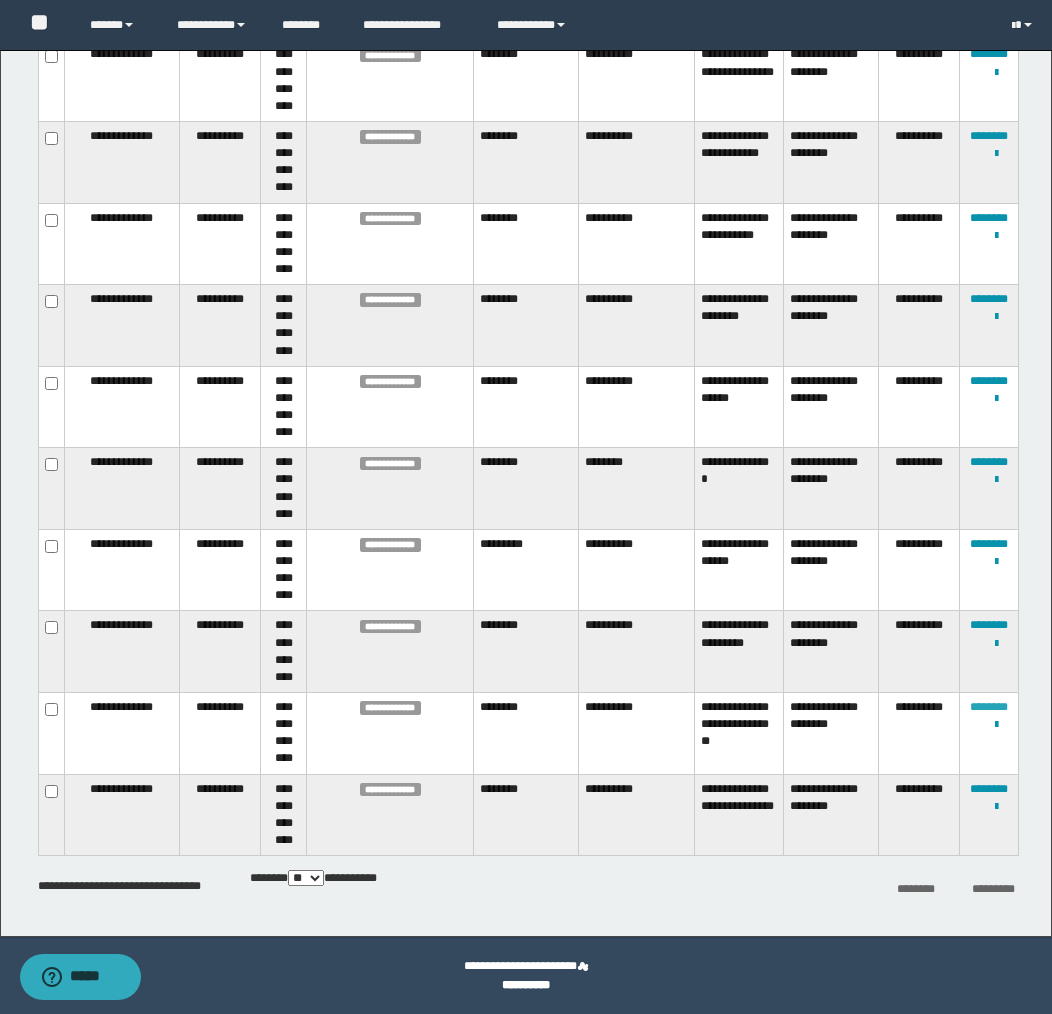 click on "********" at bounding box center (989, 707) 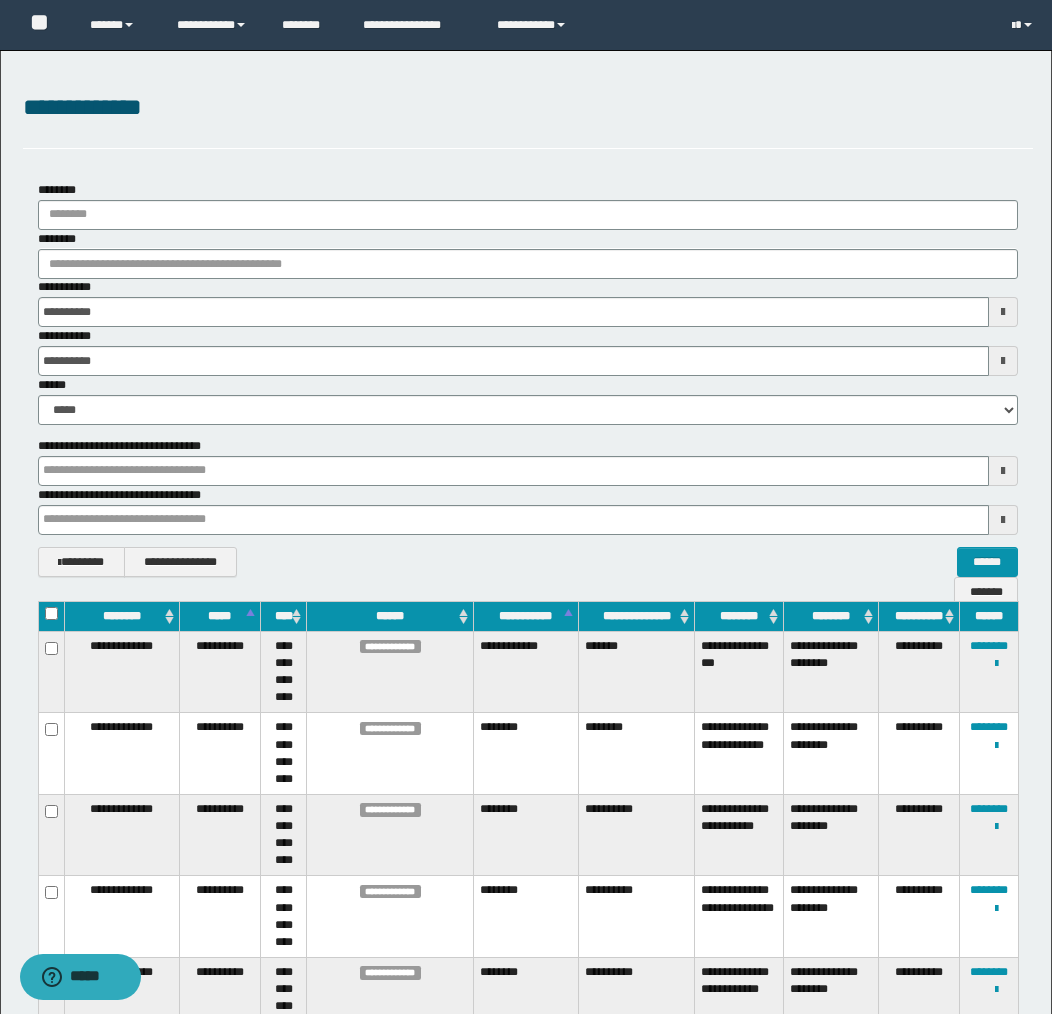 scroll, scrollTop: 836, scrollLeft: 0, axis: vertical 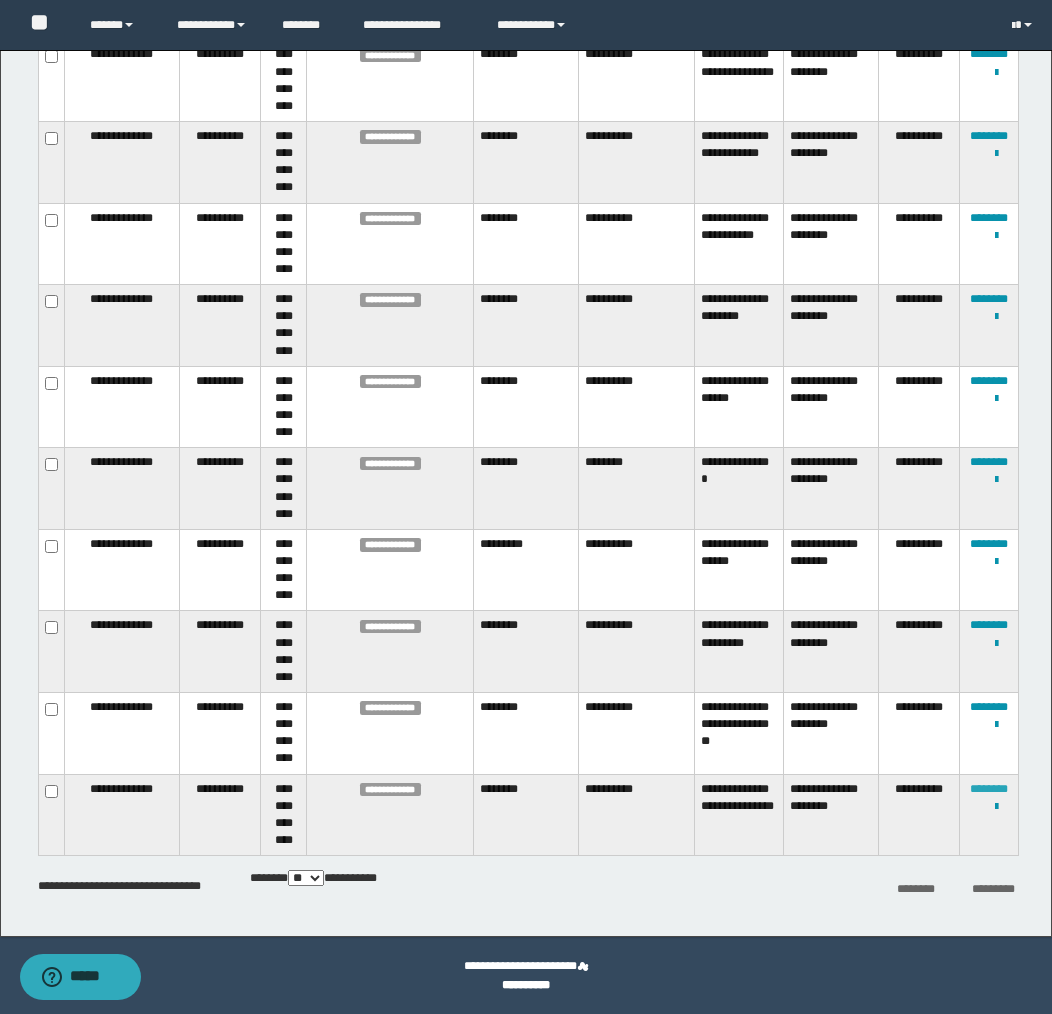 click on "********" at bounding box center [989, 789] 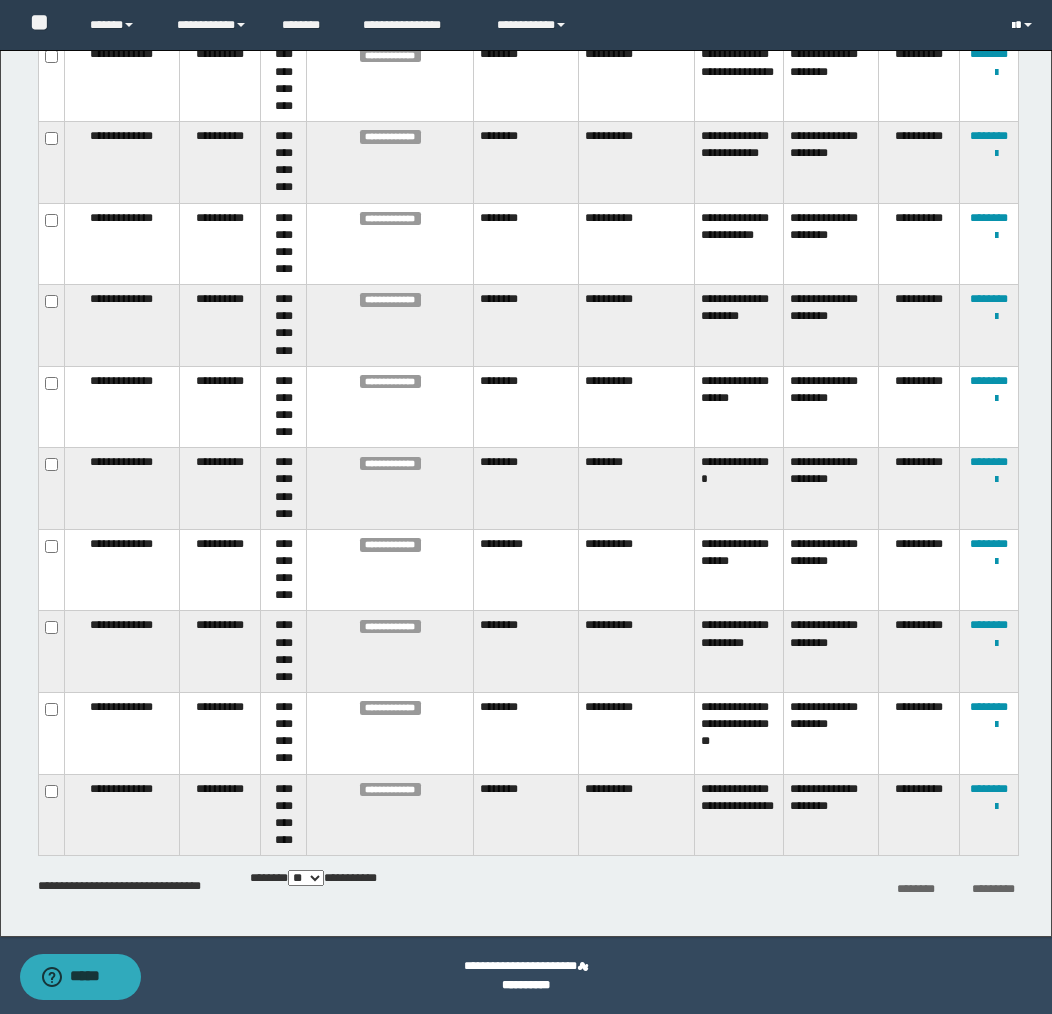 click at bounding box center [1024, 25] 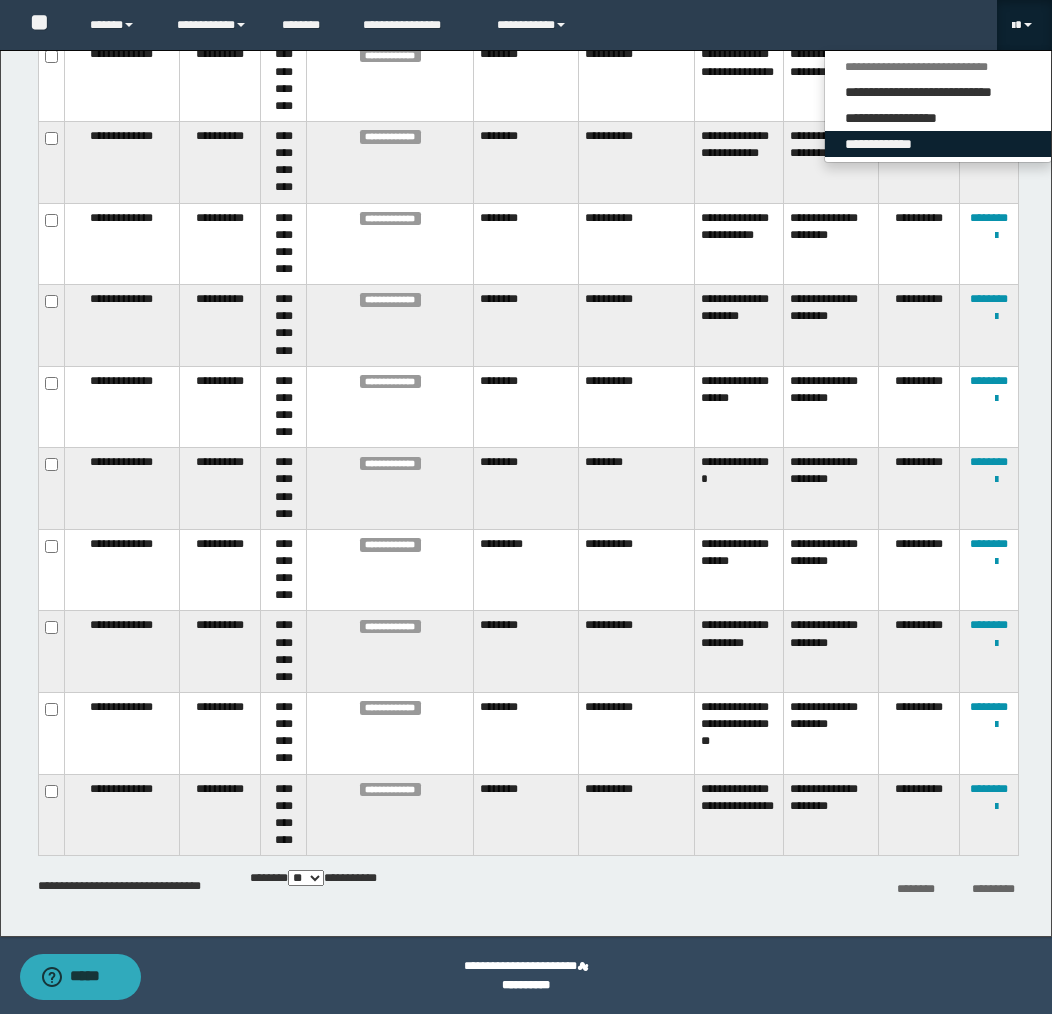 click on "**********" at bounding box center [938, 144] 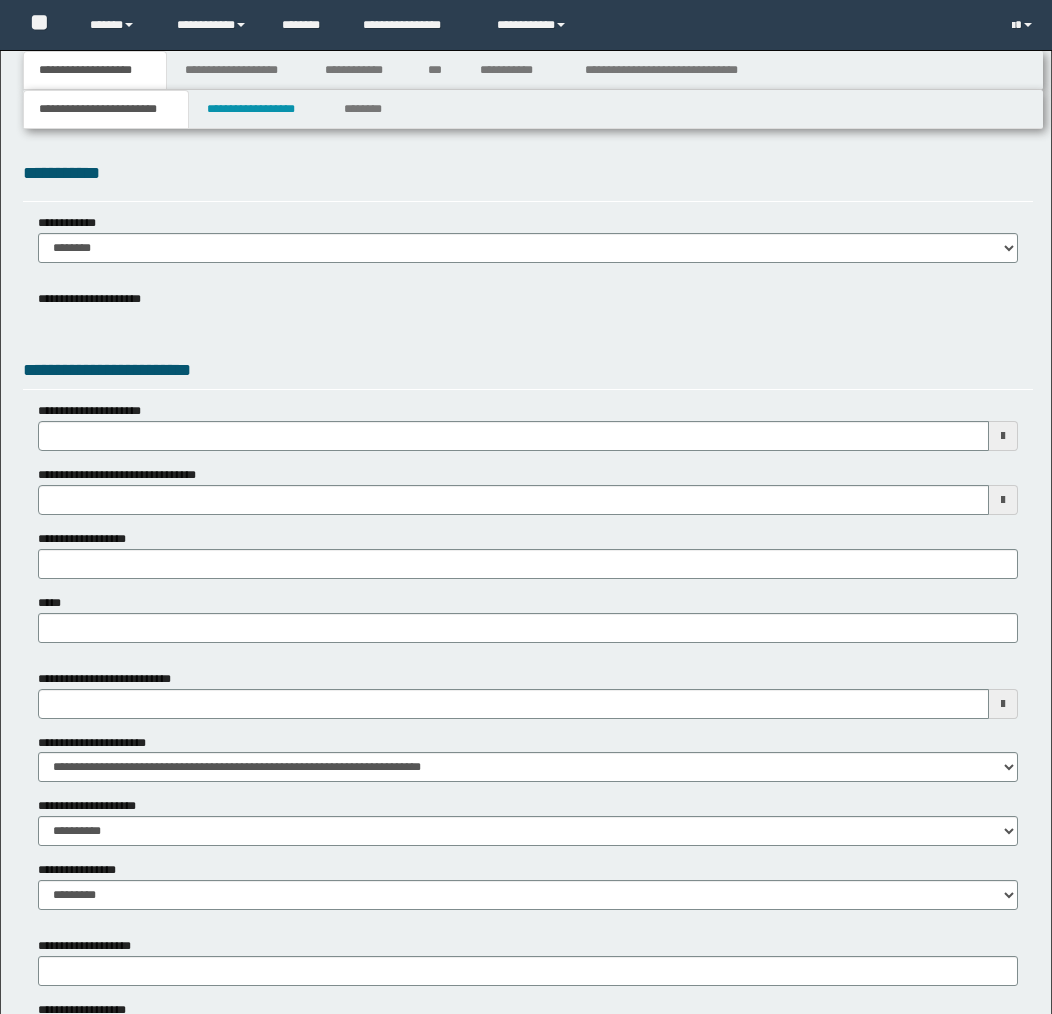 scroll, scrollTop: 0, scrollLeft: 0, axis: both 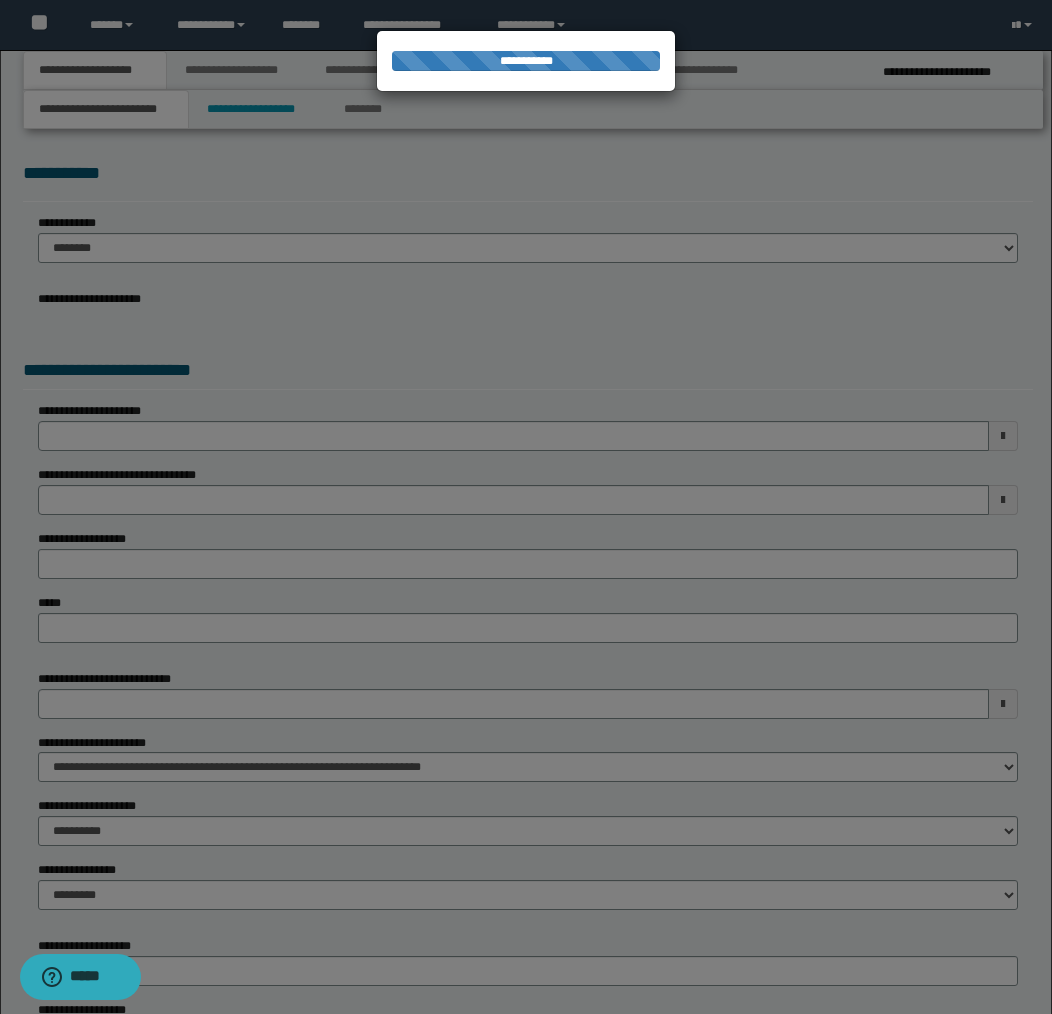 select on "*" 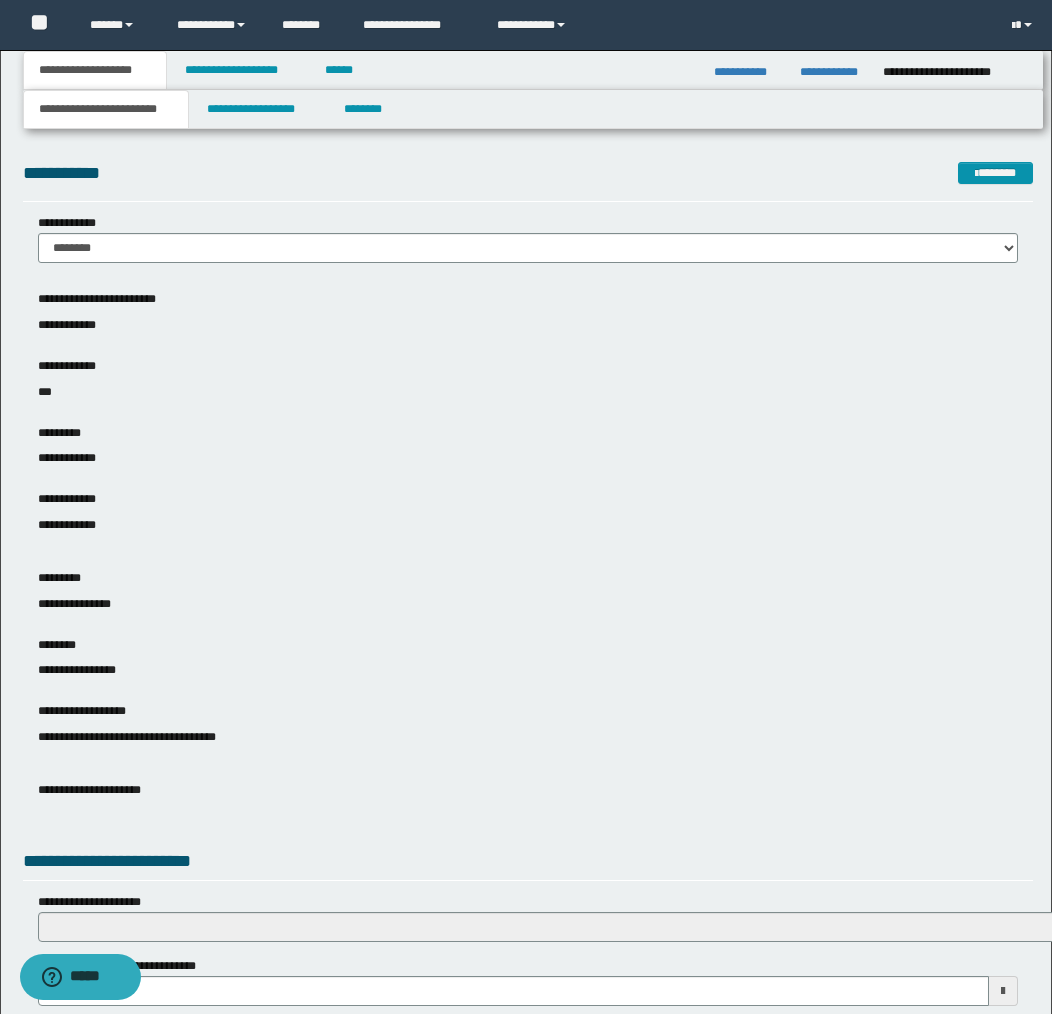 scroll, scrollTop: 28, scrollLeft: 0, axis: vertical 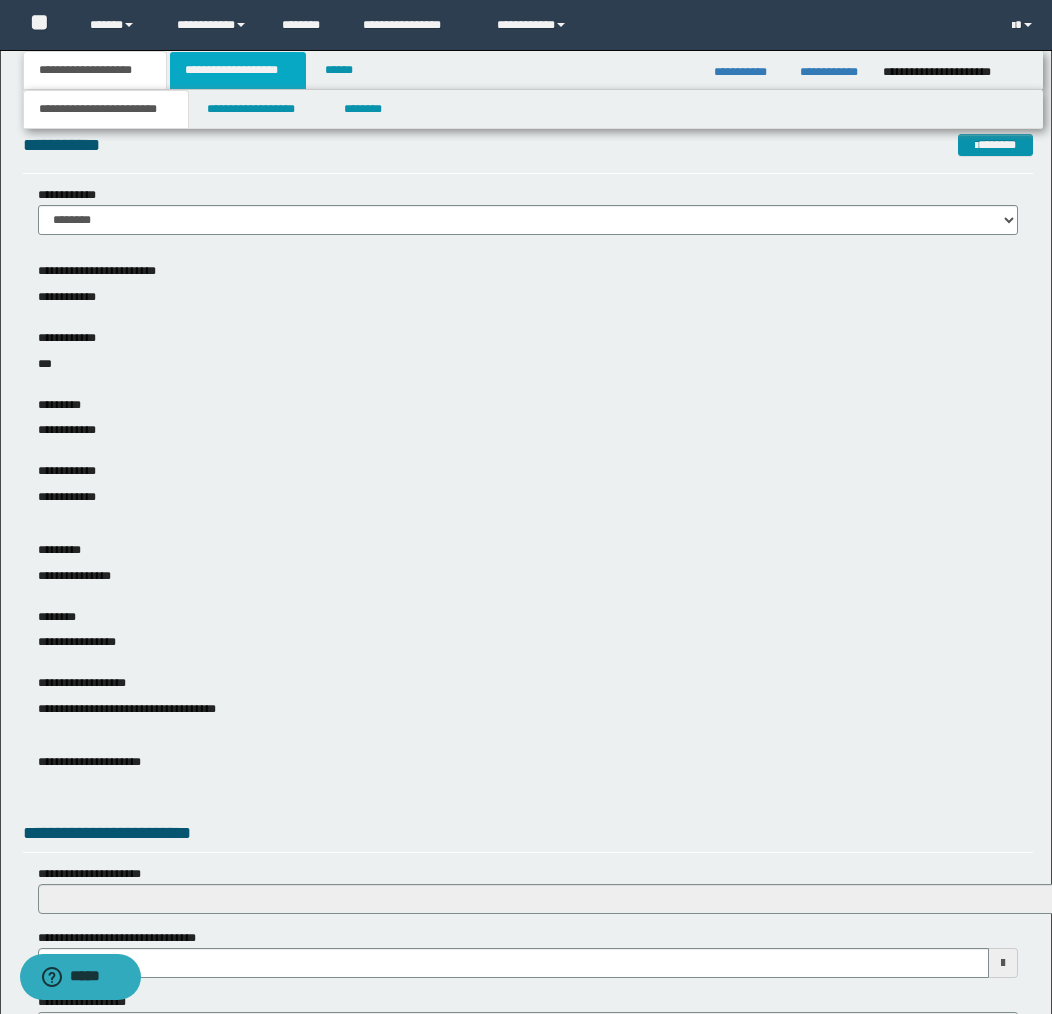 click on "**********" at bounding box center [238, 70] 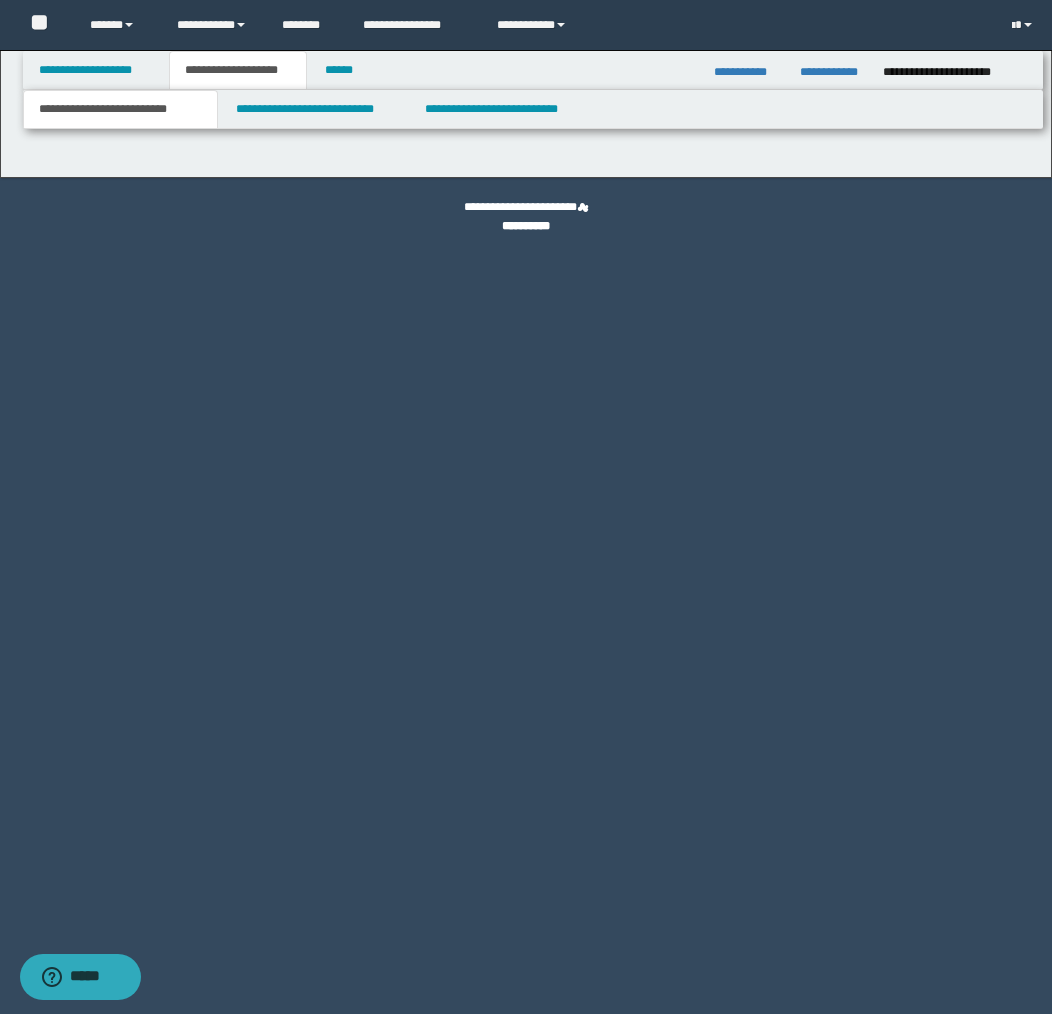scroll, scrollTop: 0, scrollLeft: 0, axis: both 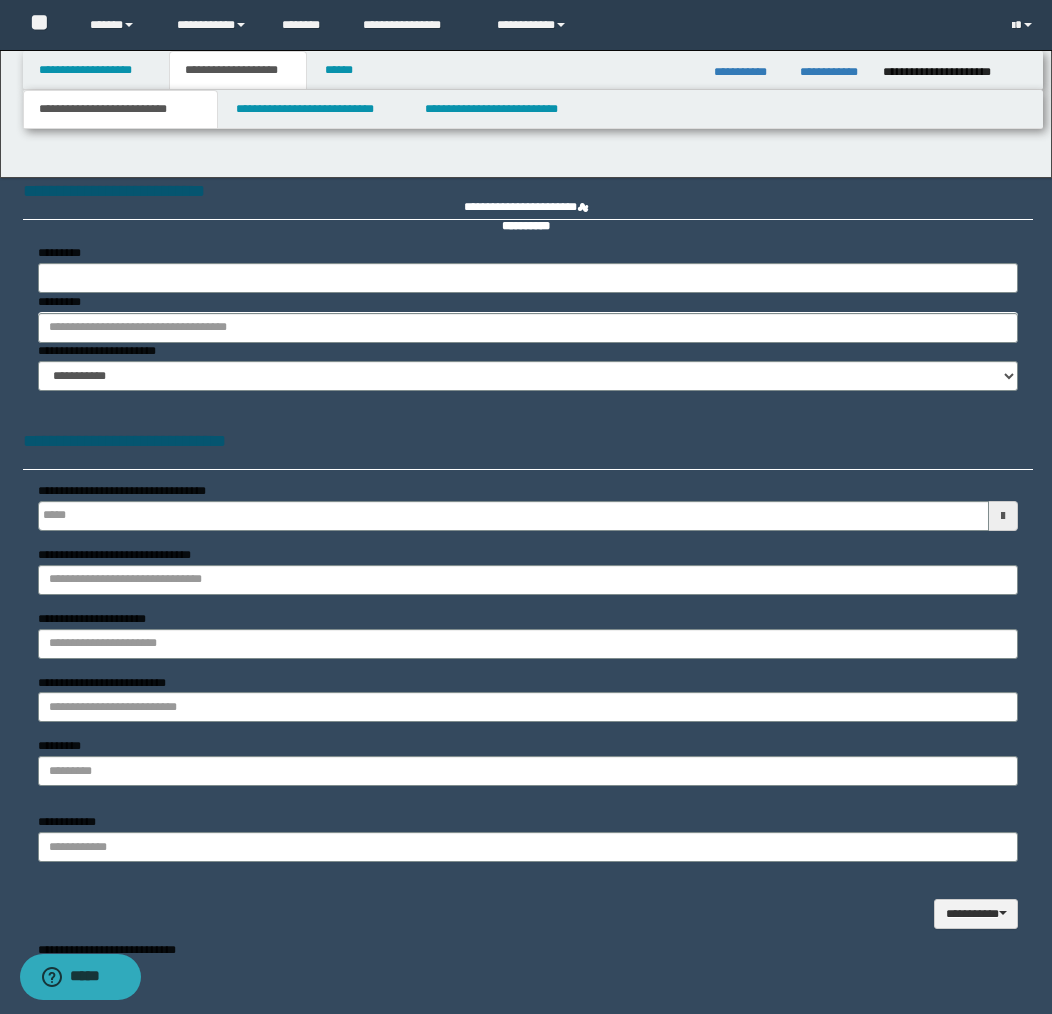type 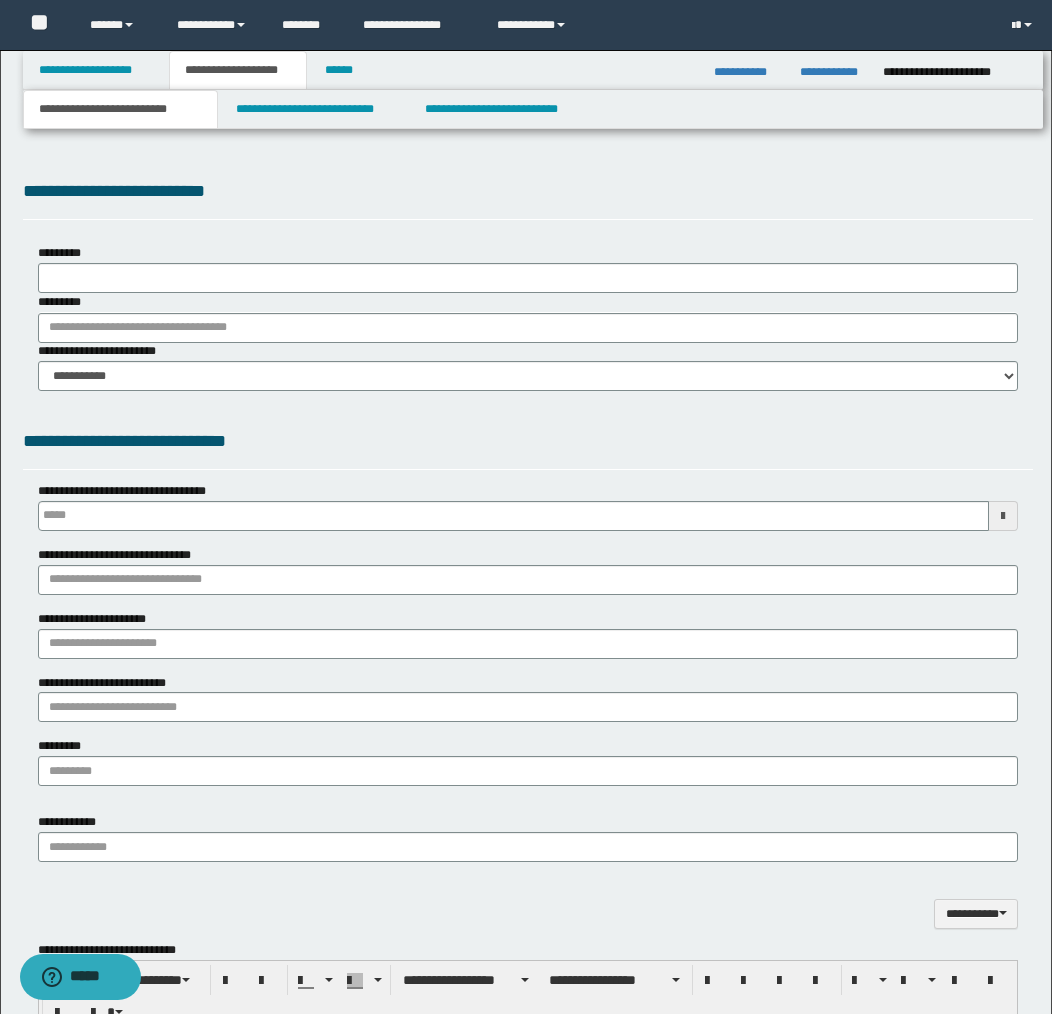 select on "*" 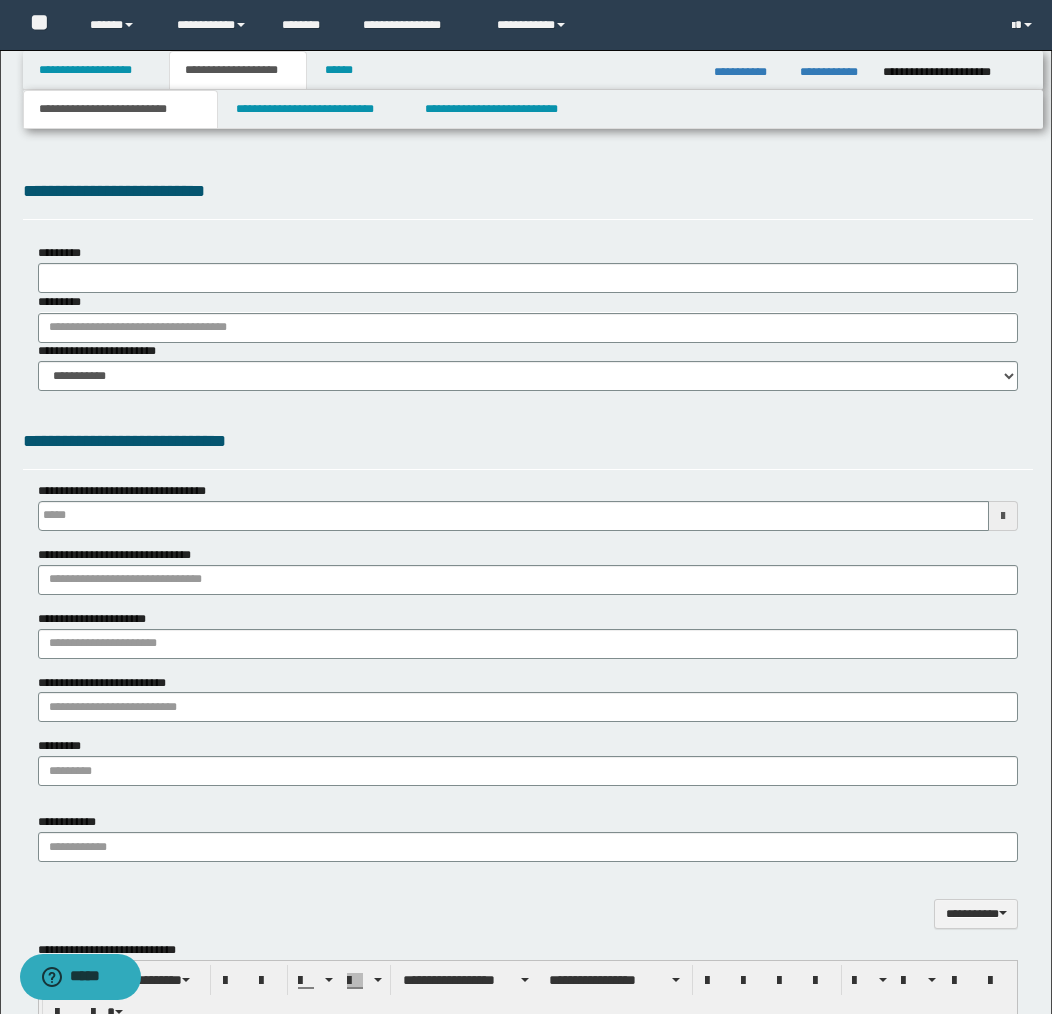 select on "*" 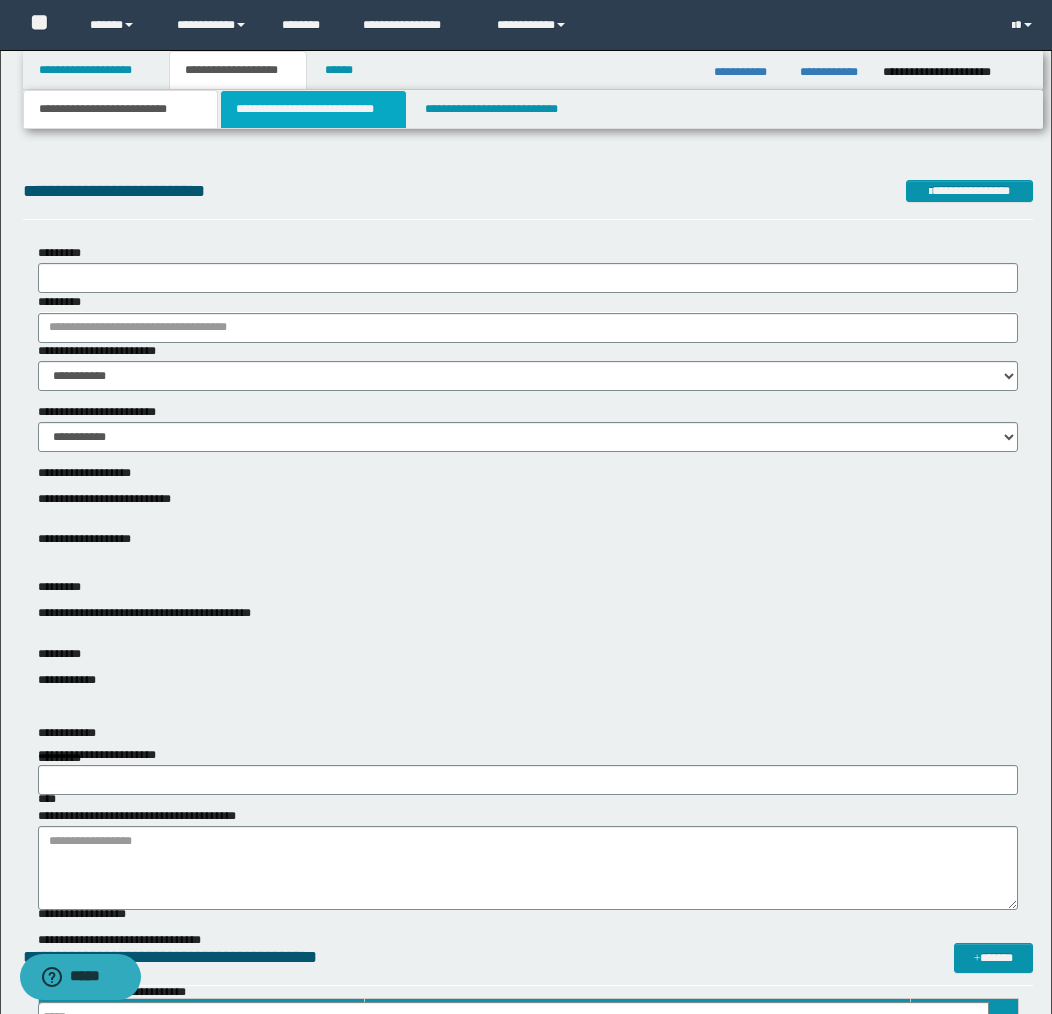 click on "**********" at bounding box center [314, 109] 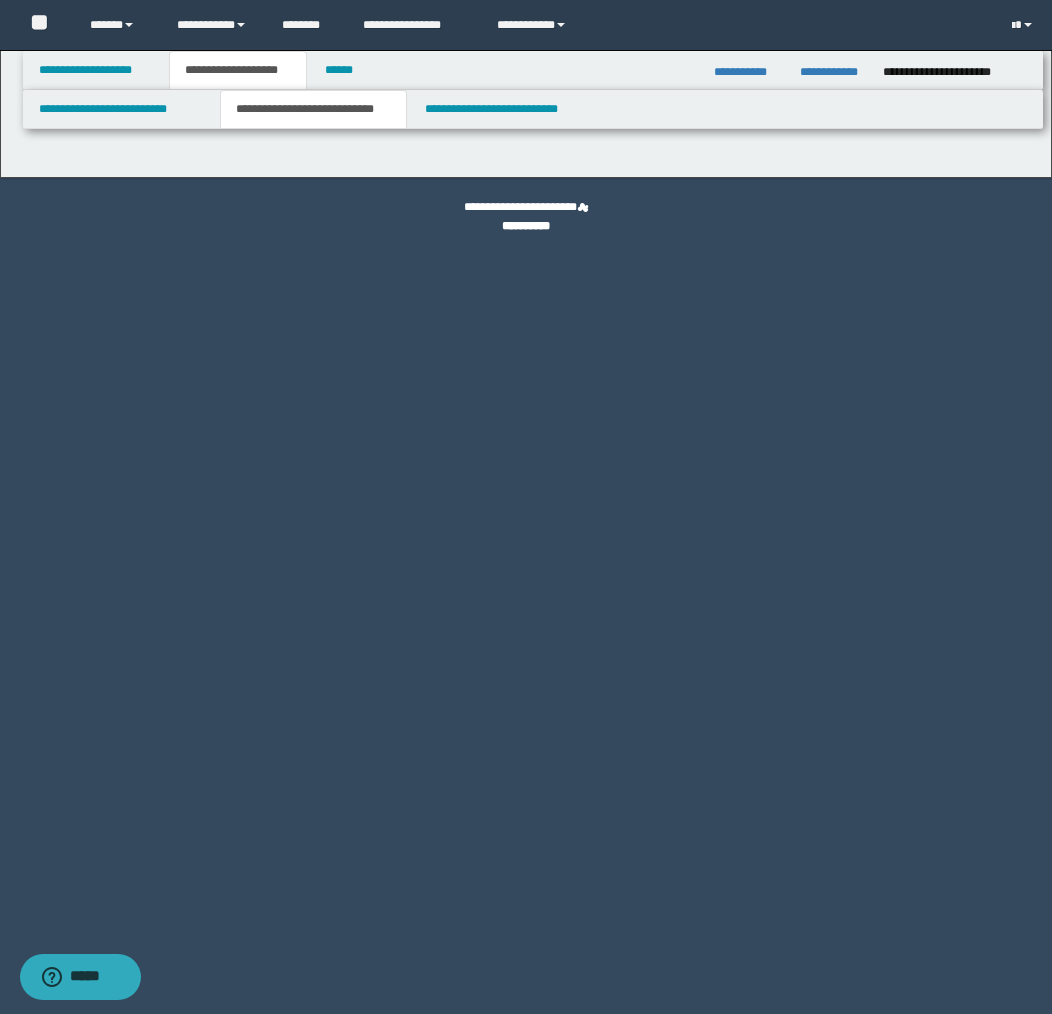 select on "*" 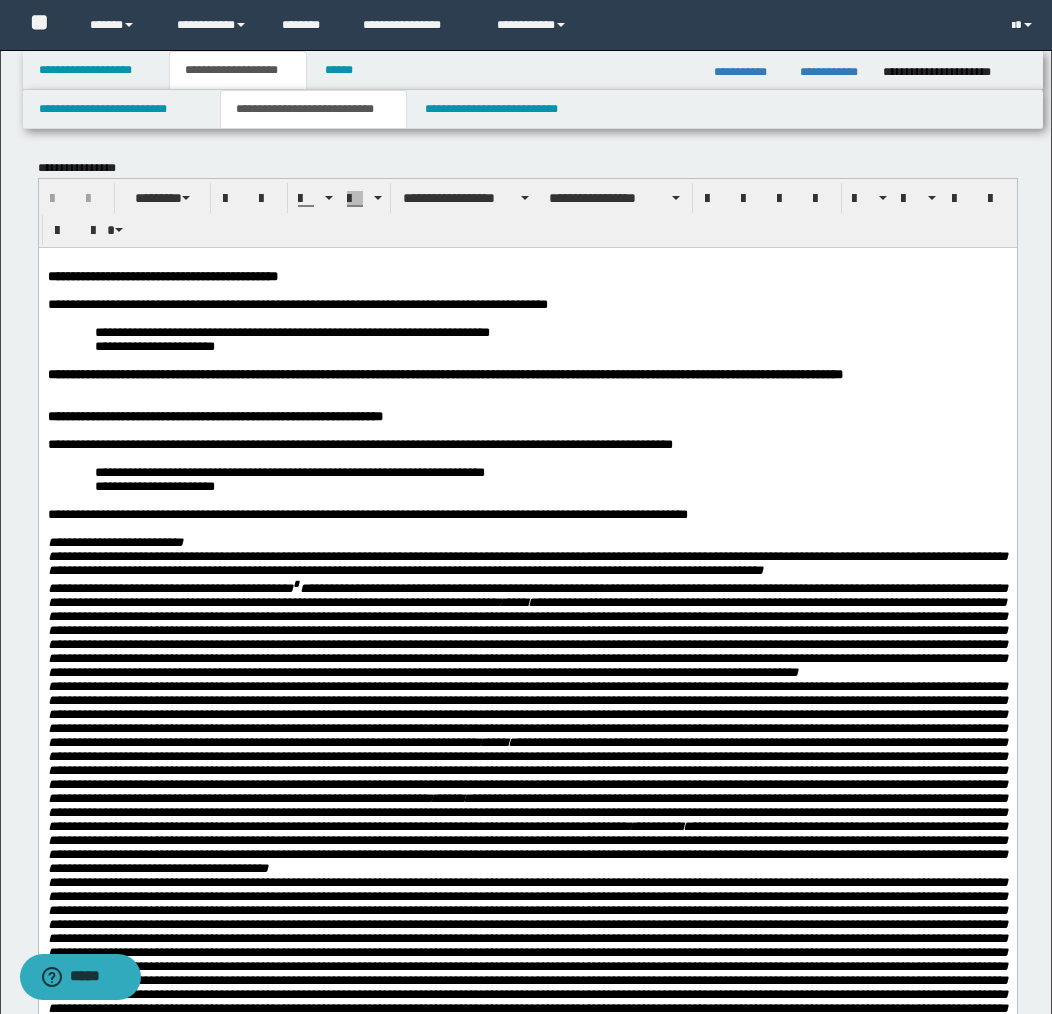 scroll, scrollTop: 0, scrollLeft: 0, axis: both 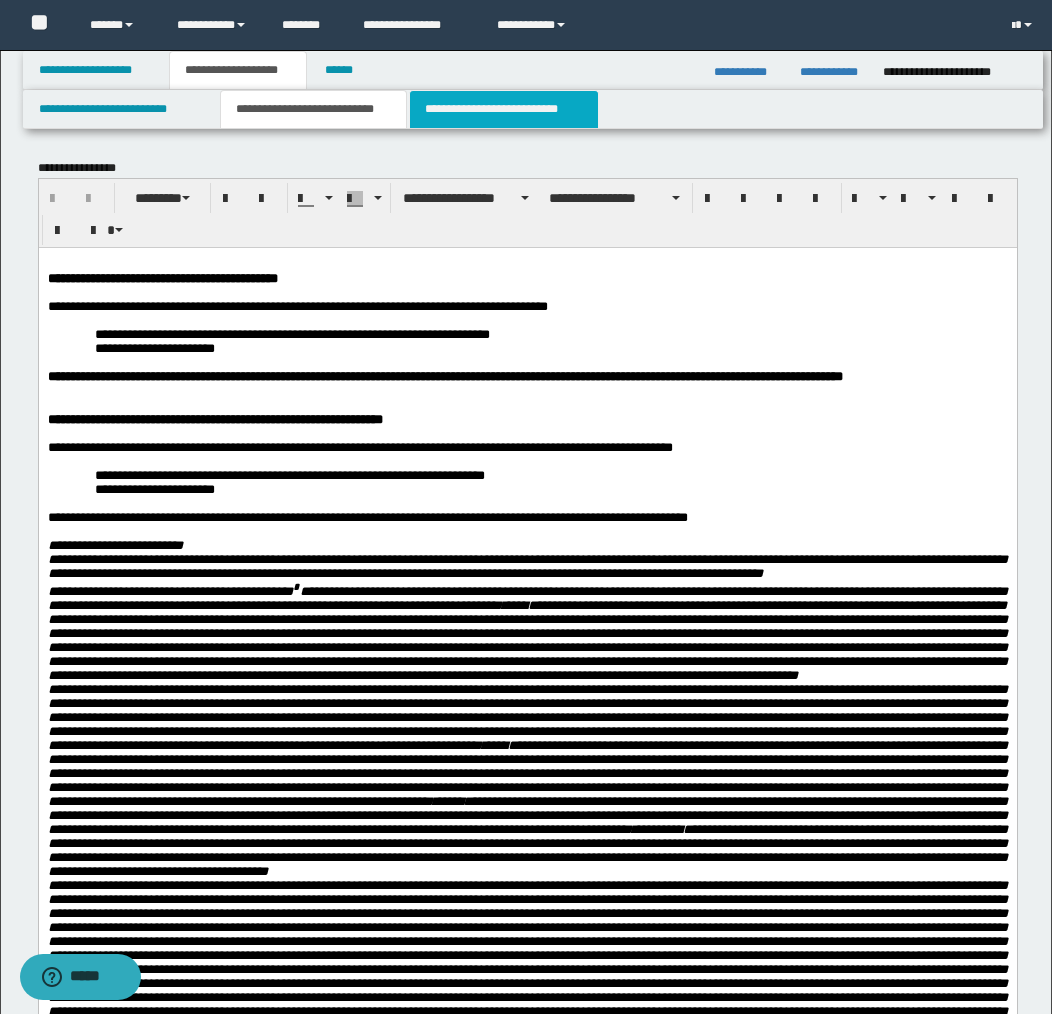click on "**********" at bounding box center [504, 109] 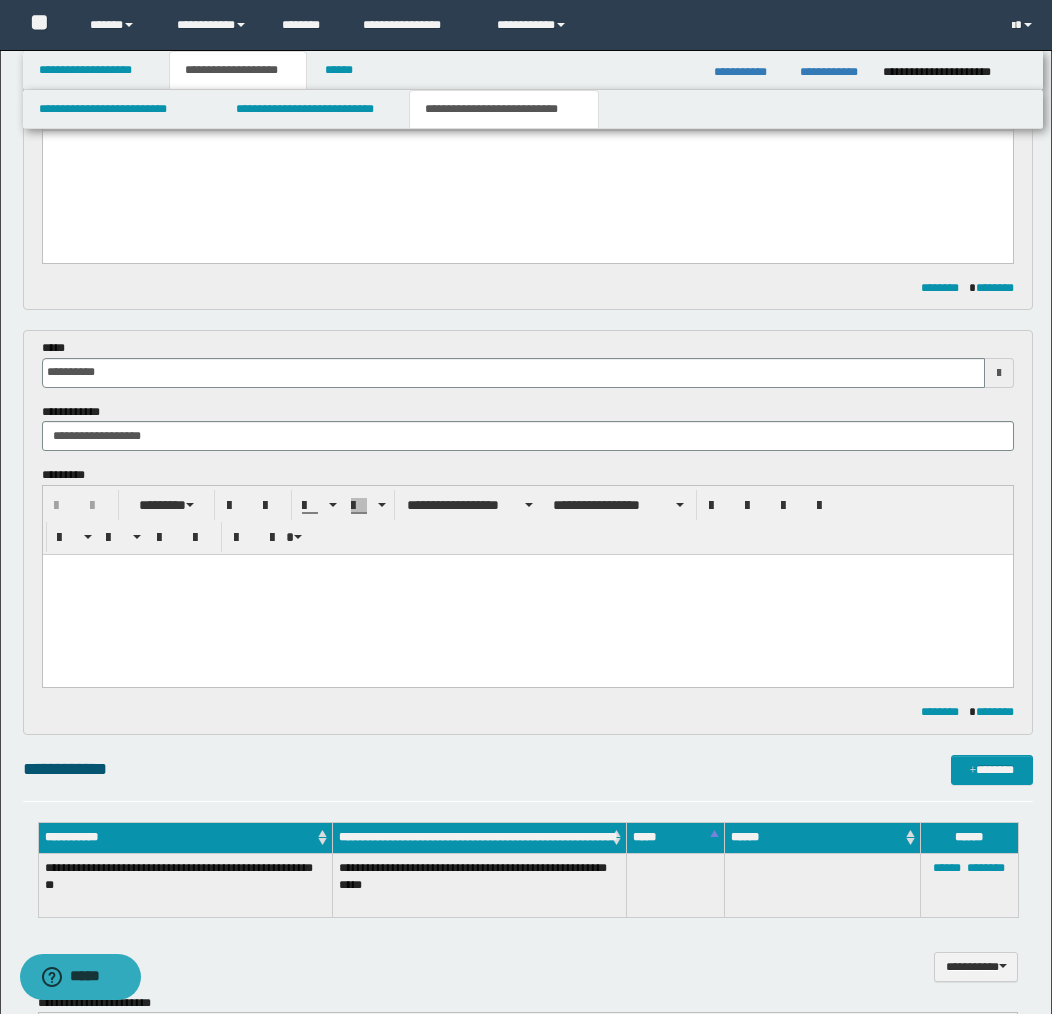 scroll, scrollTop: 793, scrollLeft: 0, axis: vertical 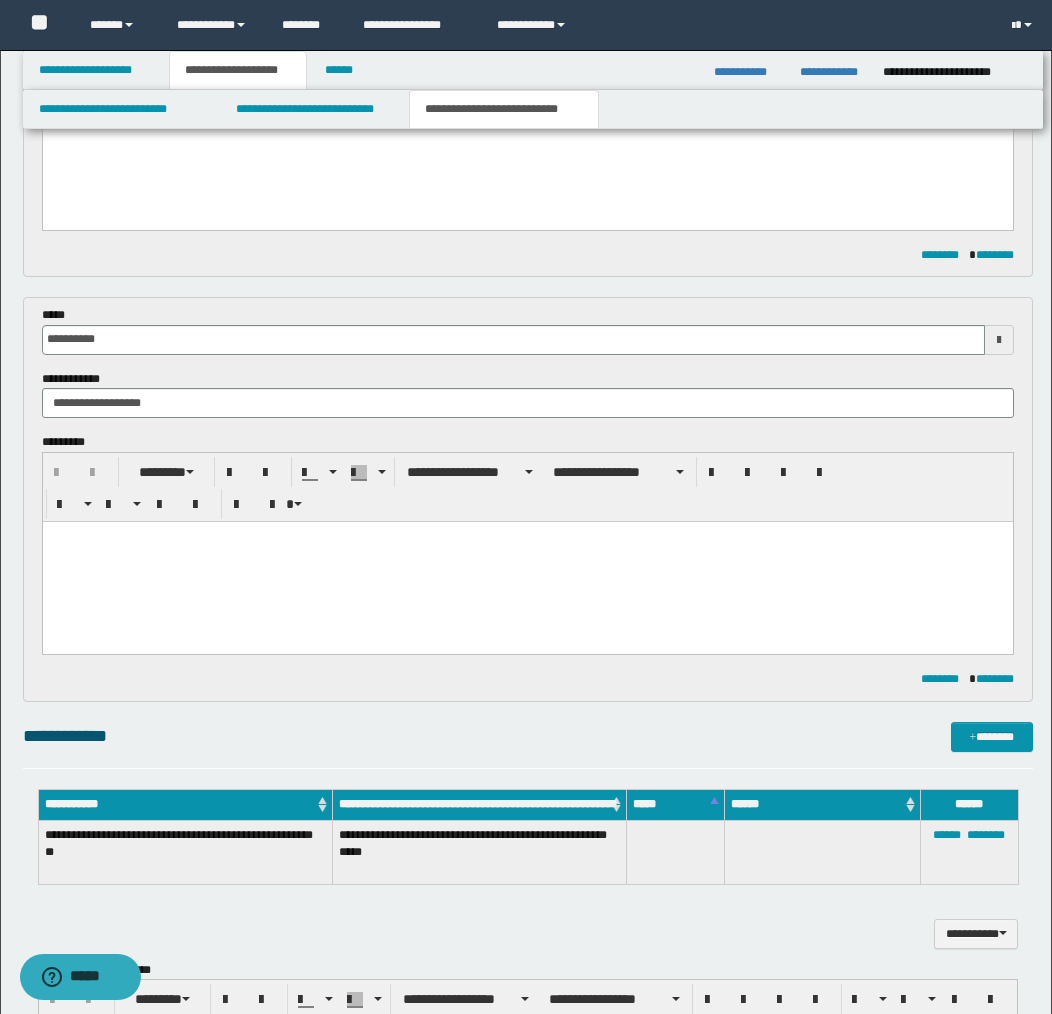 click at bounding box center [527, 562] 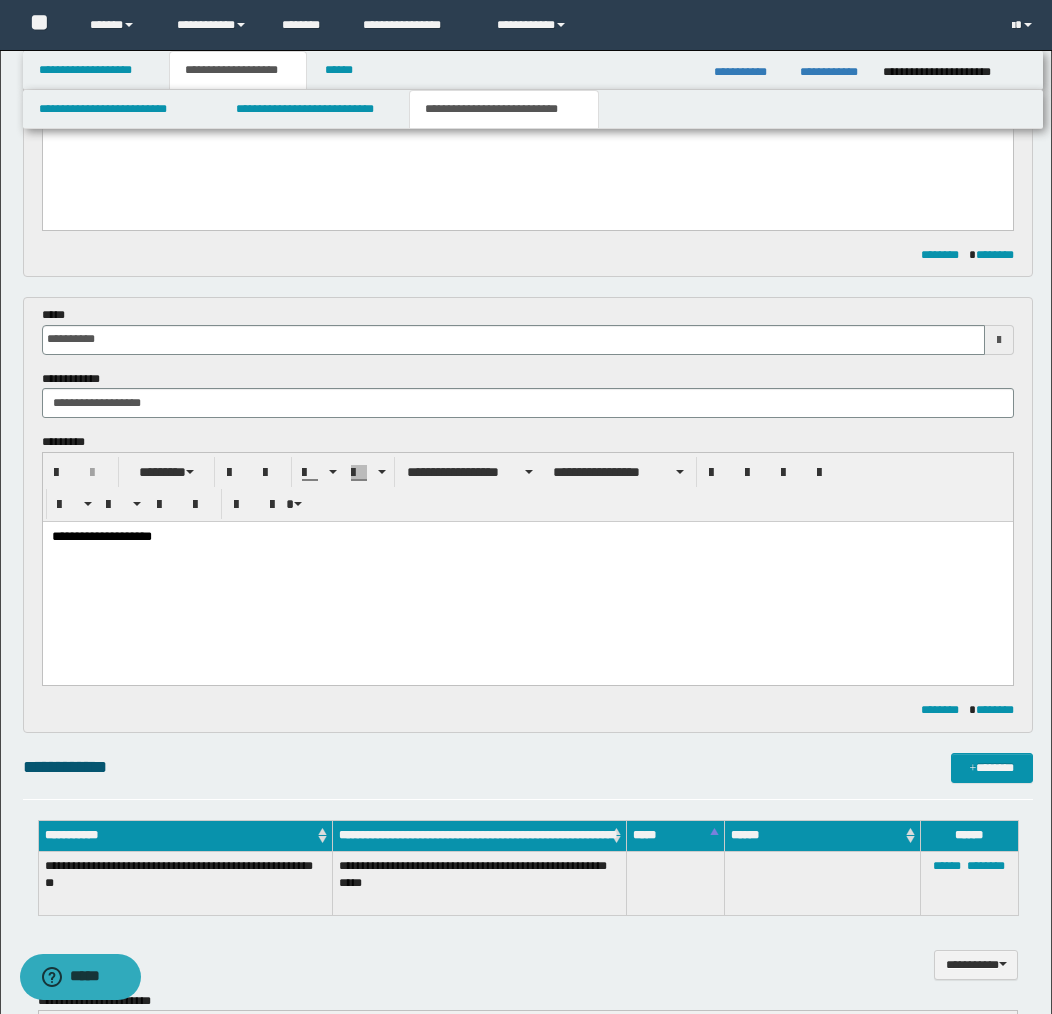 click at bounding box center (527, 567) 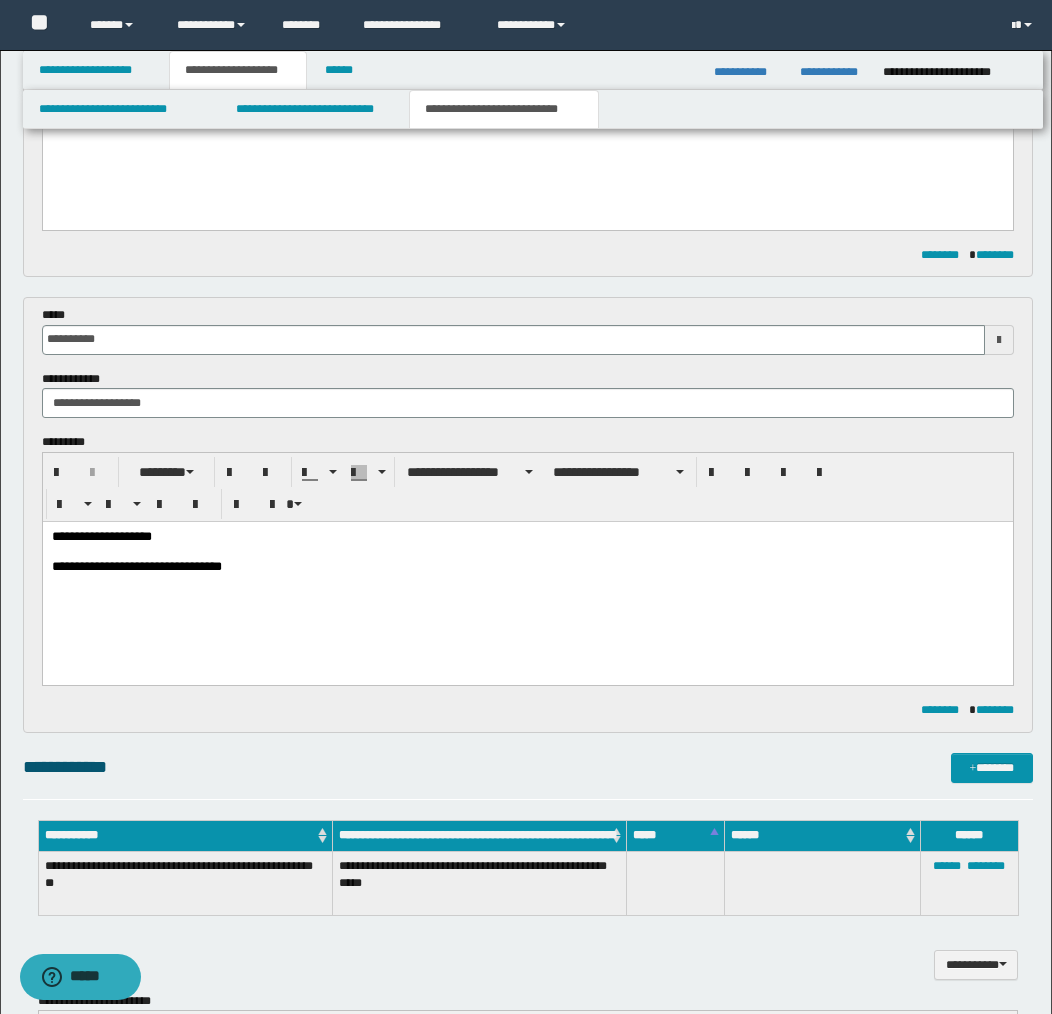 click on "**********" at bounding box center (527, 568) 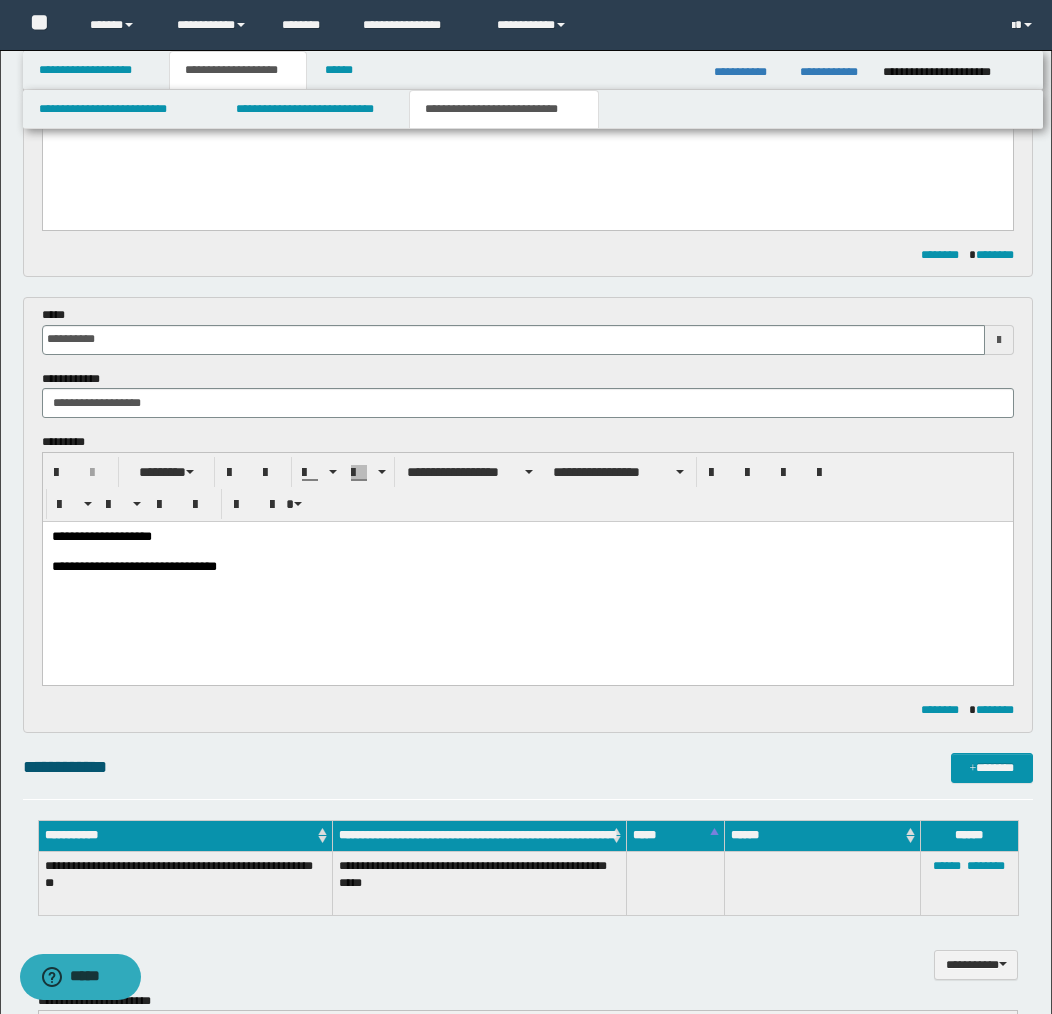 click on "**********" at bounding box center [527, 568] 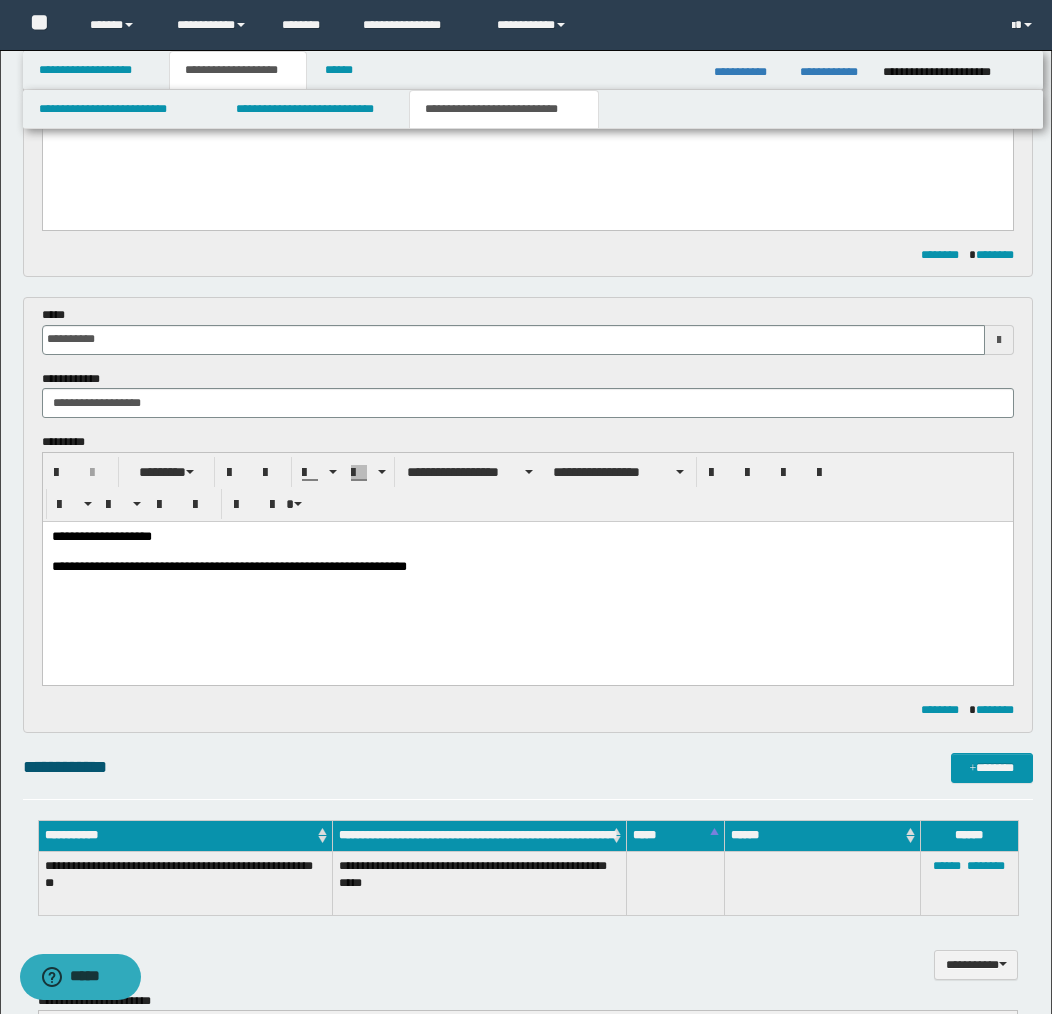 click on "**********" at bounding box center [527, 568] 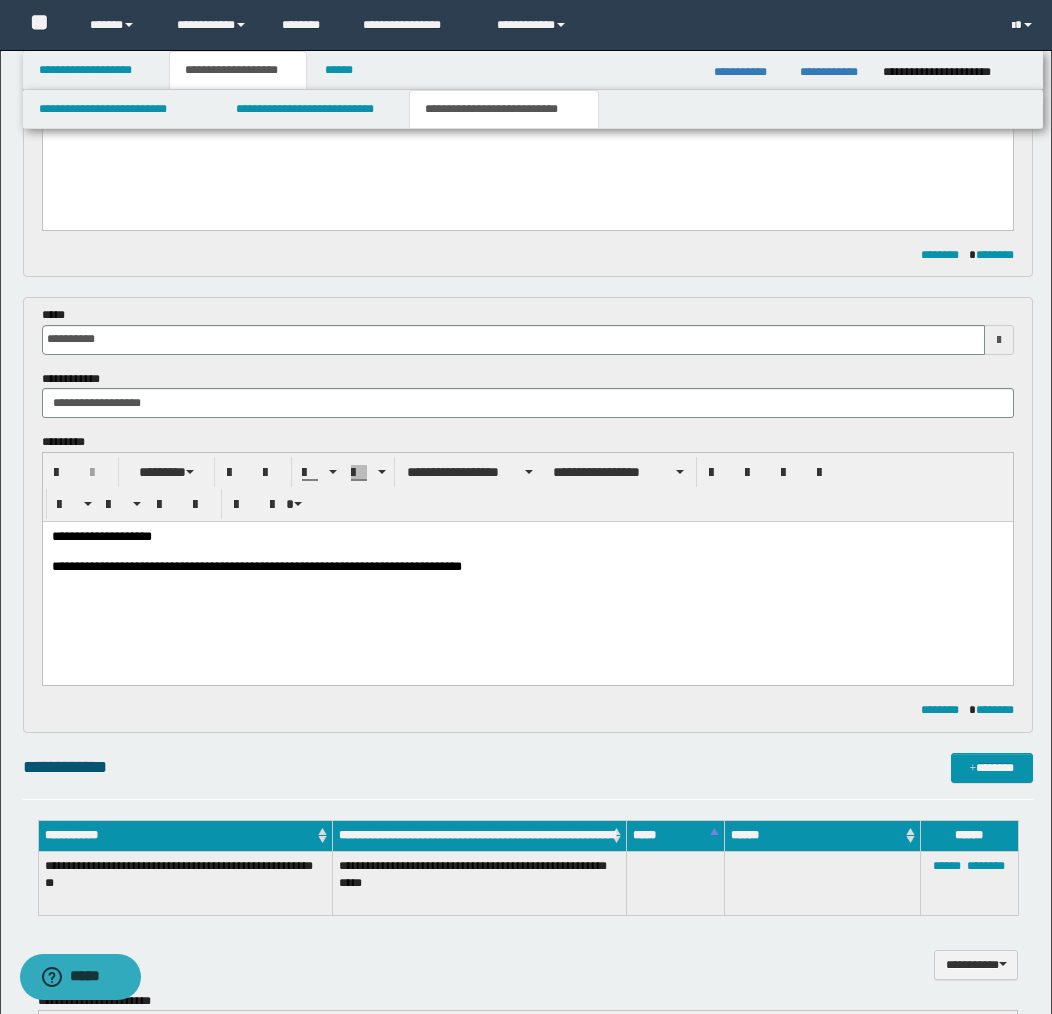 click on "**********" at bounding box center (527, 568) 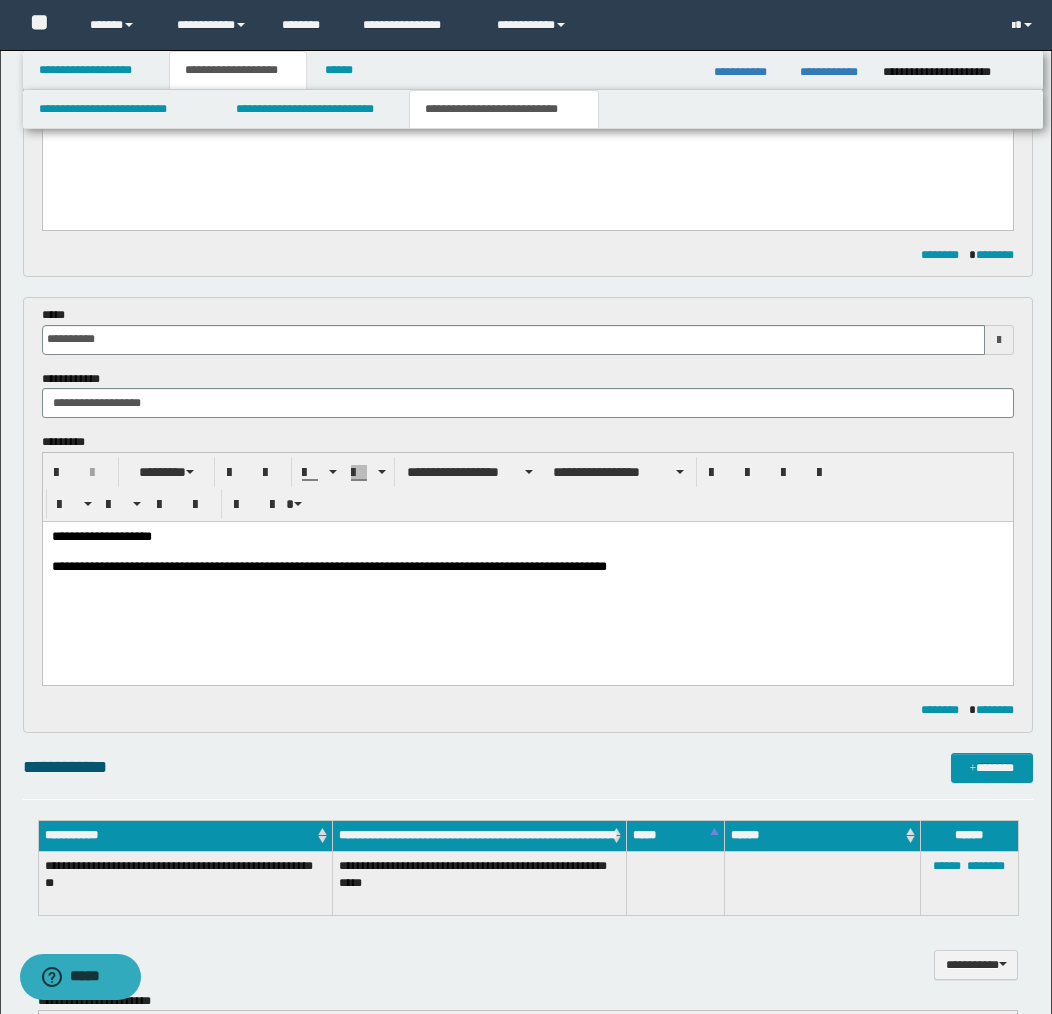 click on "**********" at bounding box center (527, 568) 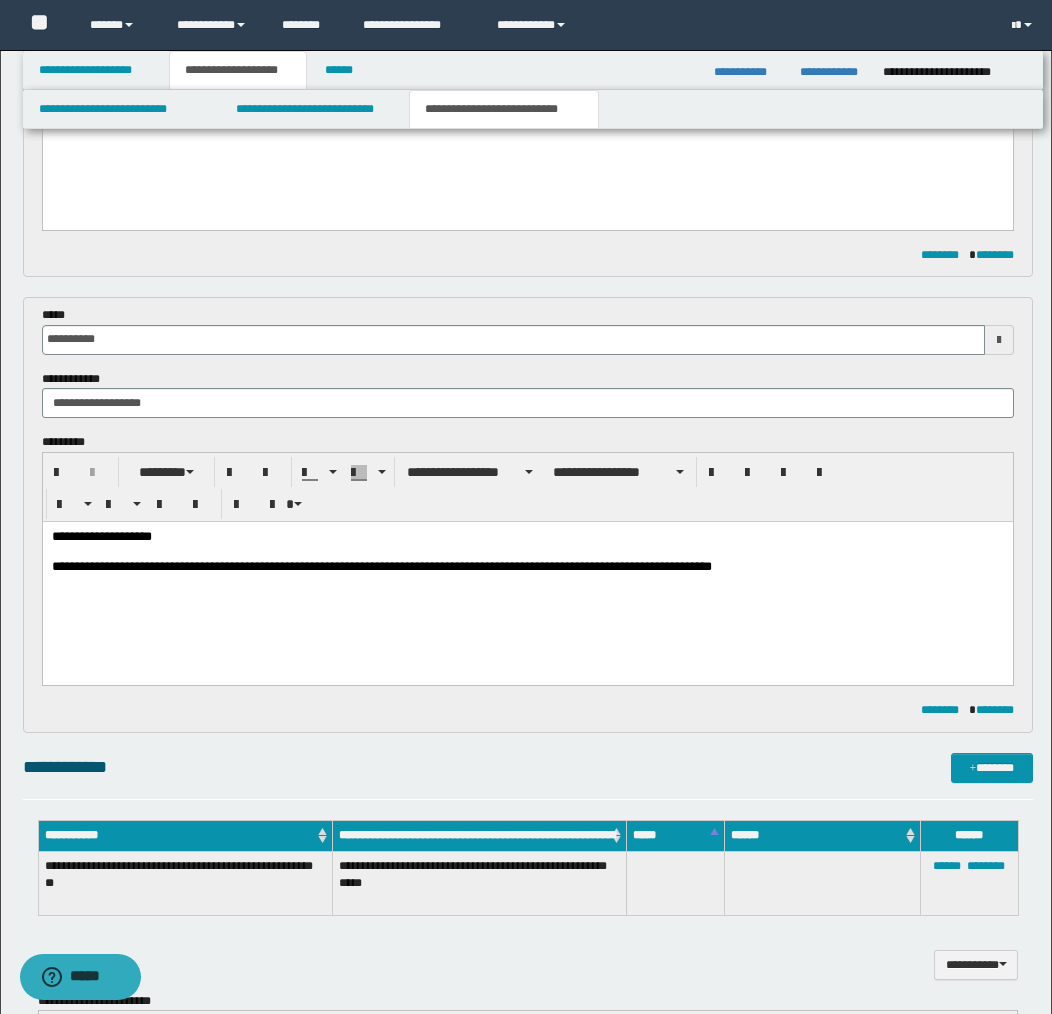 click on "**********" at bounding box center [527, 568] 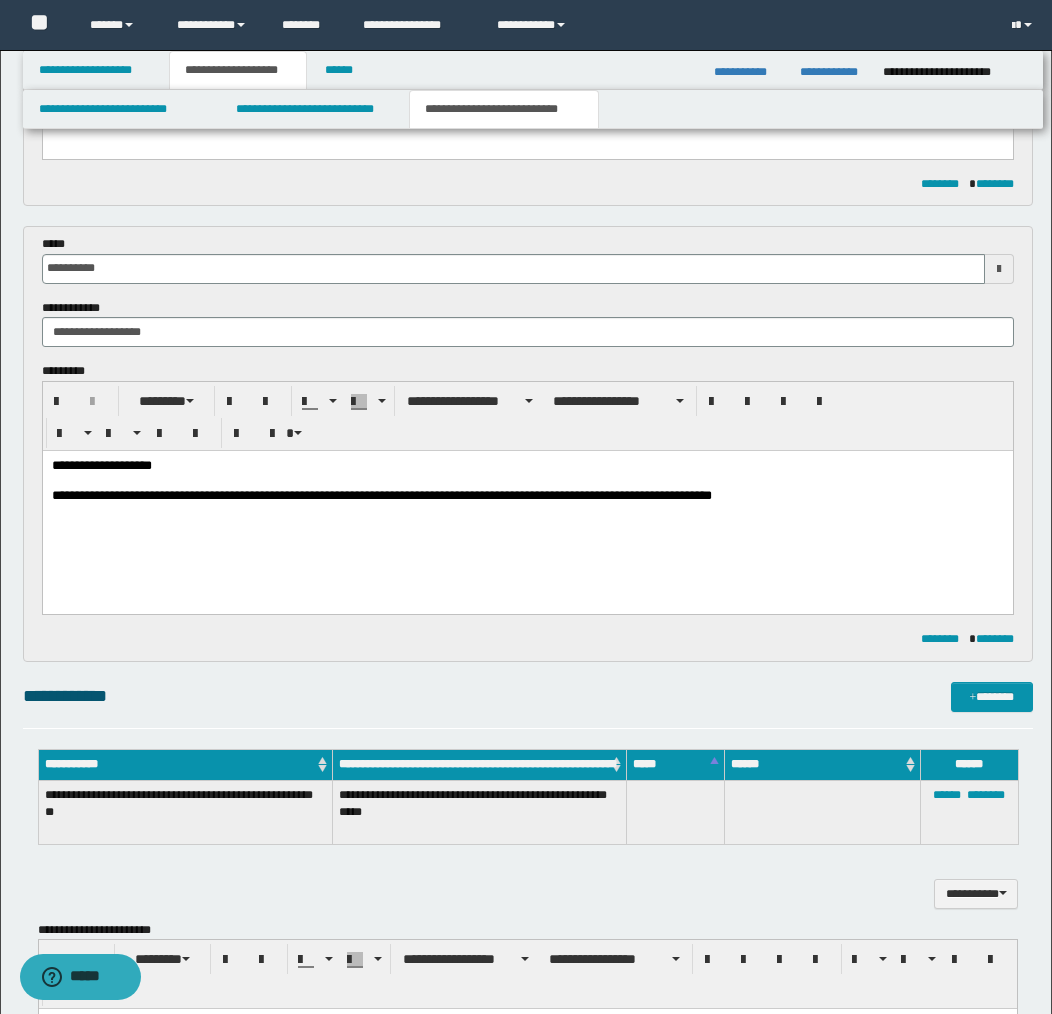 scroll, scrollTop: 859, scrollLeft: 0, axis: vertical 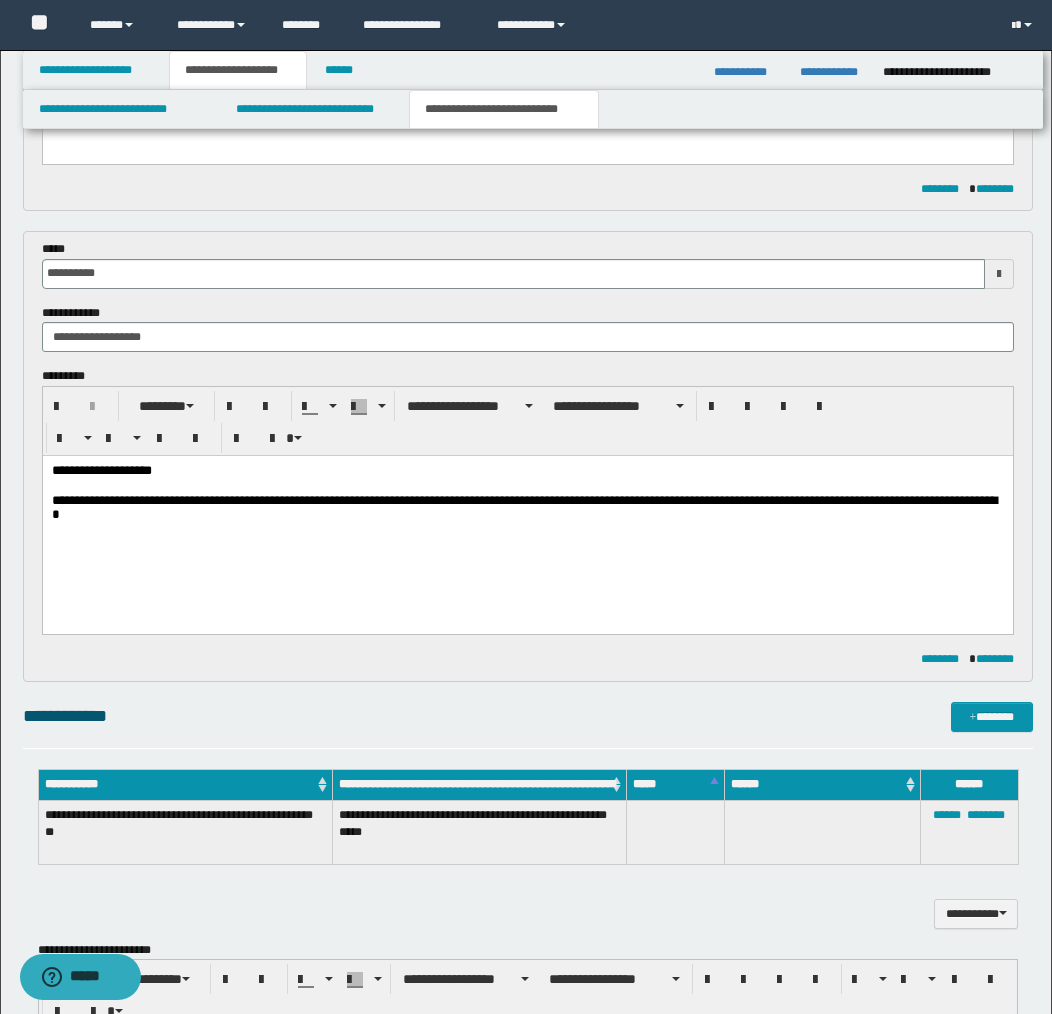 click on "**********" at bounding box center (527, 509) 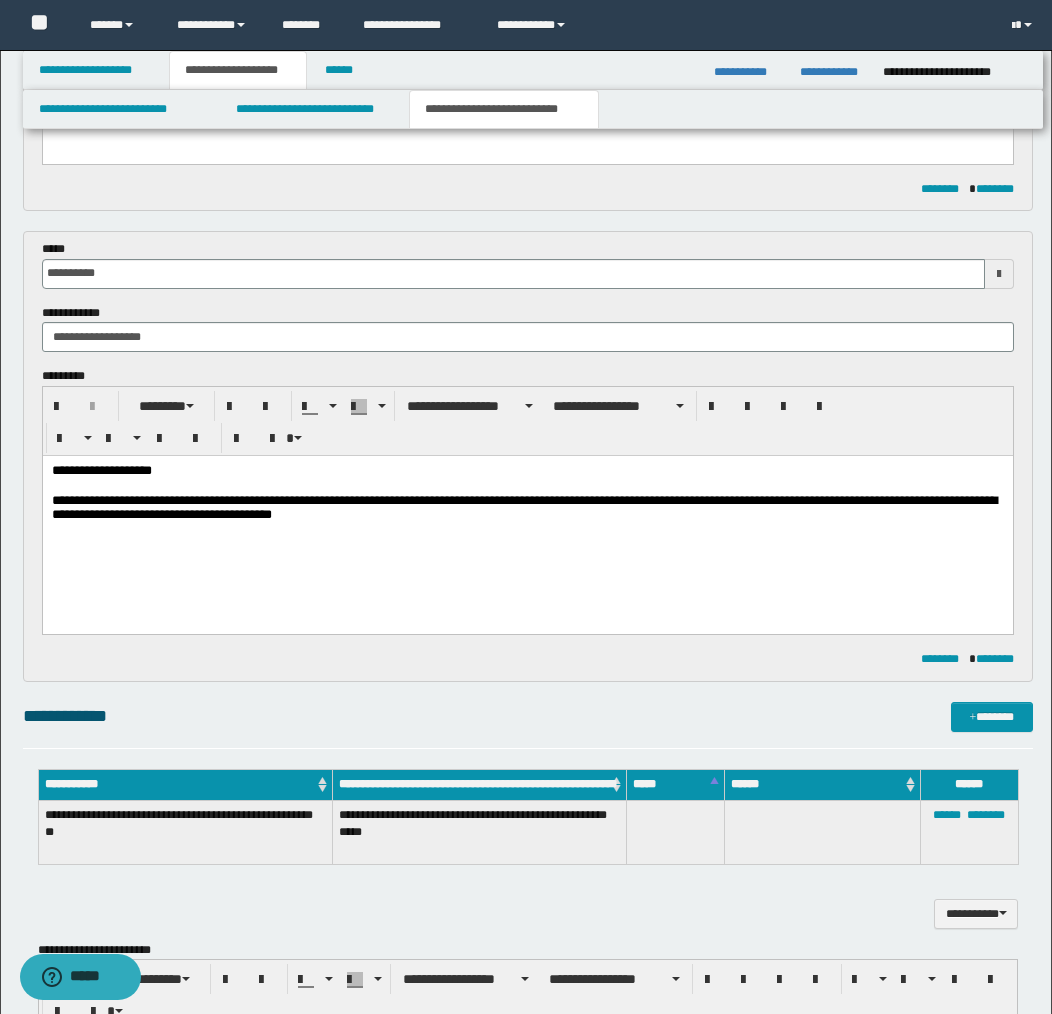 click on "**********" at bounding box center [527, 509] 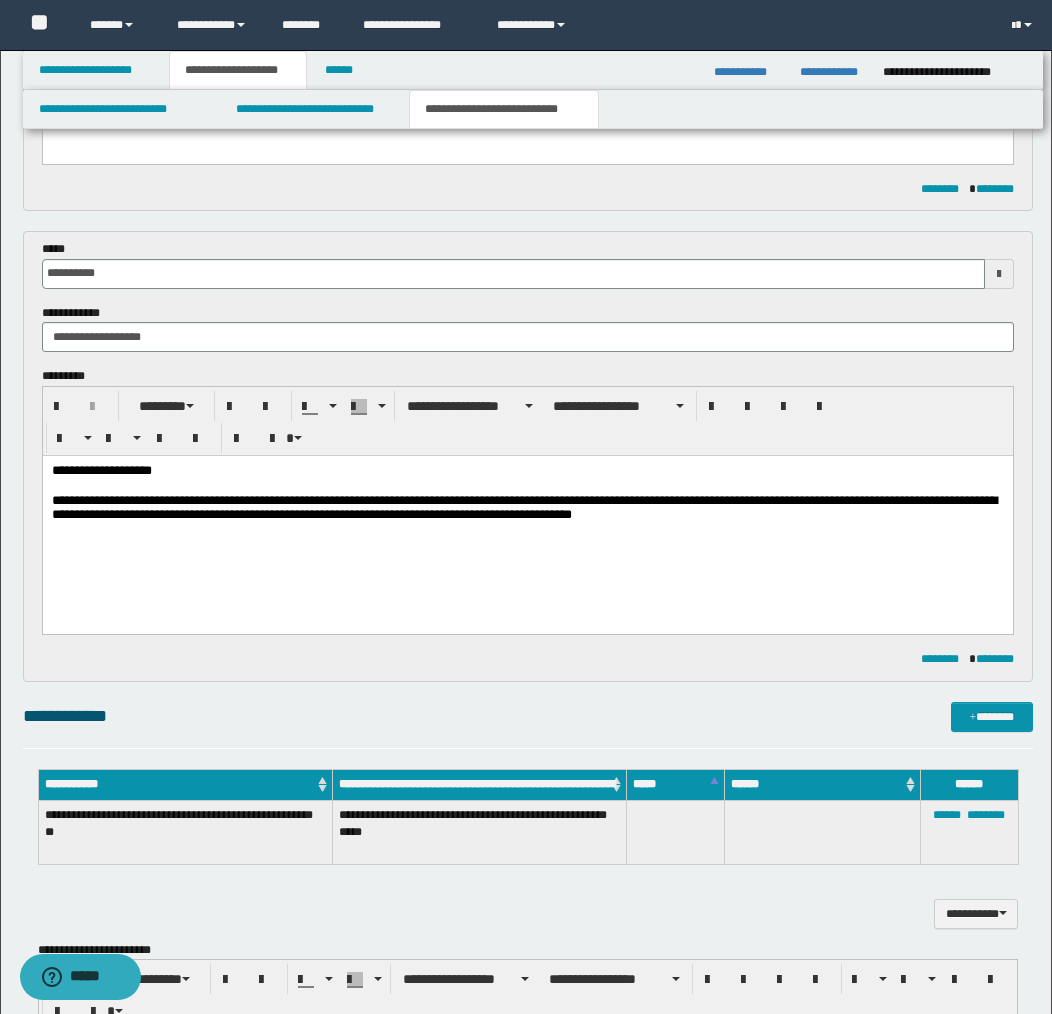 click on "**********" at bounding box center [527, 509] 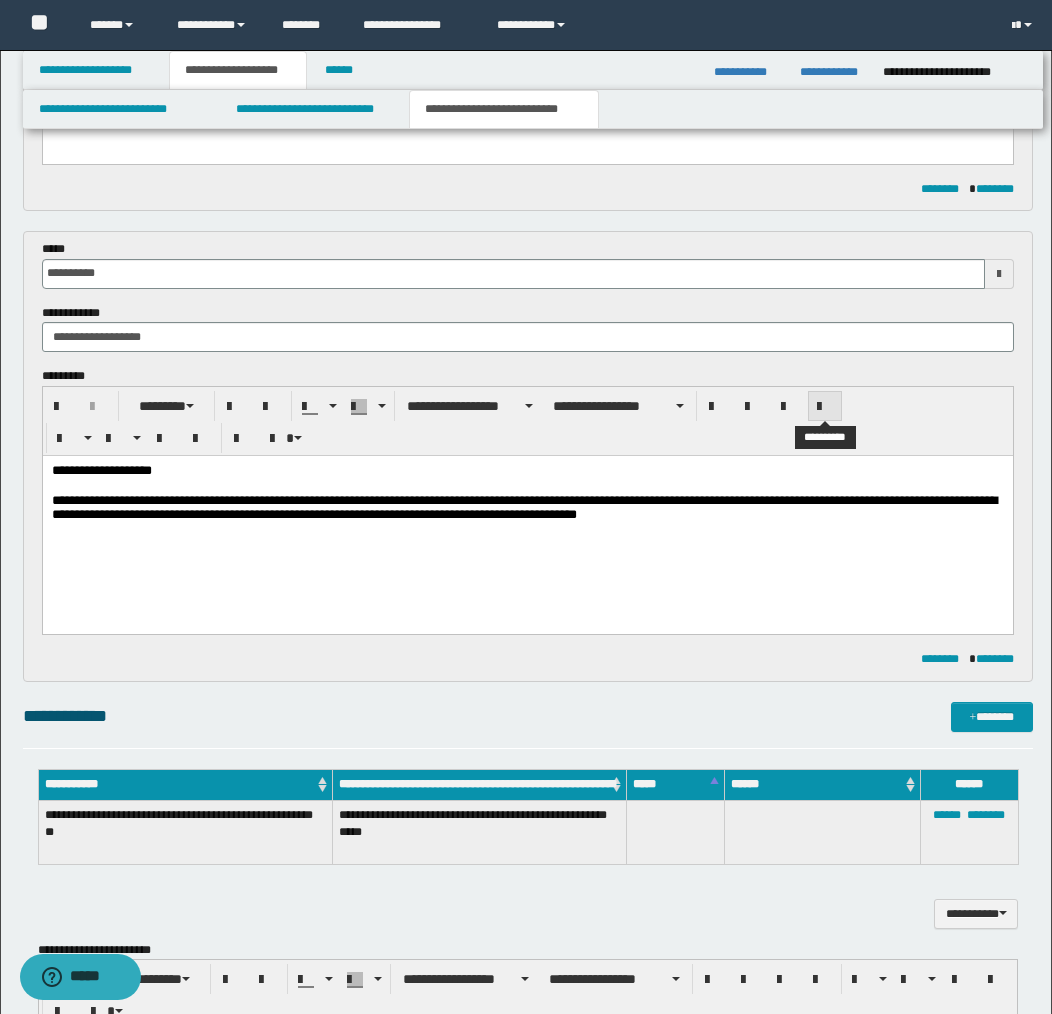 click at bounding box center (825, 407) 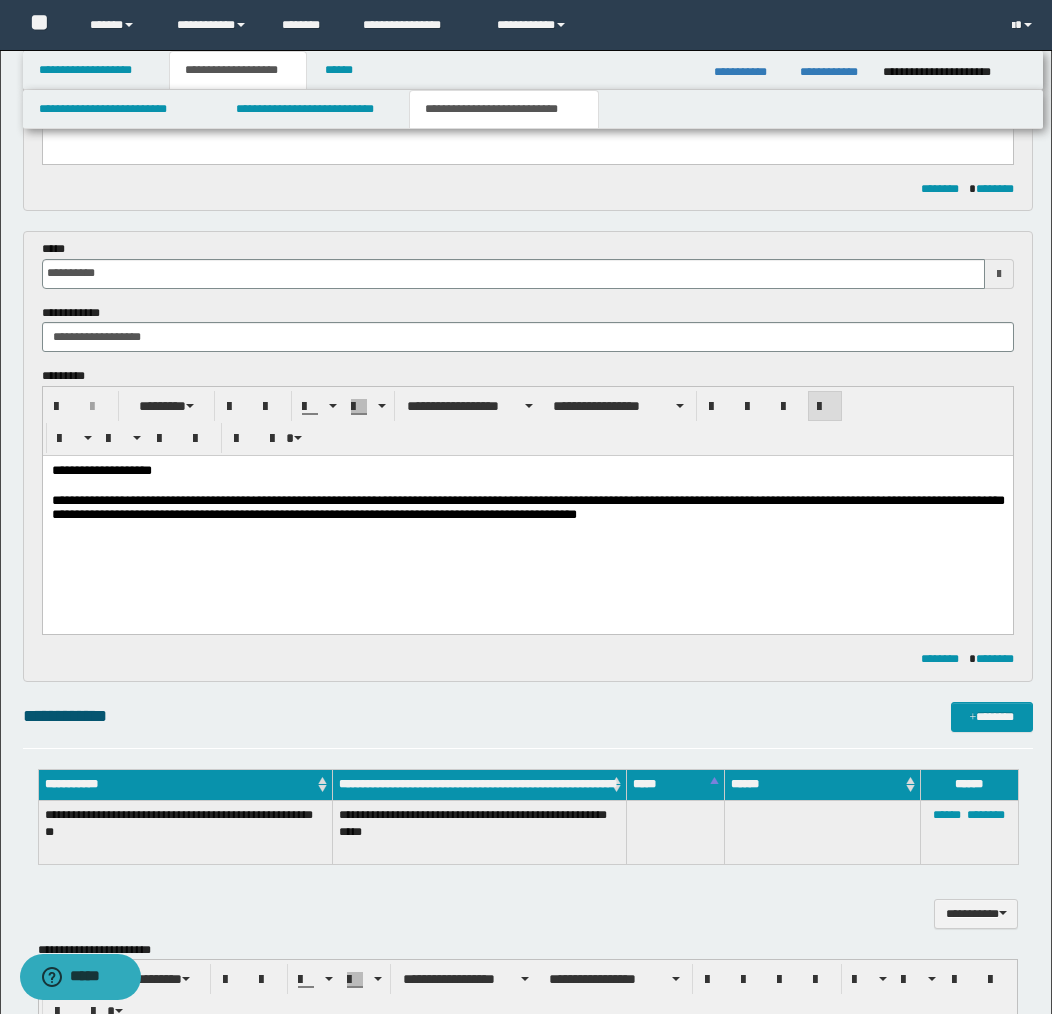 click on "**********" at bounding box center [527, 509] 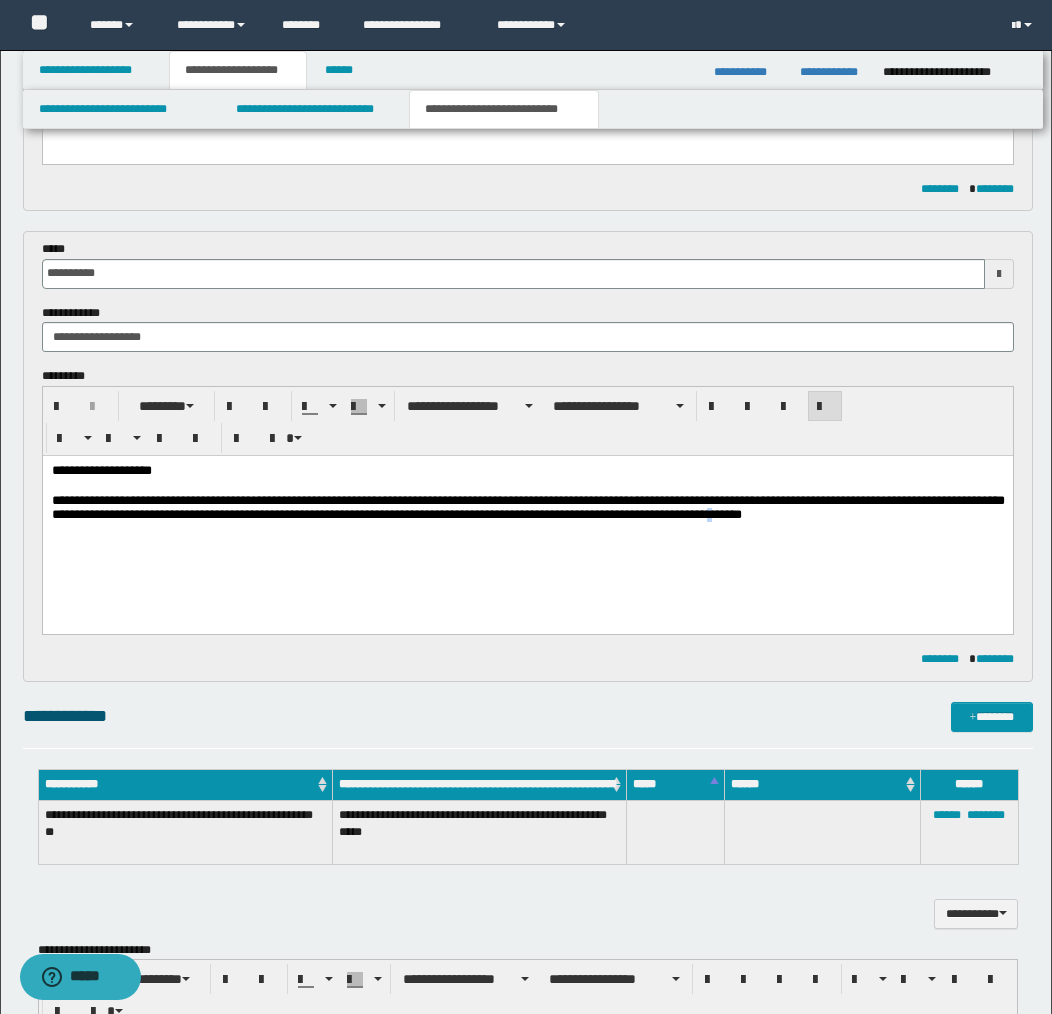 click on "**********" at bounding box center [527, 509] 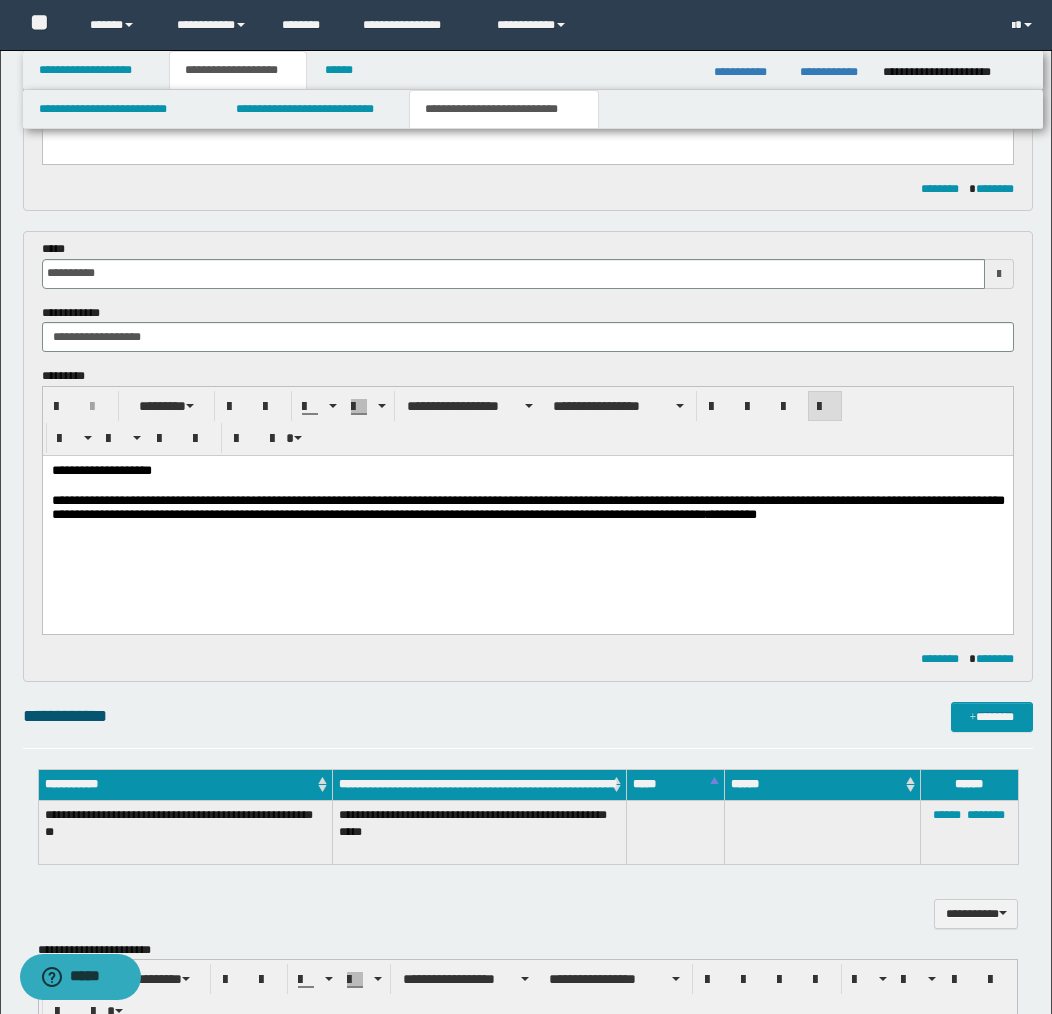 click on "**********" at bounding box center [527, 509] 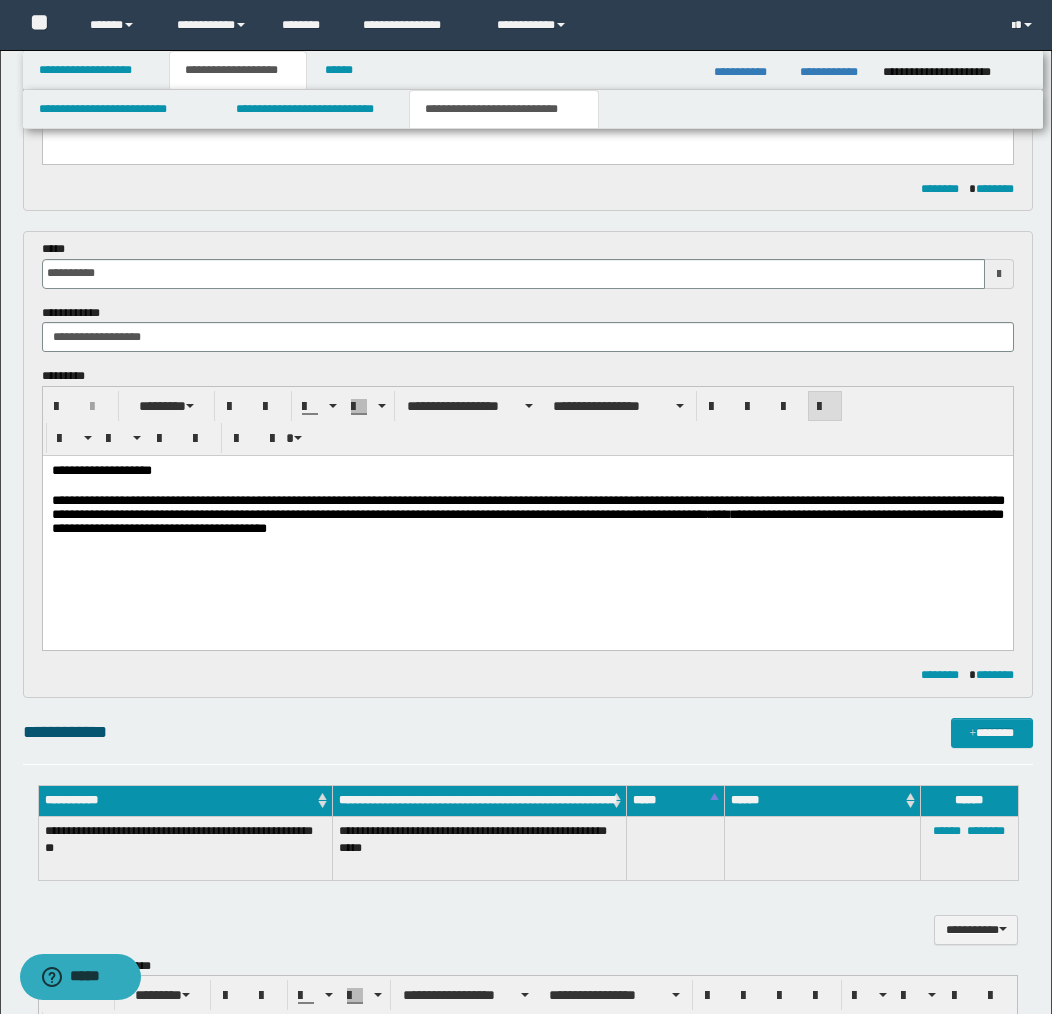 click on "**********" at bounding box center [527, 517] 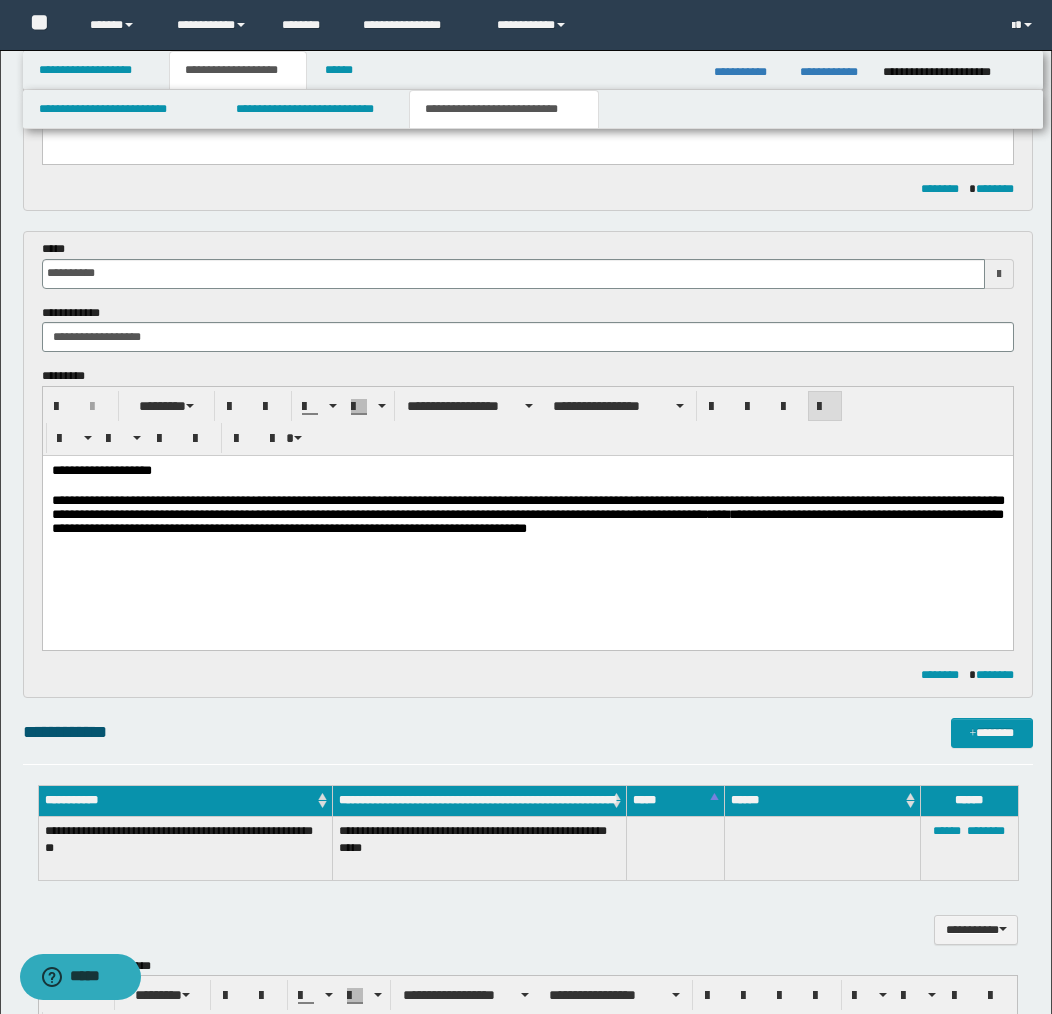 click on "**********" at bounding box center [527, 517] 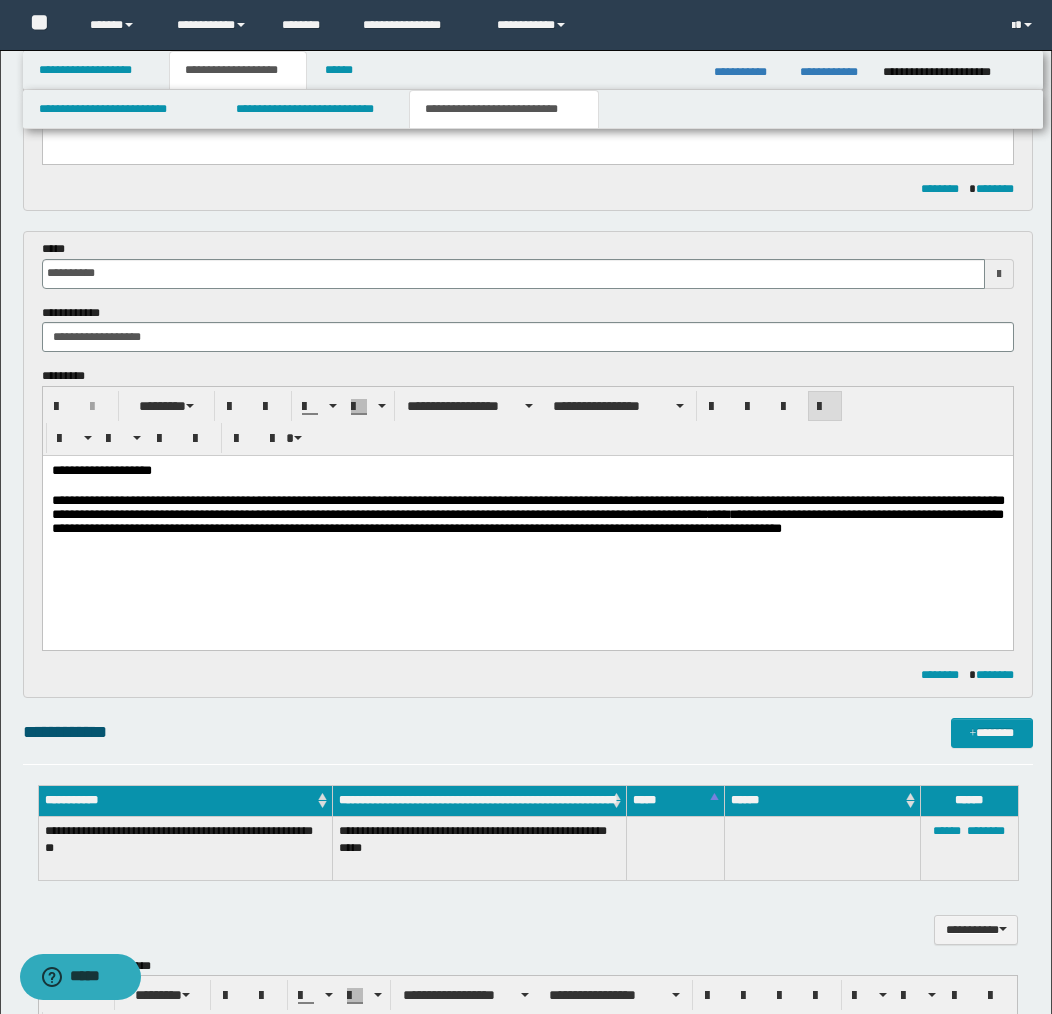 click on "**********" at bounding box center [527, 517] 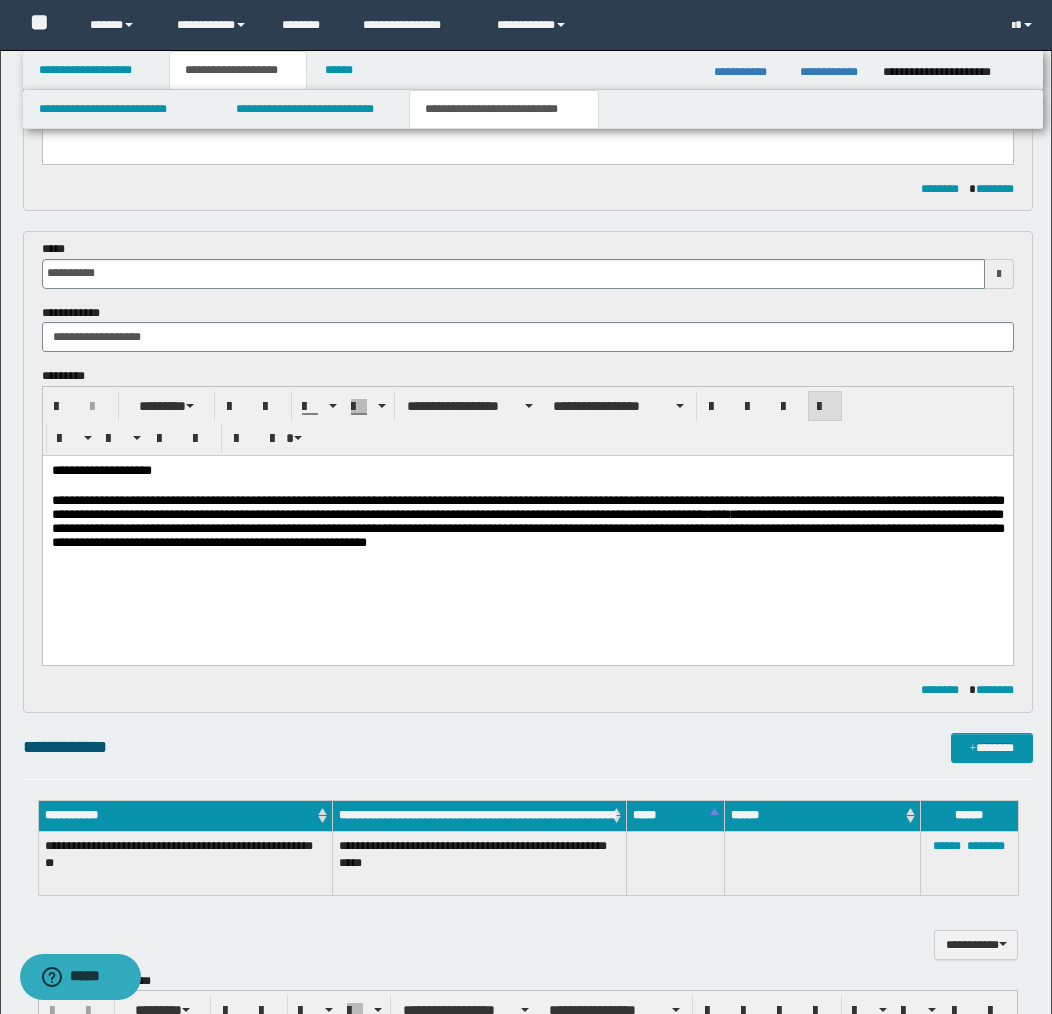 click on "**********" at bounding box center (527, 525) 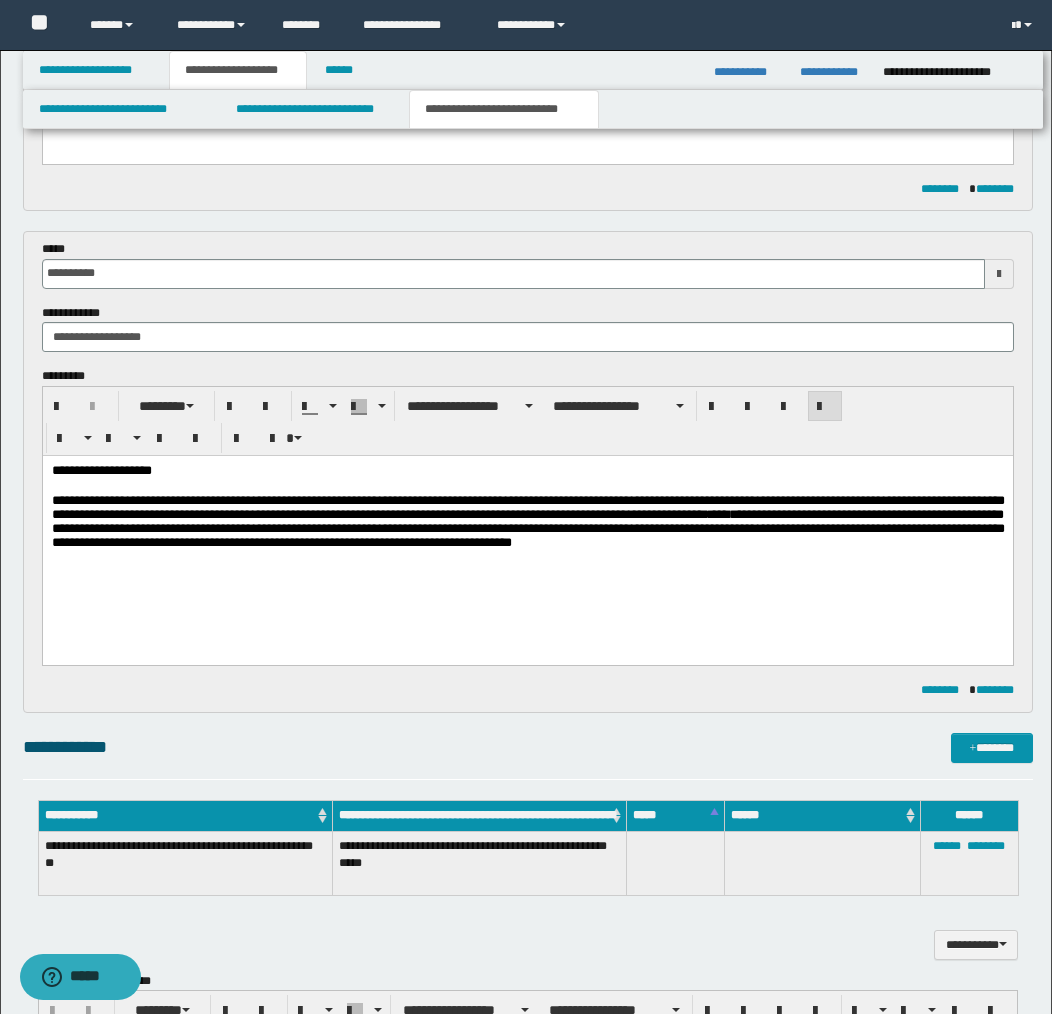 click on "**********" at bounding box center (527, 525) 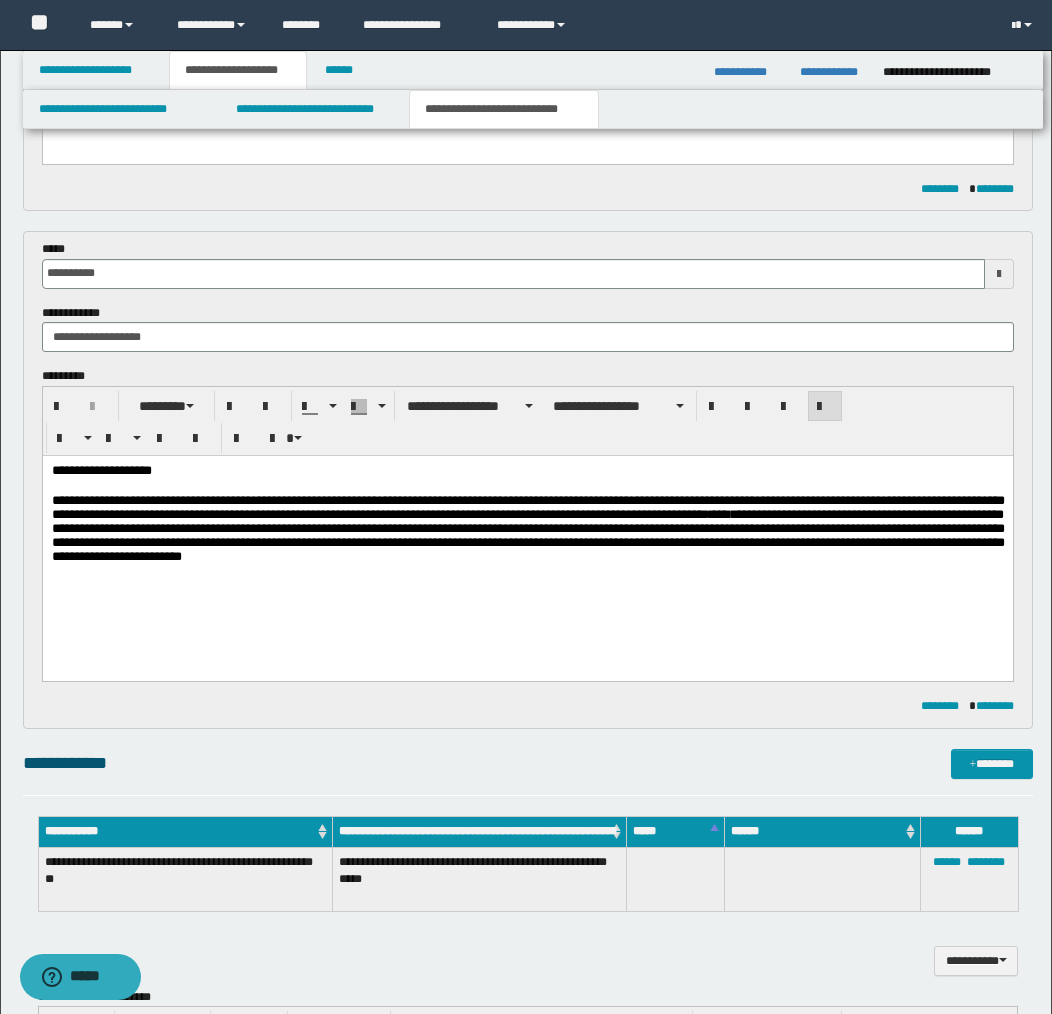 click on "**********" at bounding box center [527, 533] 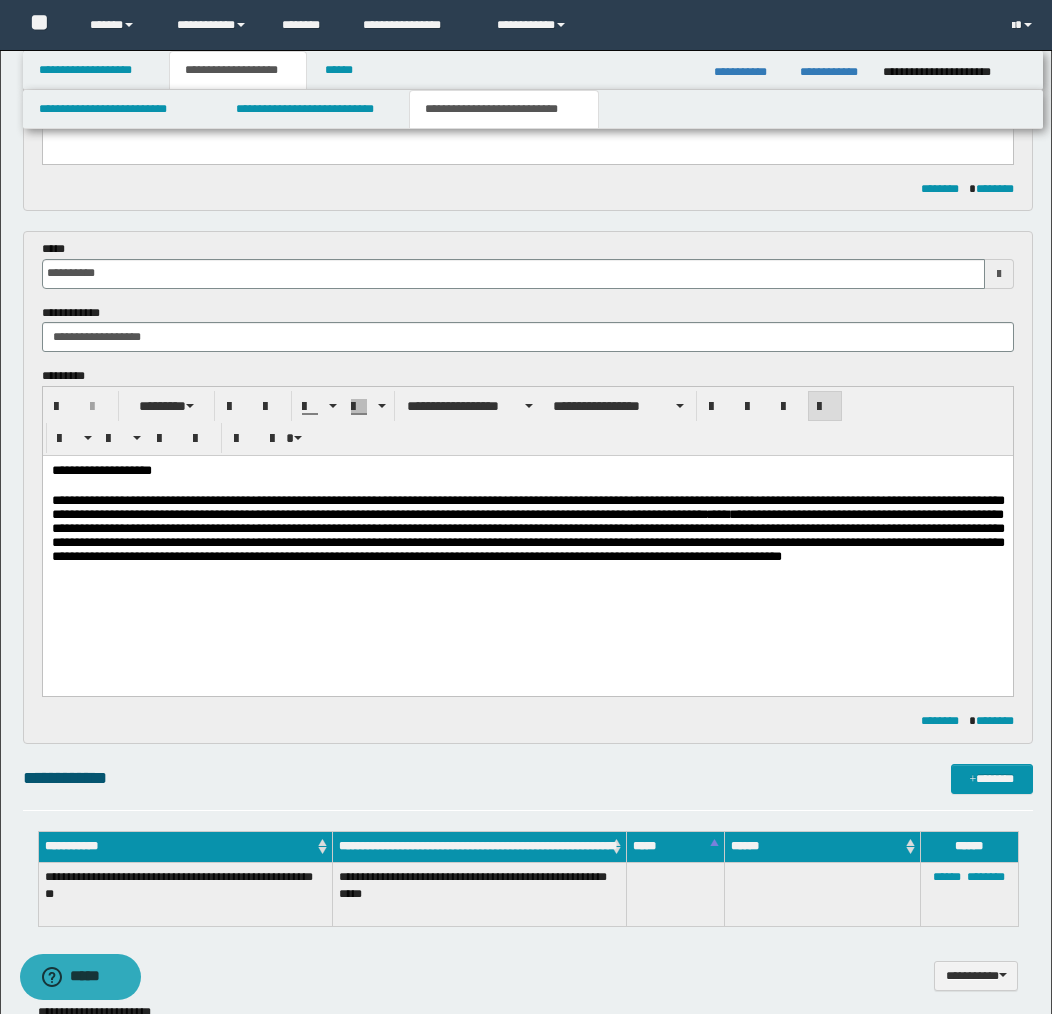 click on "**********" at bounding box center (527, 540) 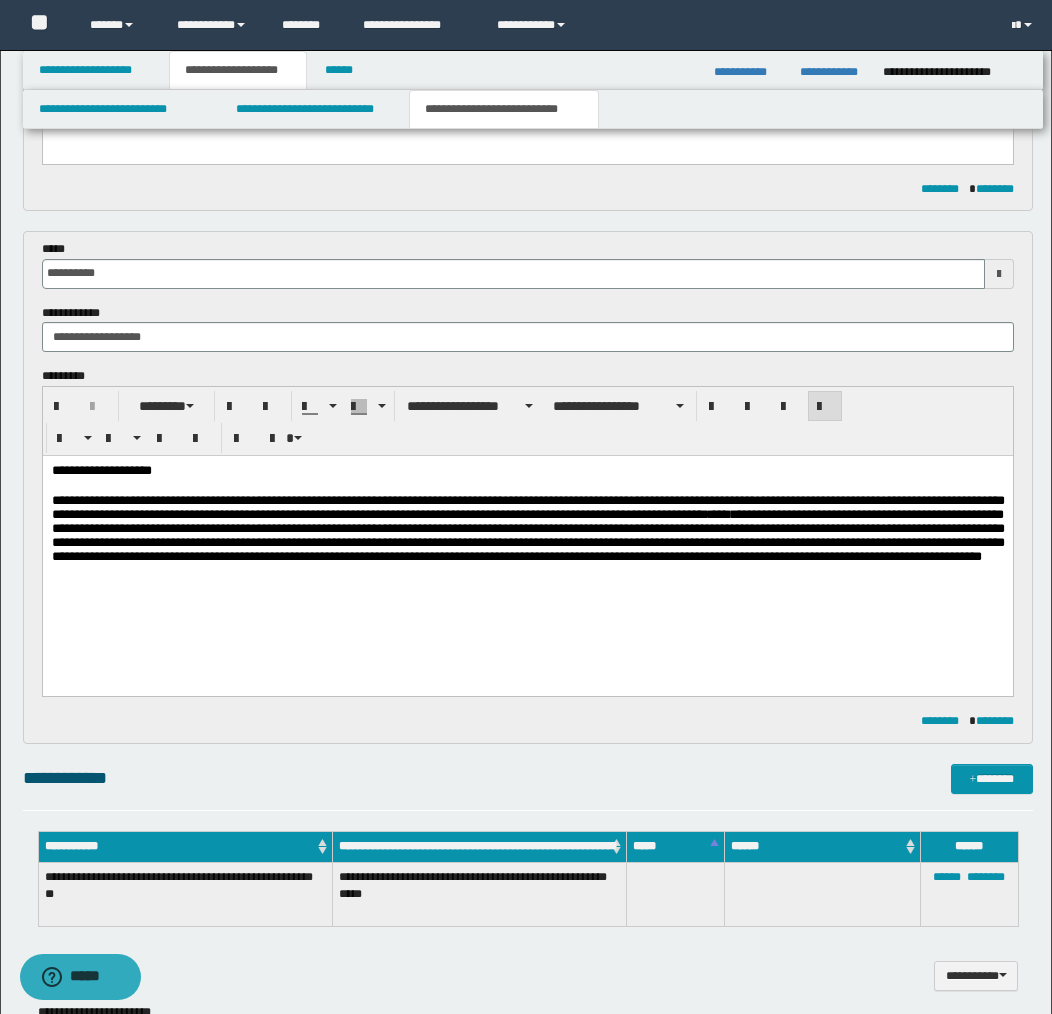 scroll, scrollTop: 838, scrollLeft: 0, axis: vertical 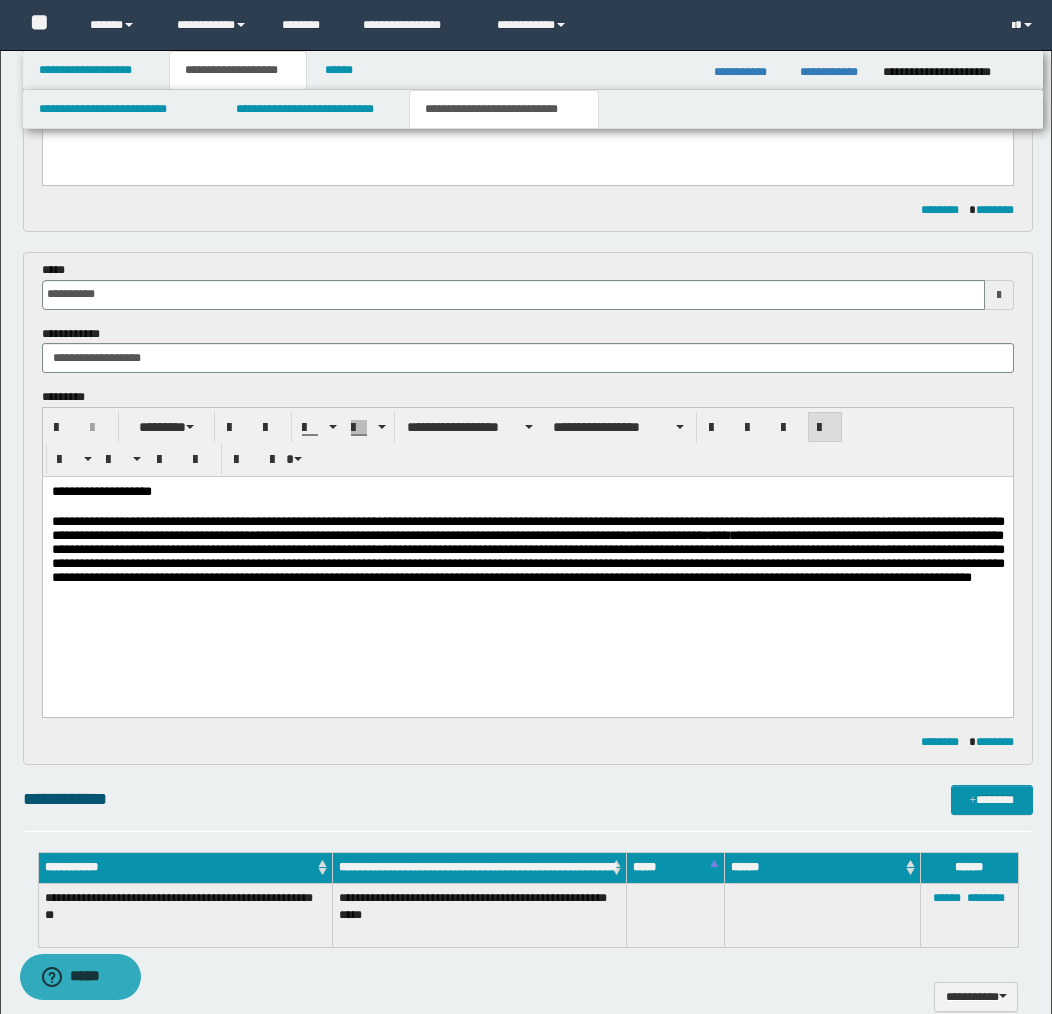 click on "**********" at bounding box center (527, 561) 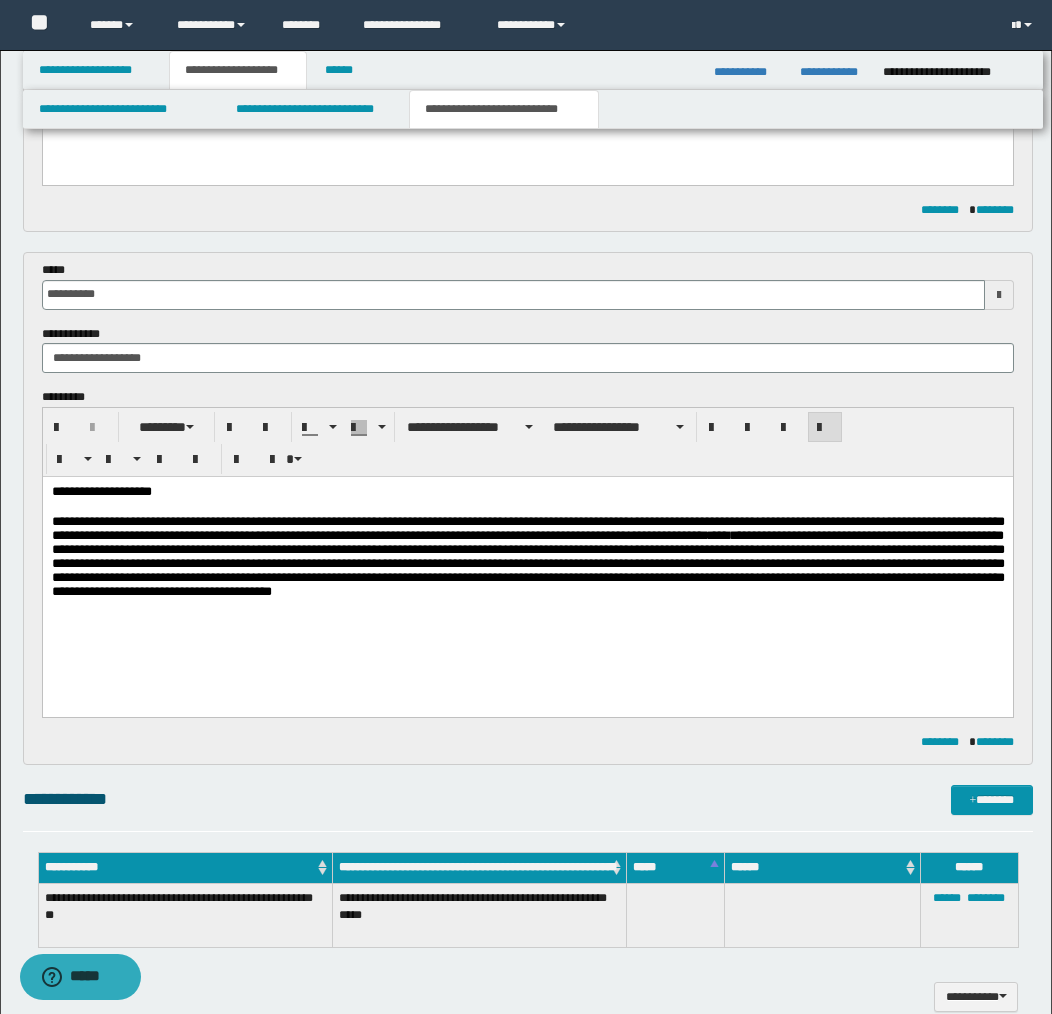 click on "**********" at bounding box center (527, 561) 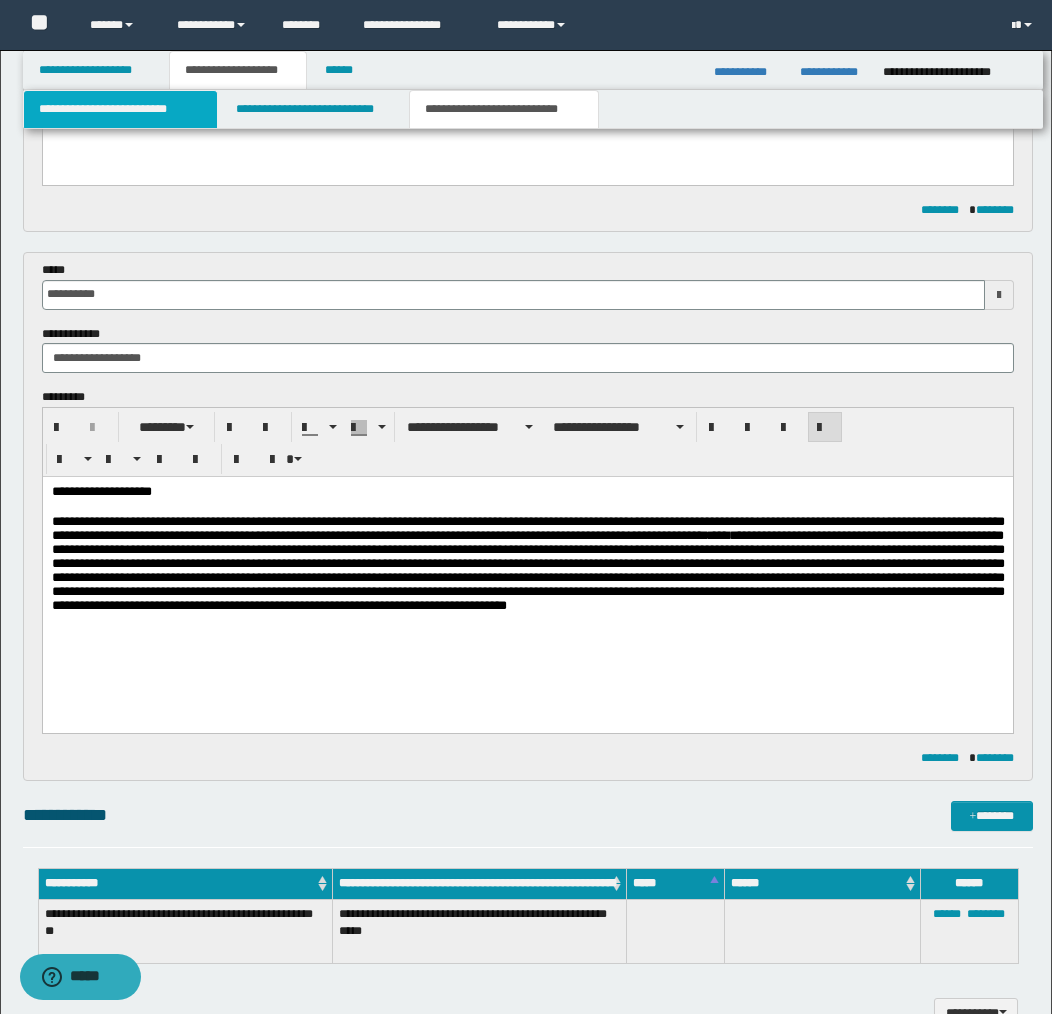 click on "**********" at bounding box center (120, 109) 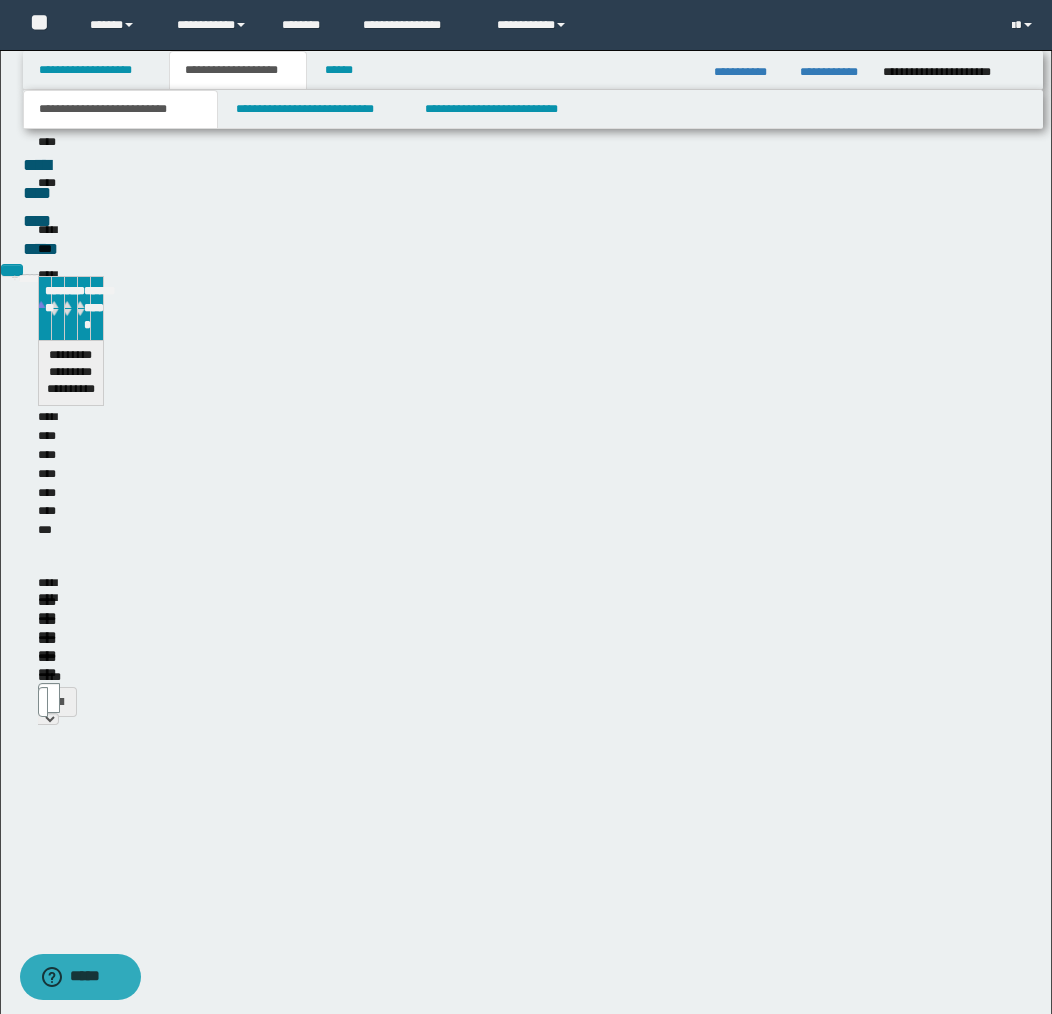 type 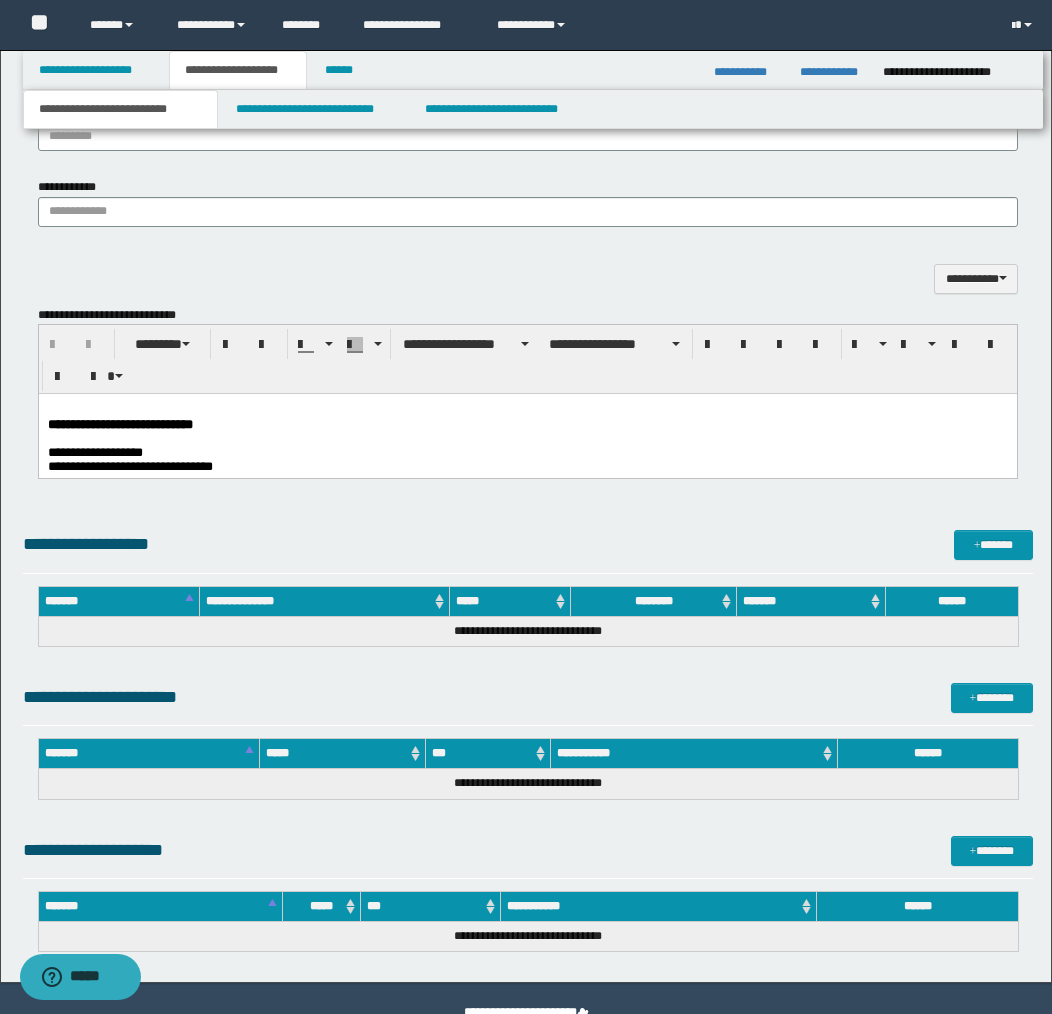 scroll, scrollTop: 1728, scrollLeft: 0, axis: vertical 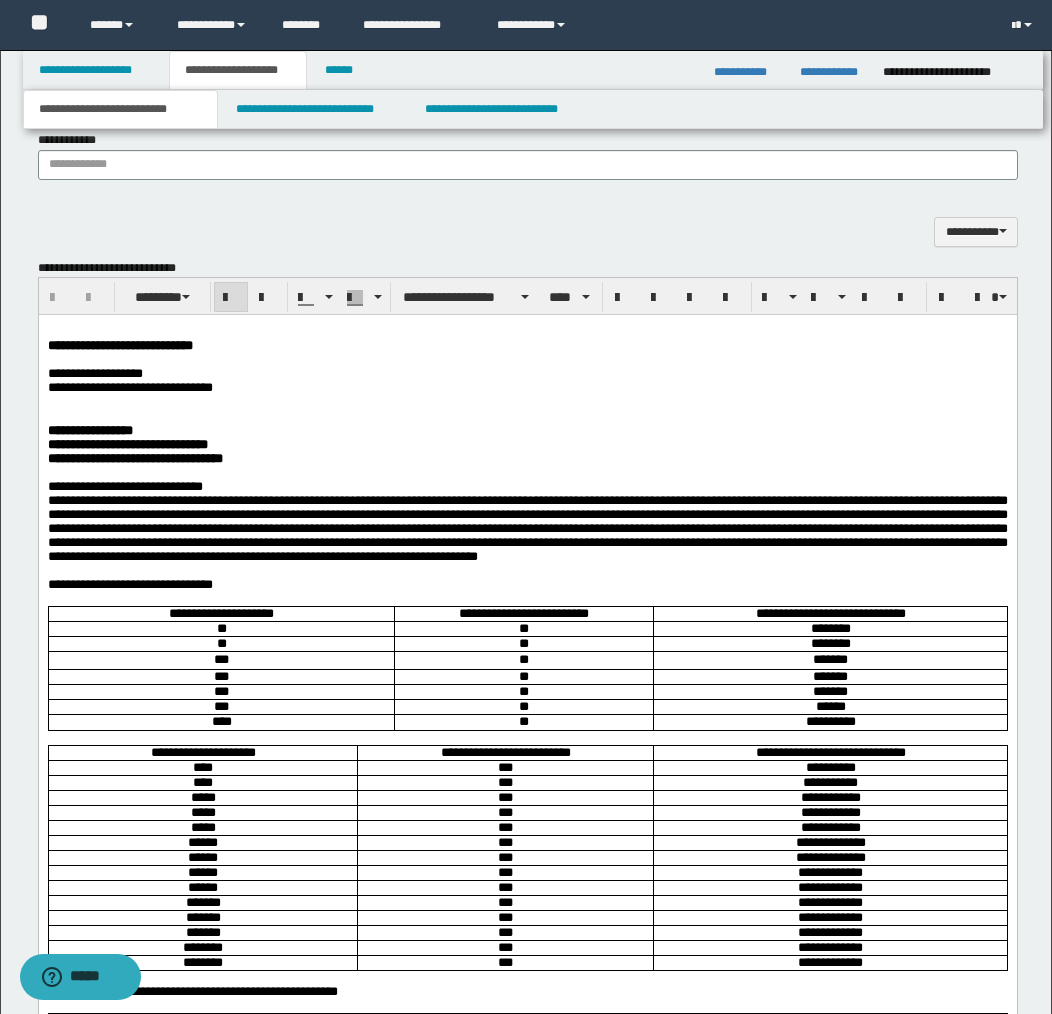 click on "**********" at bounding box center (527, 938) 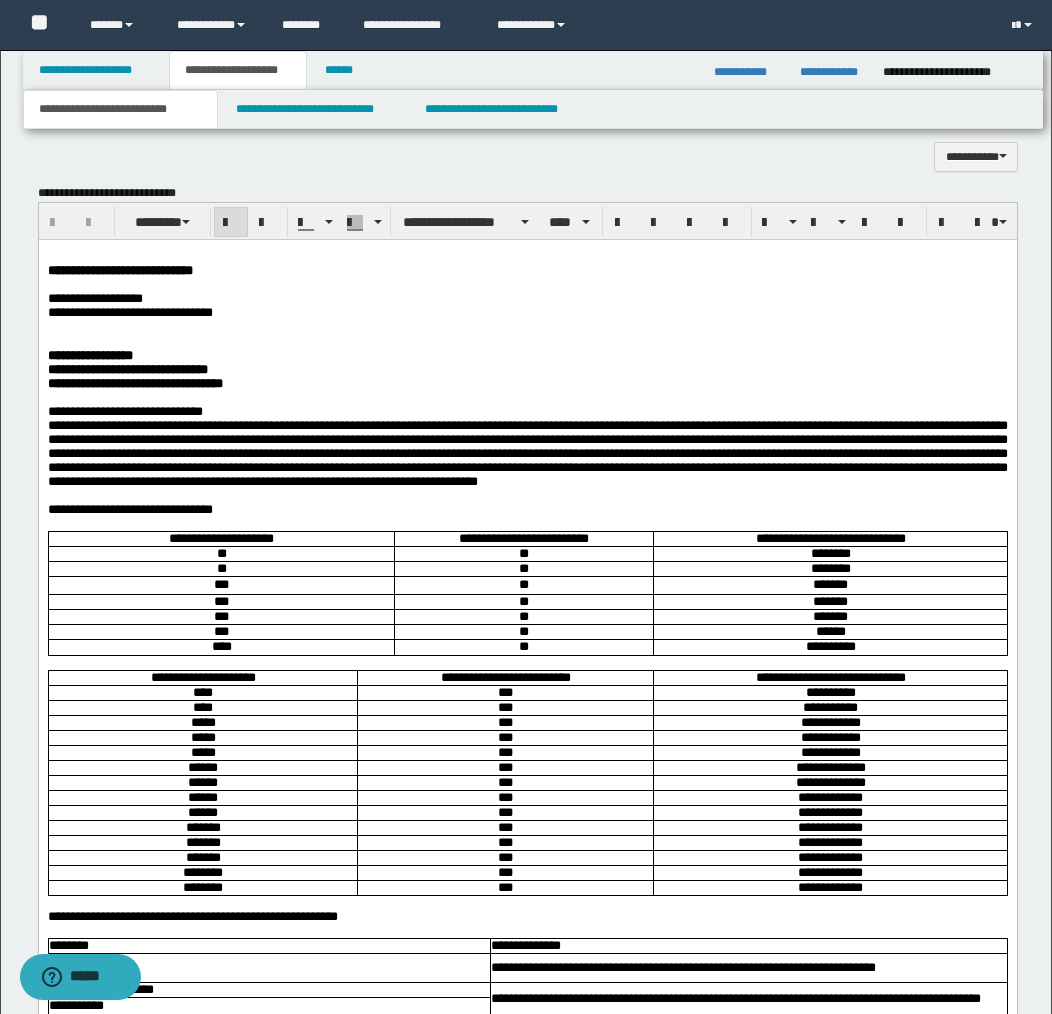 scroll, scrollTop: 1800, scrollLeft: 0, axis: vertical 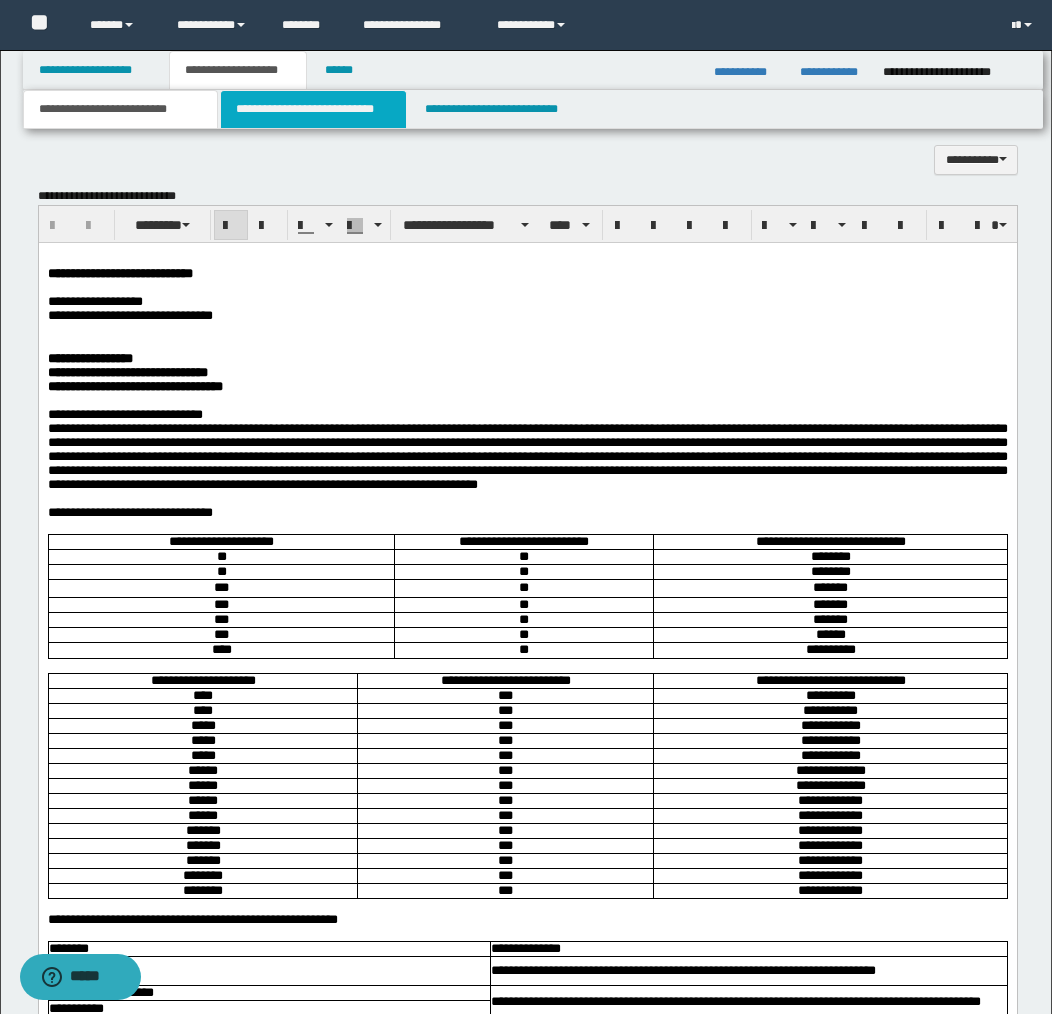 click on "**********" at bounding box center (314, 109) 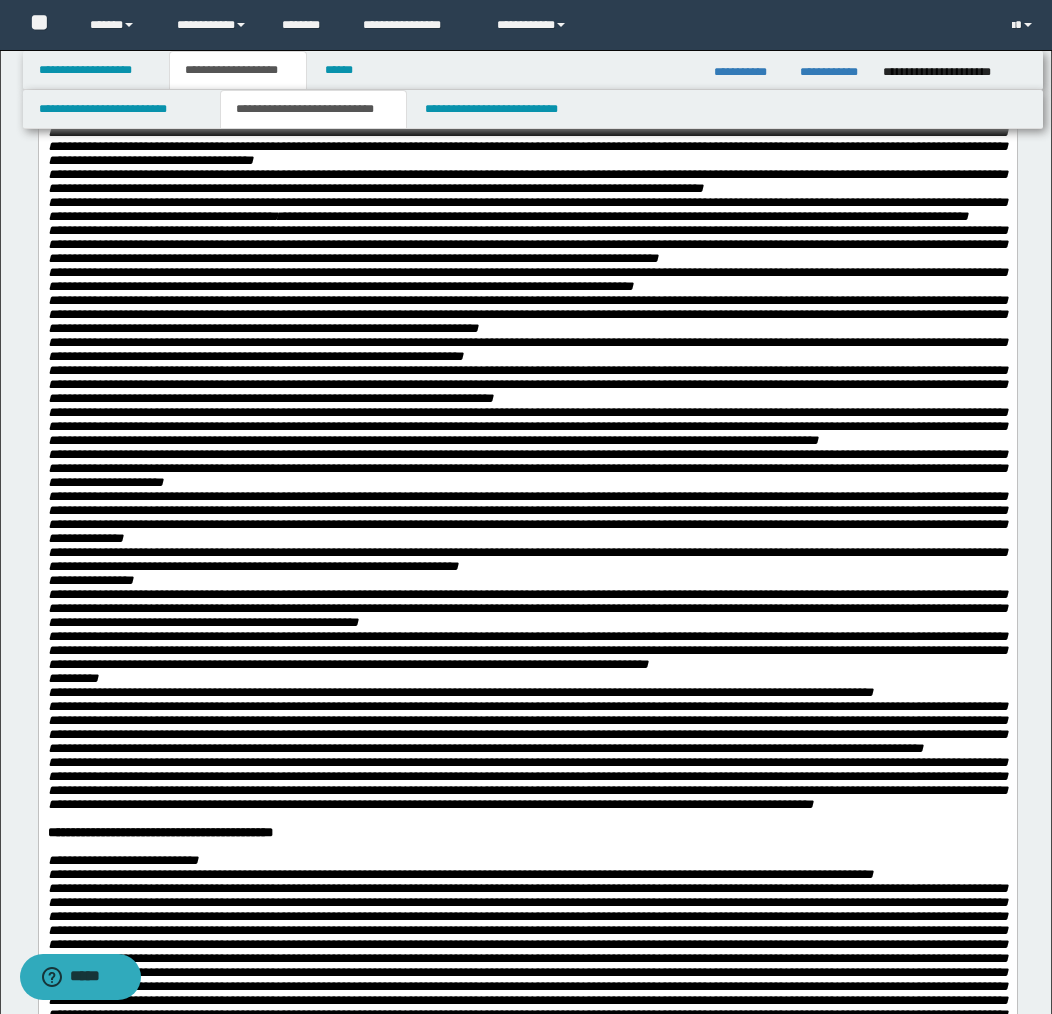 scroll, scrollTop: 1233, scrollLeft: 0, axis: vertical 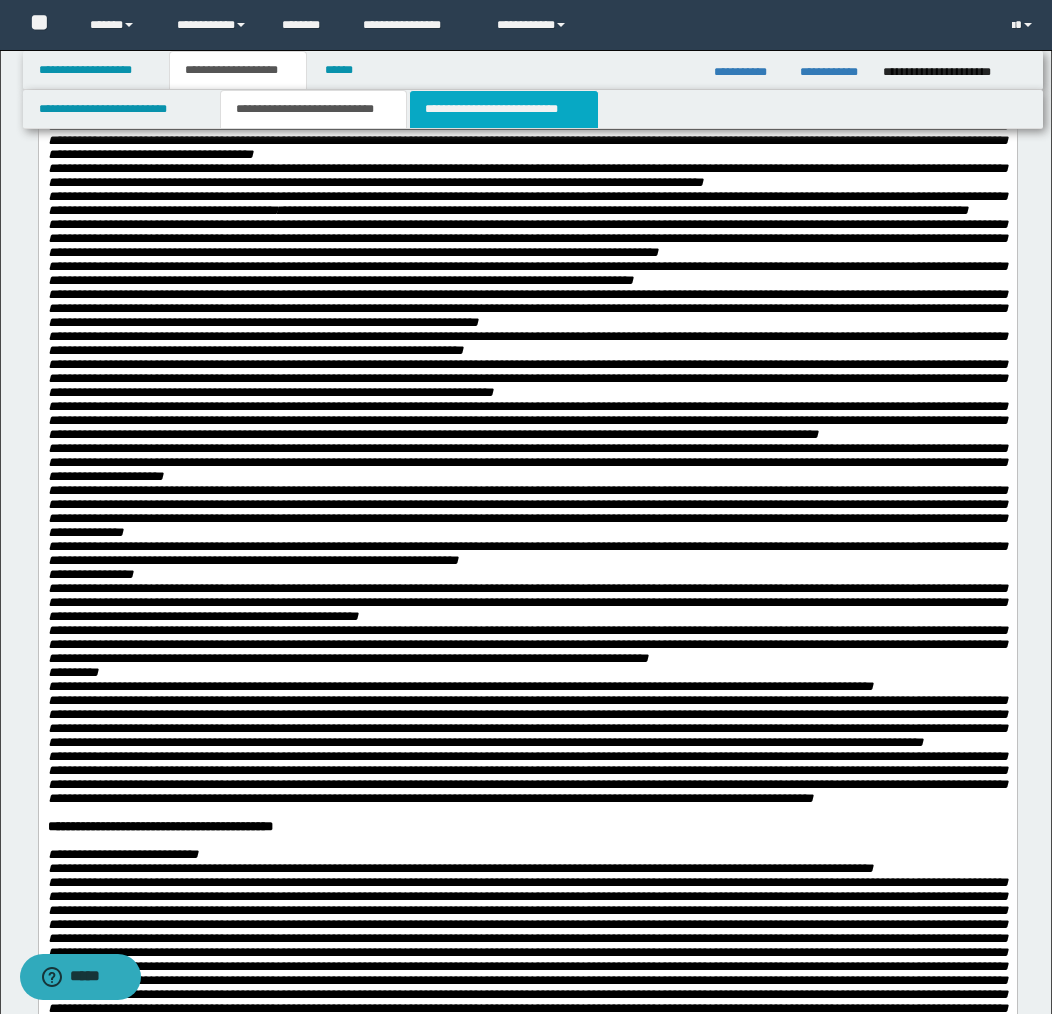 click on "**********" at bounding box center [504, 109] 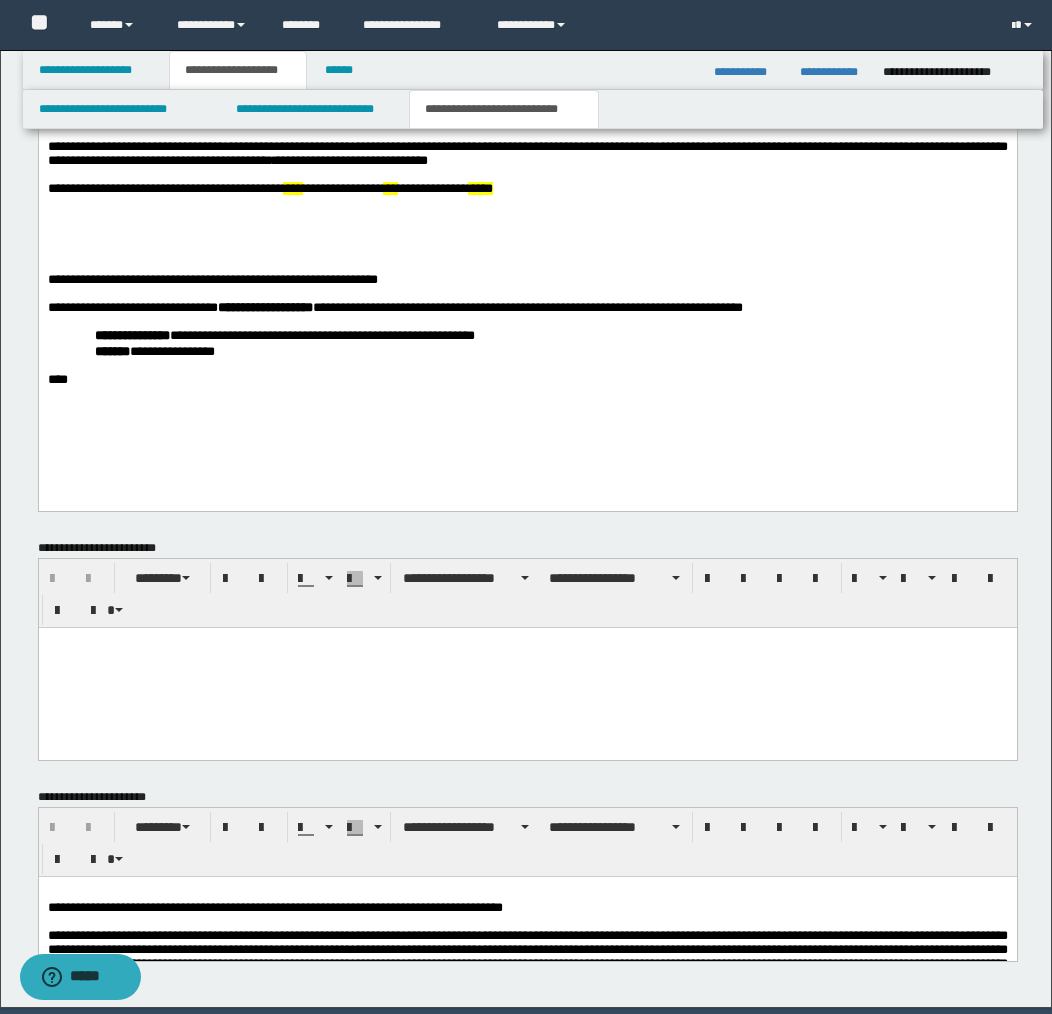 scroll, scrollTop: 1922, scrollLeft: 0, axis: vertical 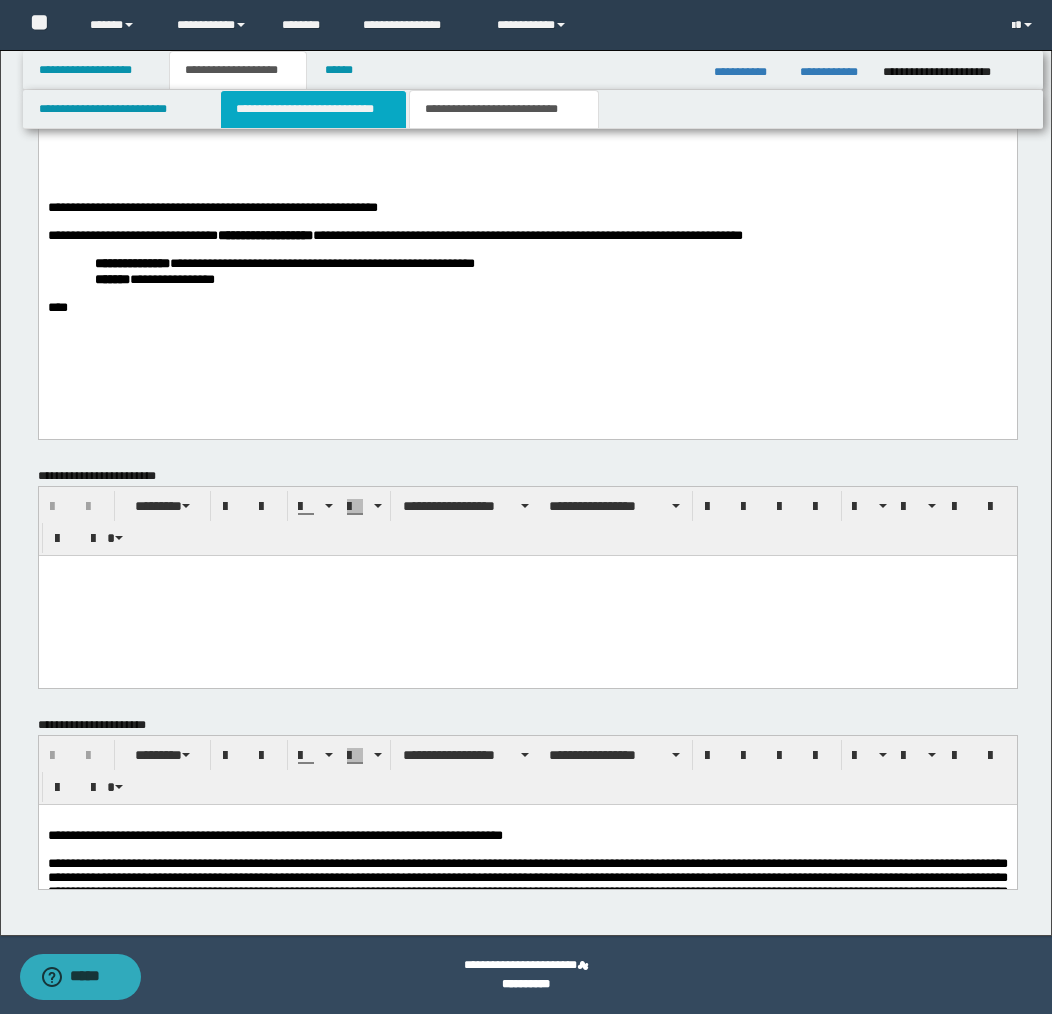 click on "**********" at bounding box center (314, 109) 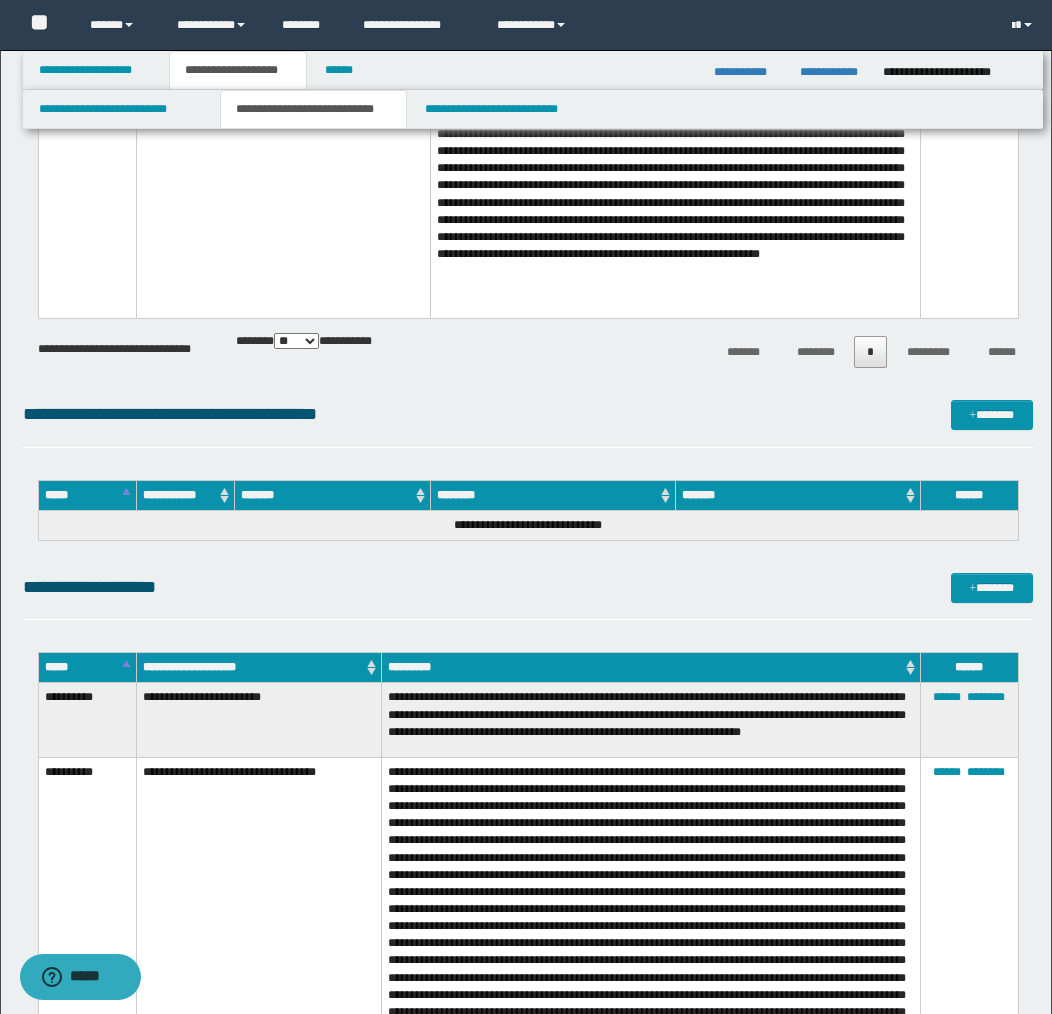 scroll, scrollTop: 4957, scrollLeft: 0, axis: vertical 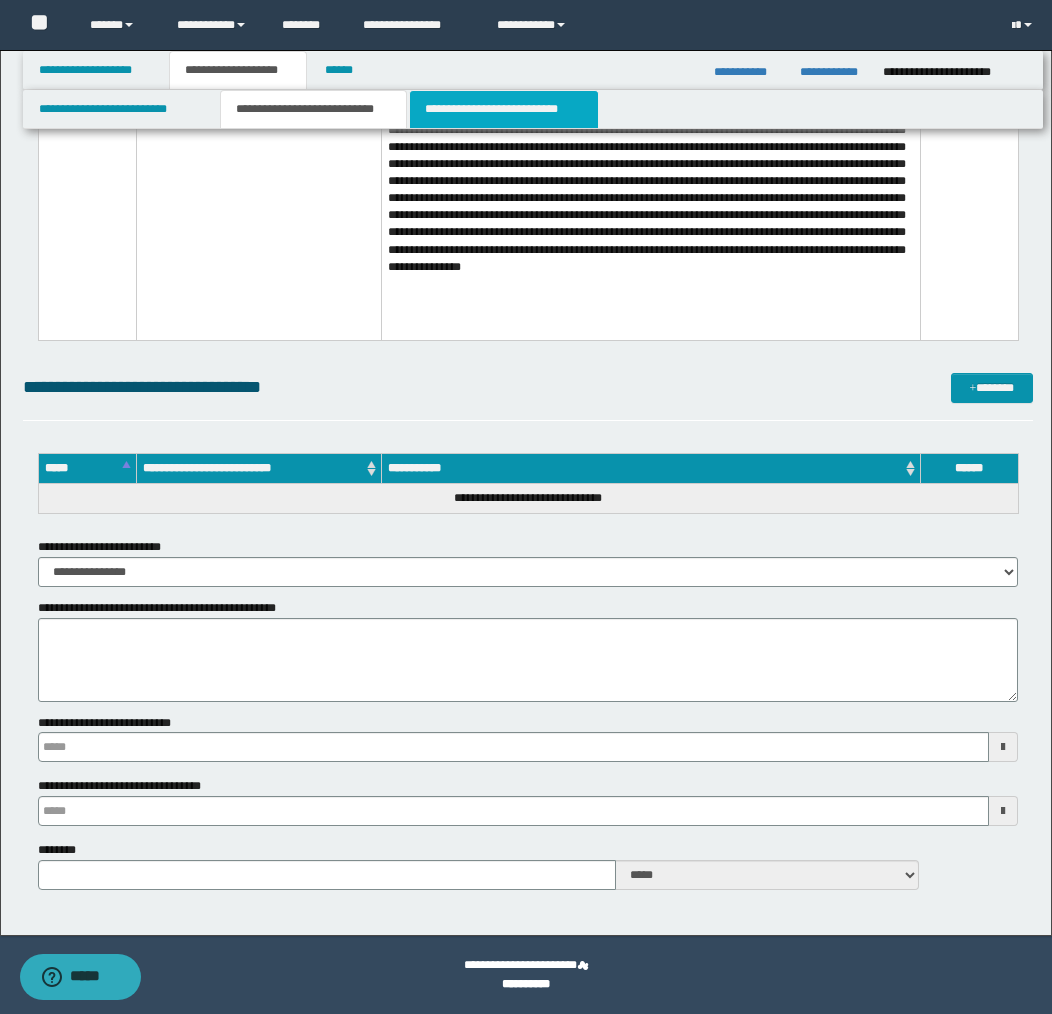 click on "**********" at bounding box center [504, 109] 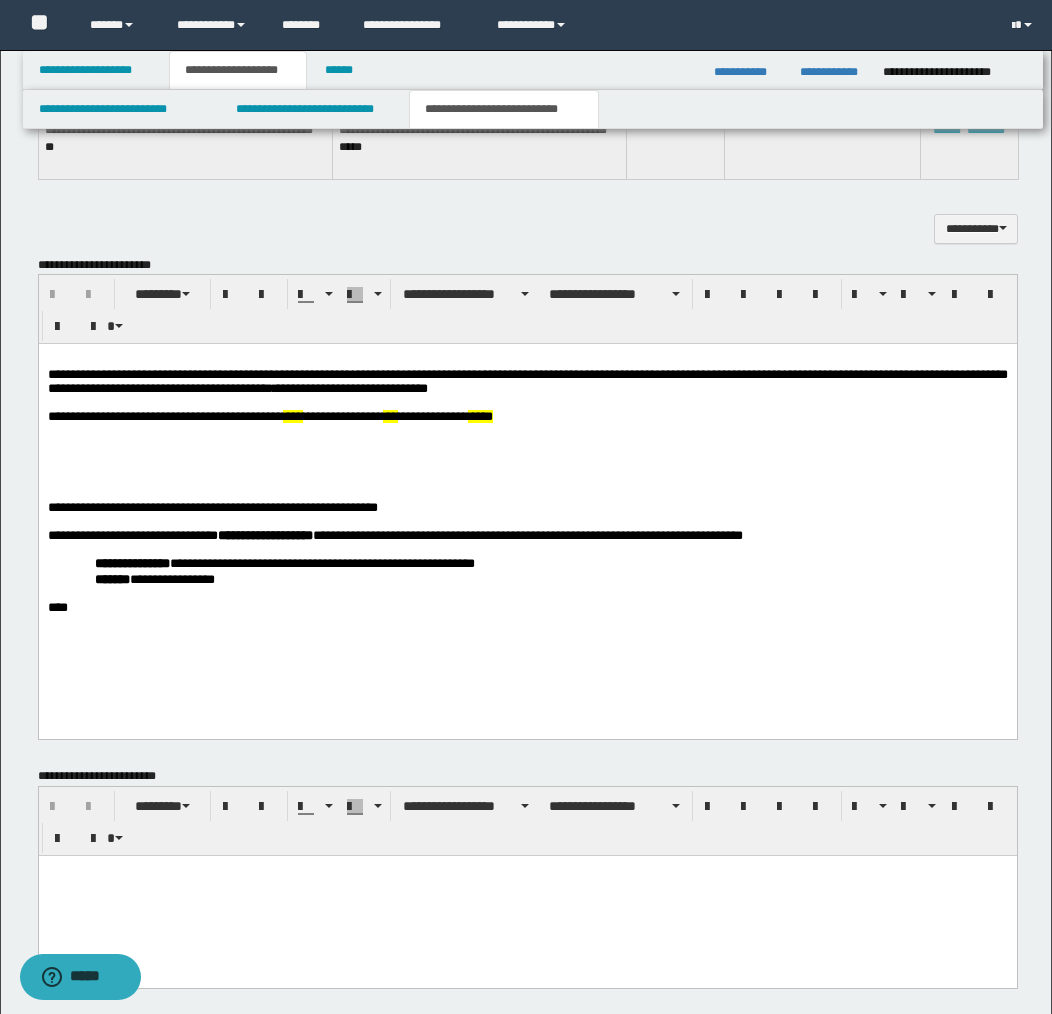 scroll, scrollTop: 1615, scrollLeft: 0, axis: vertical 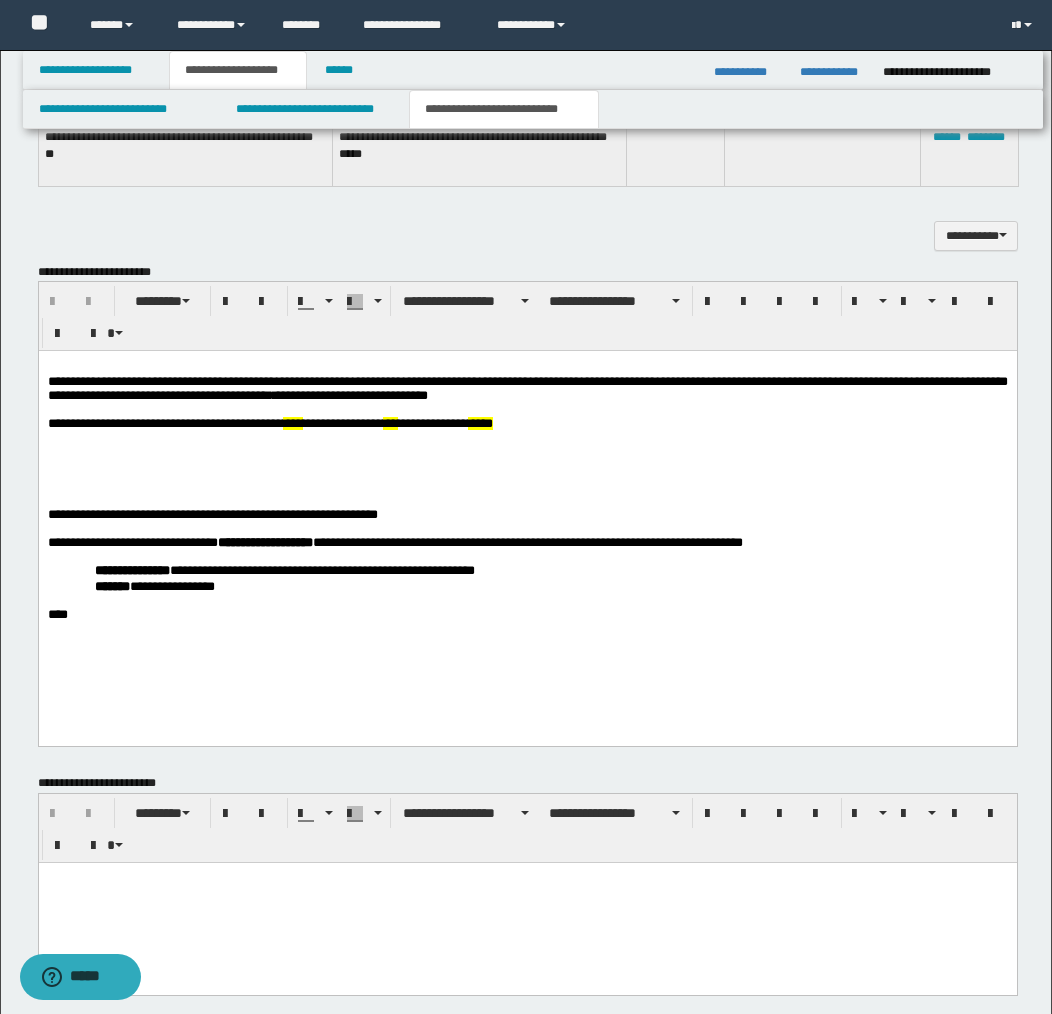 click at bounding box center [527, 470] 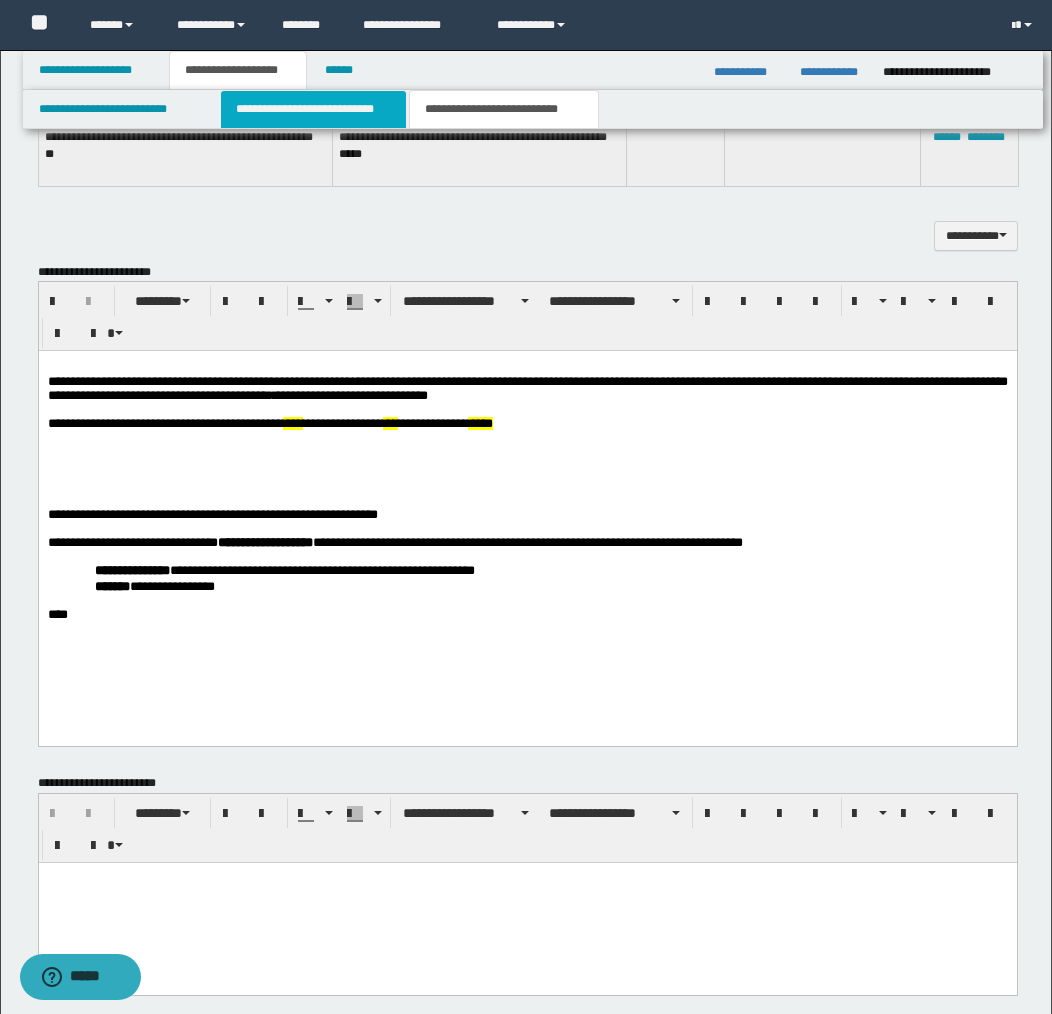 click on "**********" at bounding box center (314, 109) 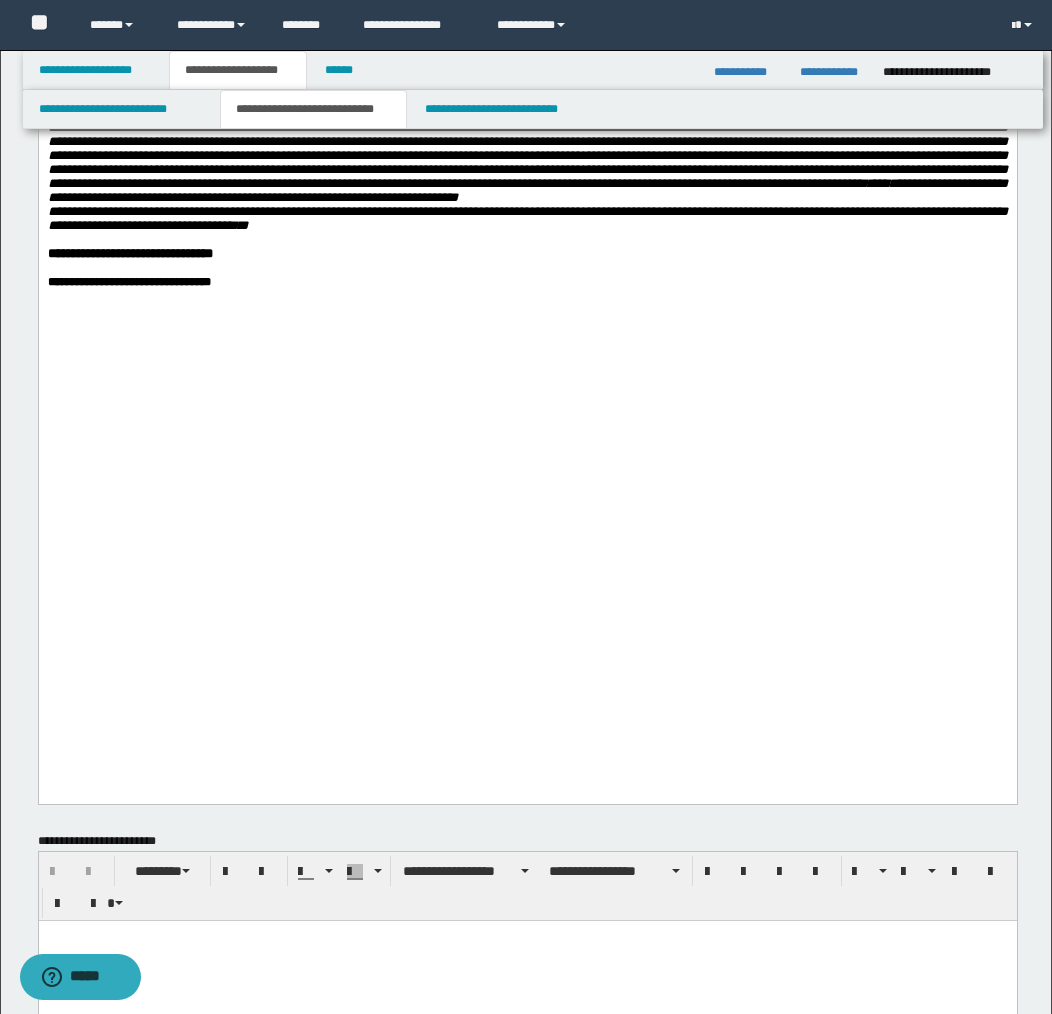 scroll, scrollTop: 2247, scrollLeft: 0, axis: vertical 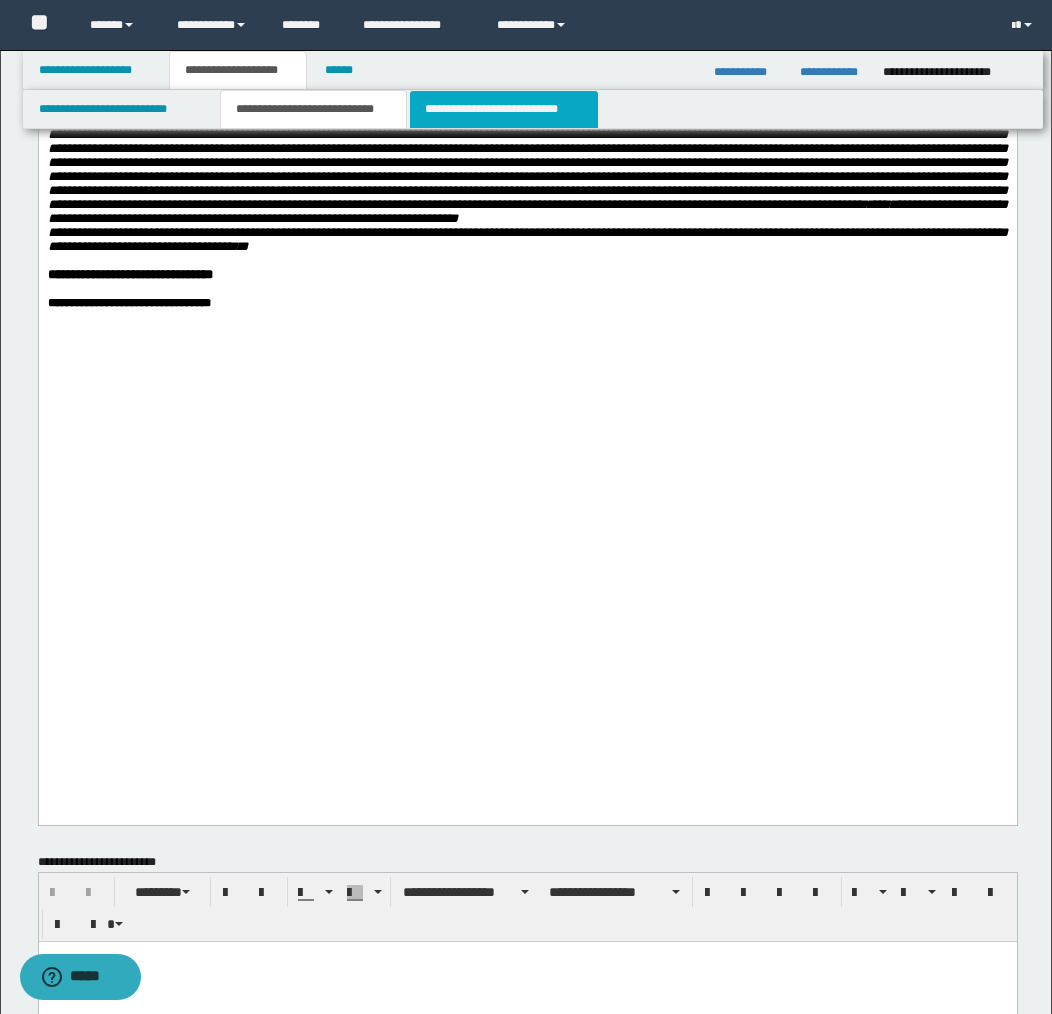 click on "**********" at bounding box center (504, 109) 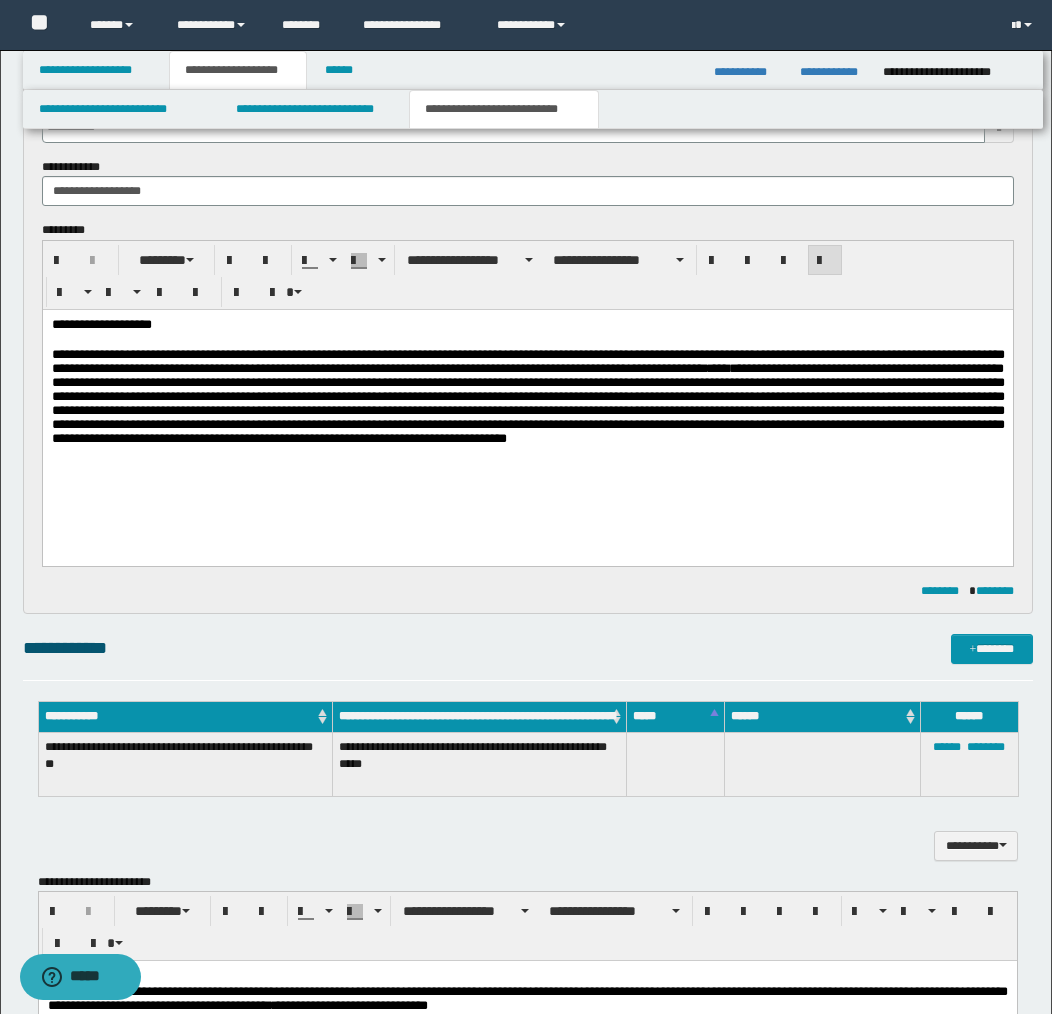 scroll, scrollTop: 930, scrollLeft: 0, axis: vertical 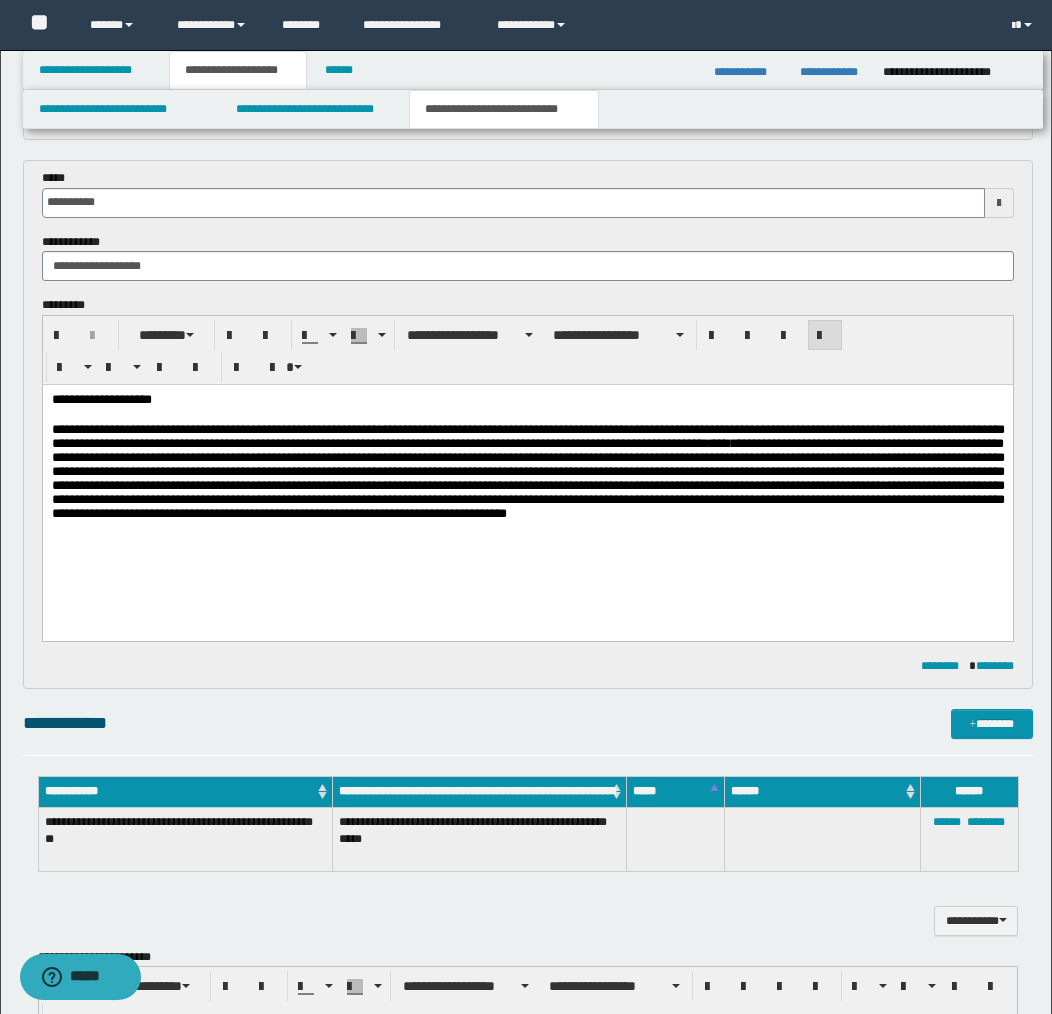 click on "**********" at bounding box center (527, 487) 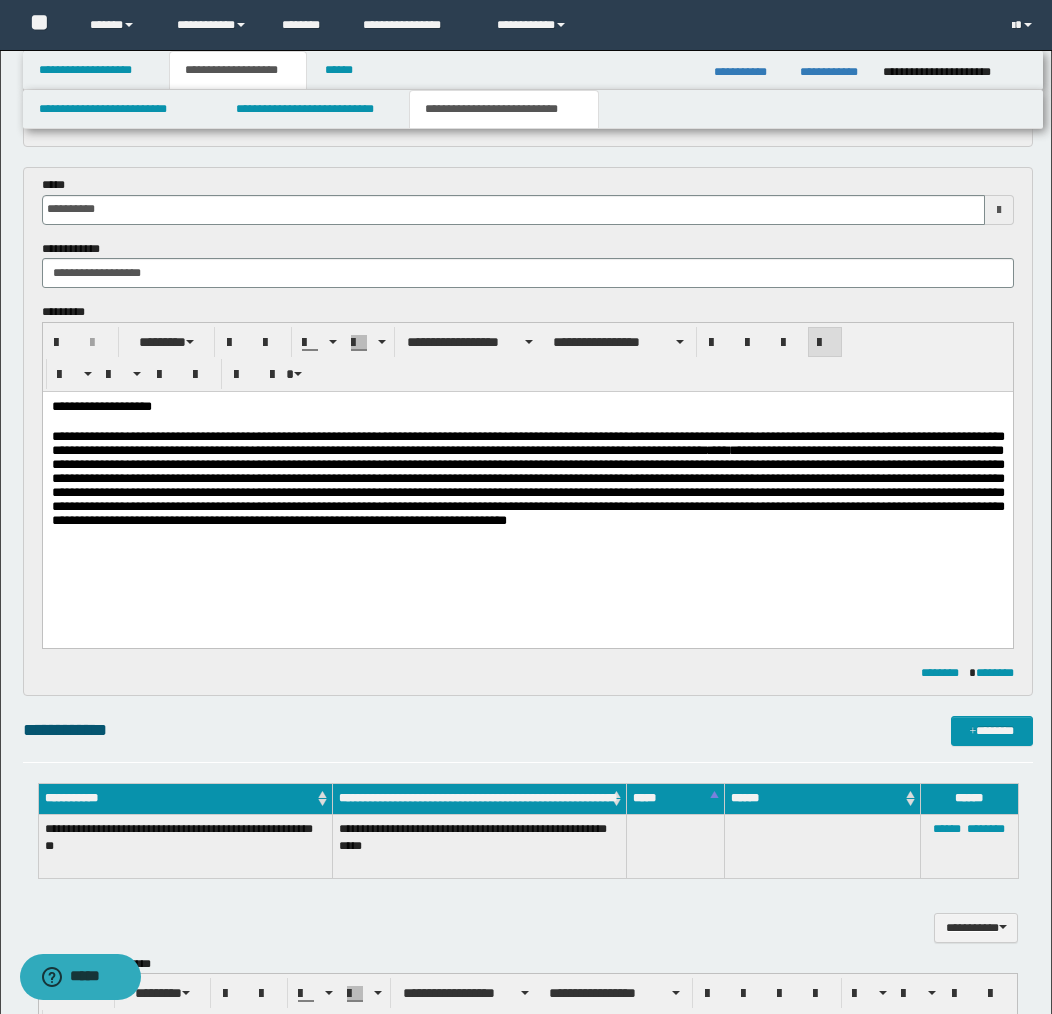 scroll, scrollTop: 921, scrollLeft: 0, axis: vertical 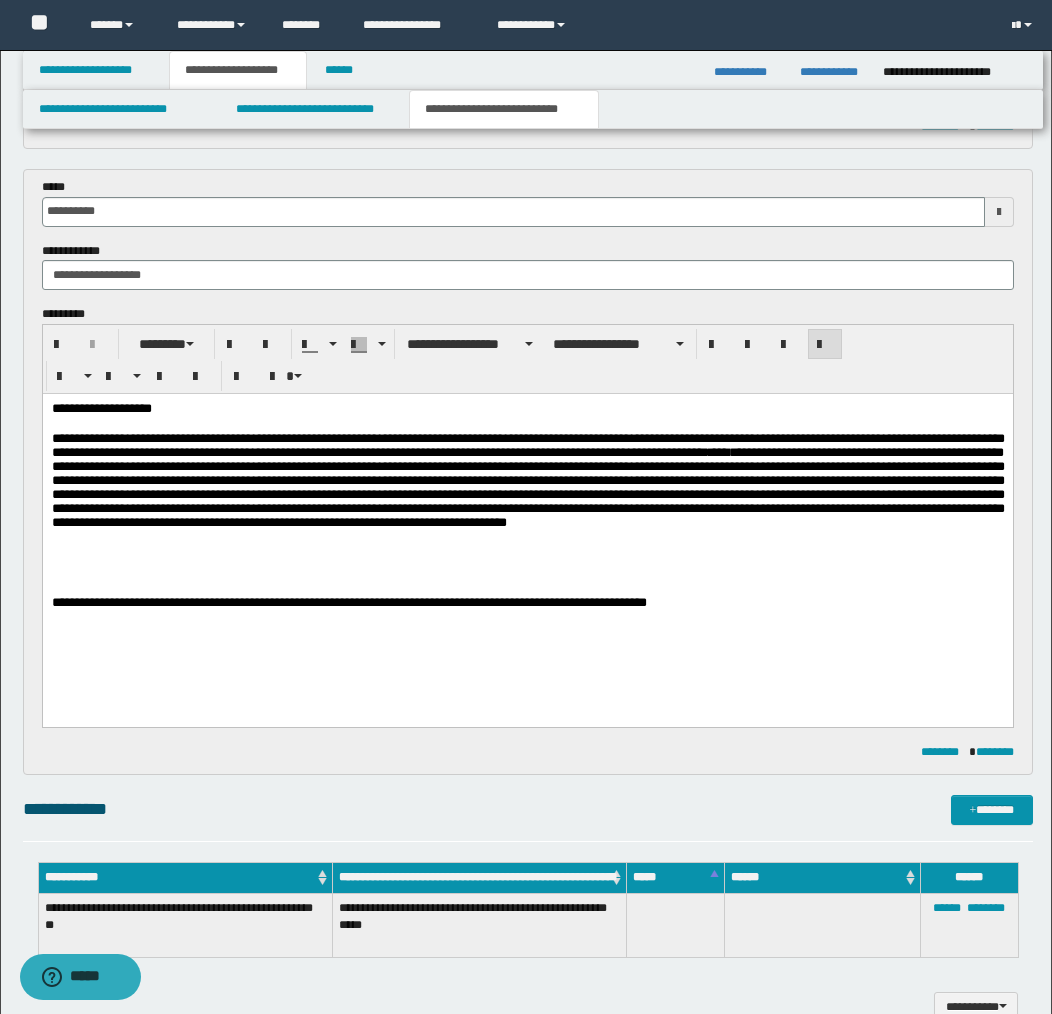 click on "**********" at bounding box center (527, 604) 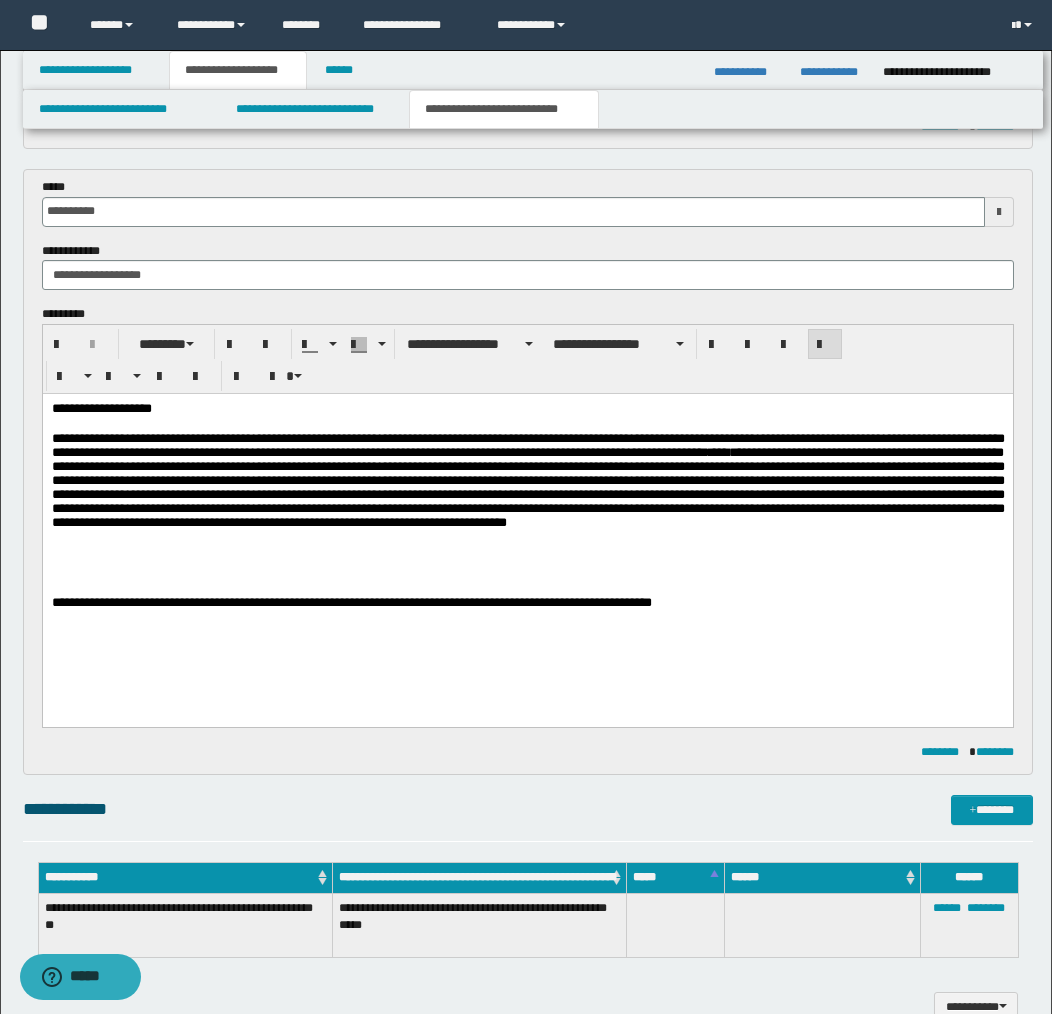 click on "**********" at bounding box center [527, 532] 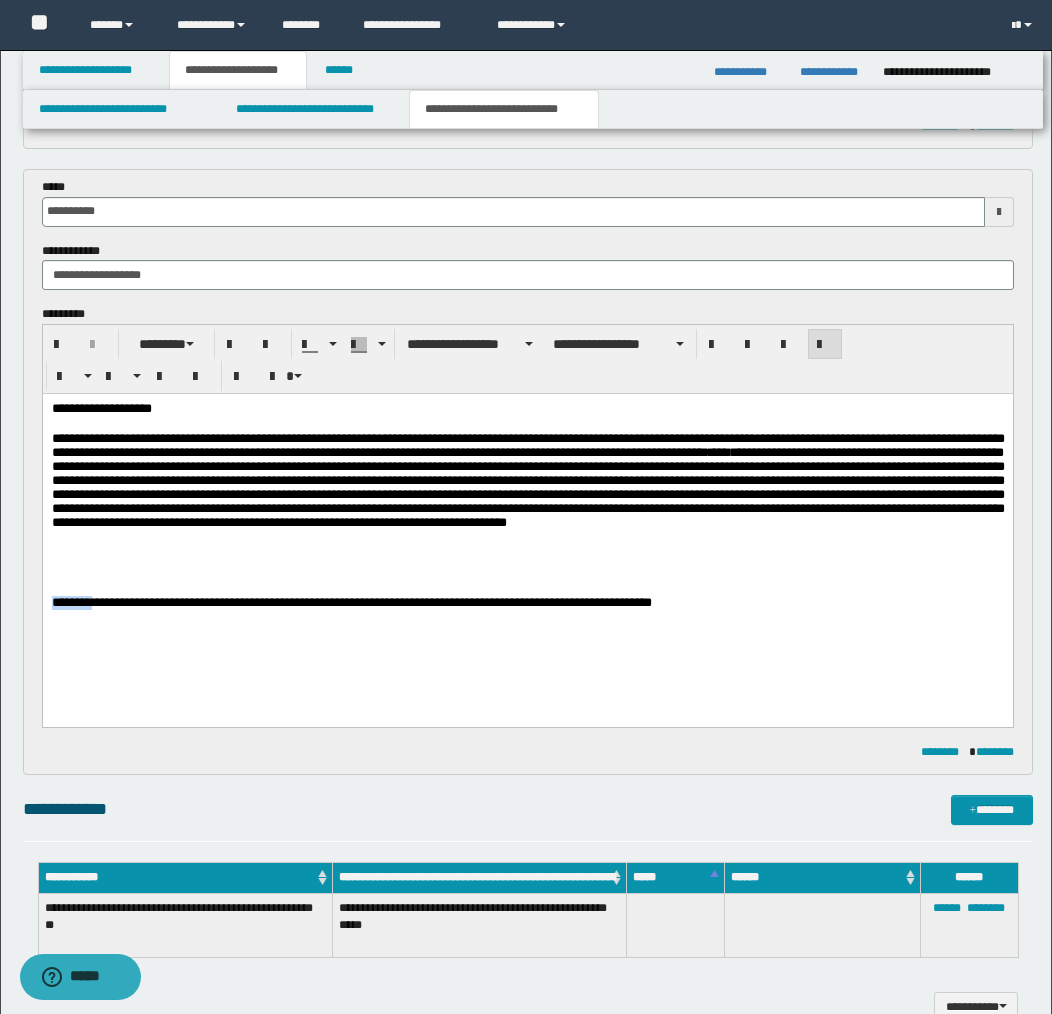 click on "**********" at bounding box center [527, 604] 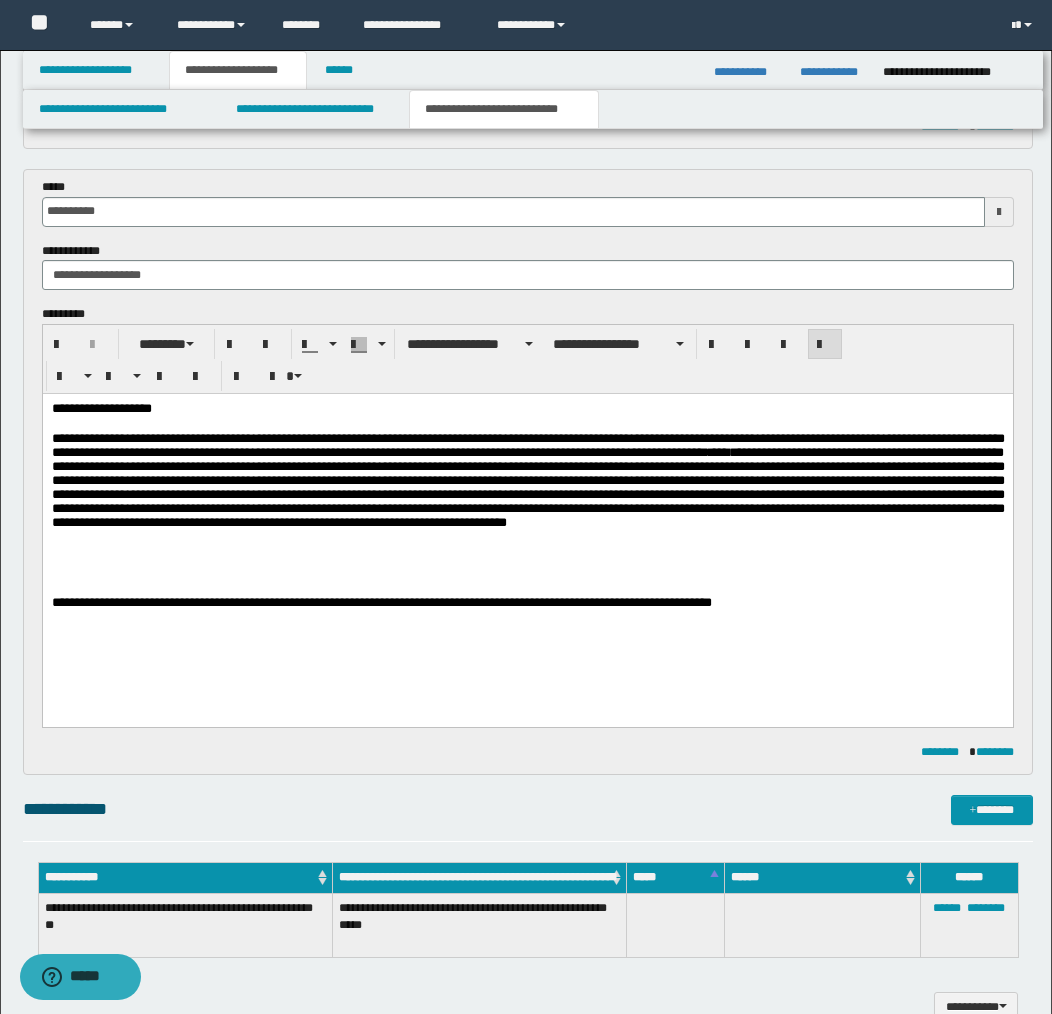 click on "**********" at bounding box center (527, 604) 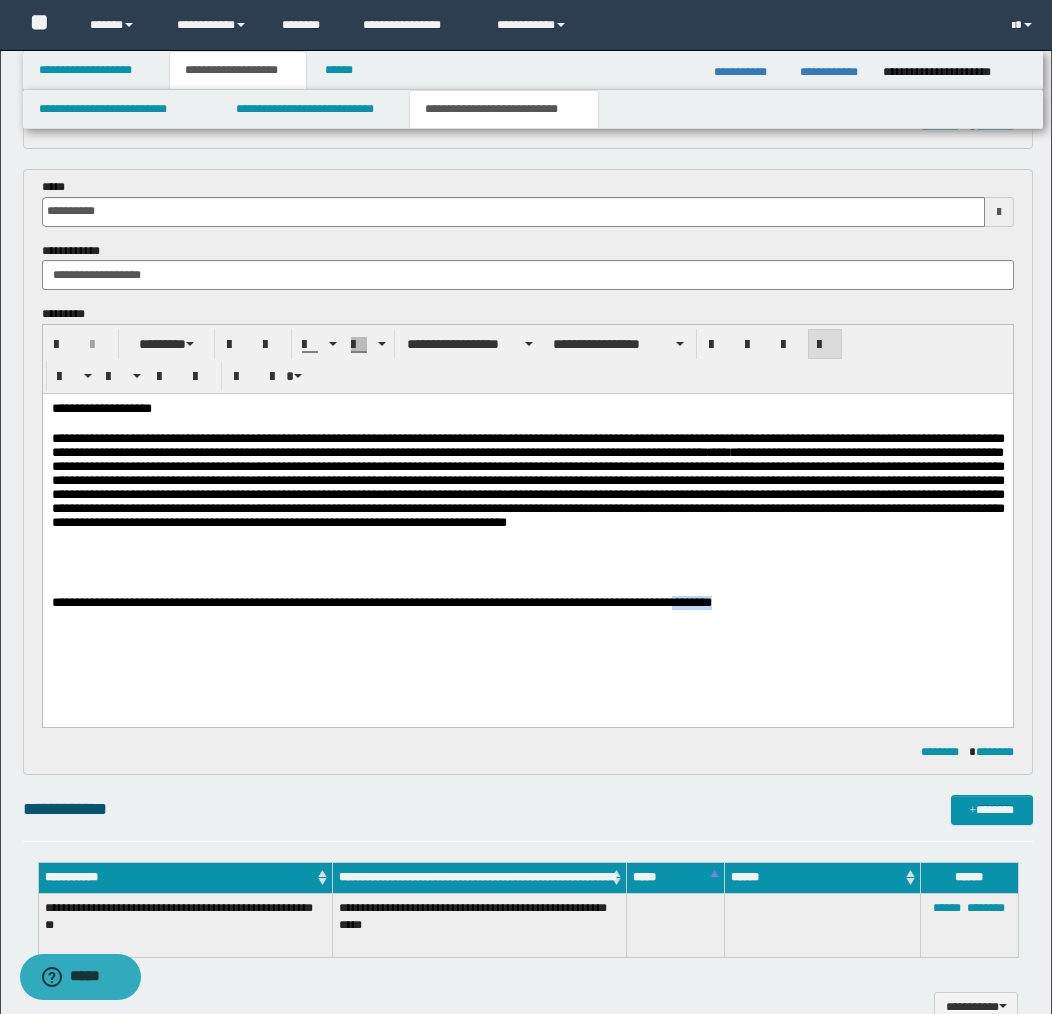 click on "**********" at bounding box center (527, 604) 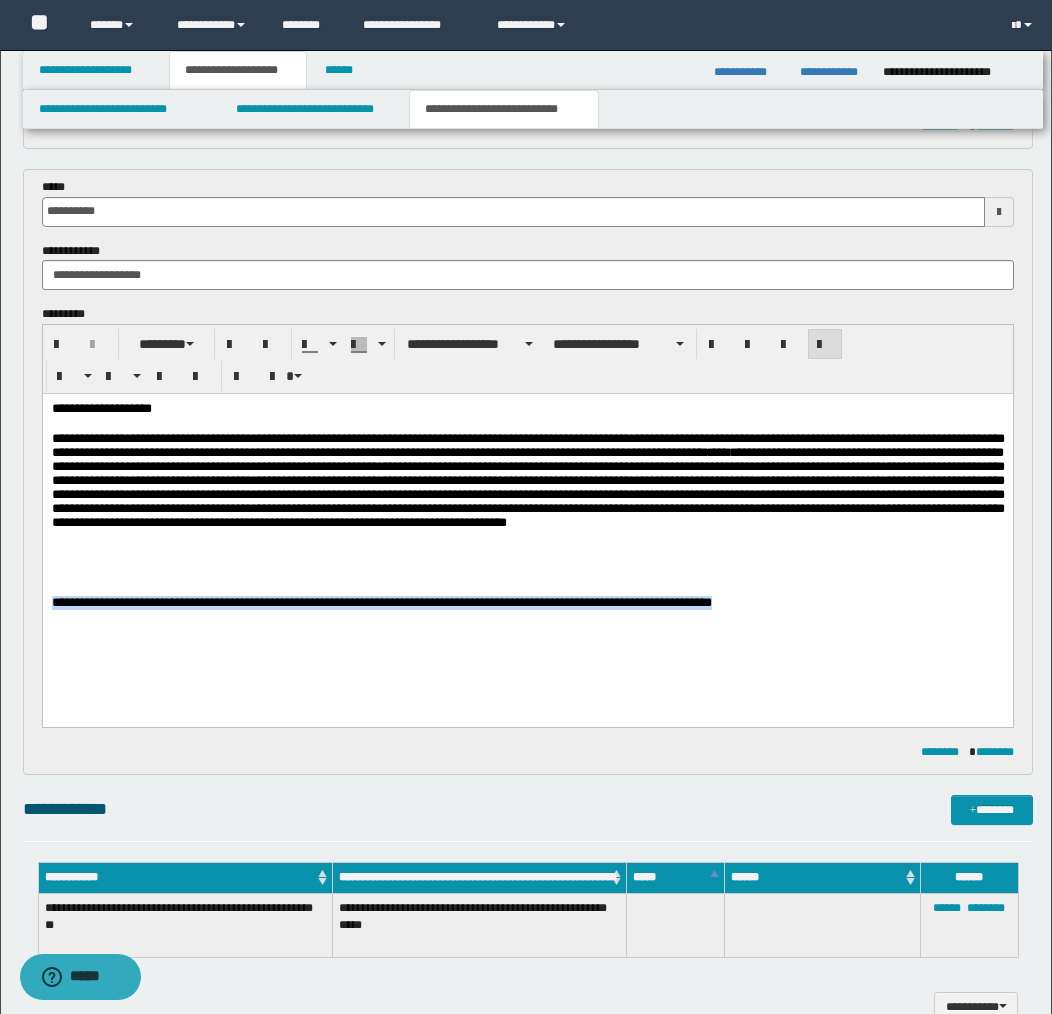 click on "**********" at bounding box center (527, 604) 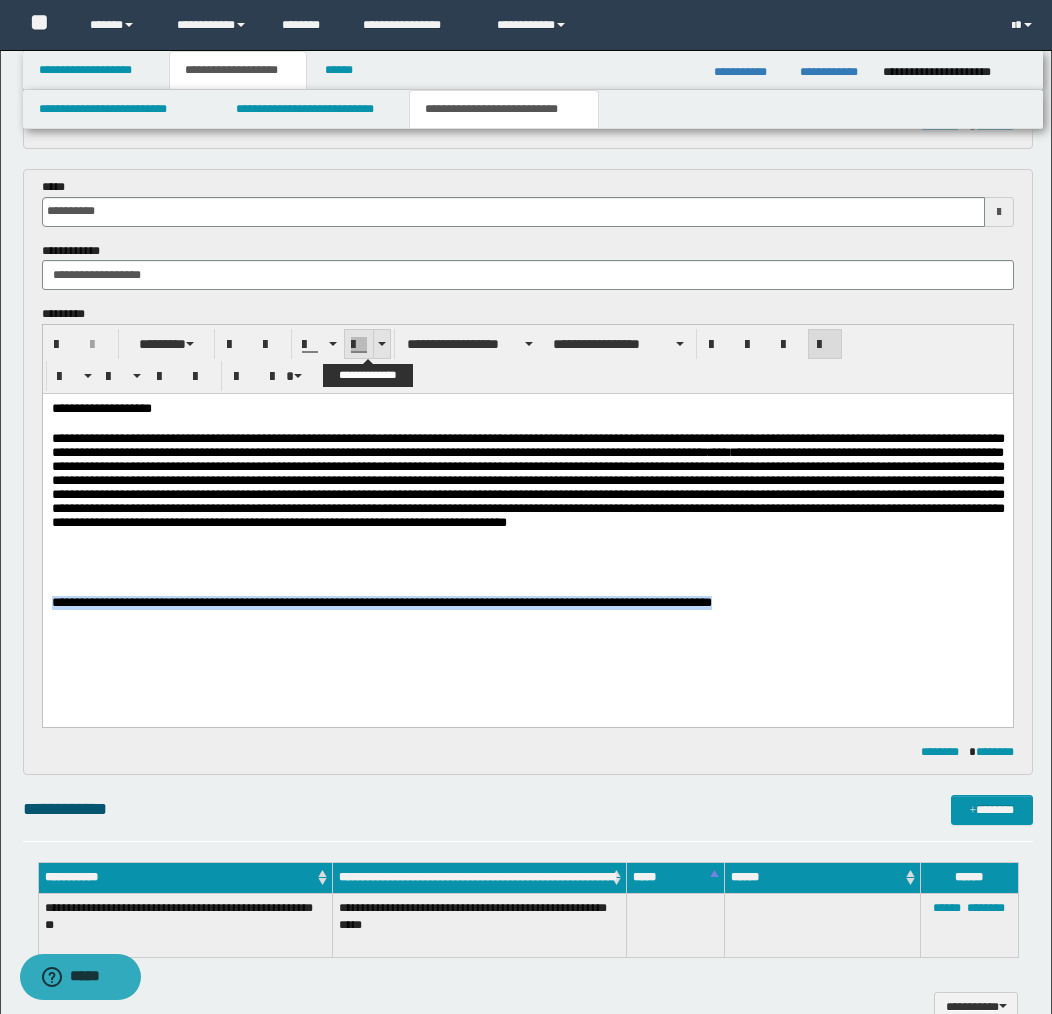 click at bounding box center [382, 344] 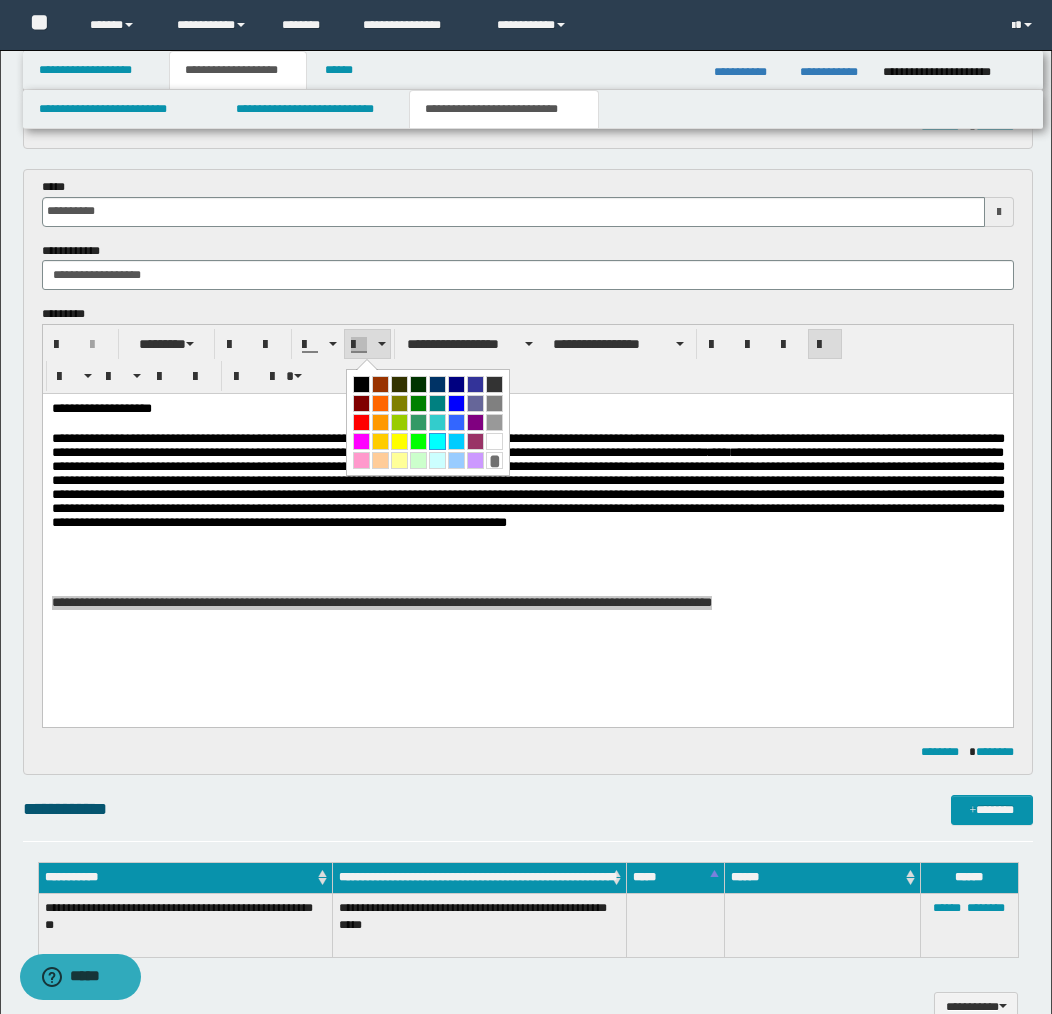 click at bounding box center (437, 441) 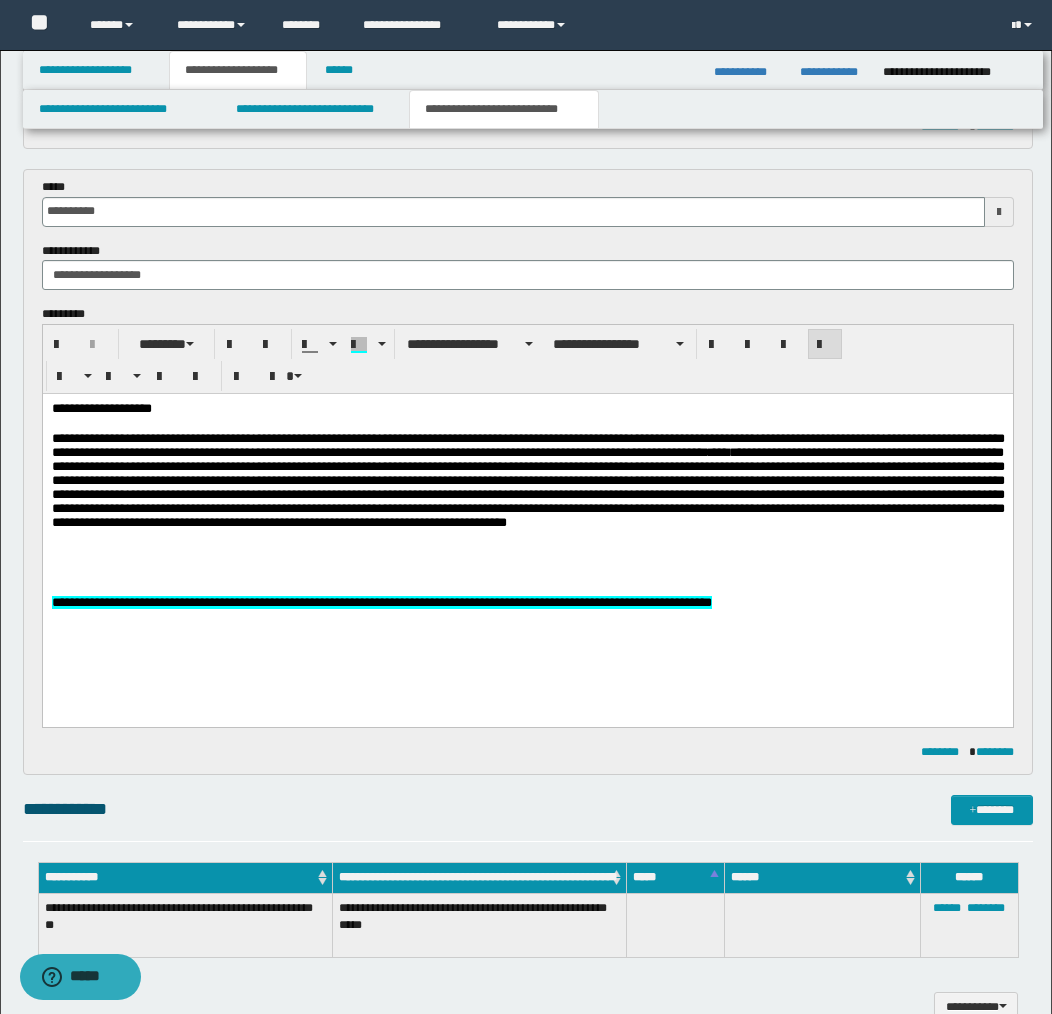 click at bounding box center (527, 589) 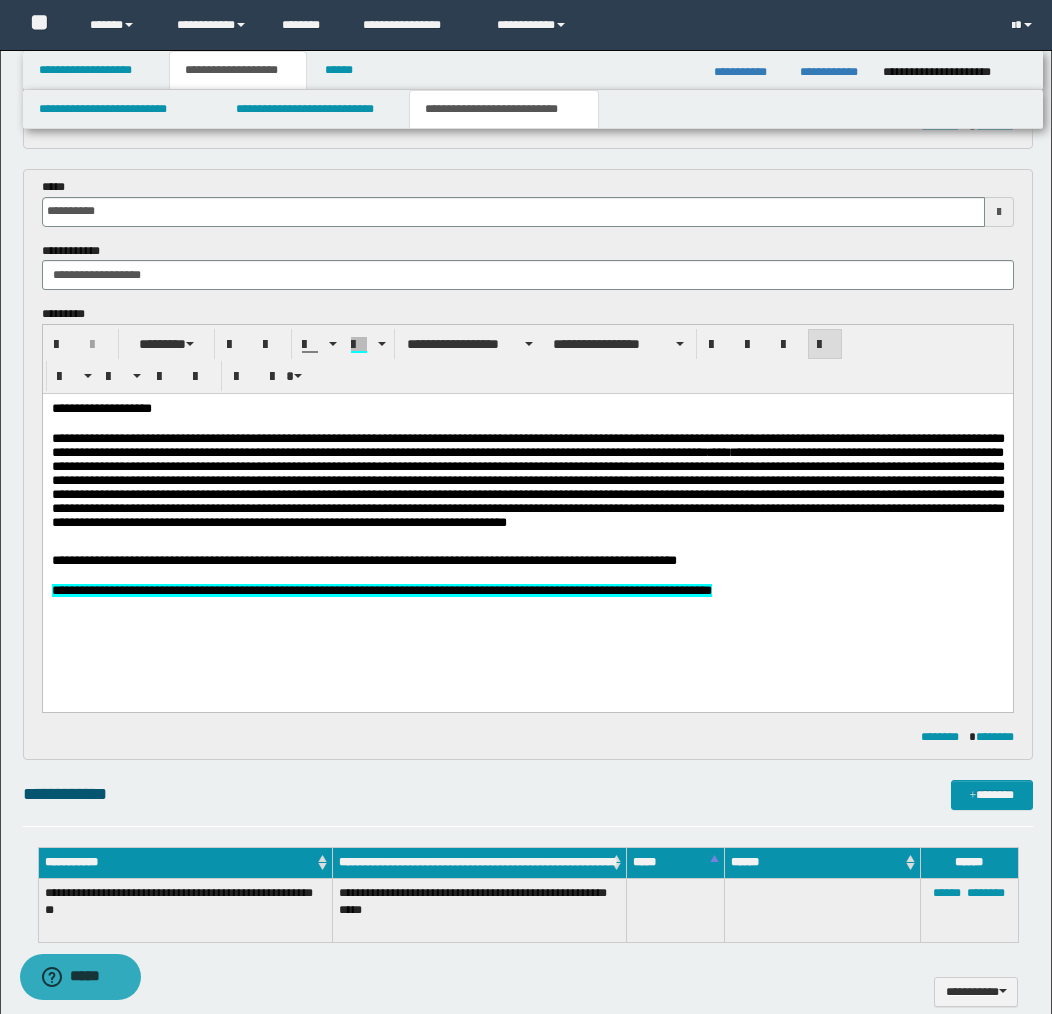 click on "**********" at bounding box center [527, 562] 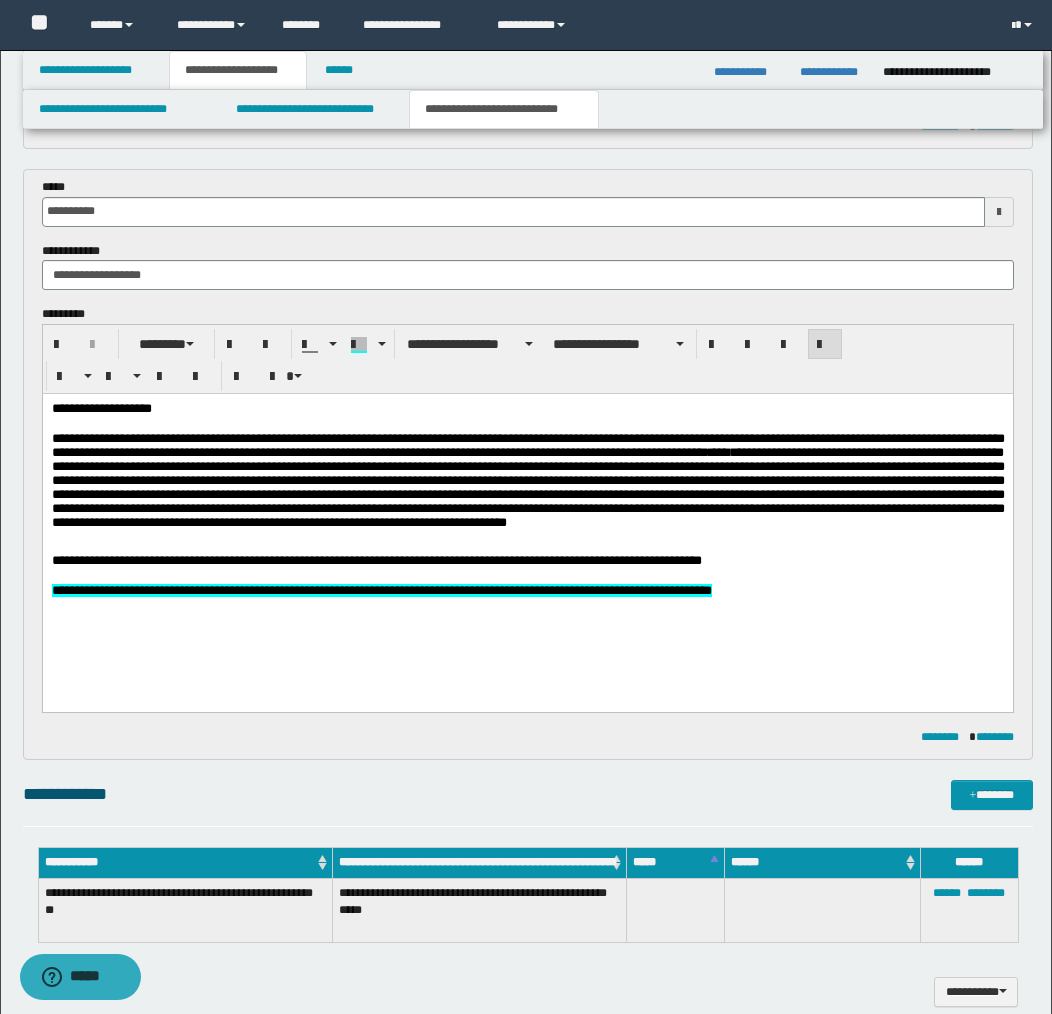 click on "**********" at bounding box center (527, 562) 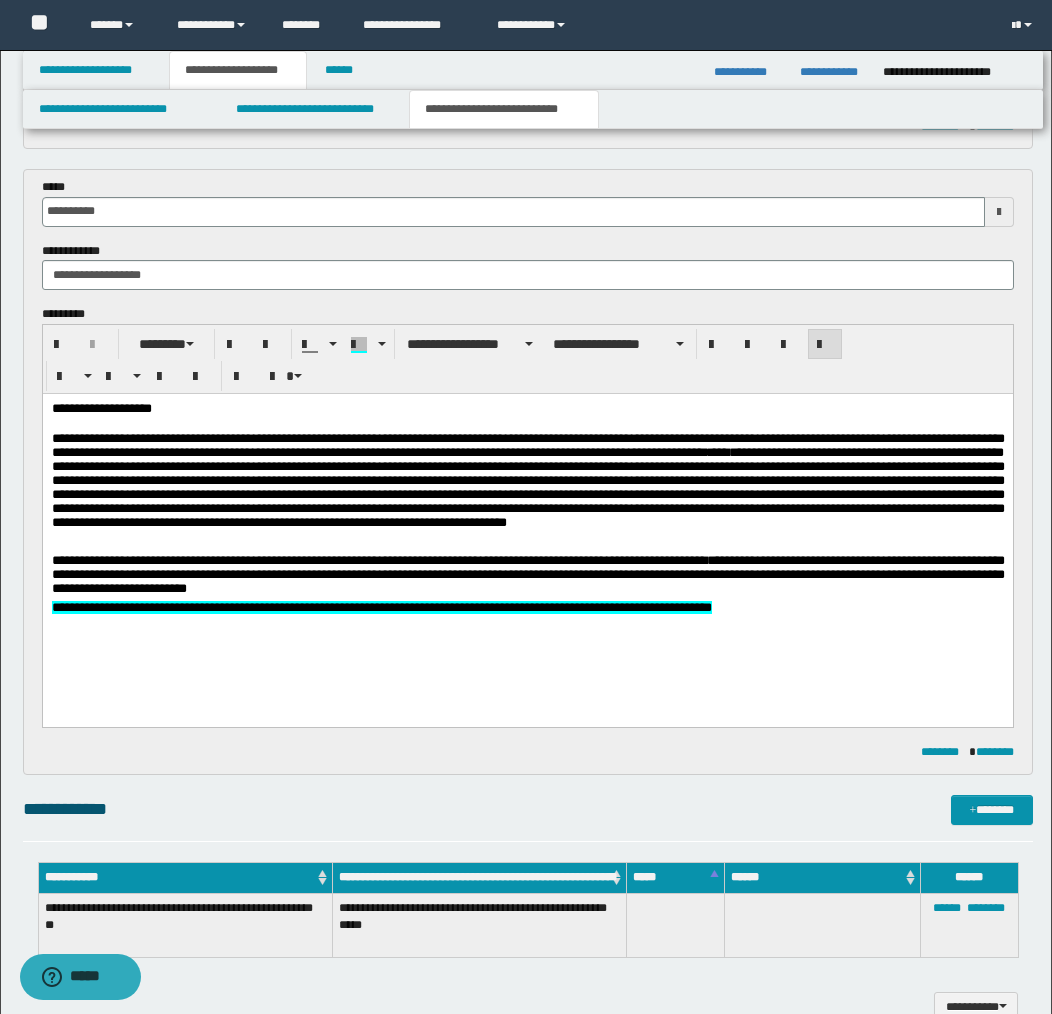 click on "**********" at bounding box center (527, 577) 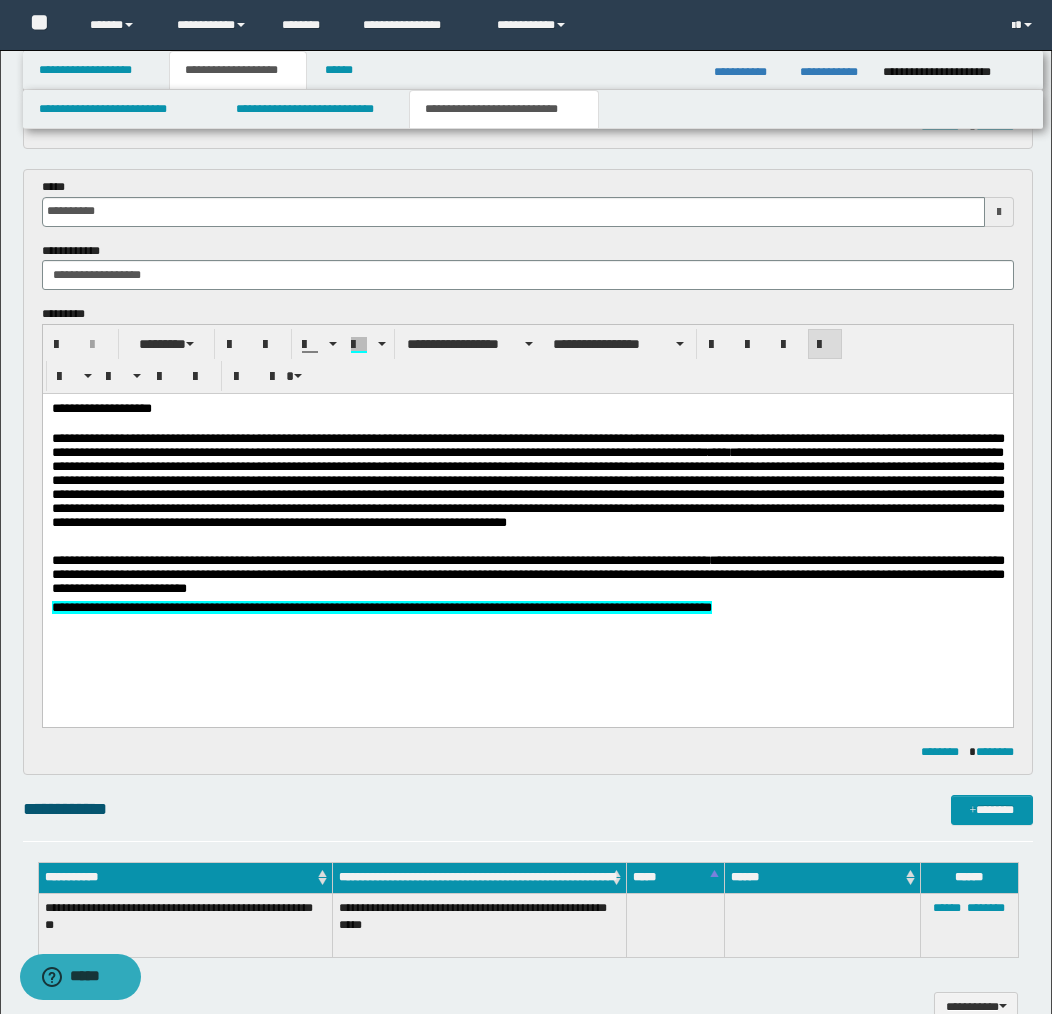 click on "**********" at bounding box center [527, 577] 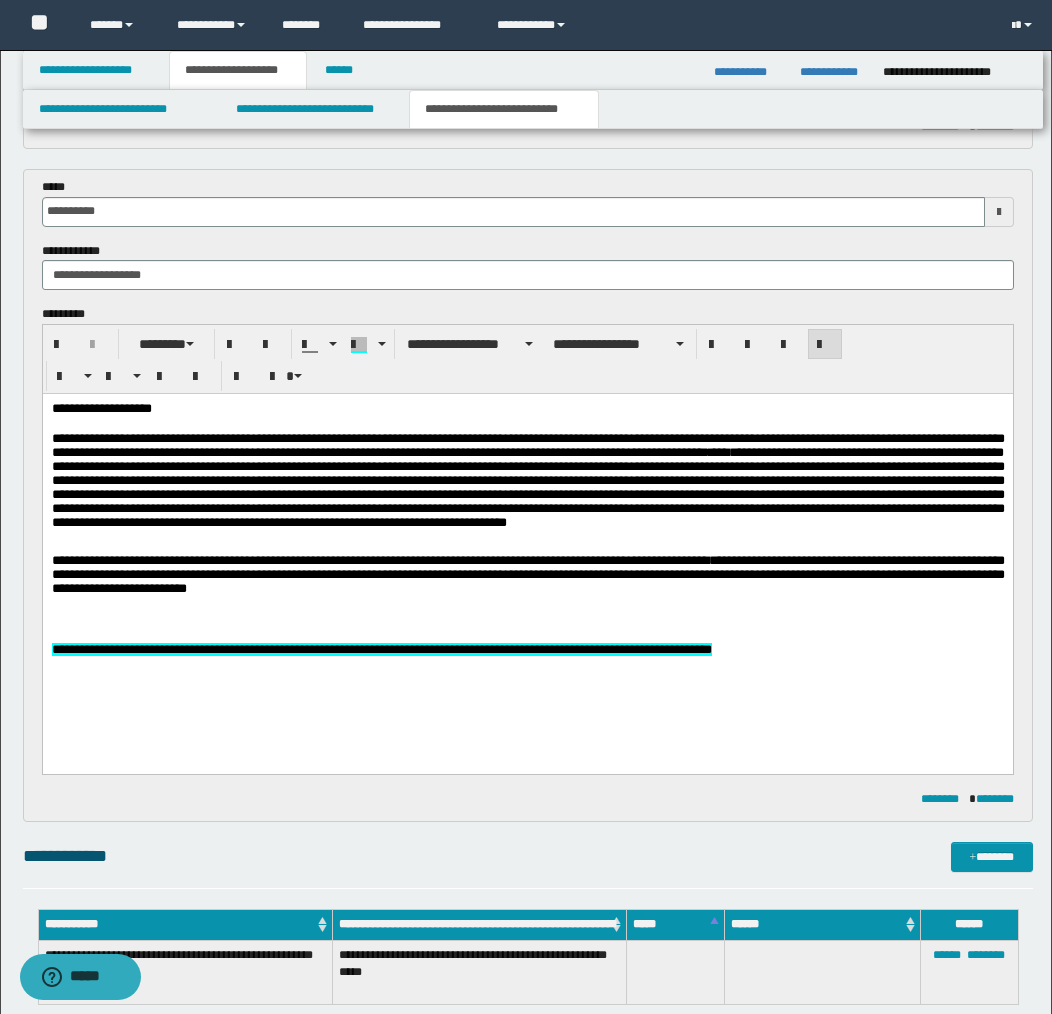 click at bounding box center (527, 608) 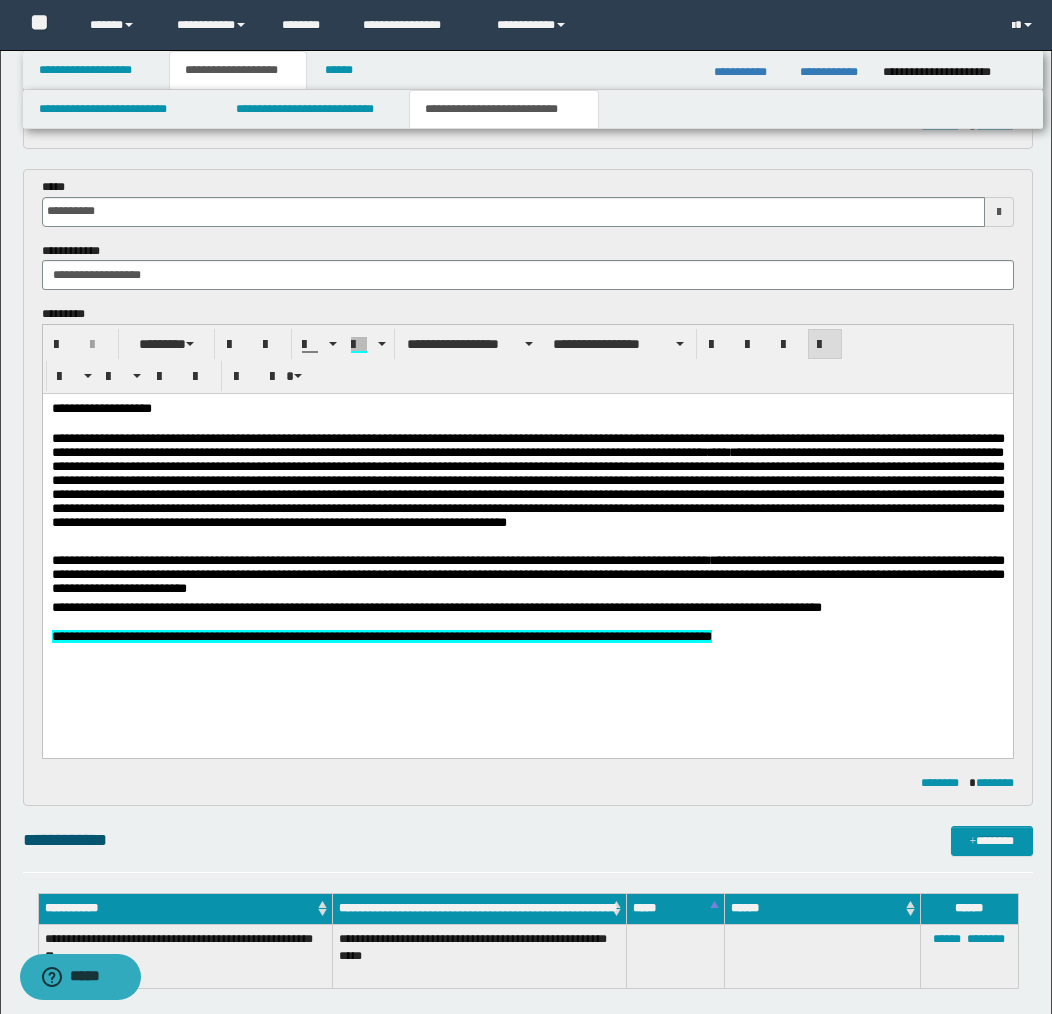 click on "**********" at bounding box center (527, 577) 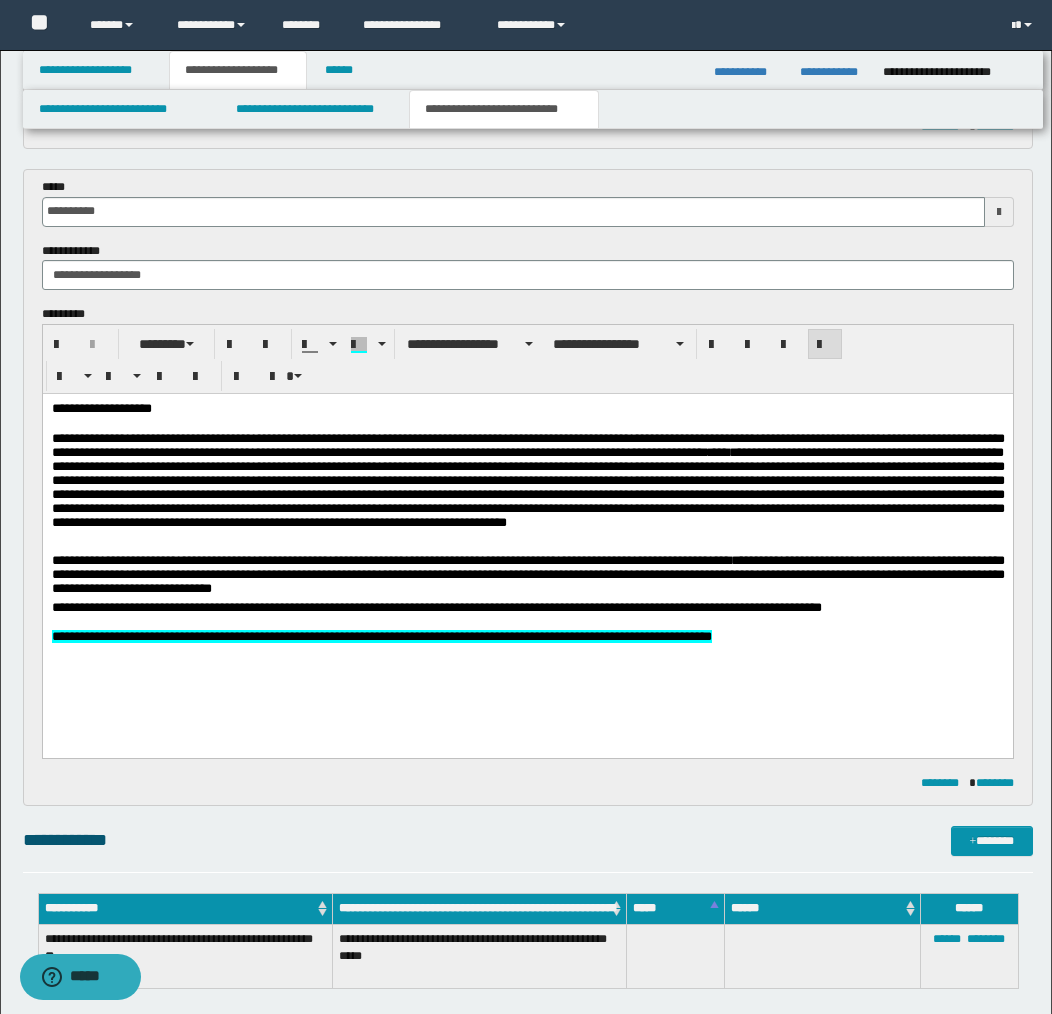 click on "**********" at bounding box center [527, 577] 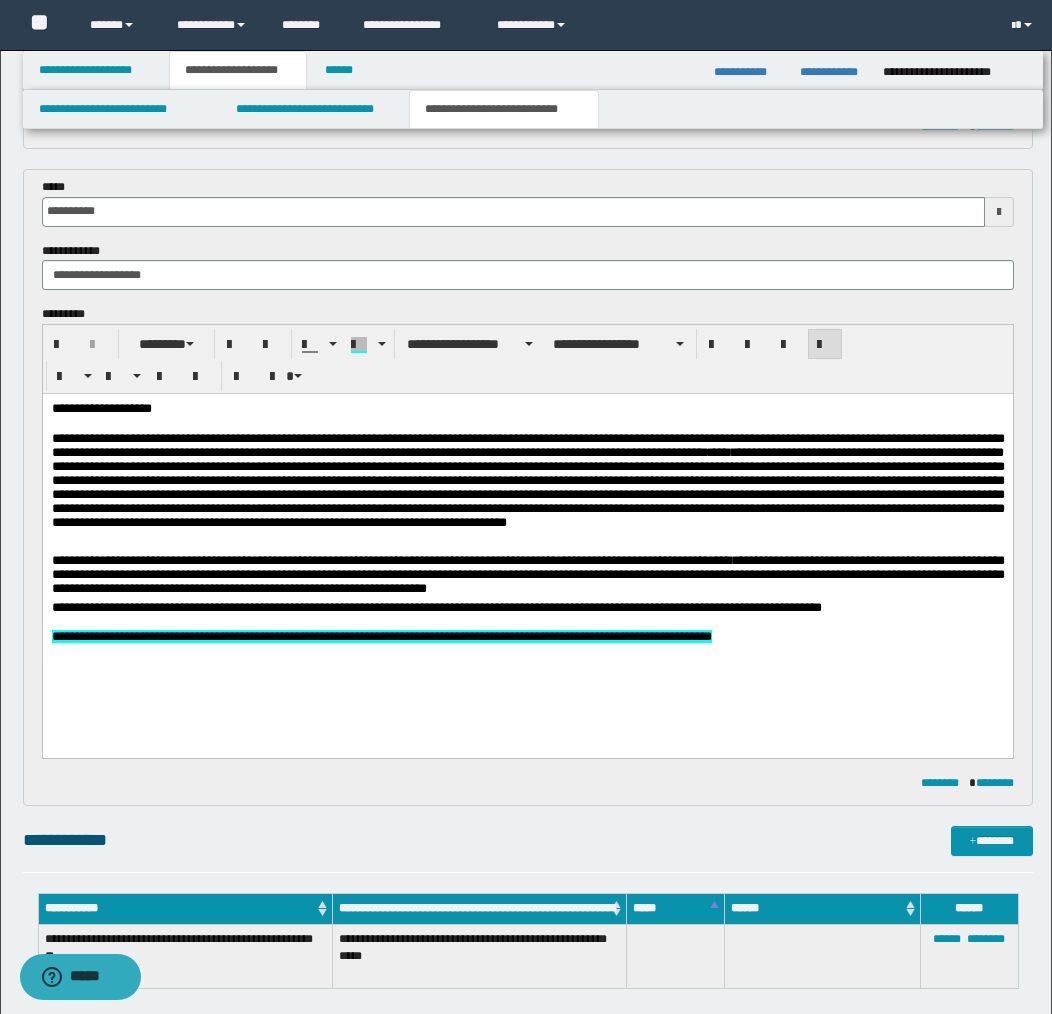 click on "**********" at bounding box center (527, 577) 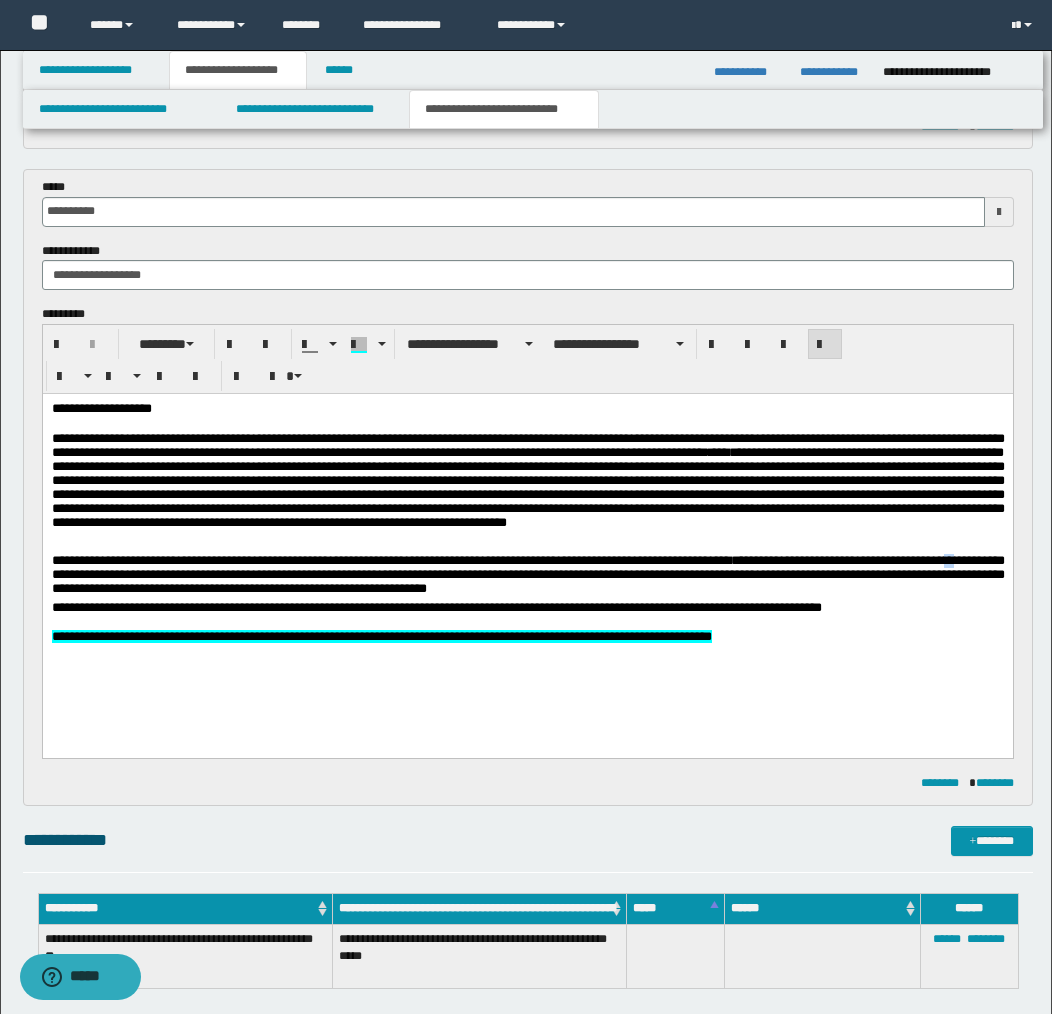 click on "**********" at bounding box center [527, 577] 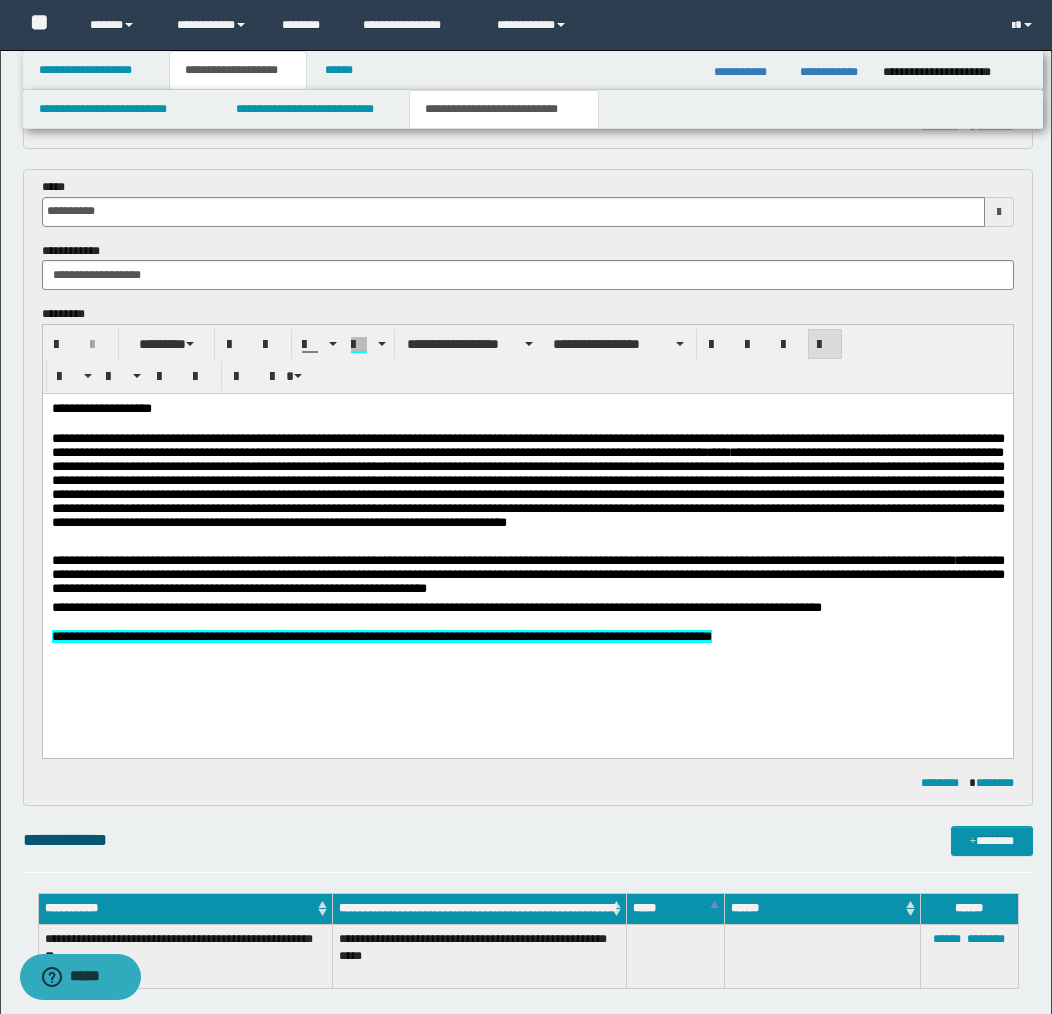 click on "**********" at bounding box center (527, 577) 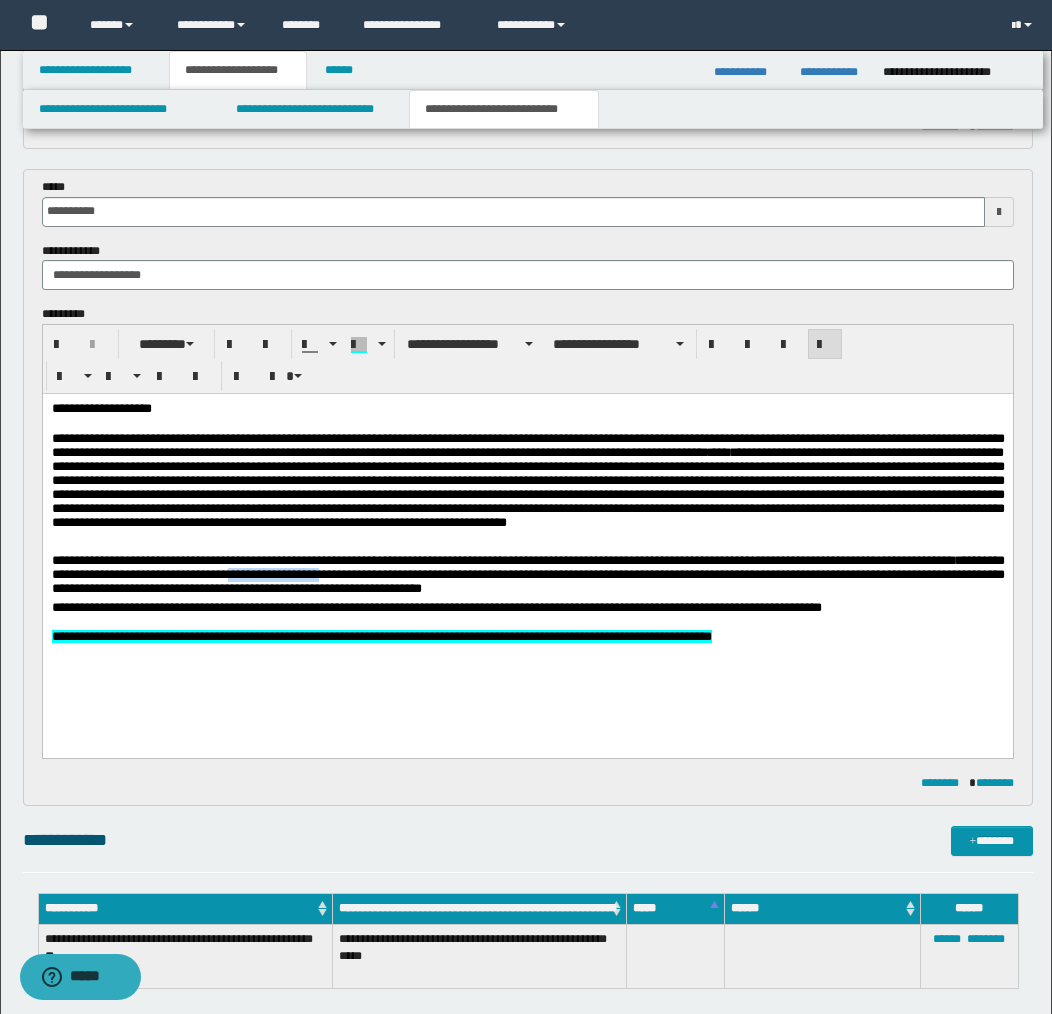 drag, startPoint x: 285, startPoint y: 580, endPoint x: 391, endPoint y: 581, distance: 106.004715 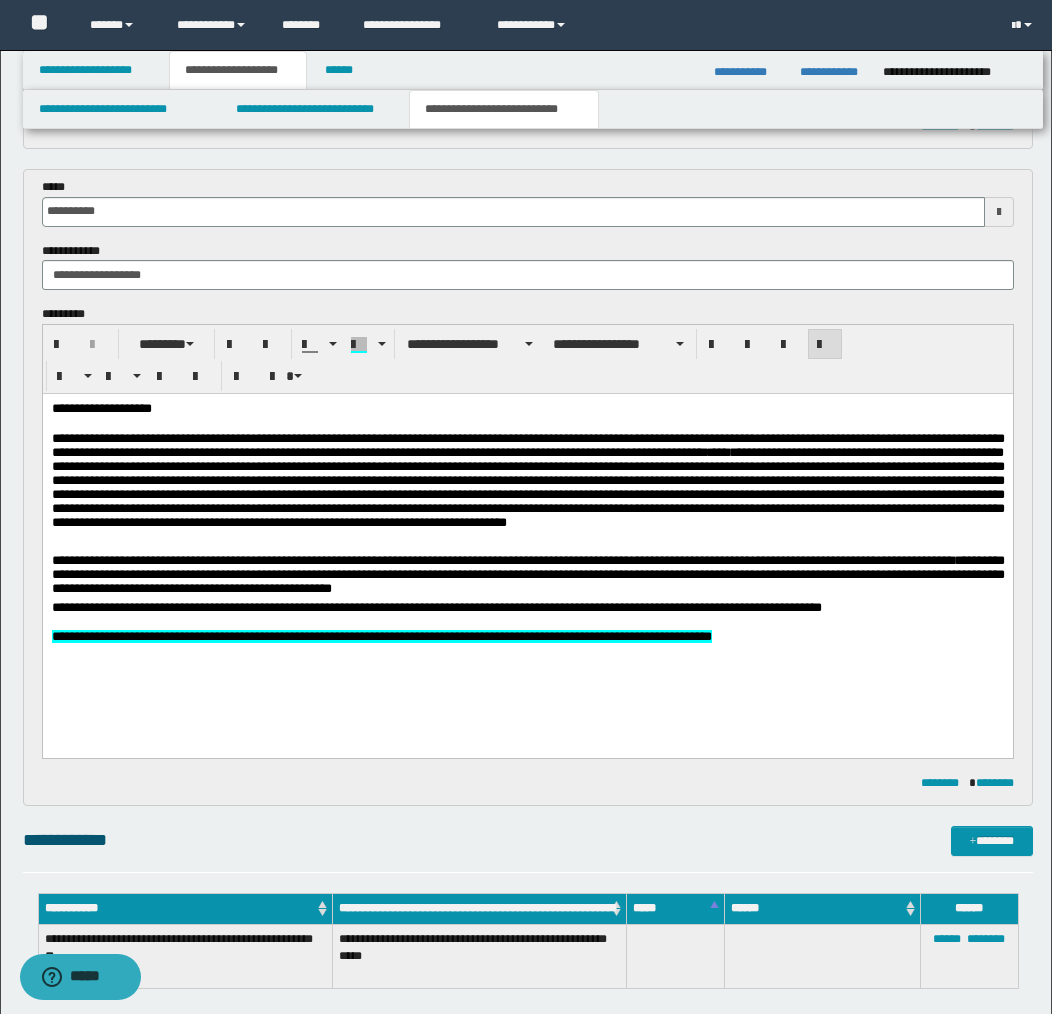 click on "**********" at bounding box center [527, 577] 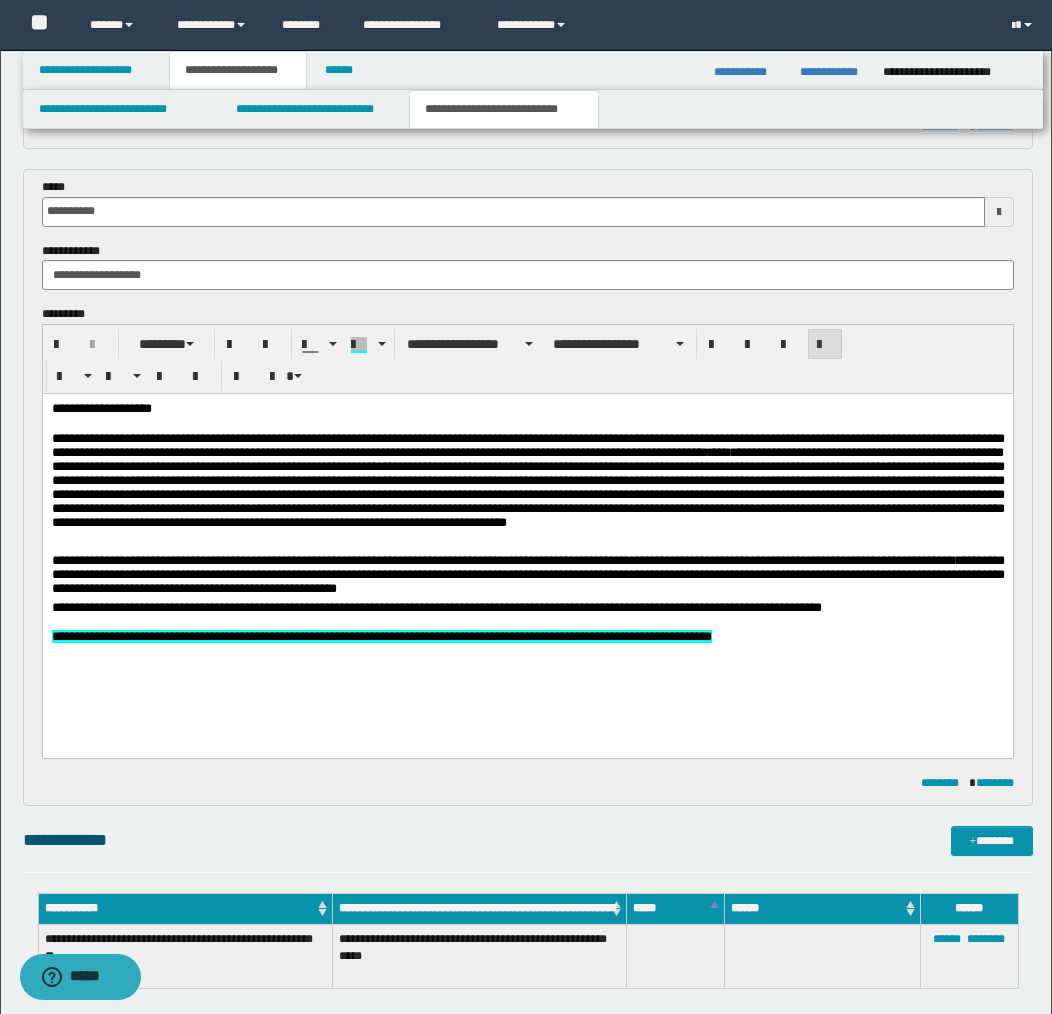 click on "**********" at bounding box center [527, 577] 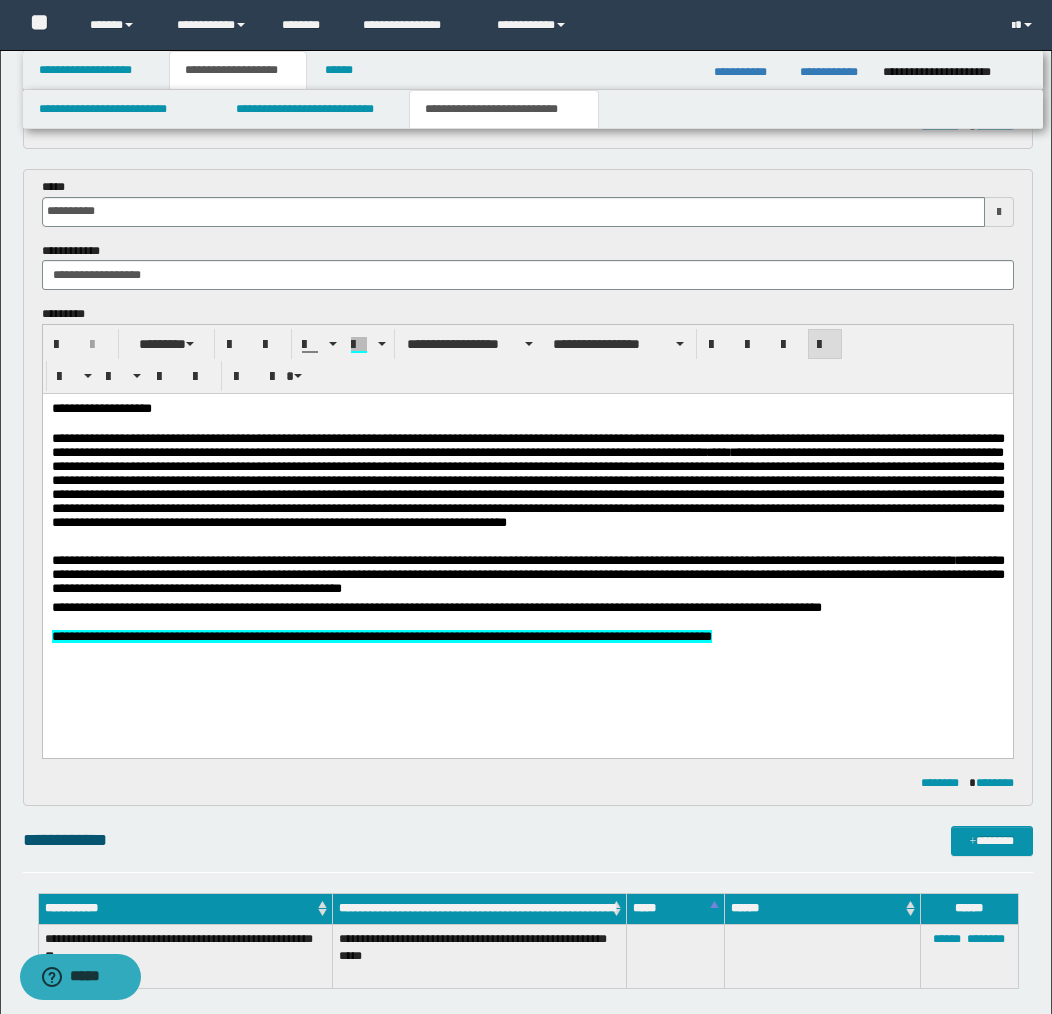 click on "**********" at bounding box center [527, 577] 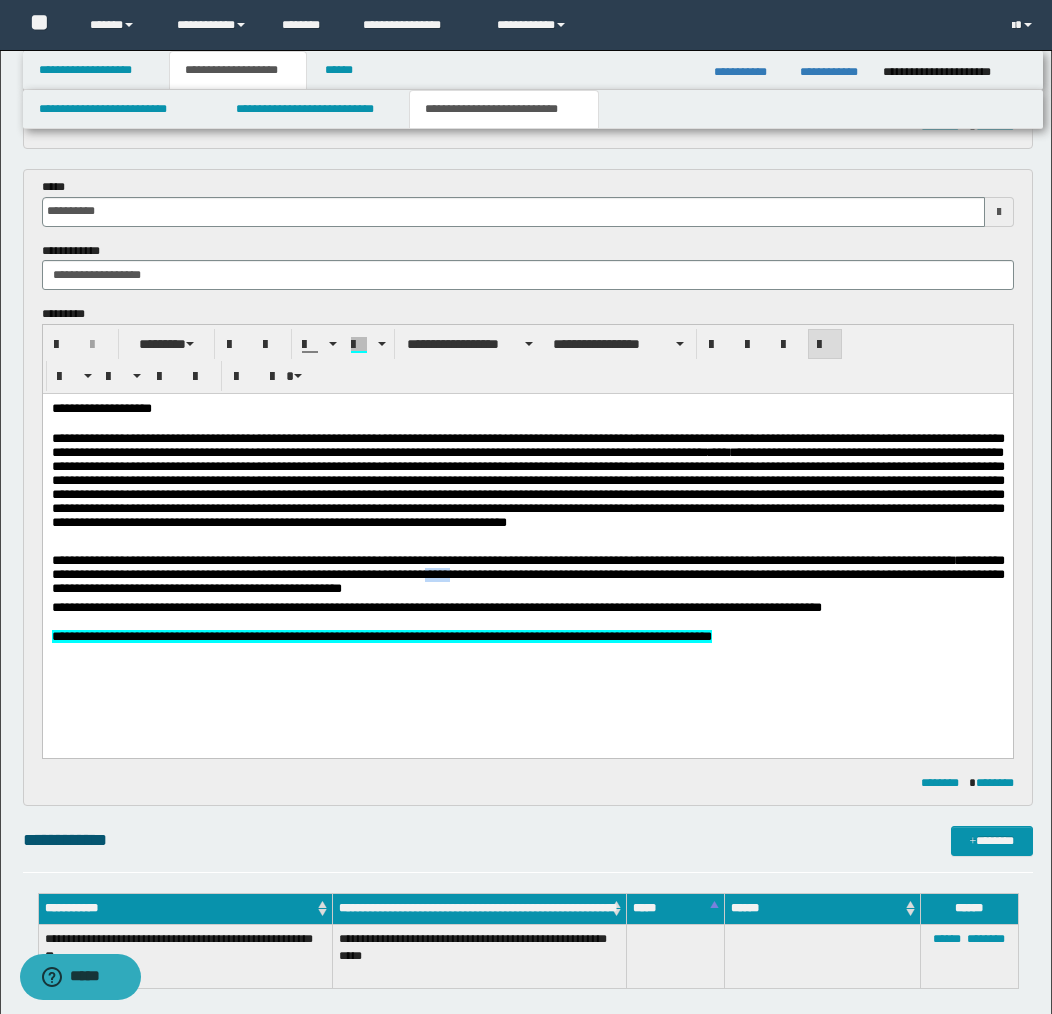 click on "**********" at bounding box center [527, 577] 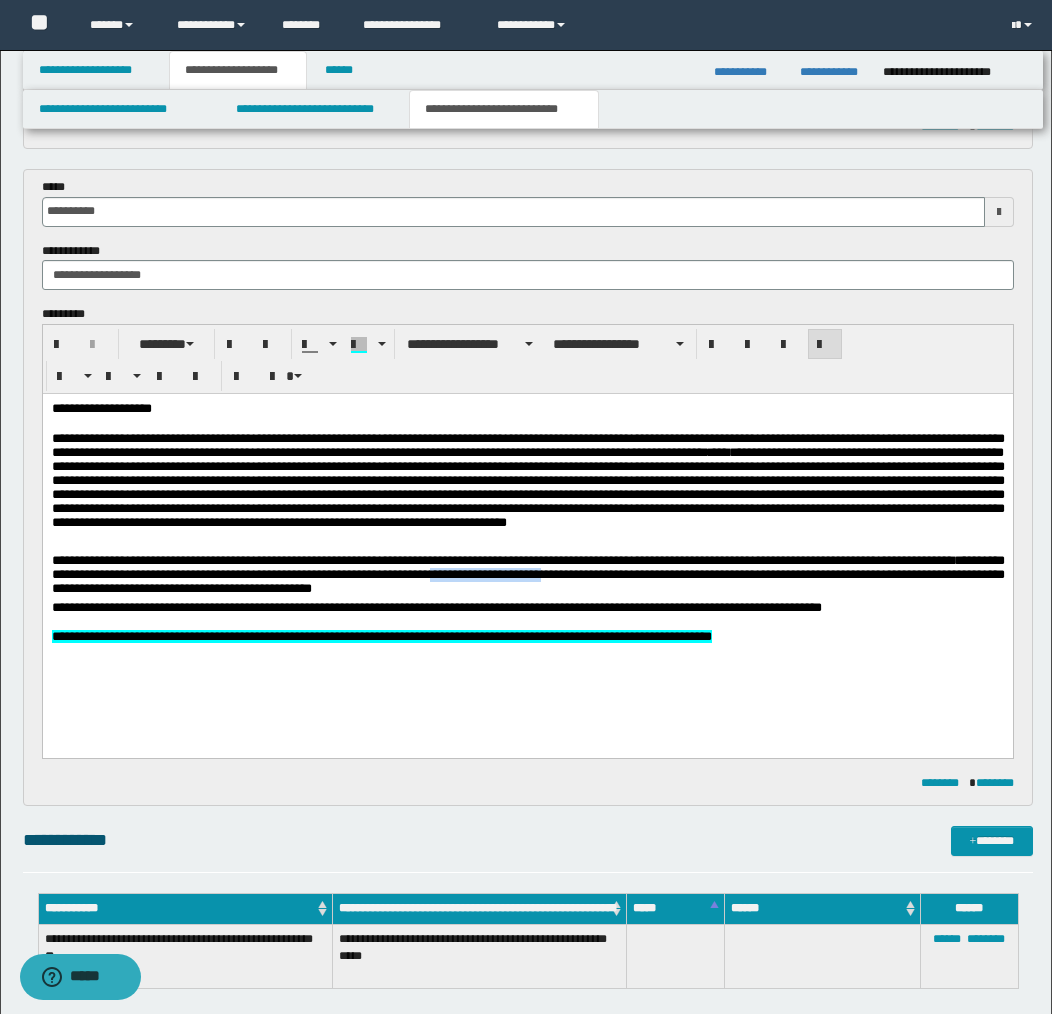 drag, startPoint x: 527, startPoint y: 579, endPoint x: 646, endPoint y: 581, distance: 119.01681 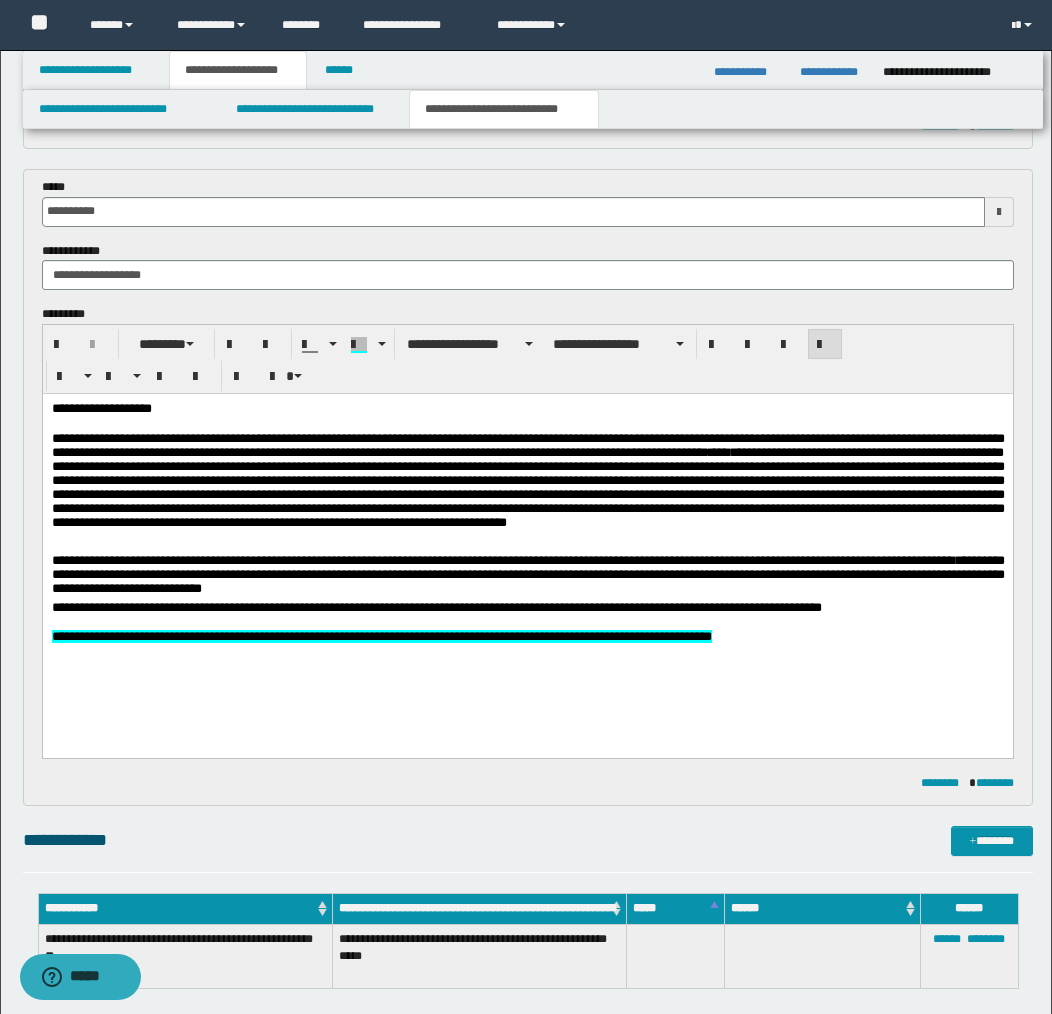 click on "**********" at bounding box center (527, 577) 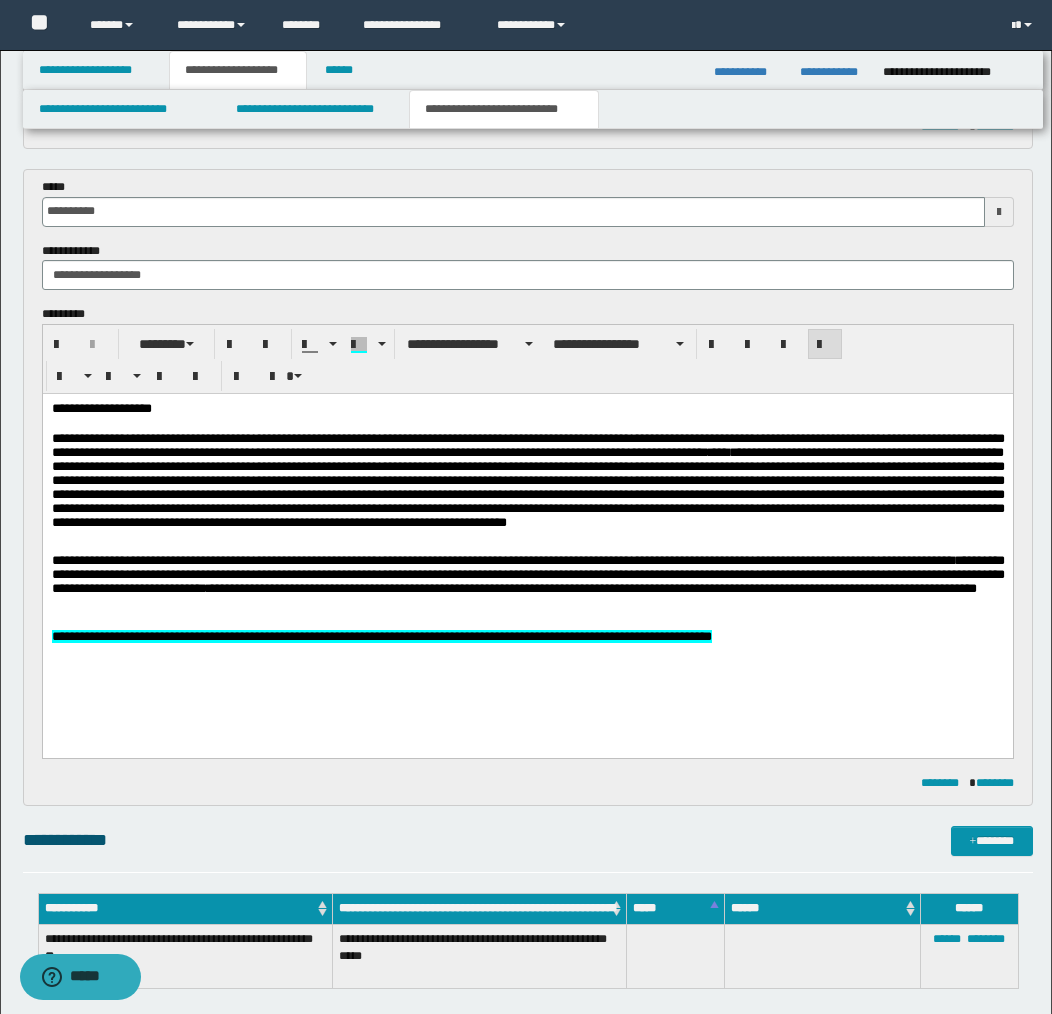 click on "**********" at bounding box center [527, 585] 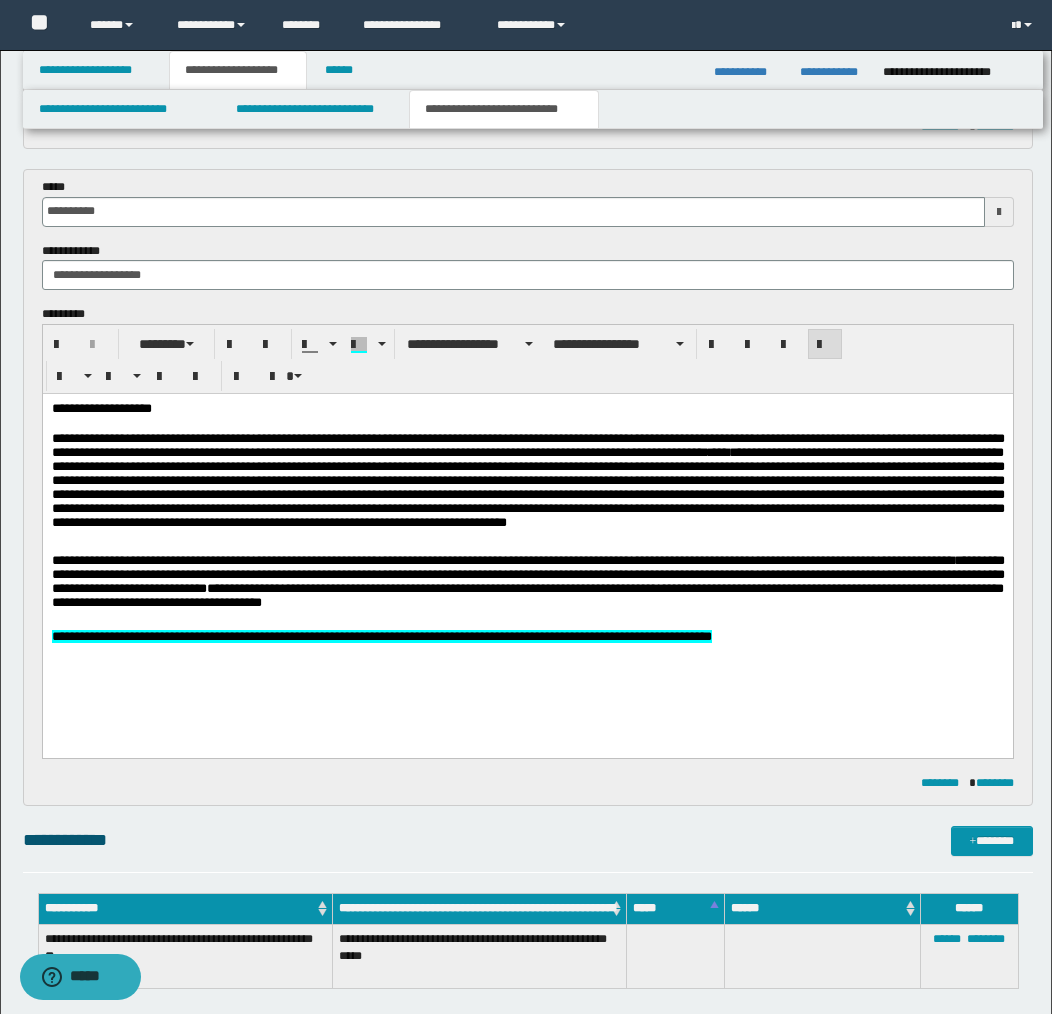 click at bounding box center [527, 623] 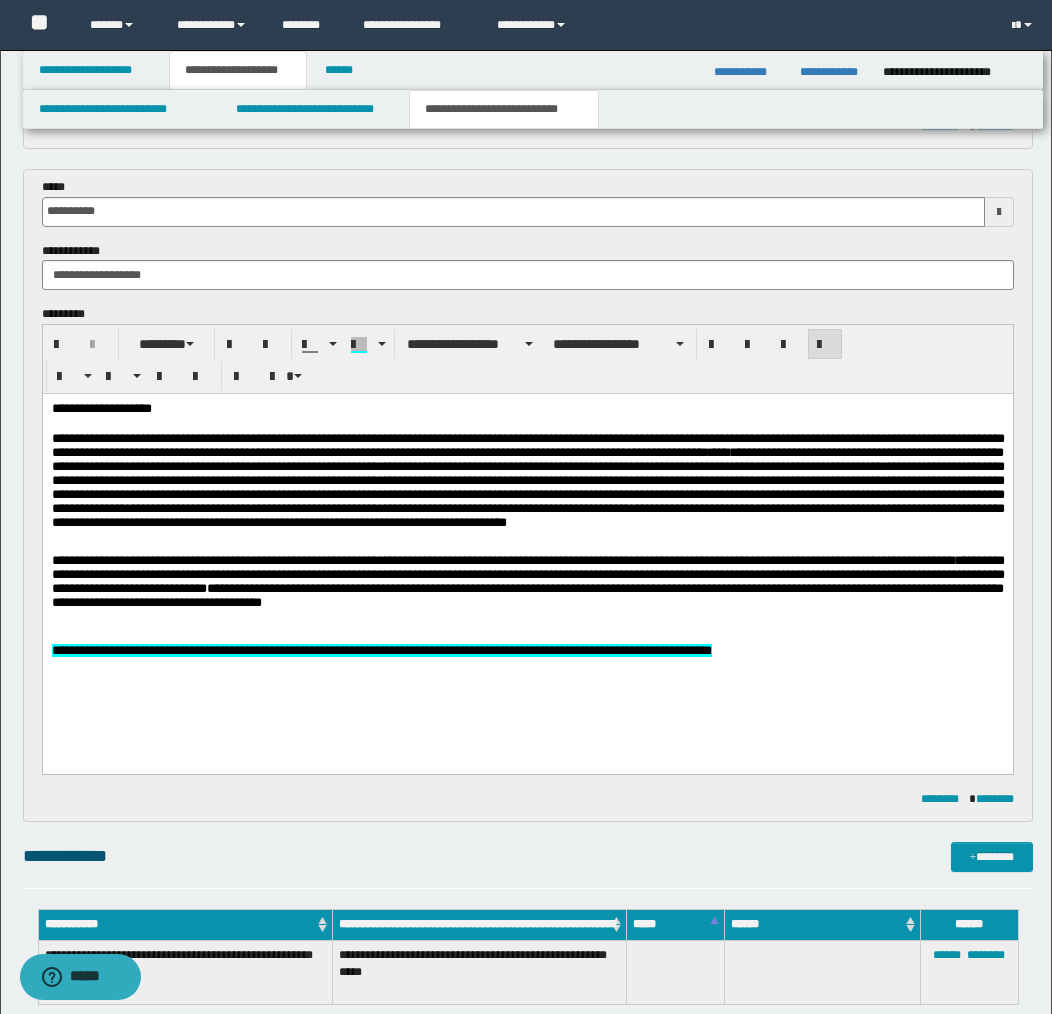 click on "**********" at bounding box center (527, 410) 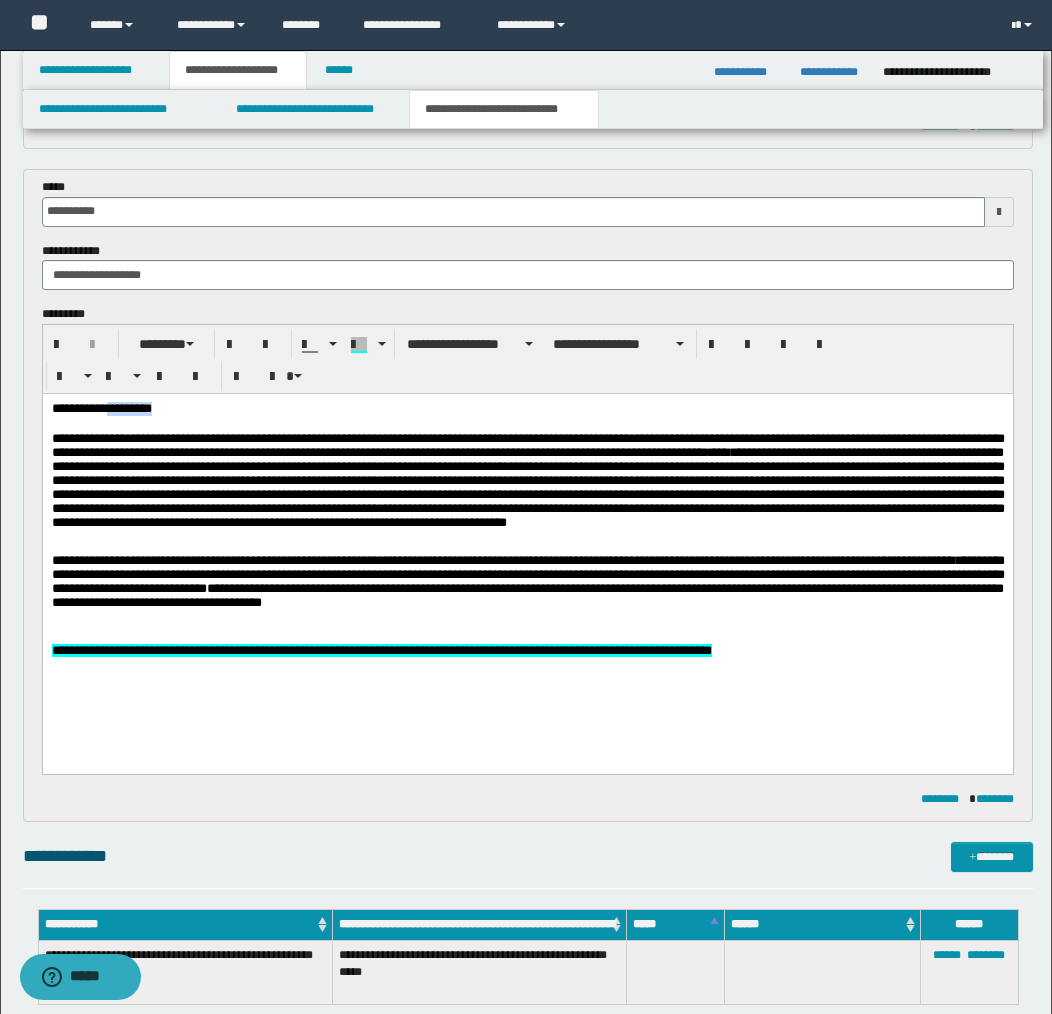 click on "**********" at bounding box center (527, 410) 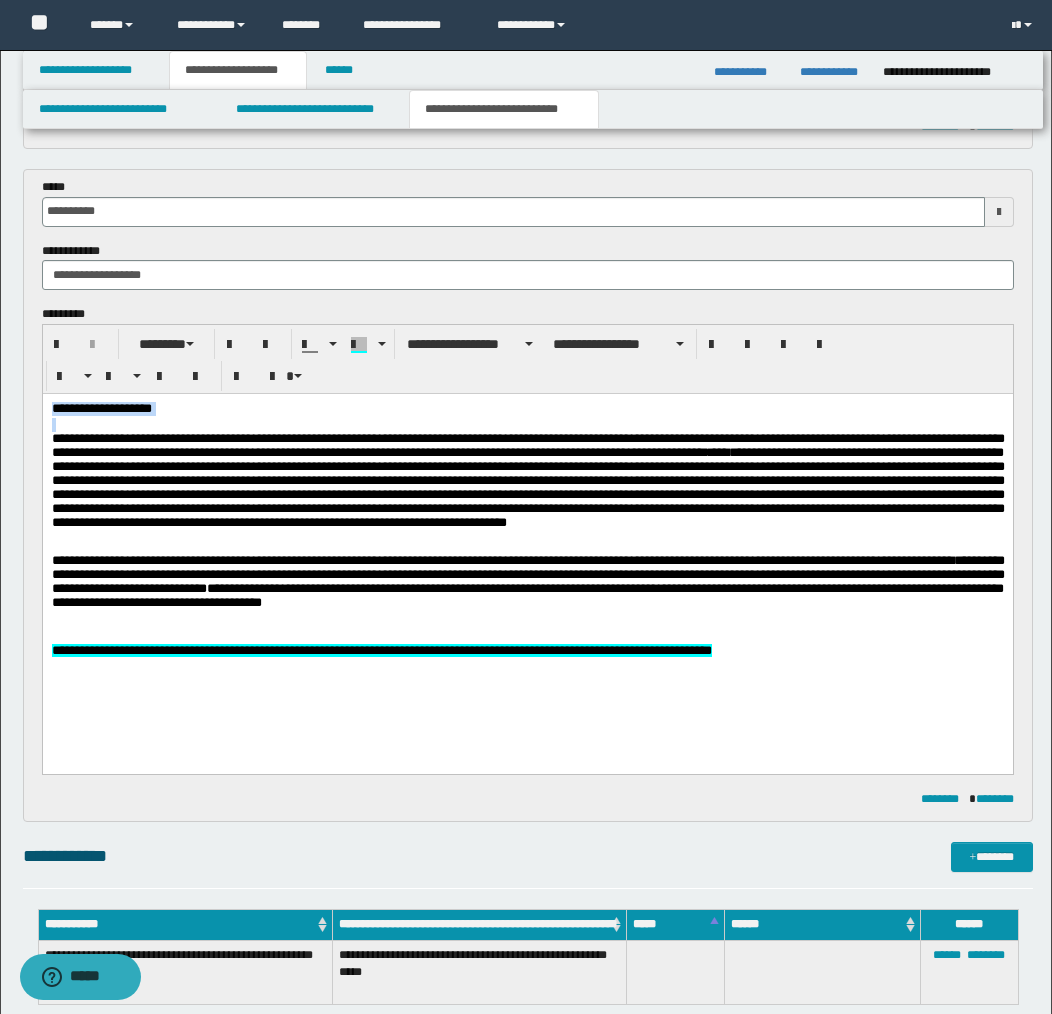 click on "**********" at bounding box center (527, 410) 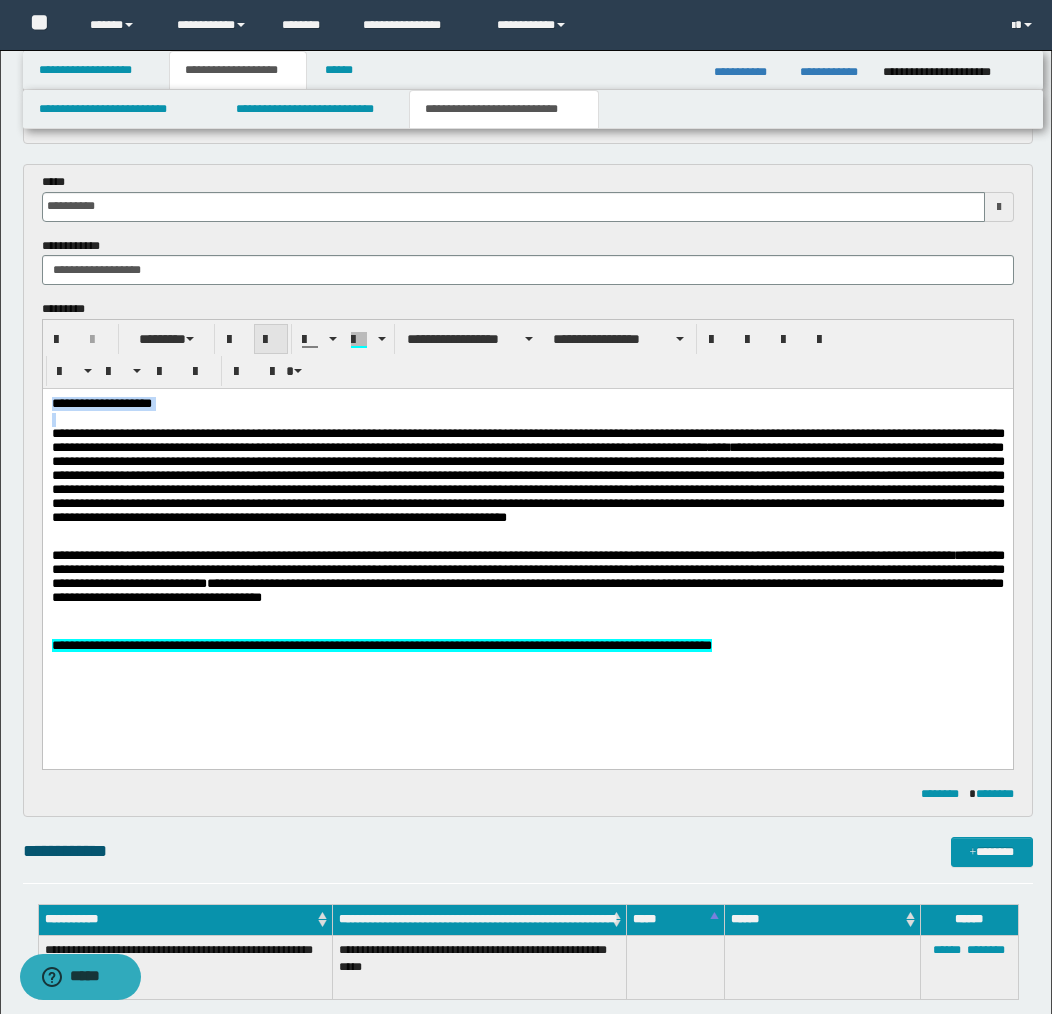 click at bounding box center [271, 340] 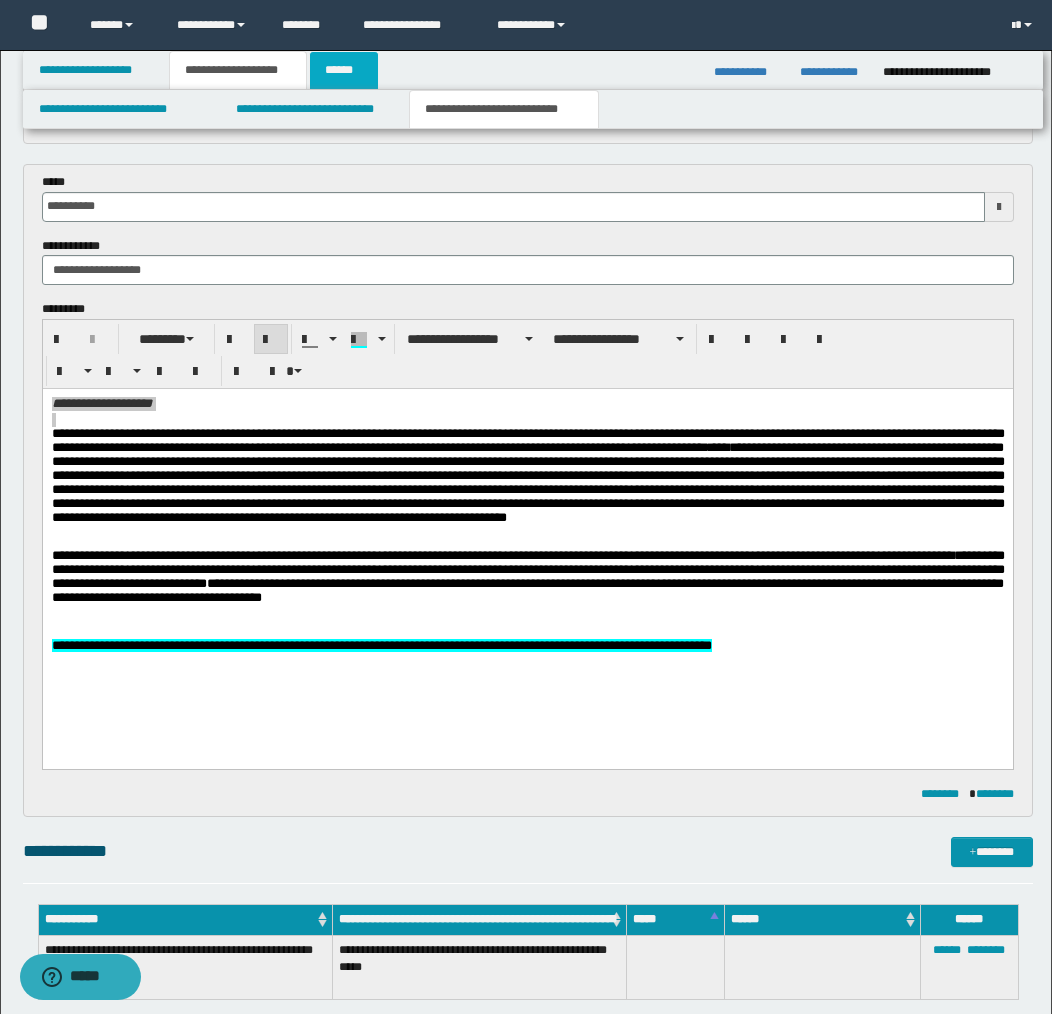 click on "******" at bounding box center (344, 70) 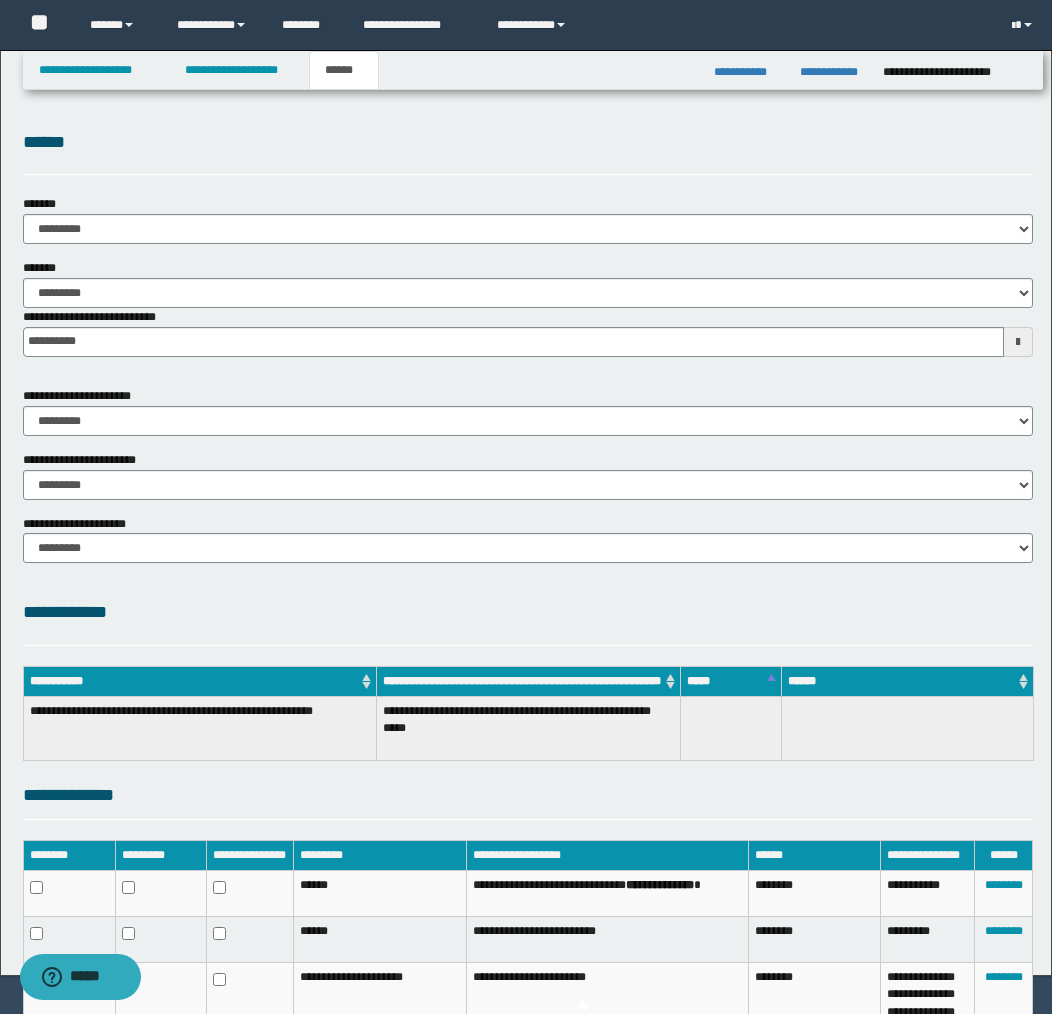 scroll, scrollTop: 0, scrollLeft: 0, axis: both 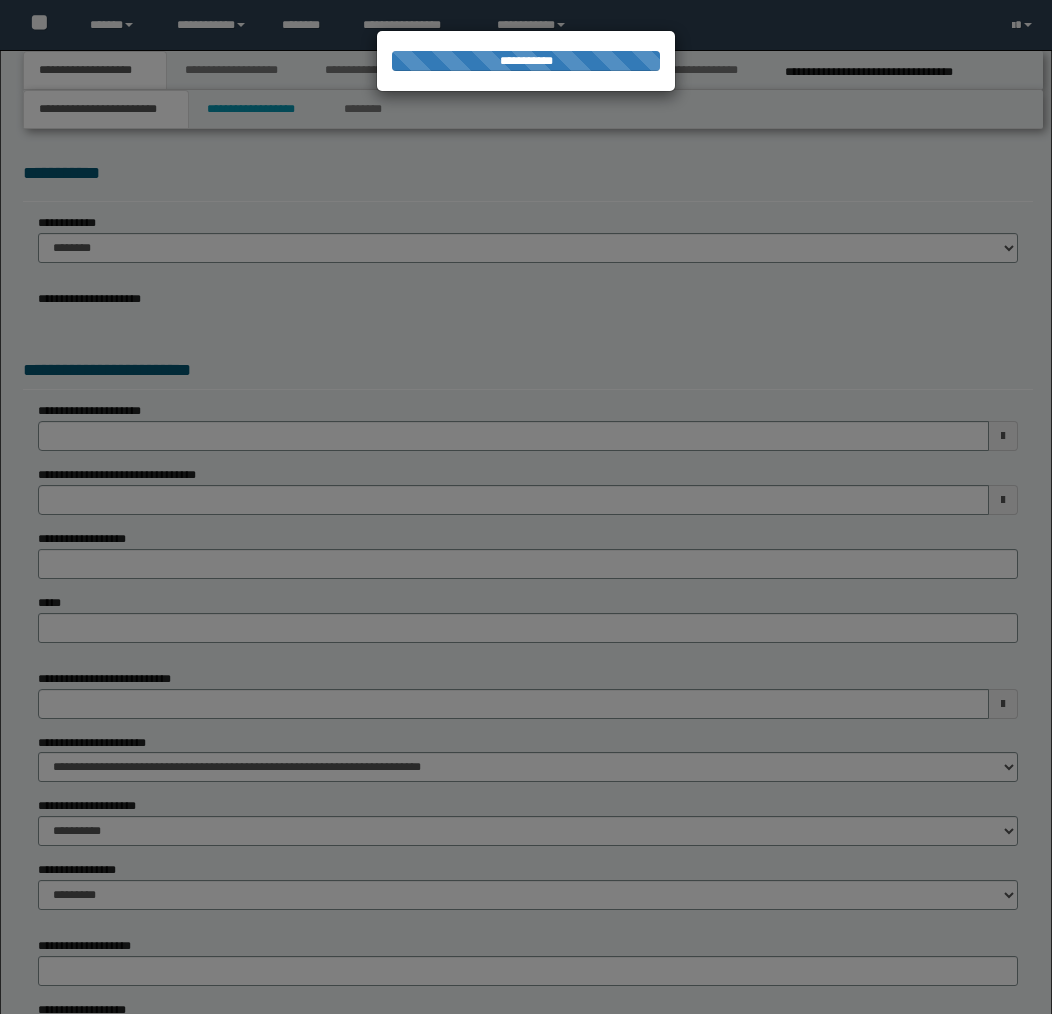 select on "*" 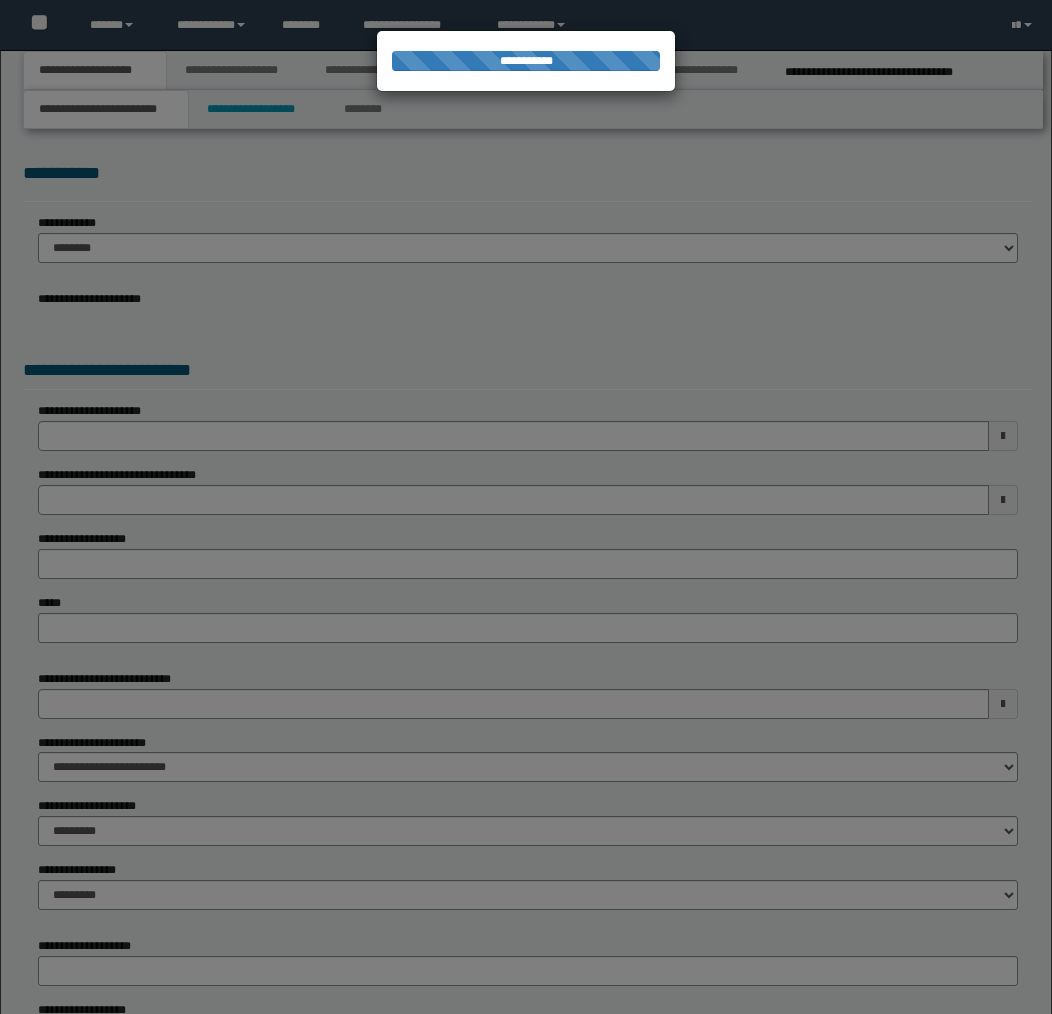 scroll, scrollTop: 0, scrollLeft: 0, axis: both 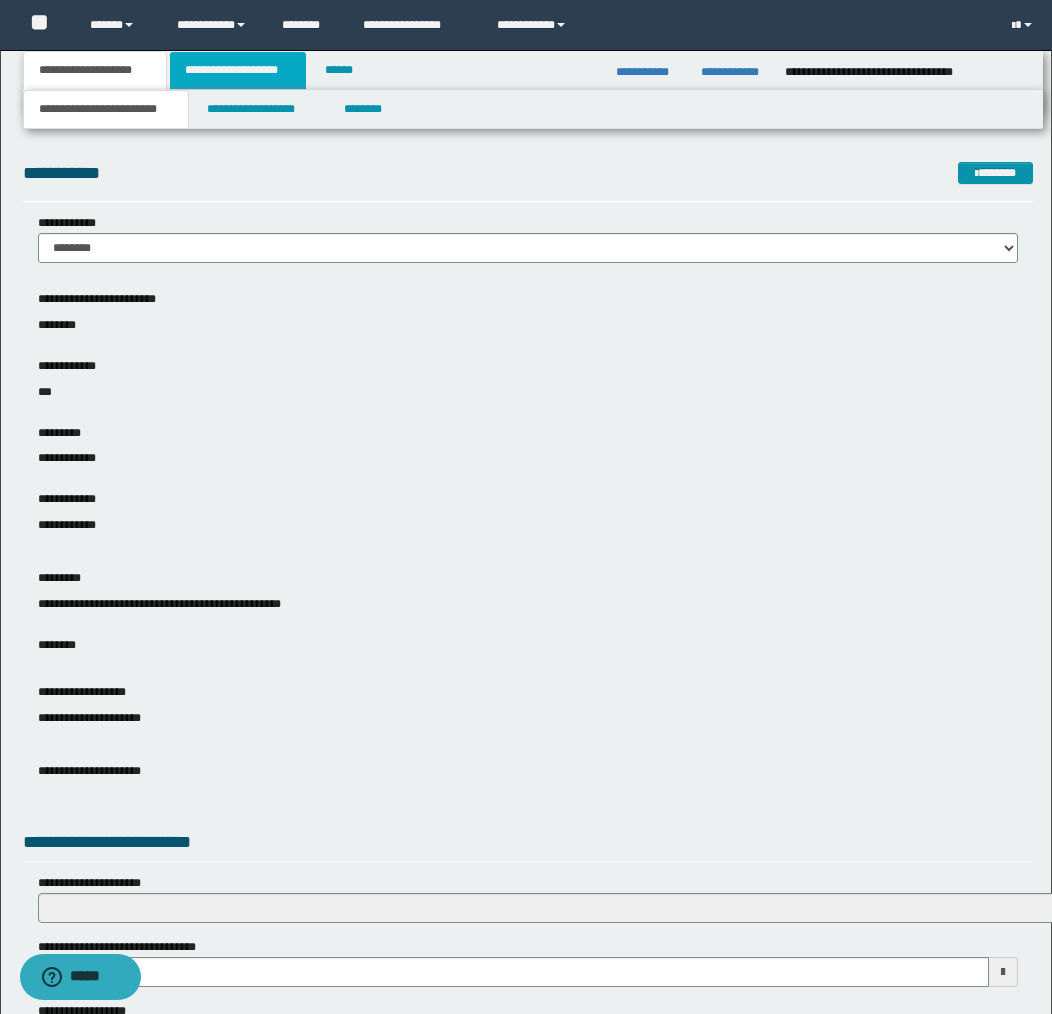 click on "**********" at bounding box center (238, 70) 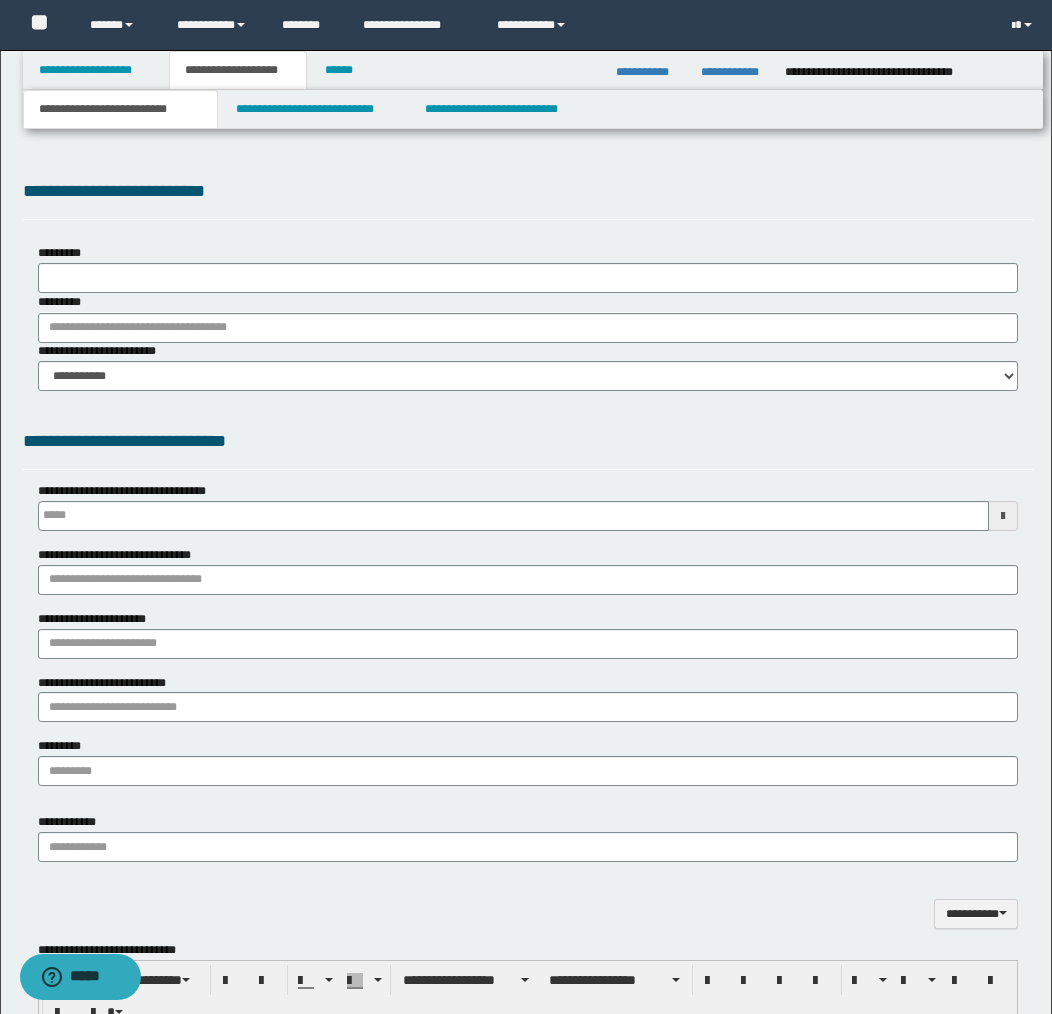 type 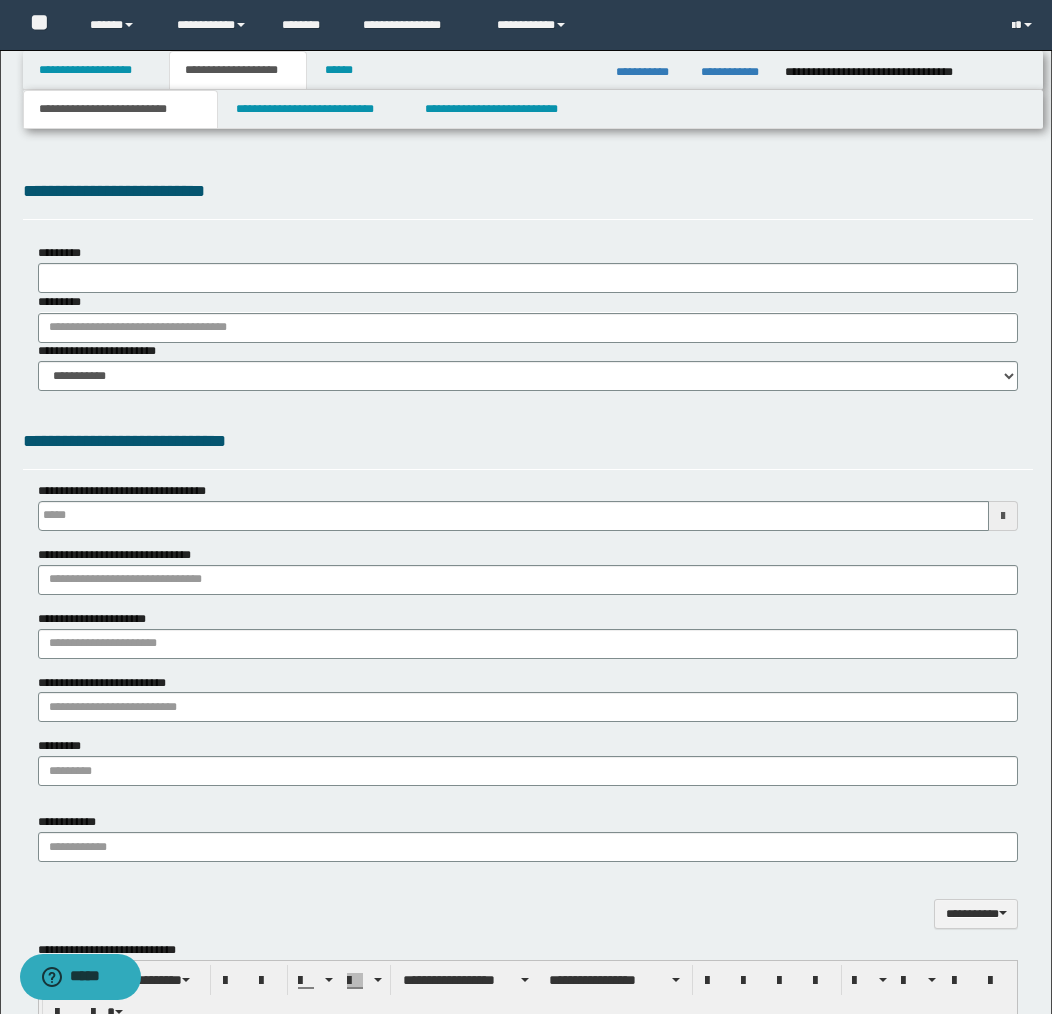 scroll, scrollTop: 0, scrollLeft: 0, axis: both 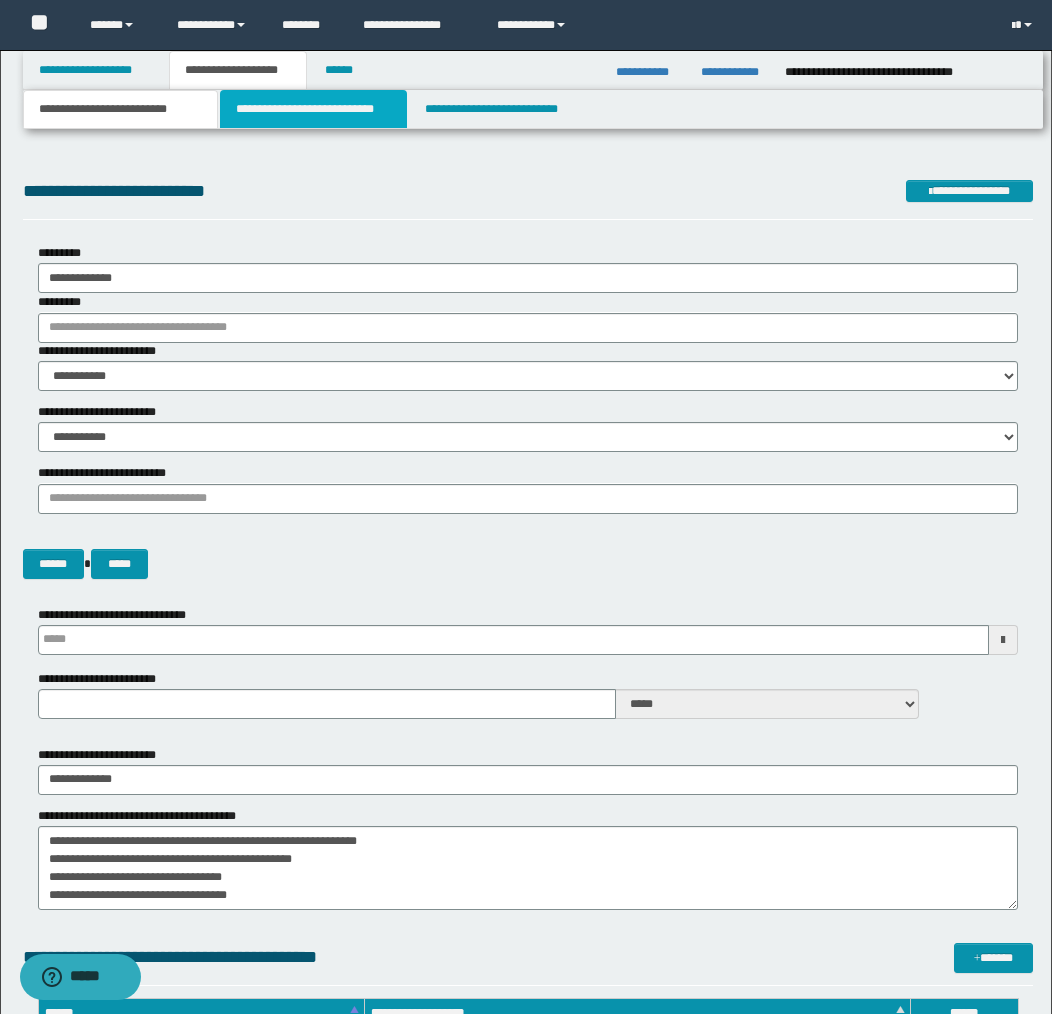 click on "**********" at bounding box center [314, 109] 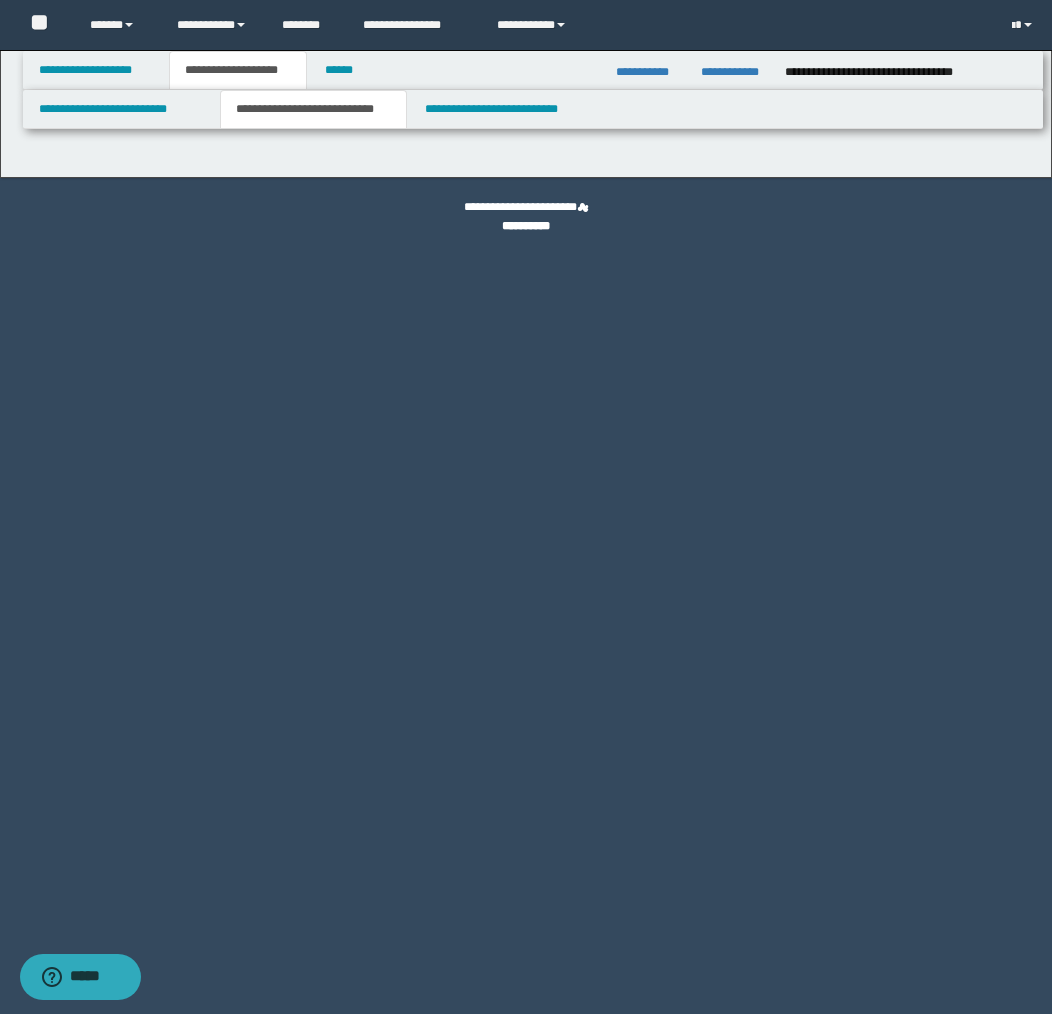 select on "*" 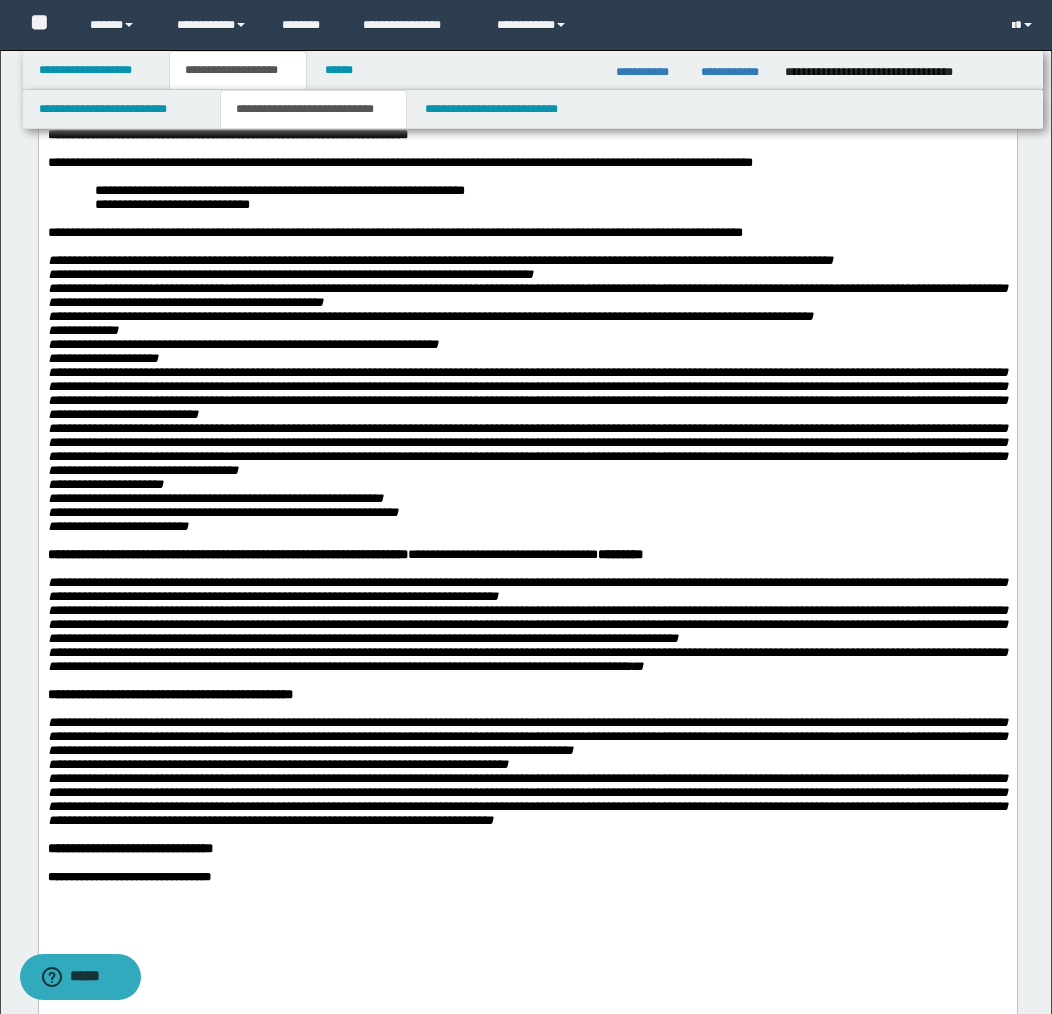 scroll, scrollTop: 542, scrollLeft: 0, axis: vertical 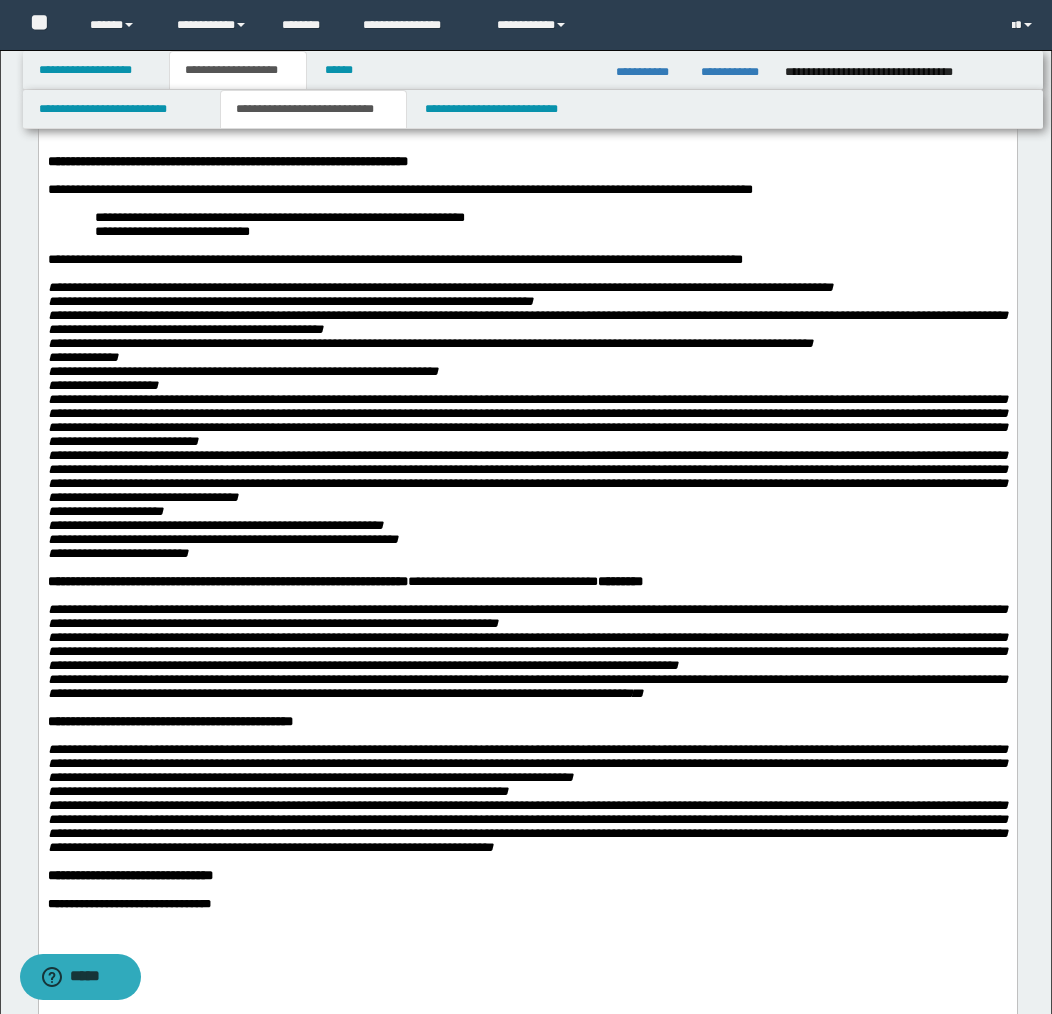 click on "**********" at bounding box center (527, 504) 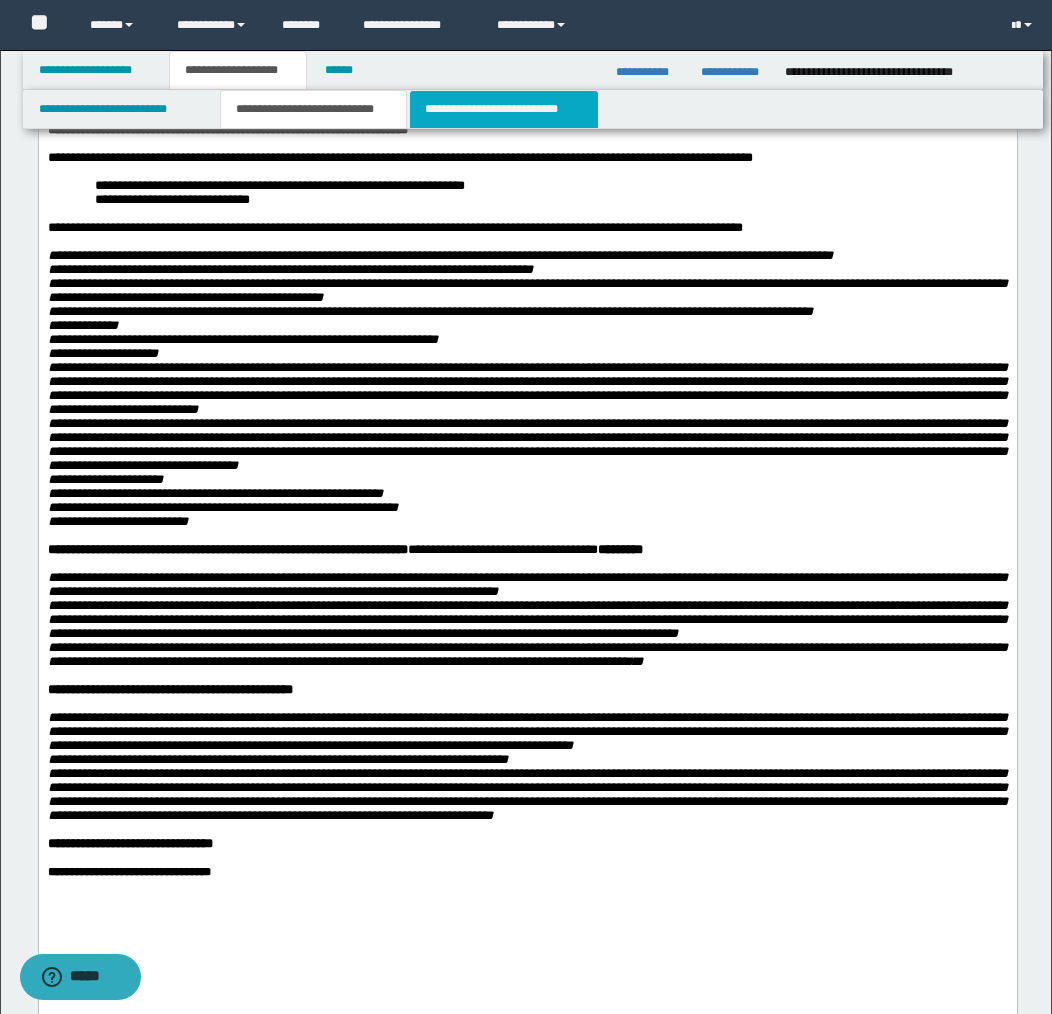 click on "**********" at bounding box center [504, 109] 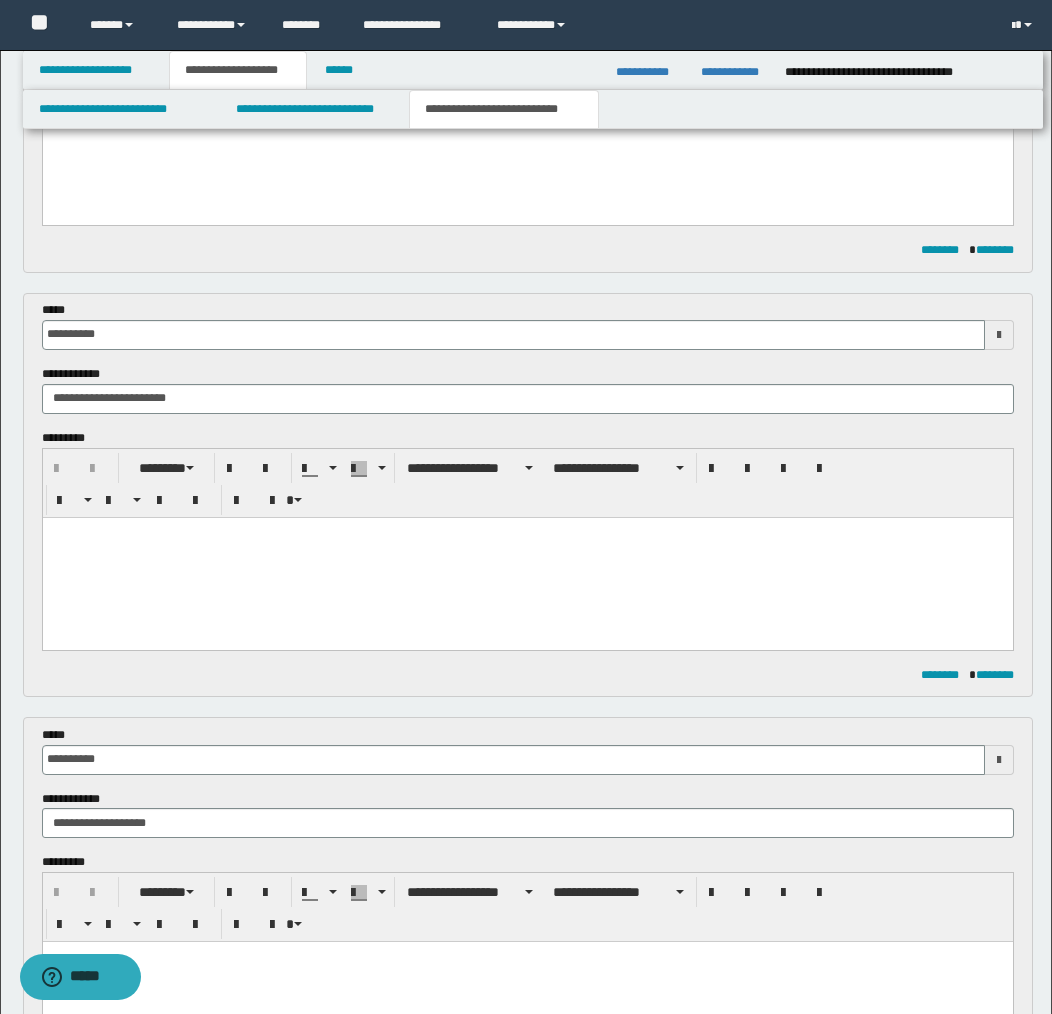 scroll, scrollTop: 379, scrollLeft: 0, axis: vertical 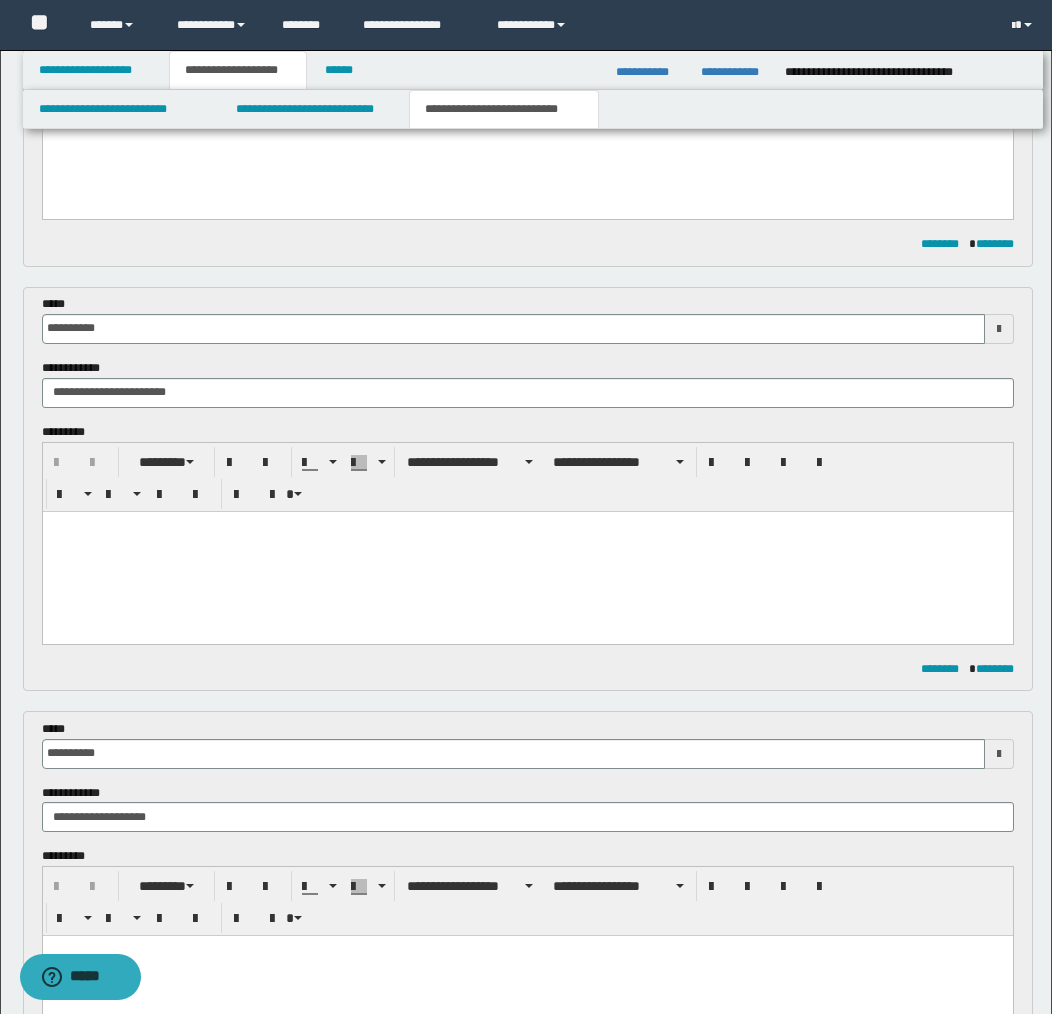 click at bounding box center [527, 551] 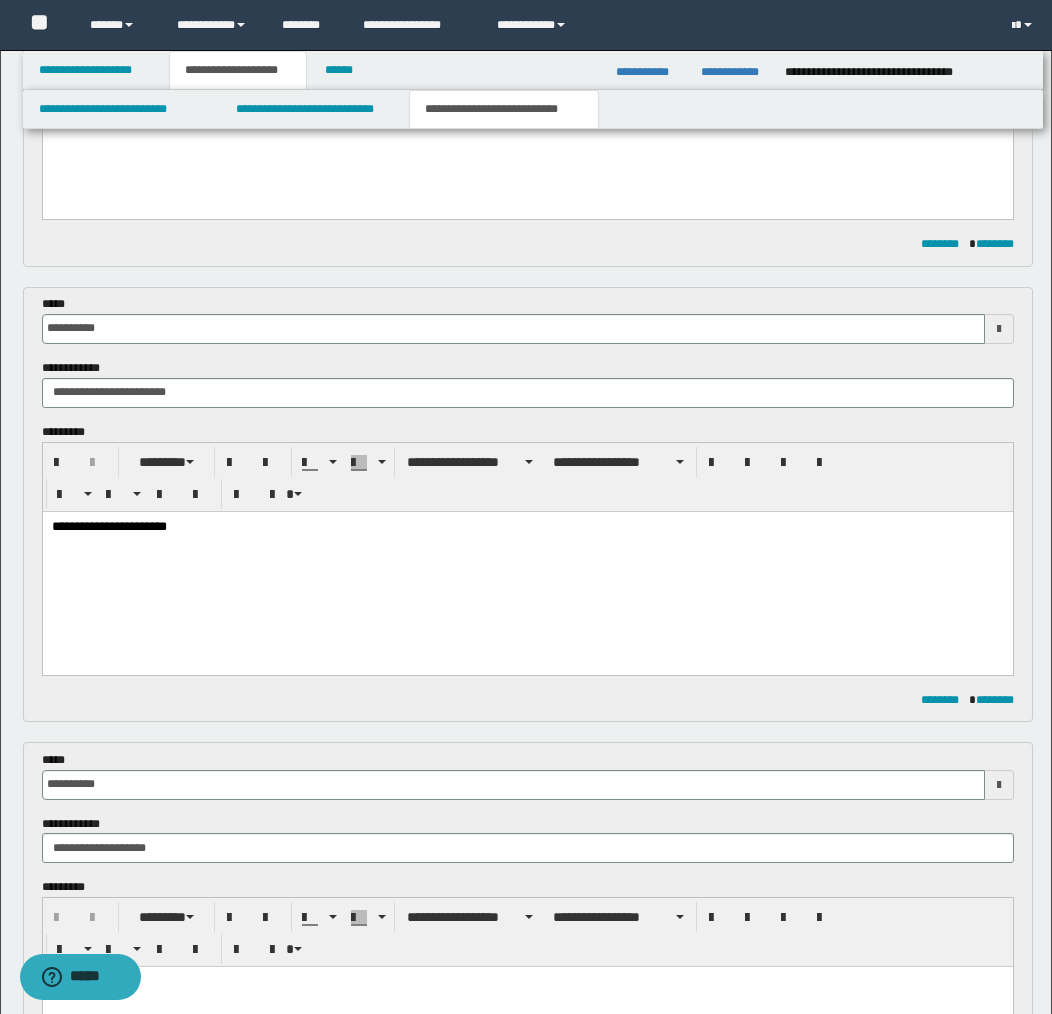 click on "**********" at bounding box center (527, 527) 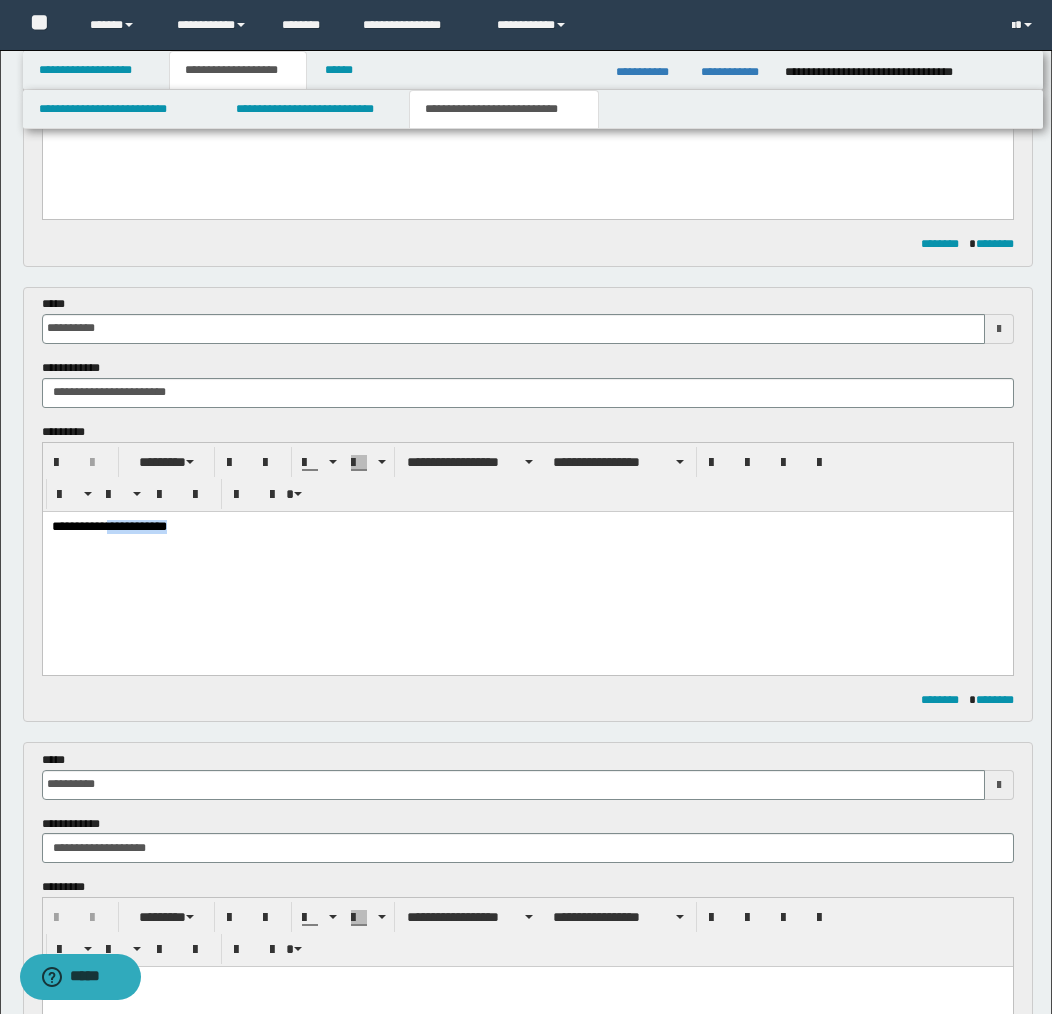 click on "**********" at bounding box center [527, 527] 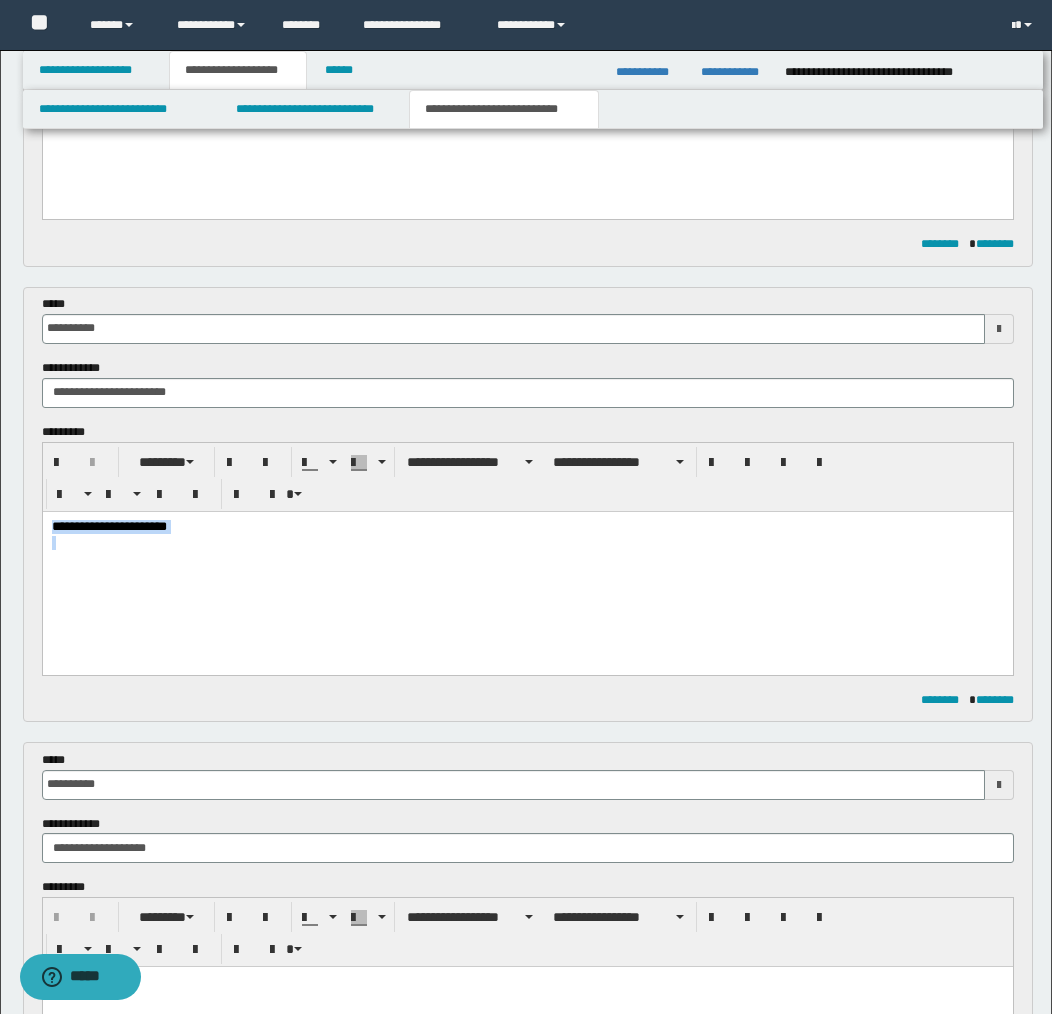 click on "**********" at bounding box center [527, 527] 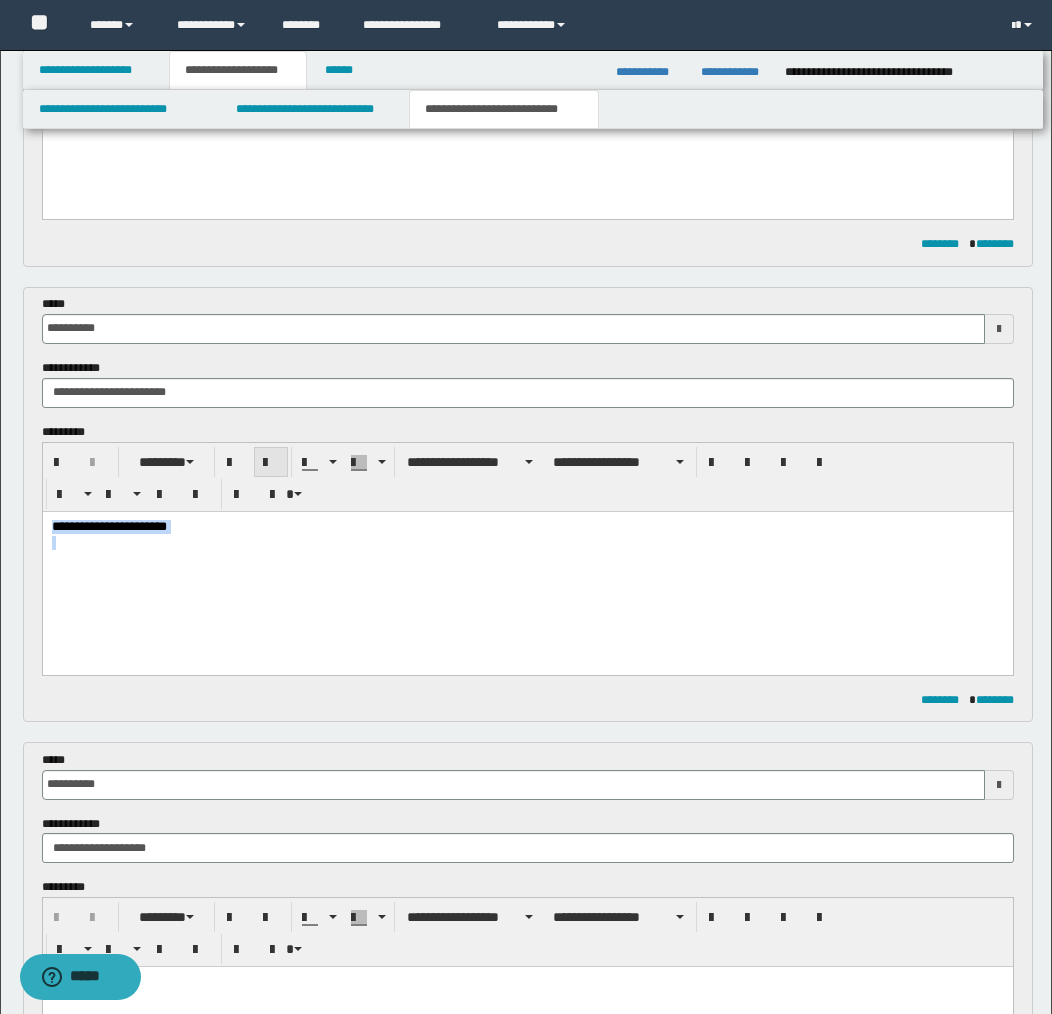 click at bounding box center (271, 463) 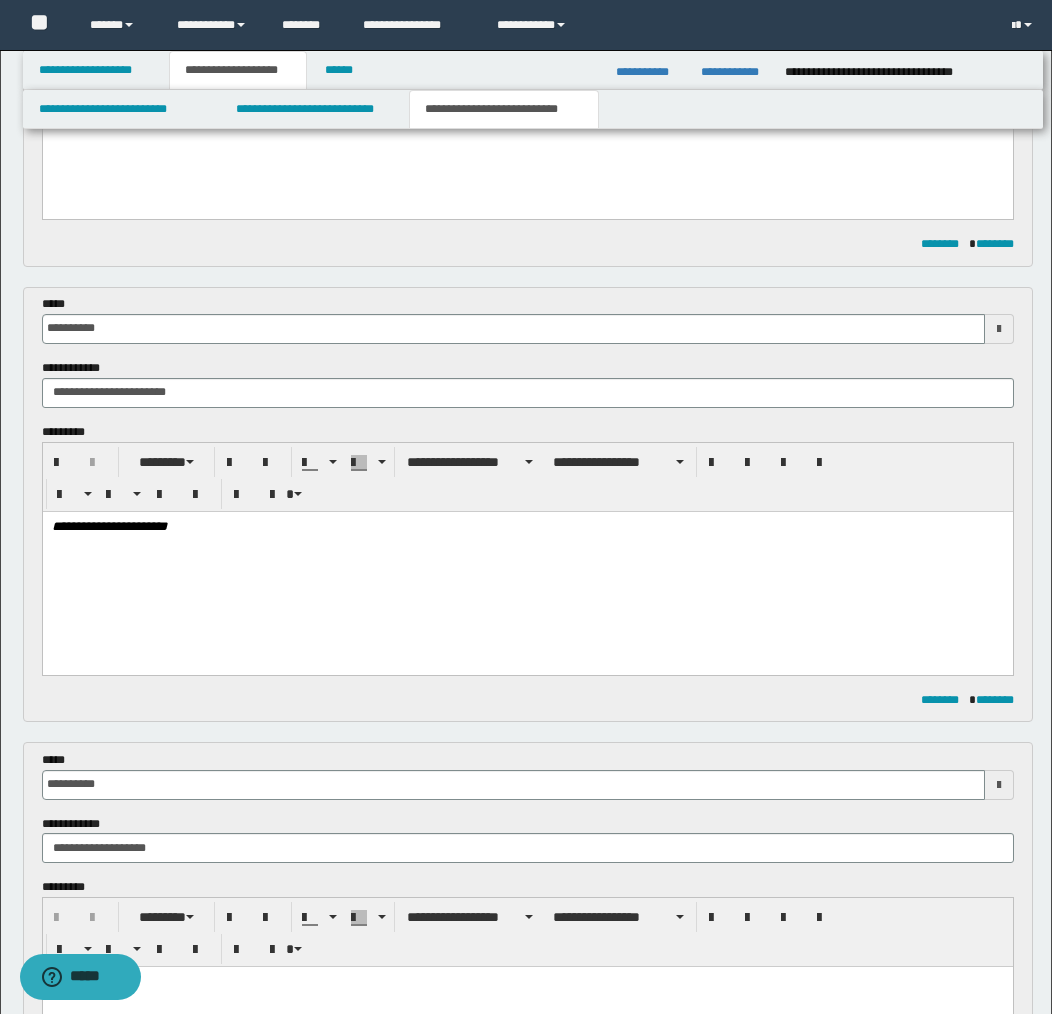 click at bounding box center [527, 556] 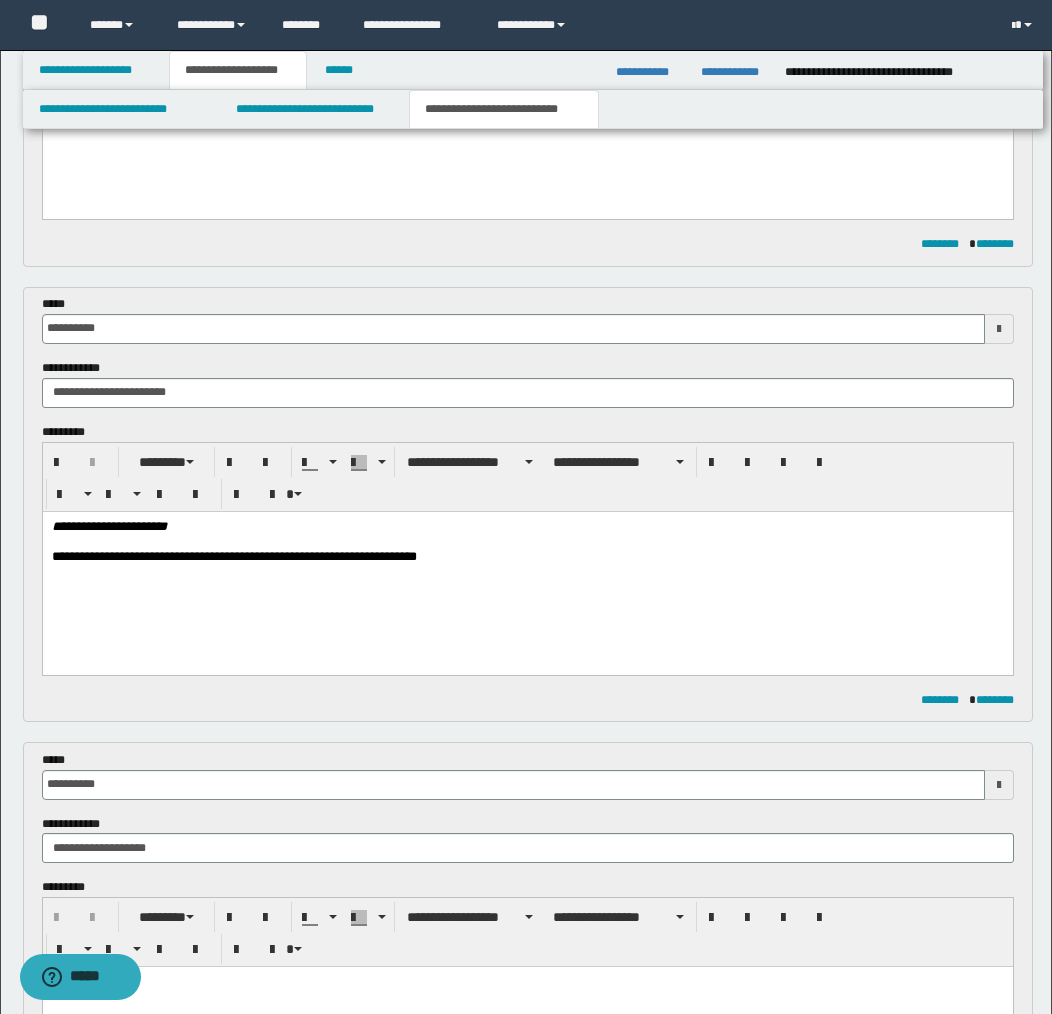 click on "**********" at bounding box center [527, 557] 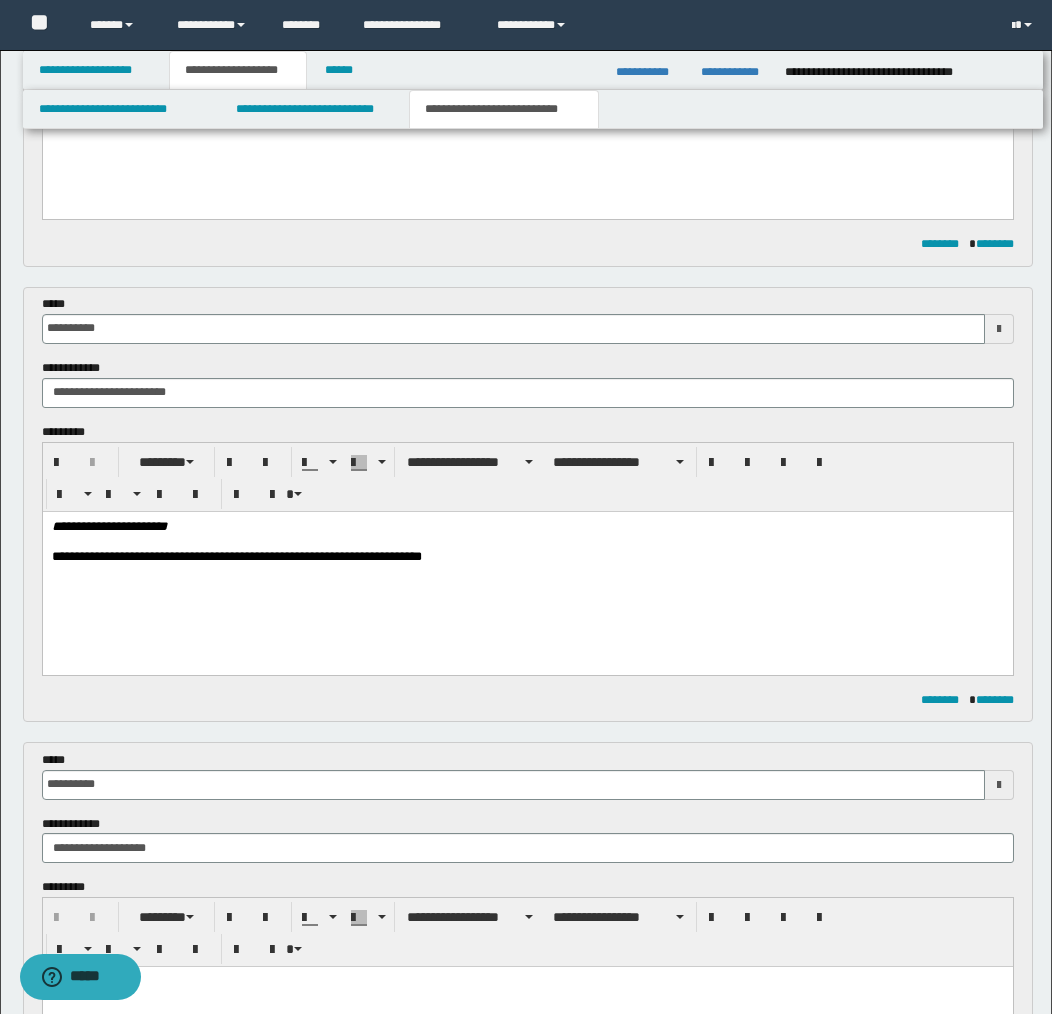 click on "**********" at bounding box center [527, 557] 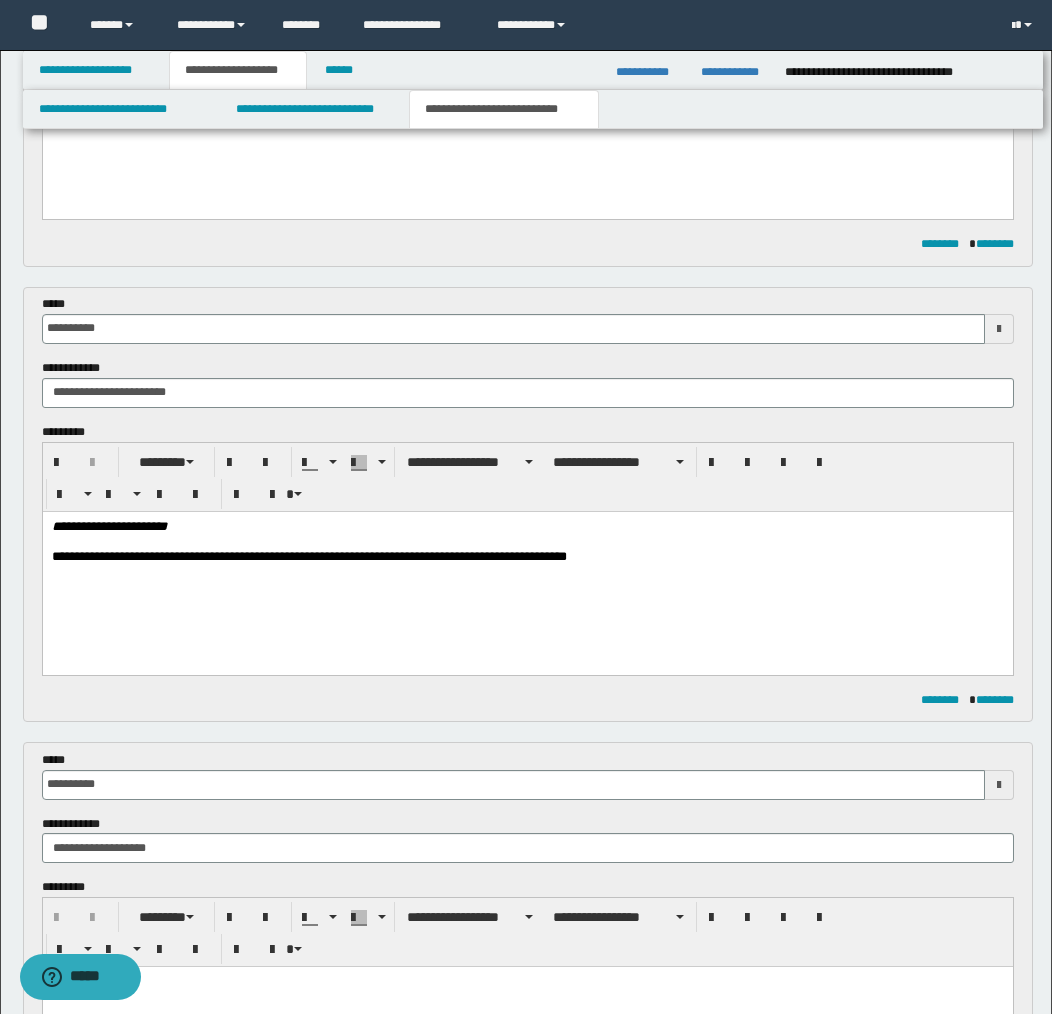 click on "**********" at bounding box center (527, 557) 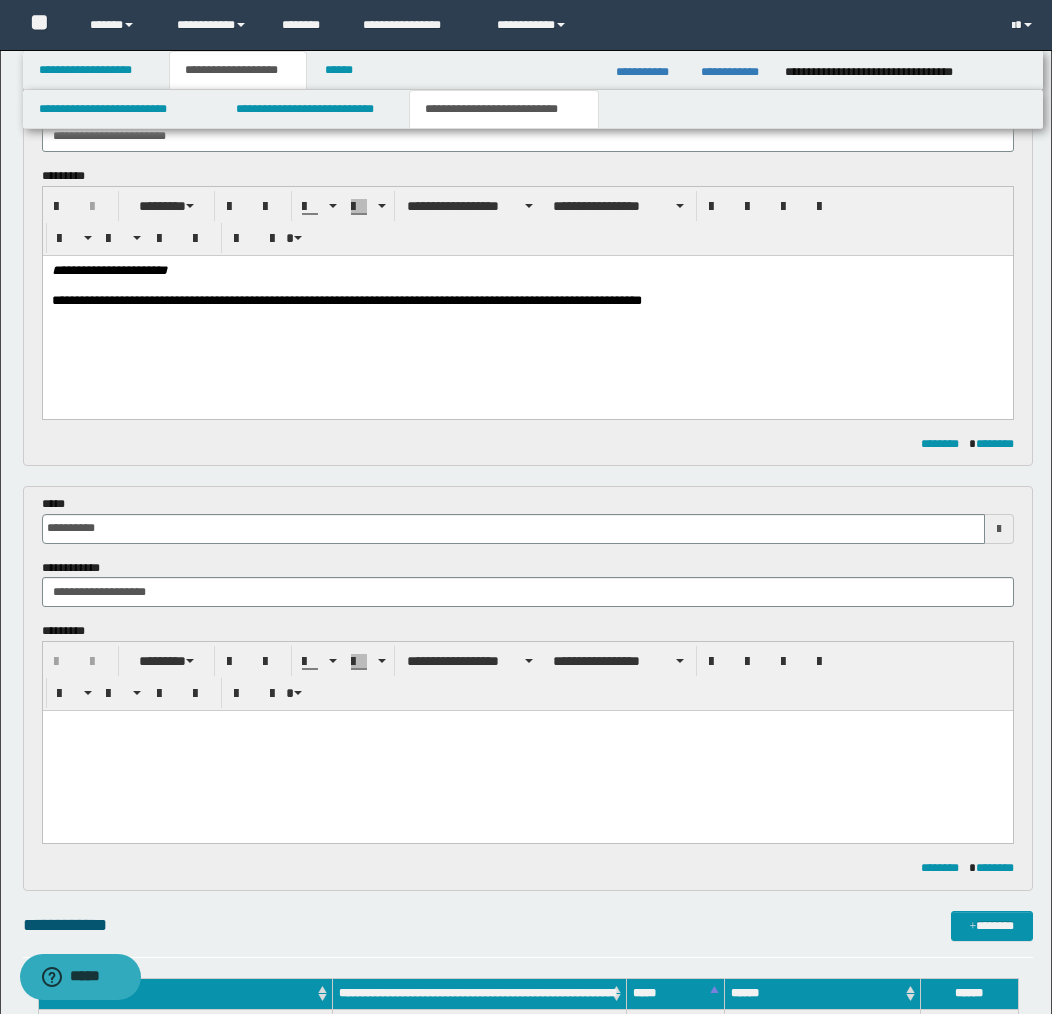 scroll, scrollTop: 619, scrollLeft: 0, axis: vertical 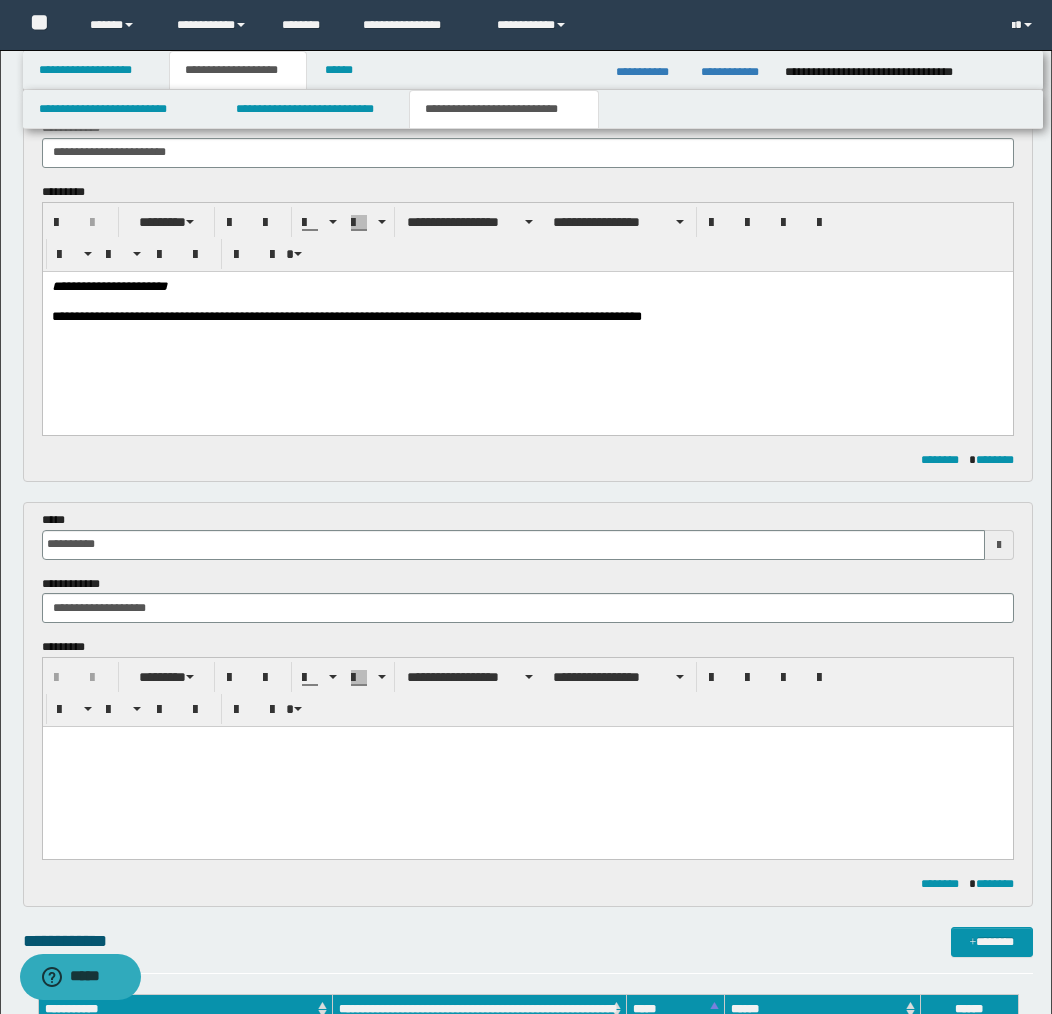 click on "**********" at bounding box center [527, 317] 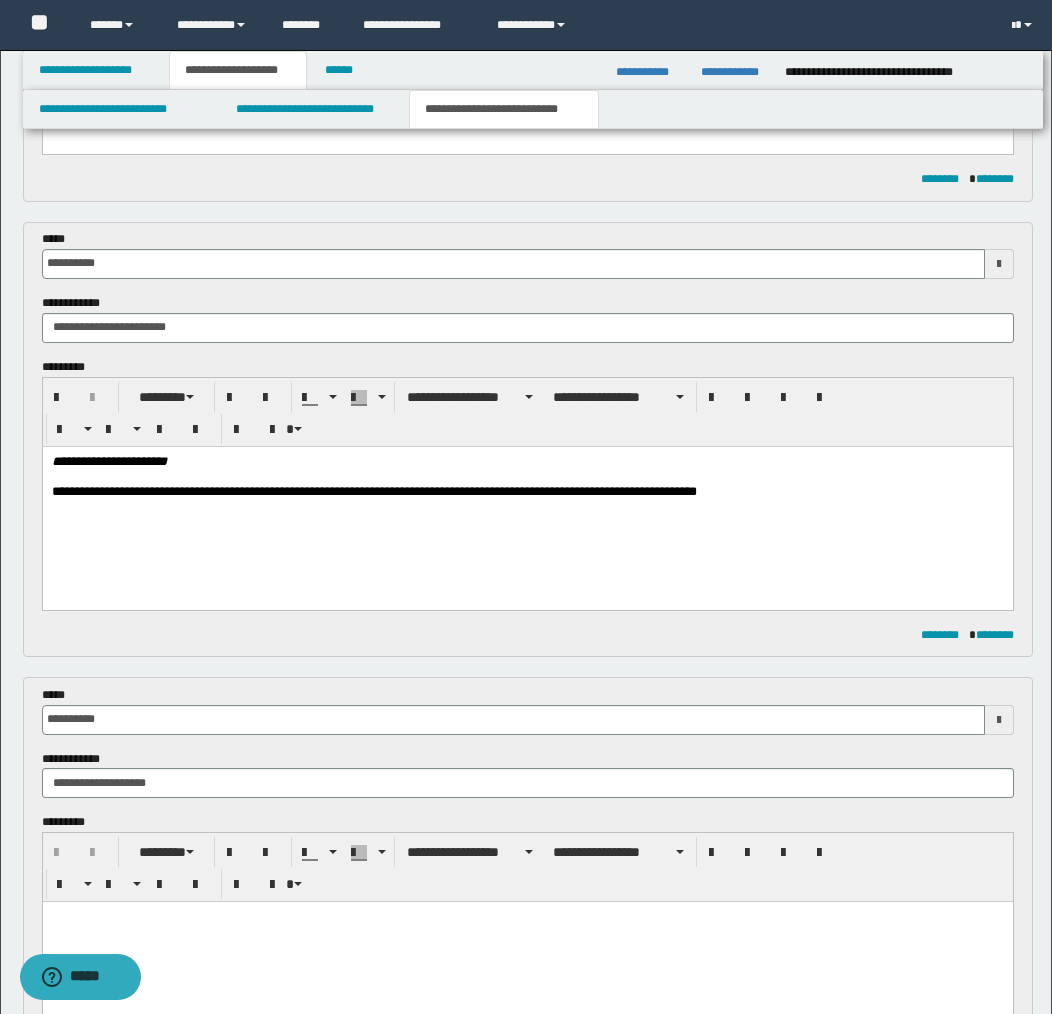scroll, scrollTop: 434, scrollLeft: 0, axis: vertical 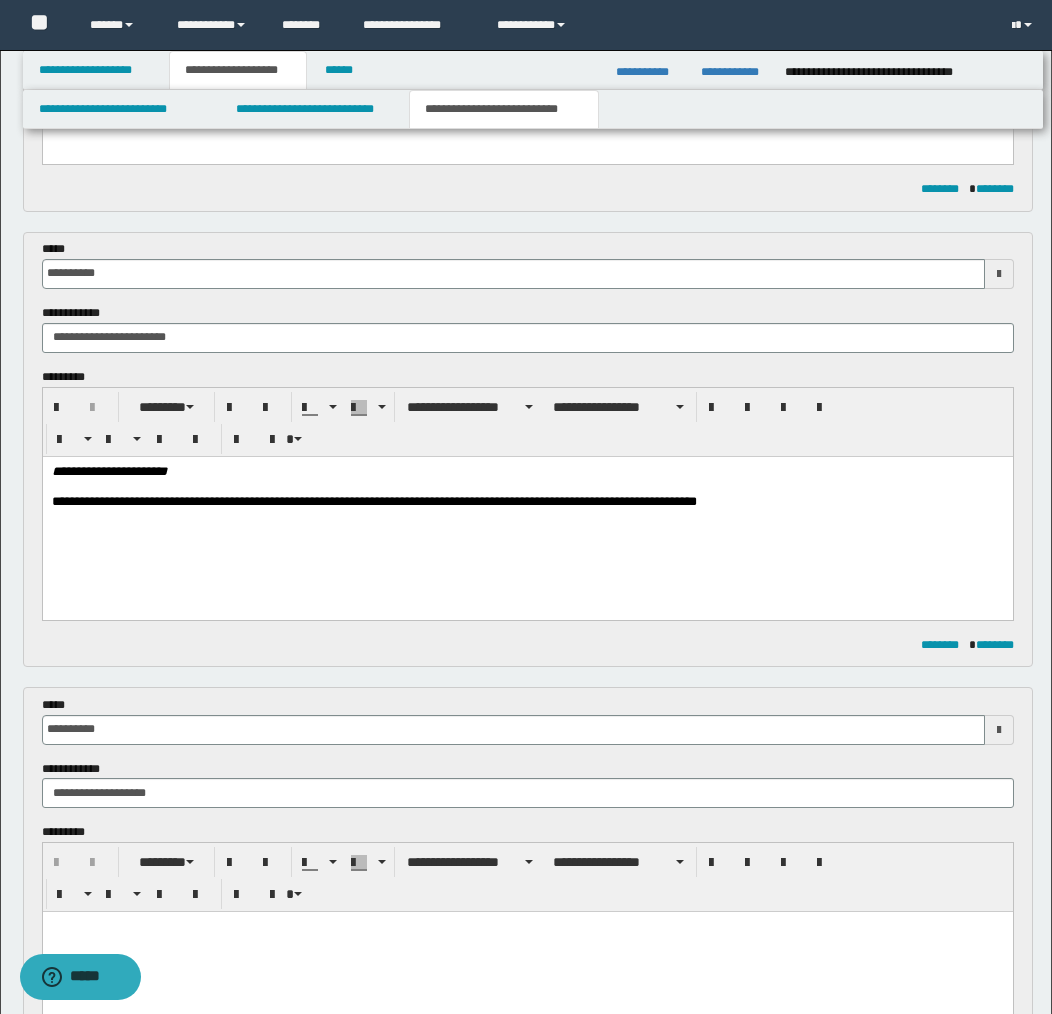 click on "**********" at bounding box center (527, 502) 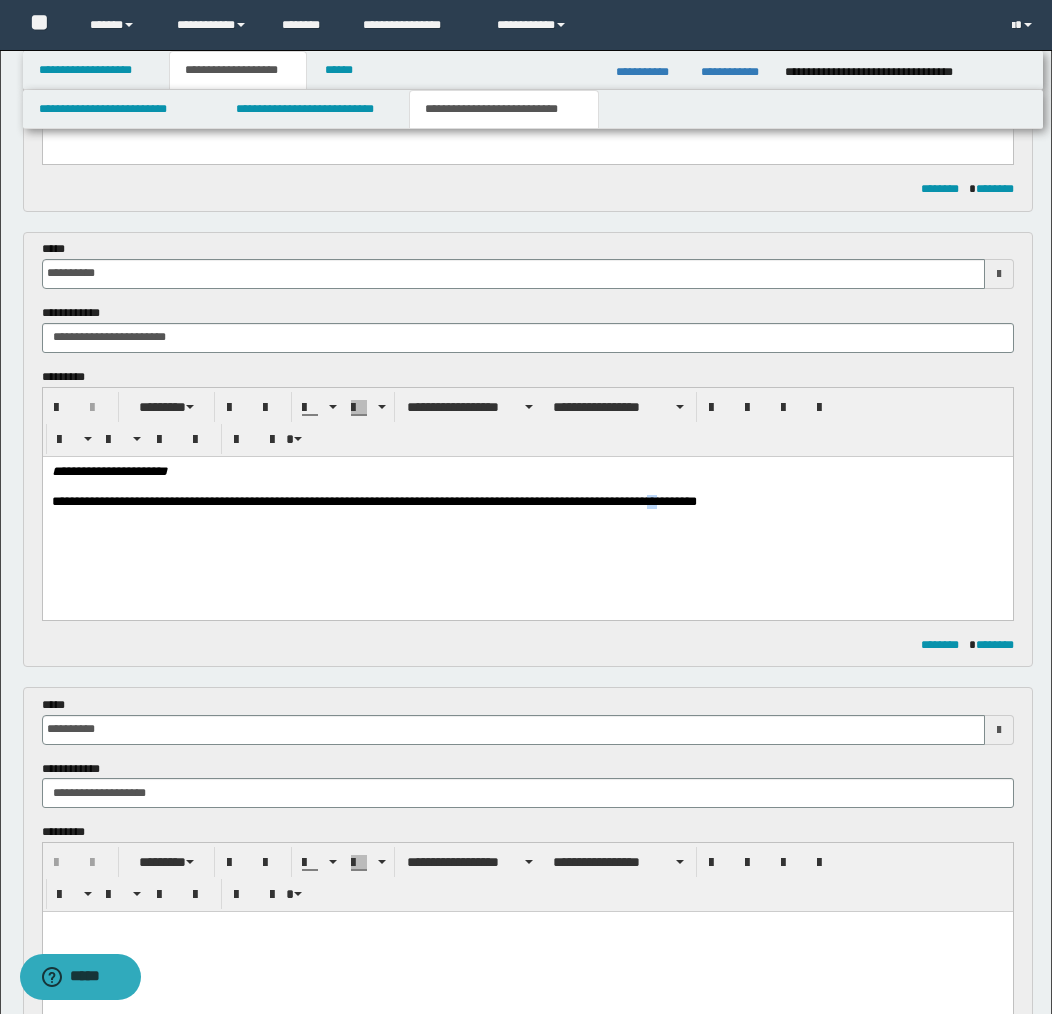 click on "**********" at bounding box center (527, 502) 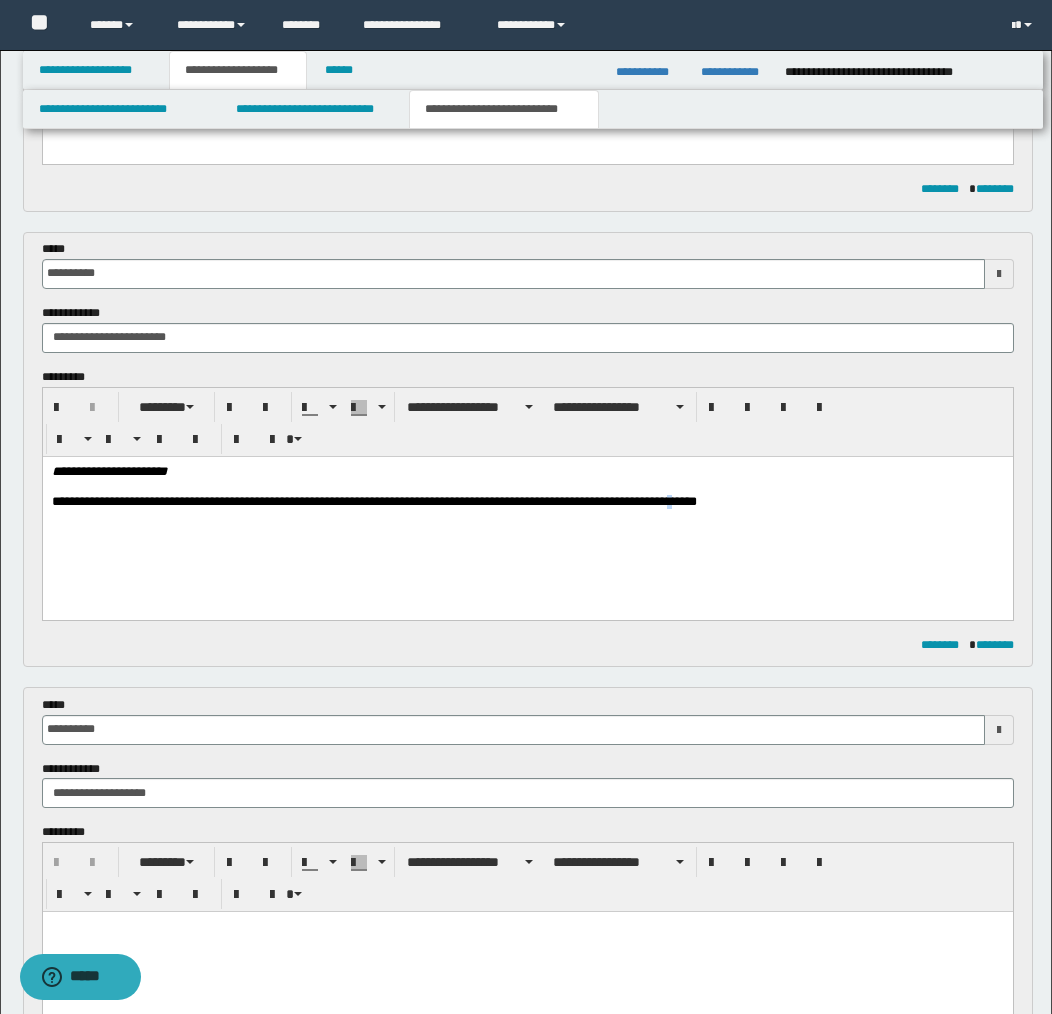 click on "**********" at bounding box center (527, 502) 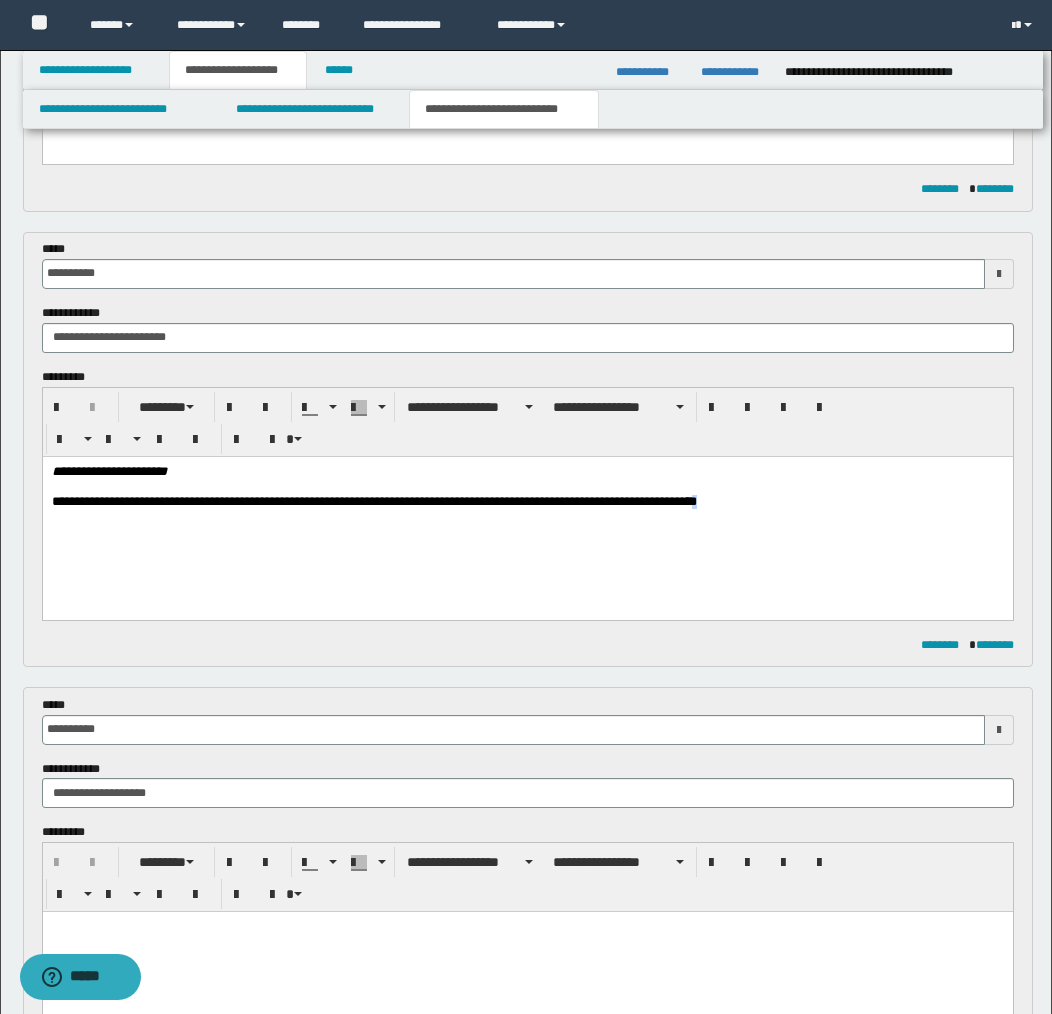 click on "**********" at bounding box center (527, 502) 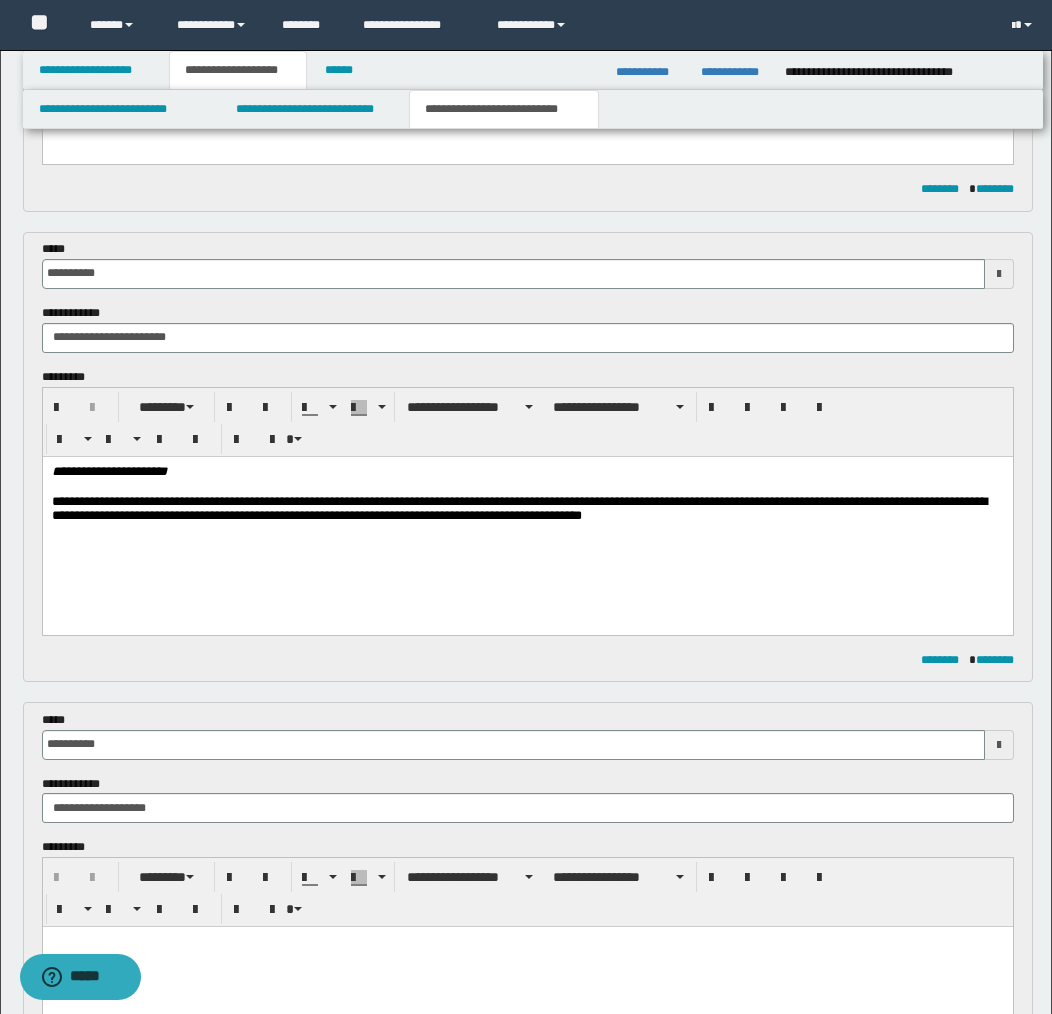 click on "**********" at bounding box center [527, 509] 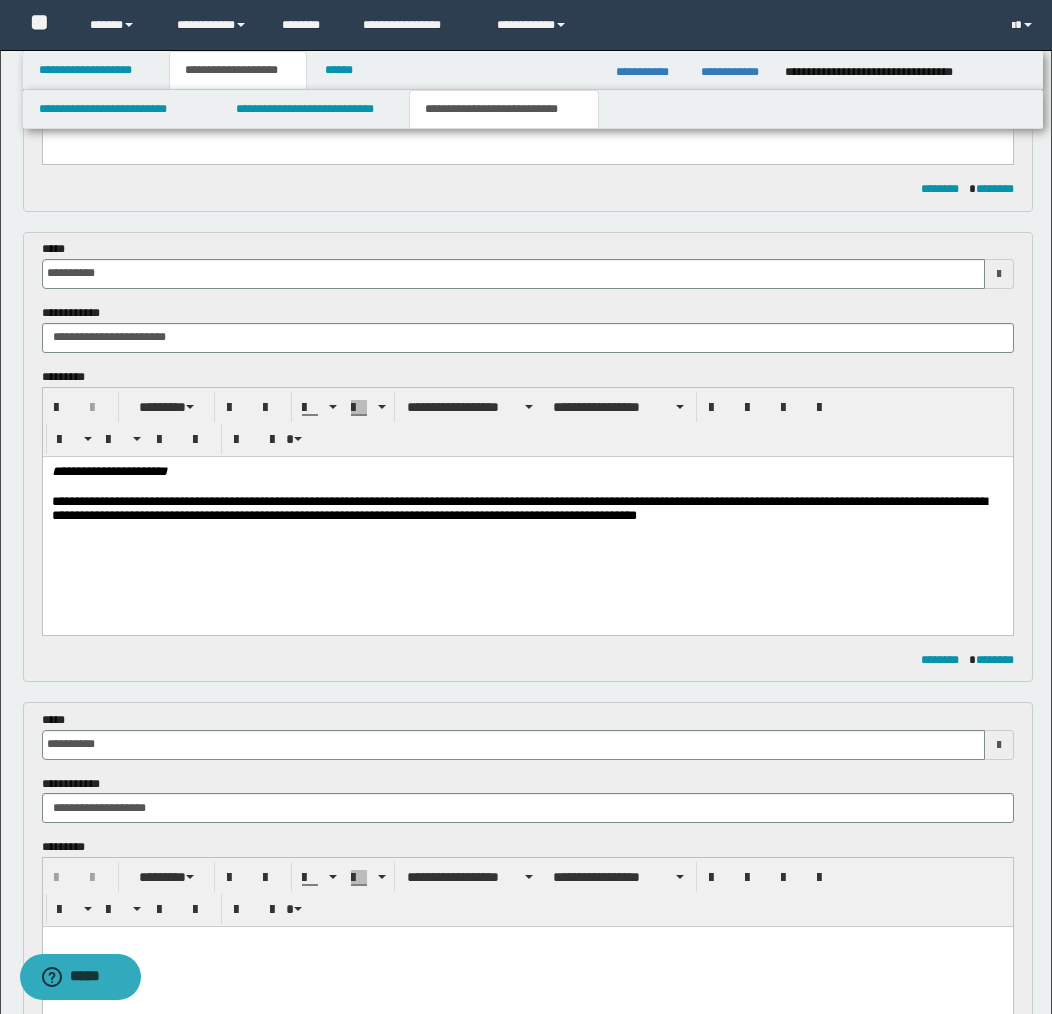 click on "**********" at bounding box center [527, 509] 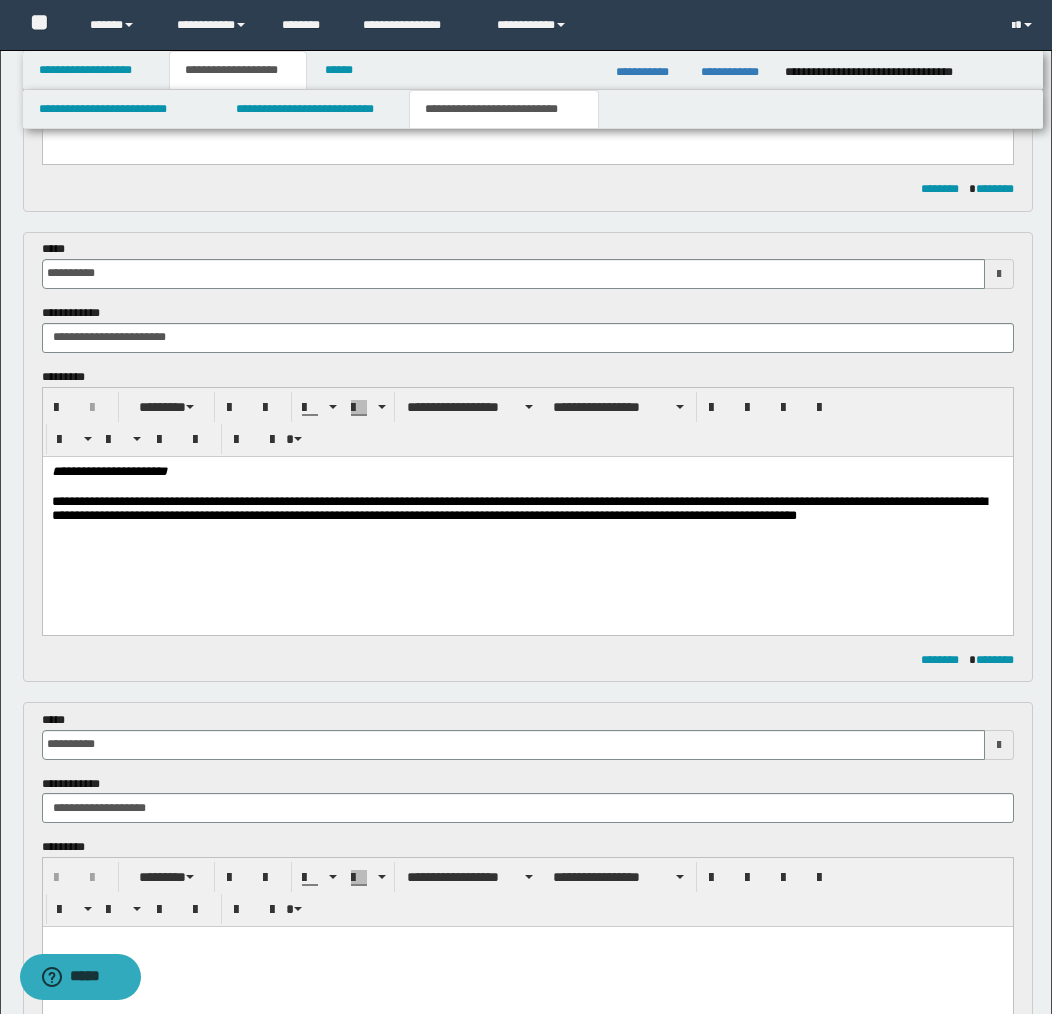 click on "**********" at bounding box center (527, 509) 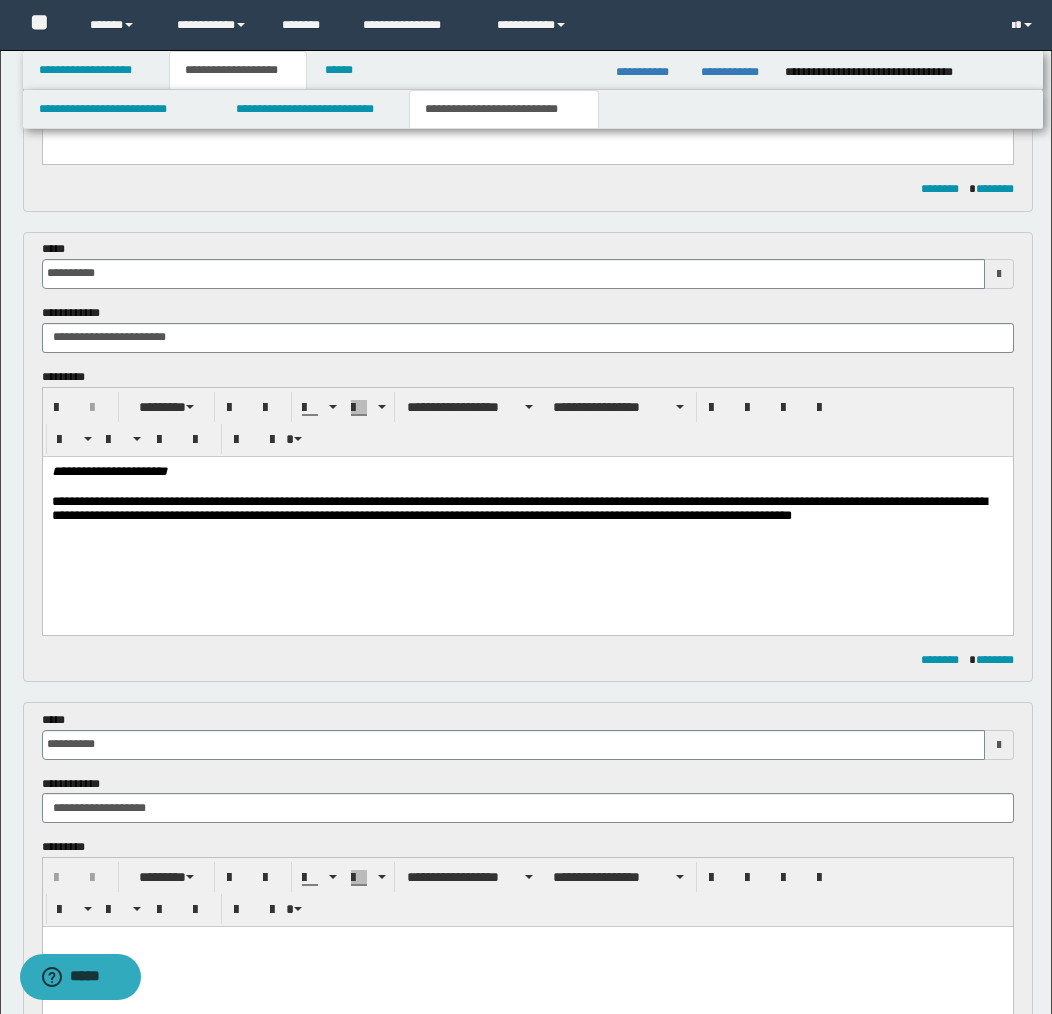 click on "**********" at bounding box center [527, 509] 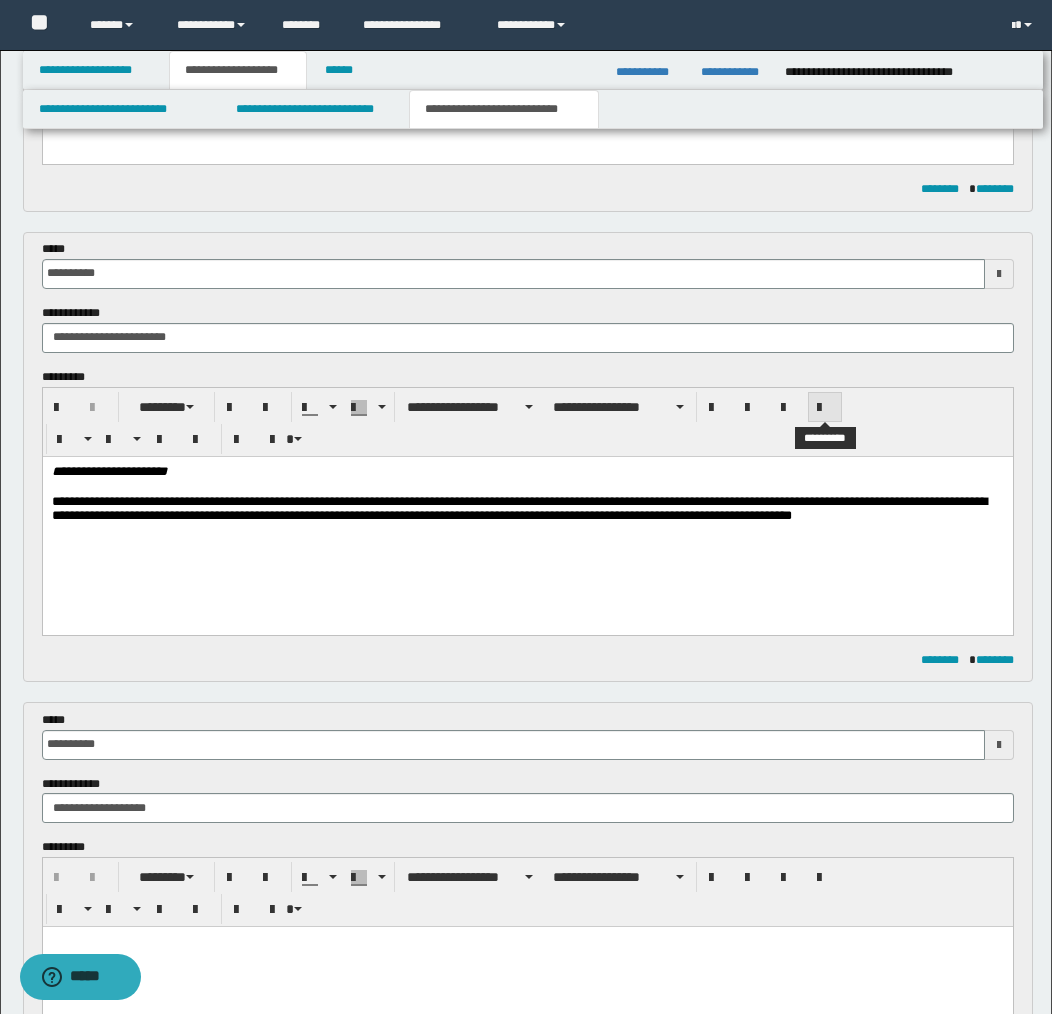 click at bounding box center [825, 408] 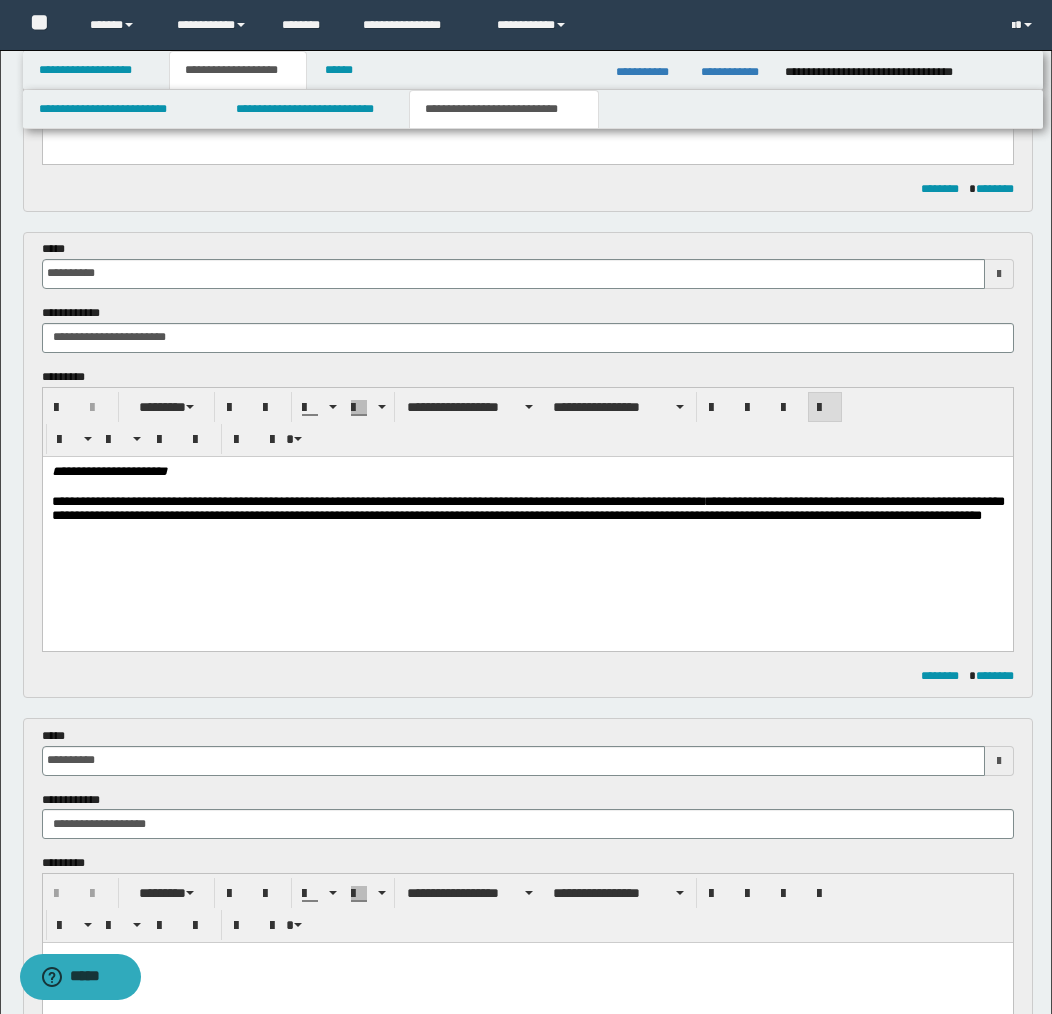 click on "**********" at bounding box center (527, 517) 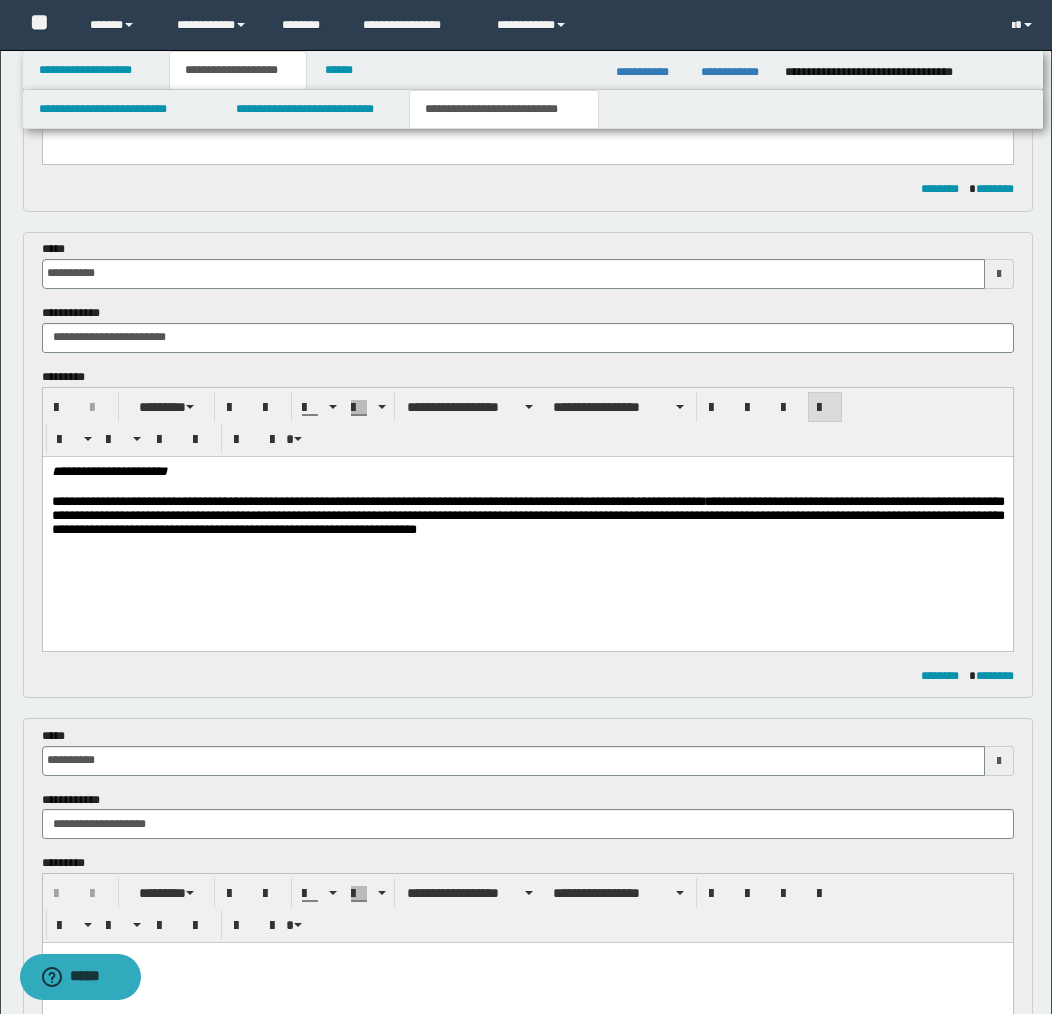 click on "**********" at bounding box center [527, 517] 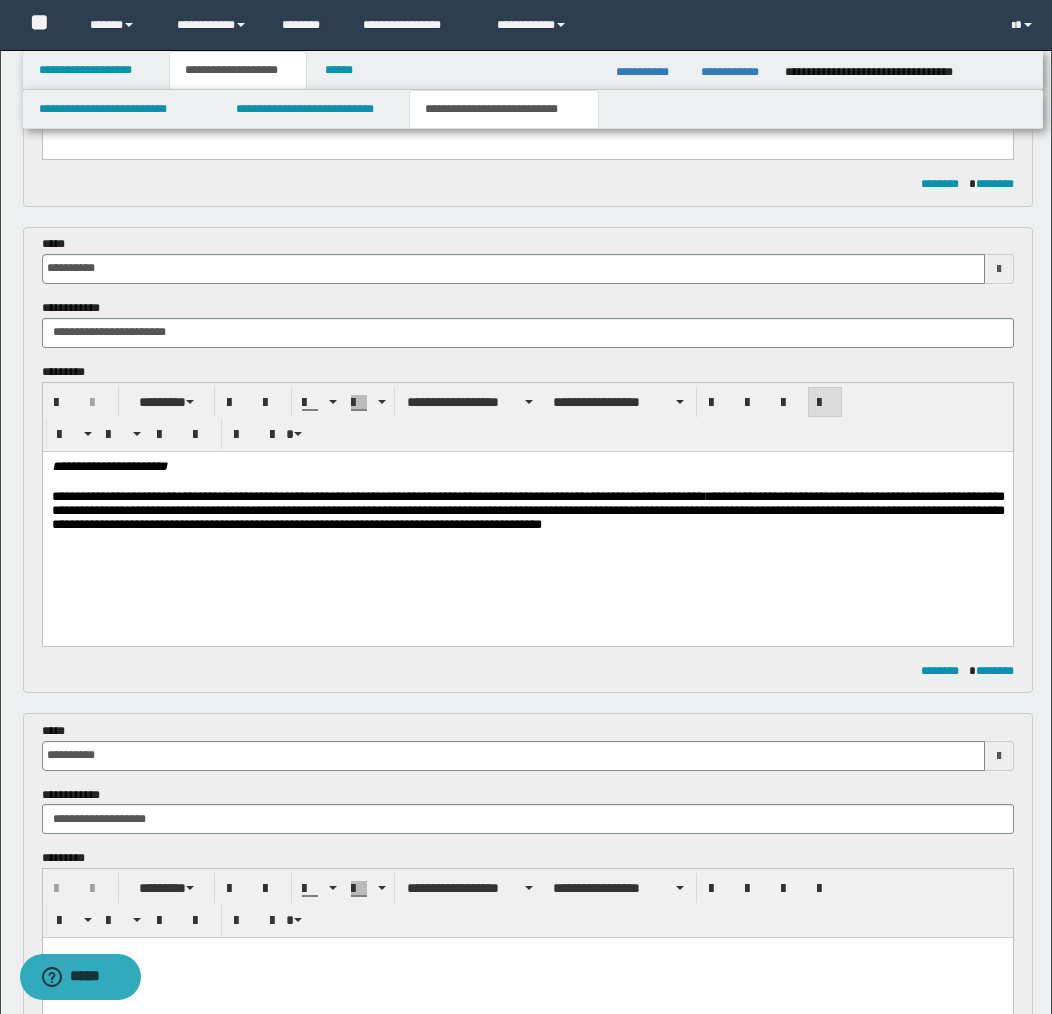 click on "**********" at bounding box center (527, 512) 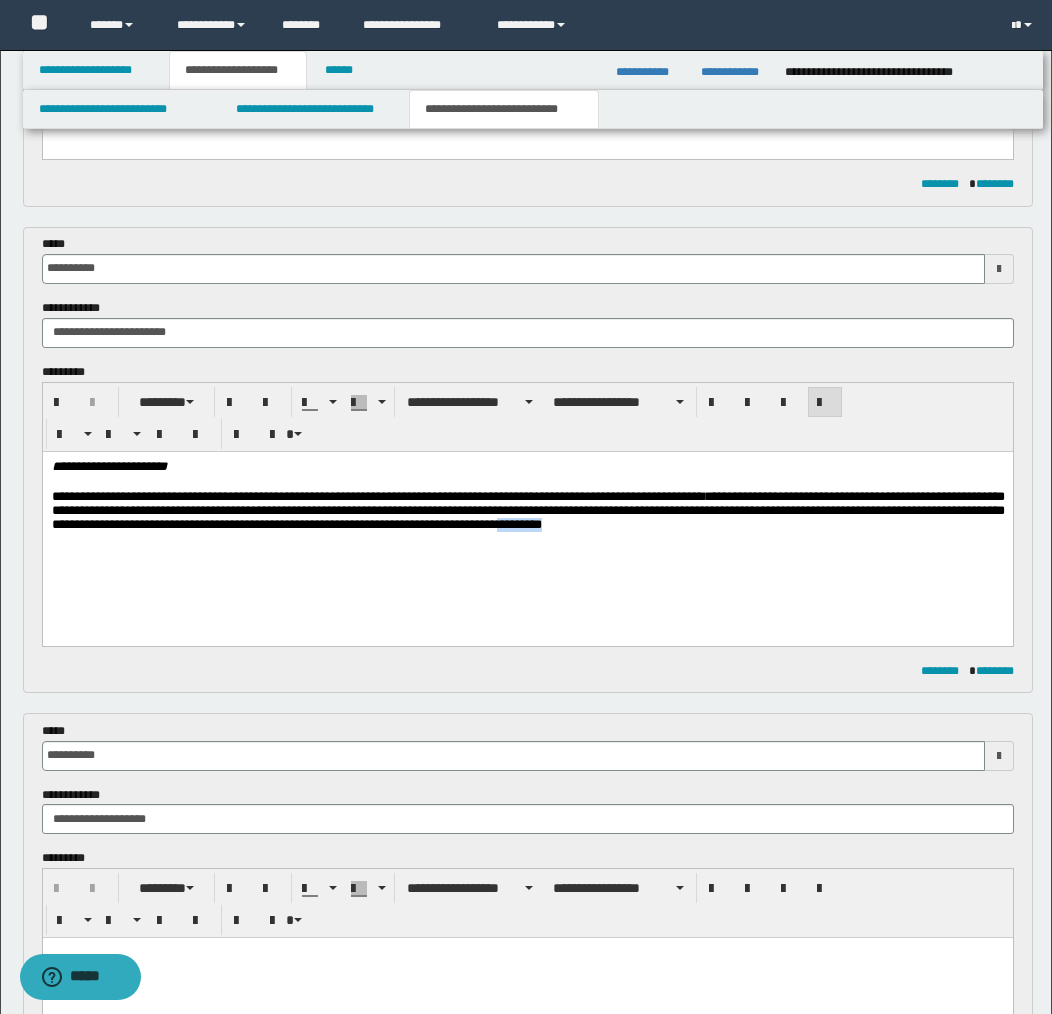 click on "**********" at bounding box center (527, 512) 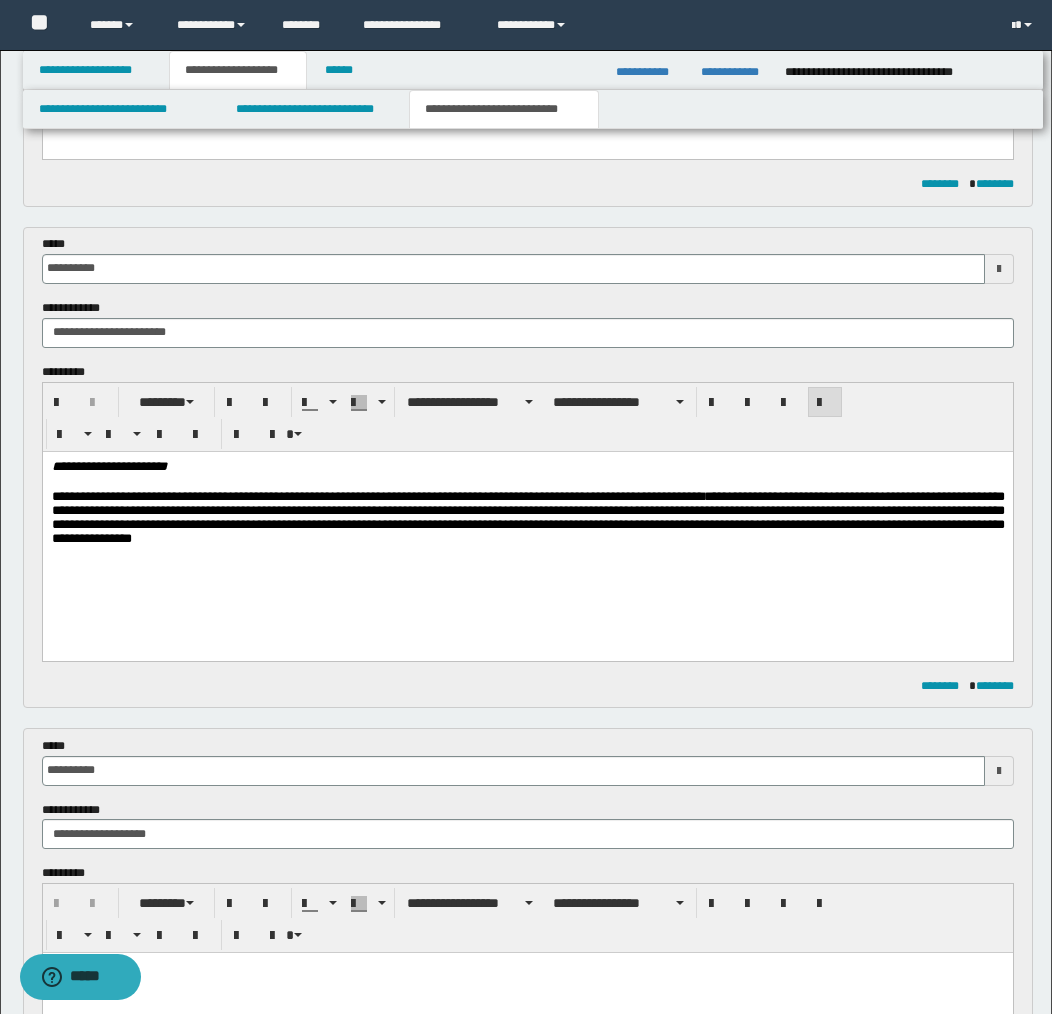 click on "**********" at bounding box center [527, 520] 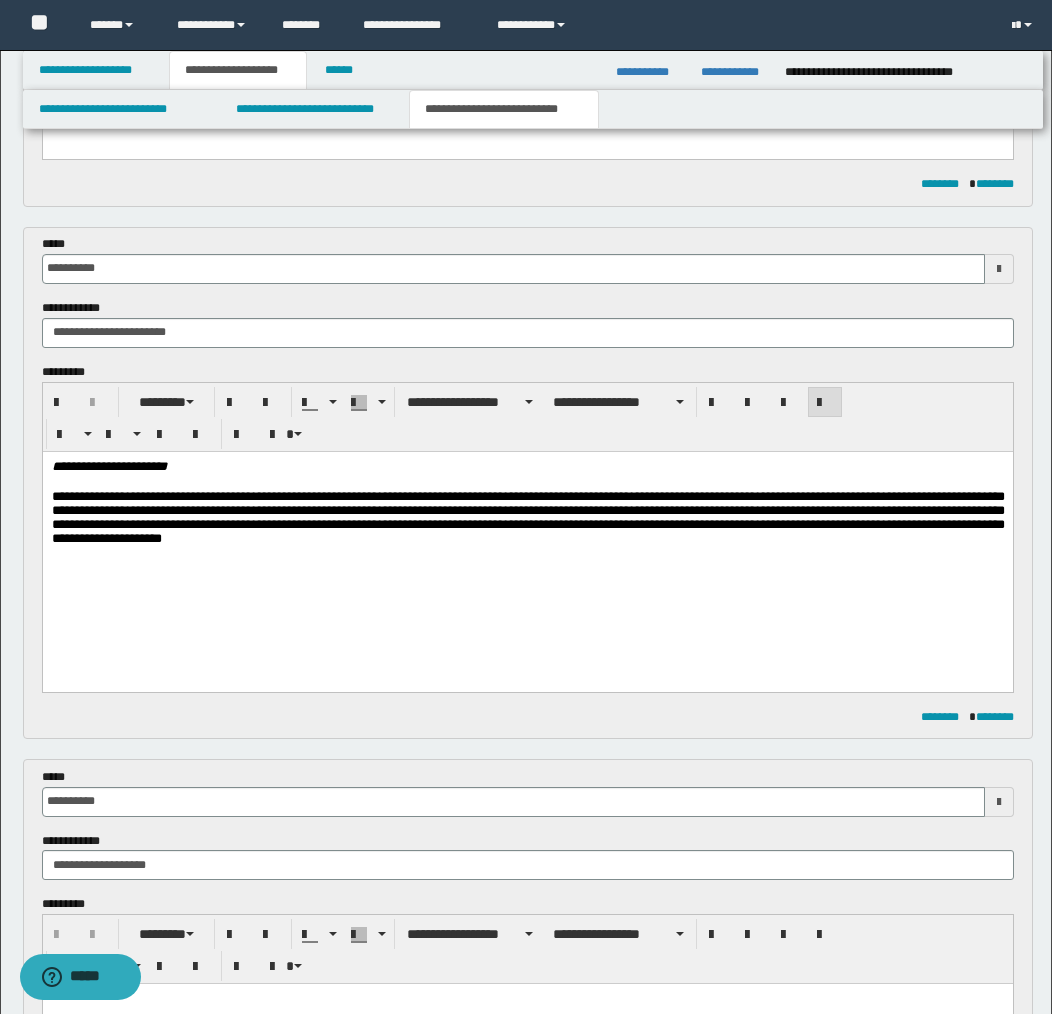 click on "**********" at bounding box center [527, 520] 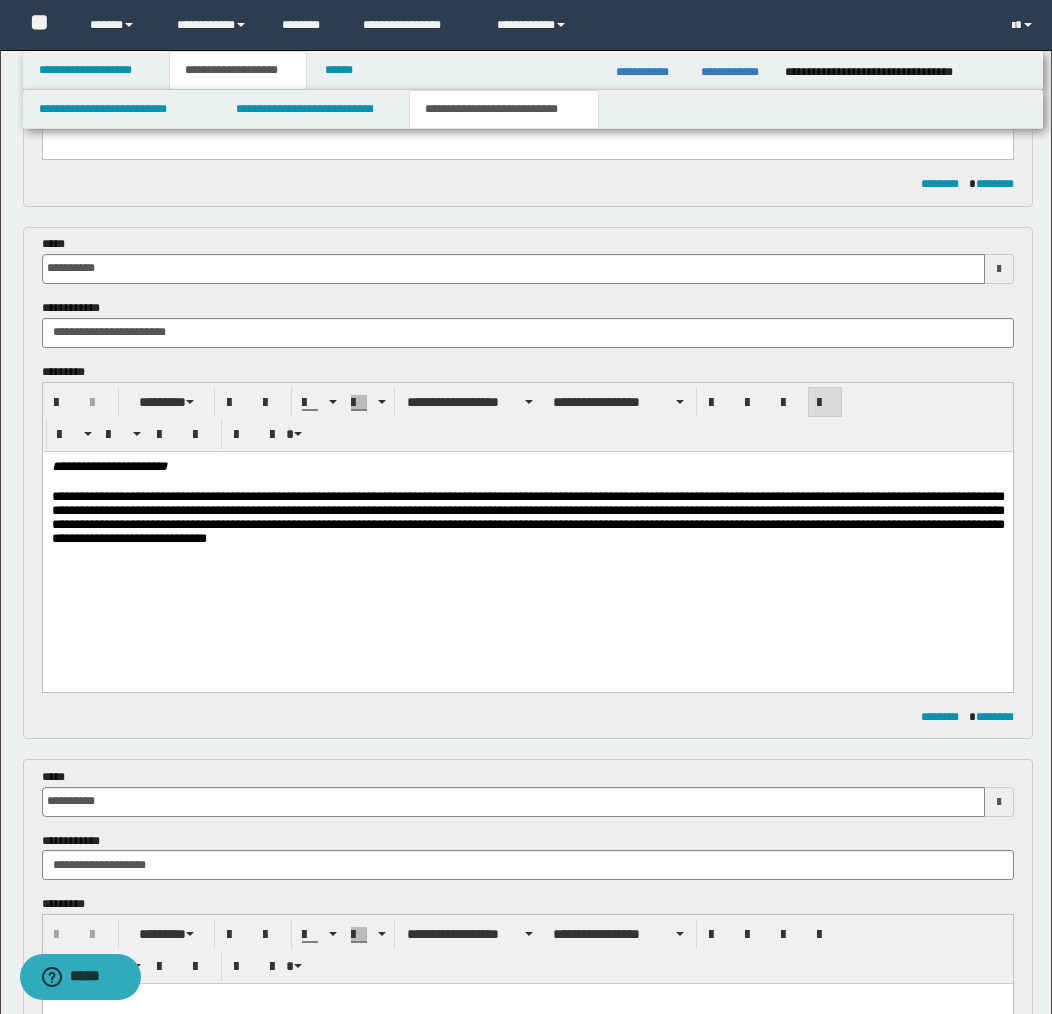 click at bounding box center [527, 573] 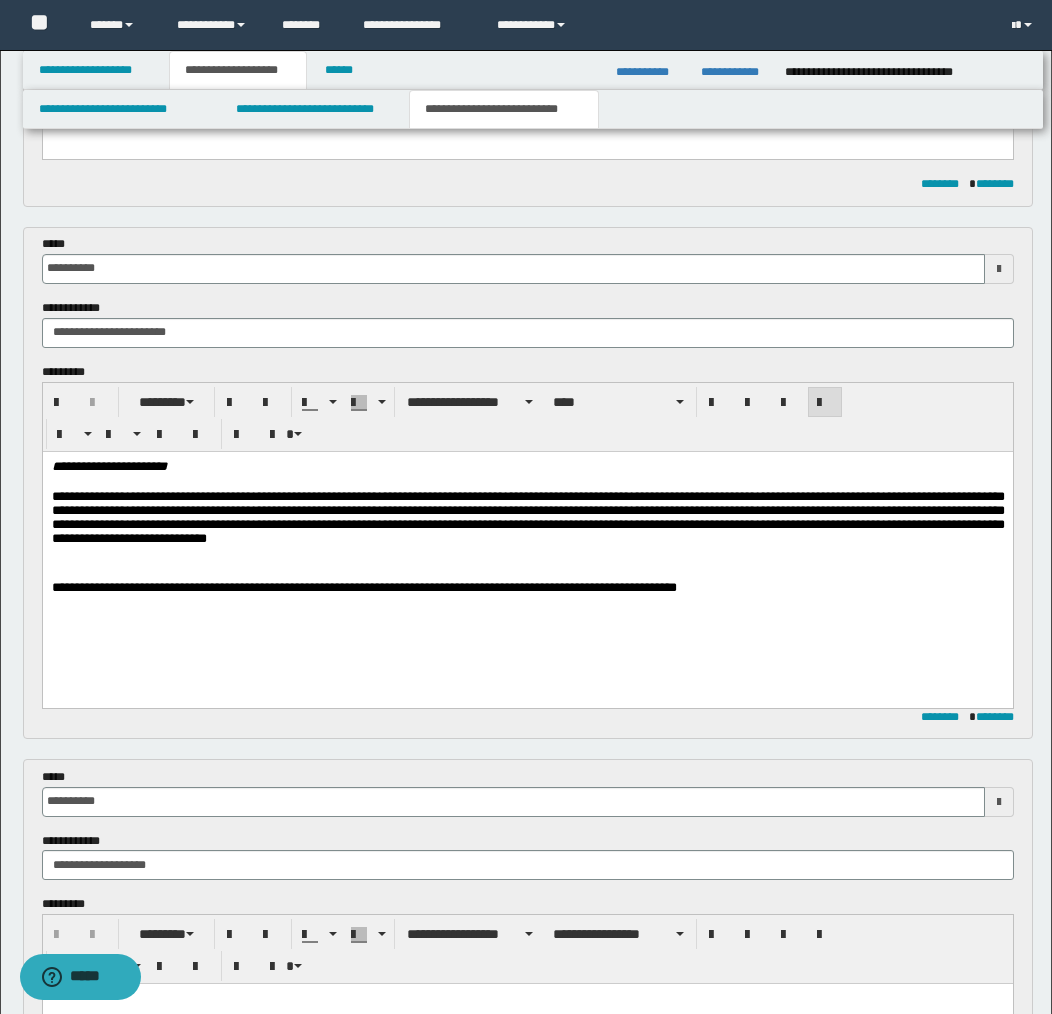 click on "**********" at bounding box center [527, 551] 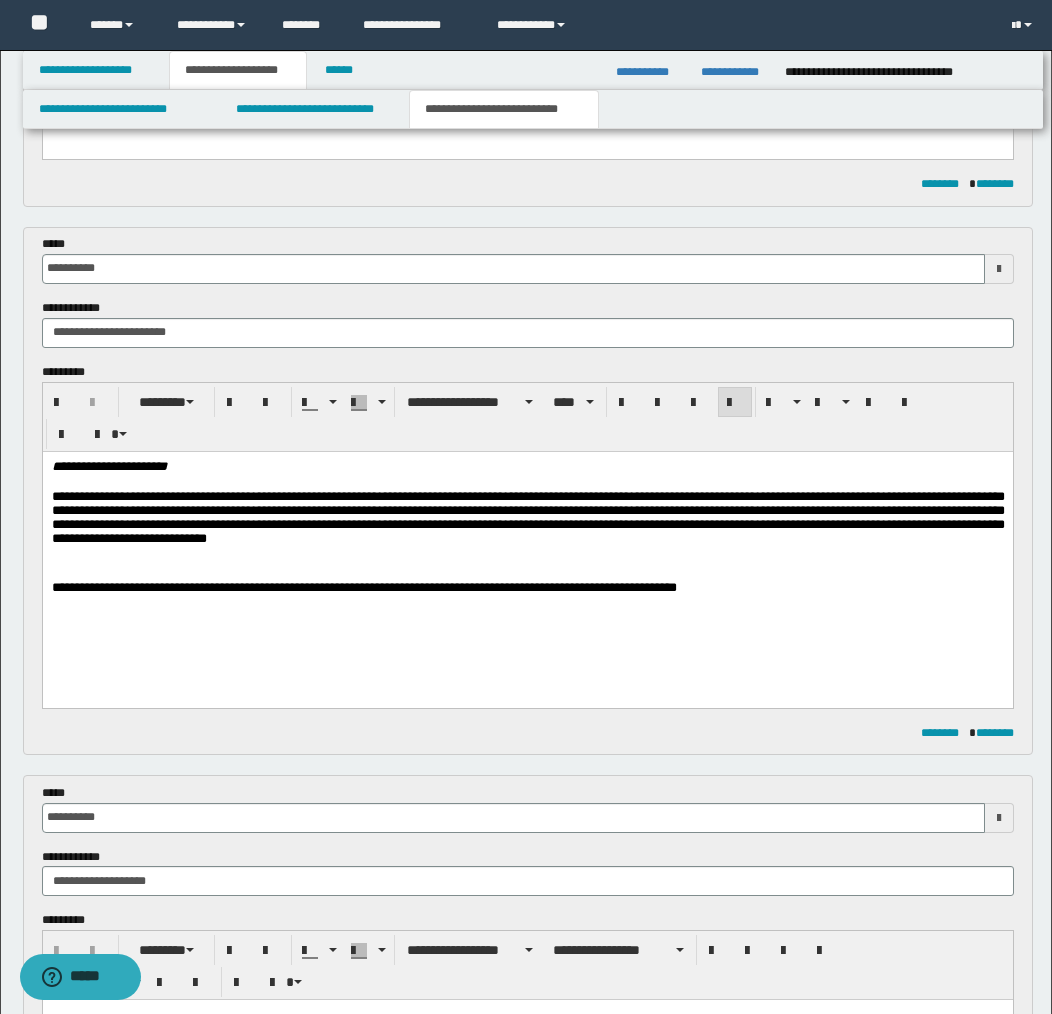 click on "**********" at bounding box center [363, 586] 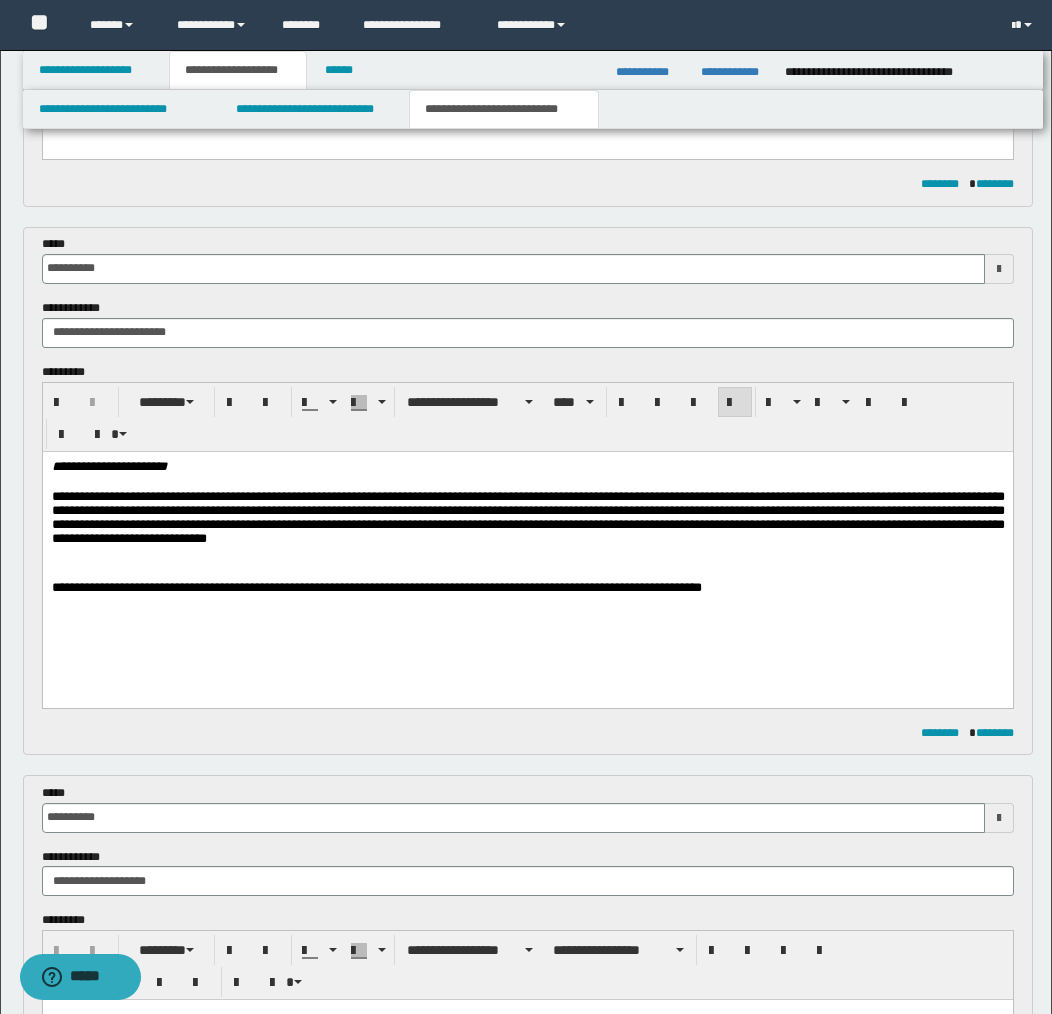 click at bounding box center (527, 573) 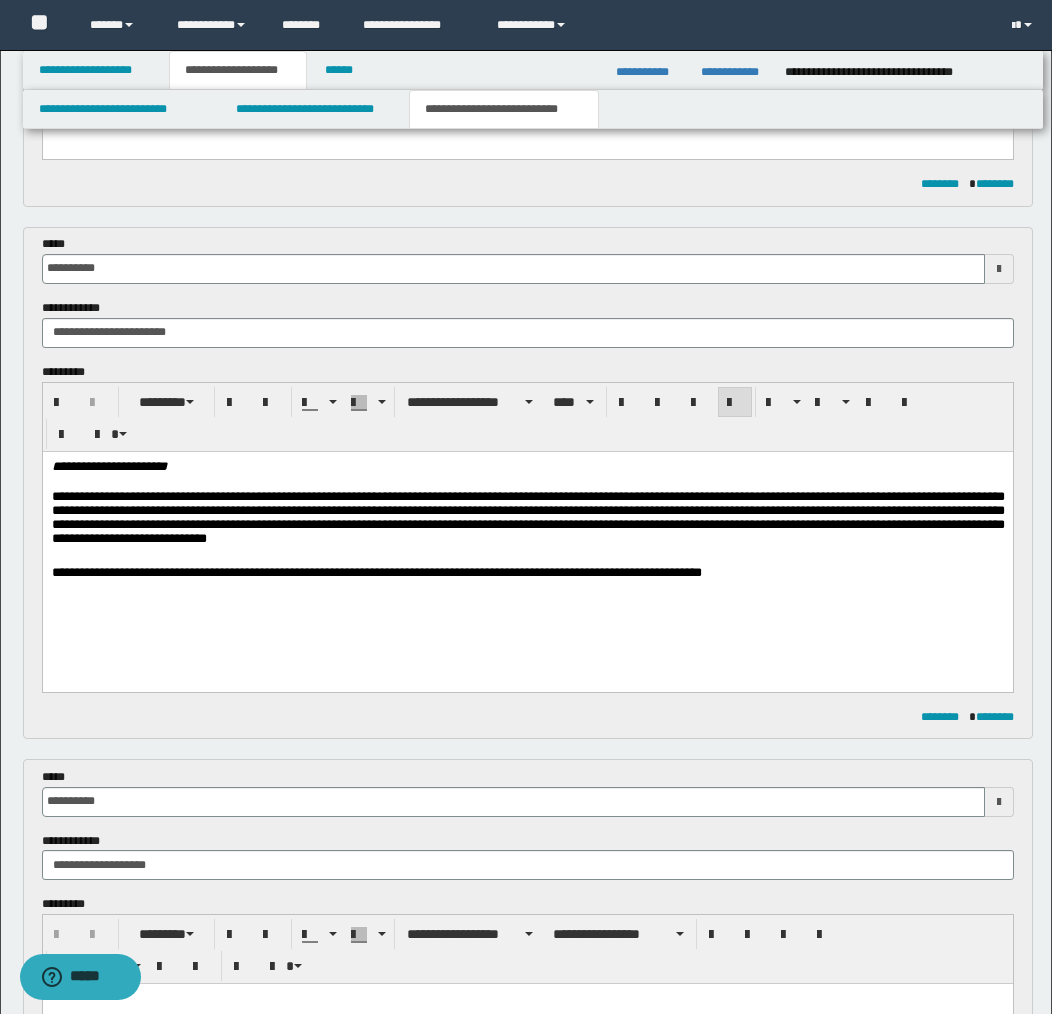 click on "**********" at bounding box center (527, 544) 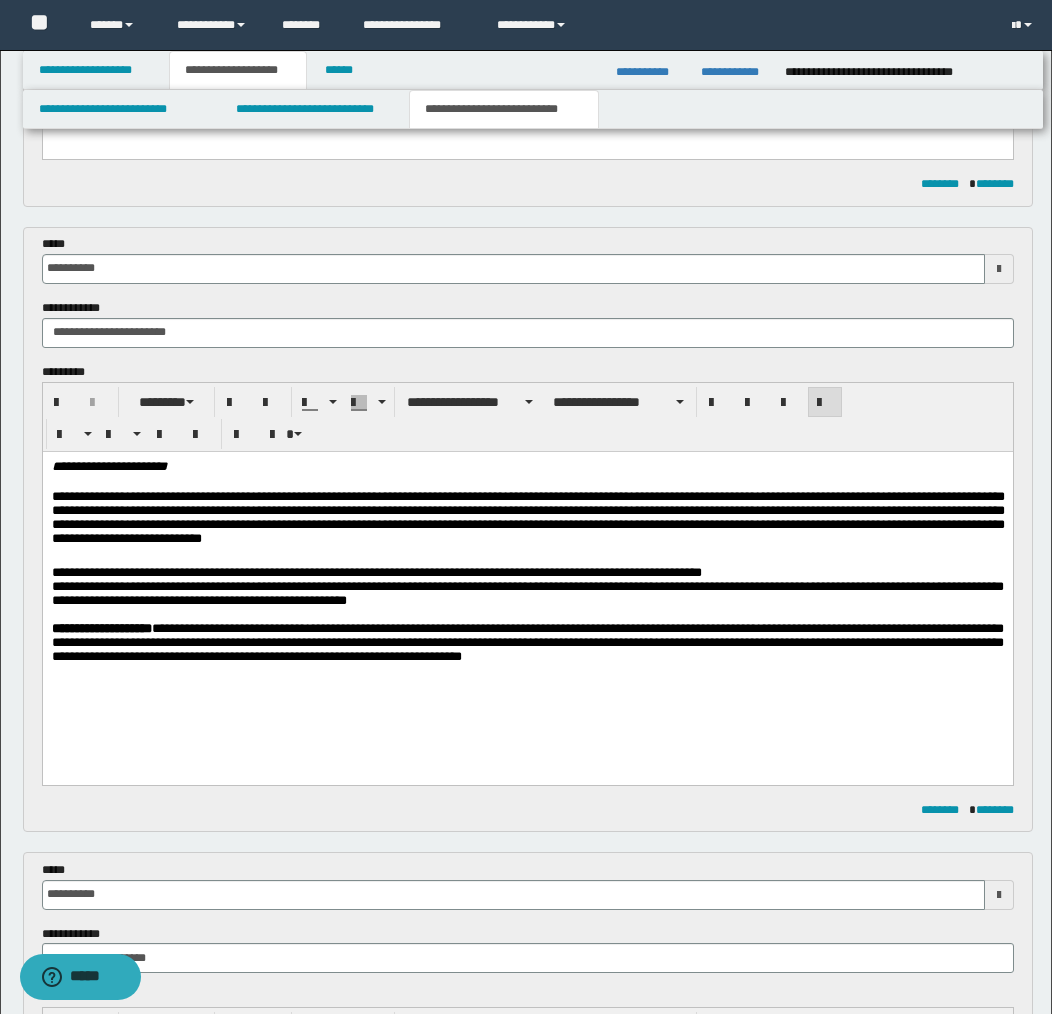 click on "**********" at bounding box center (527, 572) 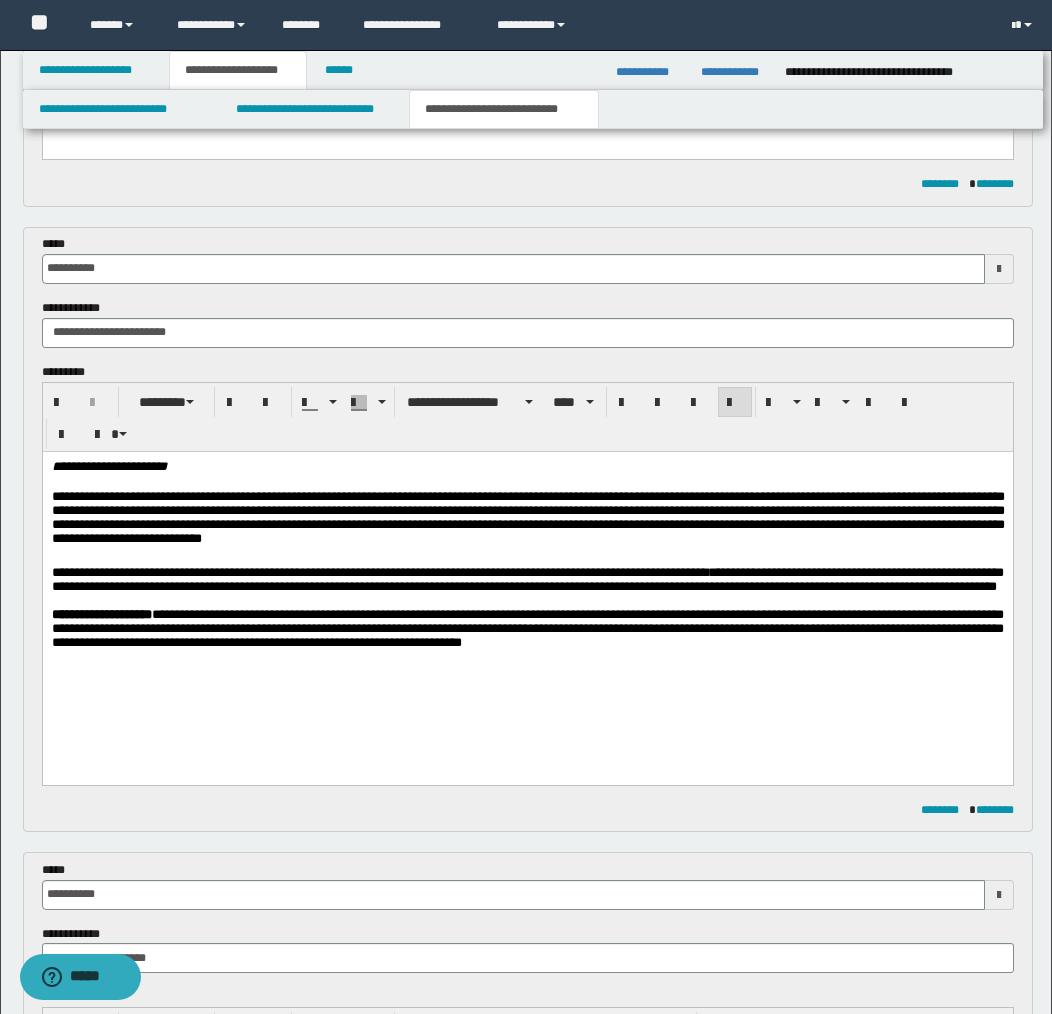 click on "**********" at bounding box center (379, 571) 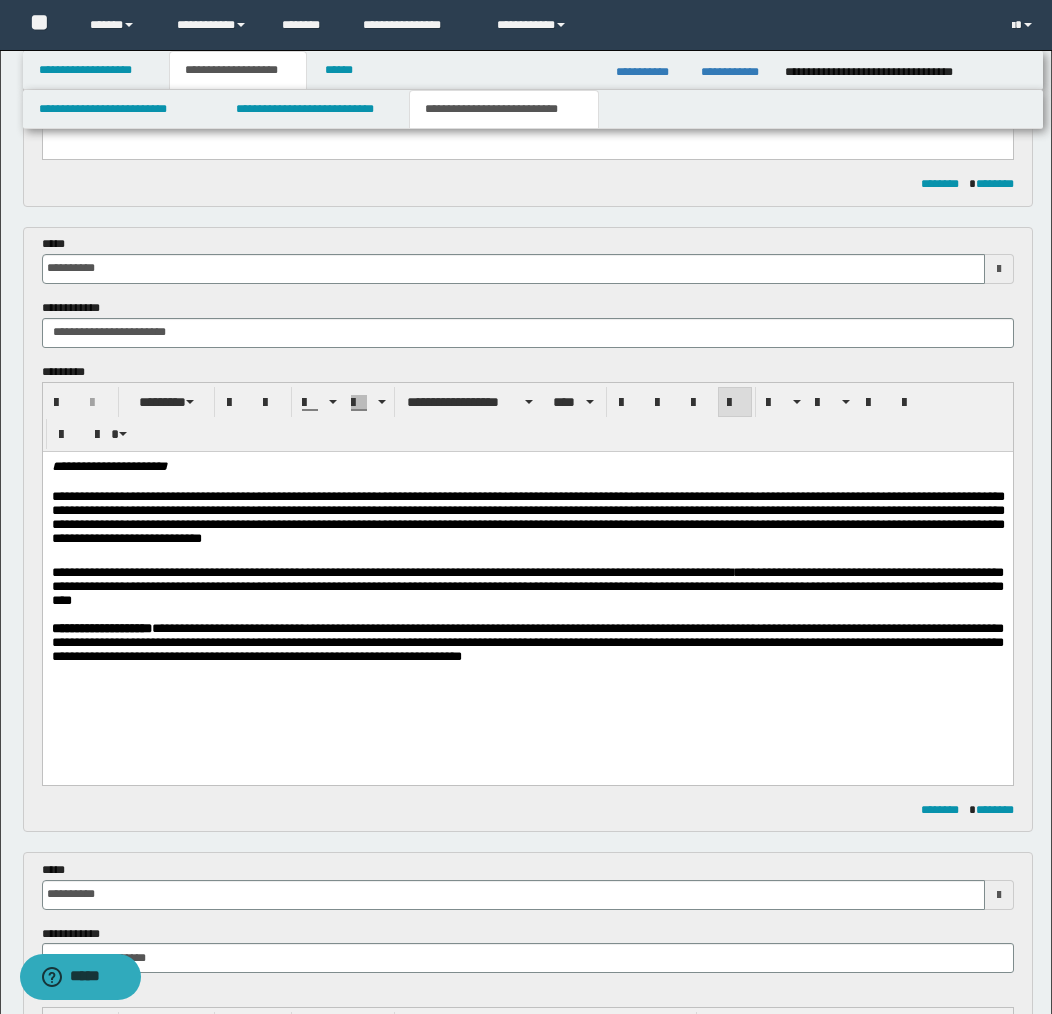 click on "**********" at bounding box center [527, 585] 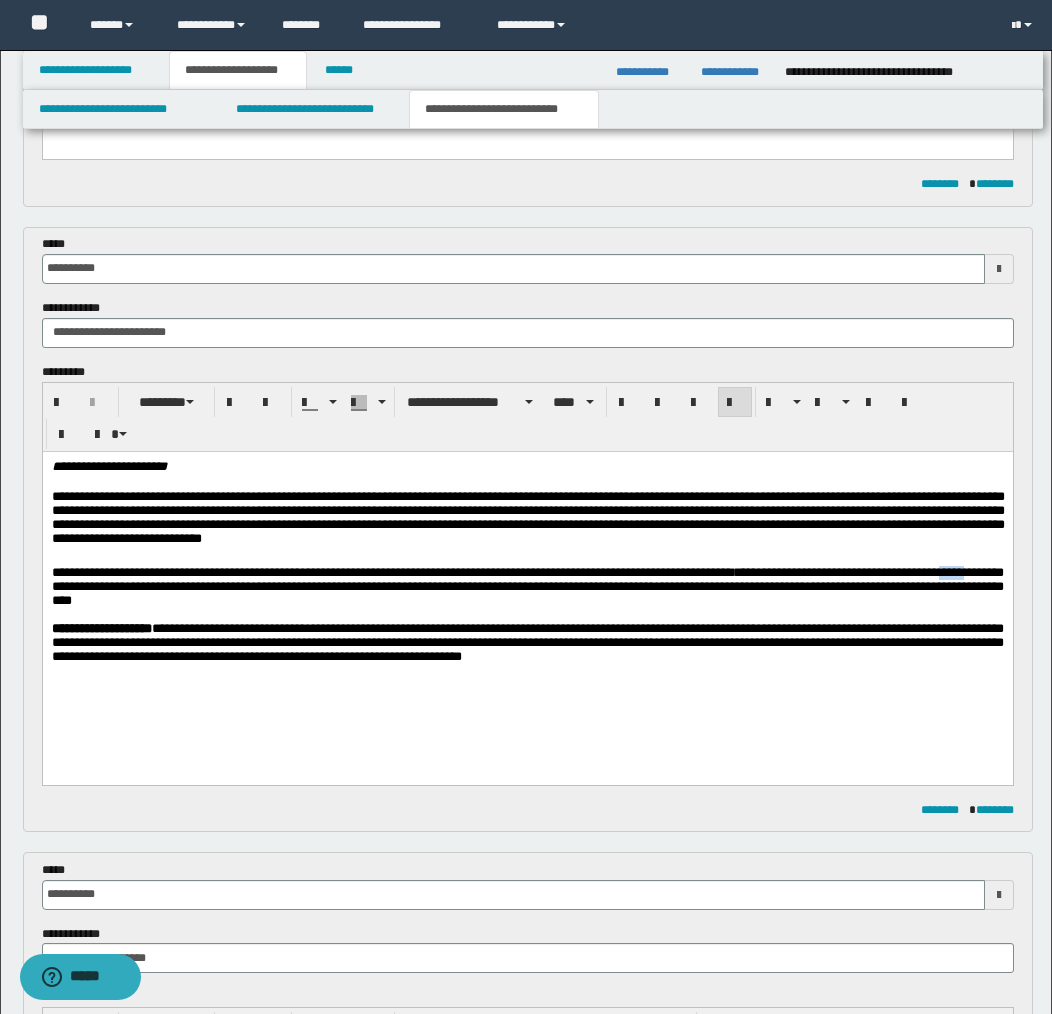 click on "**********" at bounding box center [527, 585] 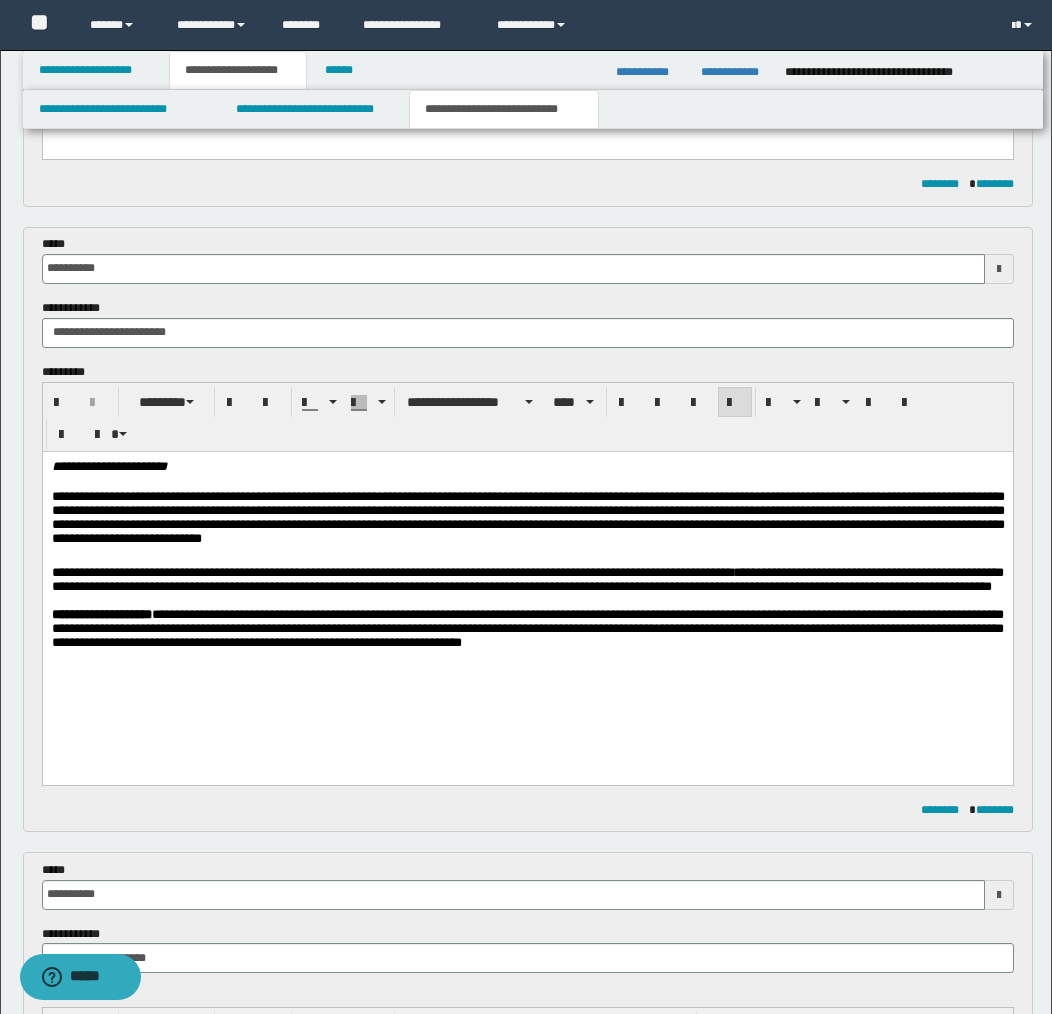 click on "**********" at bounding box center [527, 578] 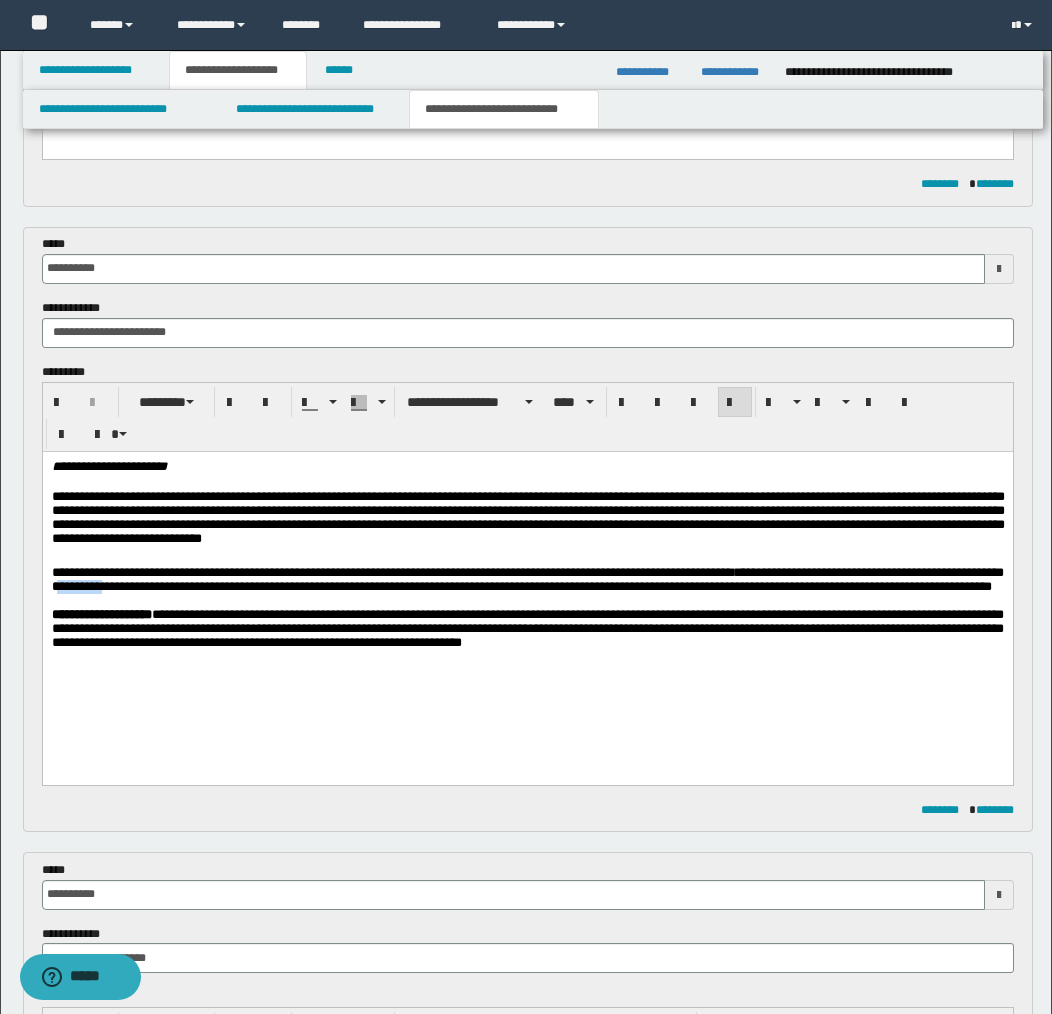 scroll, scrollTop: 442, scrollLeft: 0, axis: vertical 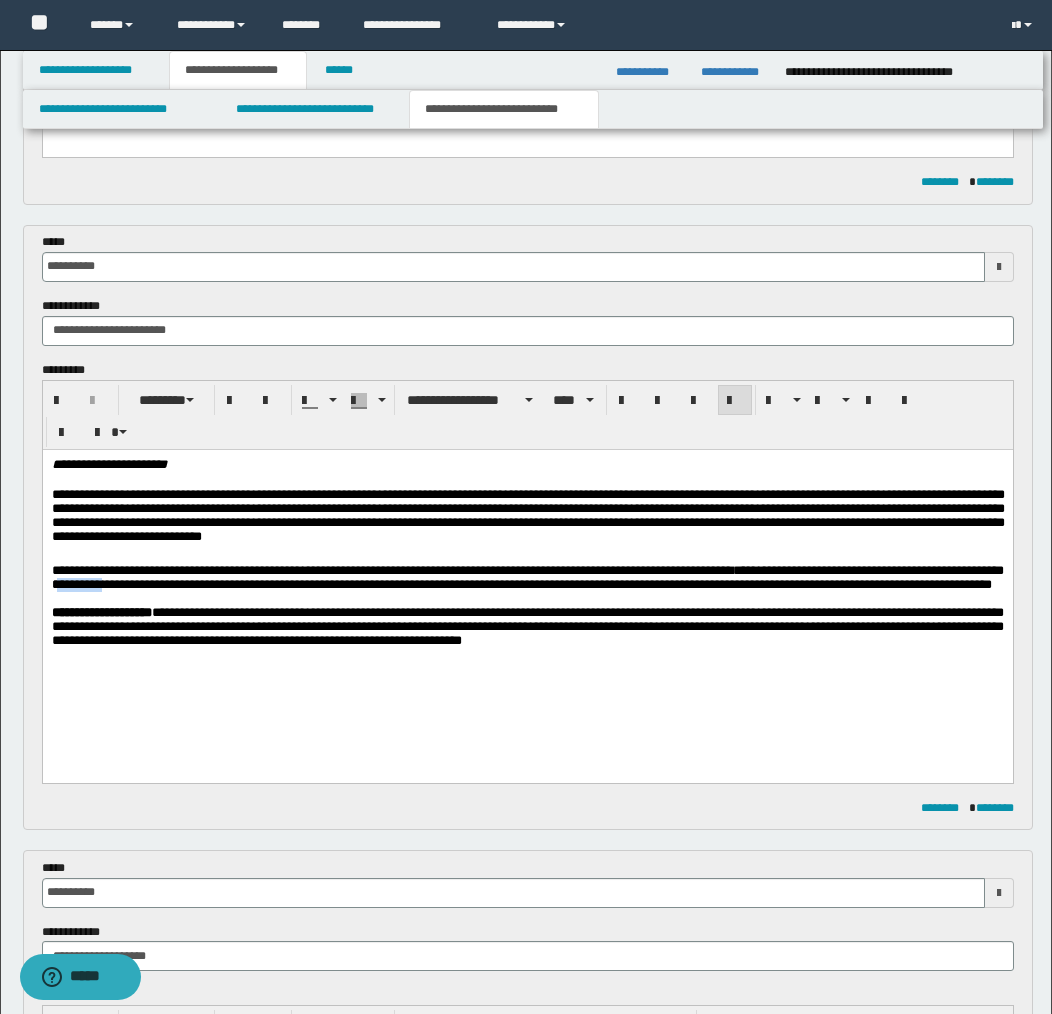 click on "**********" at bounding box center (527, 576) 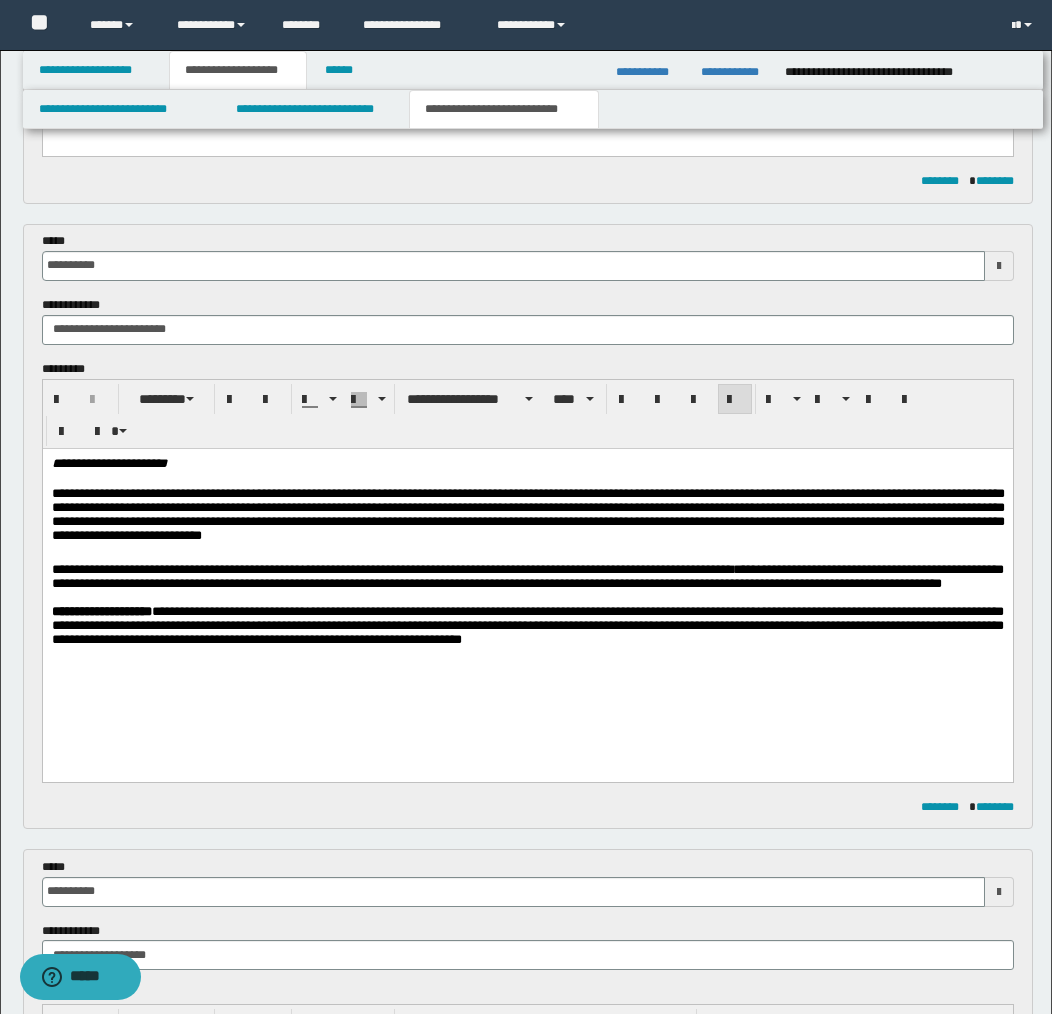click on "**********" at bounding box center (527, 575) 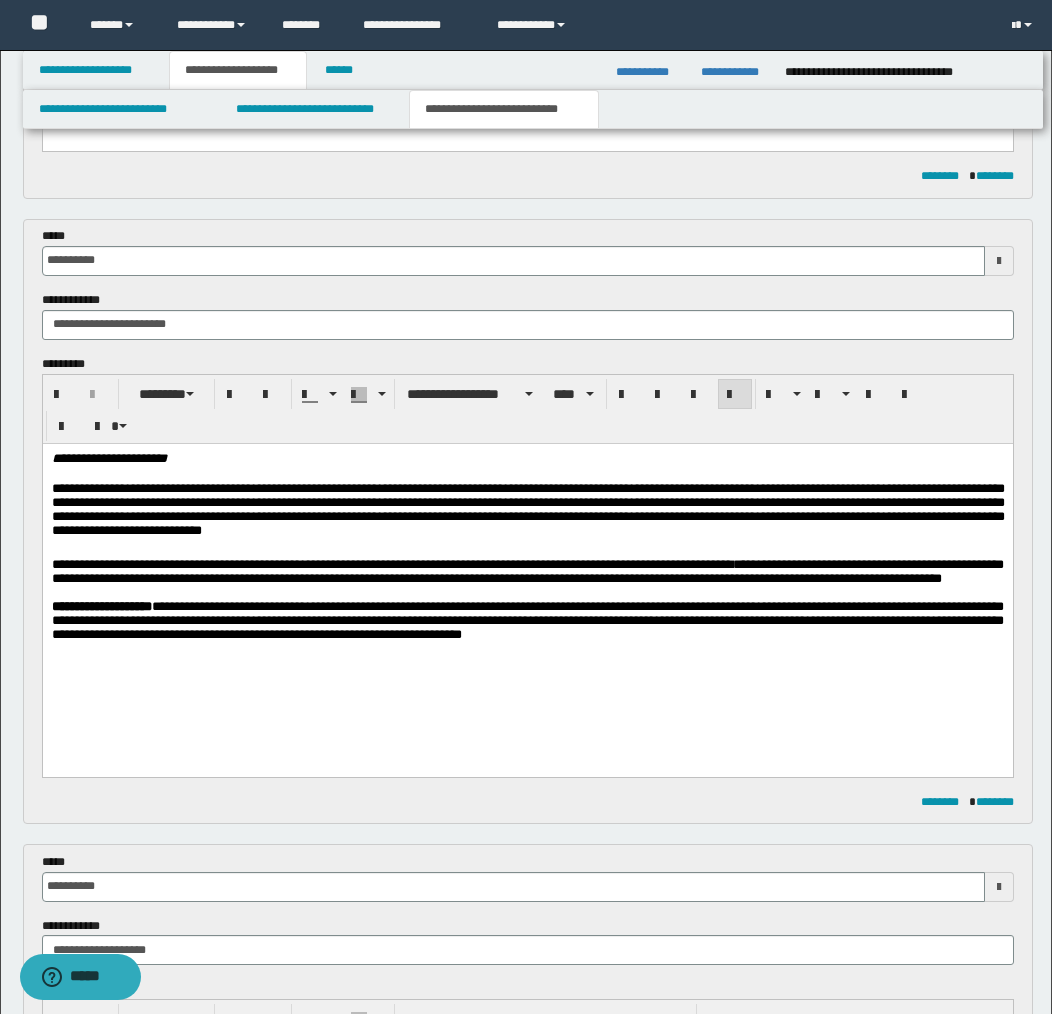 scroll, scrollTop: 448, scrollLeft: 0, axis: vertical 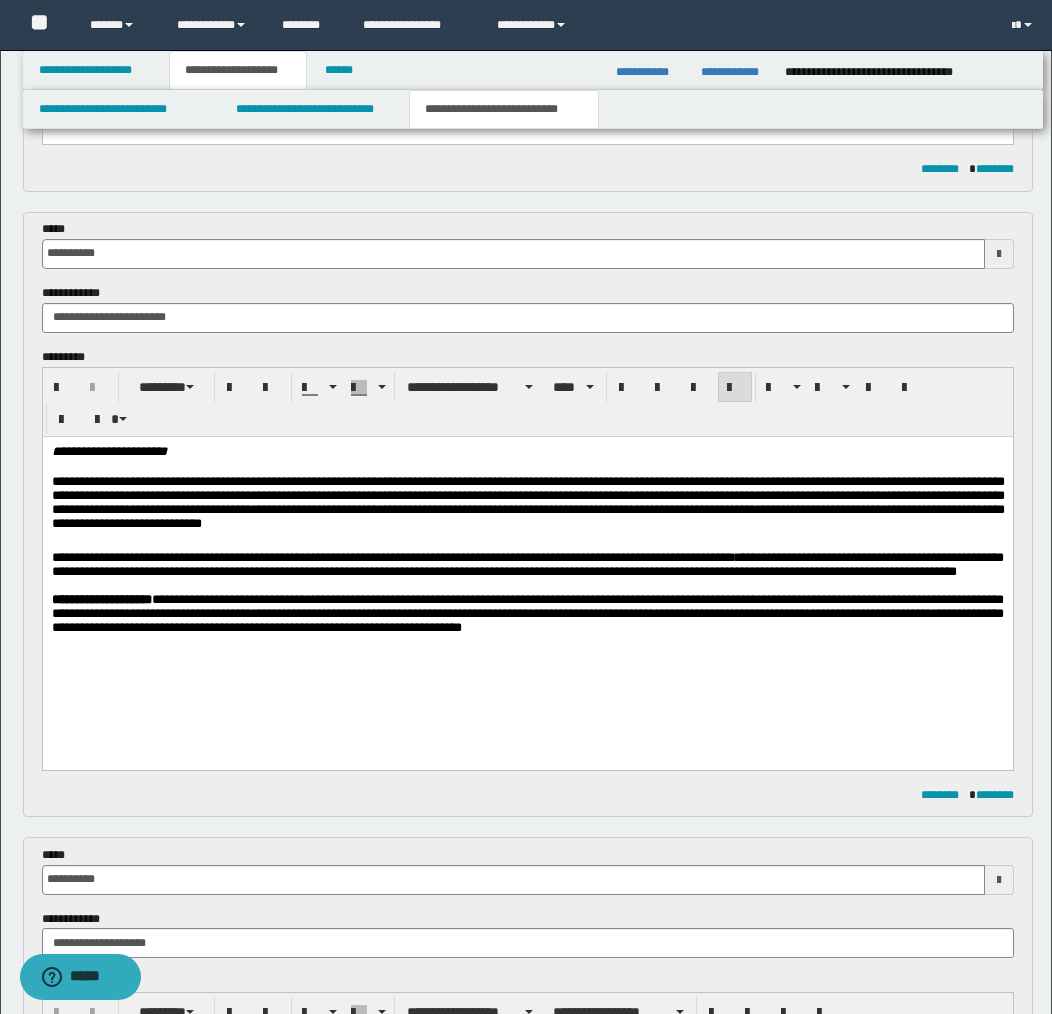 click on "**********" at bounding box center [527, 563] 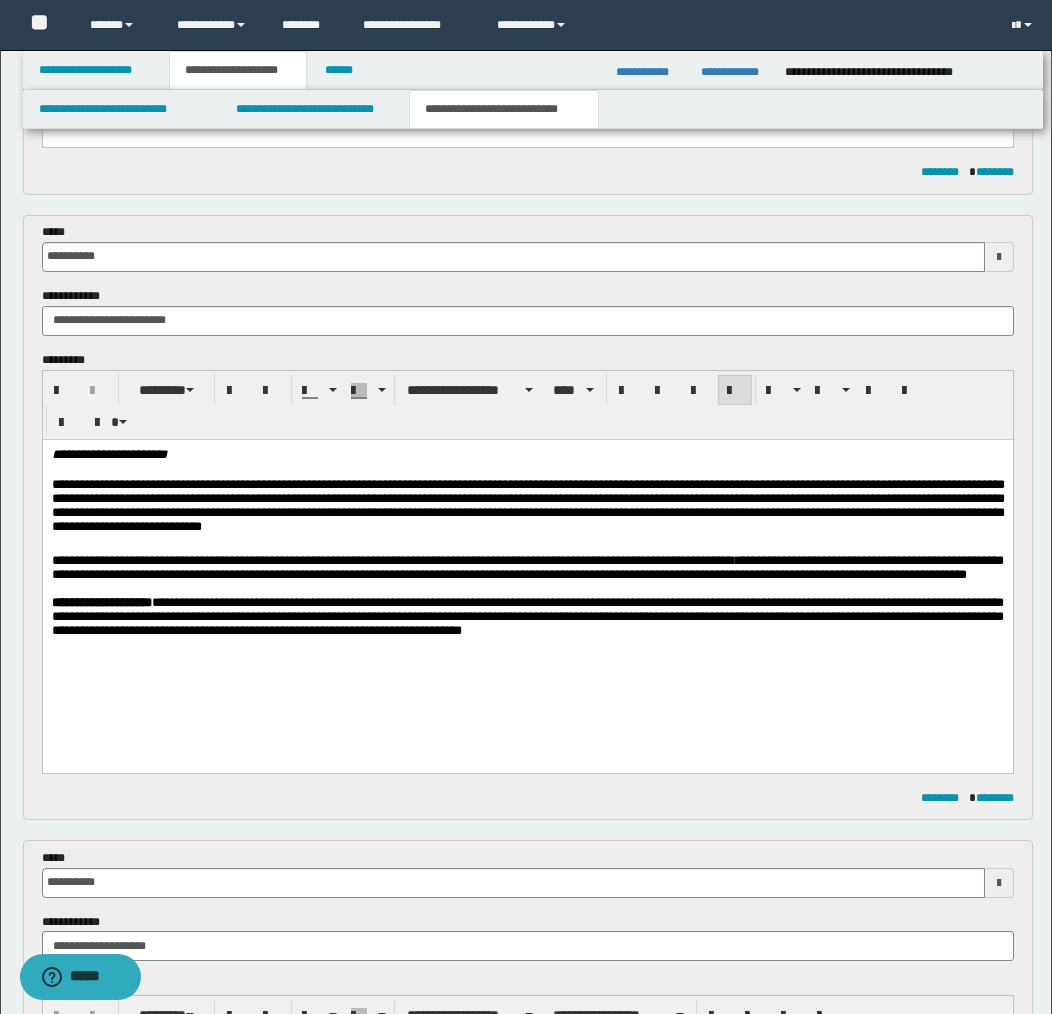 click on "**********" at bounding box center (527, 566) 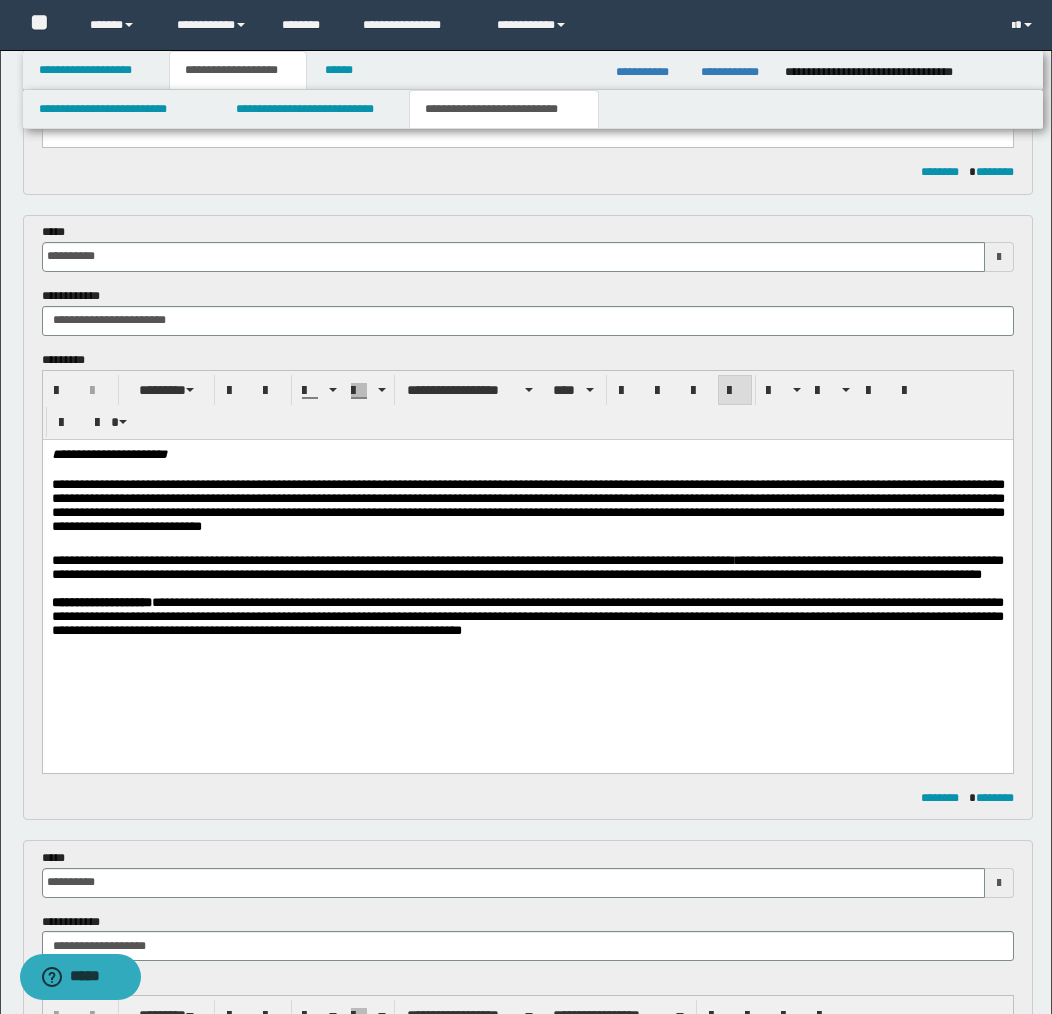 click on "**********" at bounding box center (527, 566) 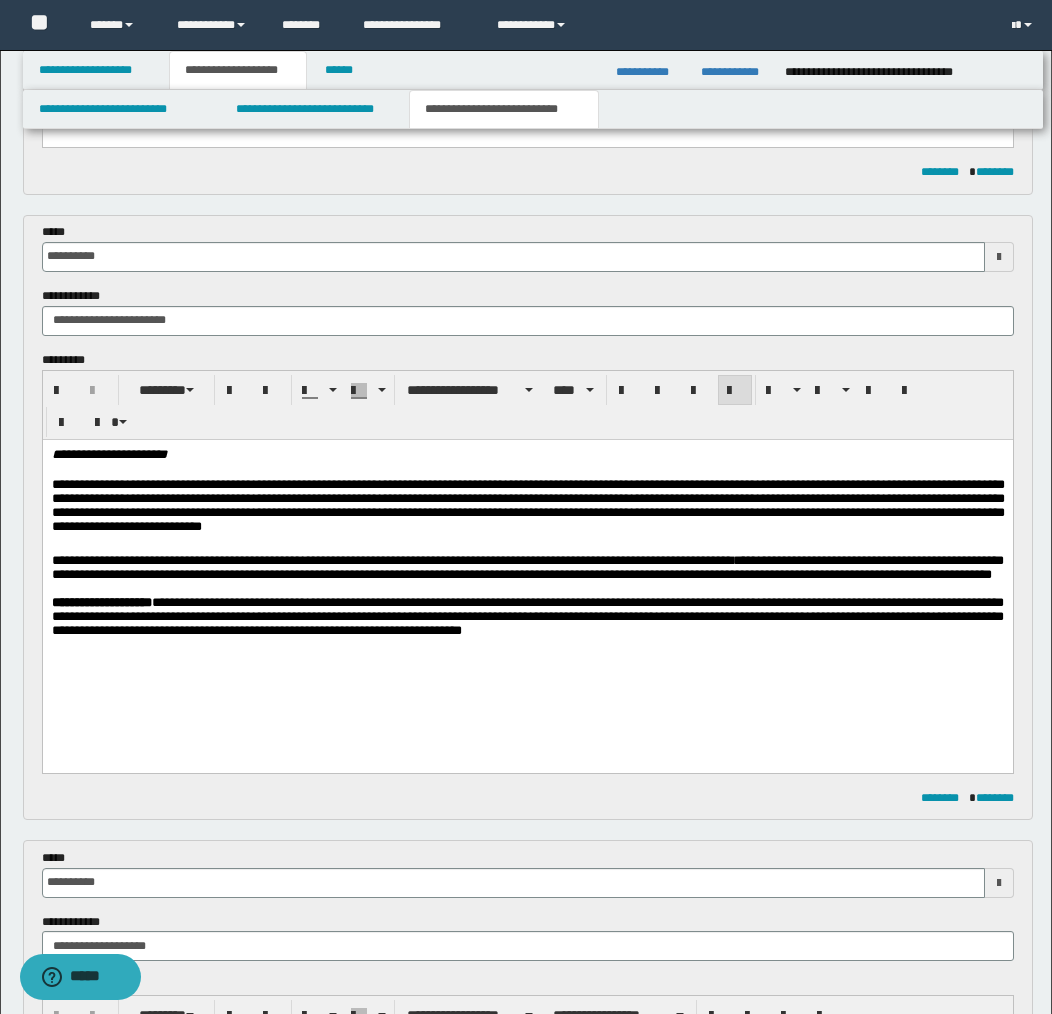 click on "**********" at bounding box center [527, 566] 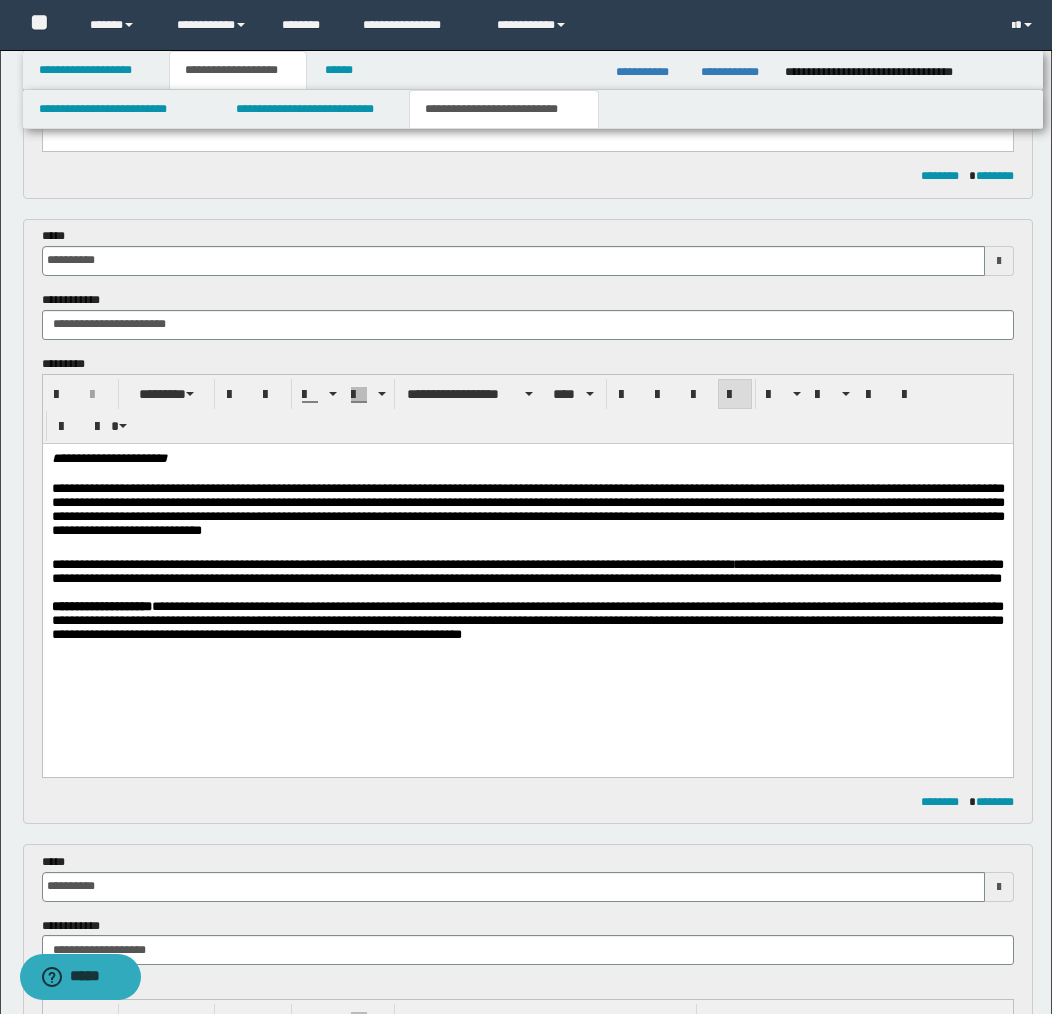 scroll, scrollTop: 443, scrollLeft: 0, axis: vertical 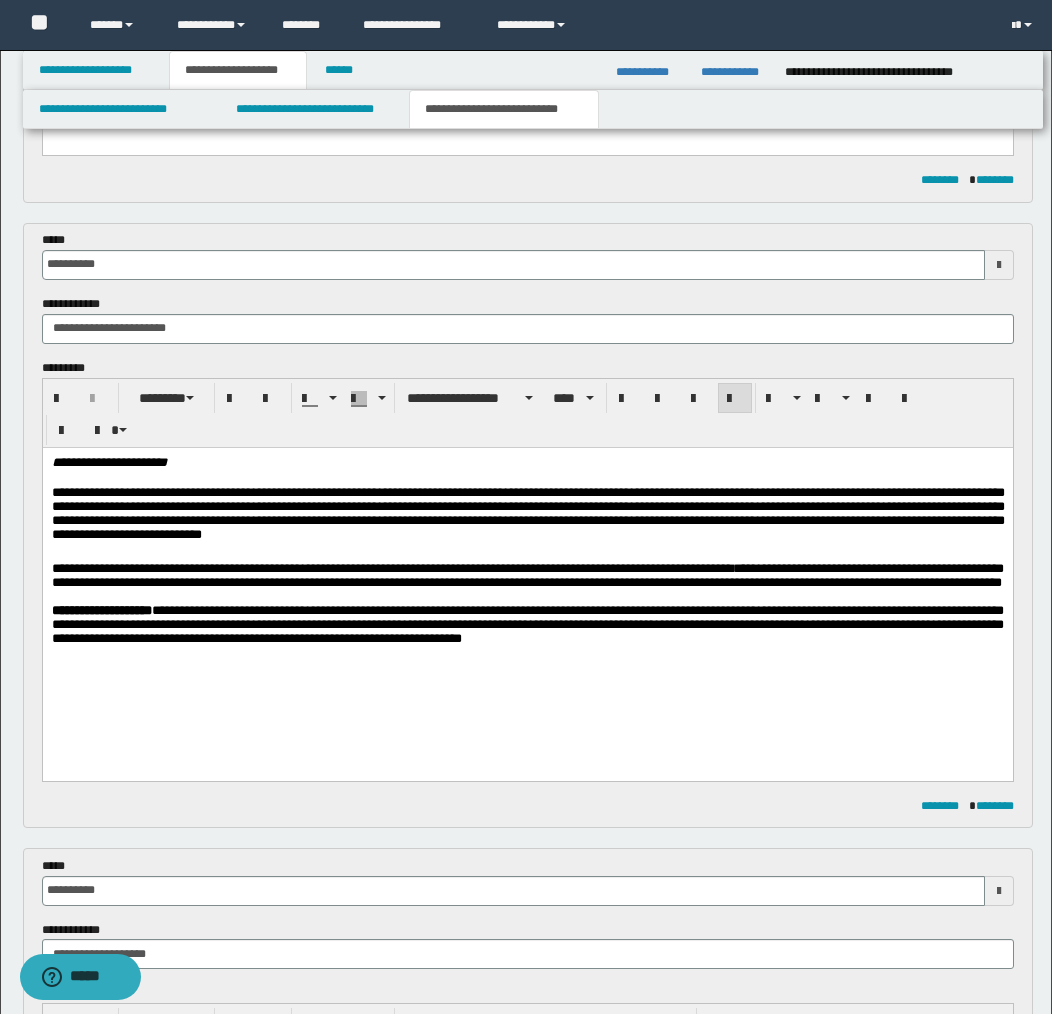 click on "**********" at bounding box center (527, 574) 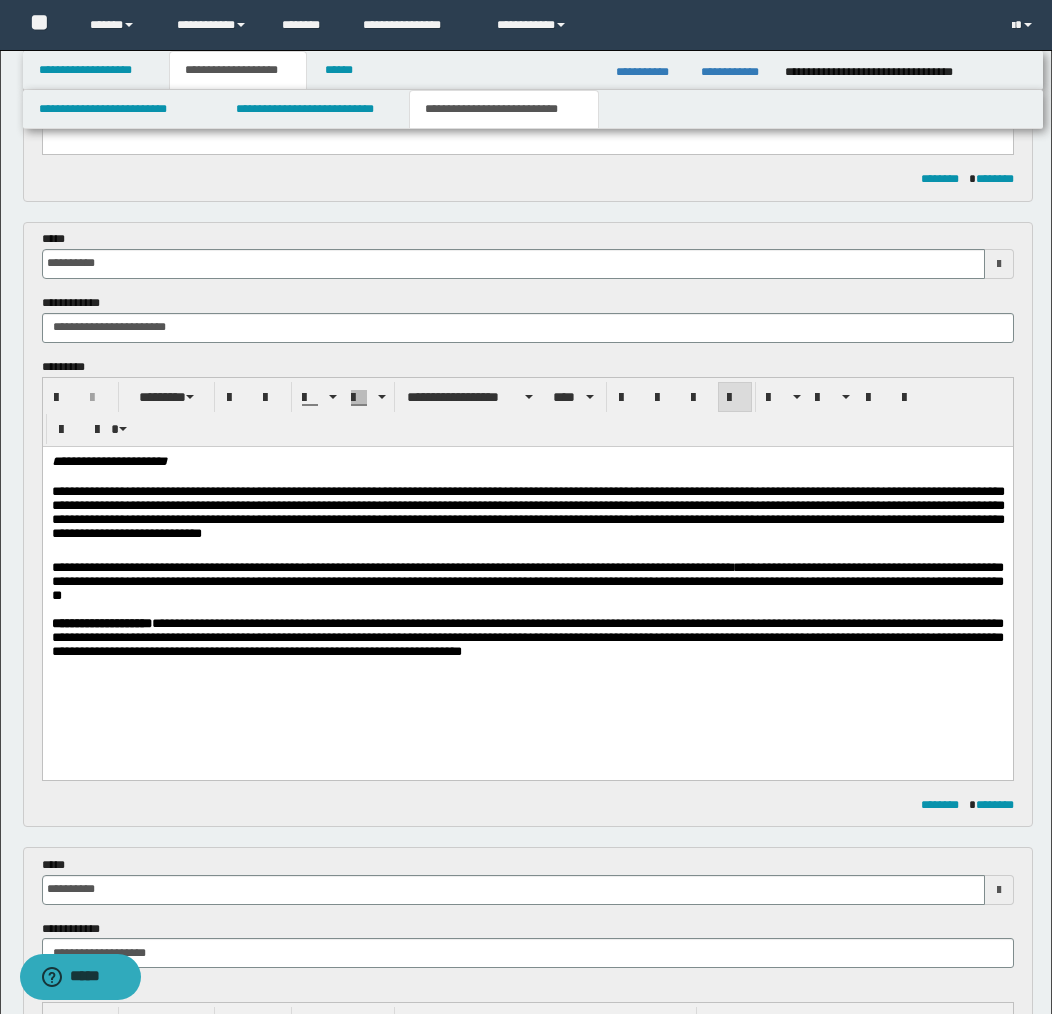 scroll, scrollTop: 445, scrollLeft: 0, axis: vertical 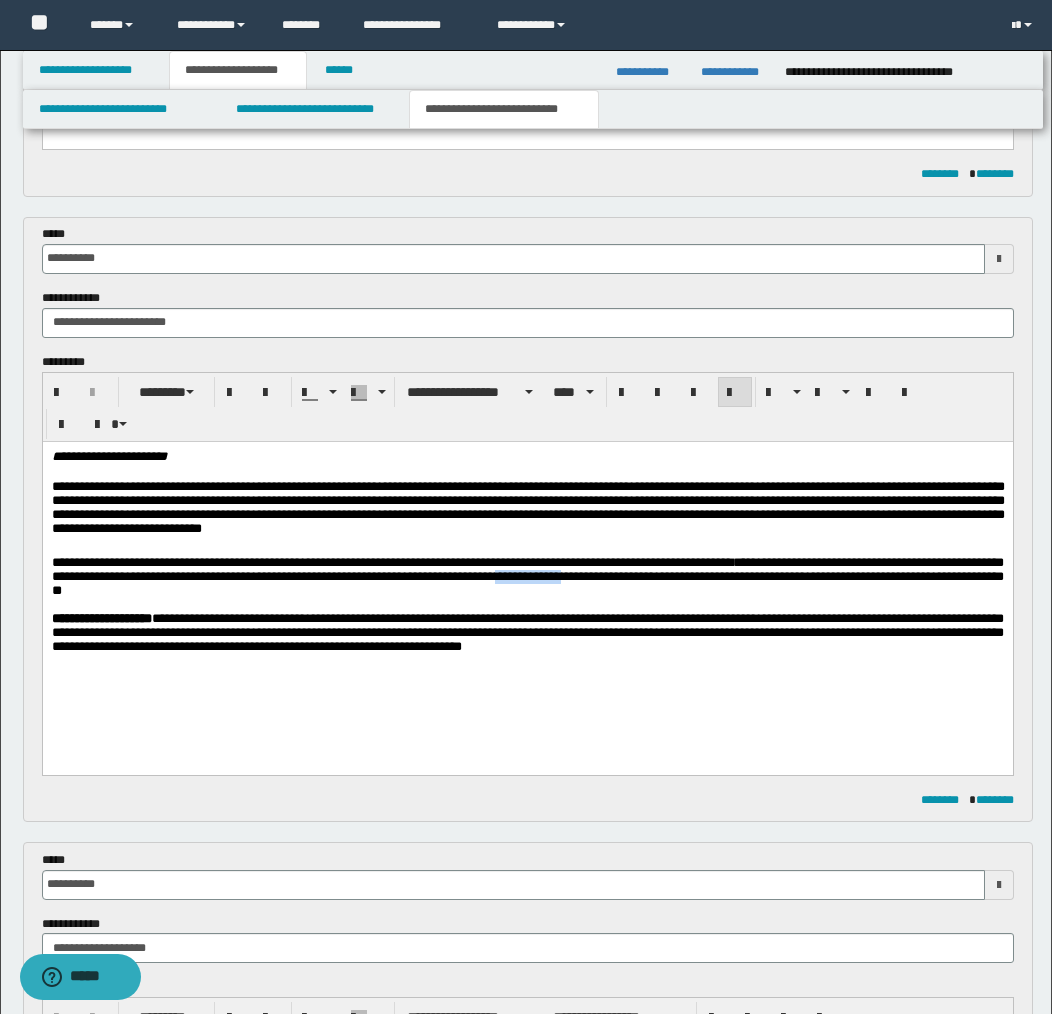 drag, startPoint x: 609, startPoint y: 578, endPoint x: 672, endPoint y: 581, distance: 63.07139 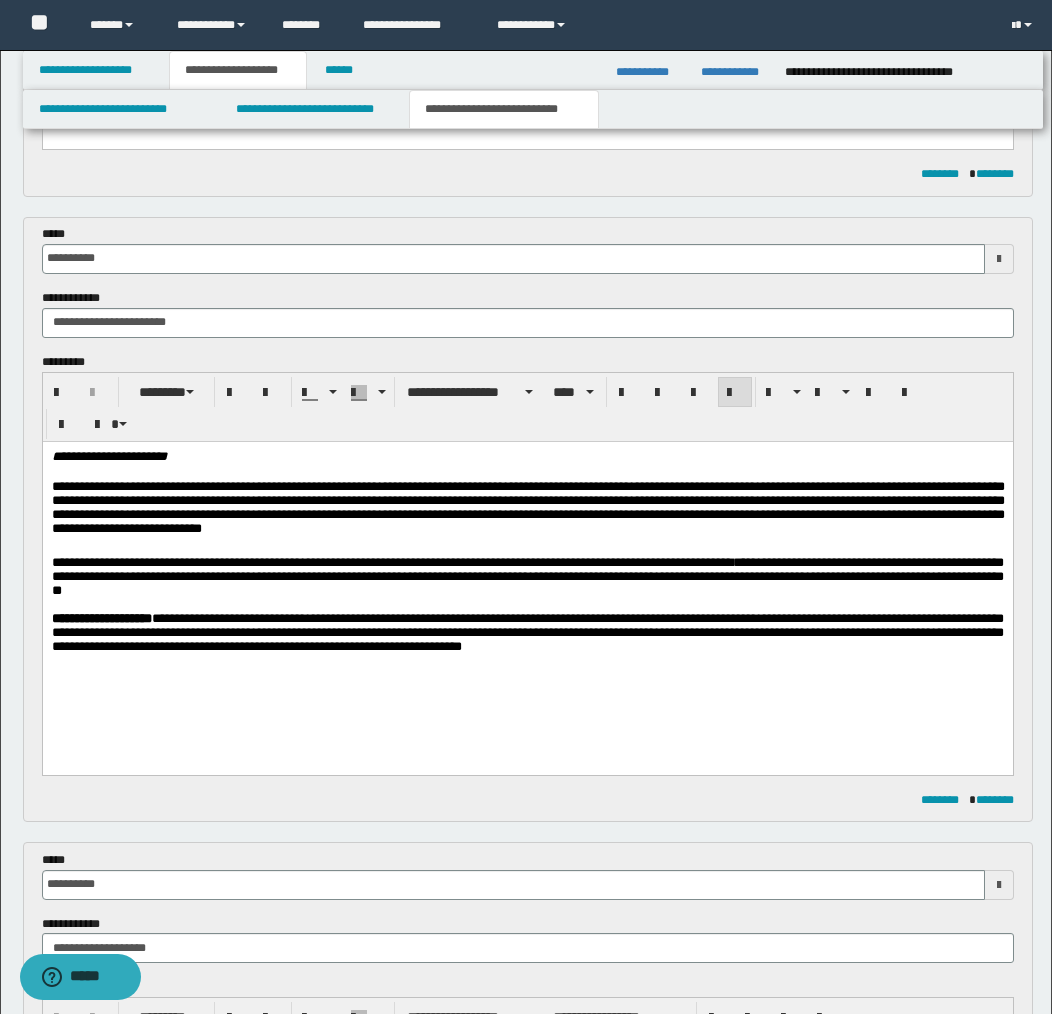 click on "**********" at bounding box center (527, 576) 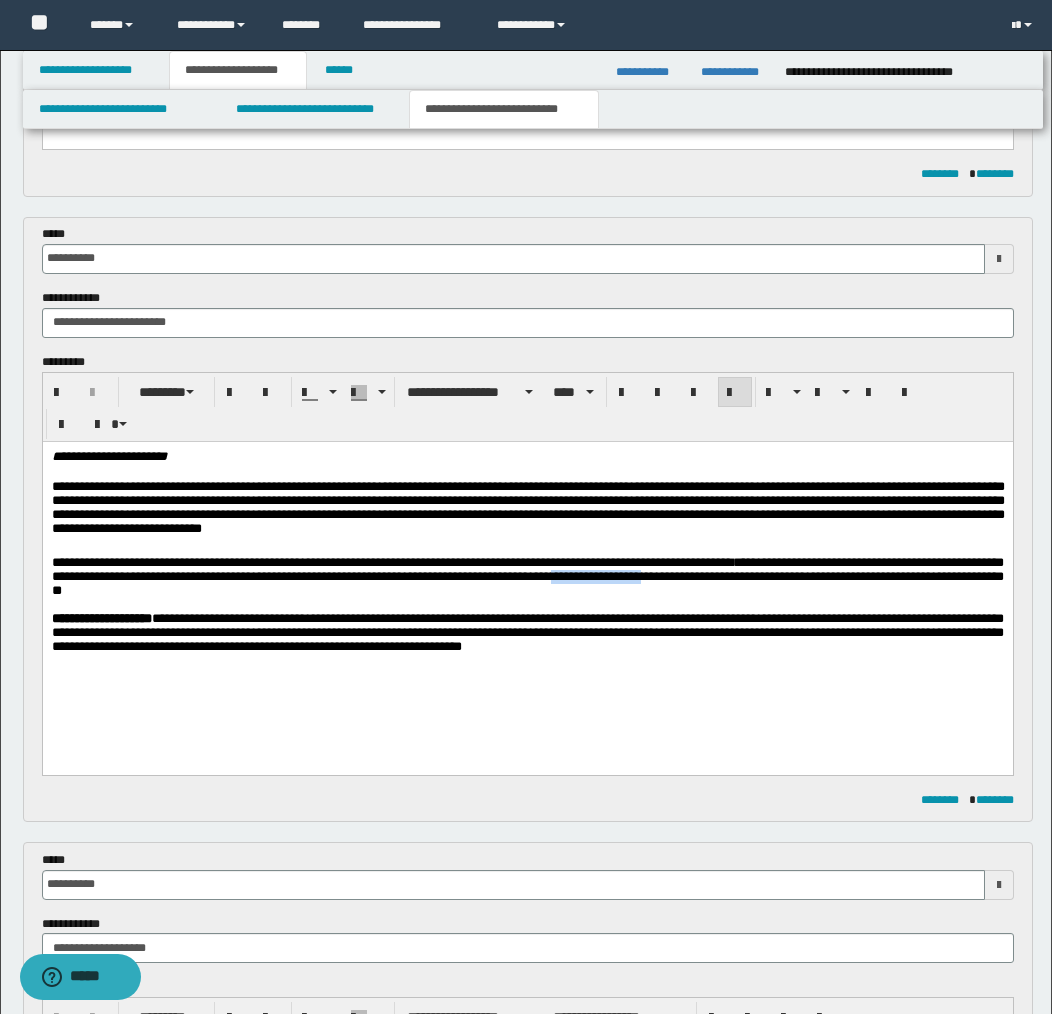 drag, startPoint x: 664, startPoint y: 582, endPoint x: 754, endPoint y: 579, distance: 90.04999 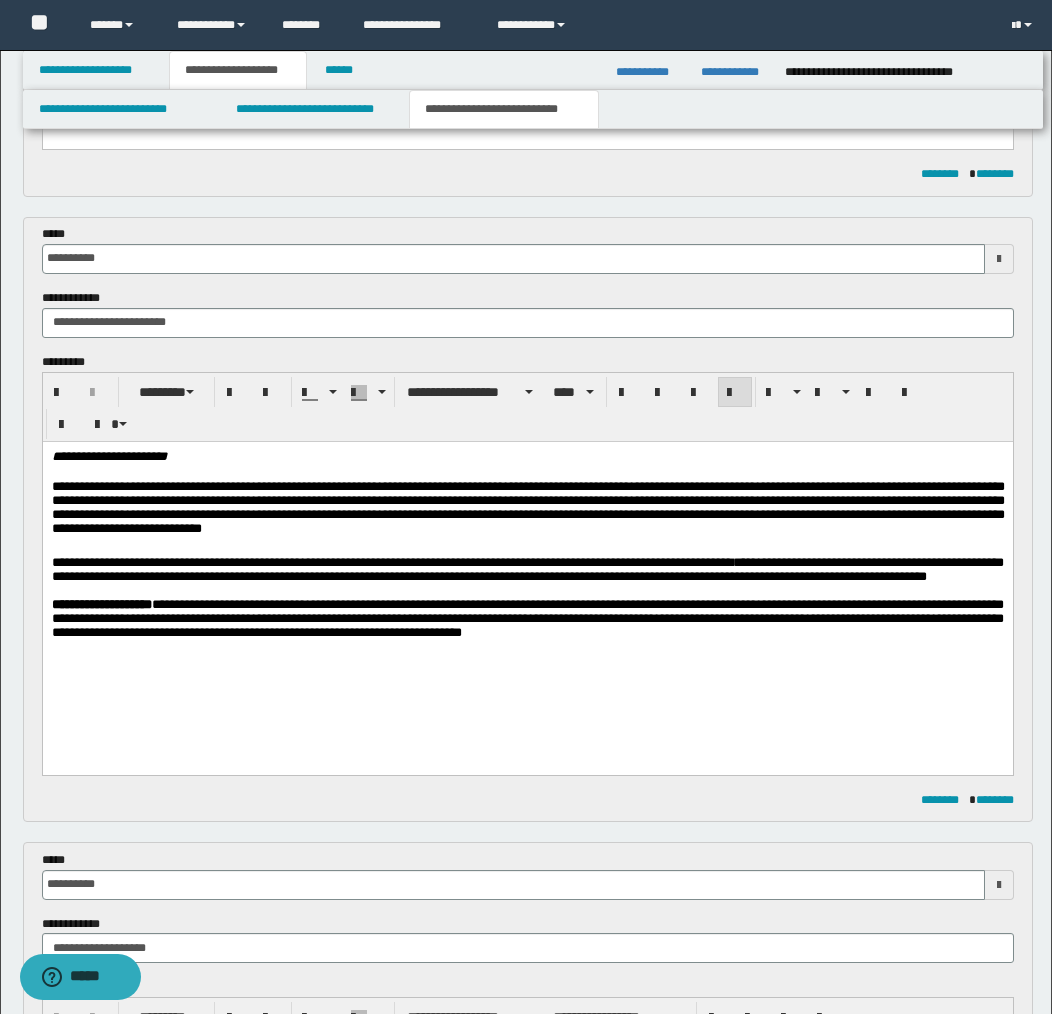 click on "**********" at bounding box center [527, 568] 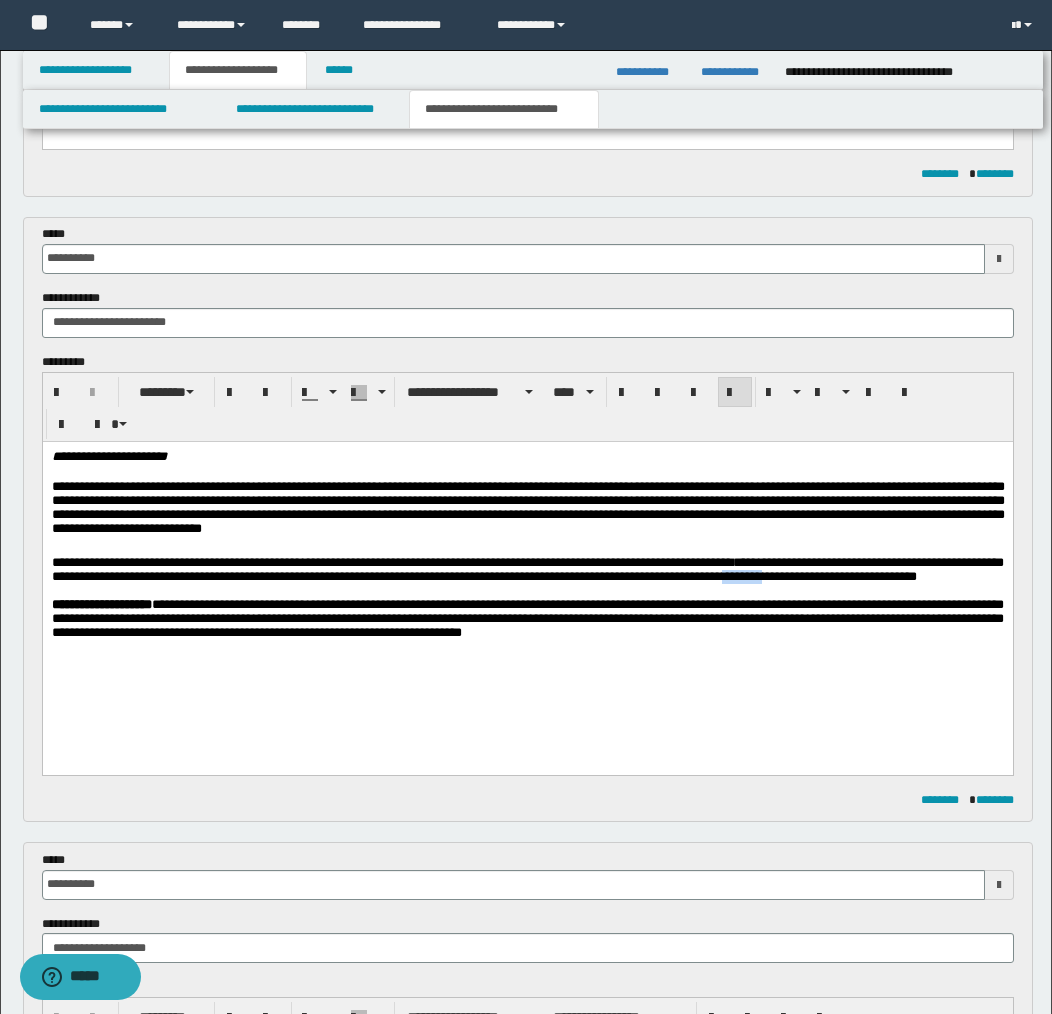 drag, startPoint x: 830, startPoint y: 578, endPoint x: 888, endPoint y: 575, distance: 58.077534 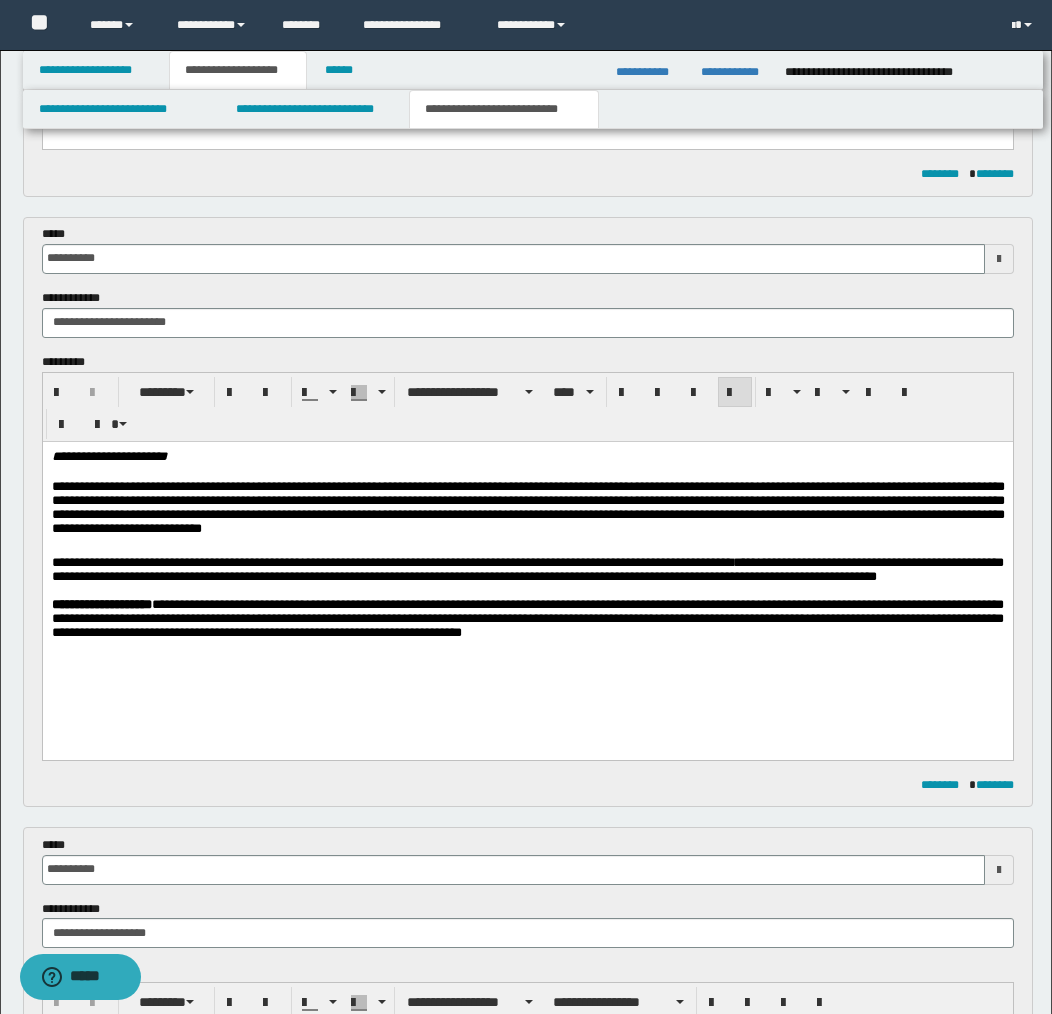 click on "**********" at bounding box center [527, 569] 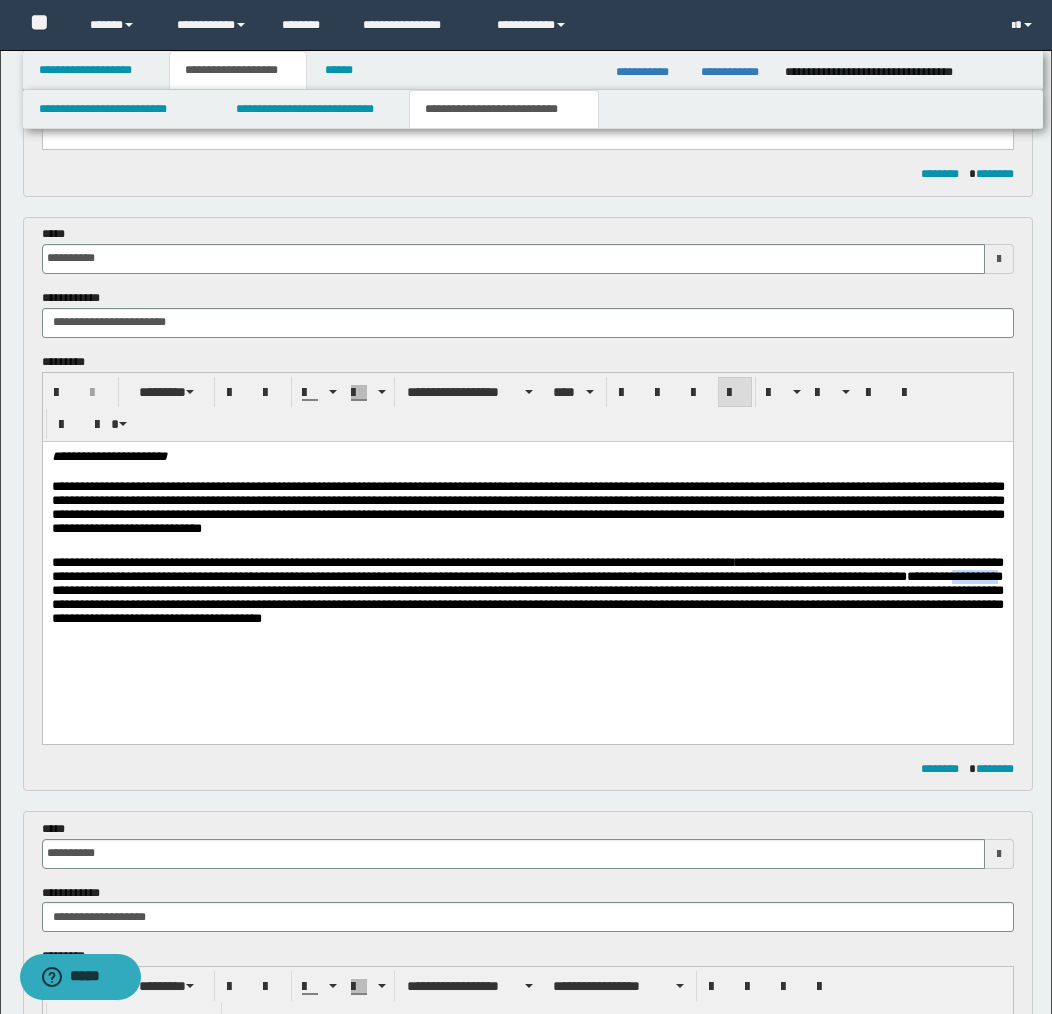 drag, startPoint x: 170, startPoint y: 596, endPoint x: 219, endPoint y: 594, distance: 49.0408 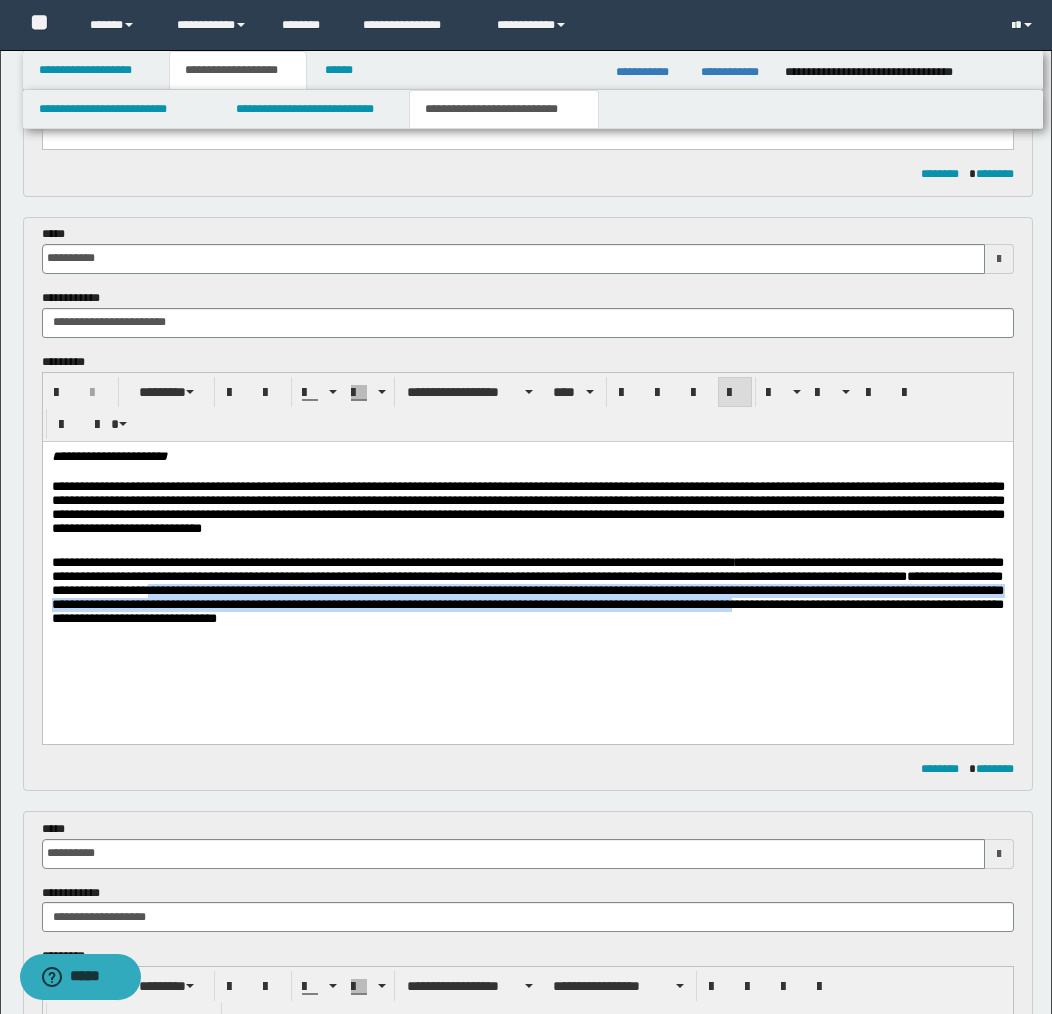 drag, startPoint x: 340, startPoint y: 596, endPoint x: 1007, endPoint y: 611, distance: 667.16864 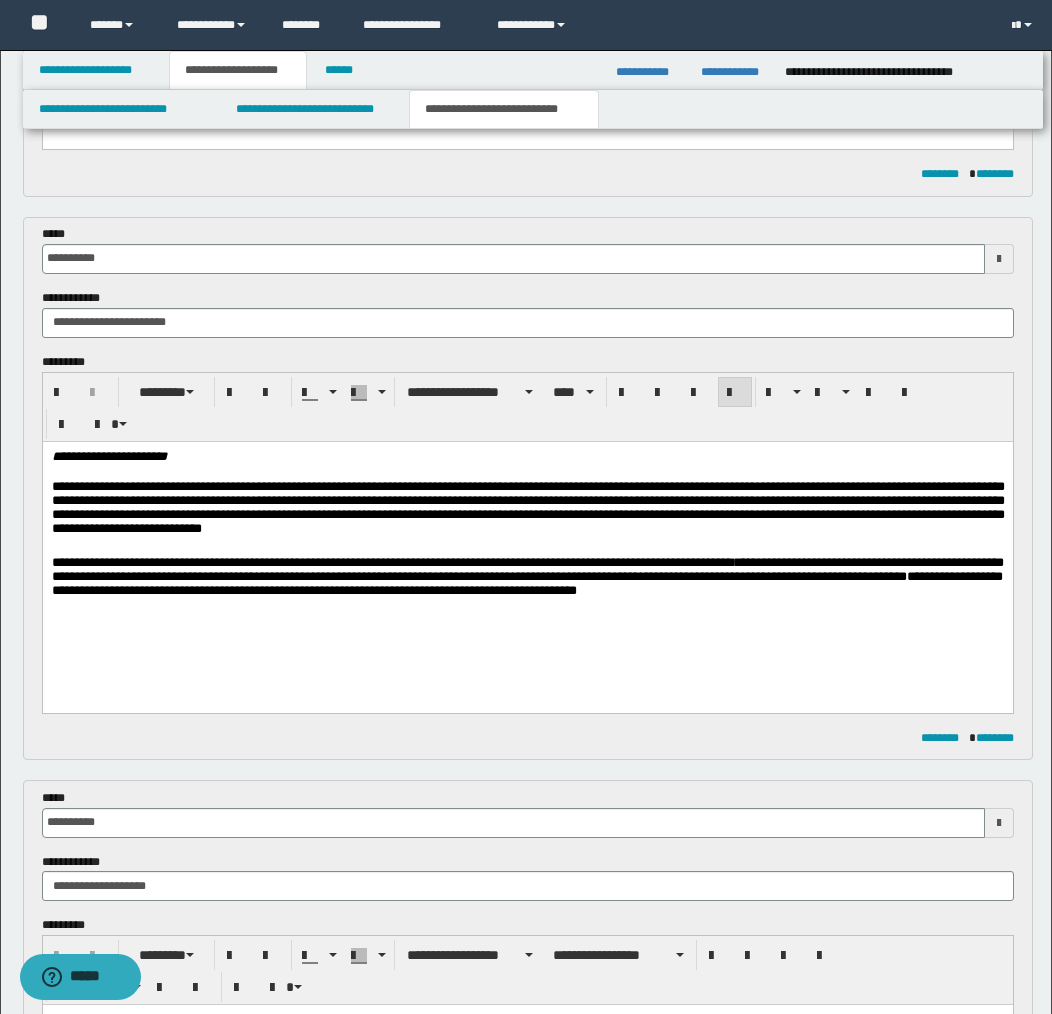 click on "**********" at bounding box center [527, 576] 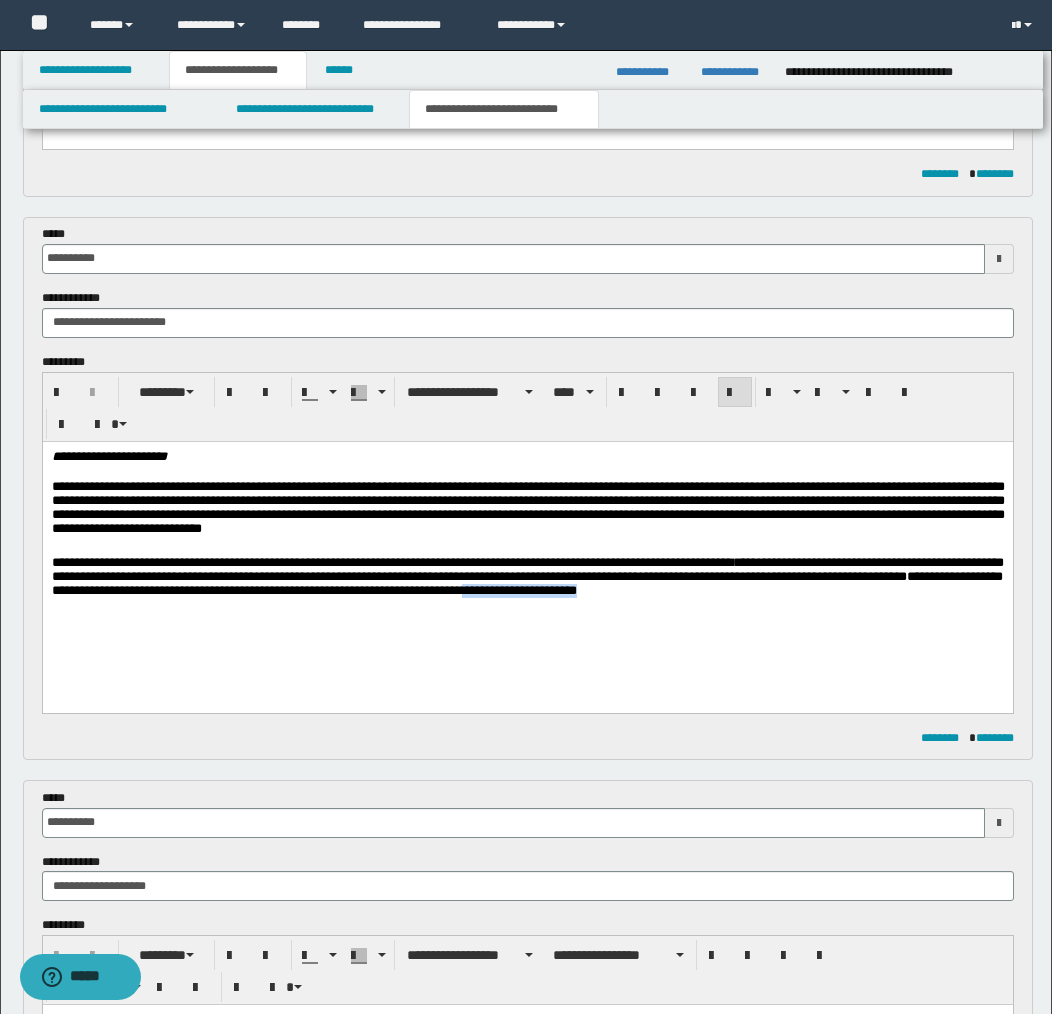 drag, startPoint x: 813, startPoint y: 596, endPoint x: 660, endPoint y: 595, distance: 153.00327 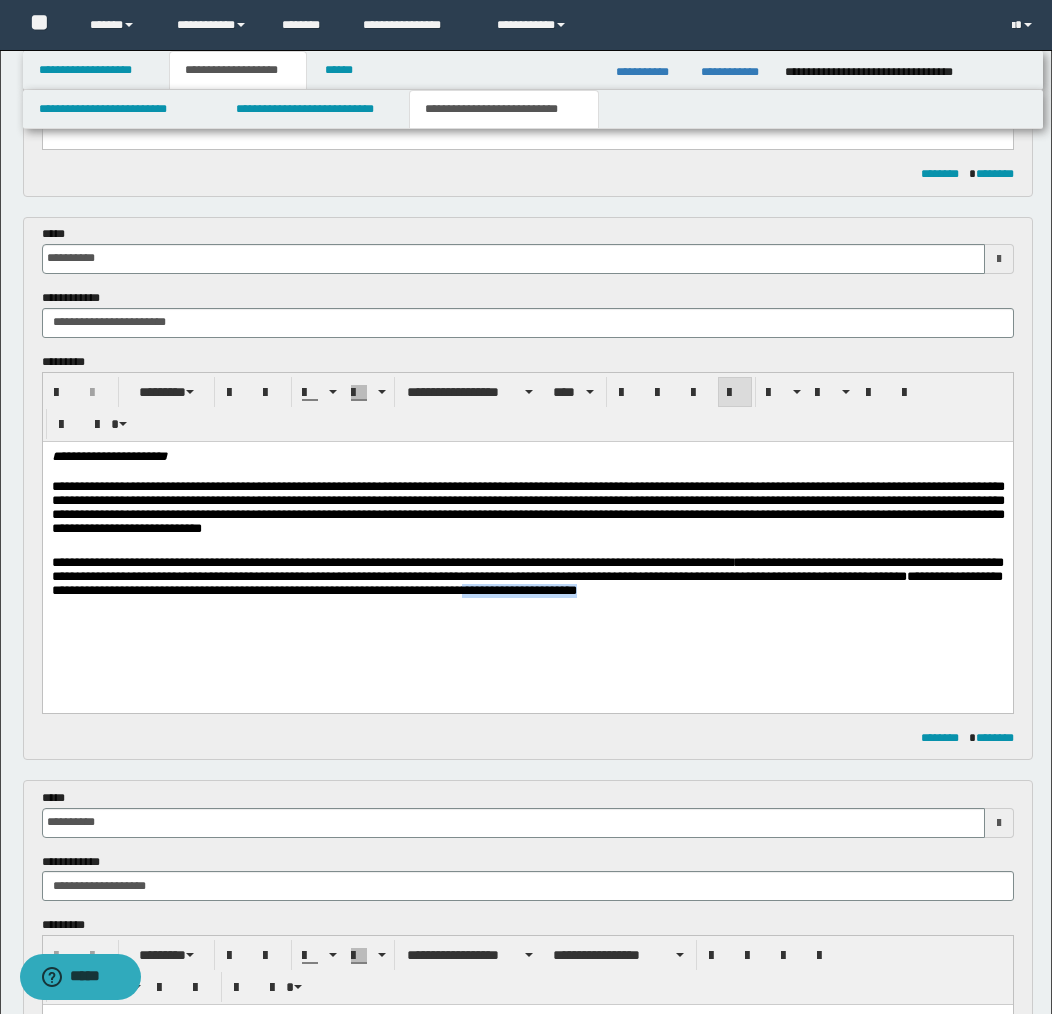 click on "**********" at bounding box center [527, 576] 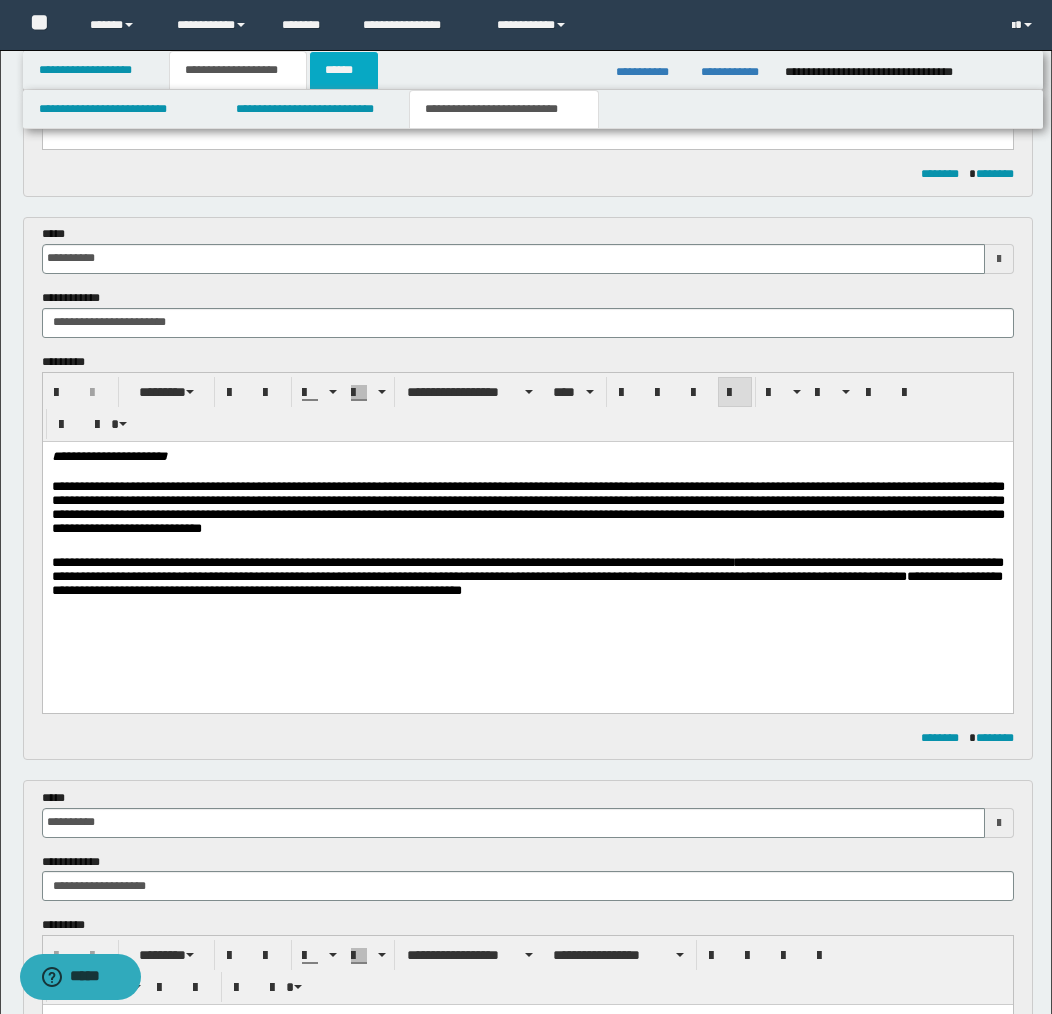 click on "******" at bounding box center [344, 70] 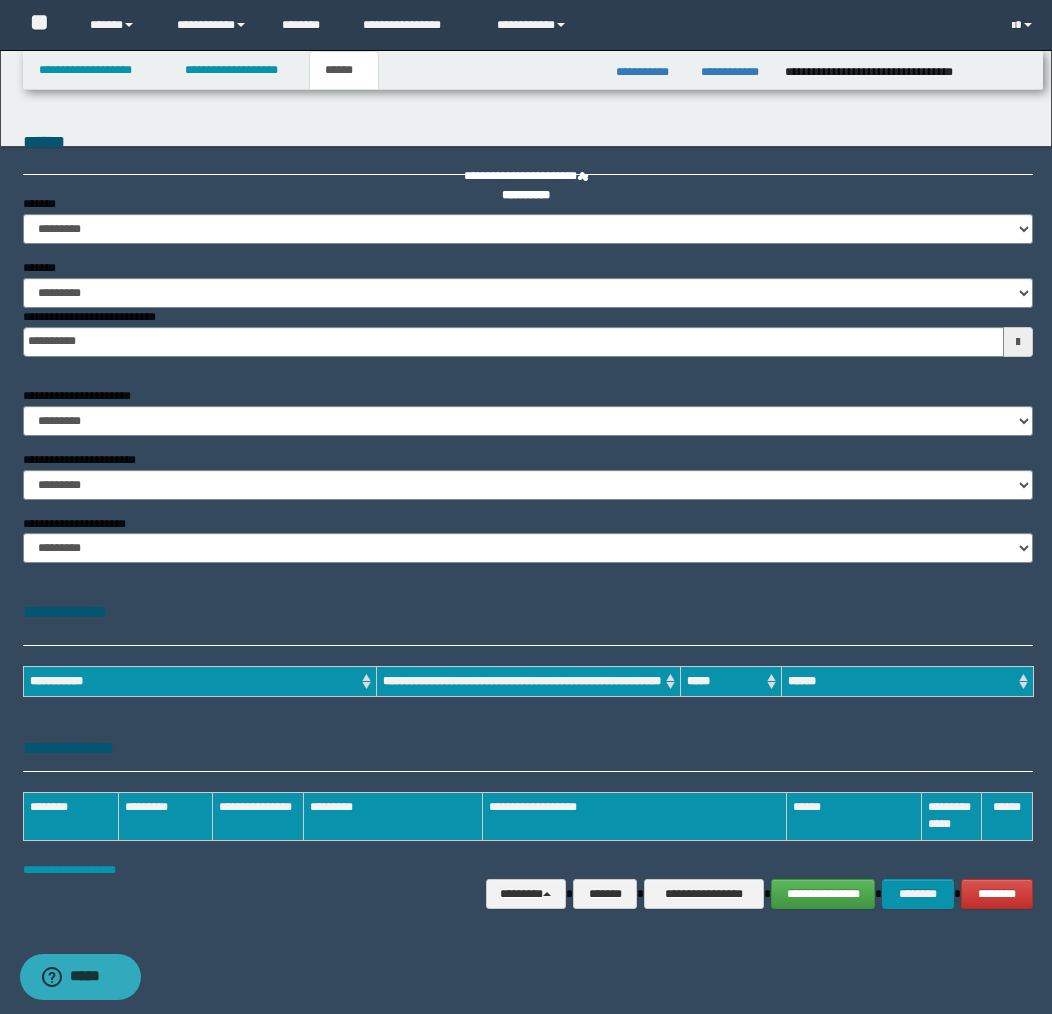 scroll, scrollTop: 0, scrollLeft: 0, axis: both 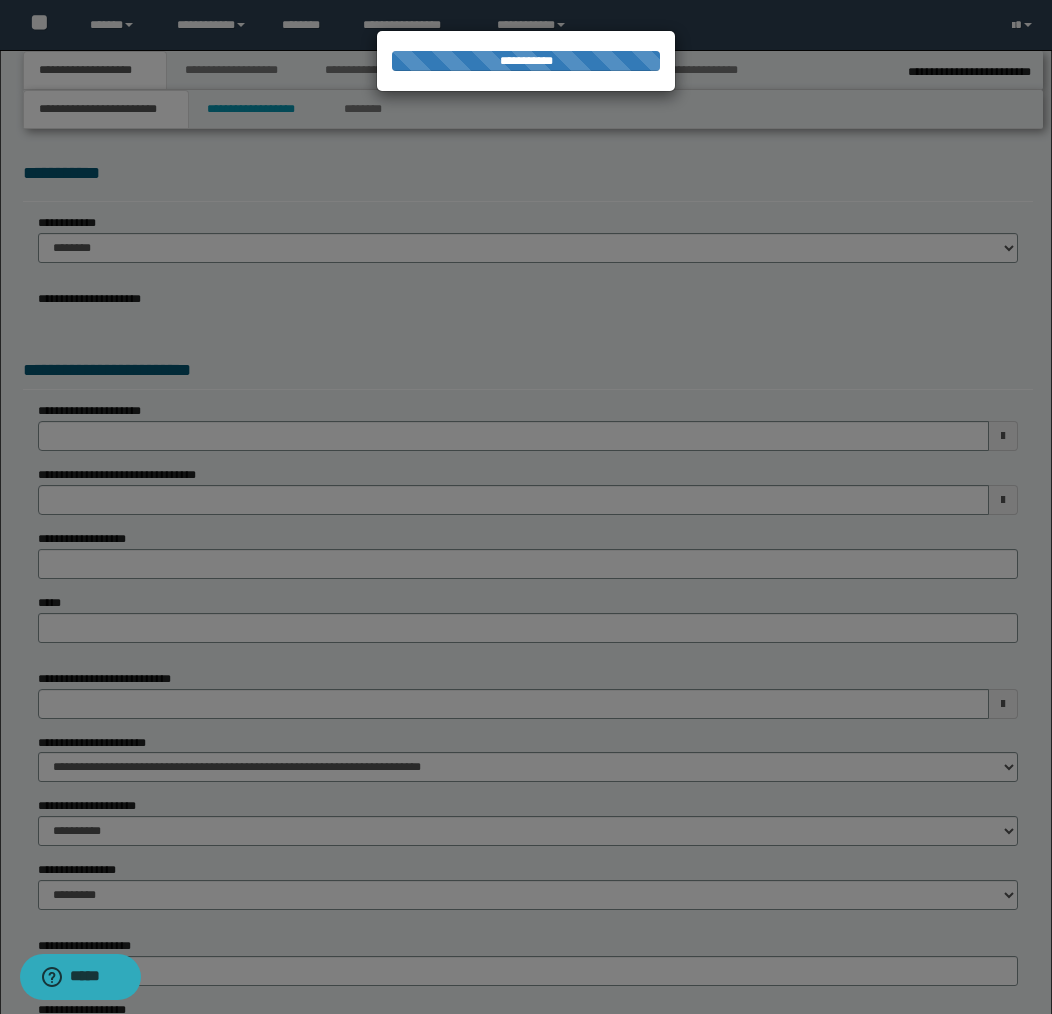 select on "*" 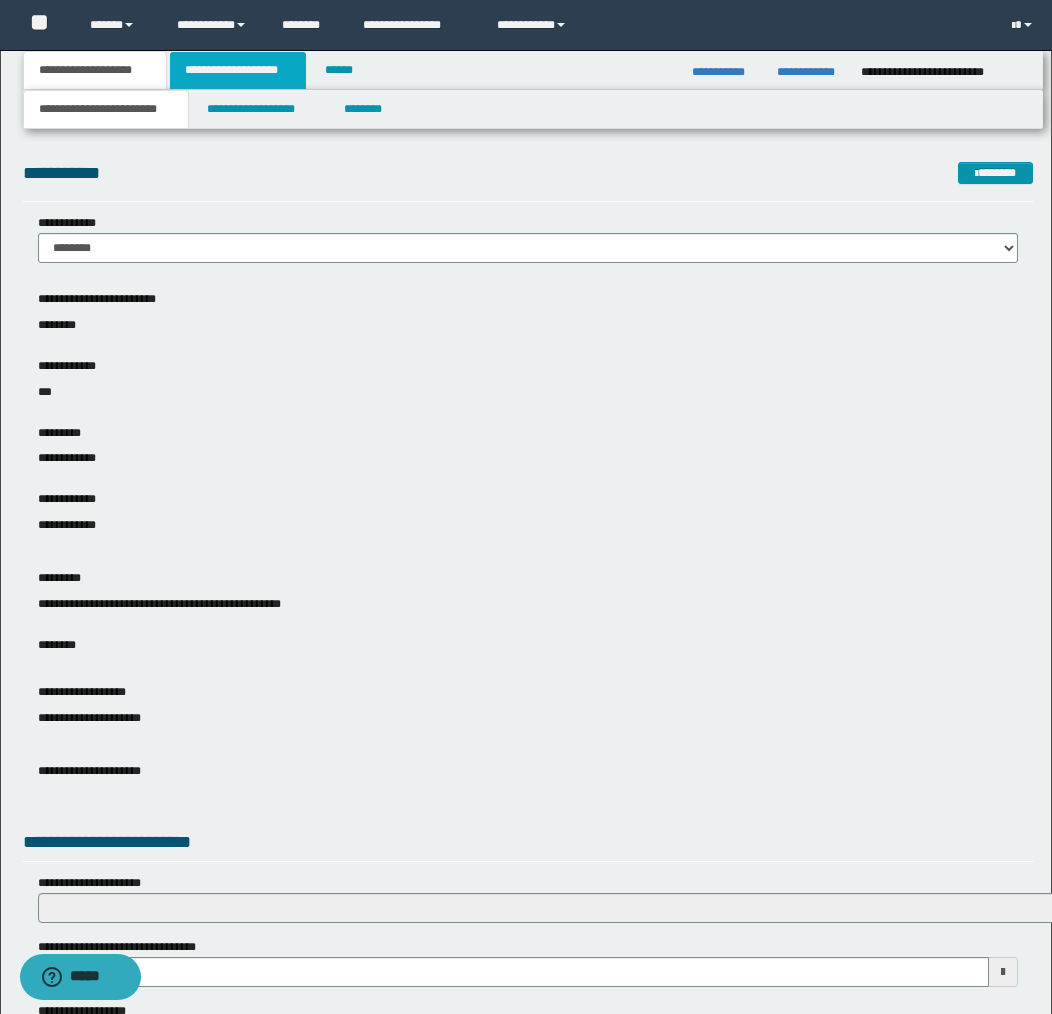 click on "**********" at bounding box center [238, 70] 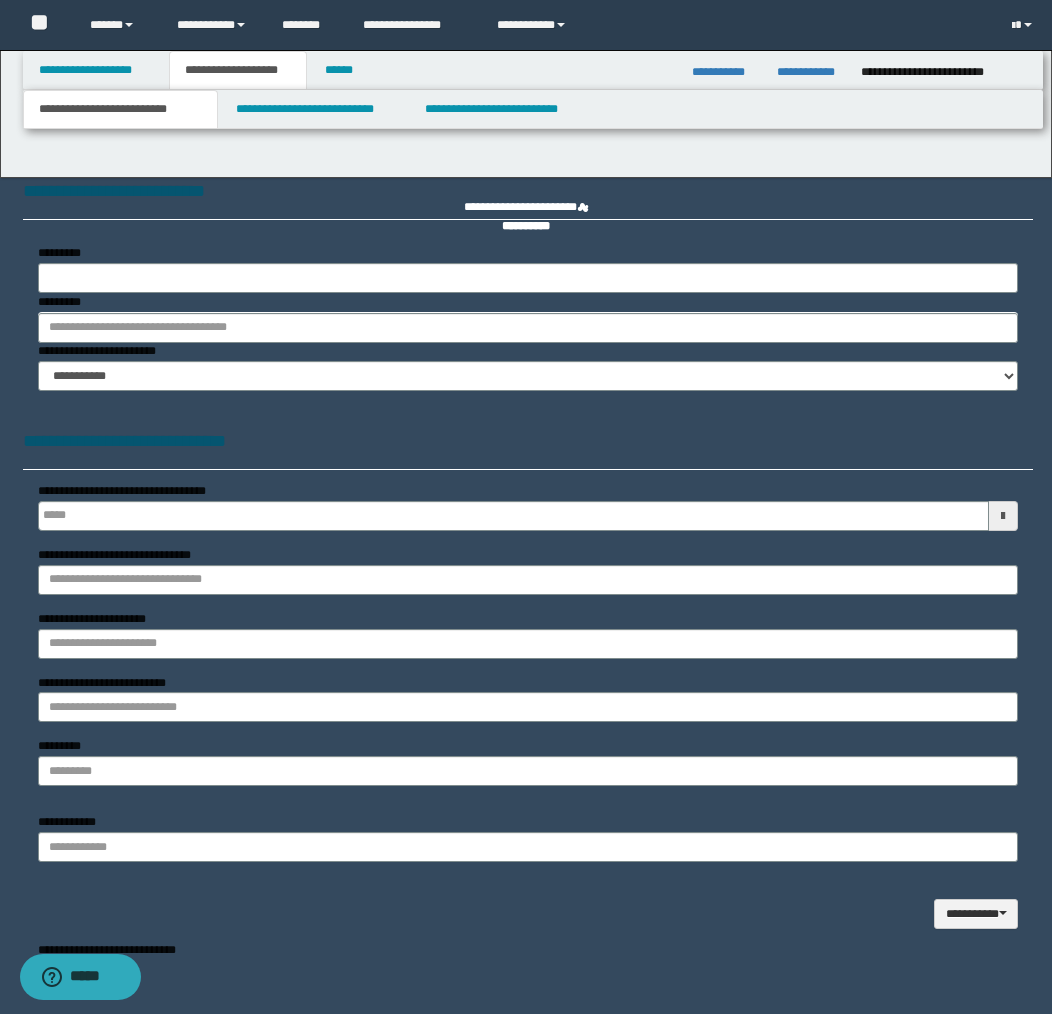 type 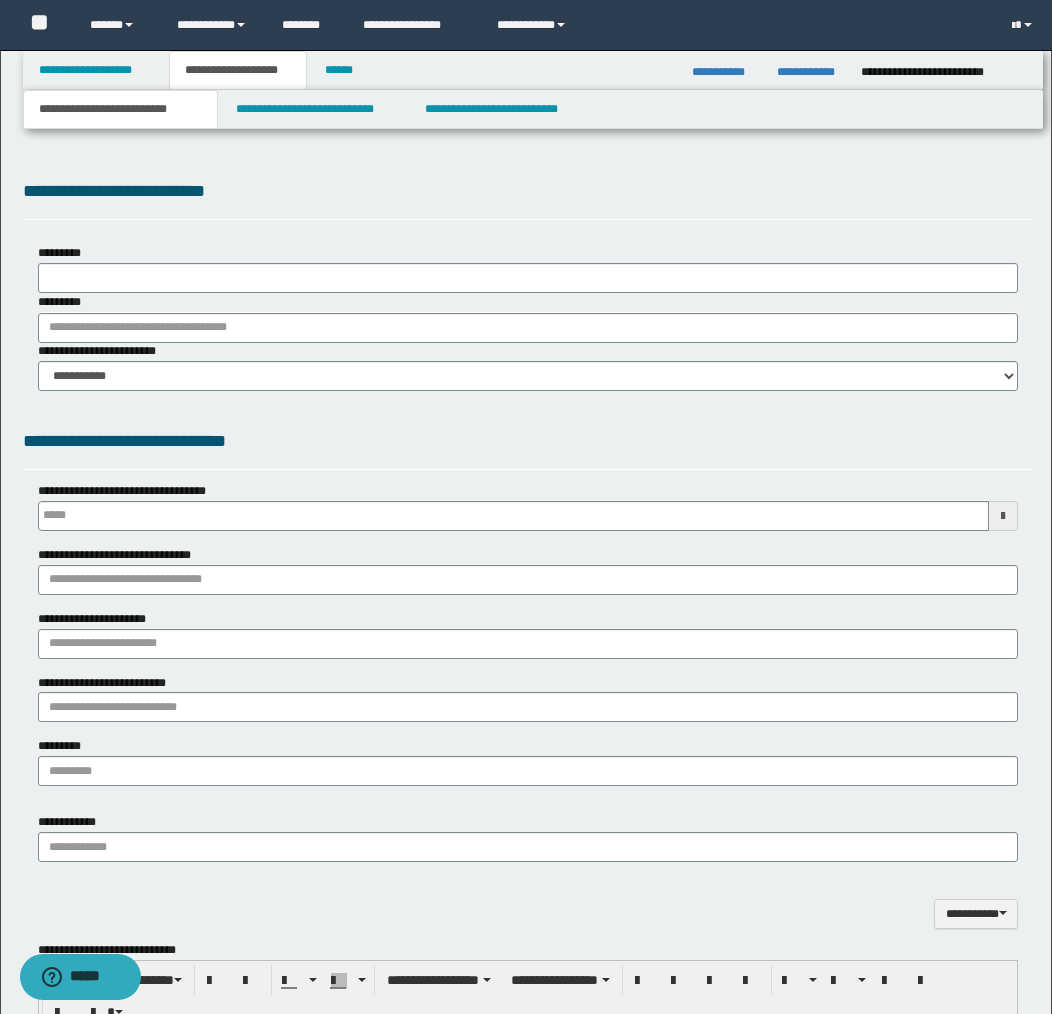 type on "**********" 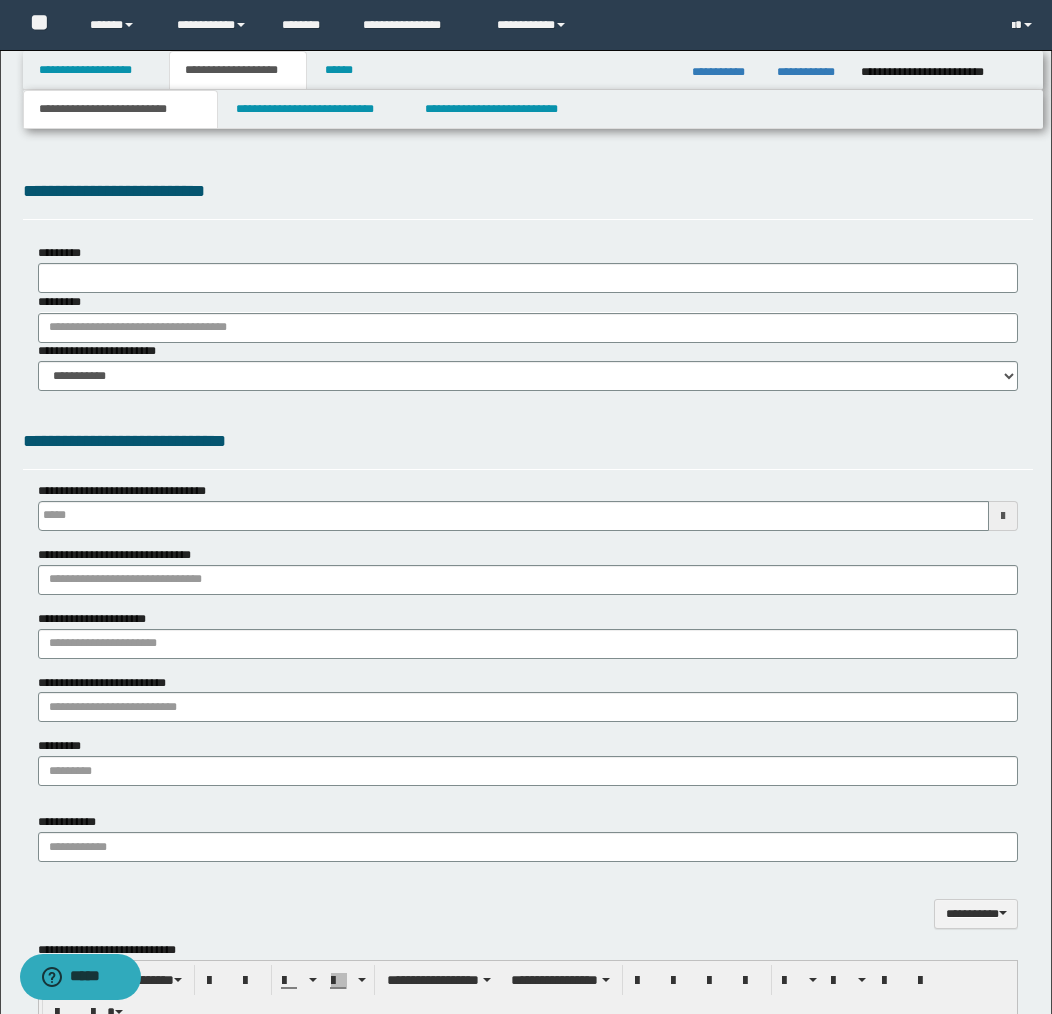select on "*" 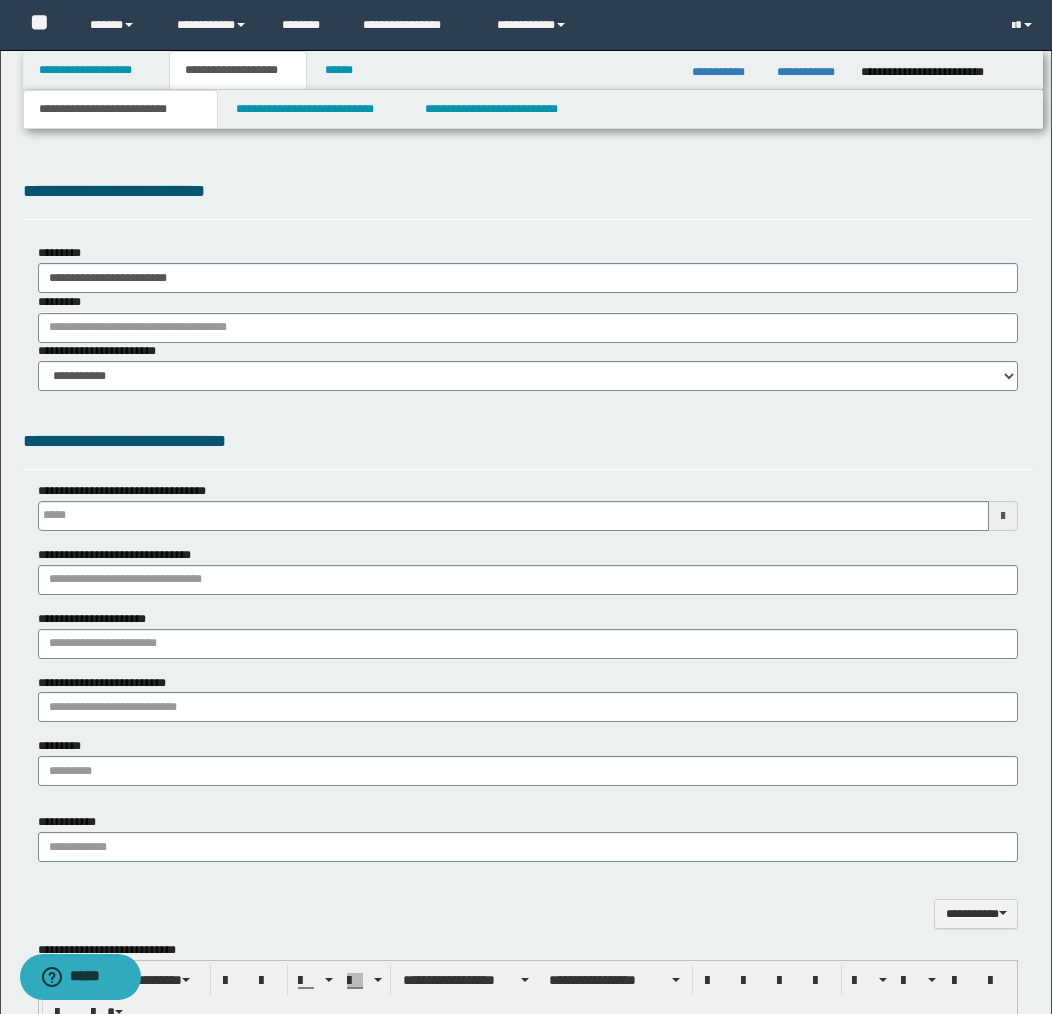 scroll, scrollTop: 0, scrollLeft: 0, axis: both 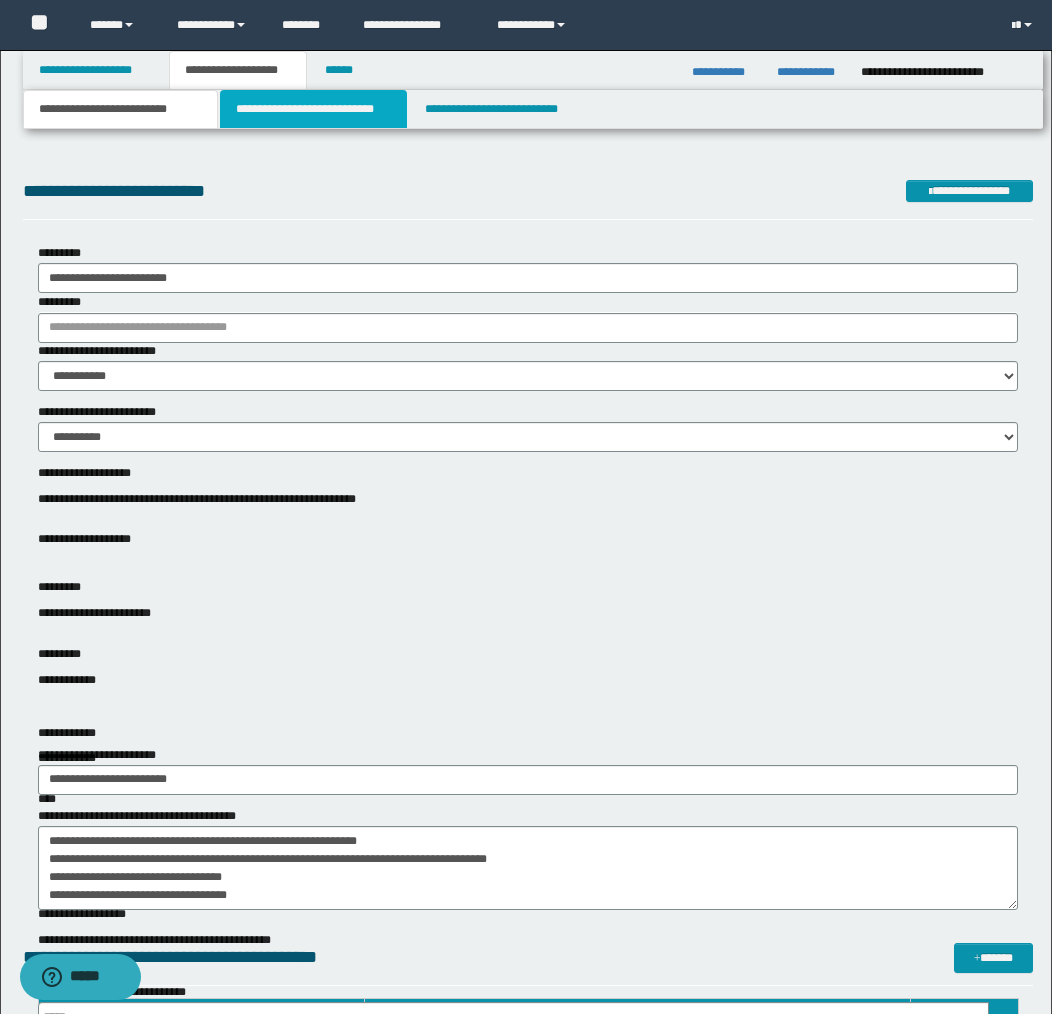 click on "**********" at bounding box center (314, 109) 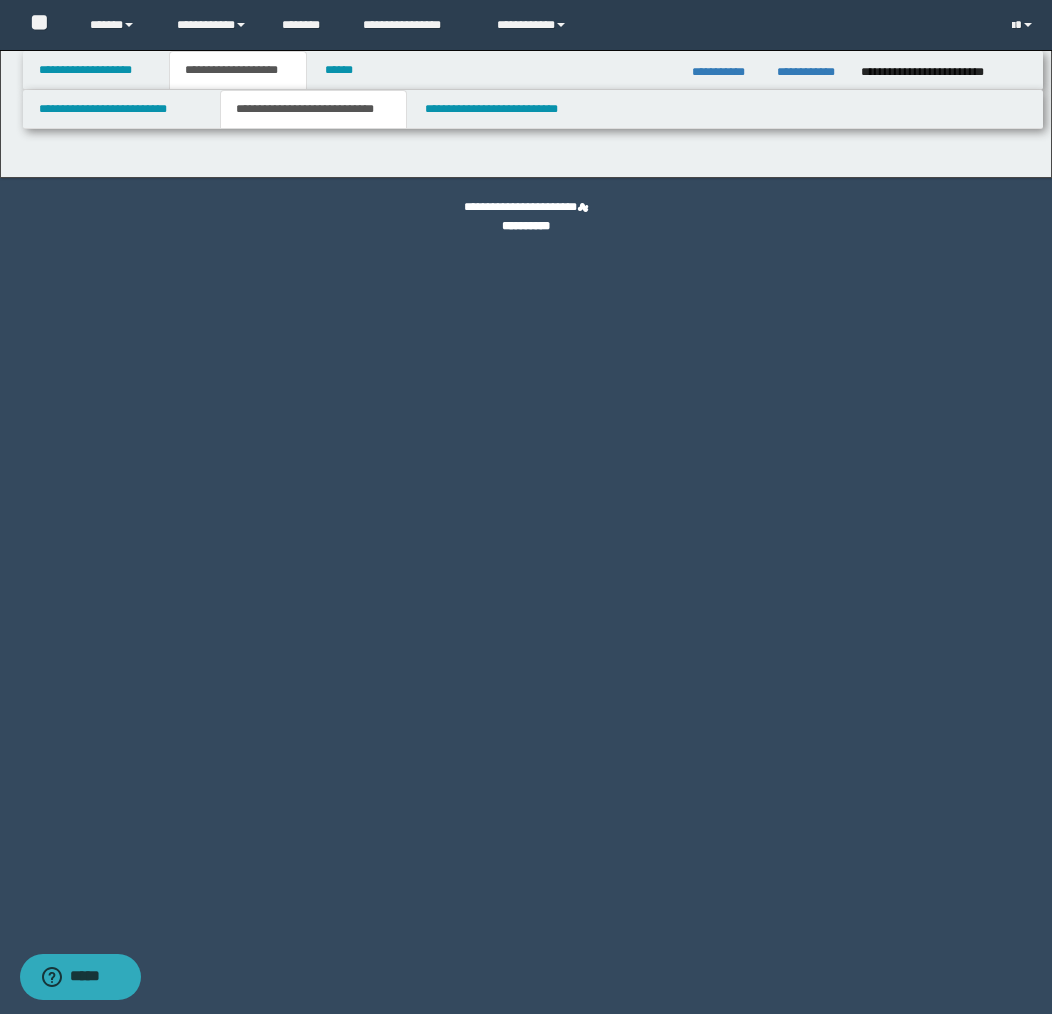 select on "*" 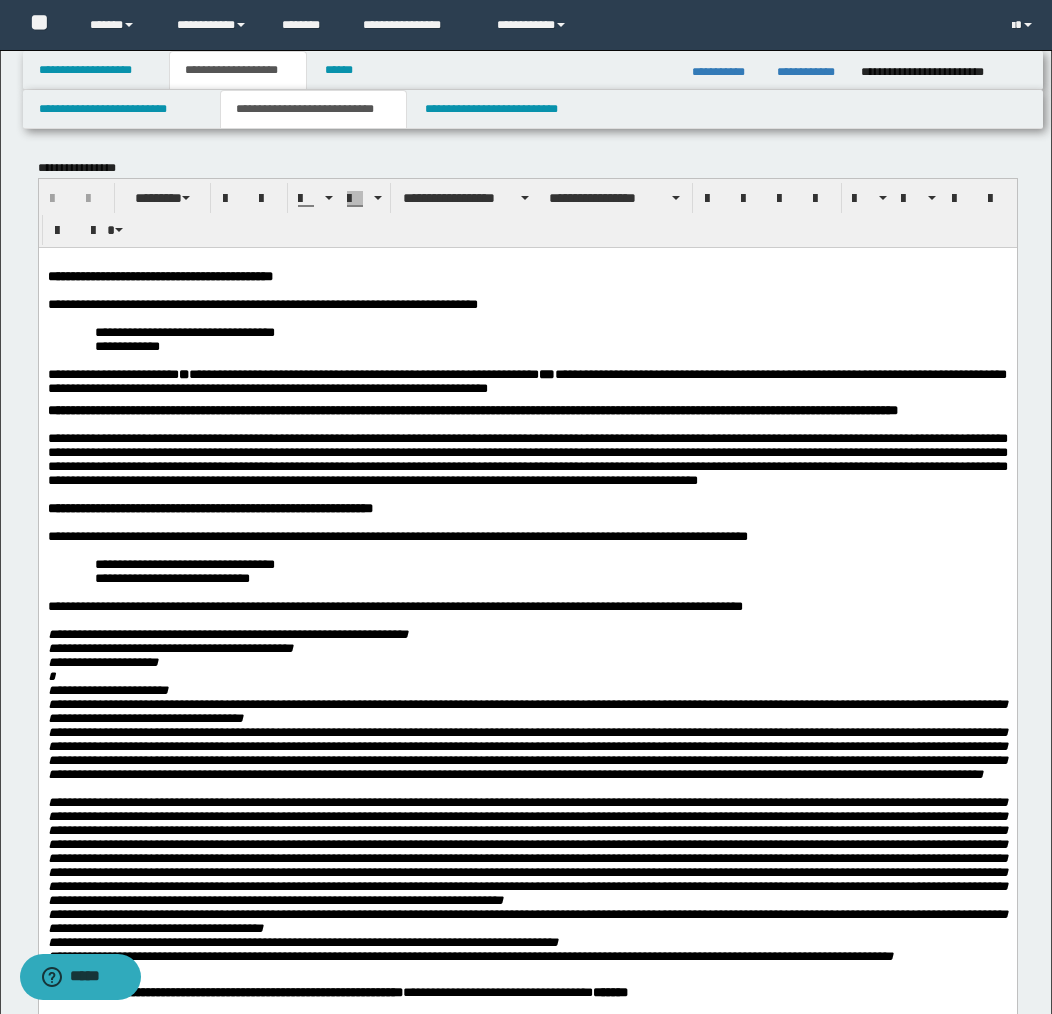 scroll, scrollTop: 0, scrollLeft: 0, axis: both 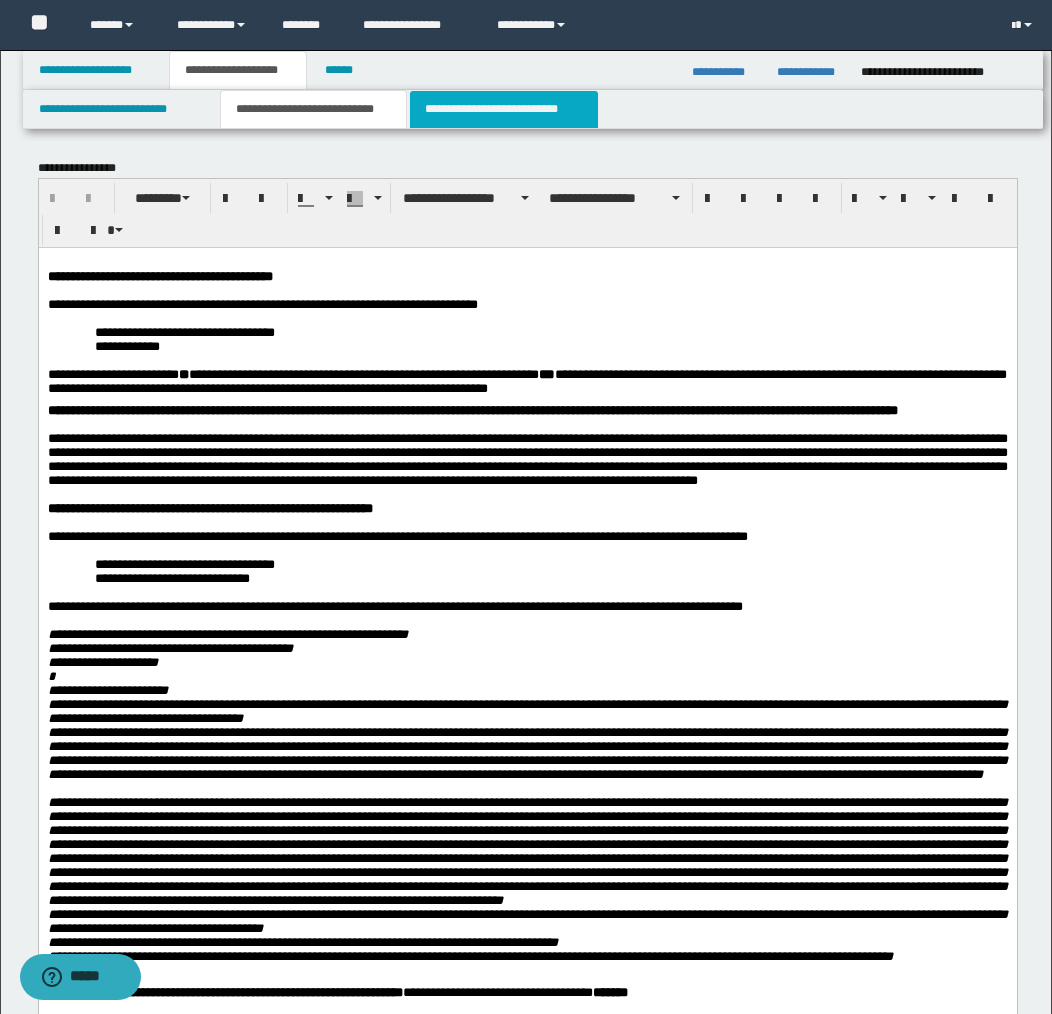 click on "**********" at bounding box center (504, 109) 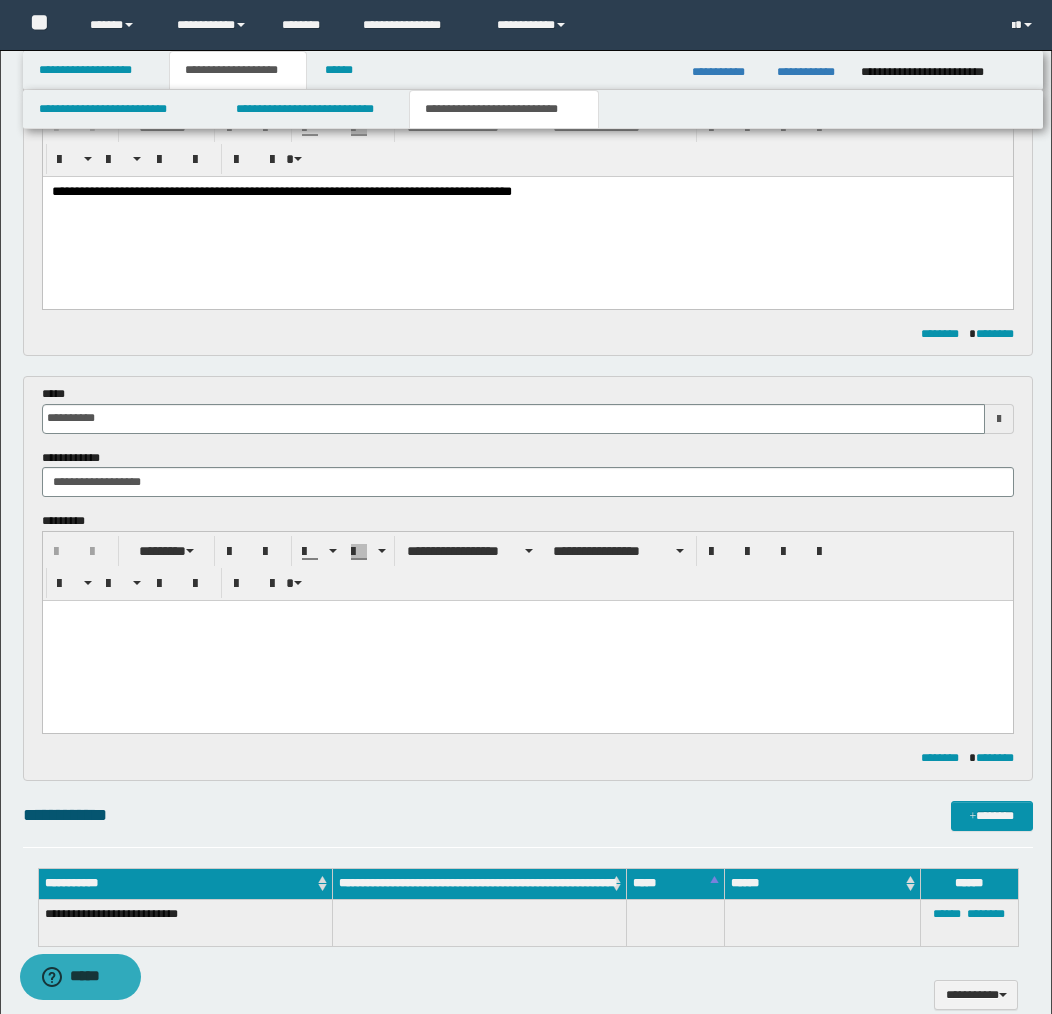 scroll, scrollTop: 717, scrollLeft: 0, axis: vertical 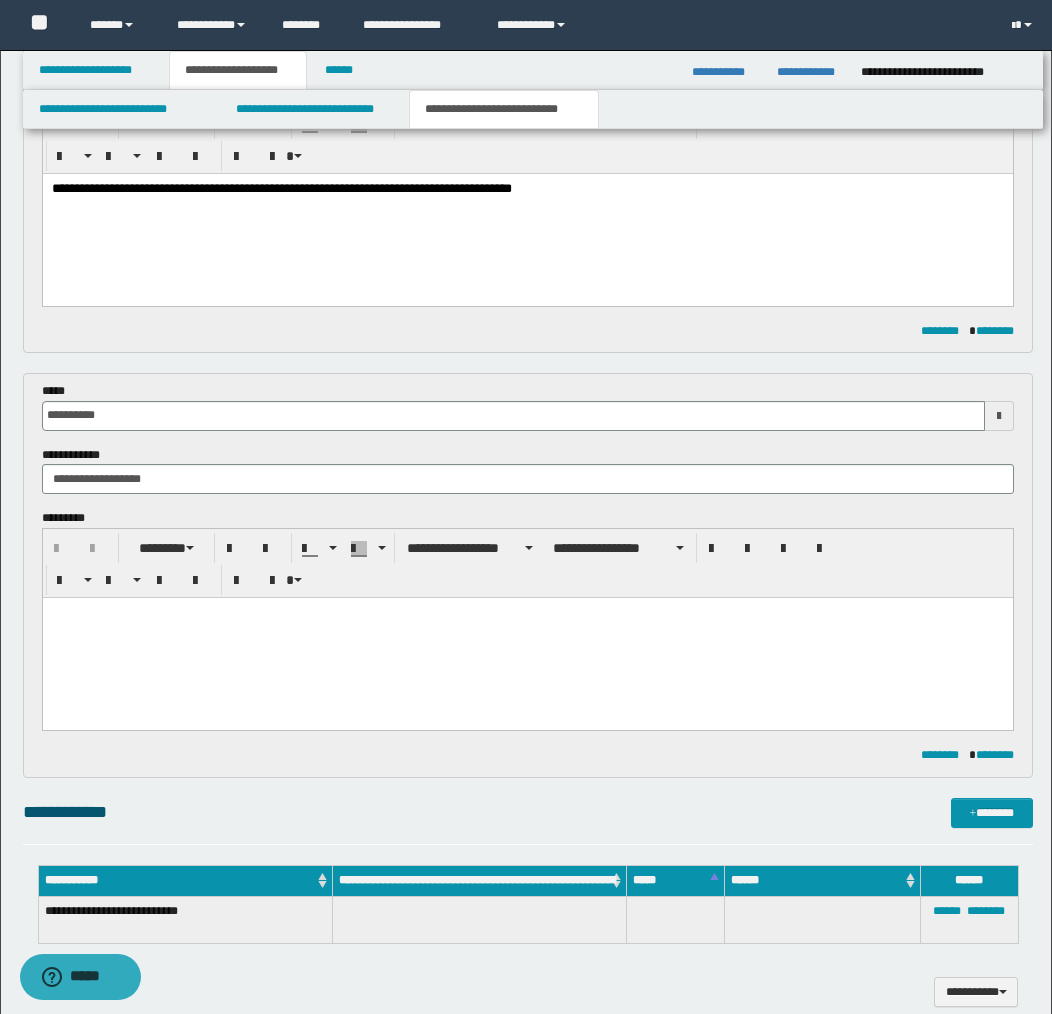 click at bounding box center (527, 638) 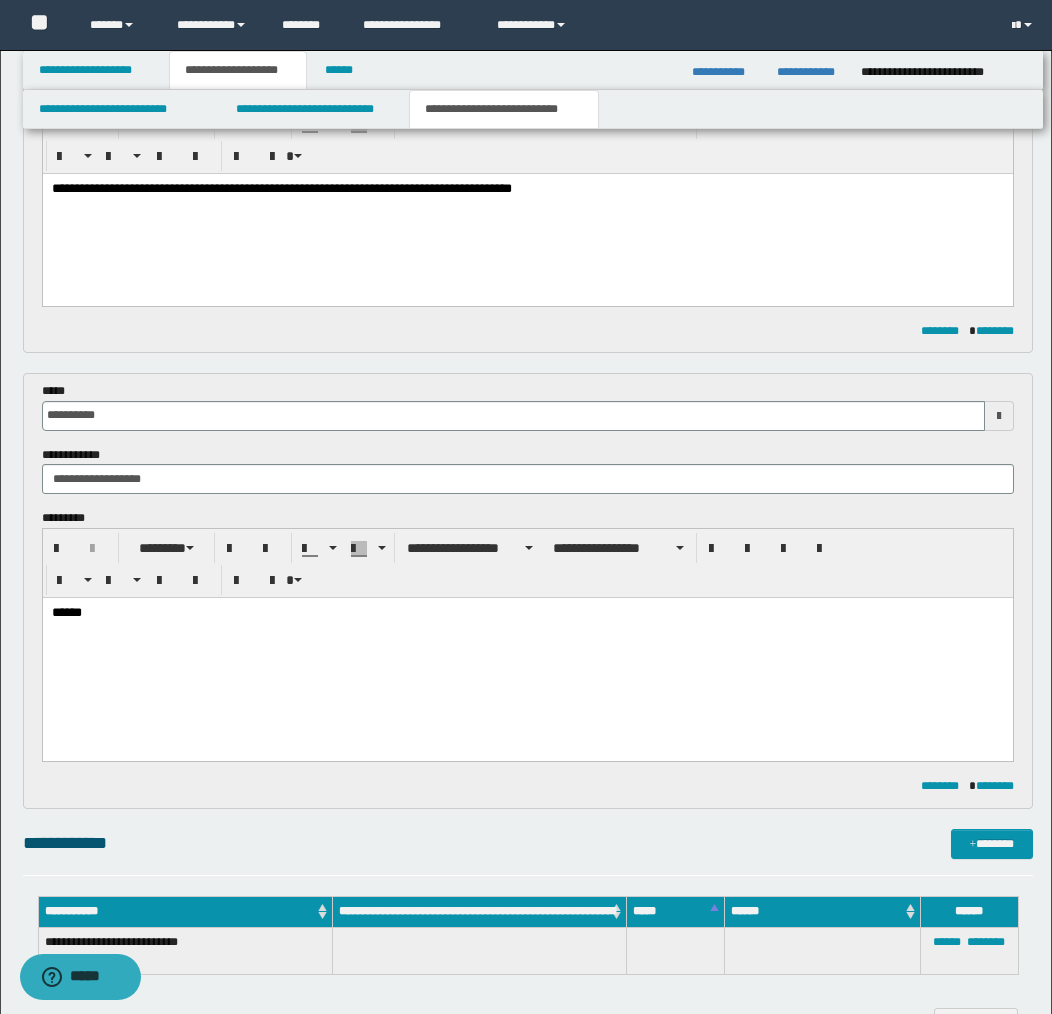 click on "******" at bounding box center (527, 614) 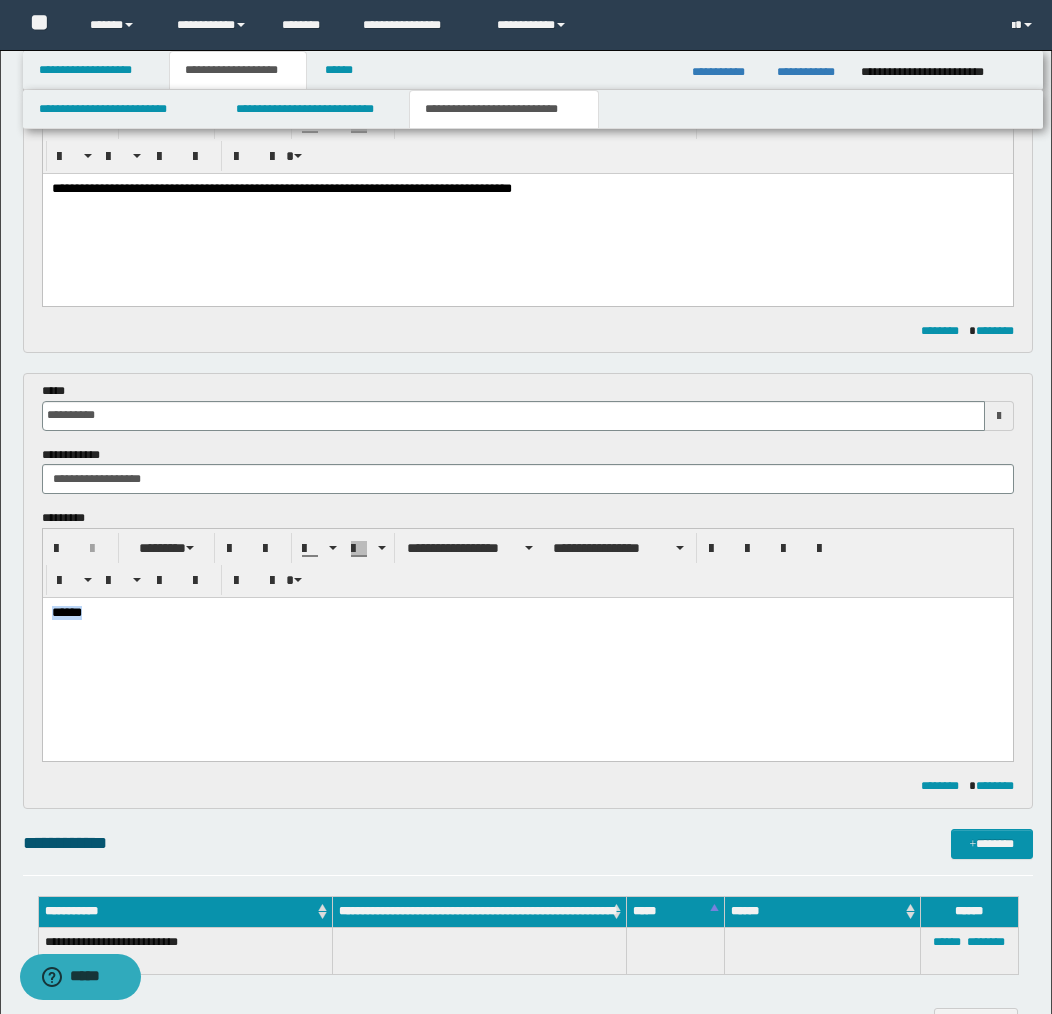 click on "******" at bounding box center (527, 614) 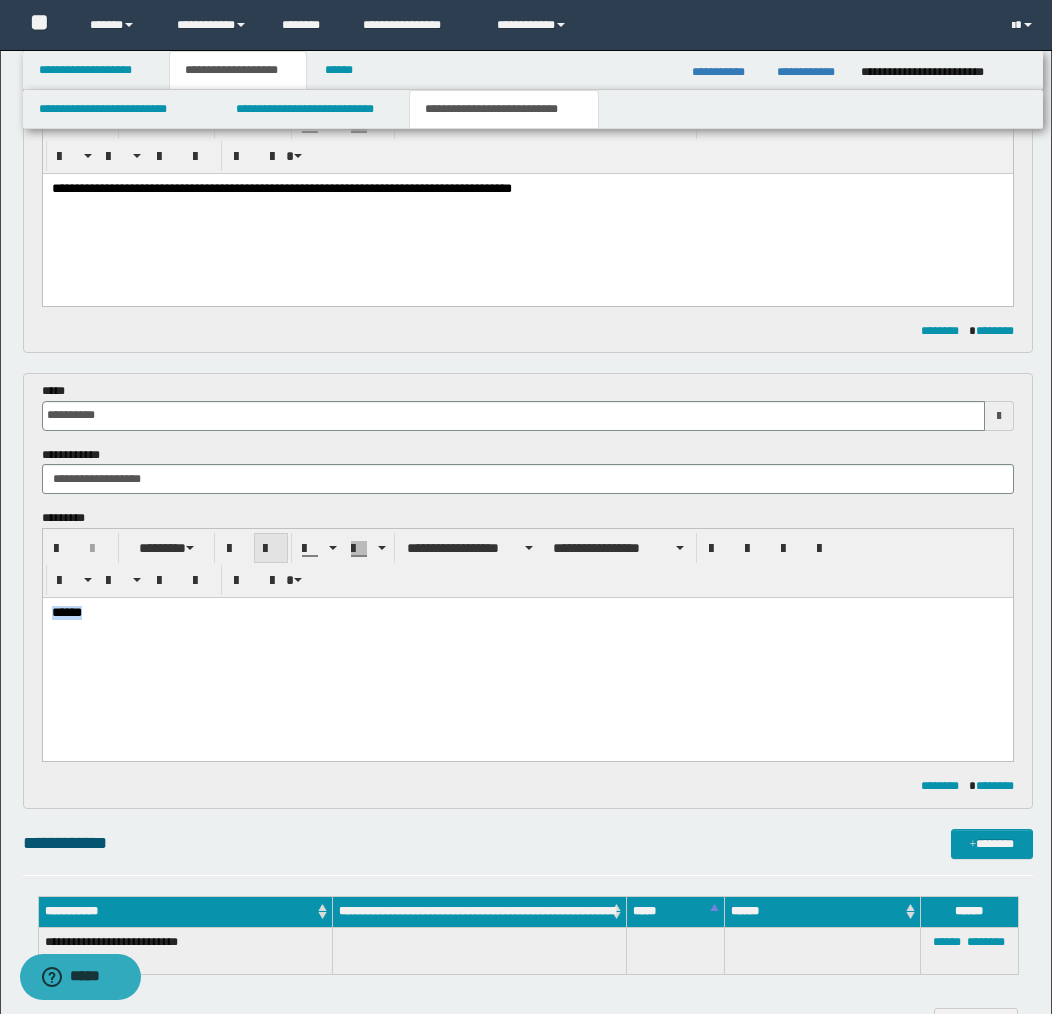 click at bounding box center [271, 549] 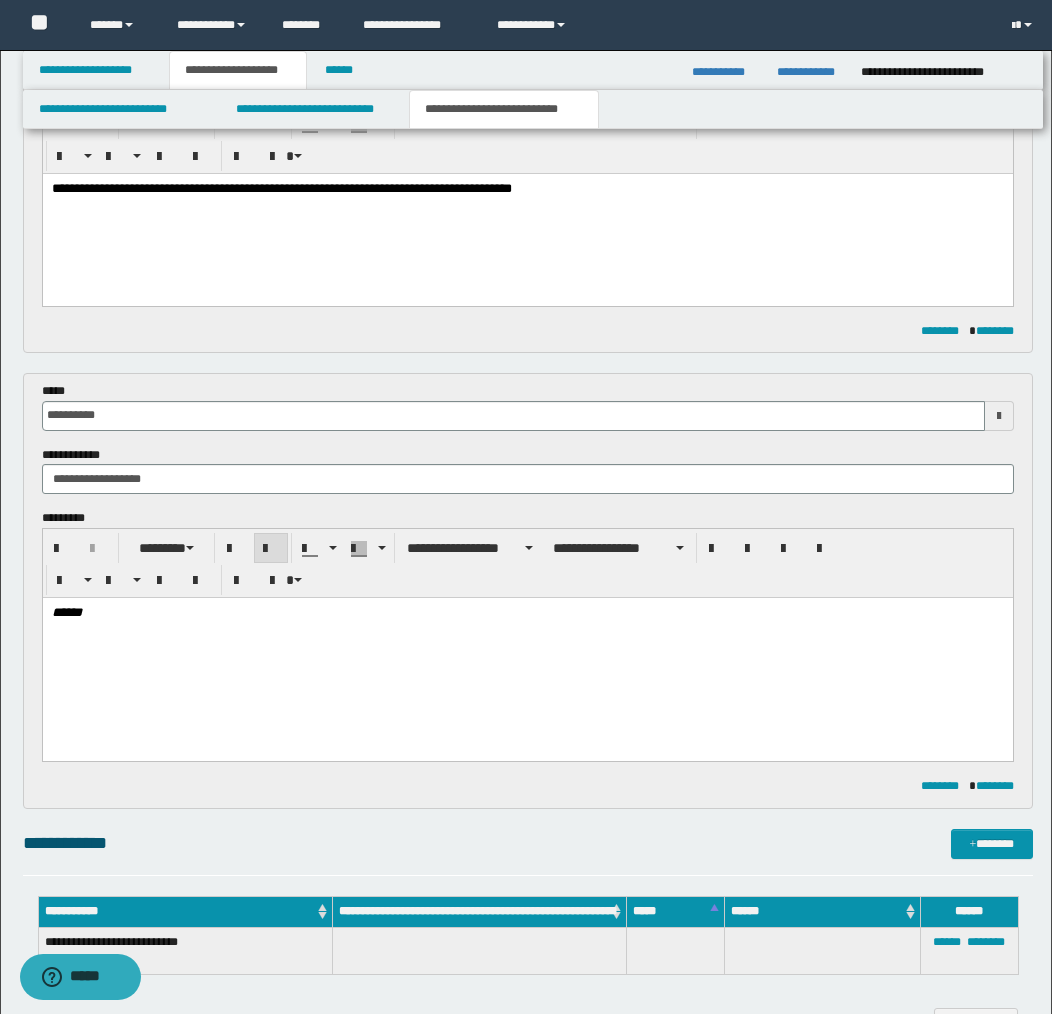 click on "******" at bounding box center (527, 653) 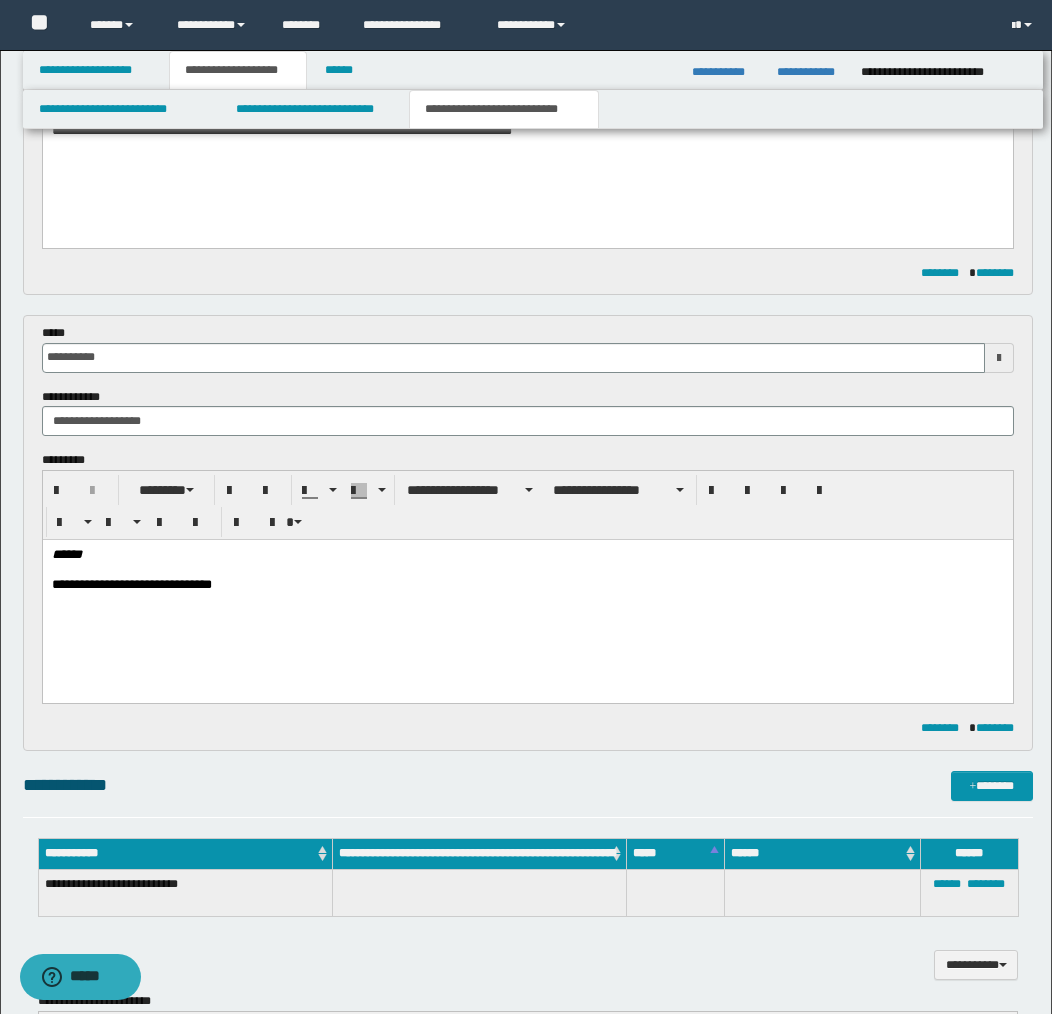 scroll, scrollTop: 754, scrollLeft: 0, axis: vertical 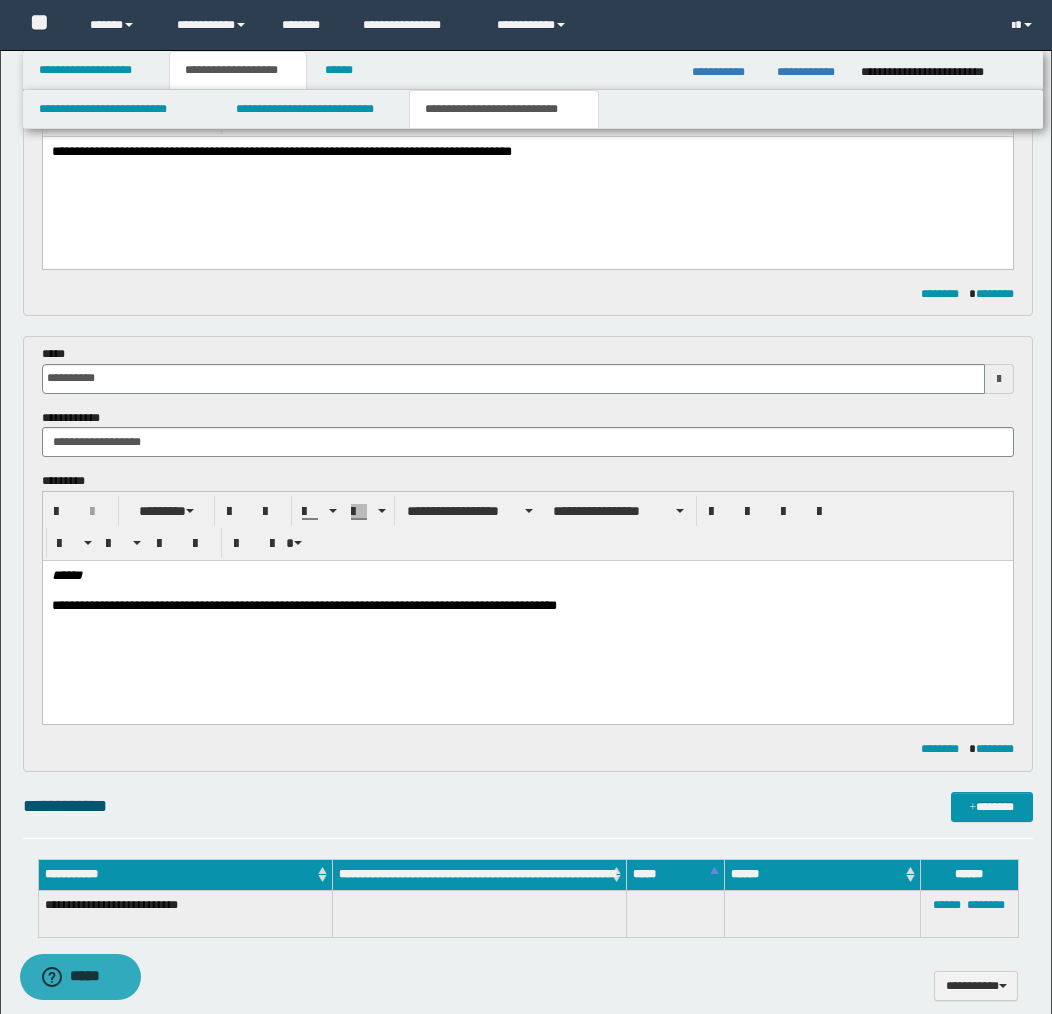 click on "**********" at bounding box center [527, 607] 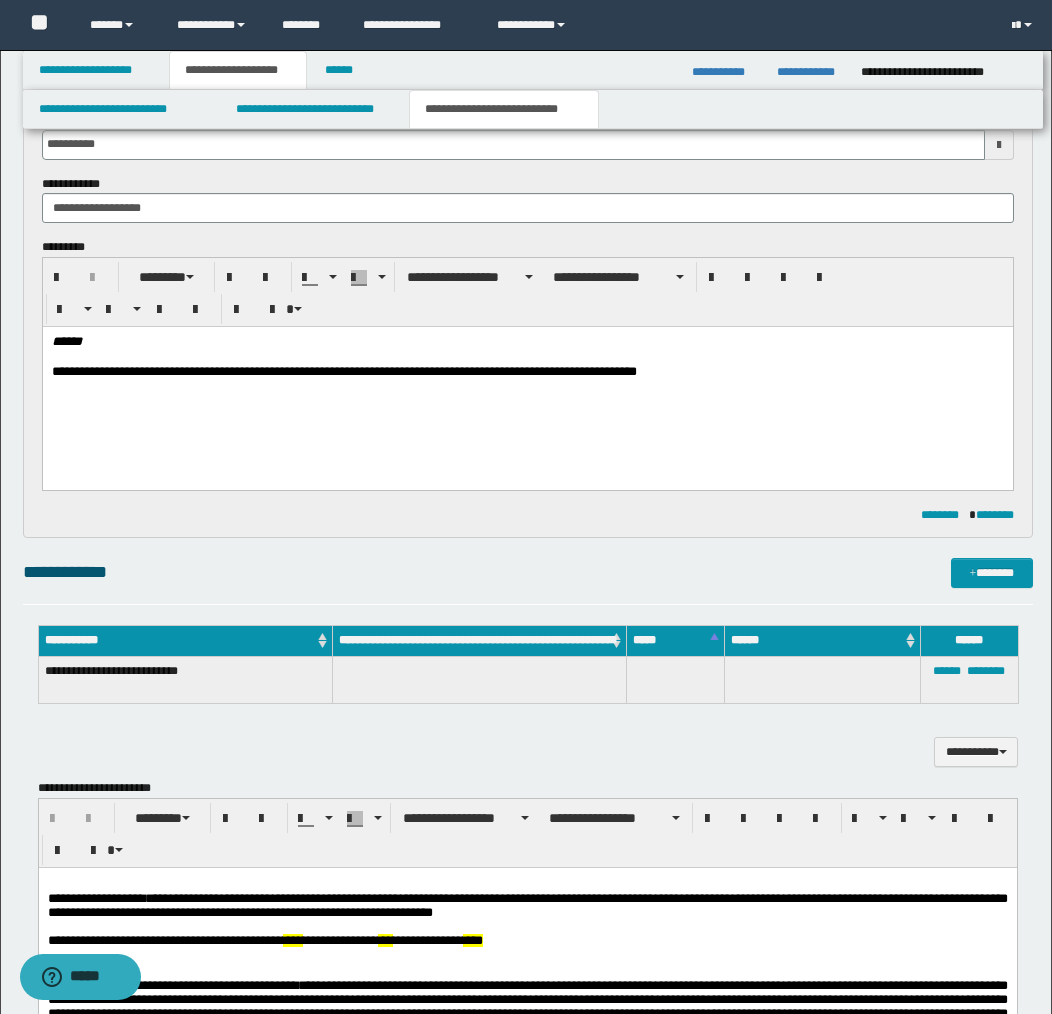 scroll, scrollTop: 961, scrollLeft: 0, axis: vertical 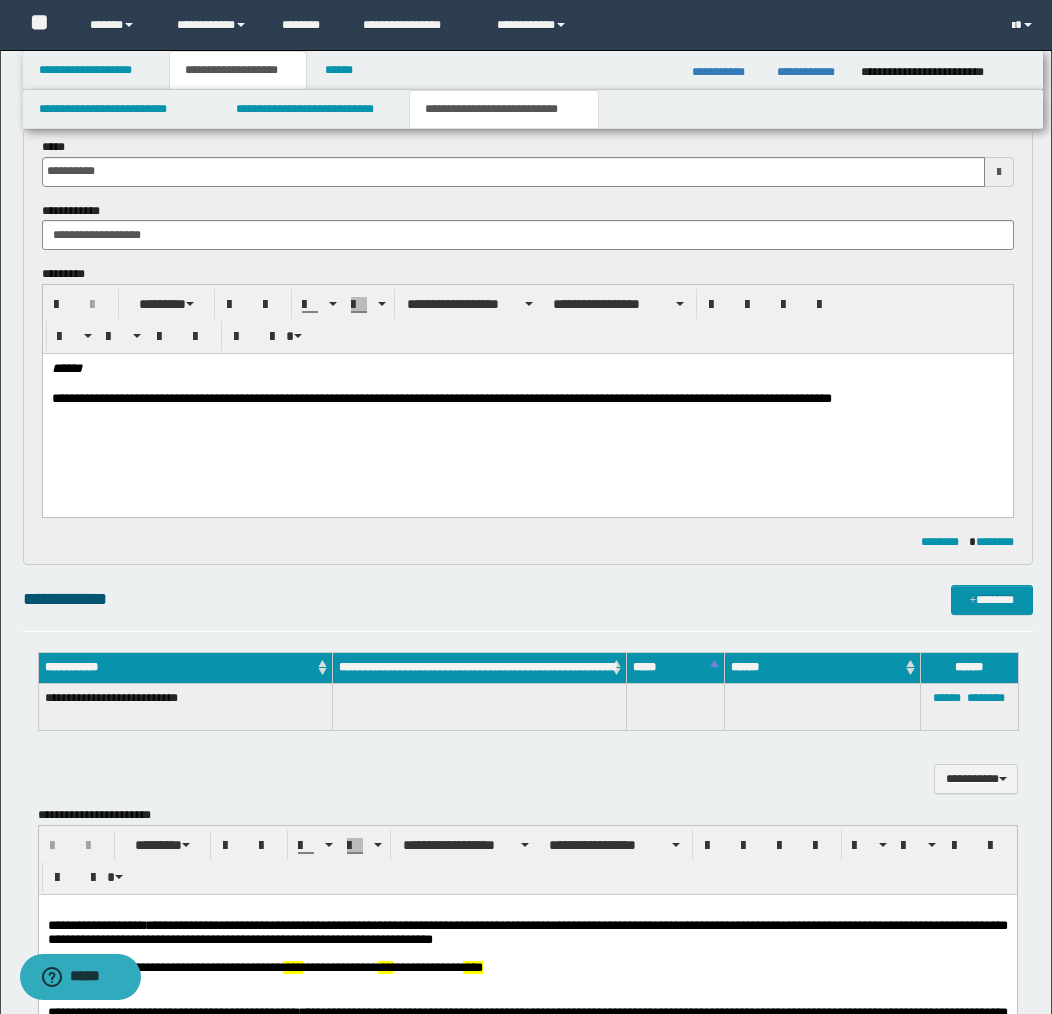 click on "**********" at bounding box center (527, 400) 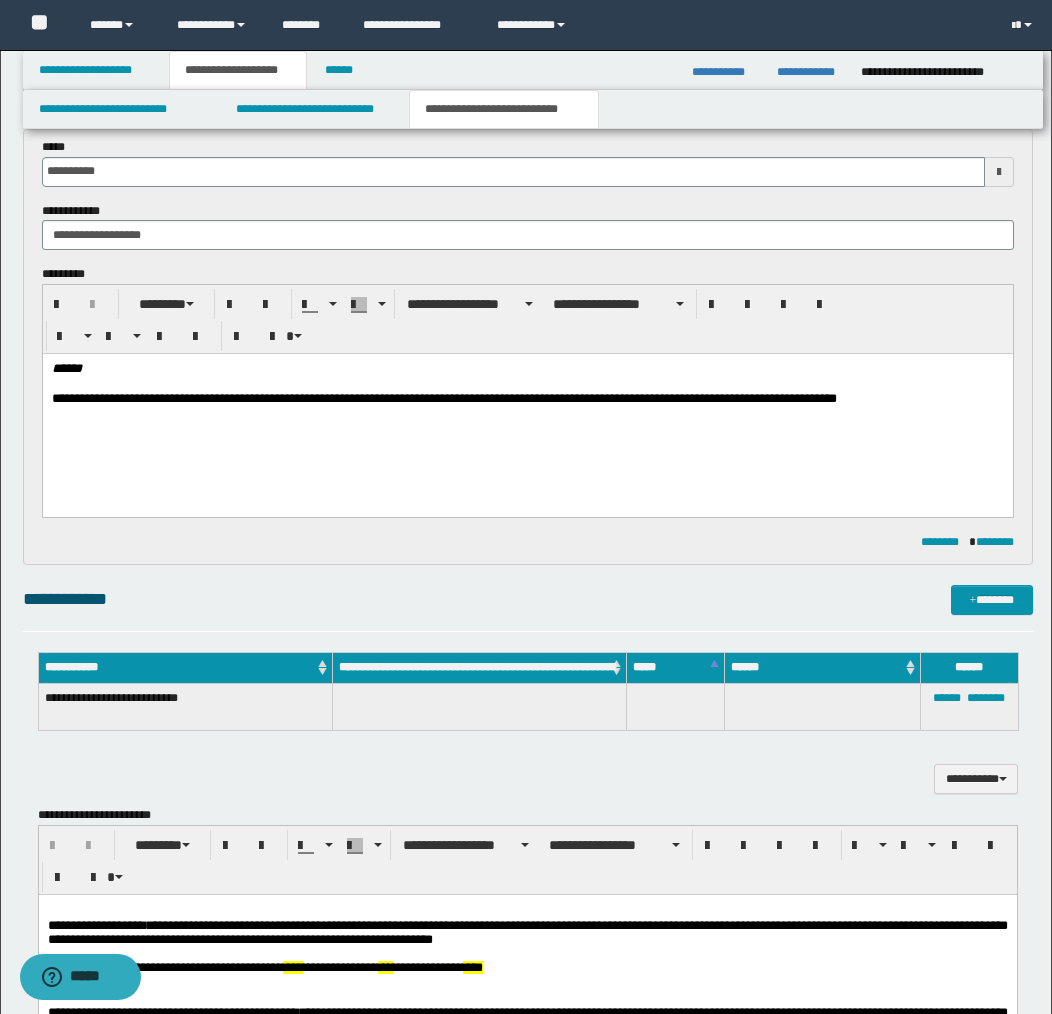 click on "**********" at bounding box center (527, 400) 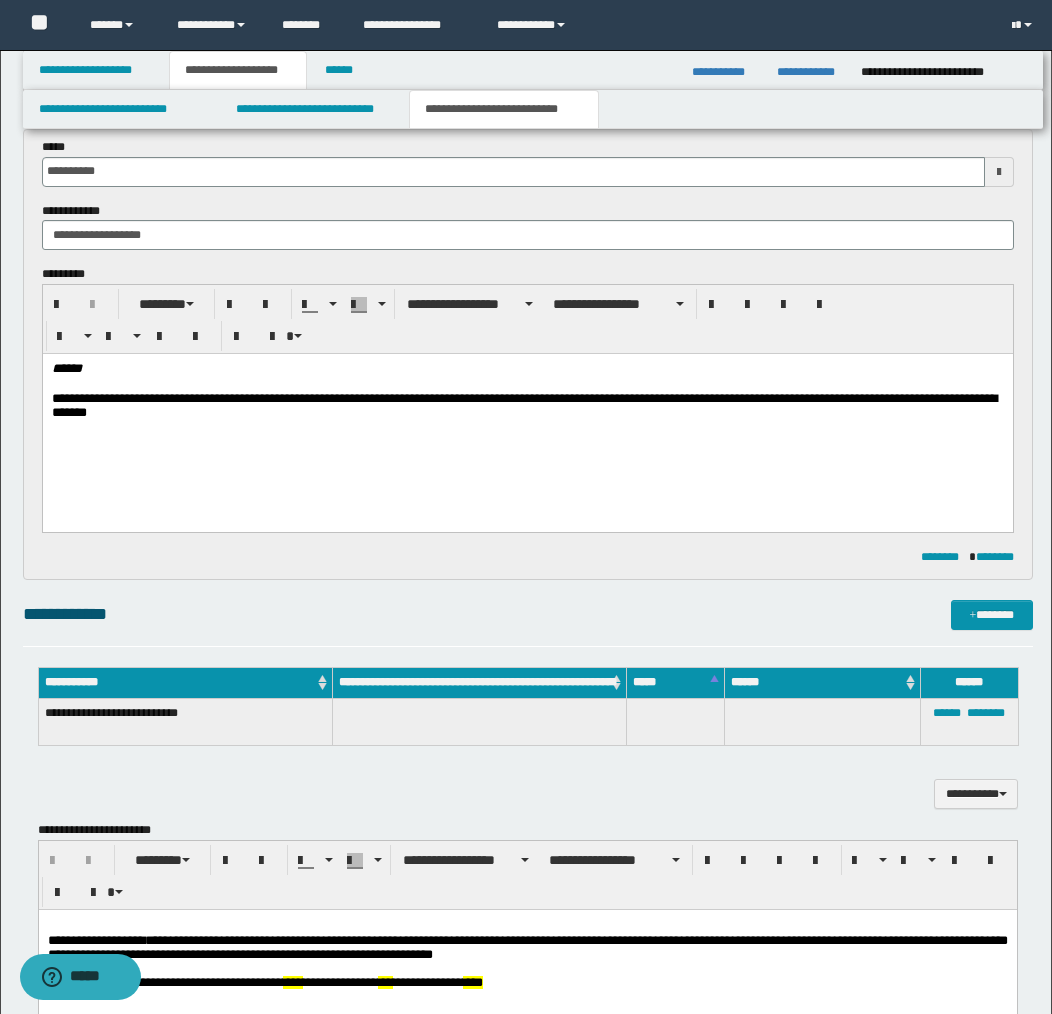 click on "**********" at bounding box center [527, 407] 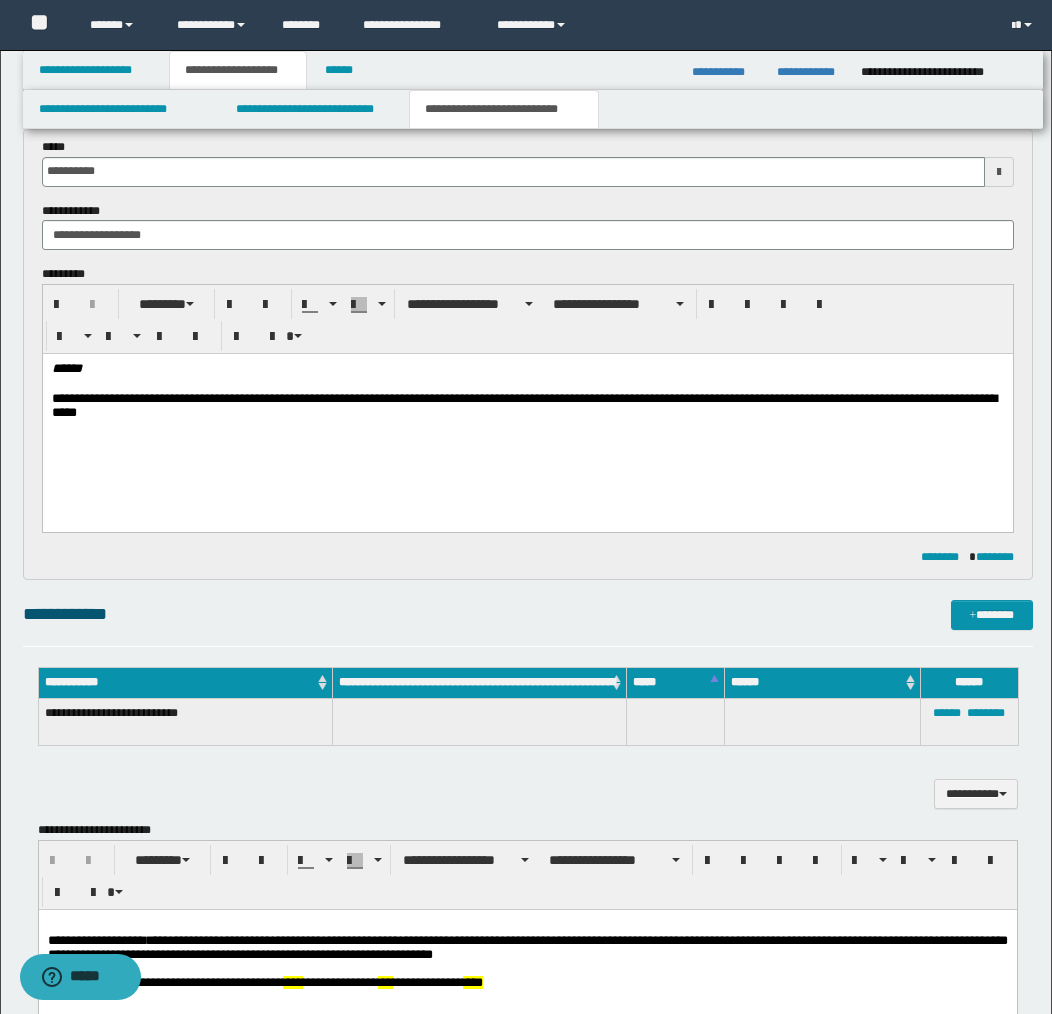 click on "**********" at bounding box center [527, 407] 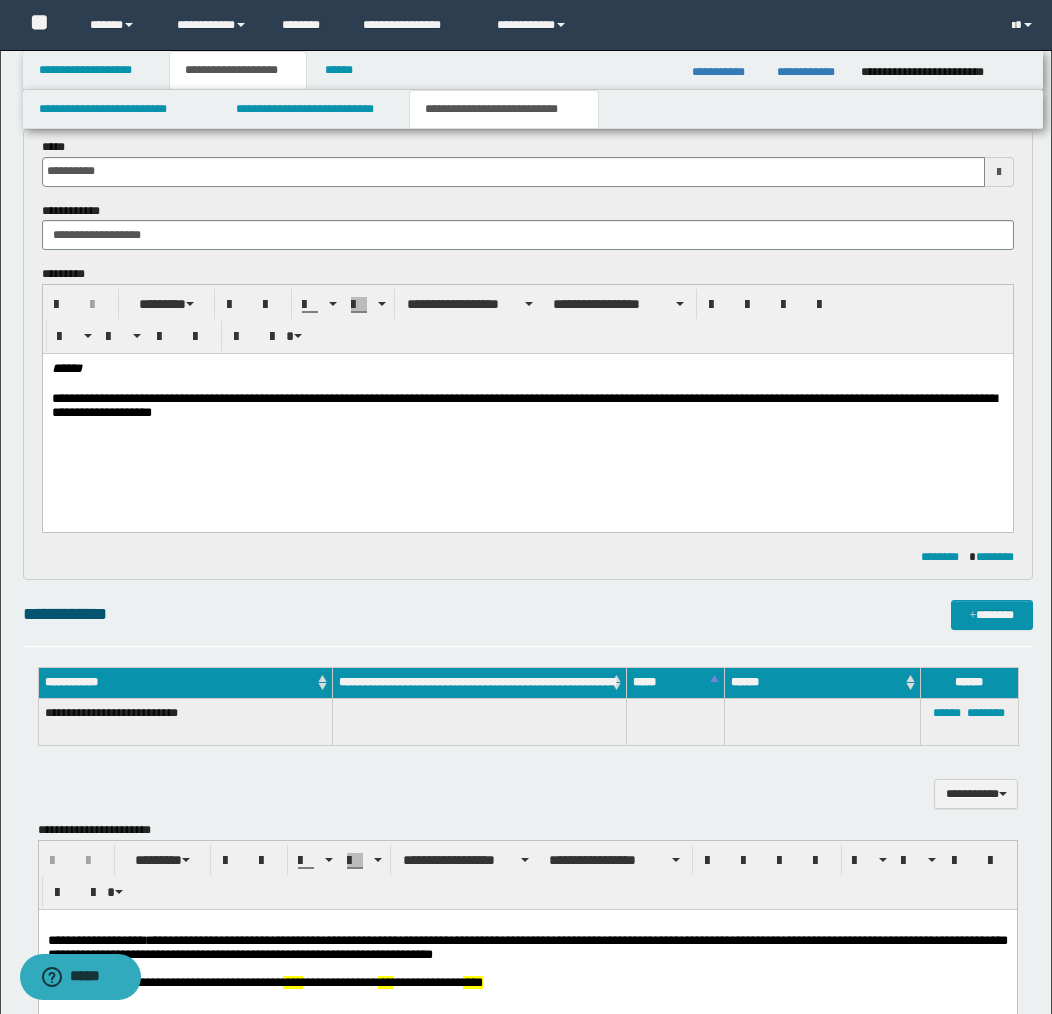 click on "**********" at bounding box center [527, 407] 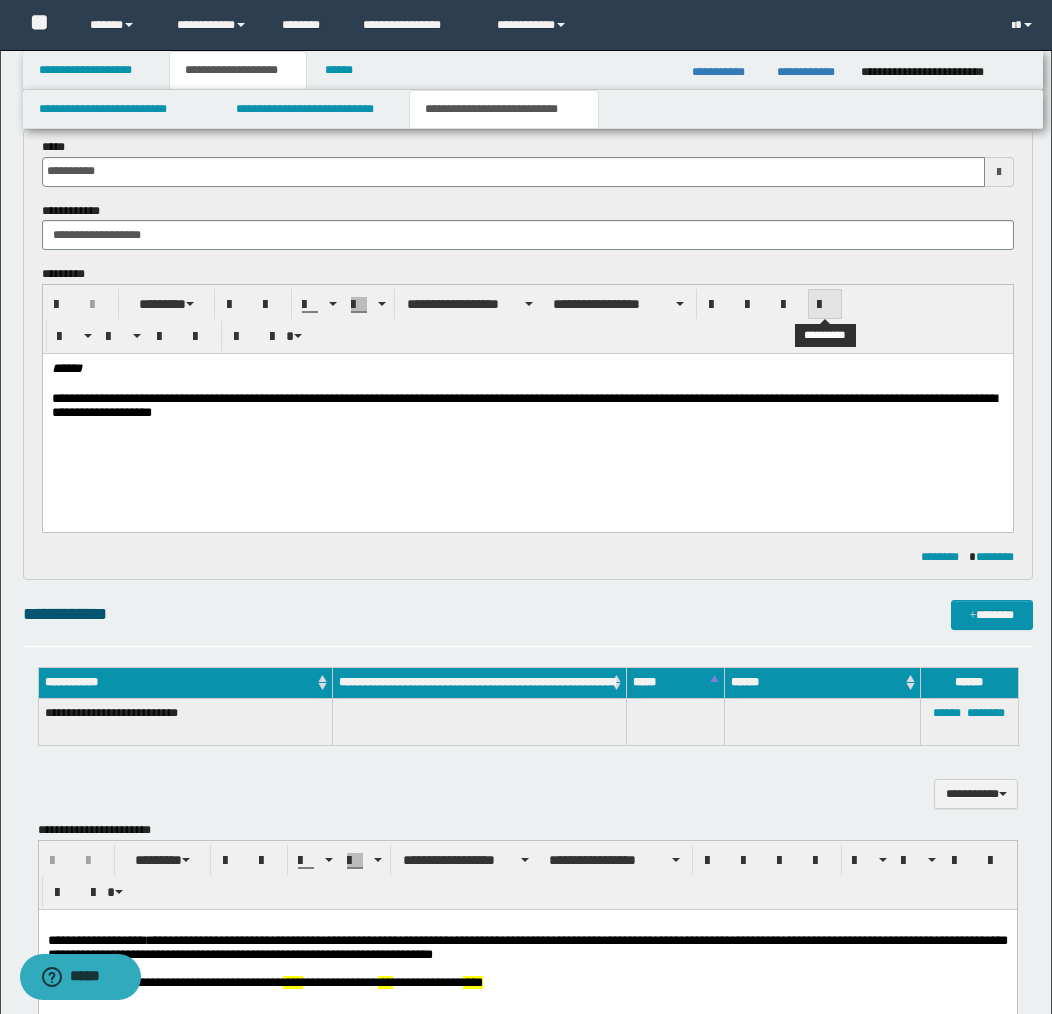 click at bounding box center (825, 305) 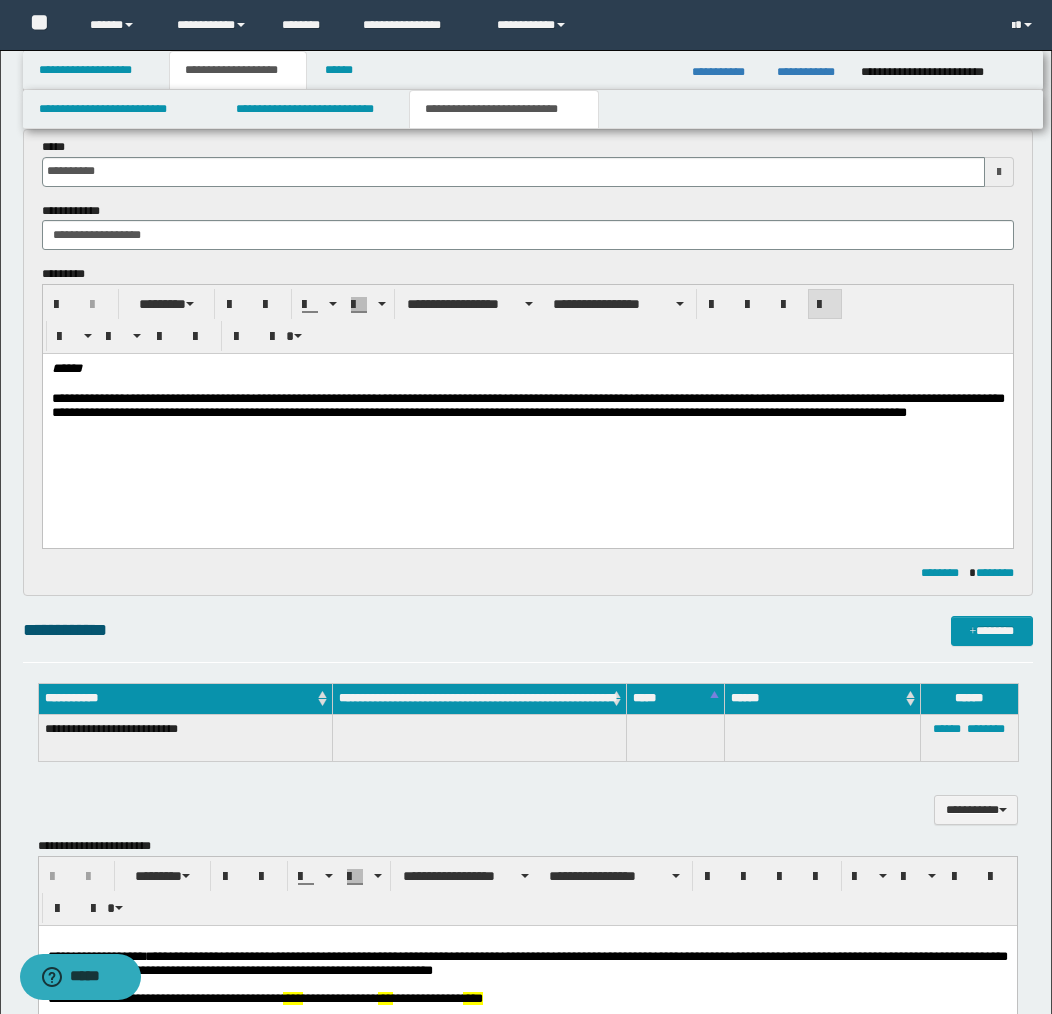 click on "**********" at bounding box center (527, 415) 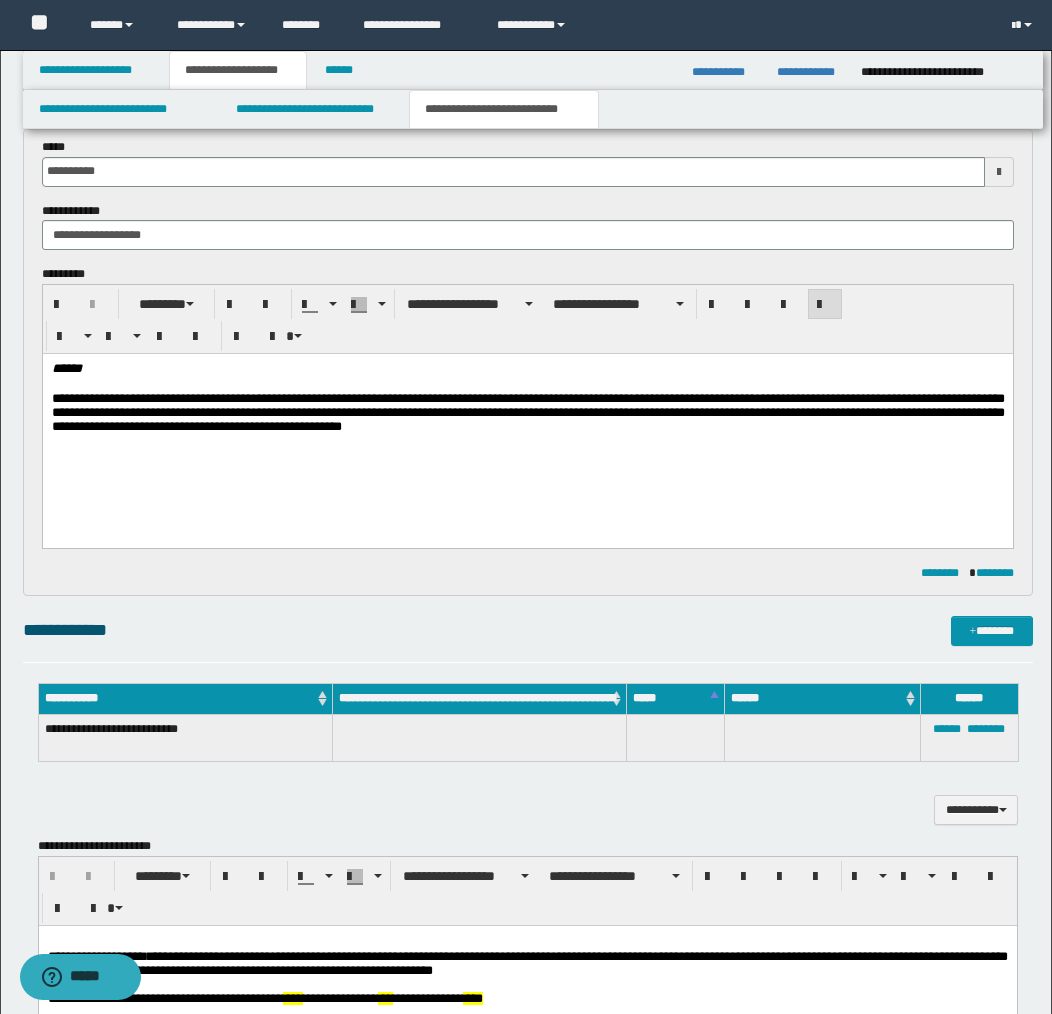 click on "**********" at bounding box center [527, 415] 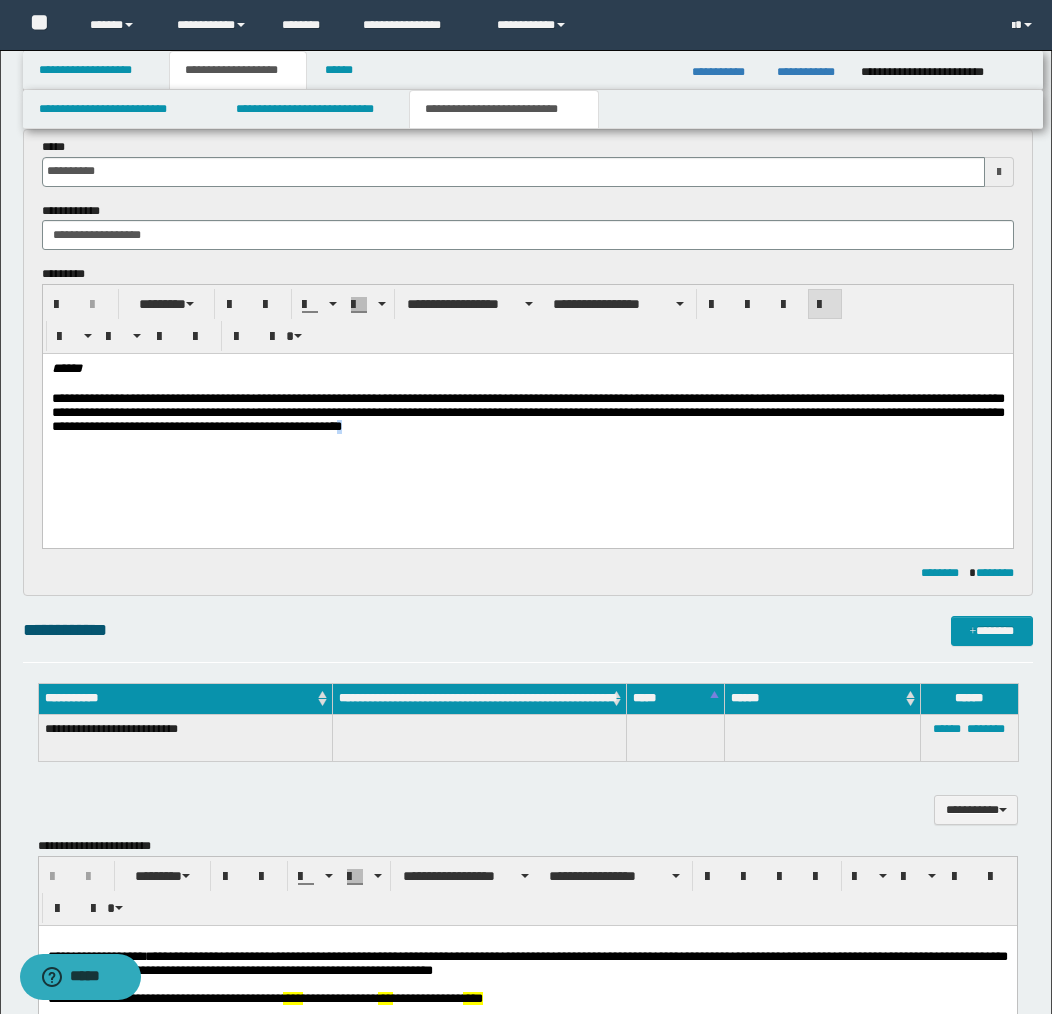 drag, startPoint x: 535, startPoint y: 431, endPoint x: 419, endPoint y: 432, distance: 116.00431 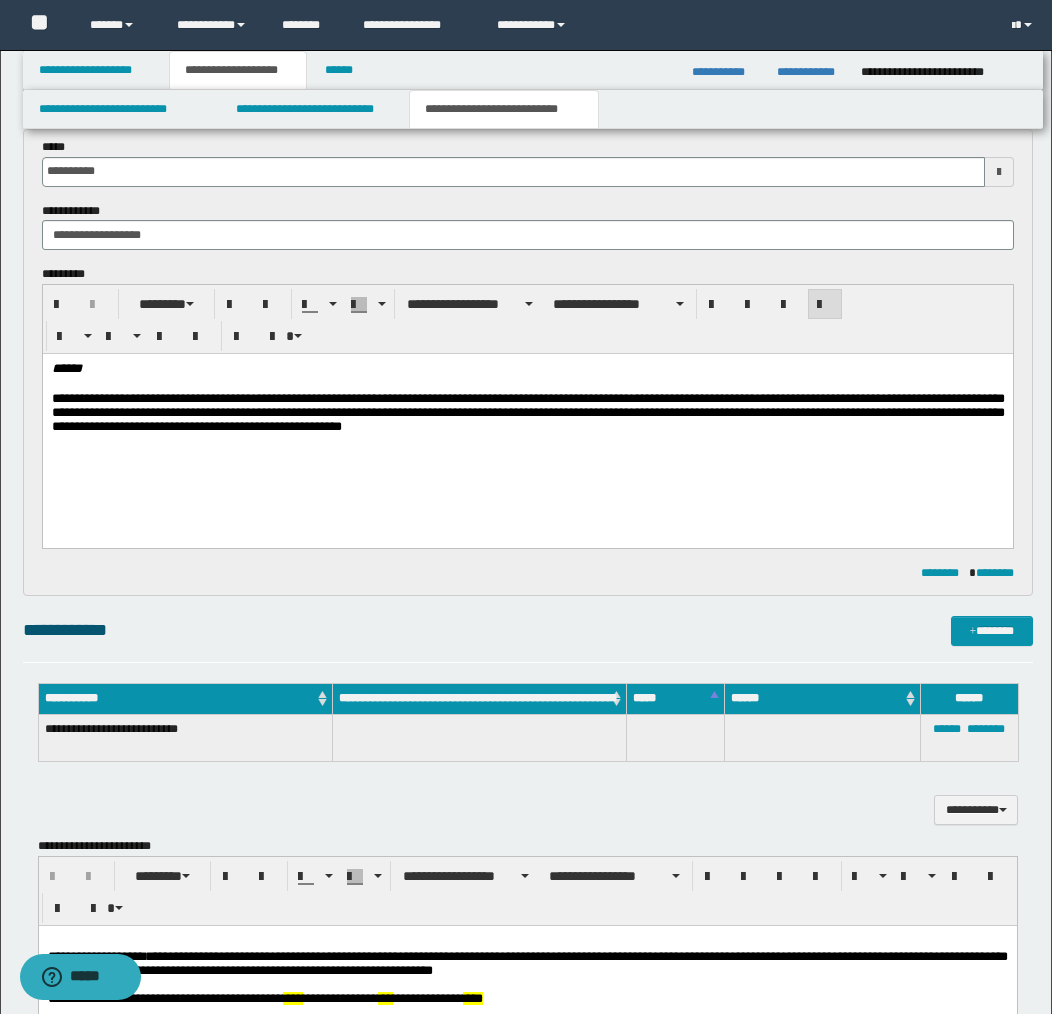 click on "**********" at bounding box center (527, 415) 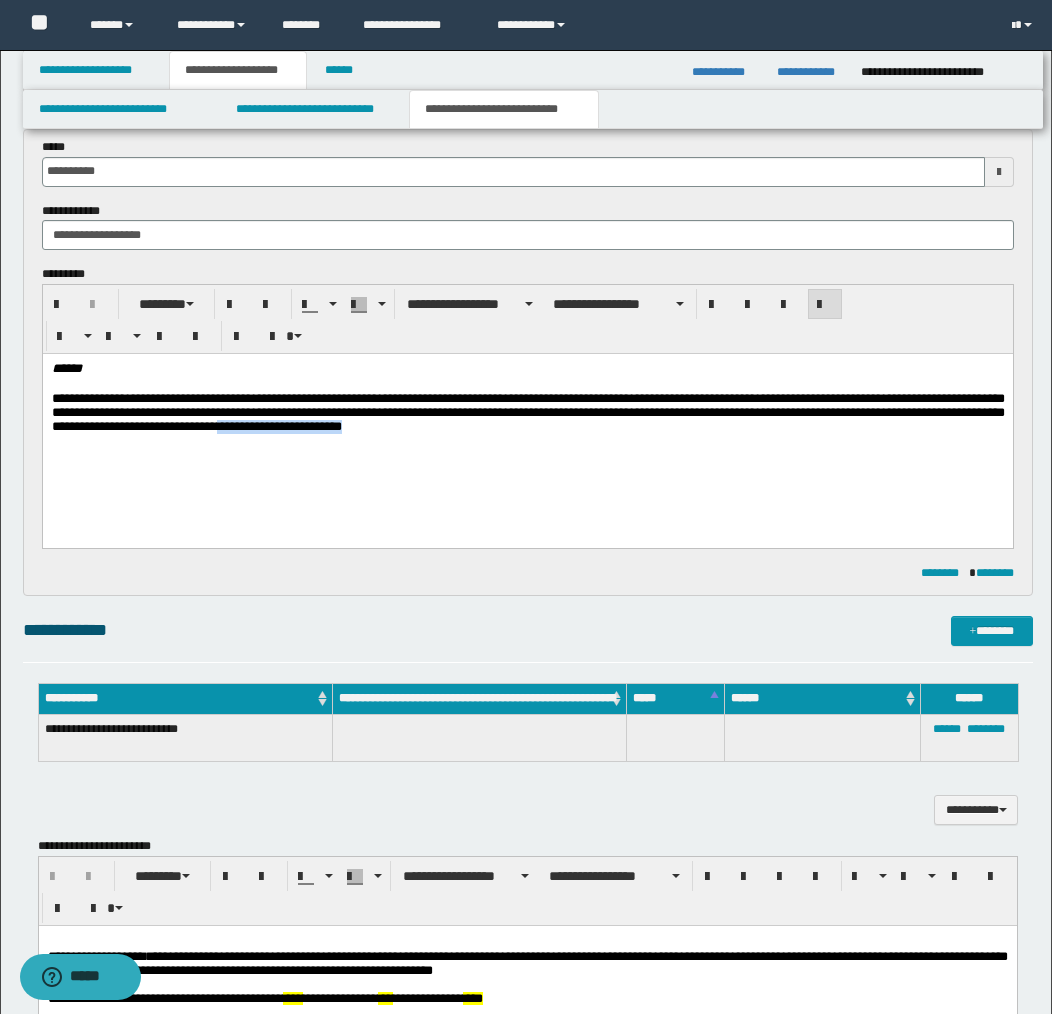 drag, startPoint x: 391, startPoint y: 429, endPoint x: 531, endPoint y: 435, distance: 140.12851 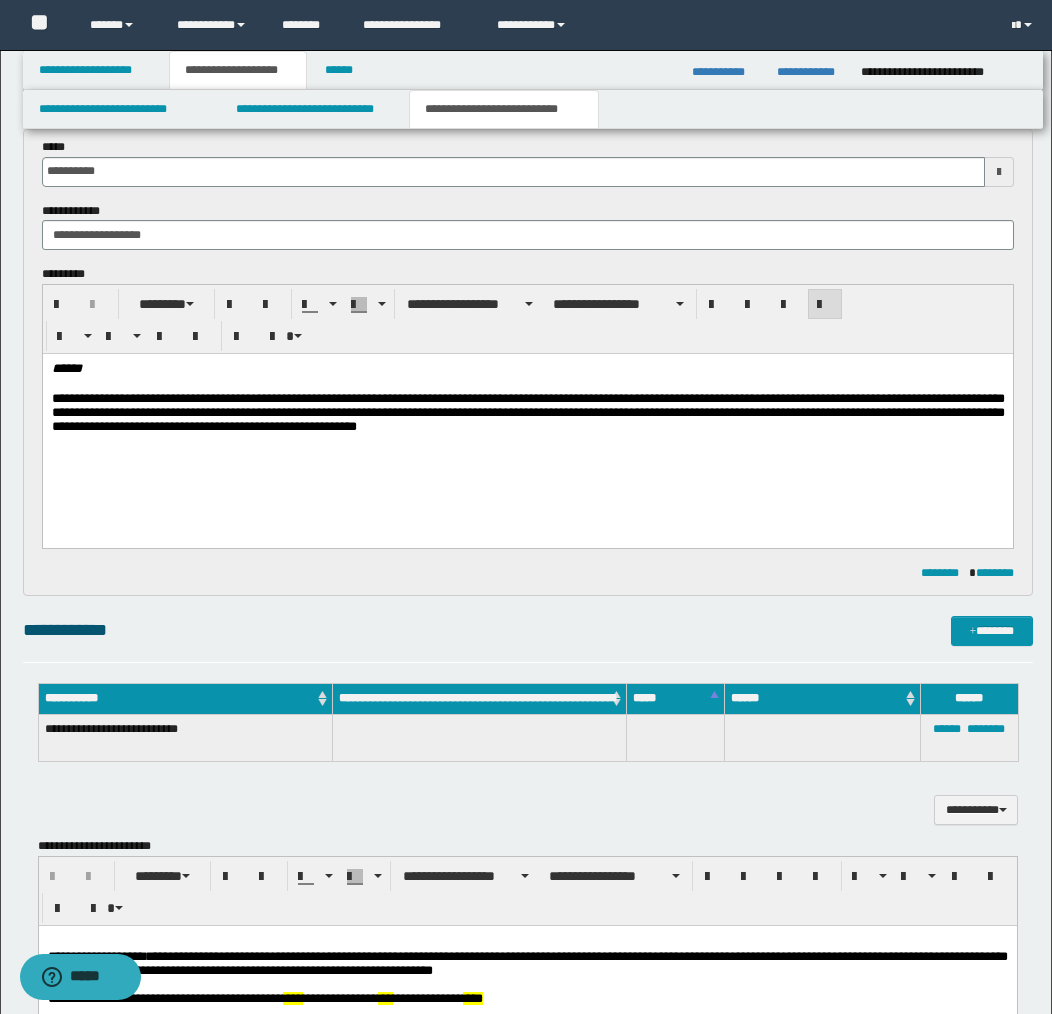 click on "**********" at bounding box center [527, 415] 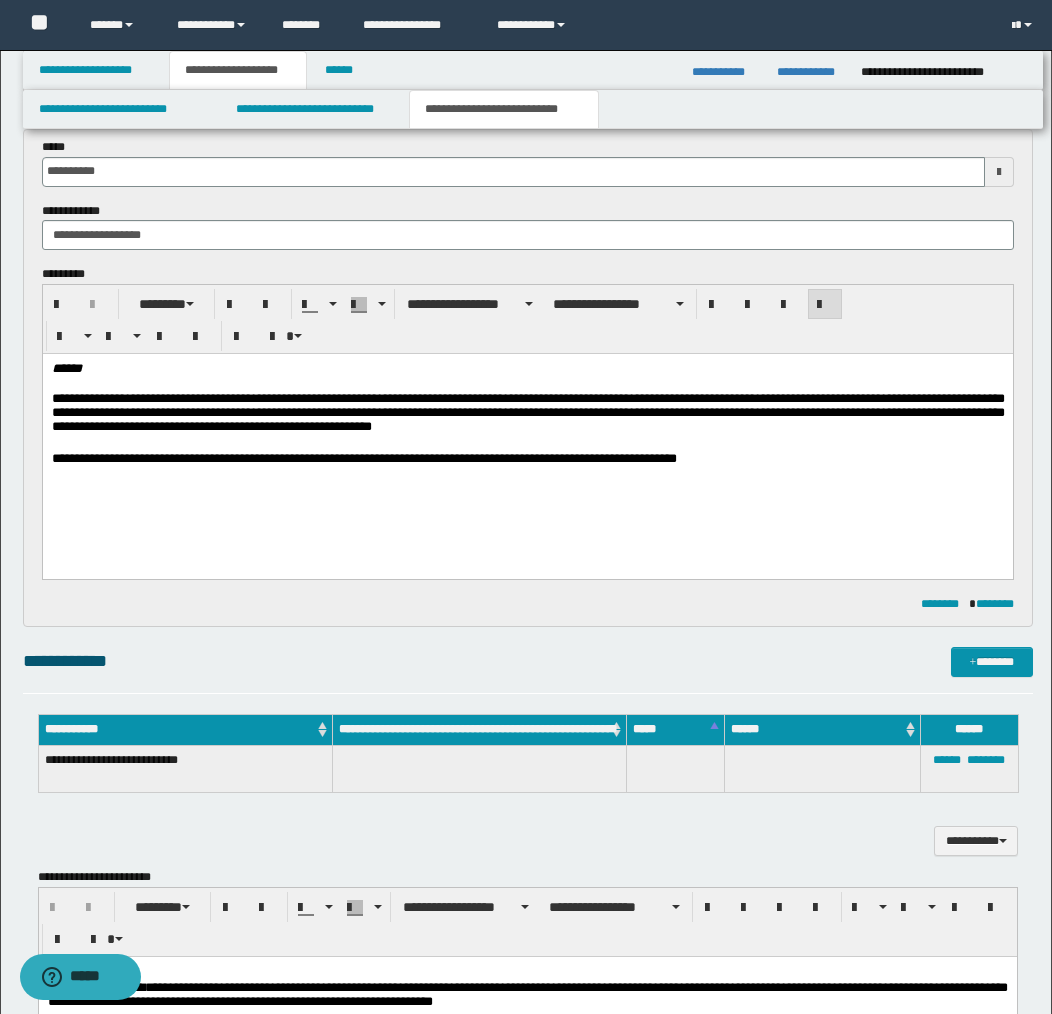 drag, startPoint x: 326, startPoint y: 539, endPoint x: 294, endPoint y: 489, distance: 59.36329 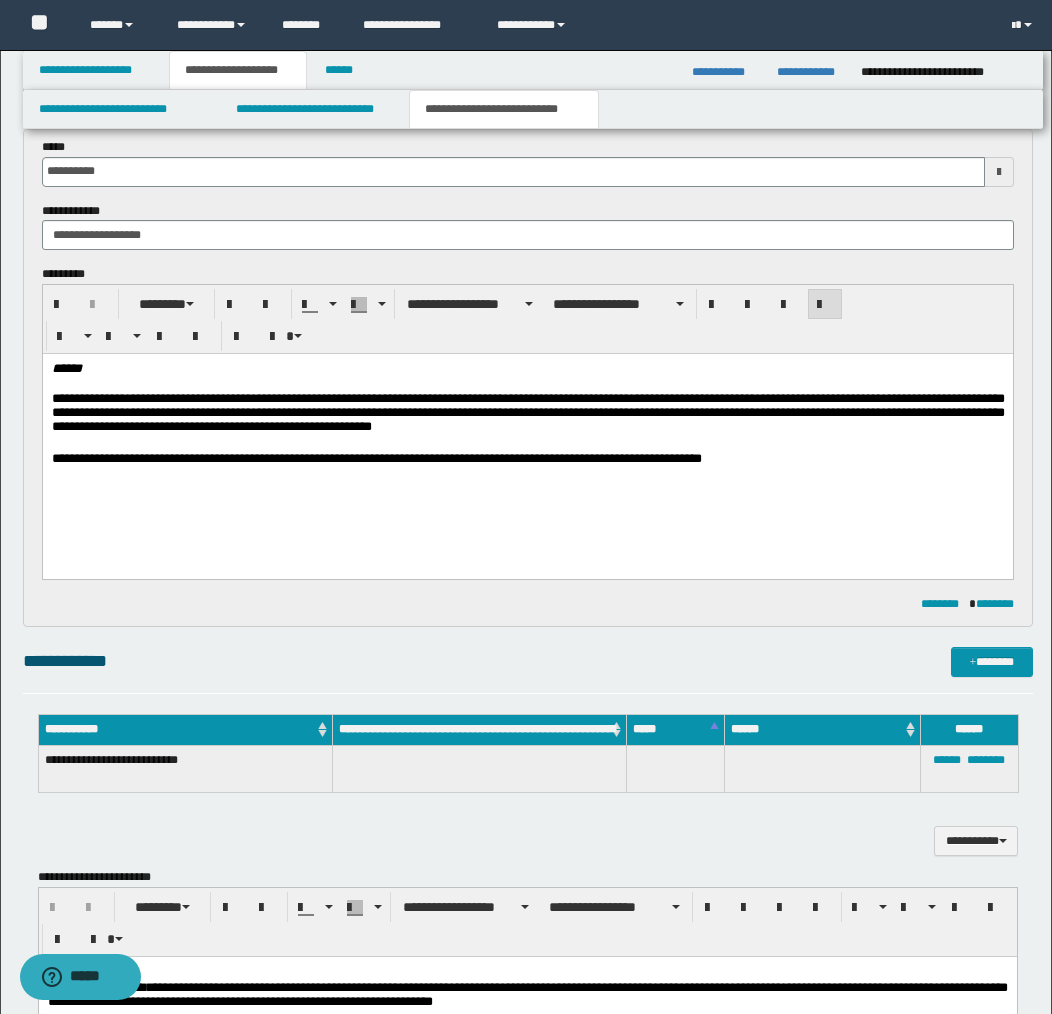 click on "**********" at bounding box center (527, 415) 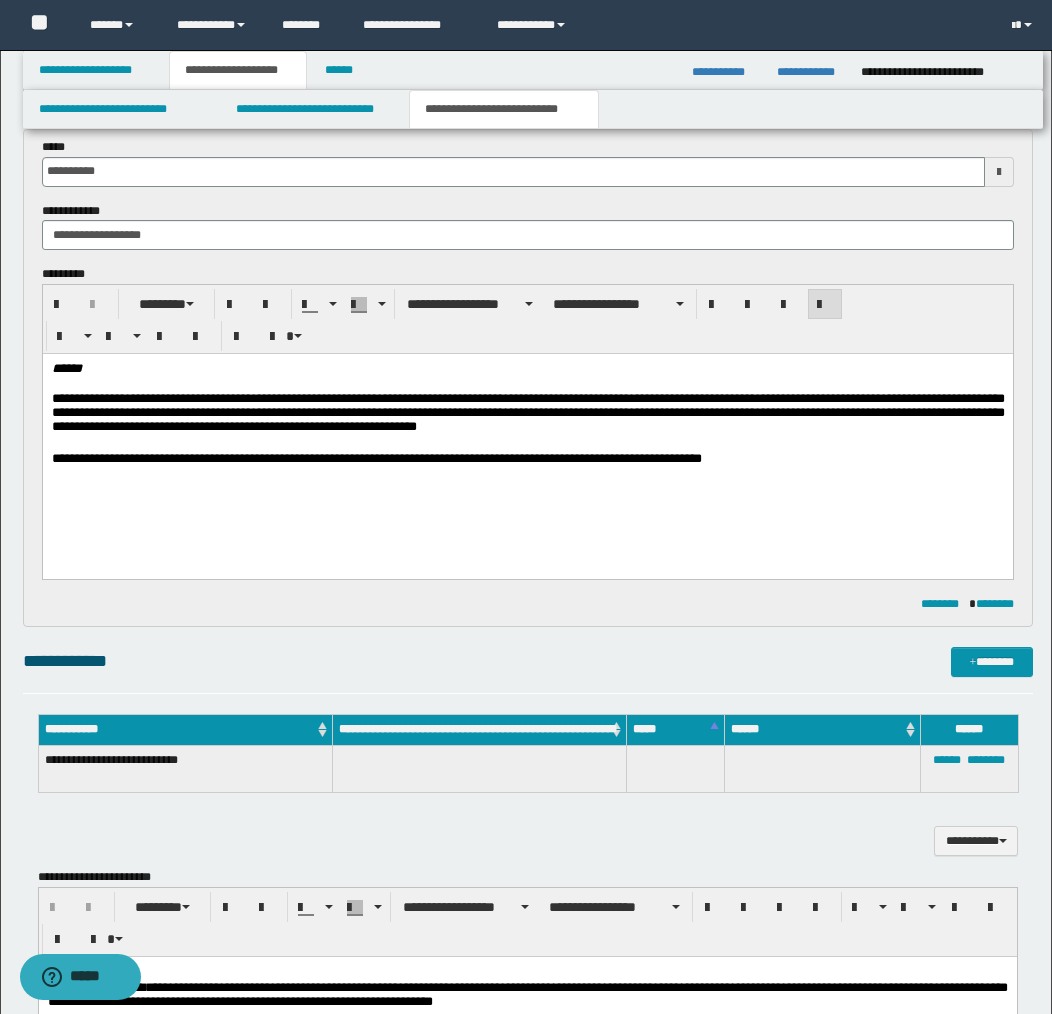 click on "**********" at bounding box center [527, 460] 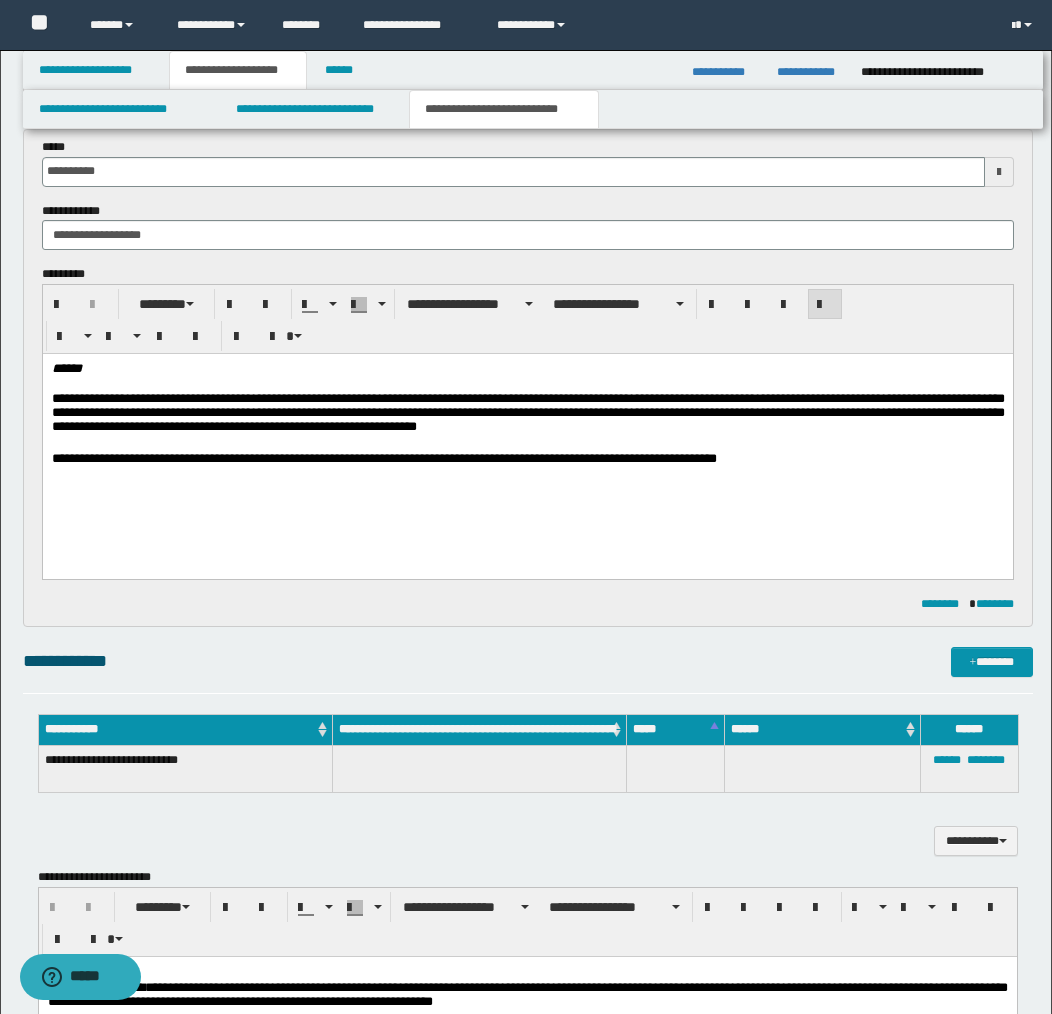 drag, startPoint x: 753, startPoint y: 463, endPoint x: 767, endPoint y: 471, distance: 16.124516 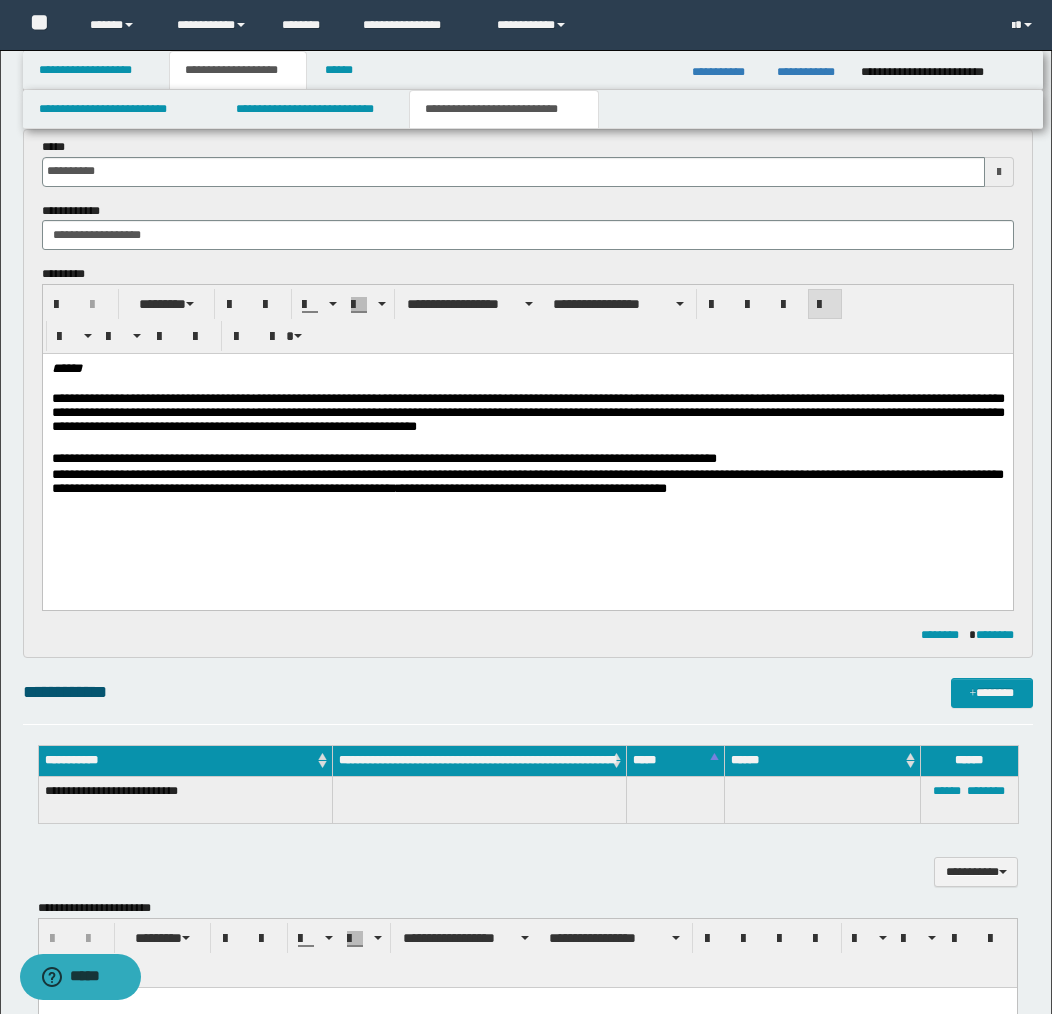 click on "**********" at bounding box center (527, 460) 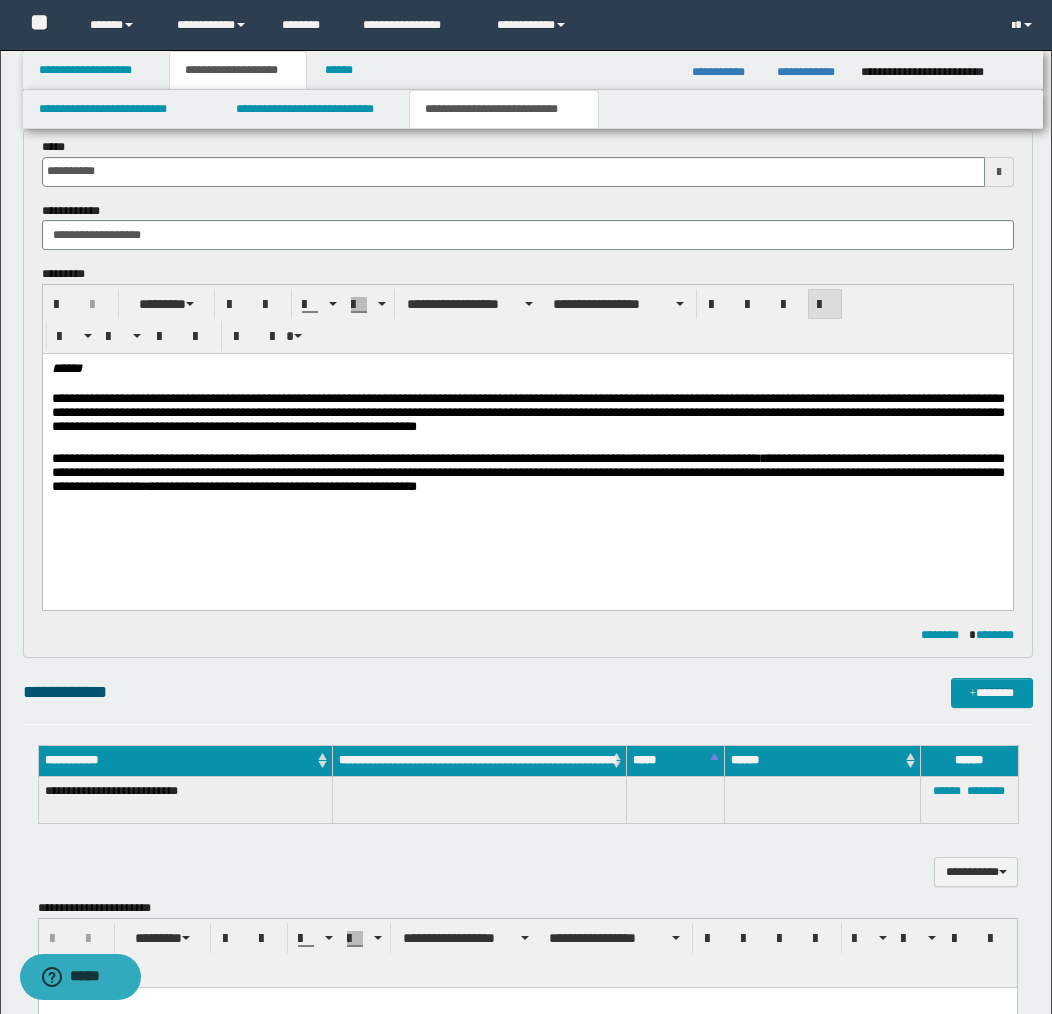 click on "**********" at bounding box center [527, 472] 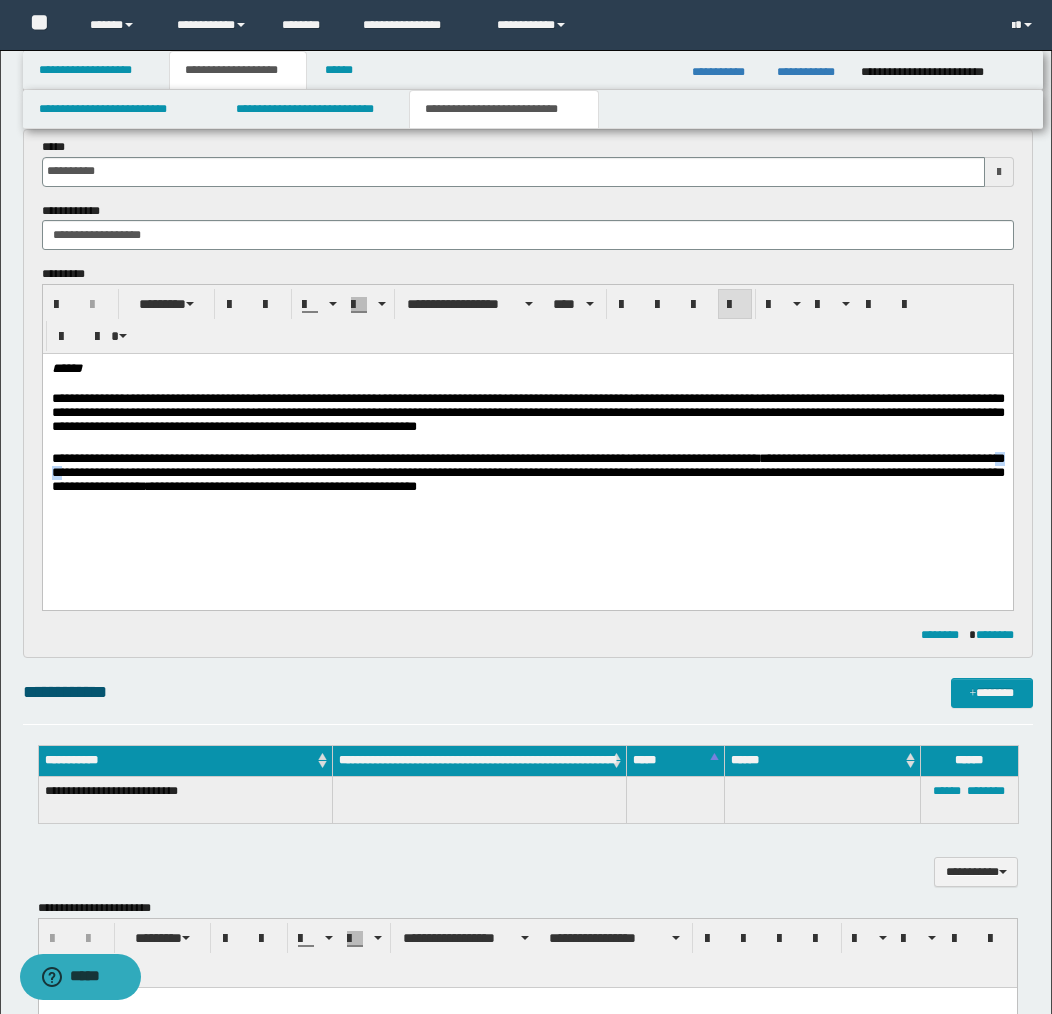 click on "**********" at bounding box center (527, 472) 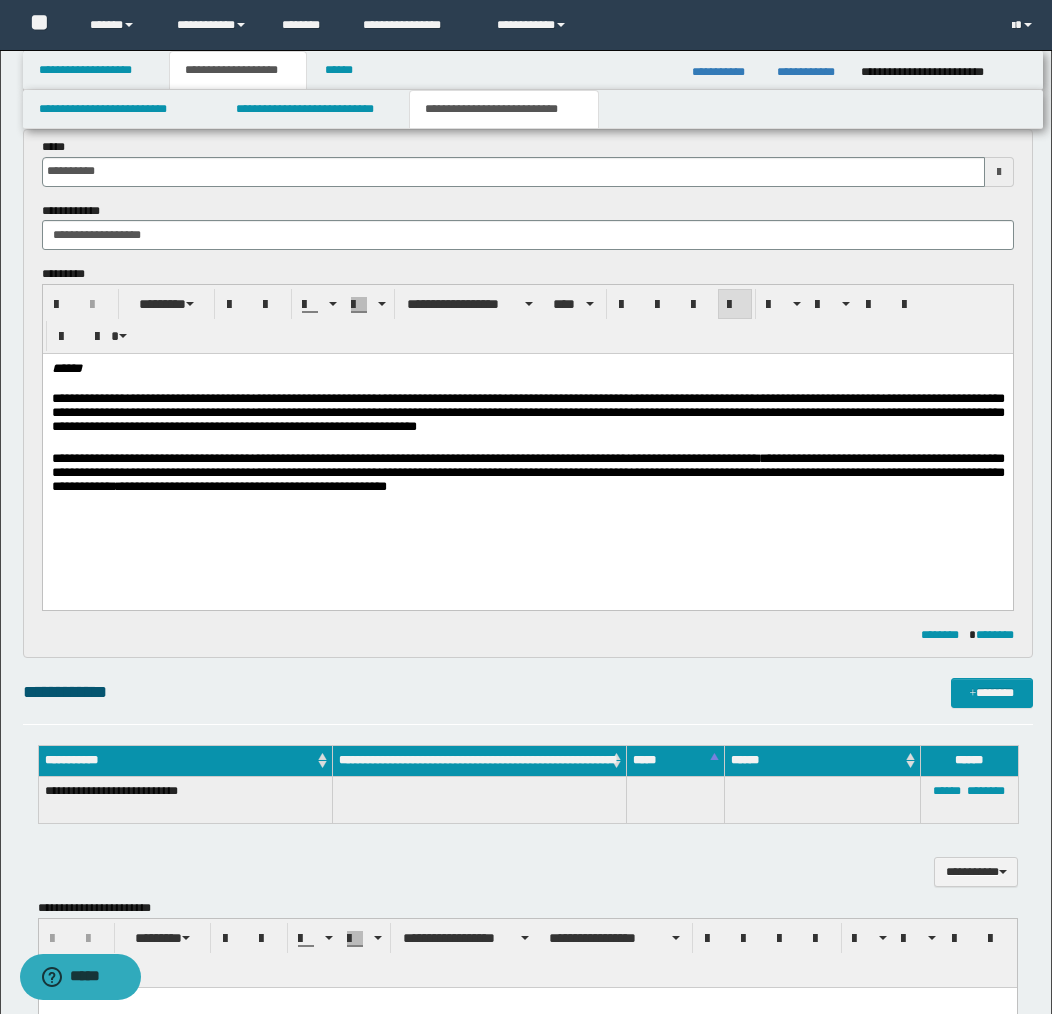 click on "**********" at bounding box center (527, 472) 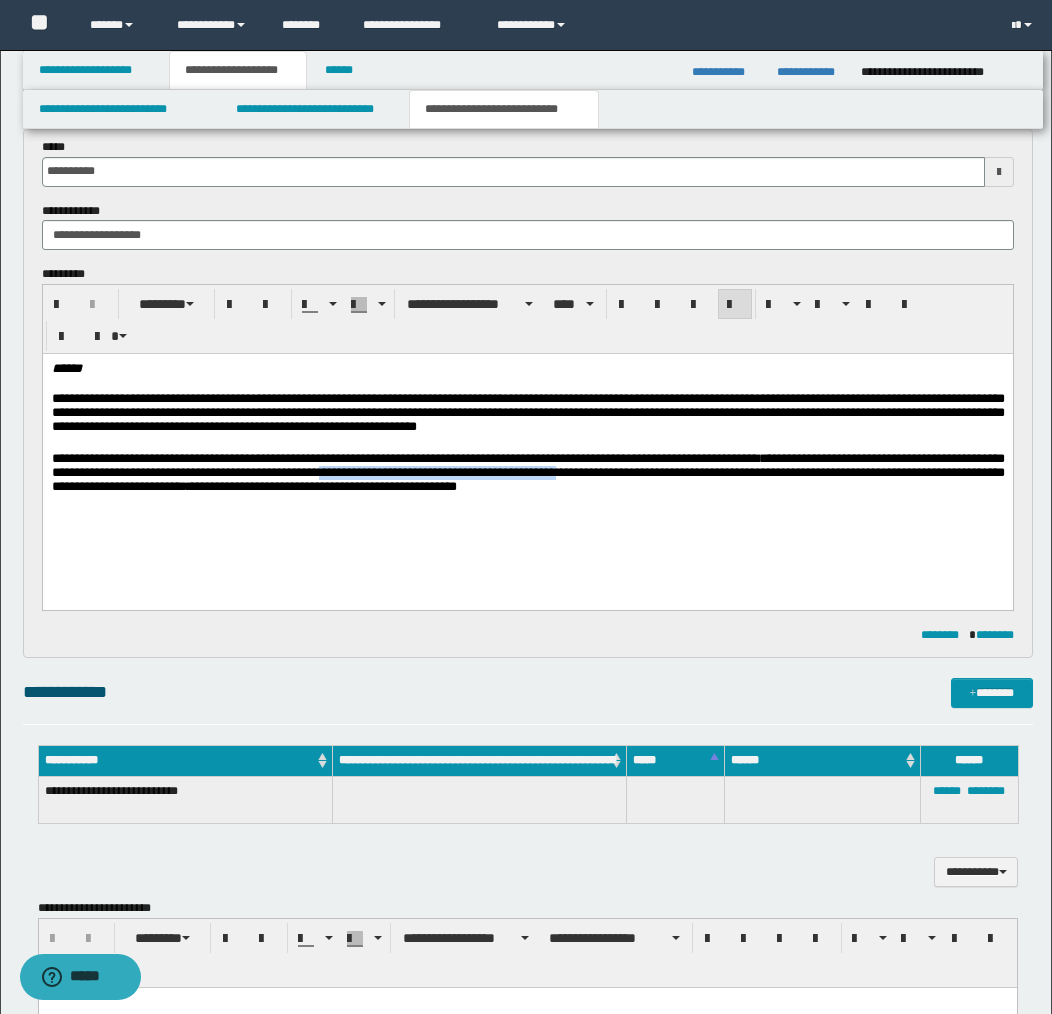 drag, startPoint x: 420, startPoint y: 476, endPoint x: 646, endPoint y: 476, distance: 226 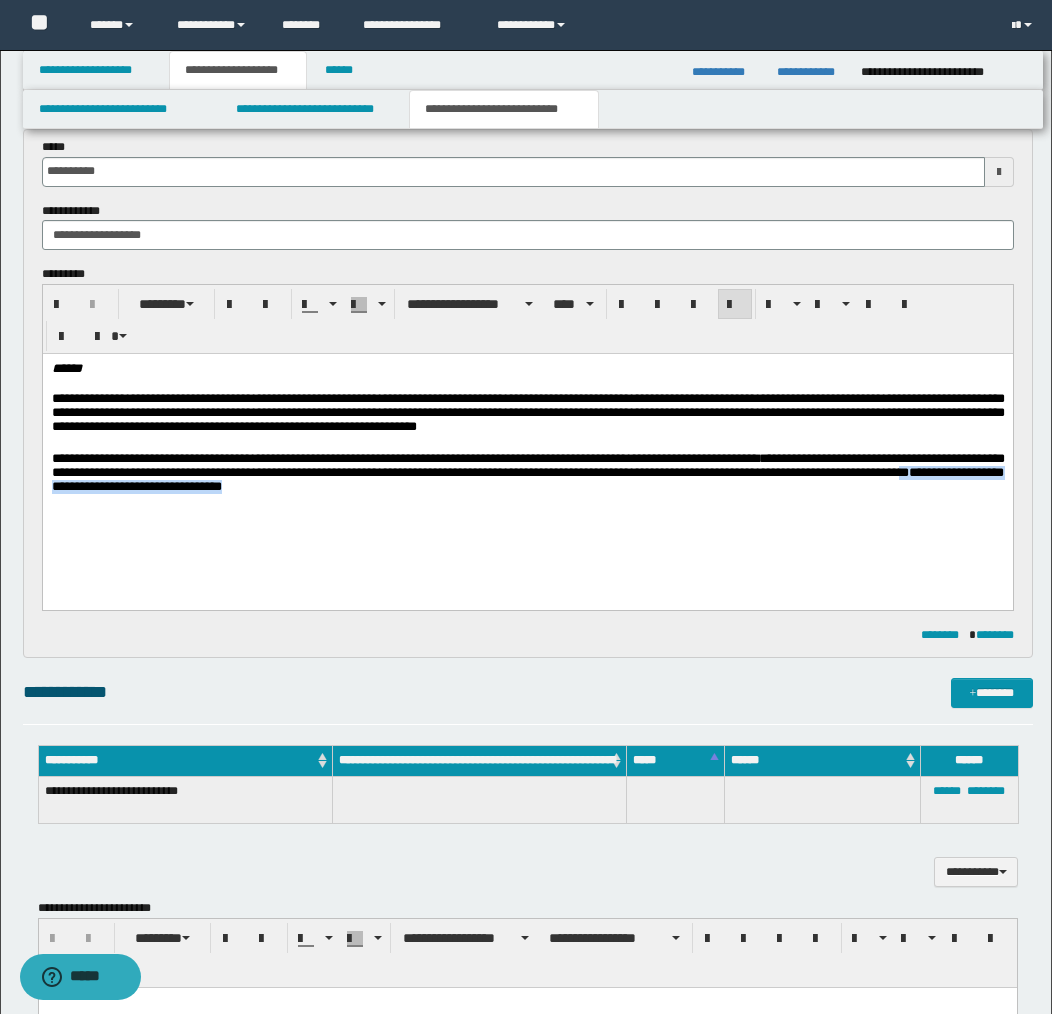drag, startPoint x: 82, startPoint y: 497, endPoint x: 89, endPoint y: 513, distance: 17.464249 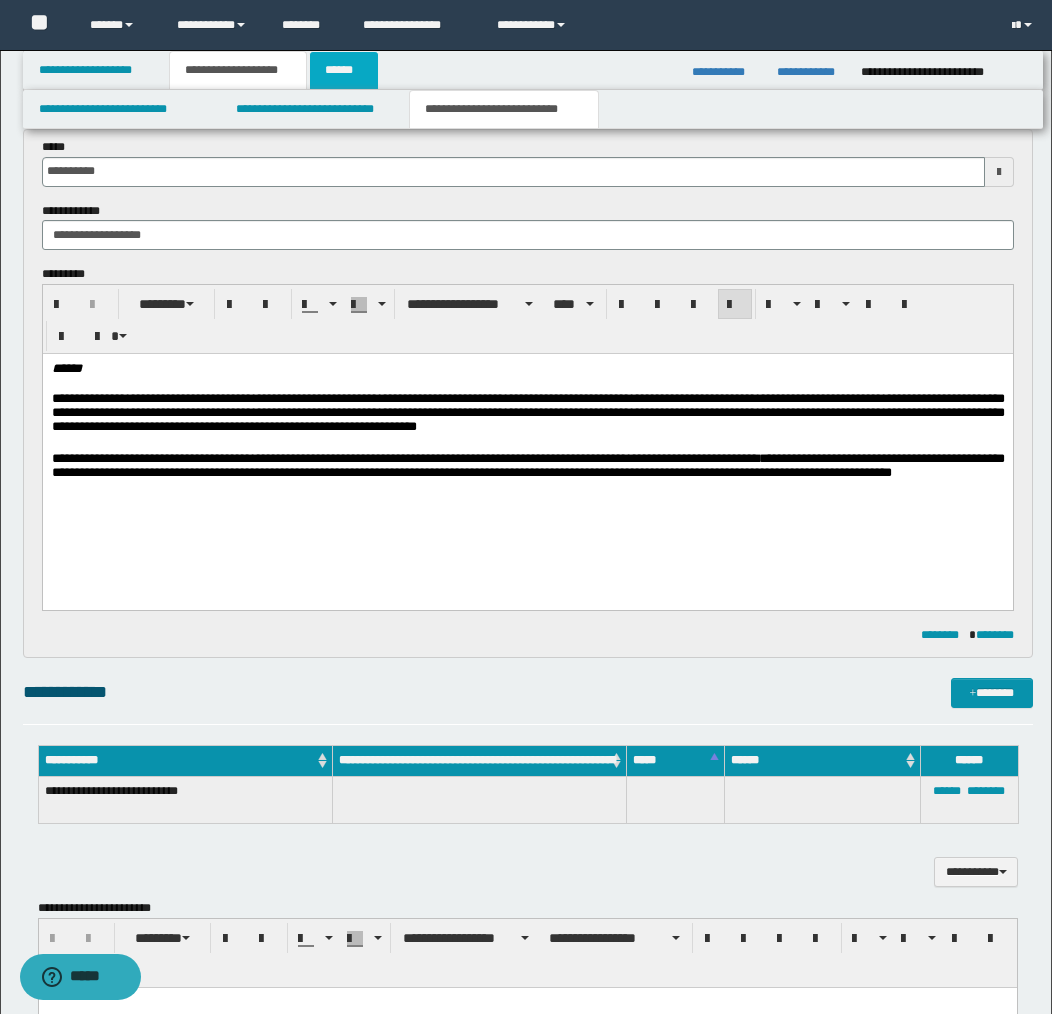 click on "******" at bounding box center (344, 70) 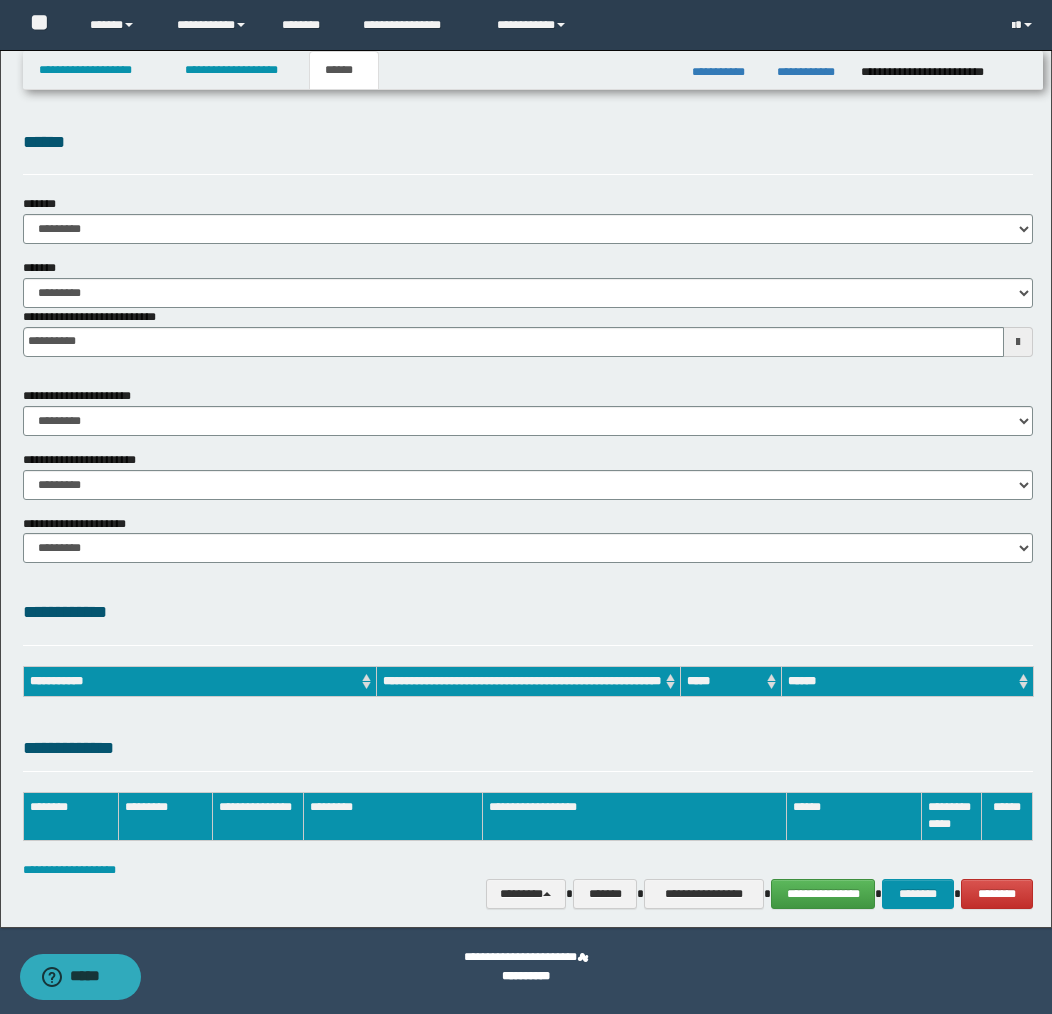 scroll, scrollTop: 0, scrollLeft: 0, axis: both 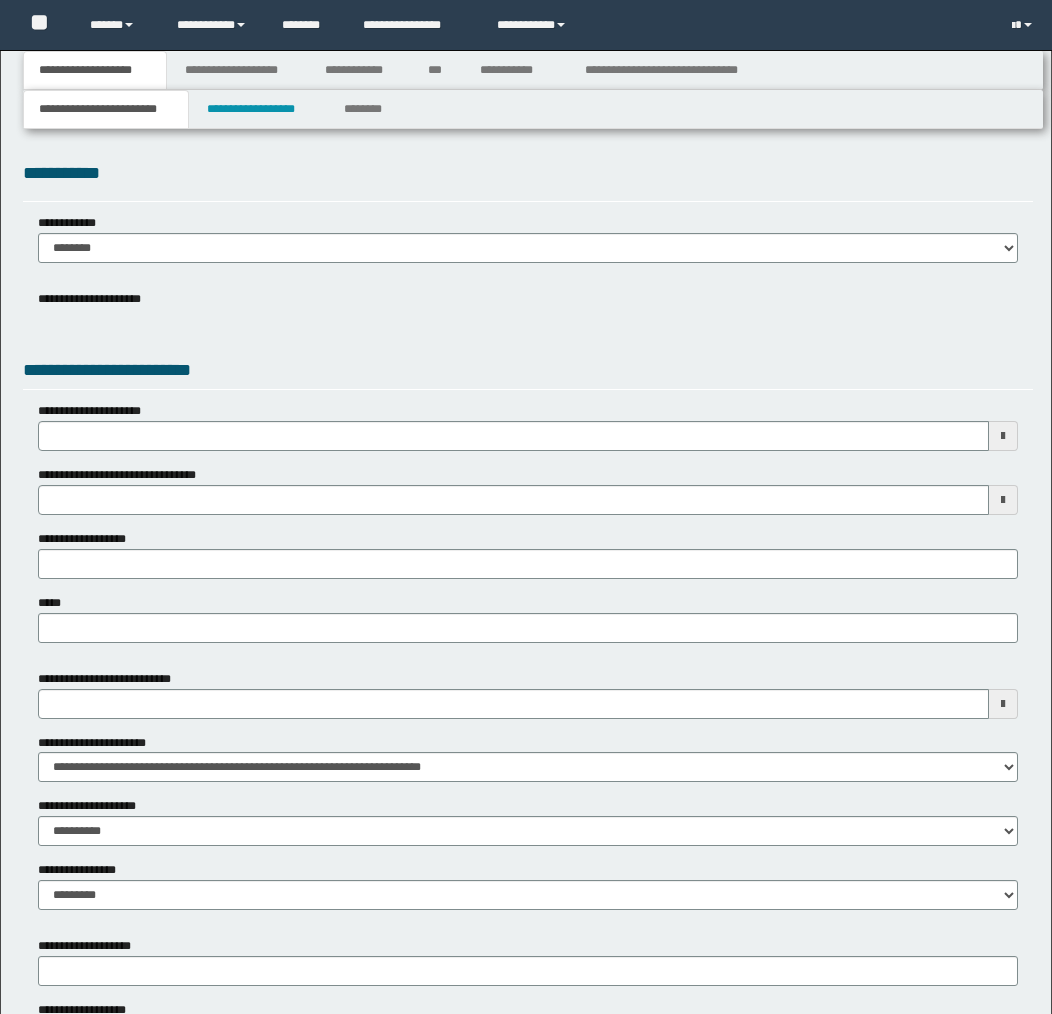 select on "*" 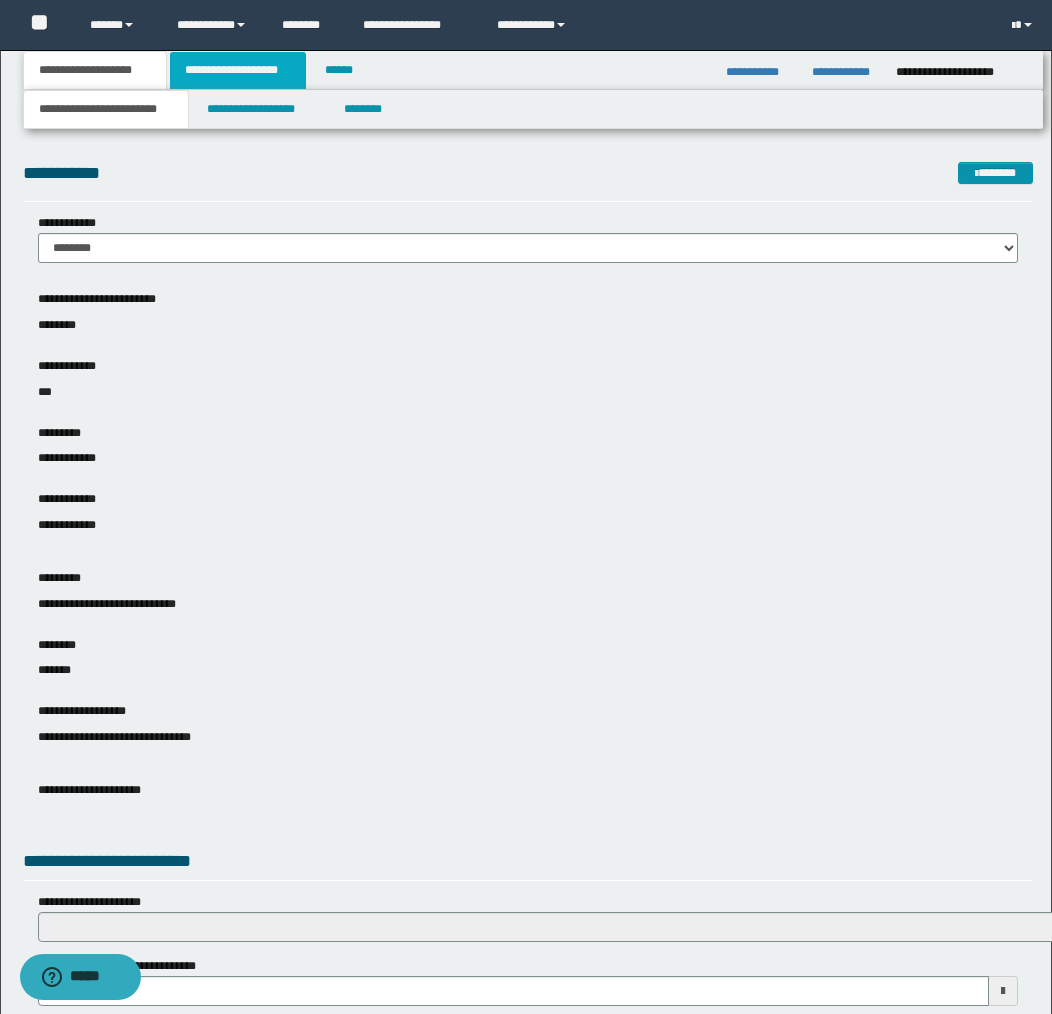 click on "**********" at bounding box center (238, 70) 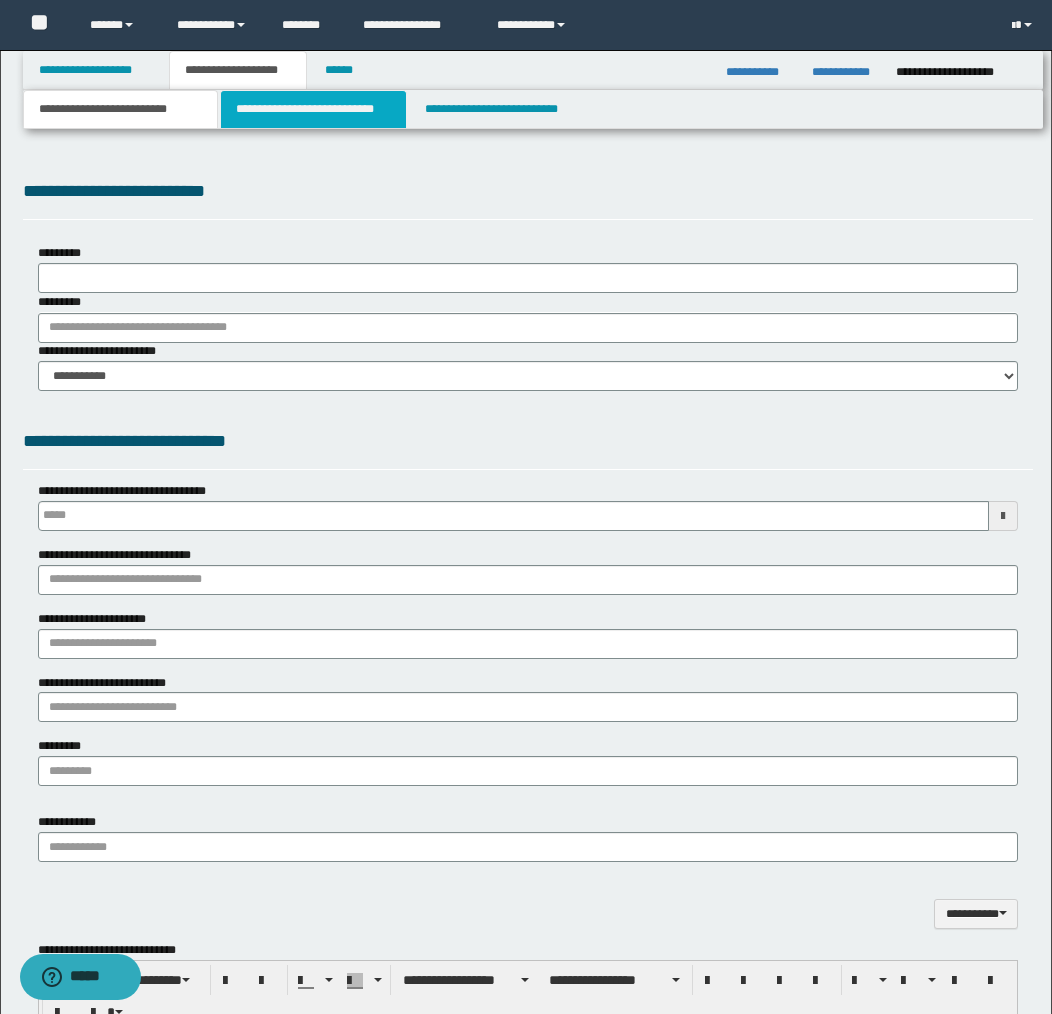 type on "**********" 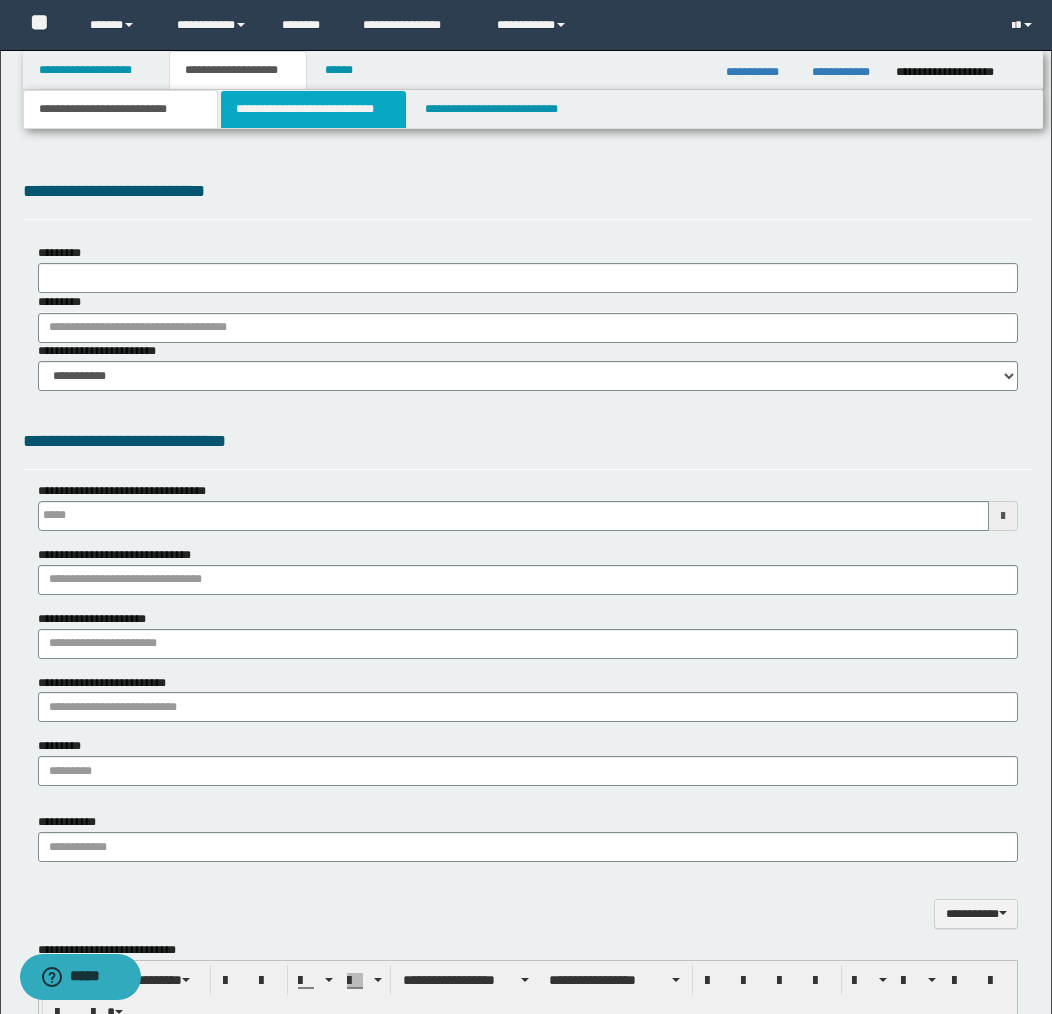 select on "*" 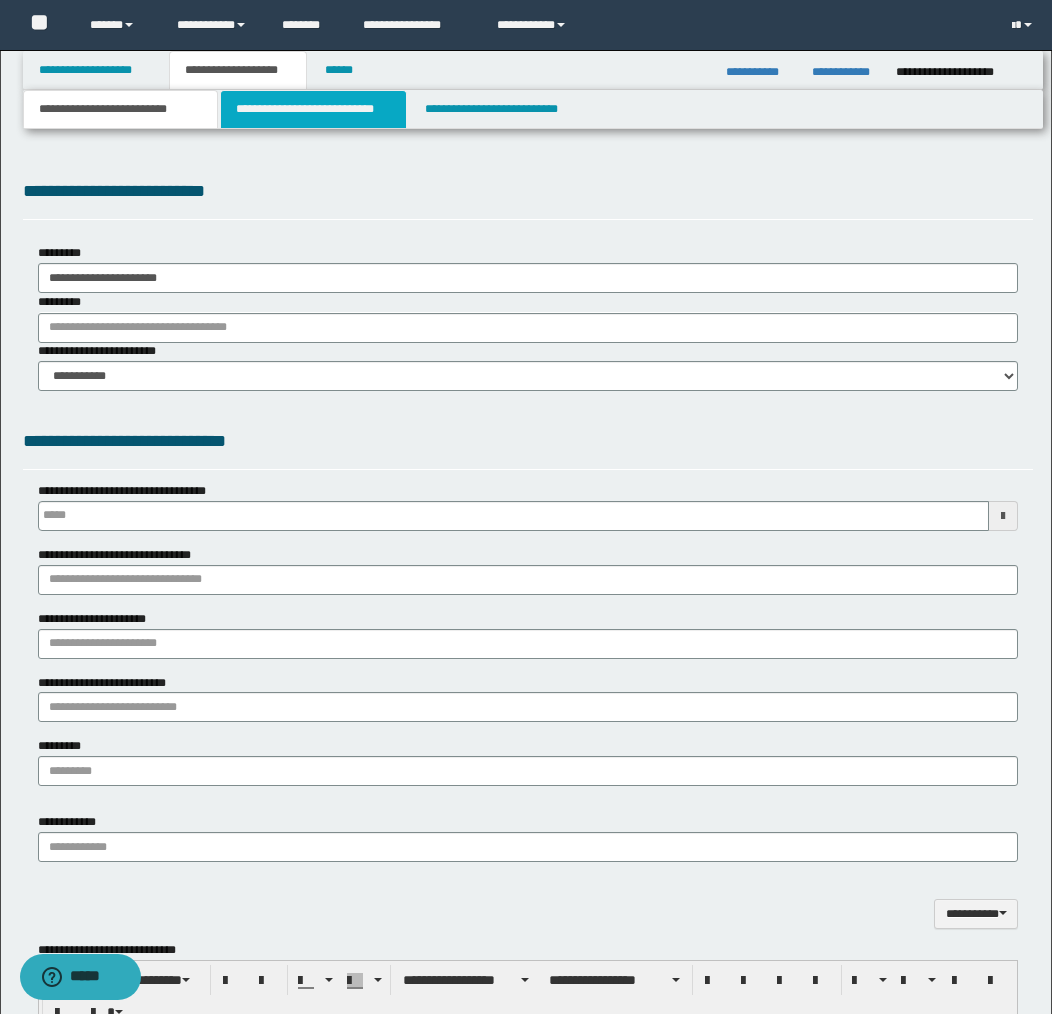 scroll, scrollTop: 0, scrollLeft: 0, axis: both 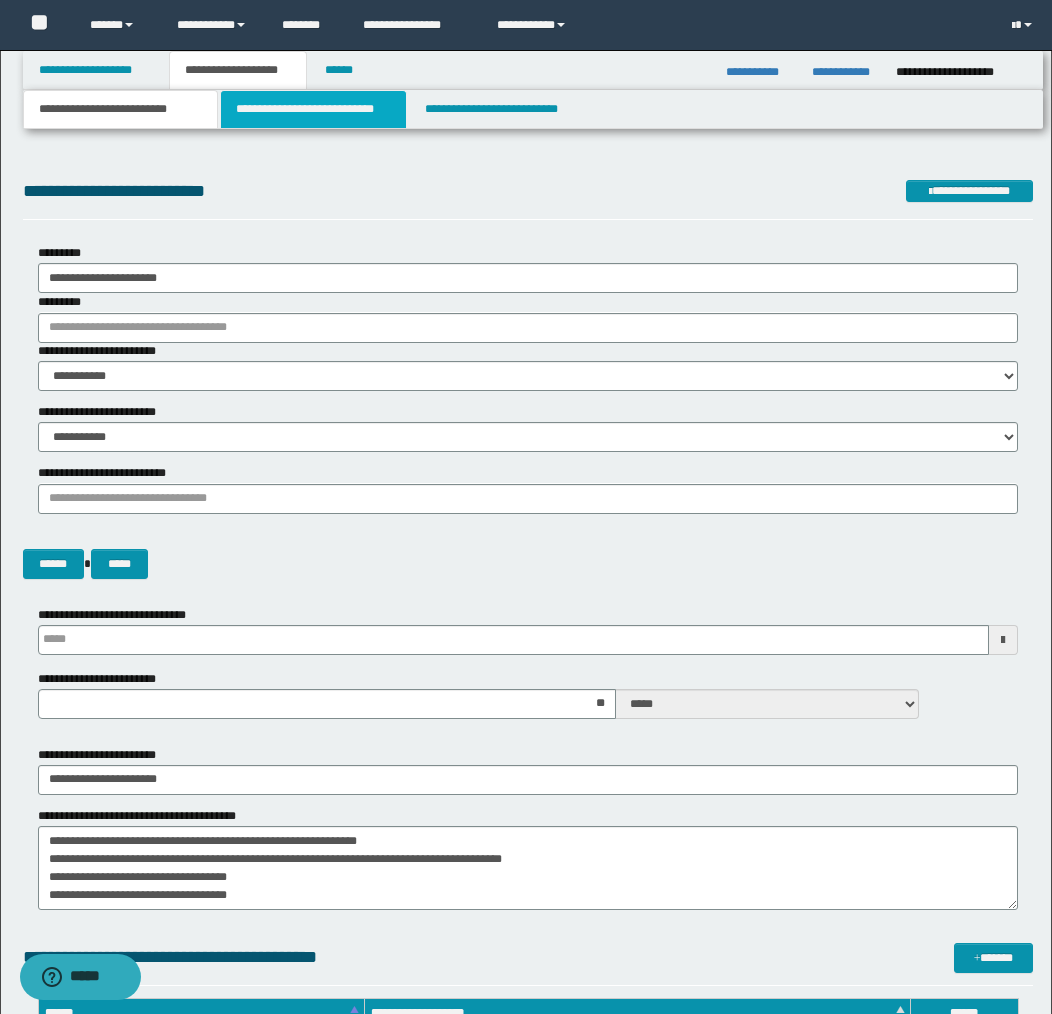 click on "**********" at bounding box center (314, 109) 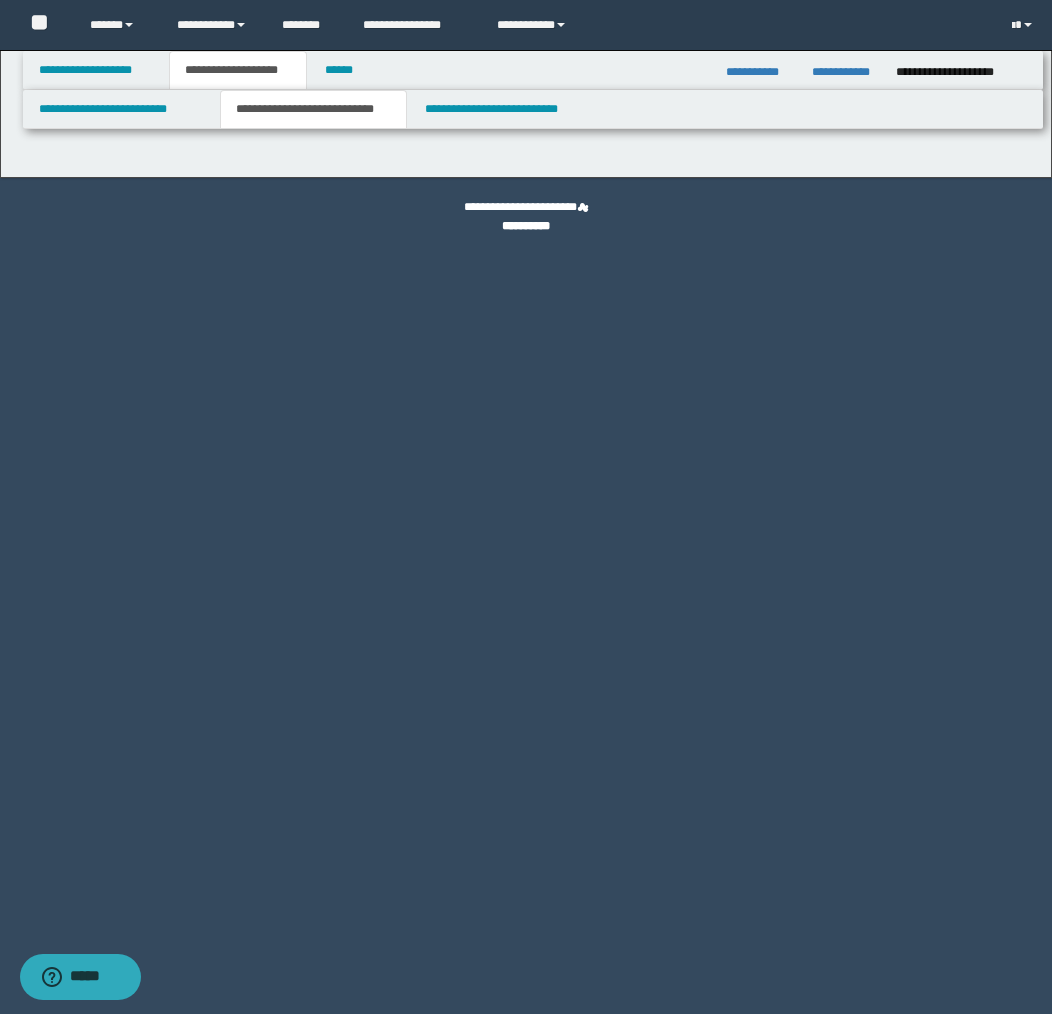 select on "*" 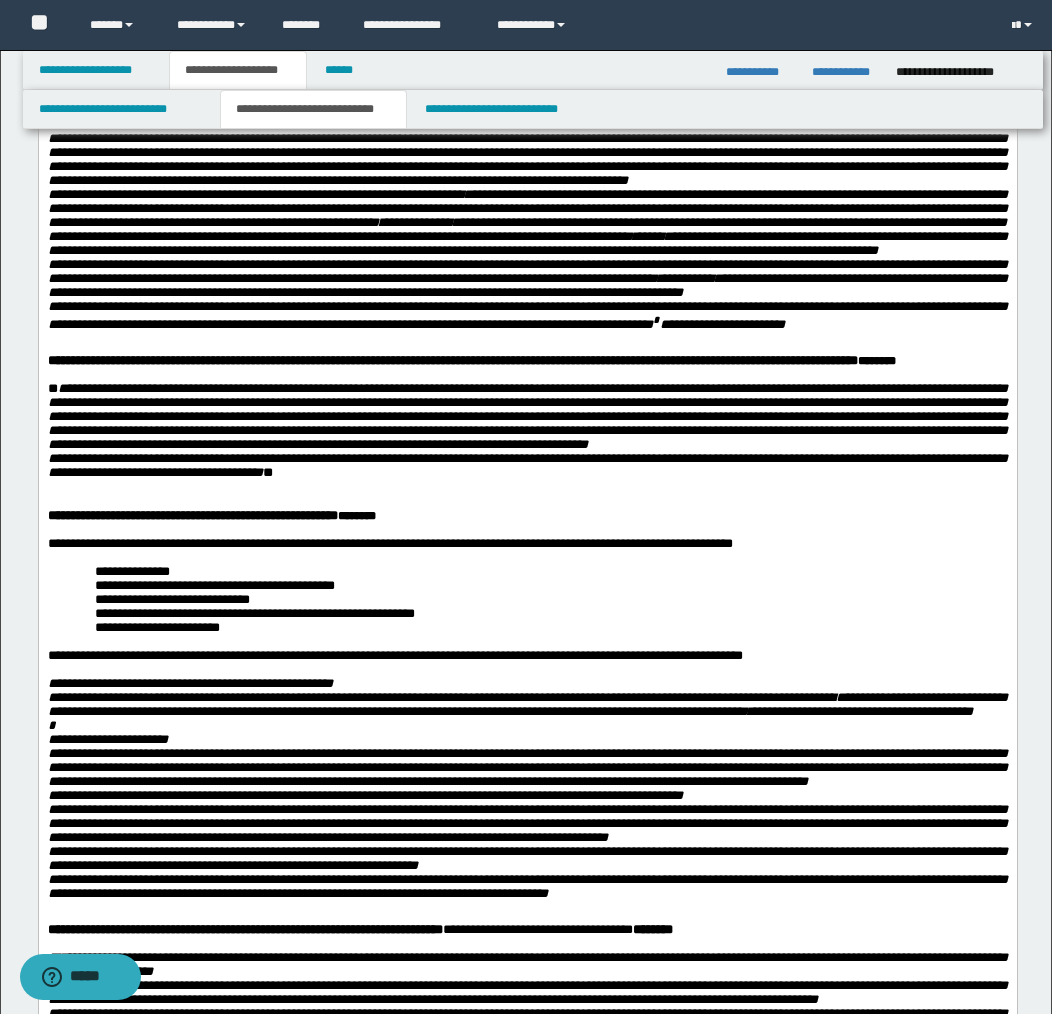 scroll, scrollTop: 358, scrollLeft: 0, axis: vertical 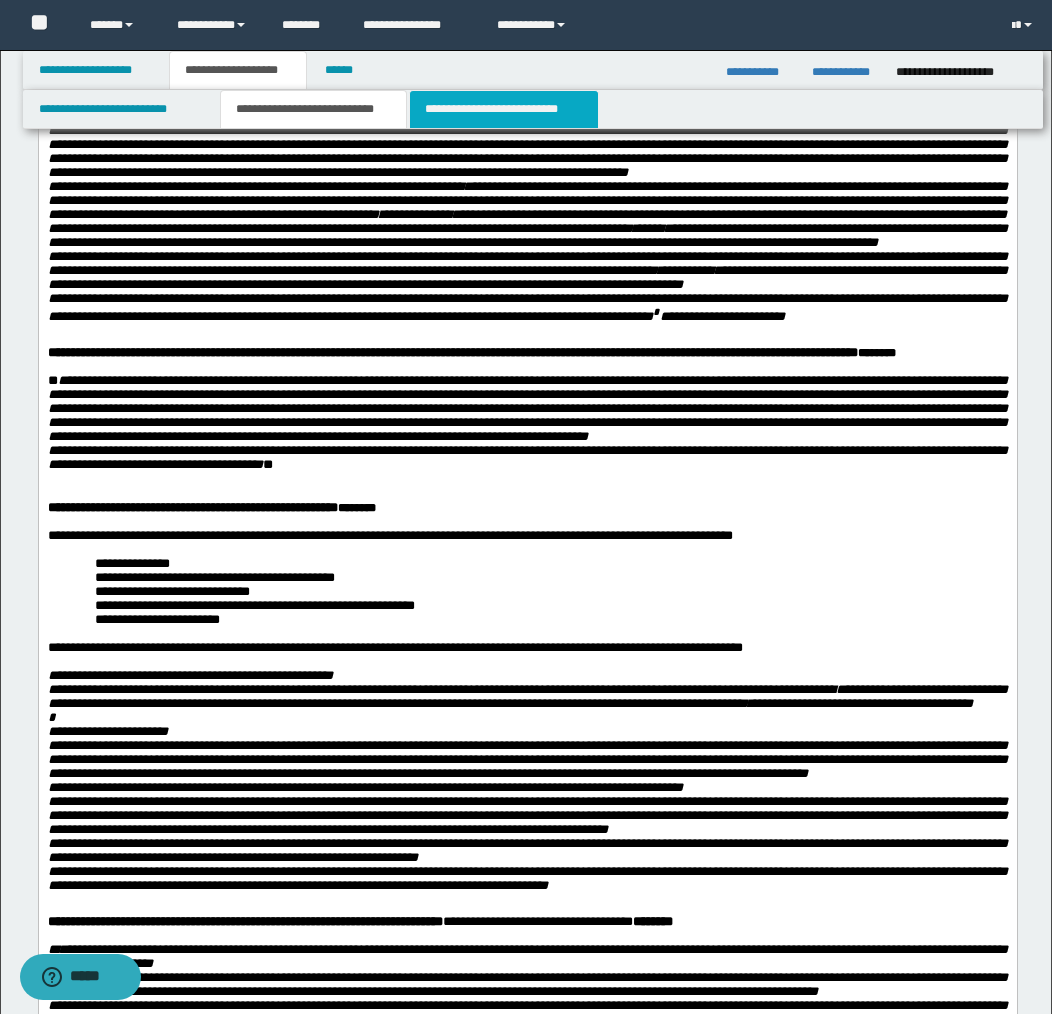 click on "**********" at bounding box center (504, 109) 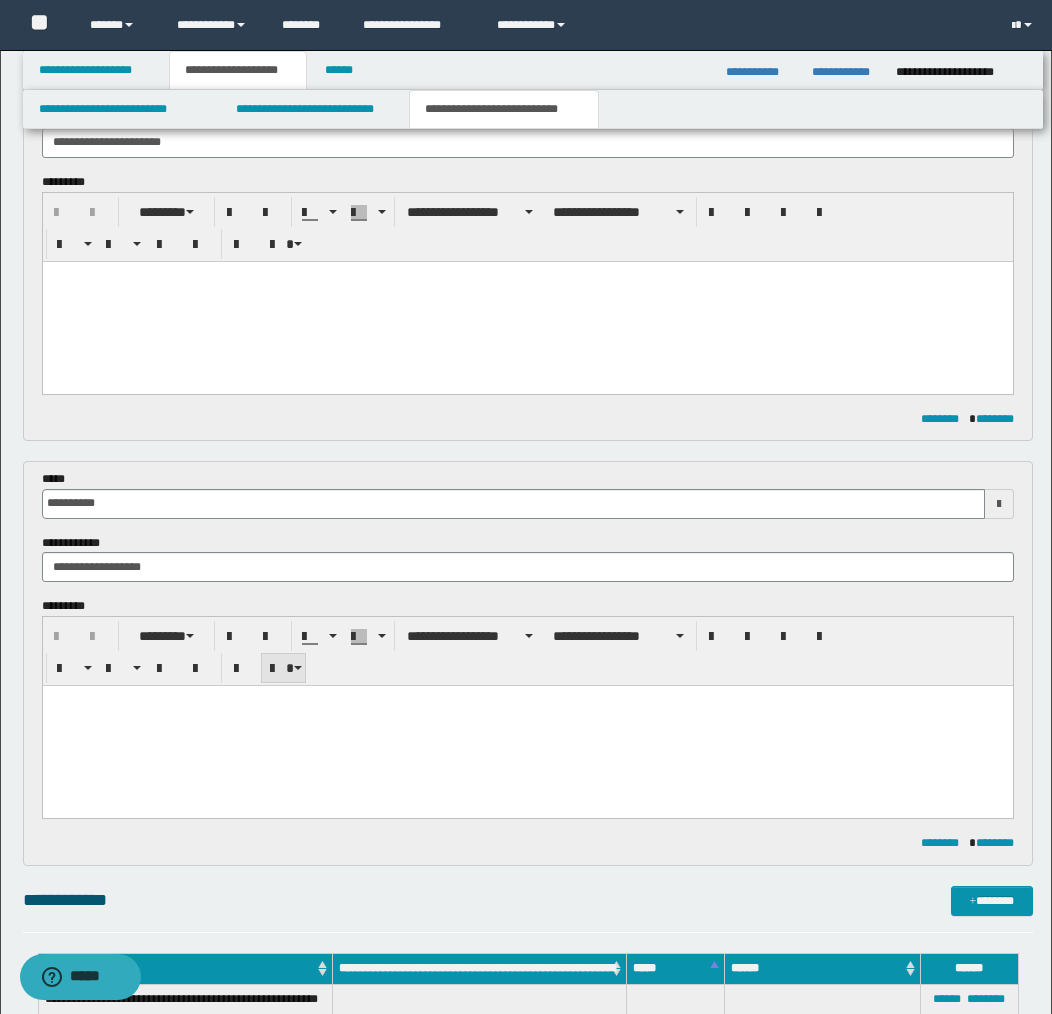 scroll, scrollTop: 646, scrollLeft: 0, axis: vertical 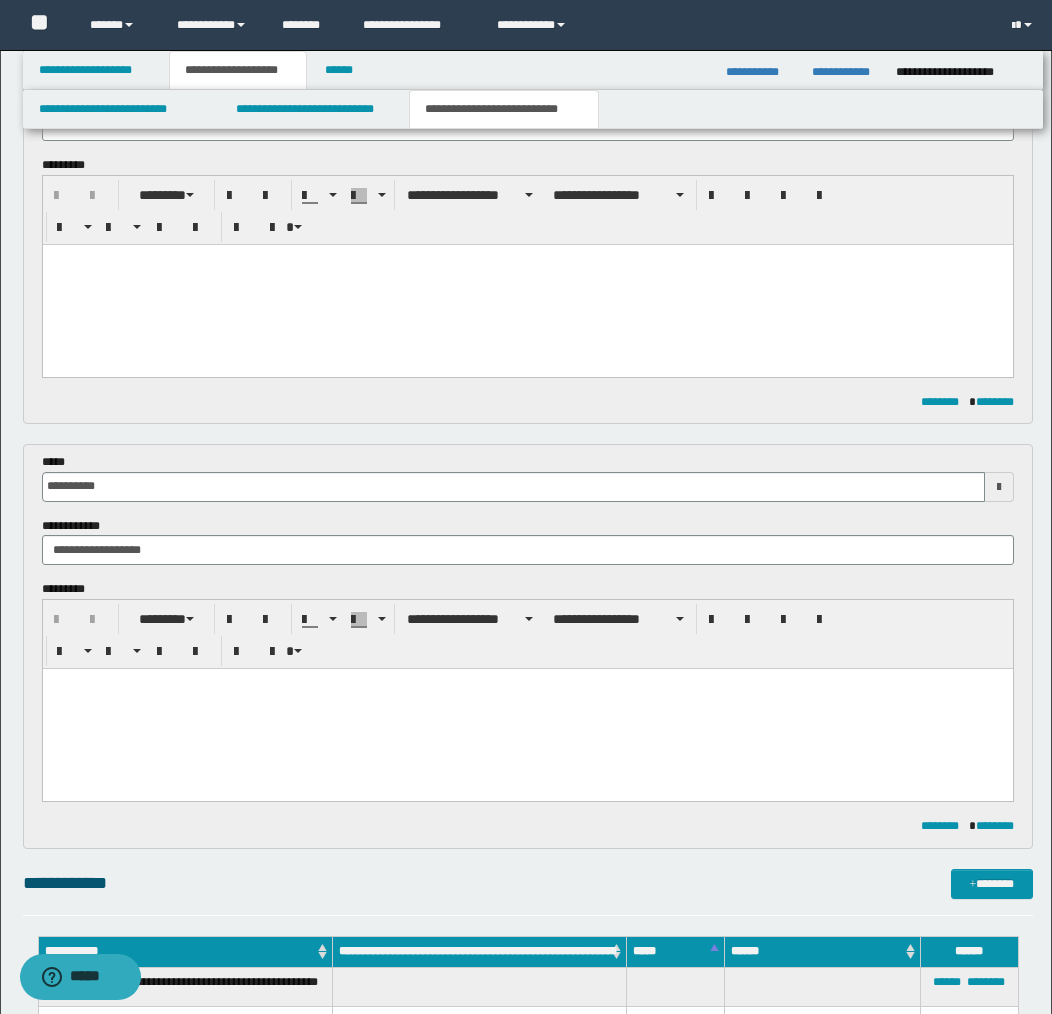 click at bounding box center (527, 684) 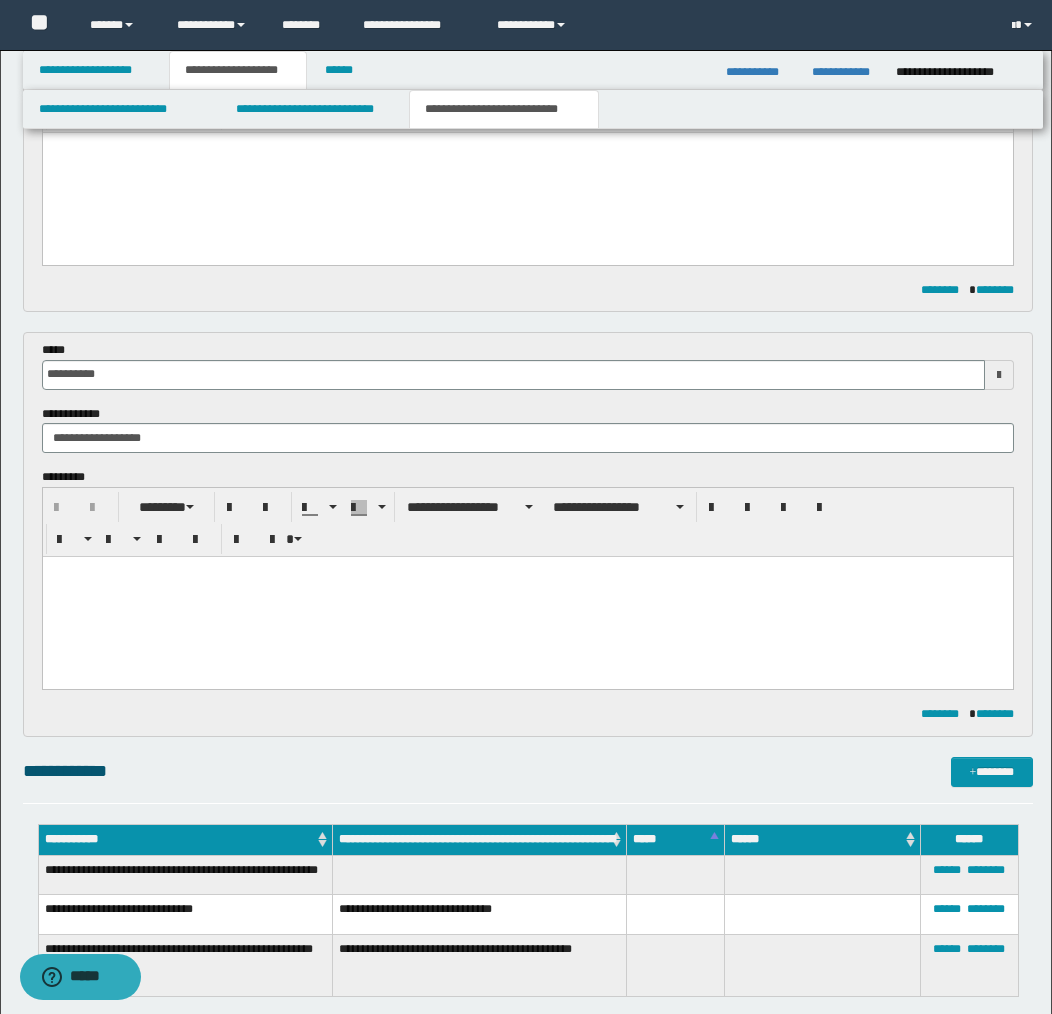 scroll, scrollTop: 763, scrollLeft: 0, axis: vertical 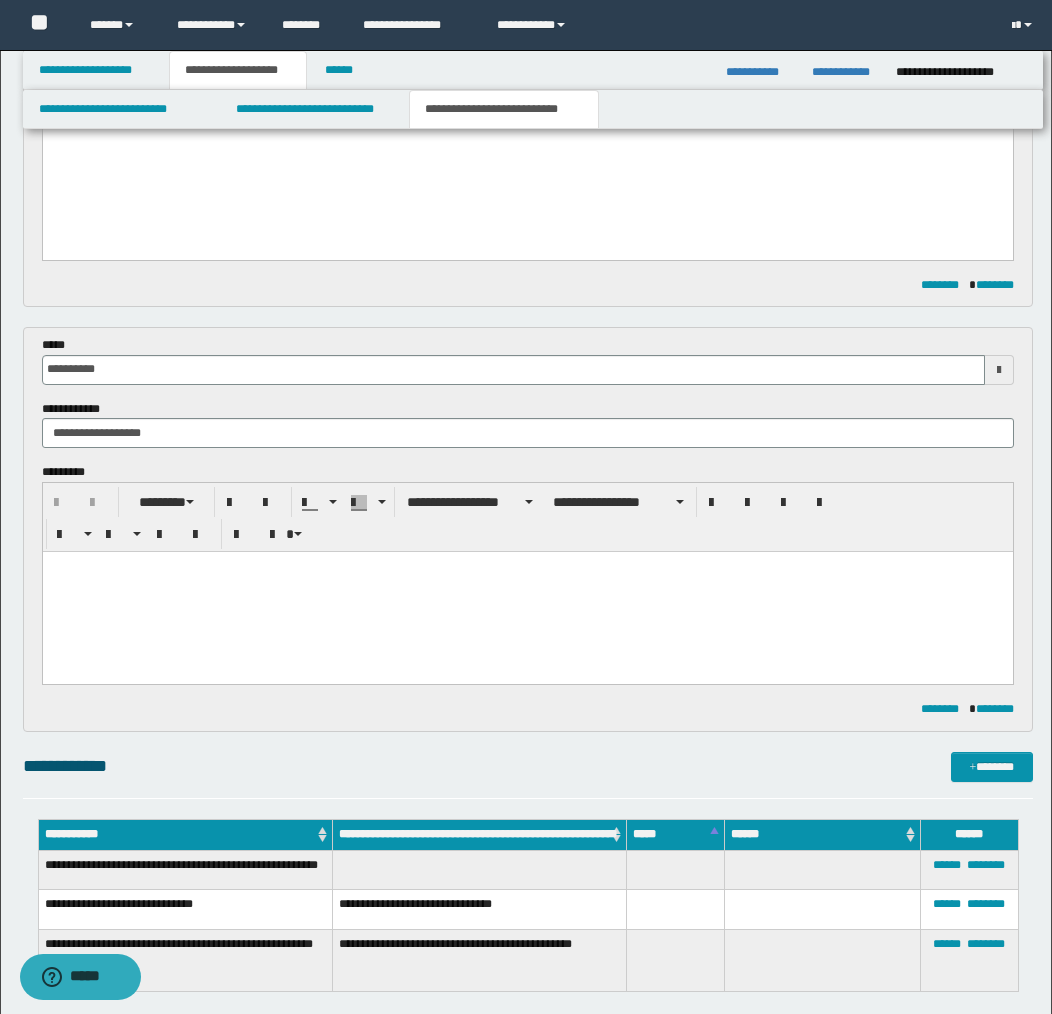 type 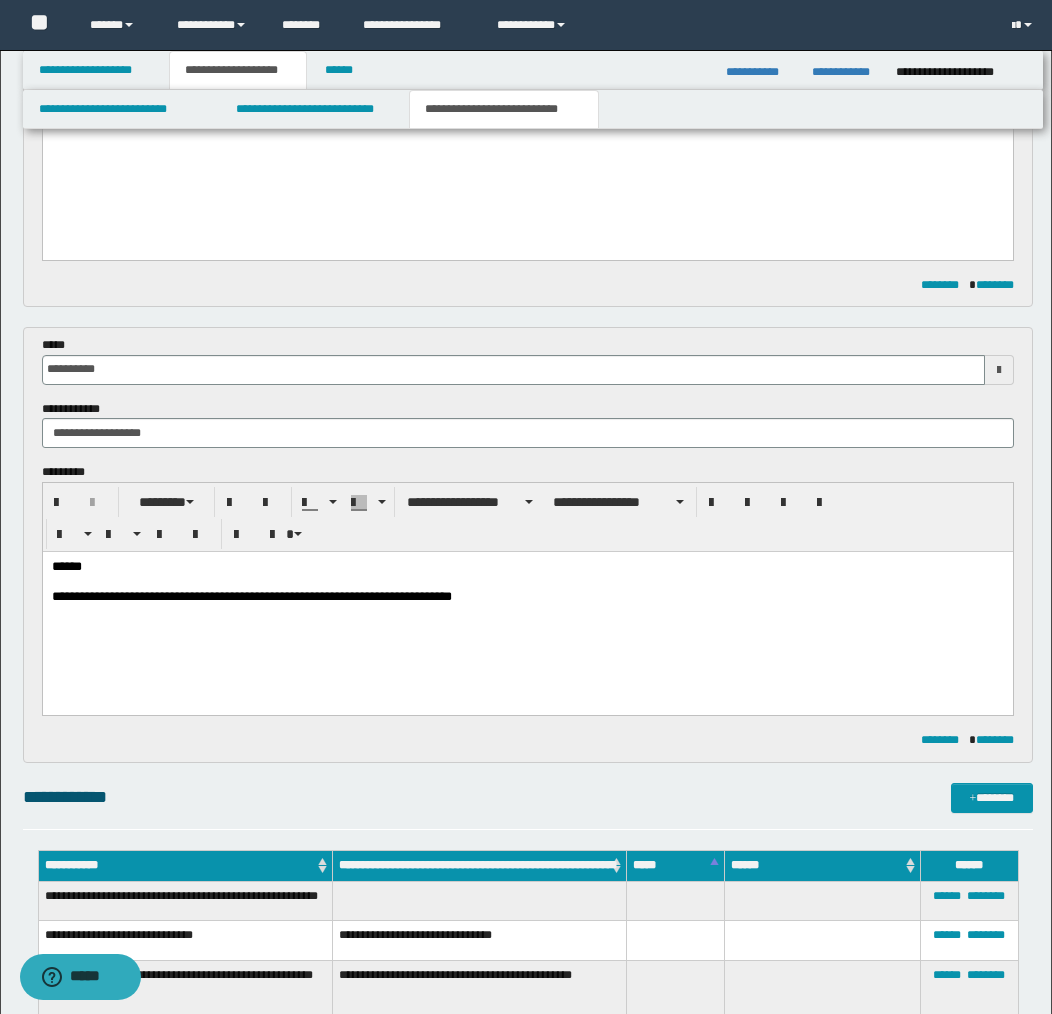 click on "**********" at bounding box center [527, 598] 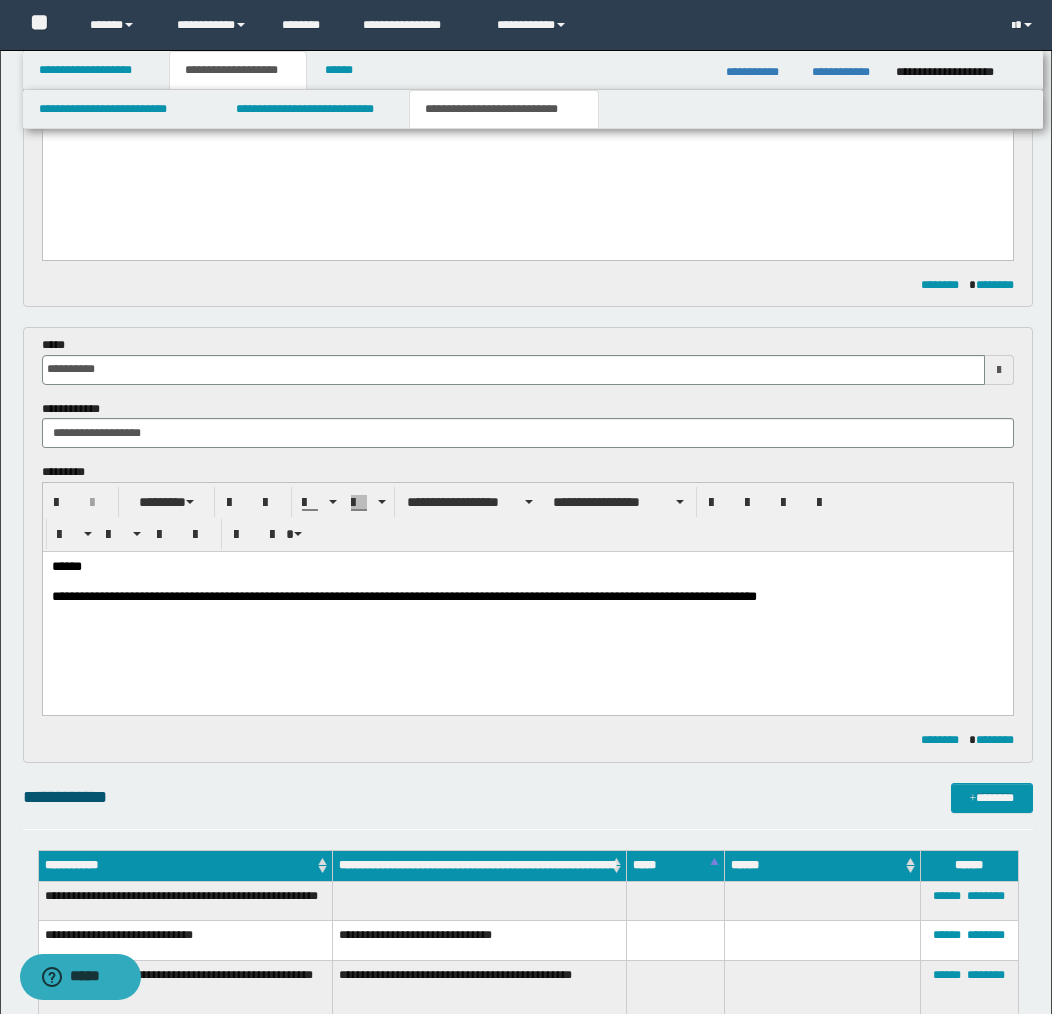 click on "**********" at bounding box center (527, 598) 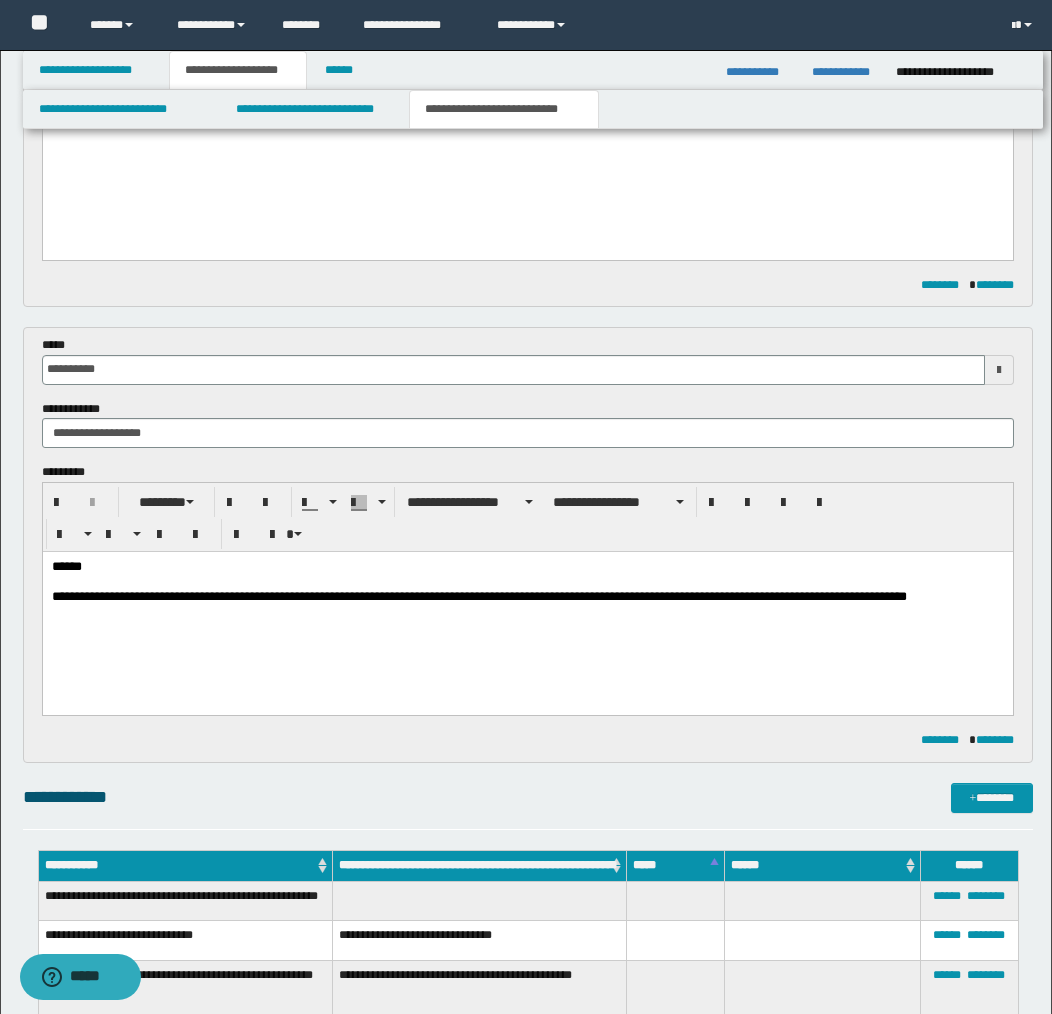 click on "**********" at bounding box center [527, 598] 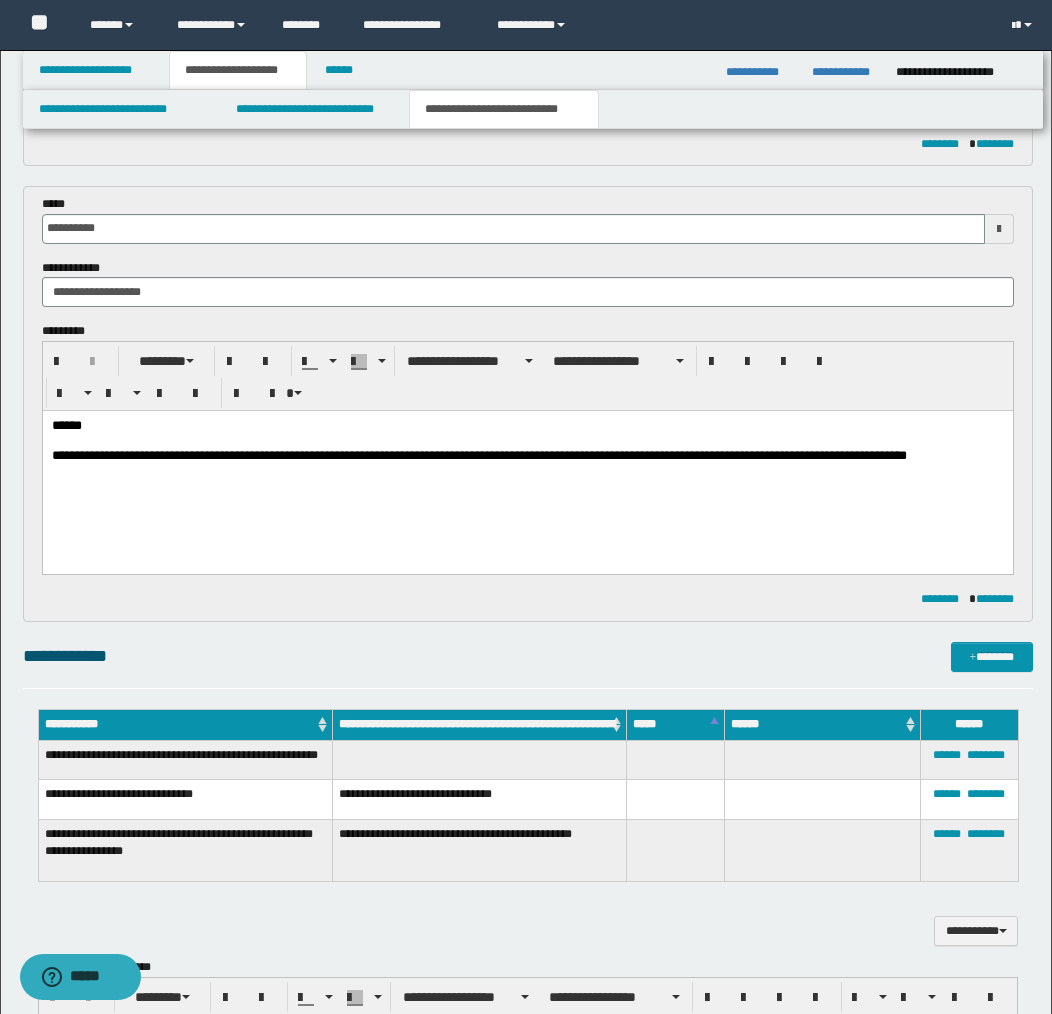 scroll, scrollTop: 892, scrollLeft: 0, axis: vertical 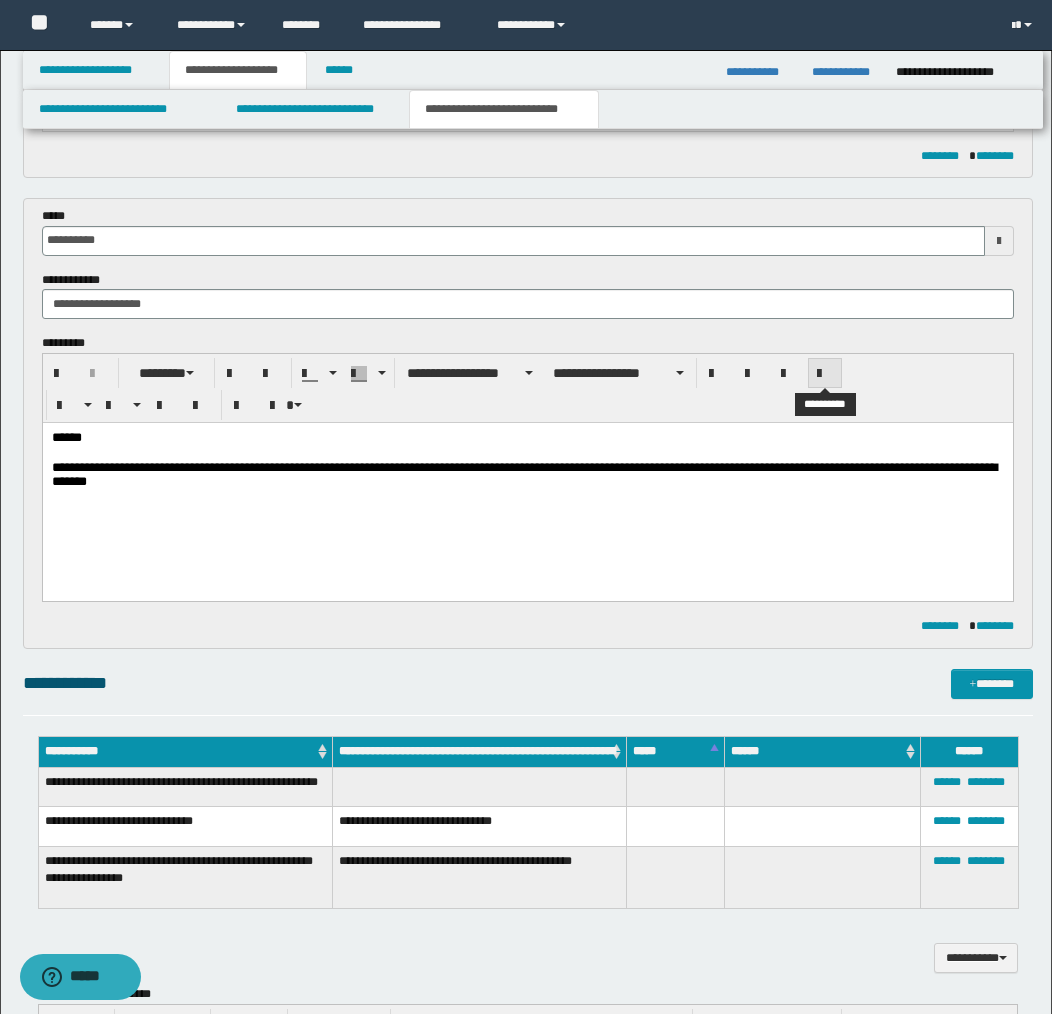 drag, startPoint x: 825, startPoint y: 366, endPoint x: 818, endPoint y: 374, distance: 10.630146 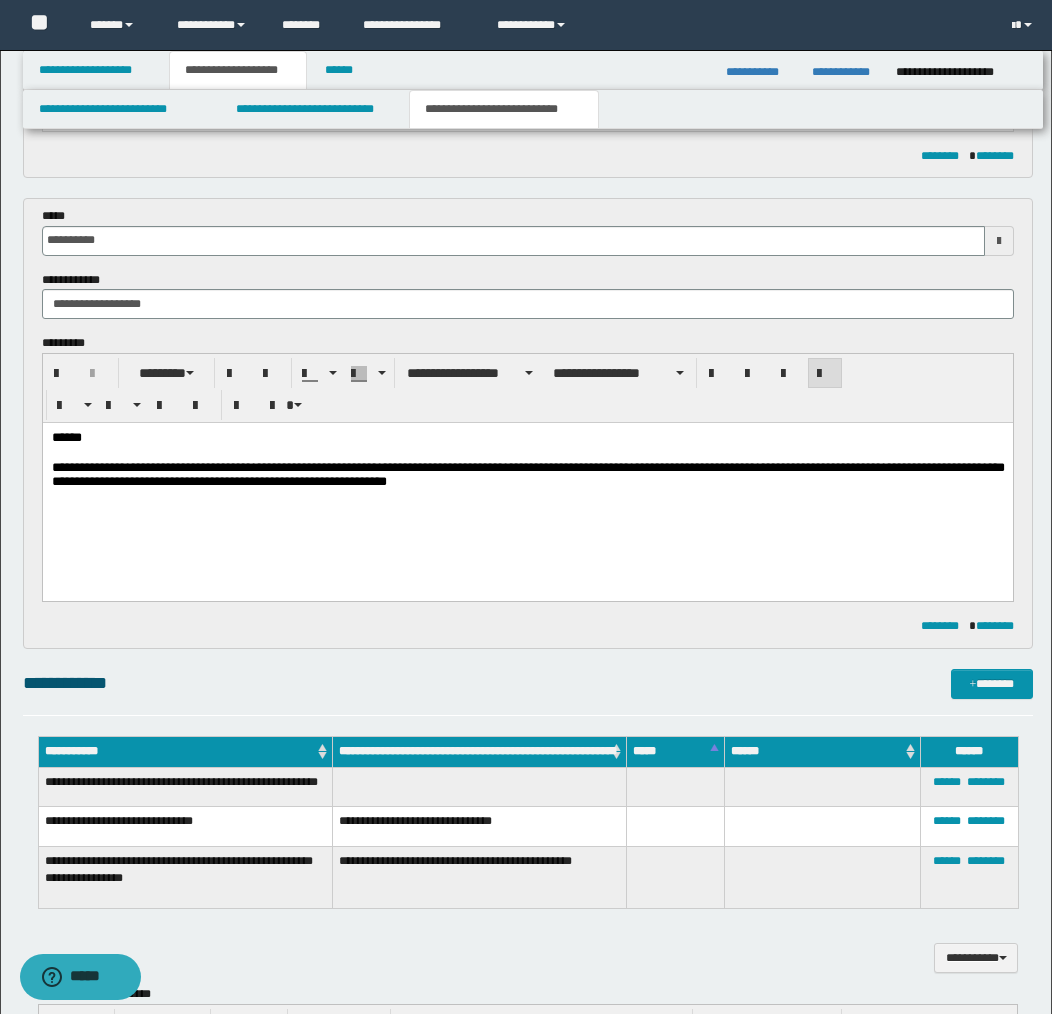 click on "**********" at bounding box center (527, 476) 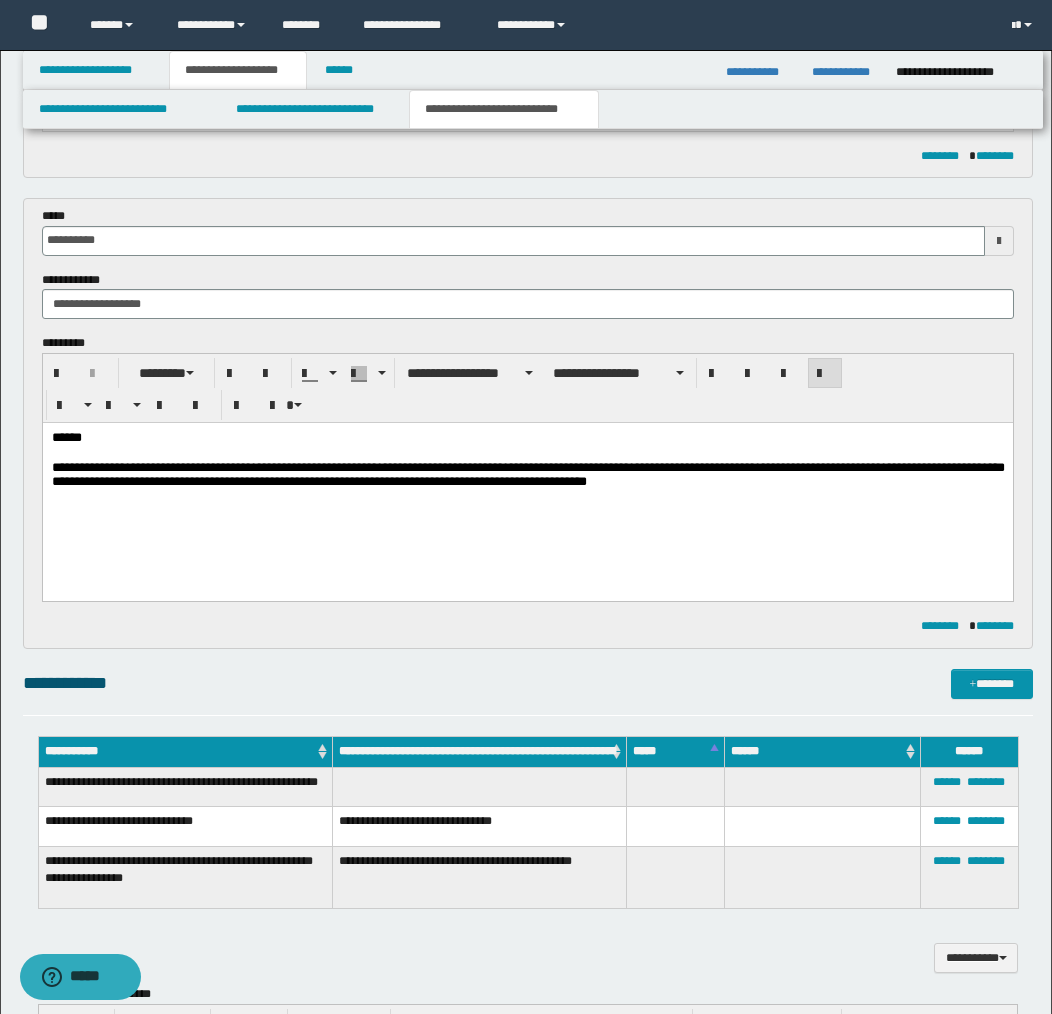 drag, startPoint x: 570, startPoint y: 483, endPoint x: 580, endPoint y: 486, distance: 10.440307 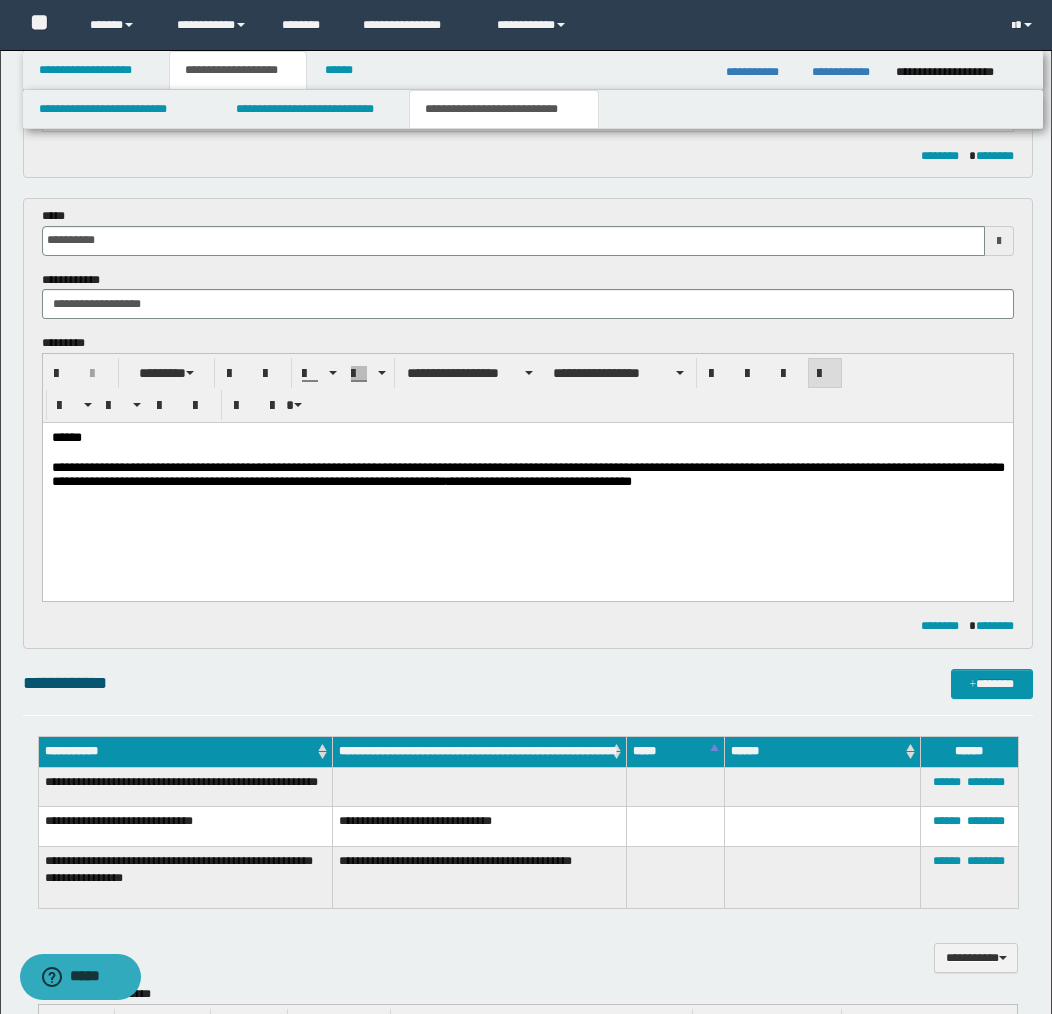 click on "**********" at bounding box center [527, 476] 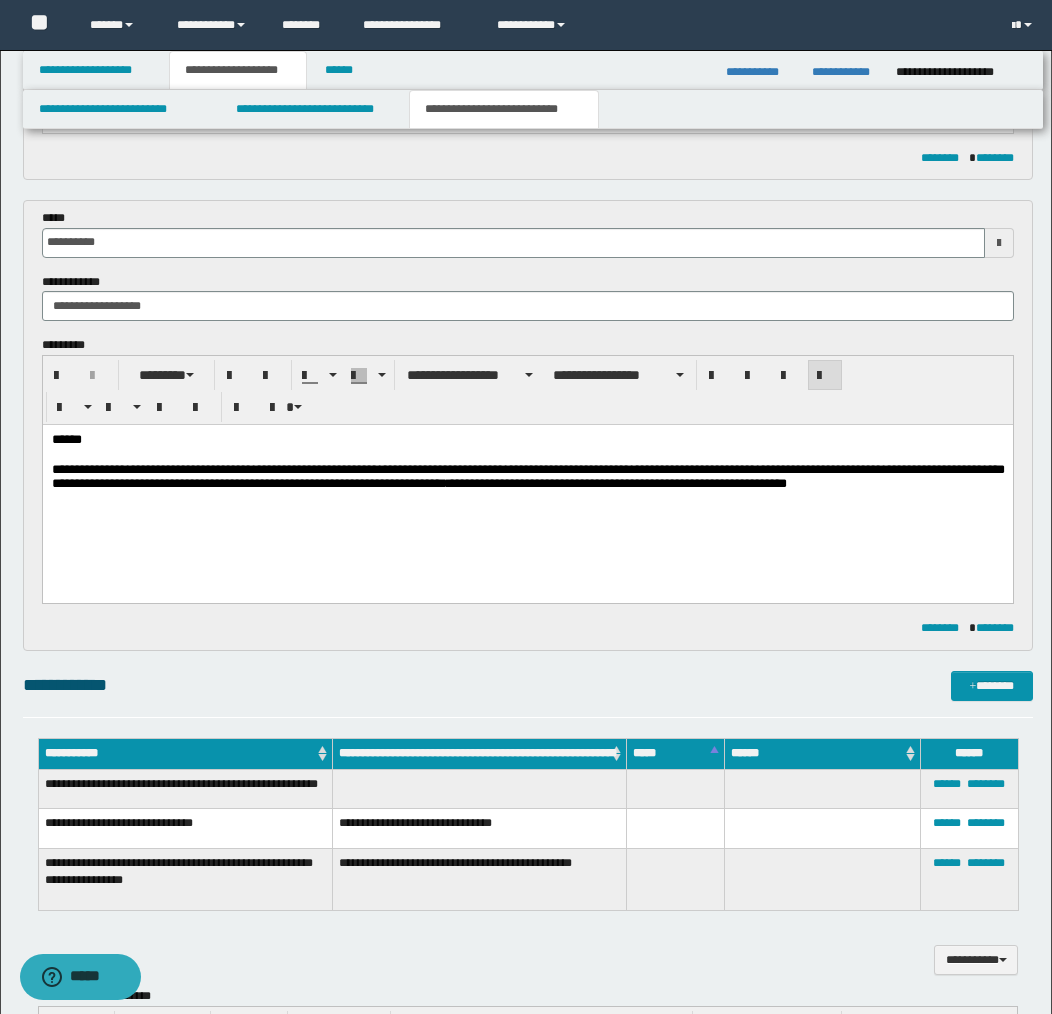 click on "**********" at bounding box center (527, 478) 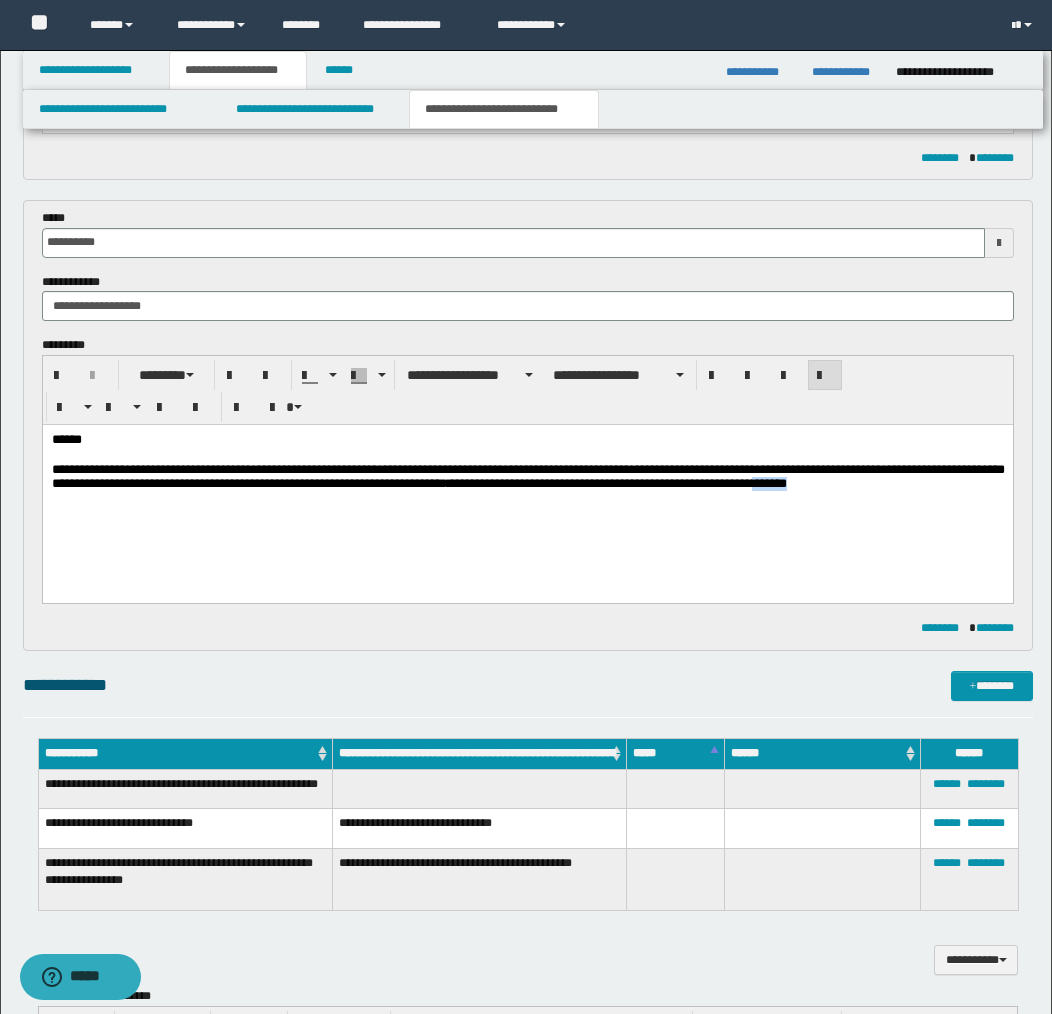 click on "**********" at bounding box center (527, 478) 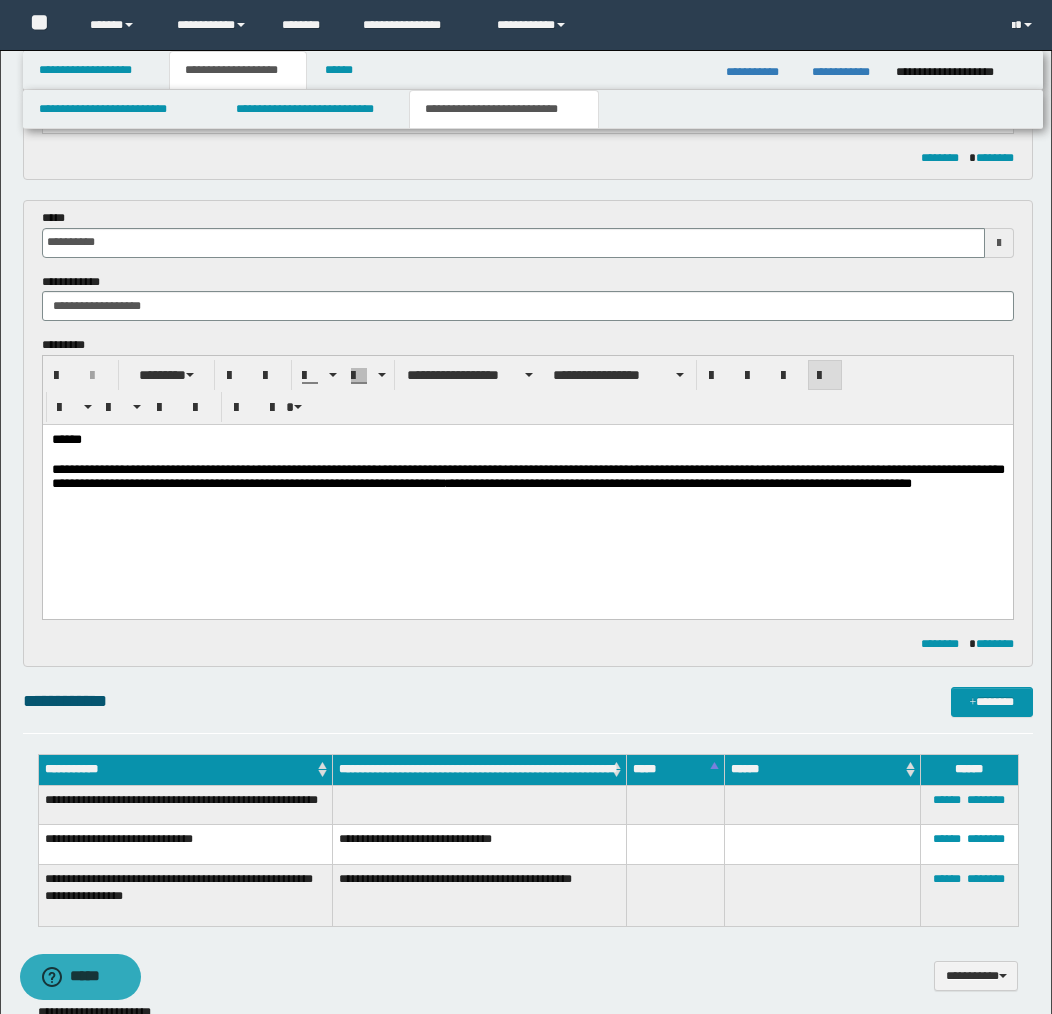 click on "**********" at bounding box center (527, 486) 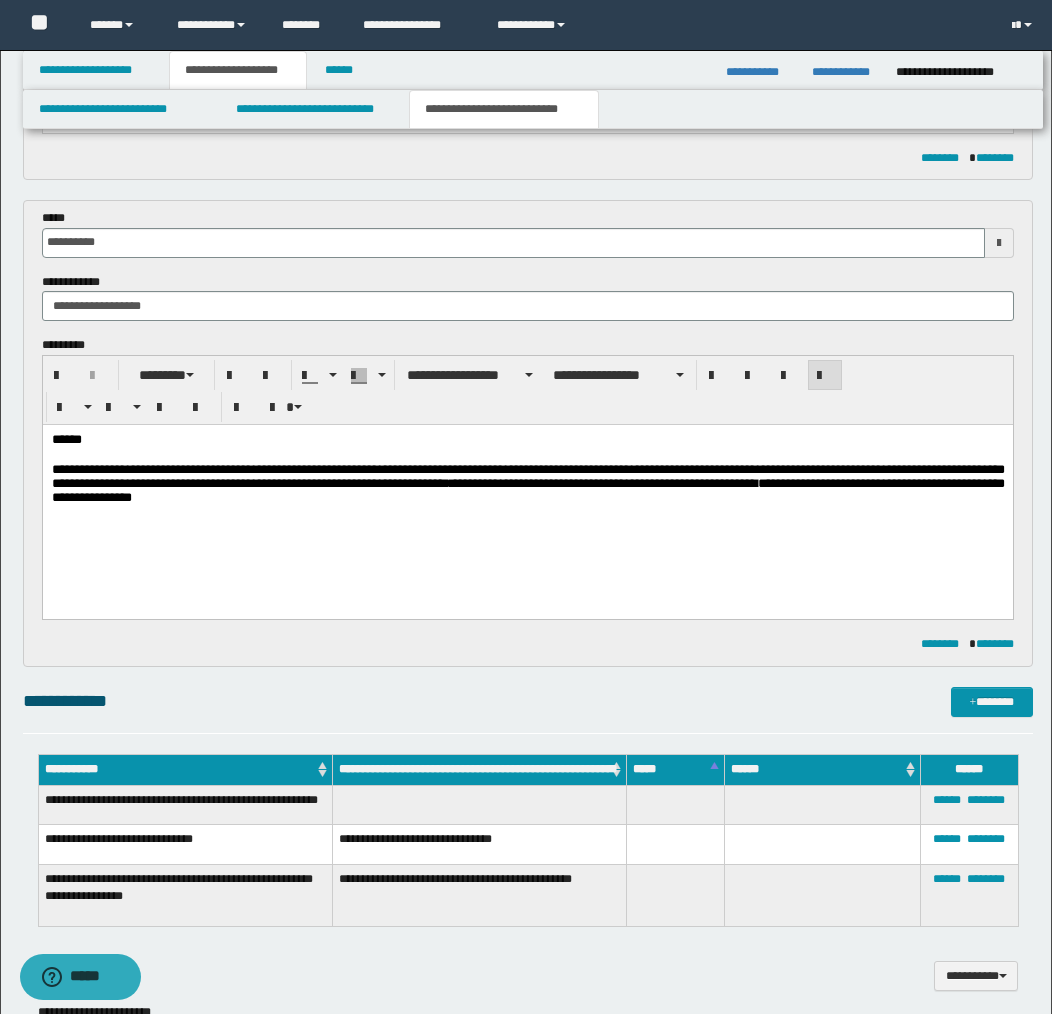 click on "**********" at bounding box center [527, 486] 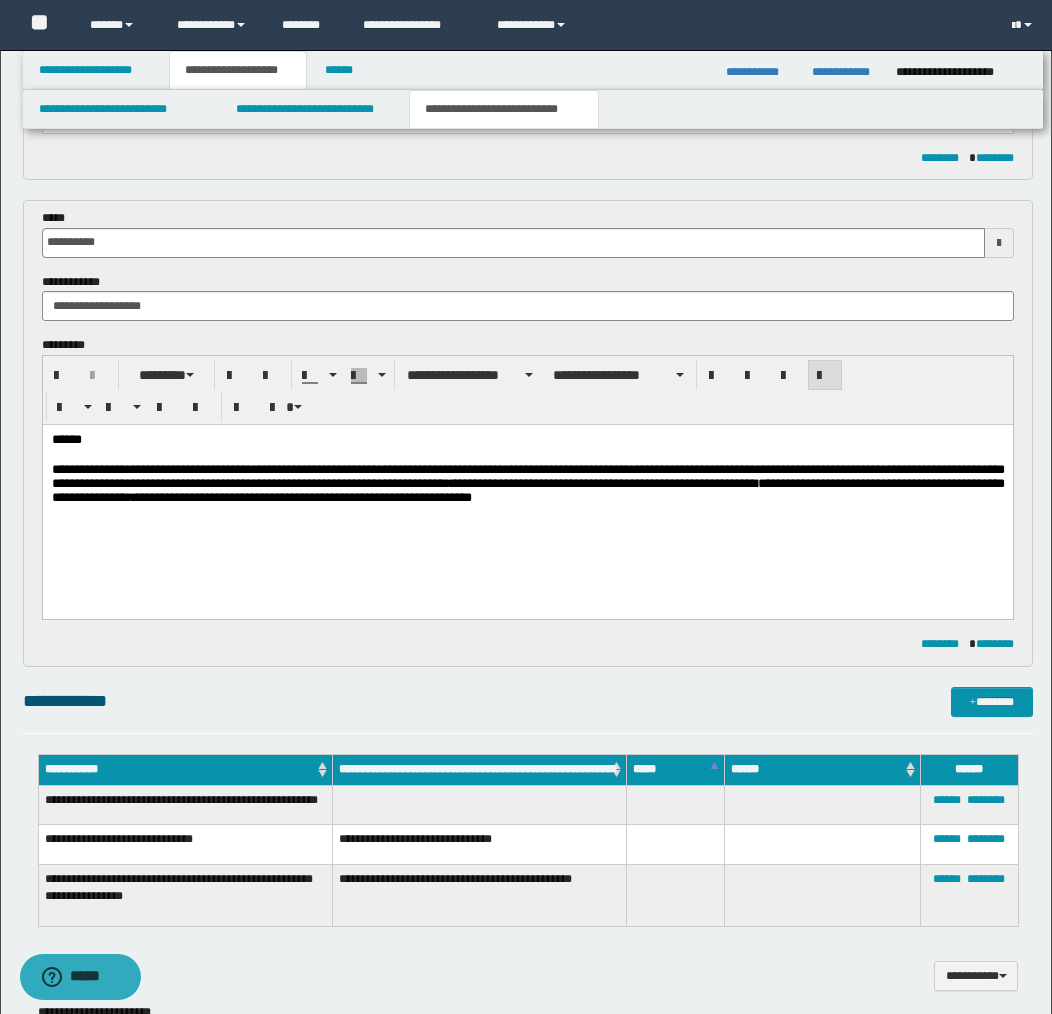 drag, startPoint x: 687, startPoint y: 502, endPoint x: 713, endPoint y: 507, distance: 26.476404 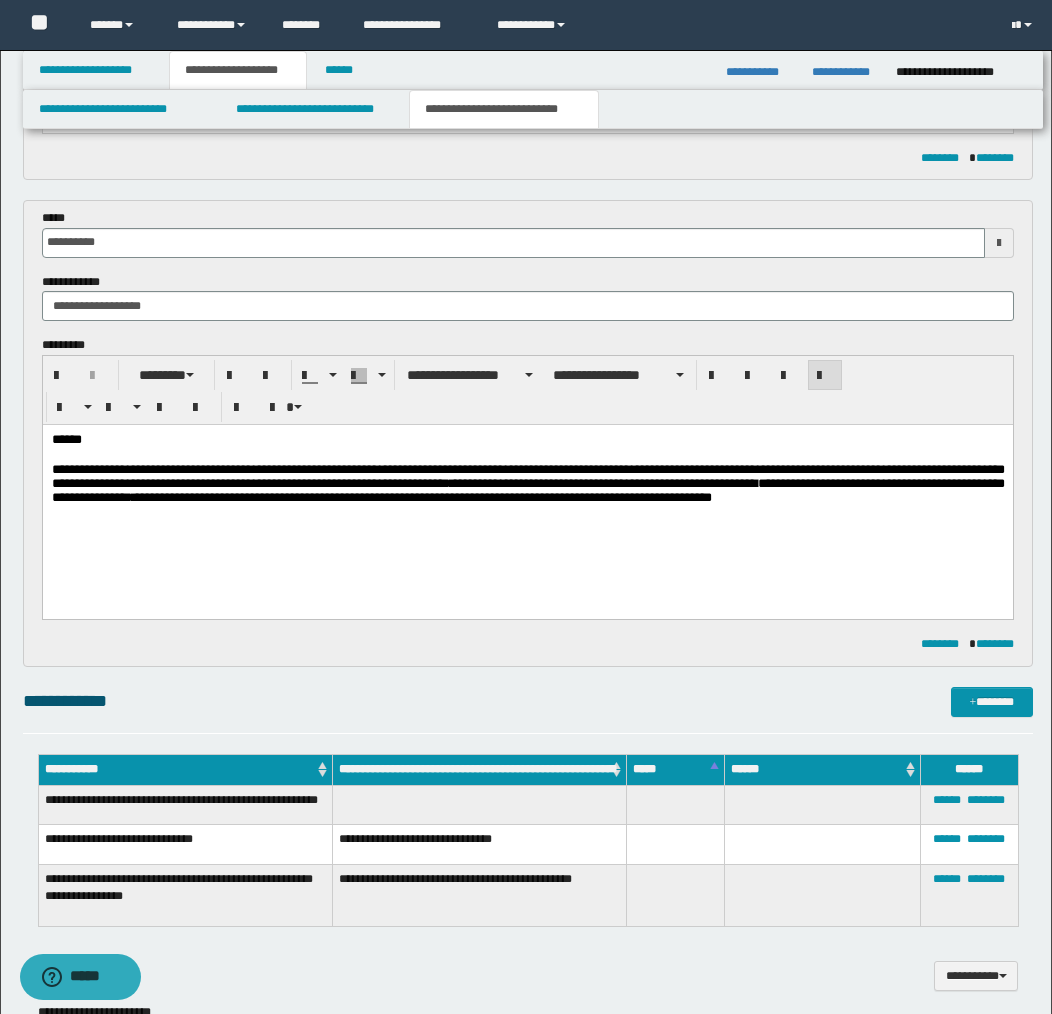 scroll, scrollTop: 891, scrollLeft: 0, axis: vertical 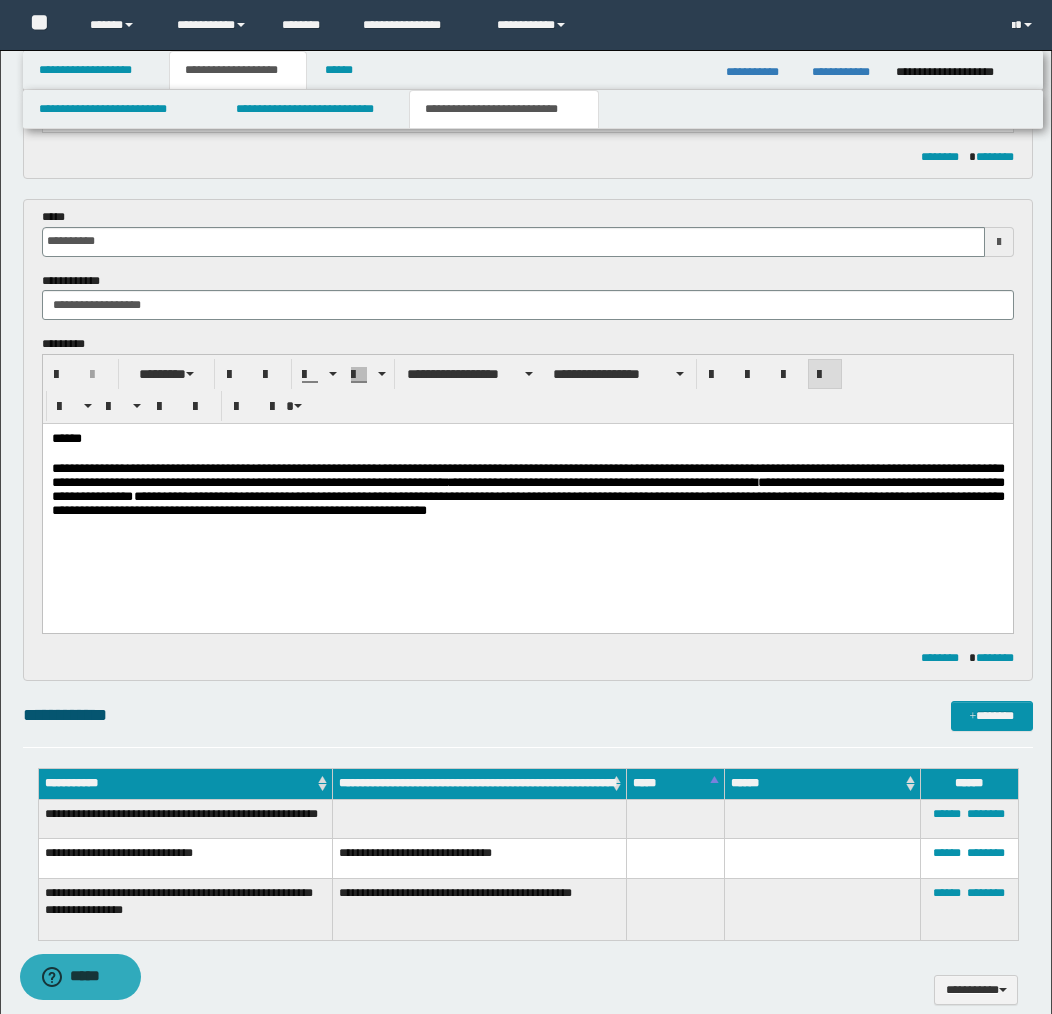 click on "**********" at bounding box center (527, 493) 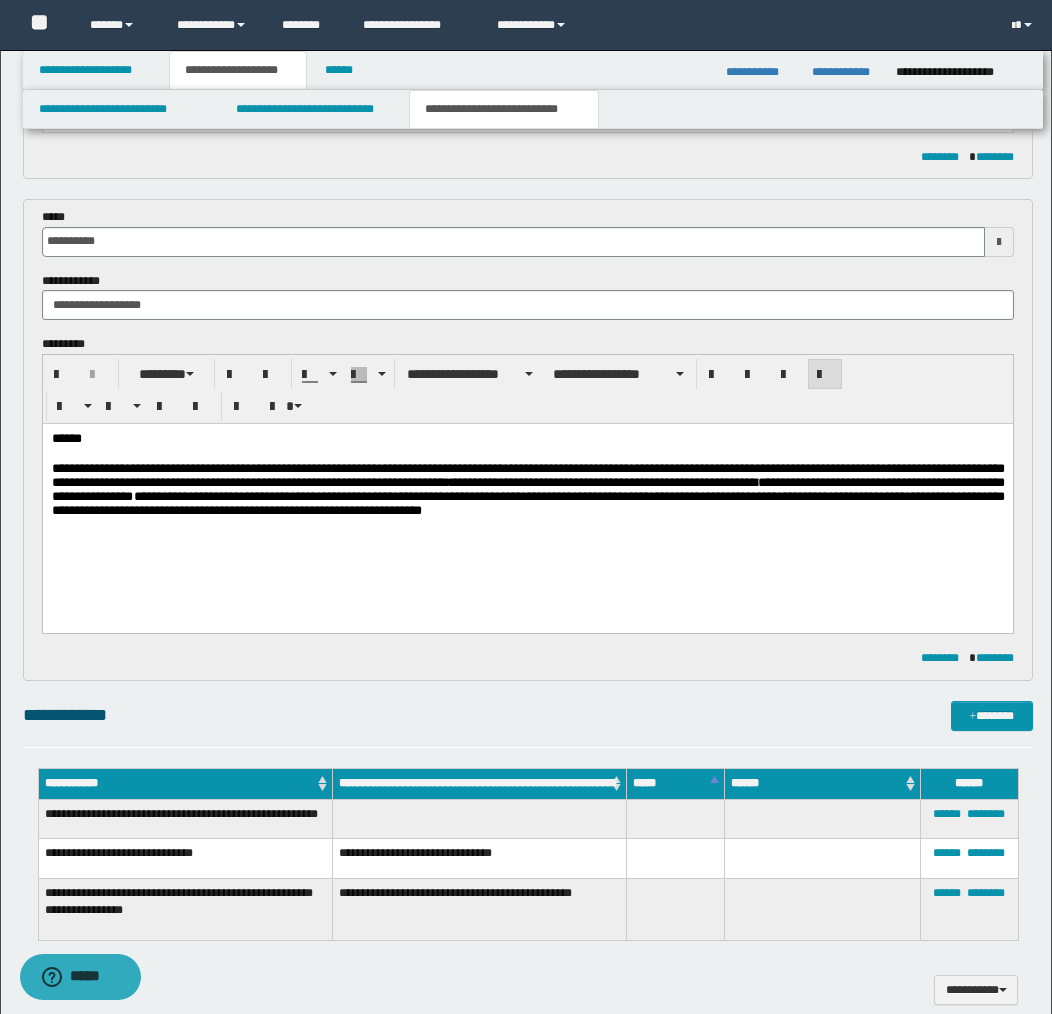 click on "**********" at bounding box center [527, 493] 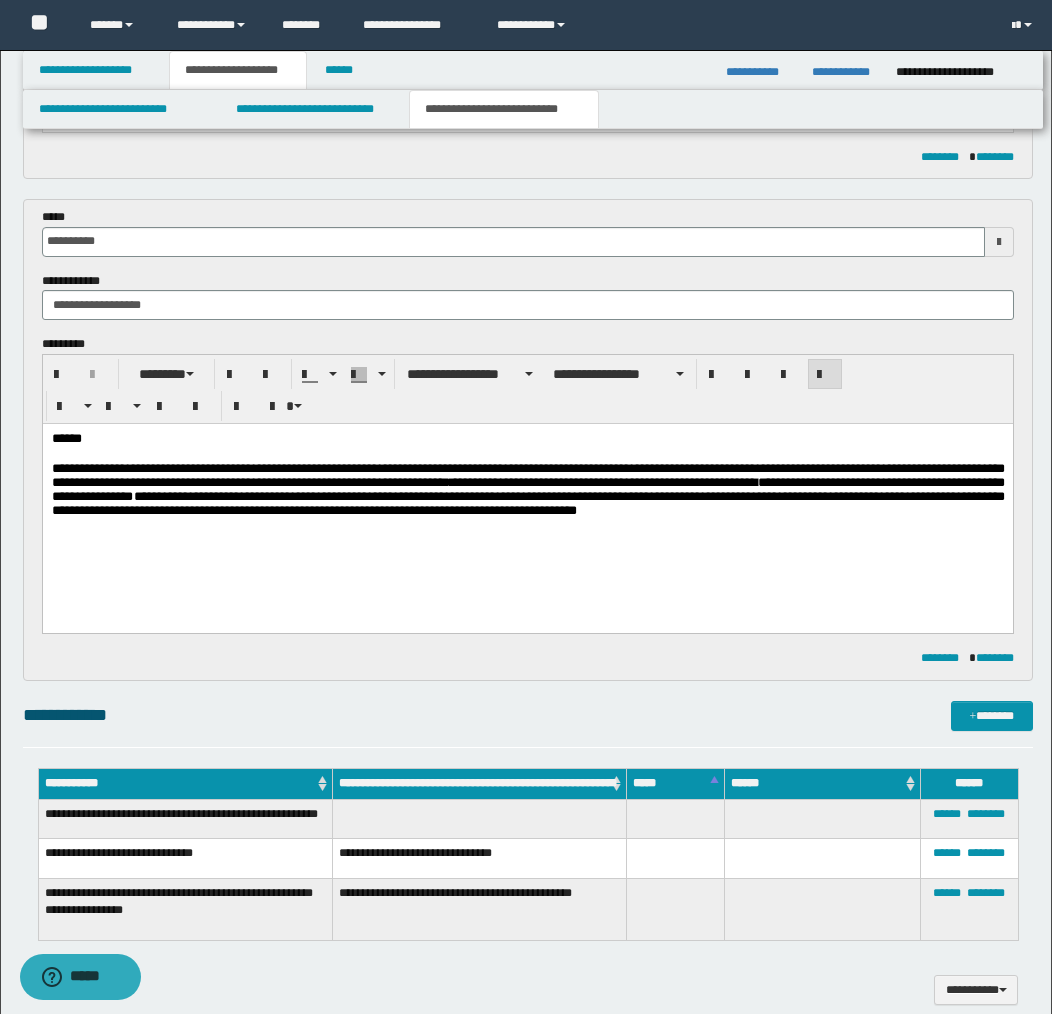 click on "**********" at bounding box center [527, 493] 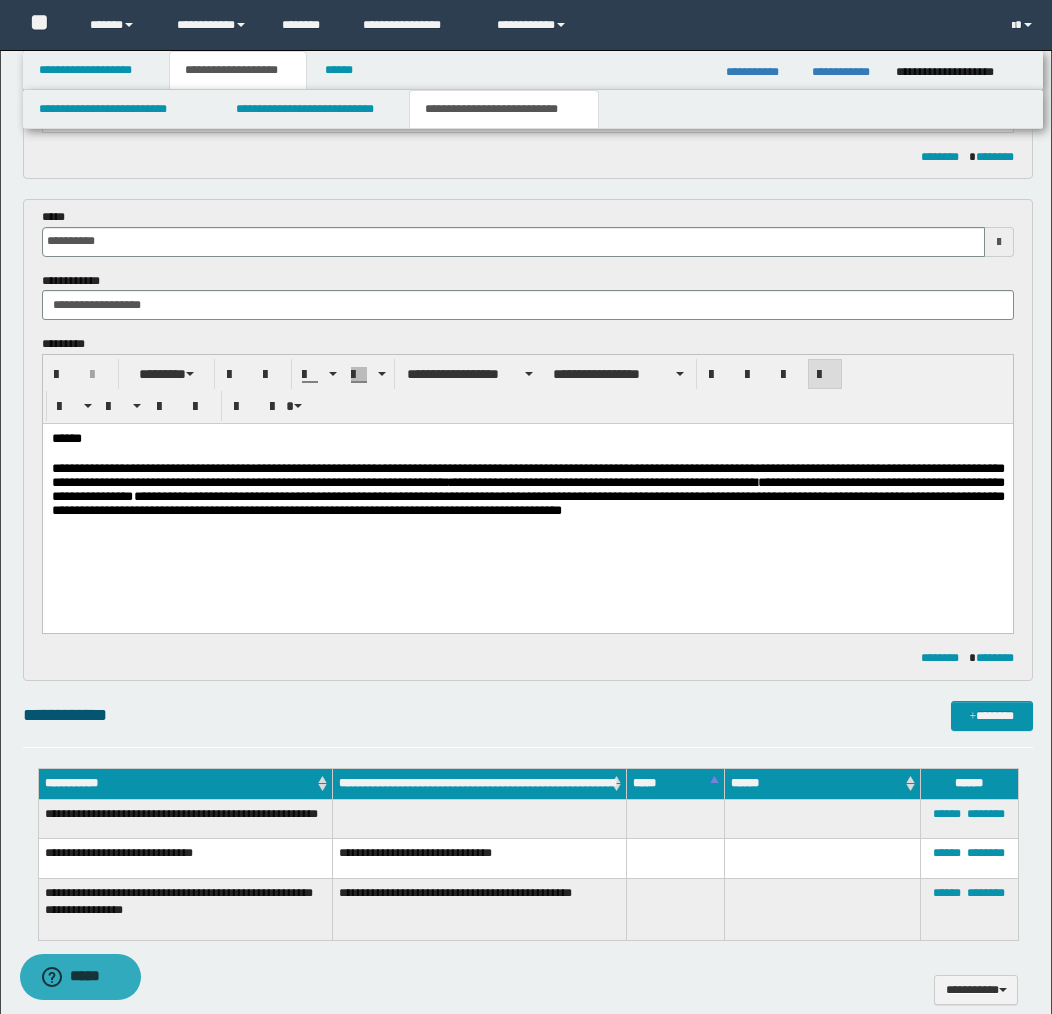 click on "**********" at bounding box center (527, 493) 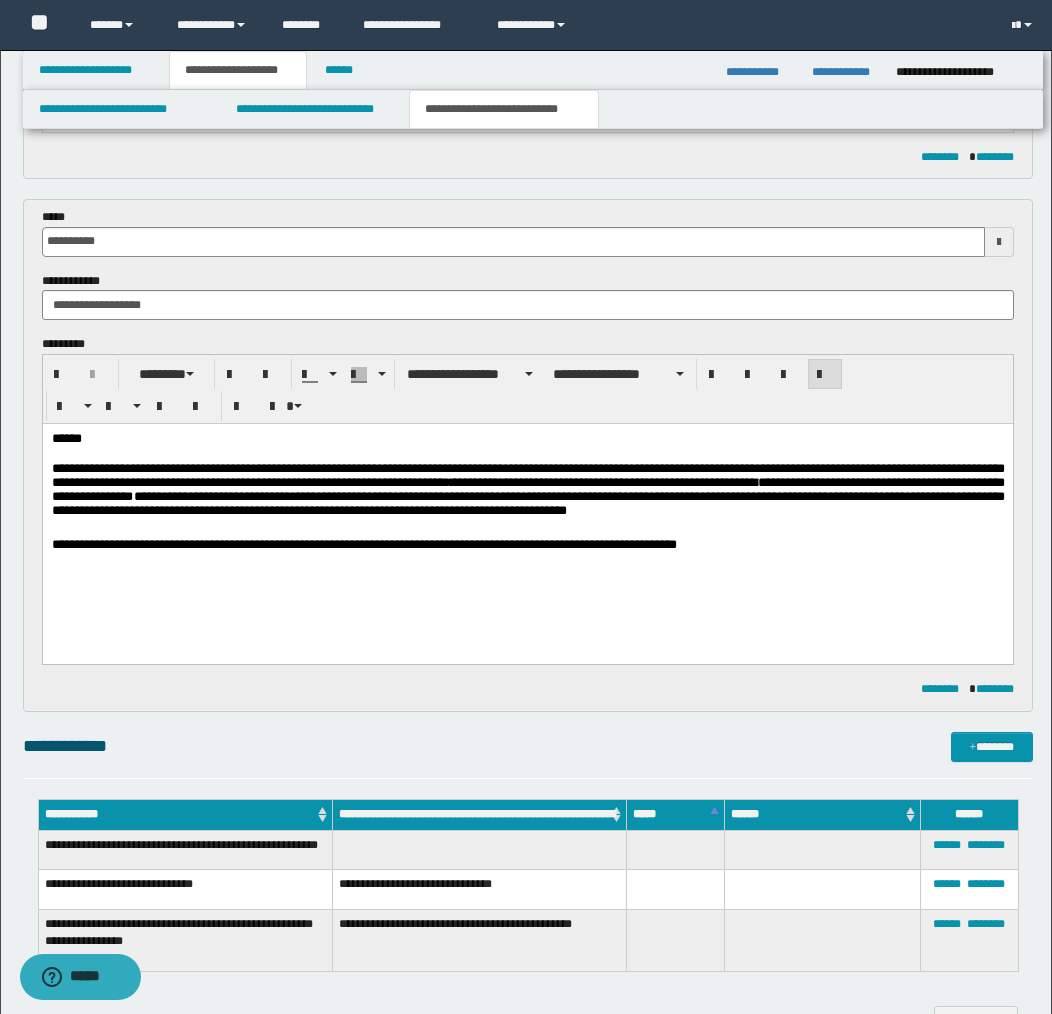 click on "**********" at bounding box center [527, 517] 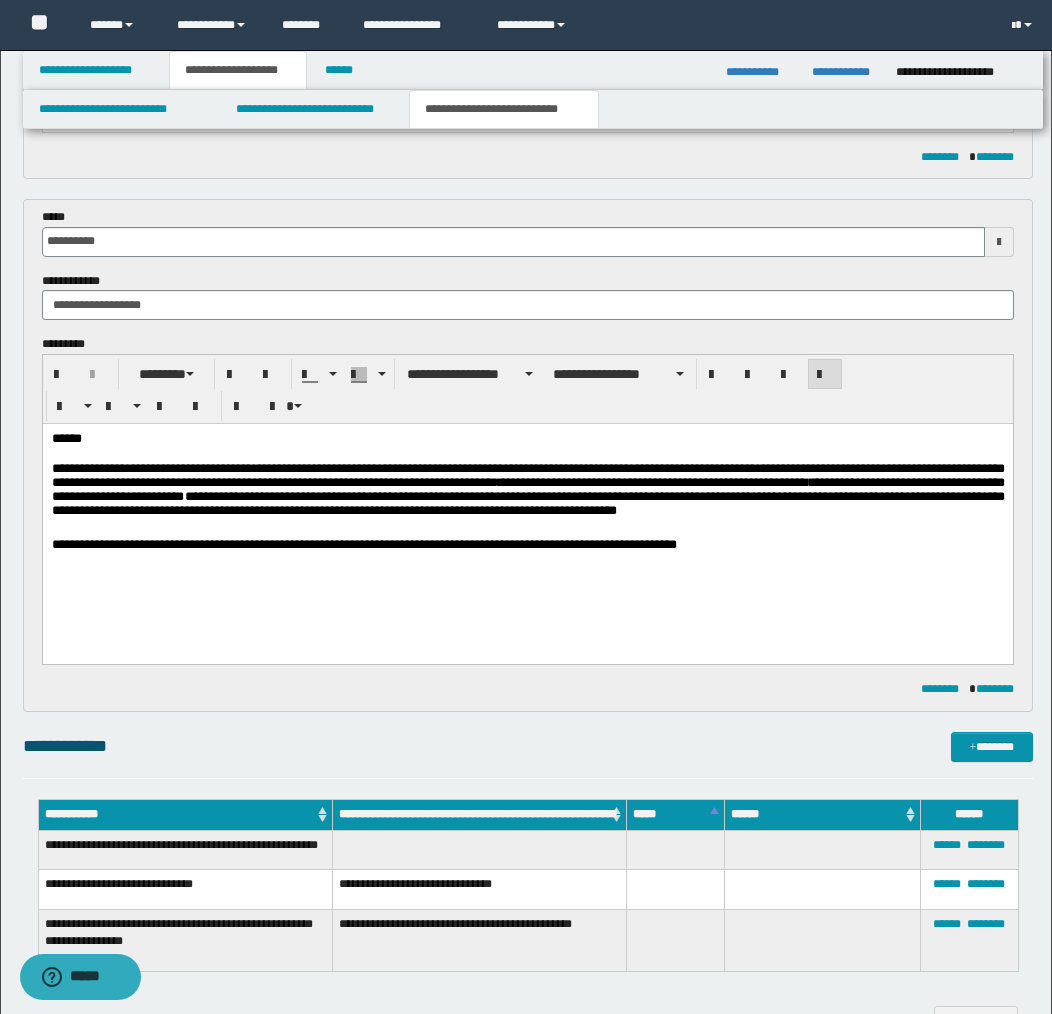 click on "**********" at bounding box center (527, 546) 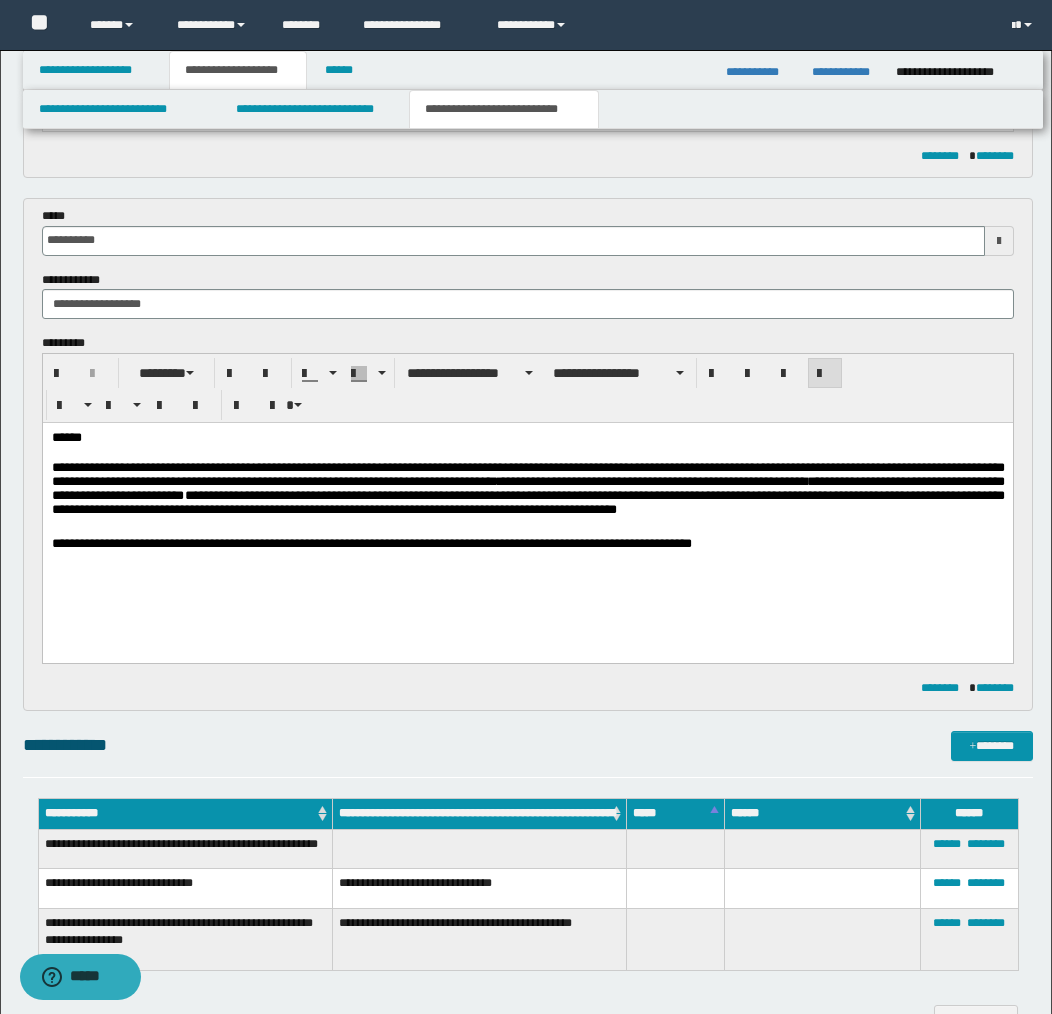 click on "**********" at bounding box center (527, 545) 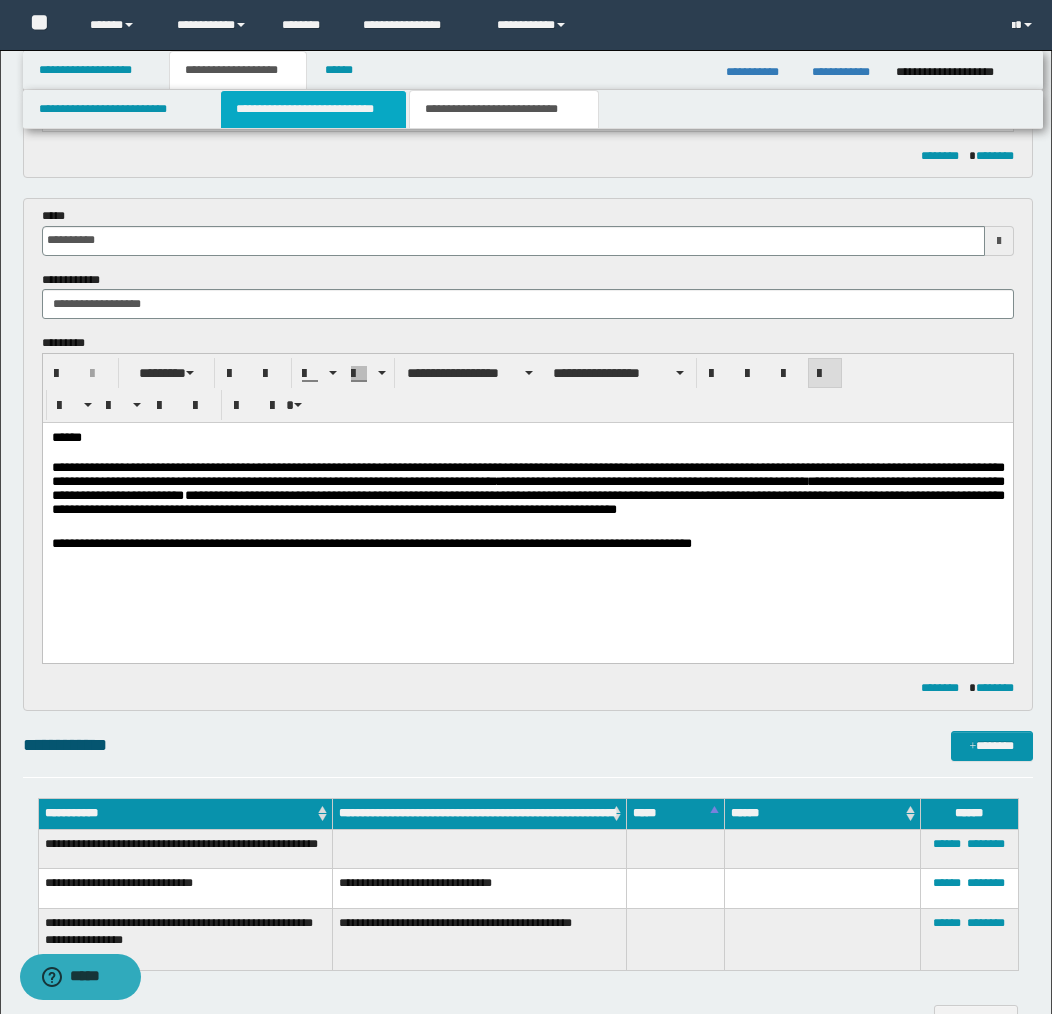 click on "**********" at bounding box center (314, 109) 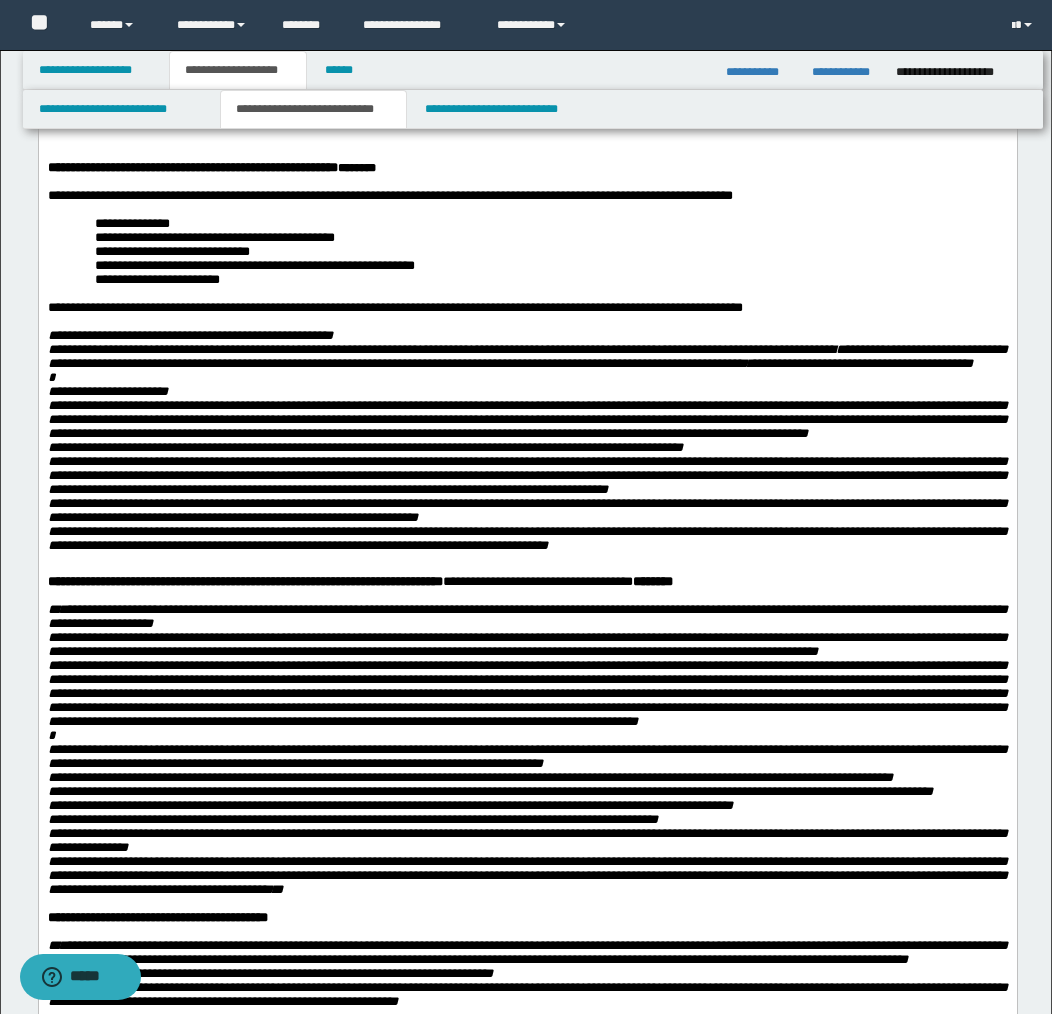 scroll, scrollTop: 695, scrollLeft: 0, axis: vertical 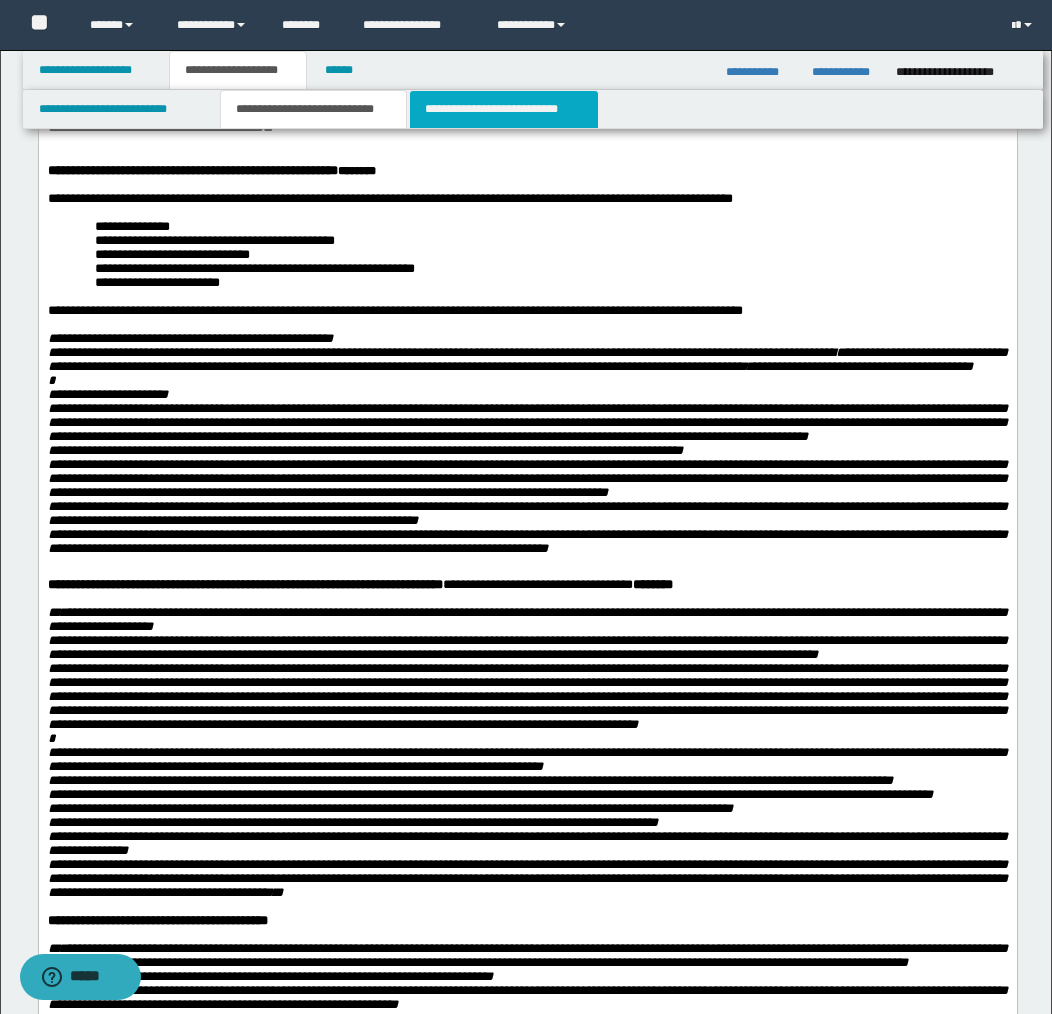 click on "**********" at bounding box center (504, 109) 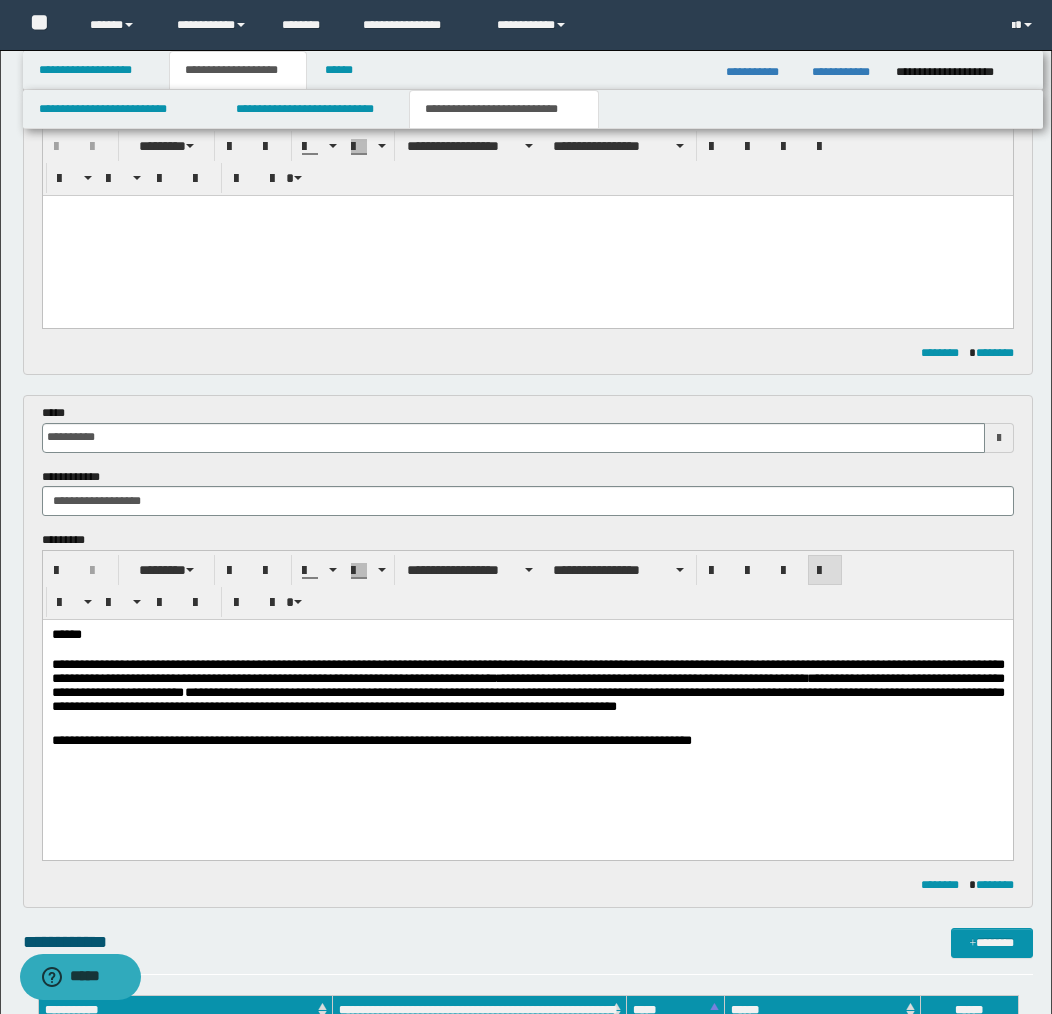 scroll, scrollTop: 685, scrollLeft: 0, axis: vertical 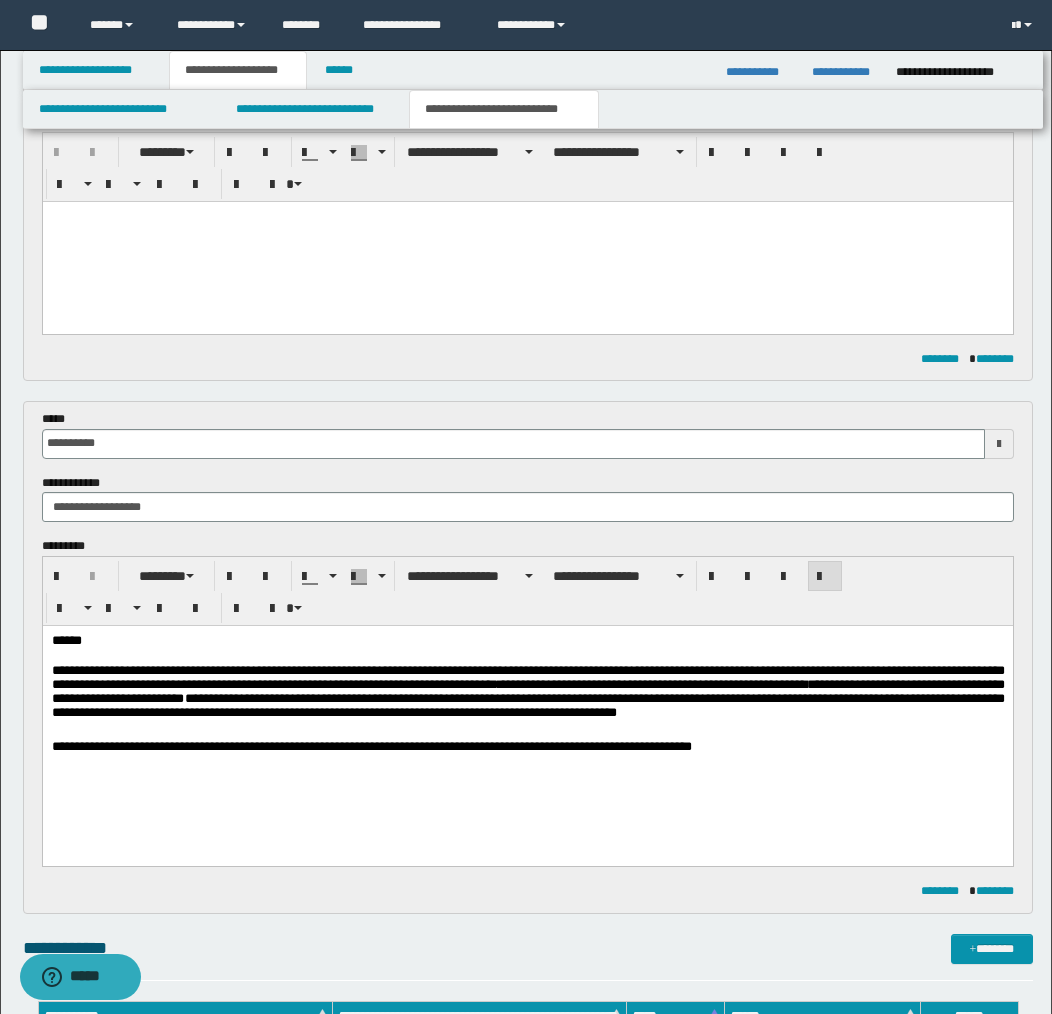 click on "**********" at bounding box center (527, 748) 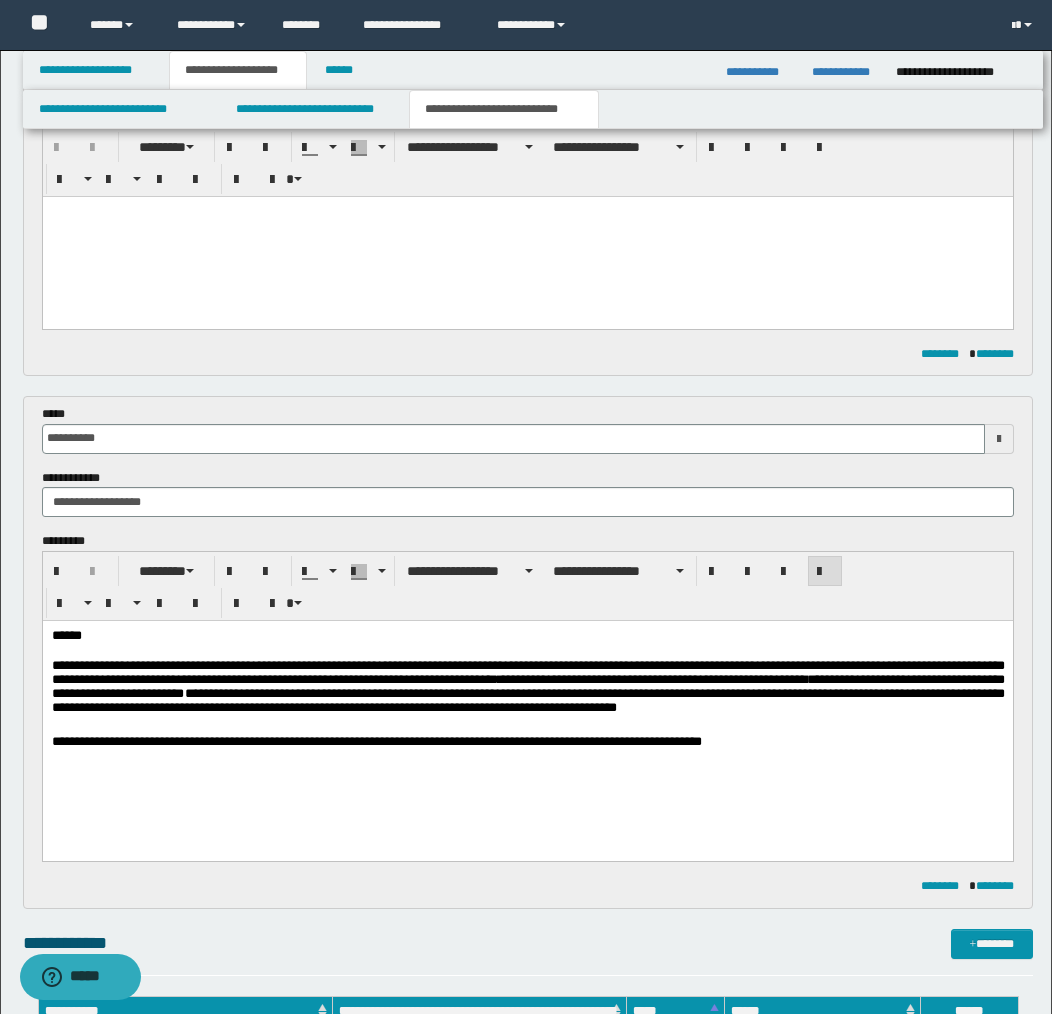 click on "**********" at bounding box center (527, 743) 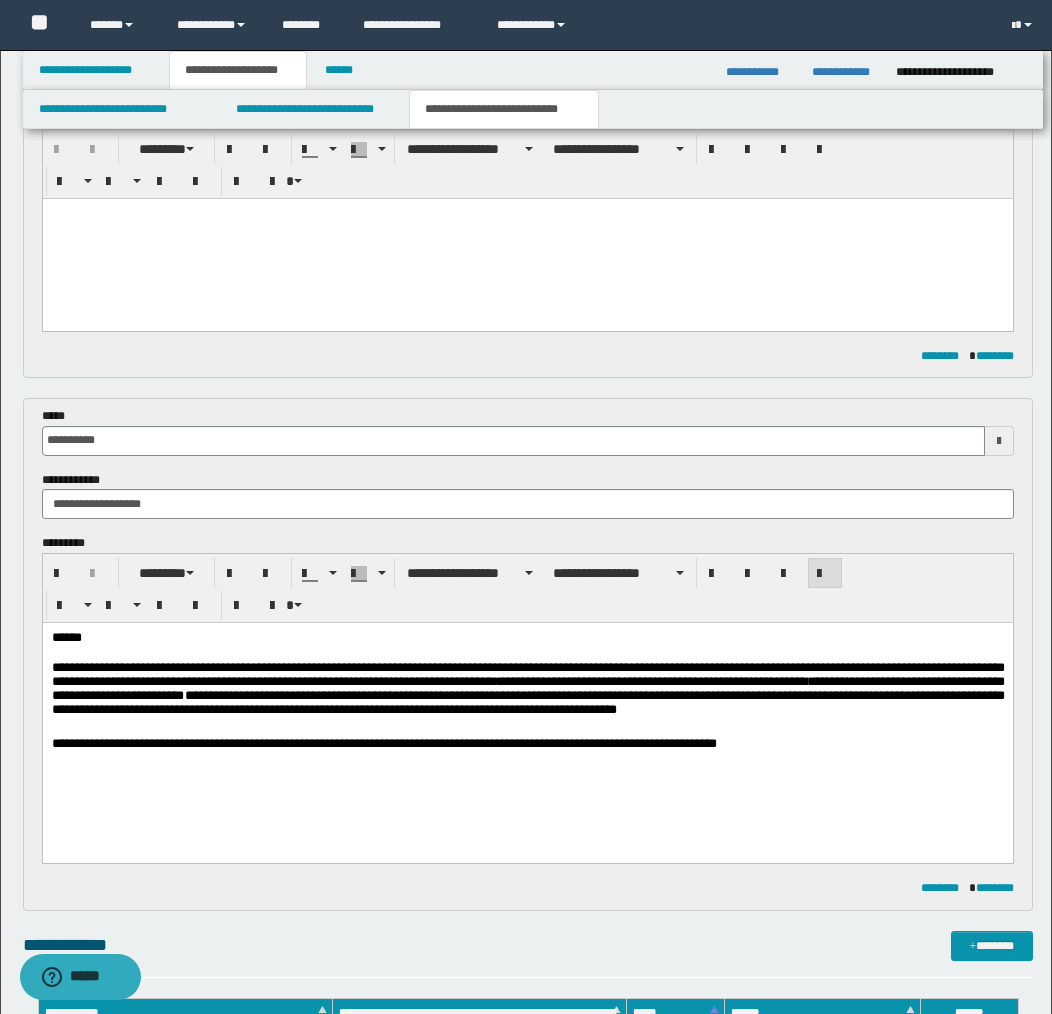 click on "**********" at bounding box center (527, 745) 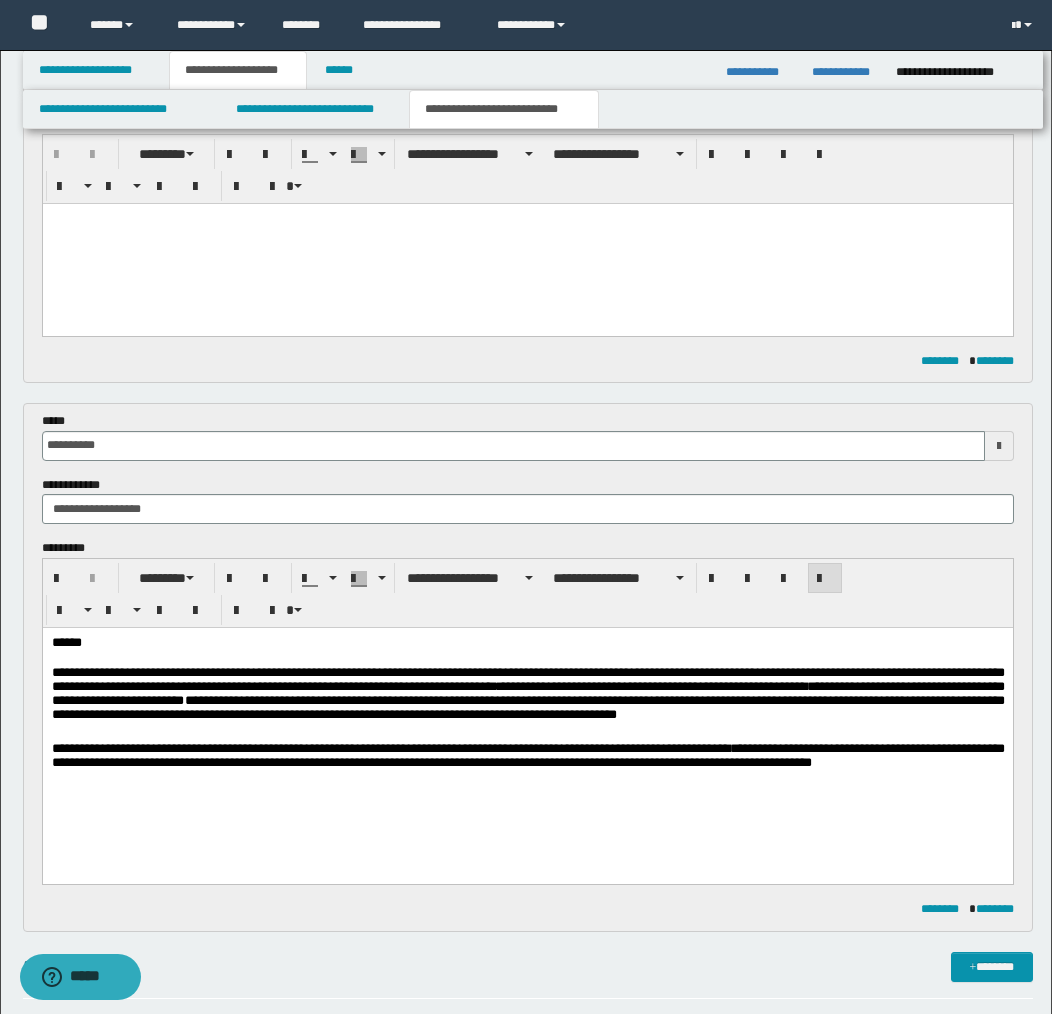 click on "**********" at bounding box center (527, 757) 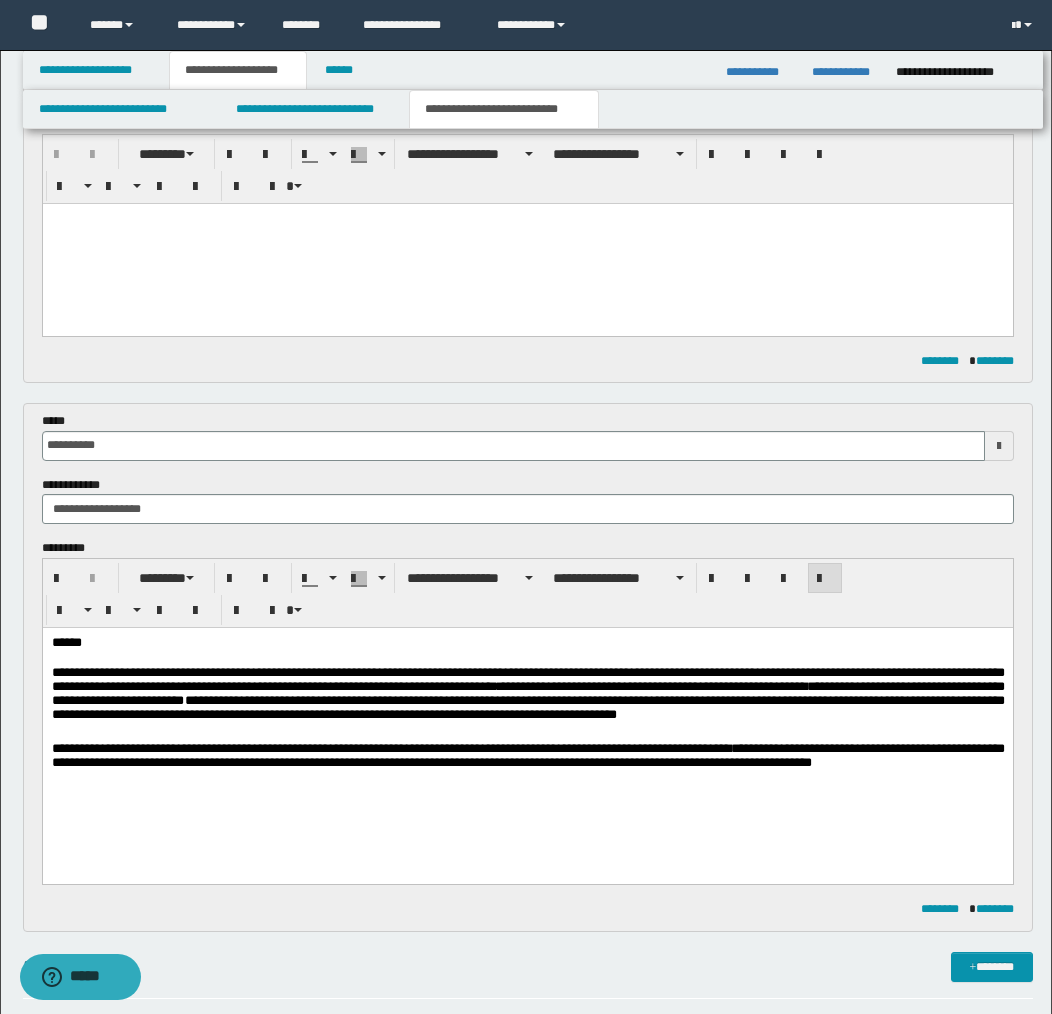 click on "**********" at bounding box center (527, 757) 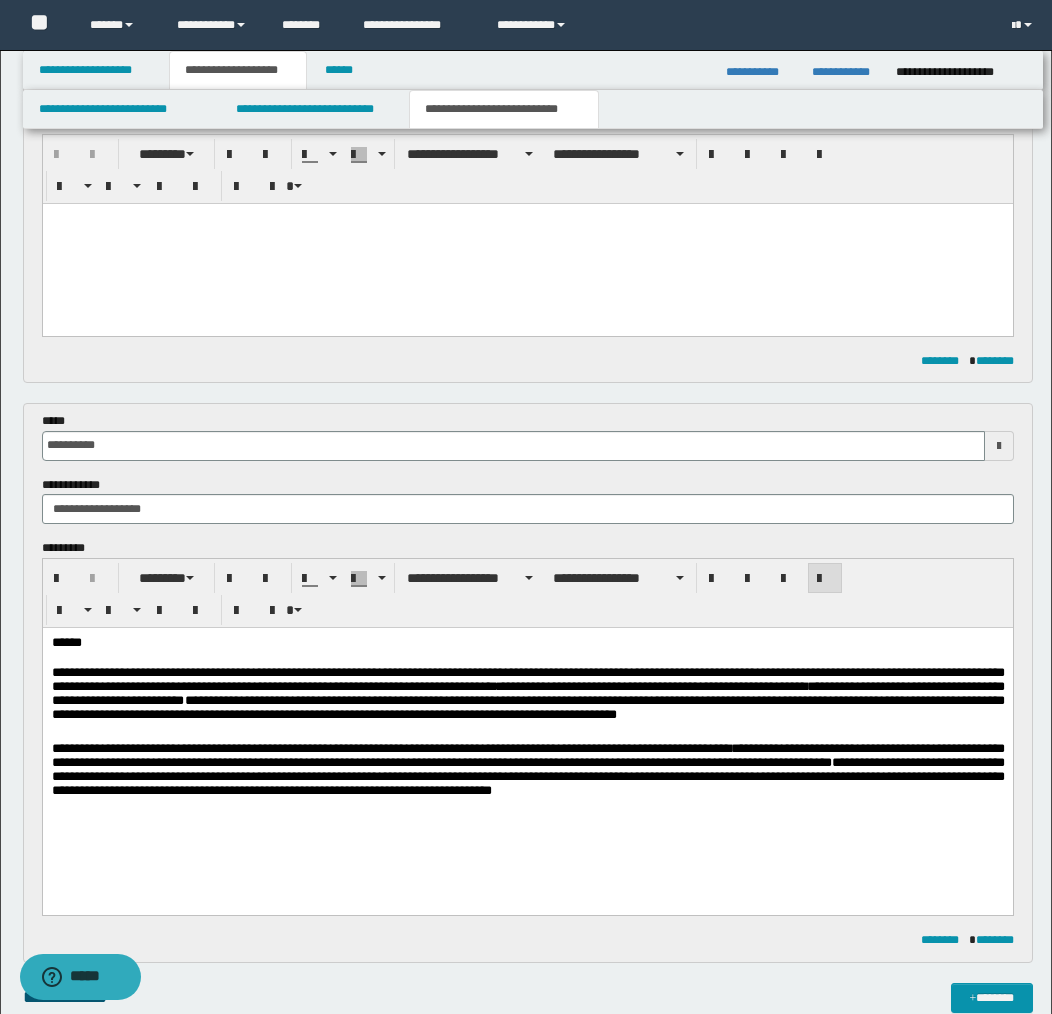 click on "**********" at bounding box center (527, 773) 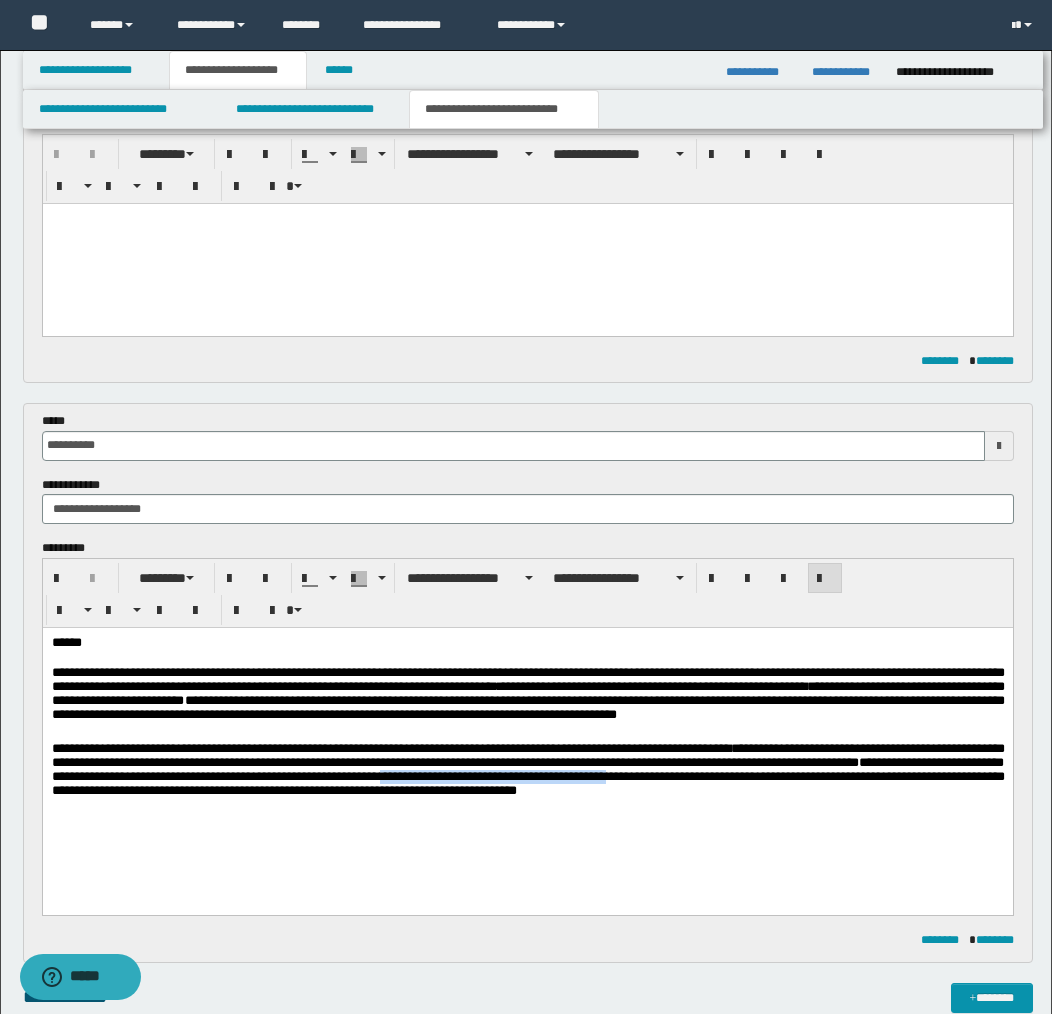 drag, startPoint x: 576, startPoint y: 782, endPoint x: 789, endPoint y: 784, distance: 213.00938 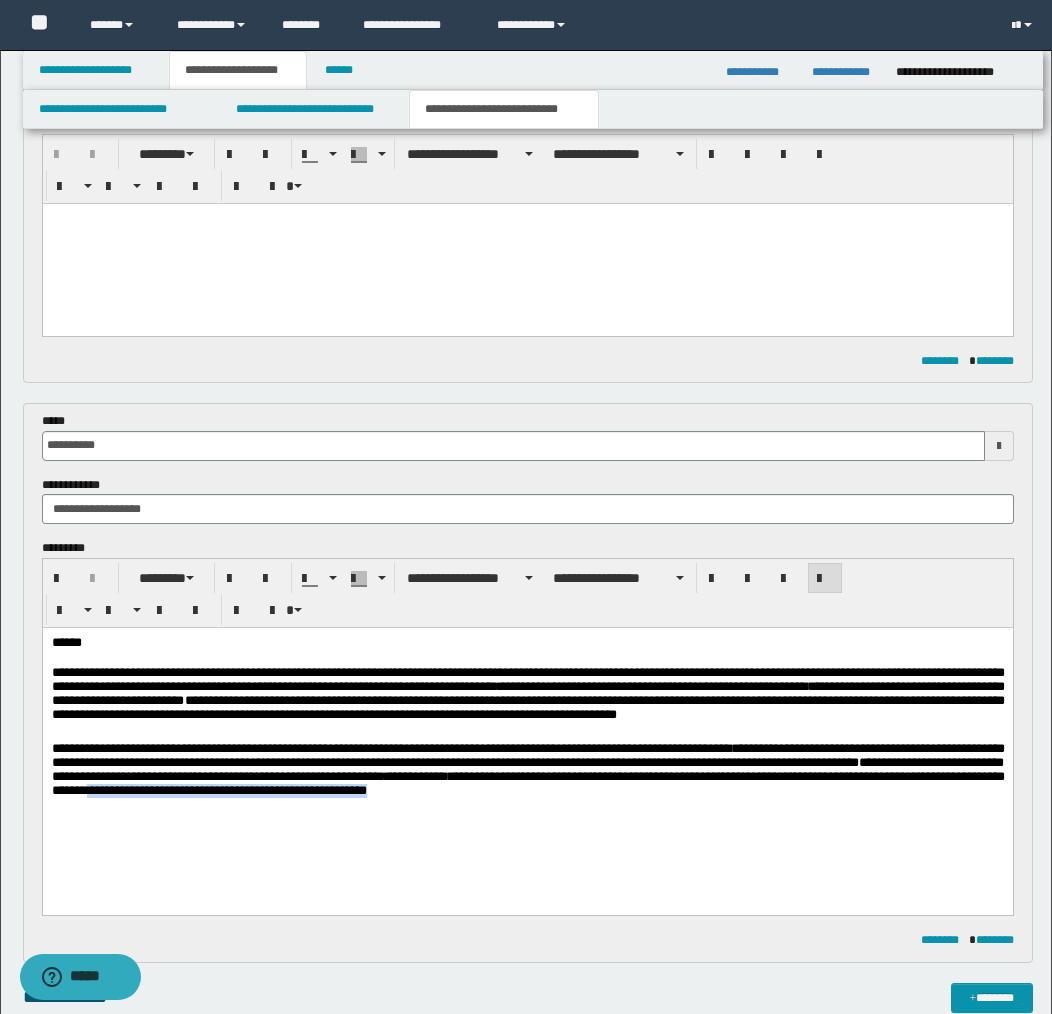 drag, startPoint x: 297, startPoint y: 799, endPoint x: 314, endPoint y: 817, distance: 24.758837 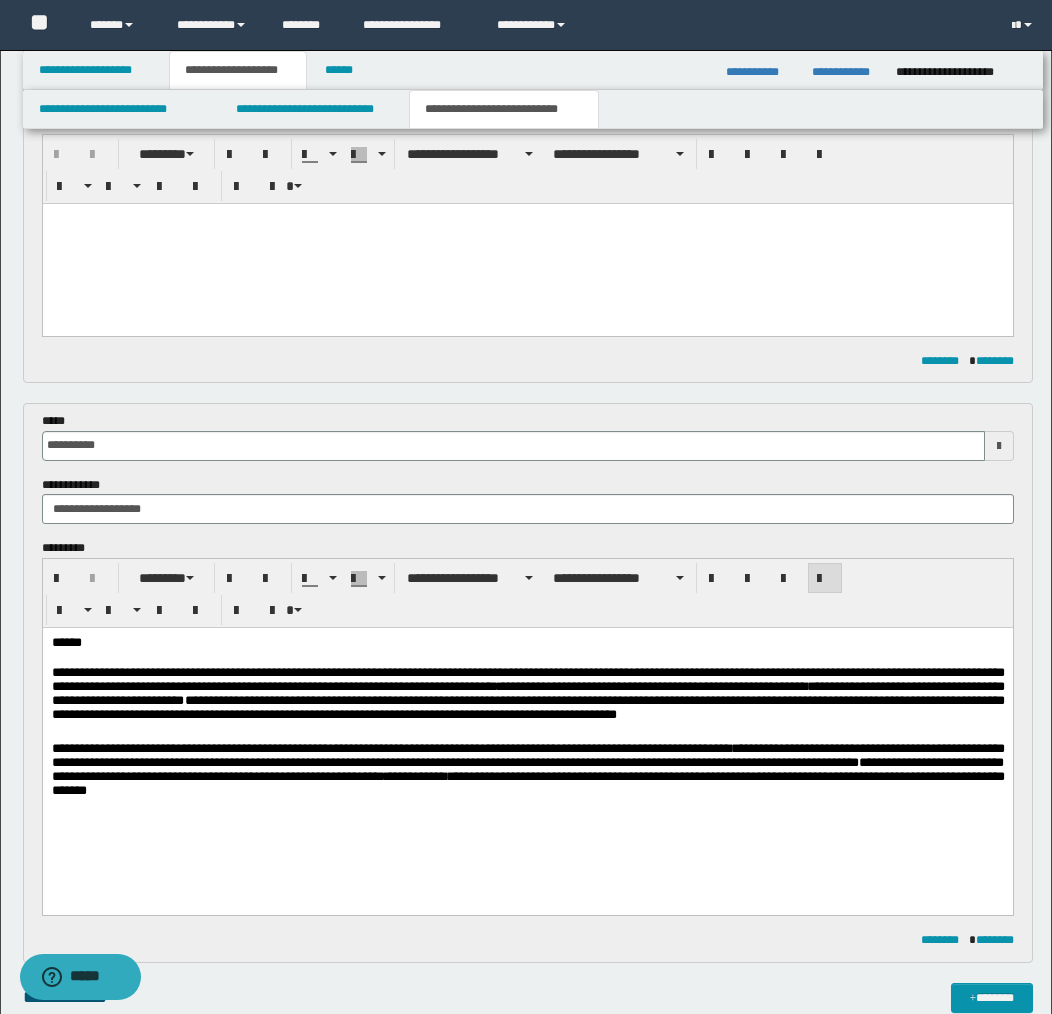click on "******" at bounding box center (527, 644) 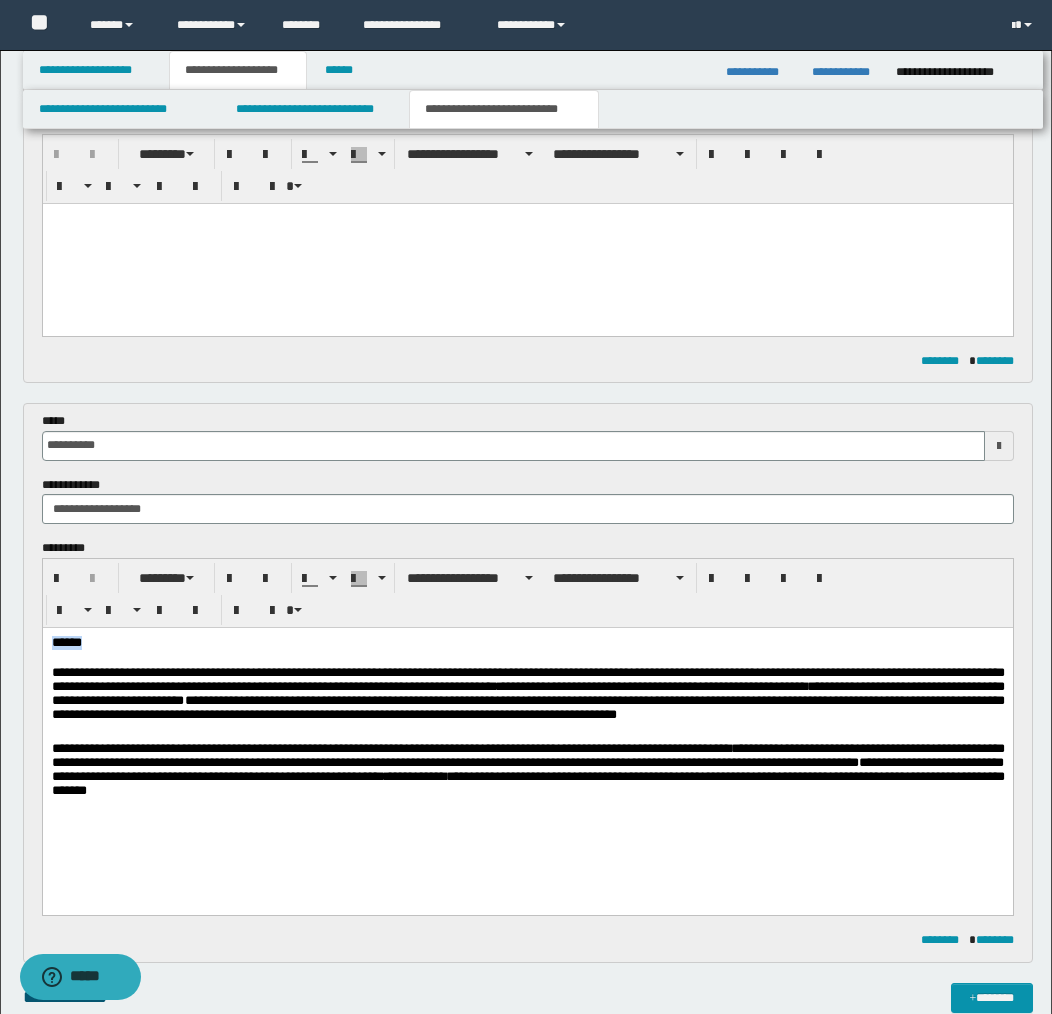 click on "******" at bounding box center [527, 644] 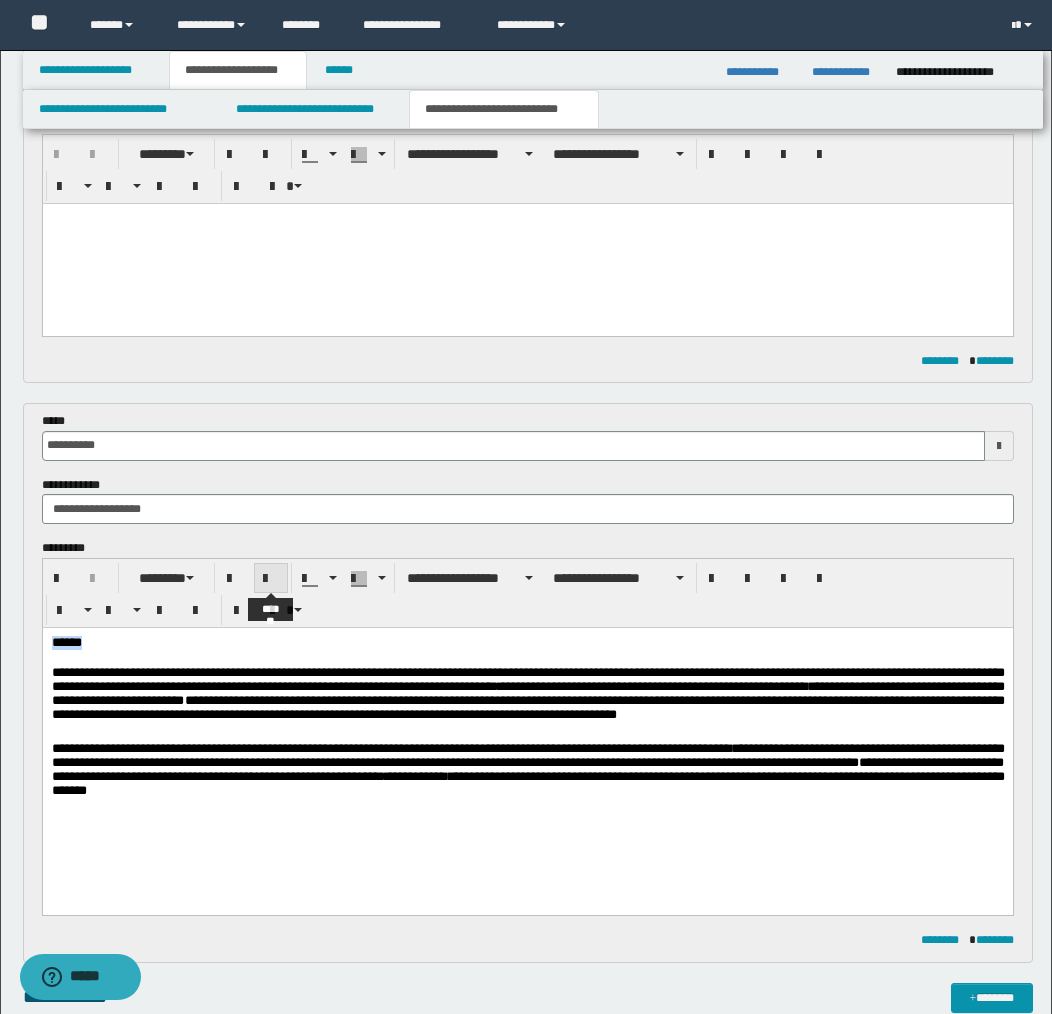 click at bounding box center [271, 579] 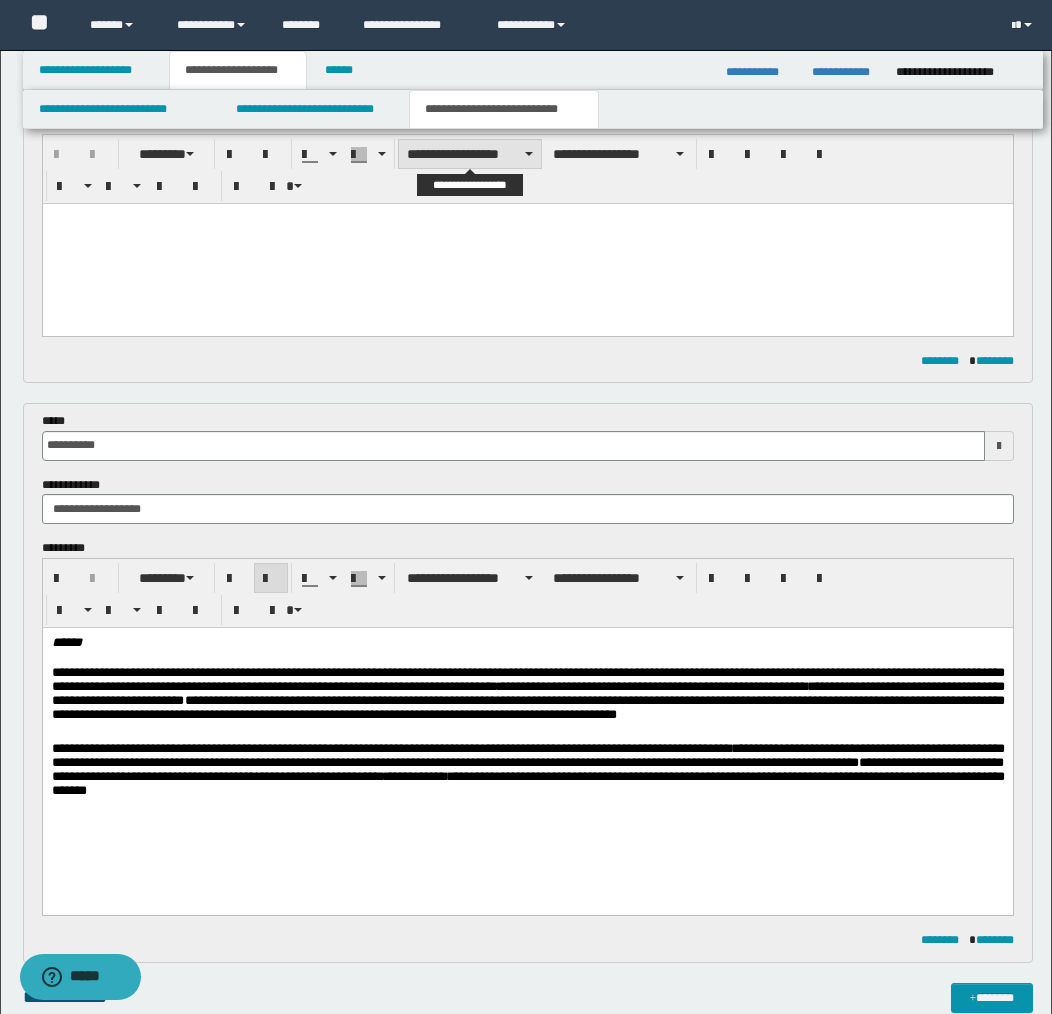 click on "**********" at bounding box center (470, 154) 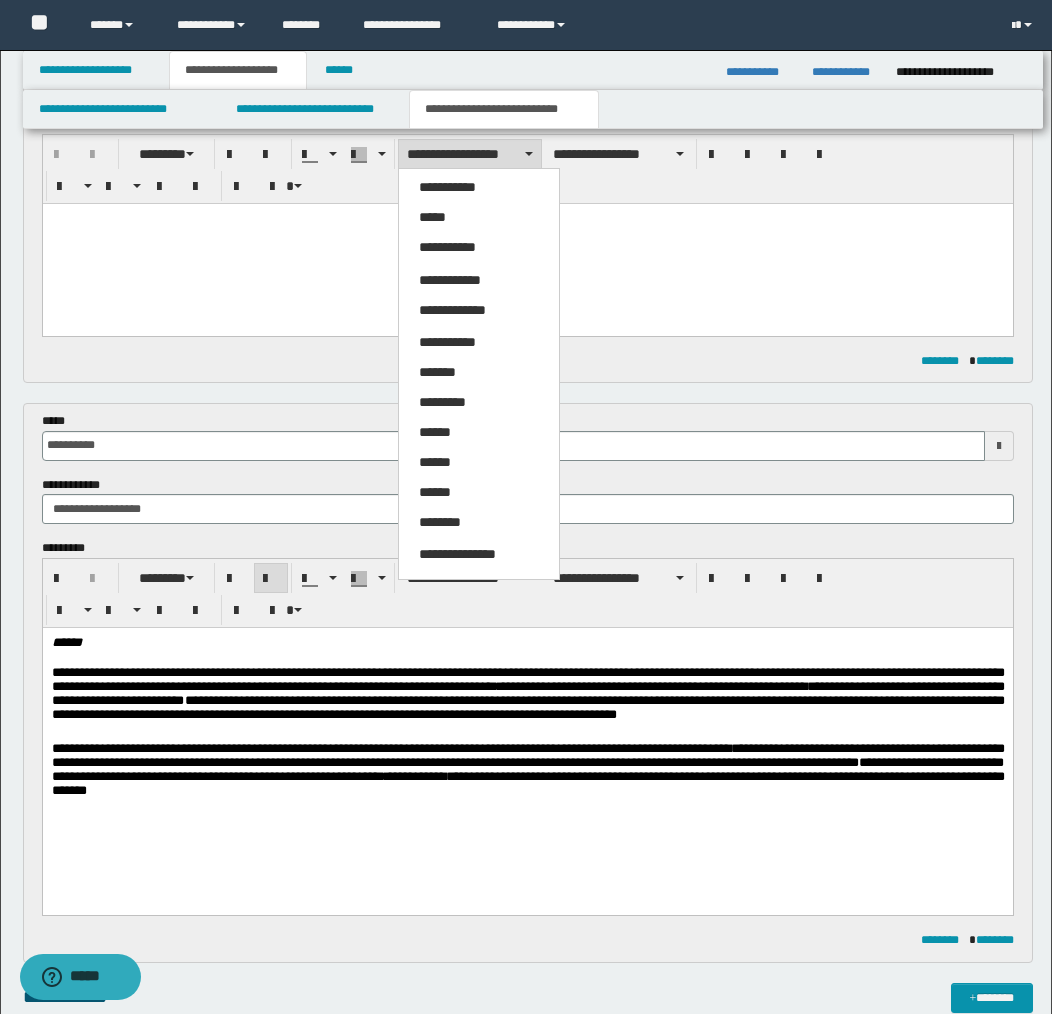 click on "**********" at bounding box center [470, 154] 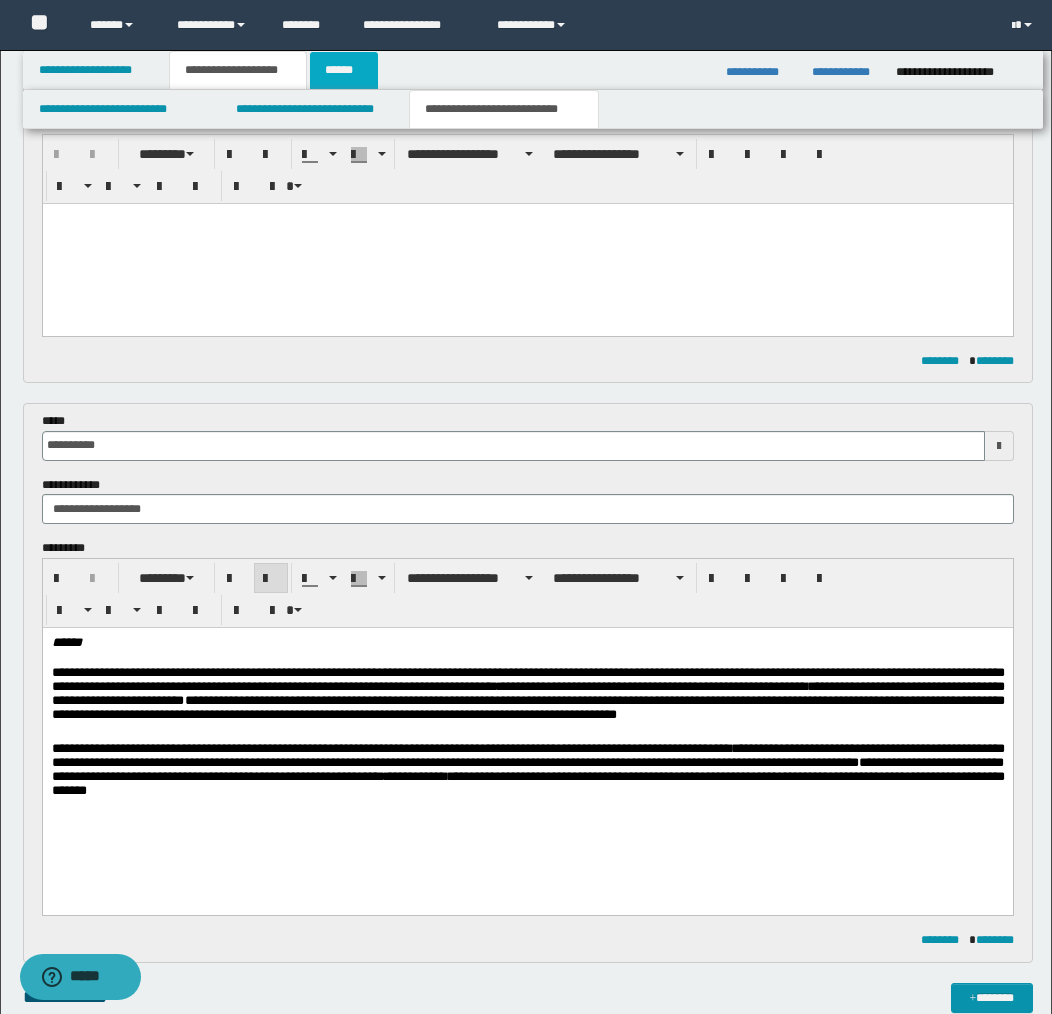 click on "******" at bounding box center [344, 70] 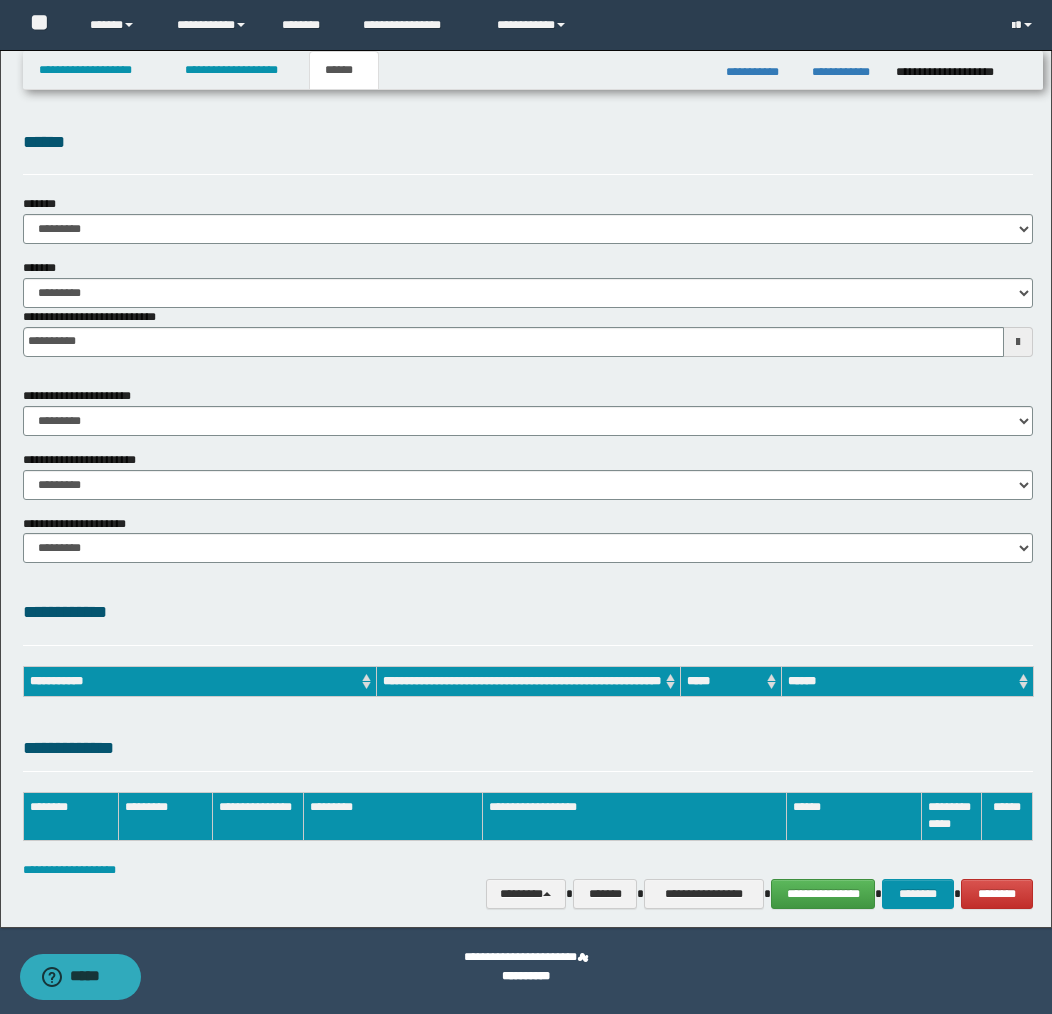 scroll, scrollTop: 0, scrollLeft: 0, axis: both 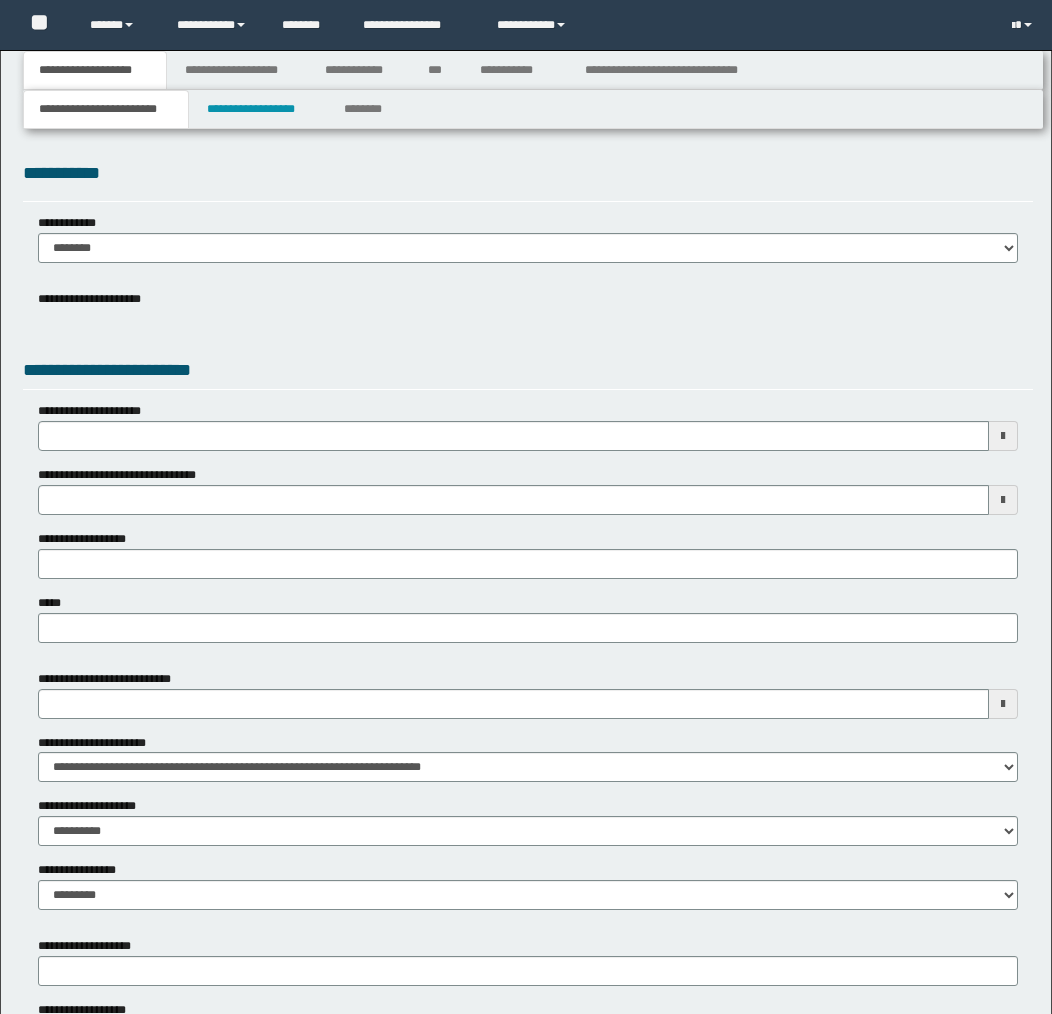 select on "*" 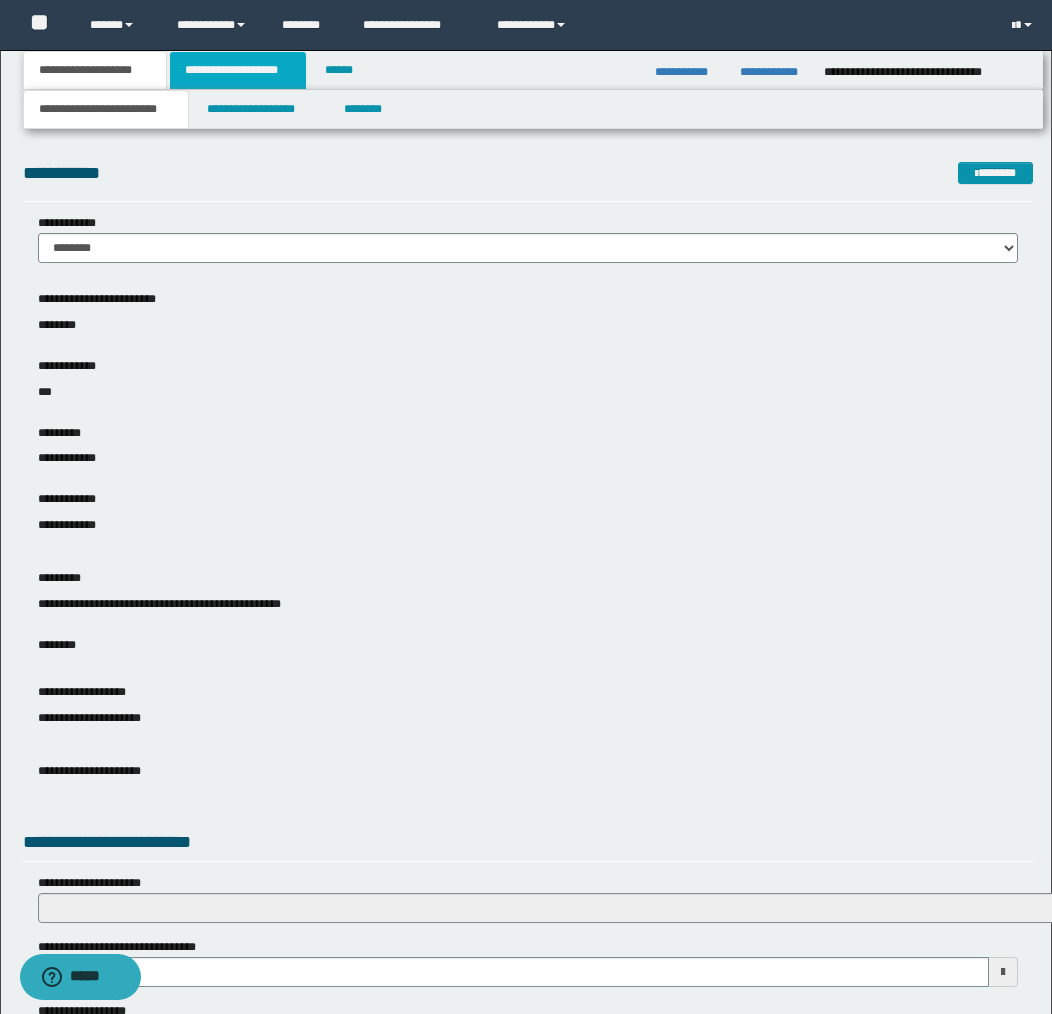click on "**********" at bounding box center (238, 70) 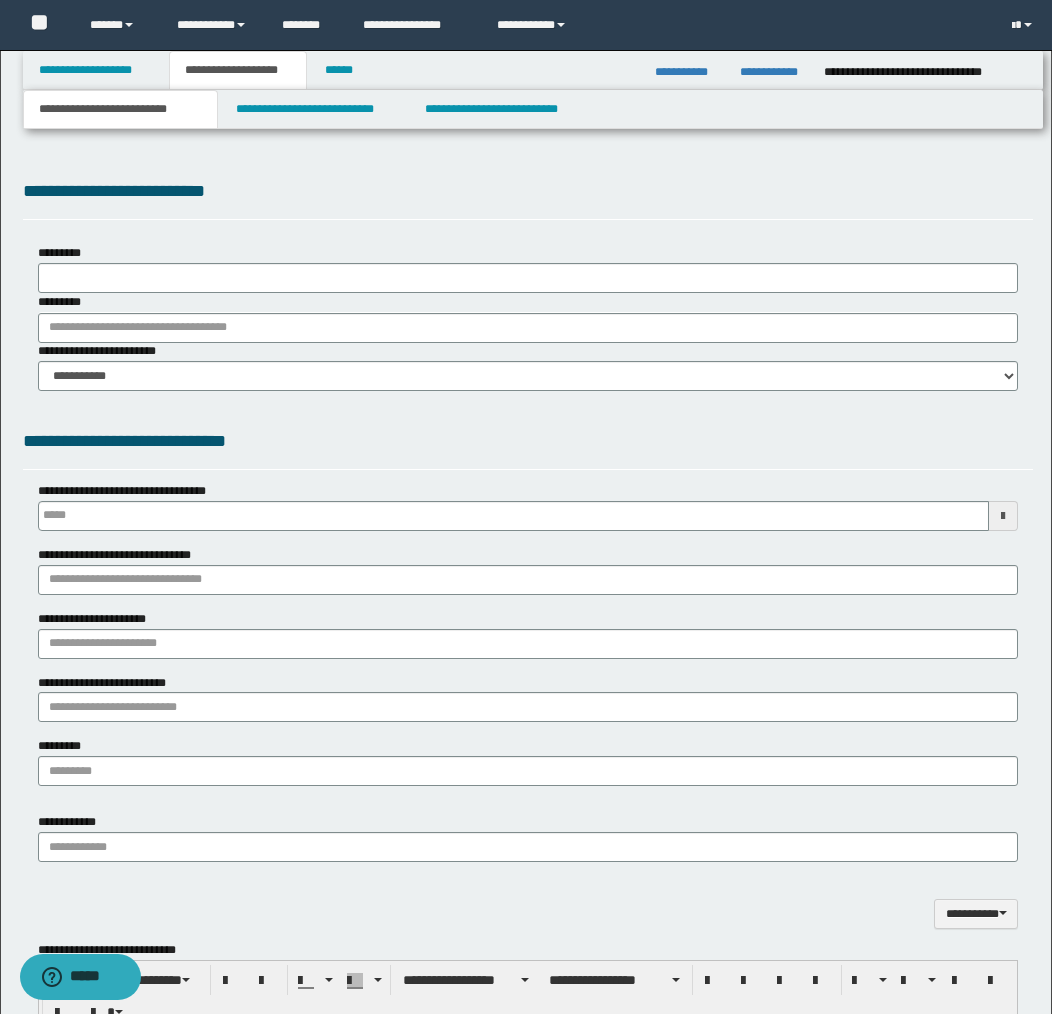 scroll, scrollTop: 0, scrollLeft: 0, axis: both 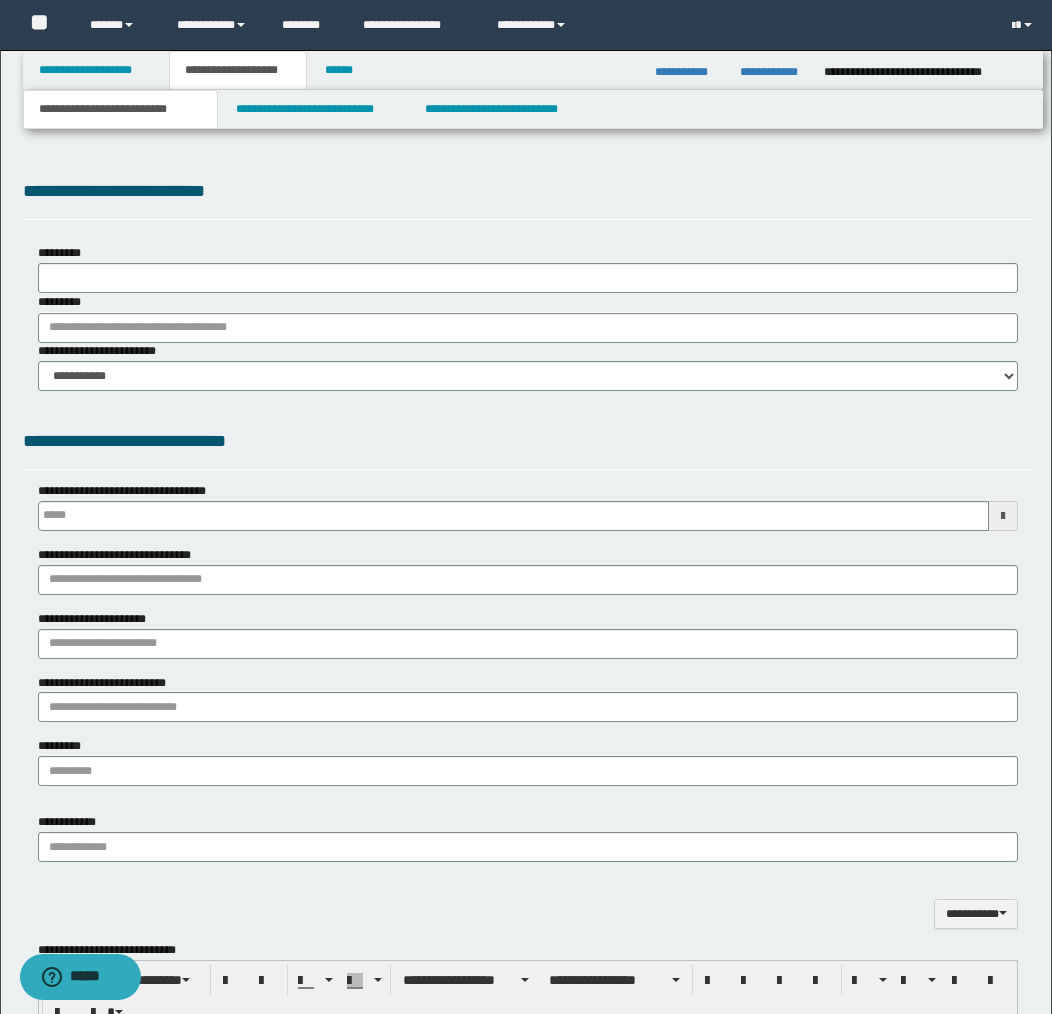 select on "*" 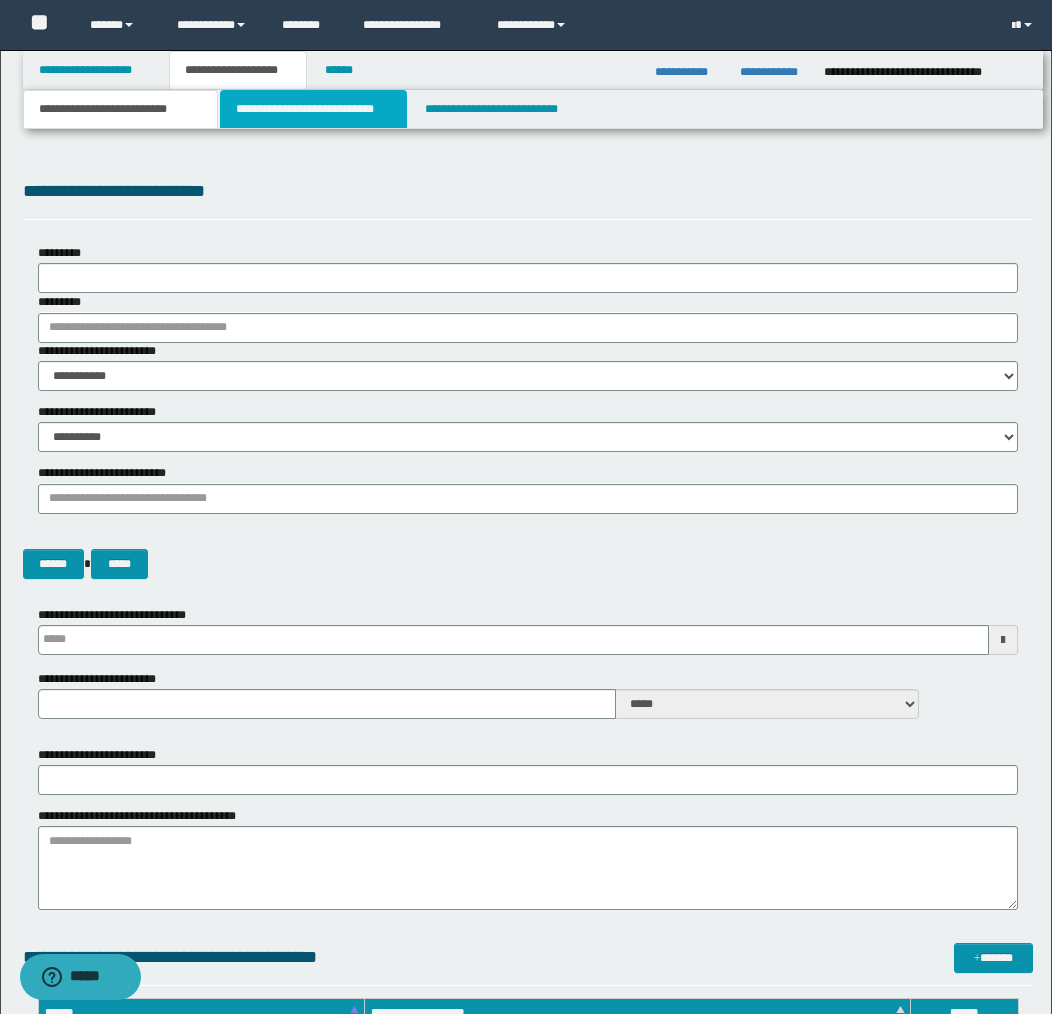 click on "**********" at bounding box center (314, 109) 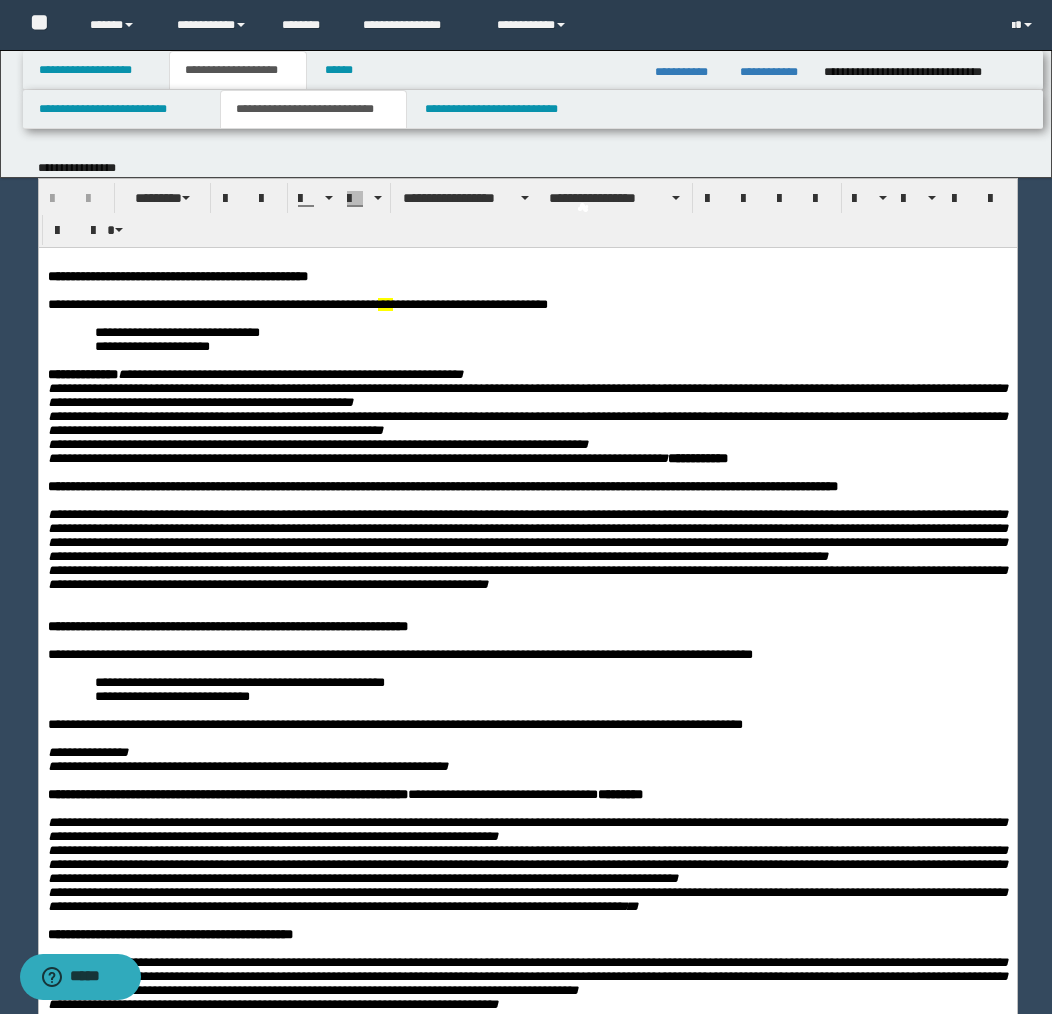 scroll, scrollTop: 0, scrollLeft: 0, axis: both 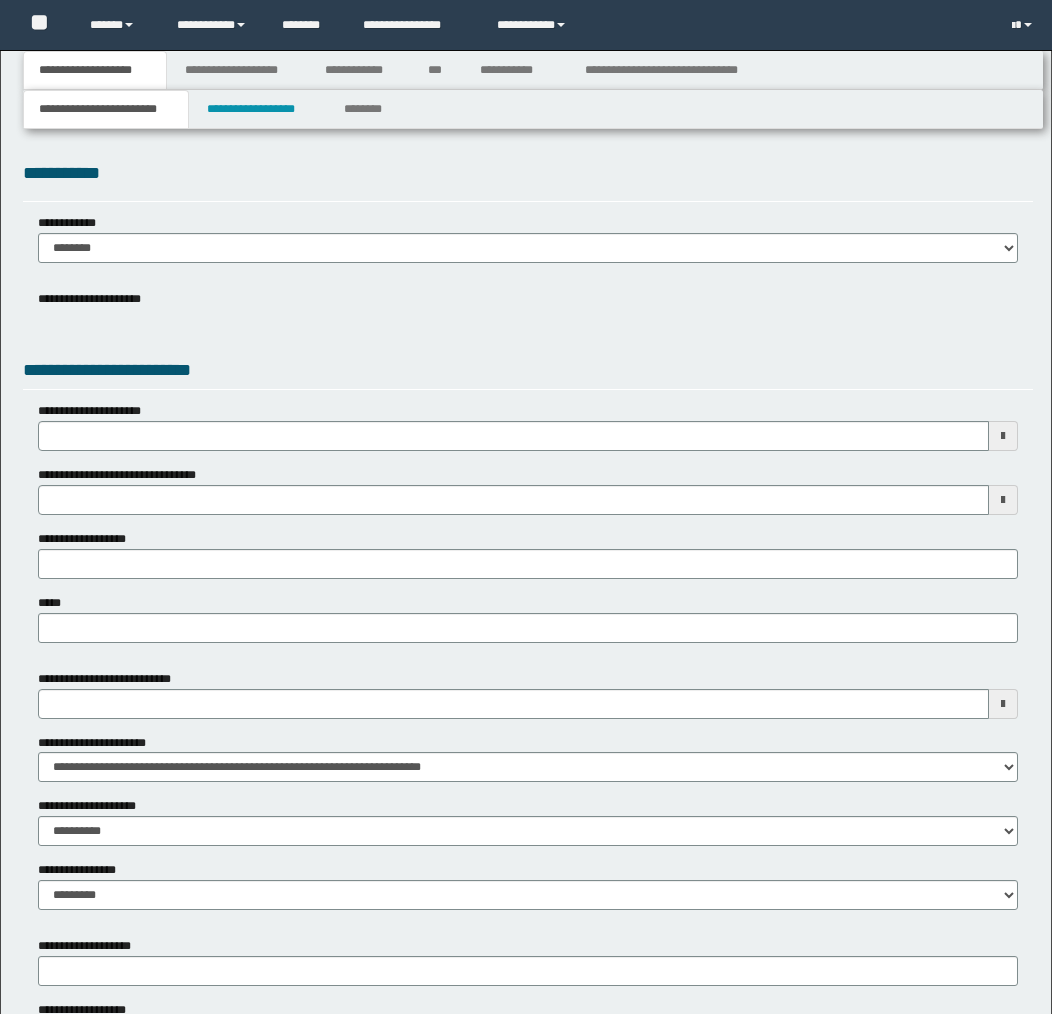 select on "*" 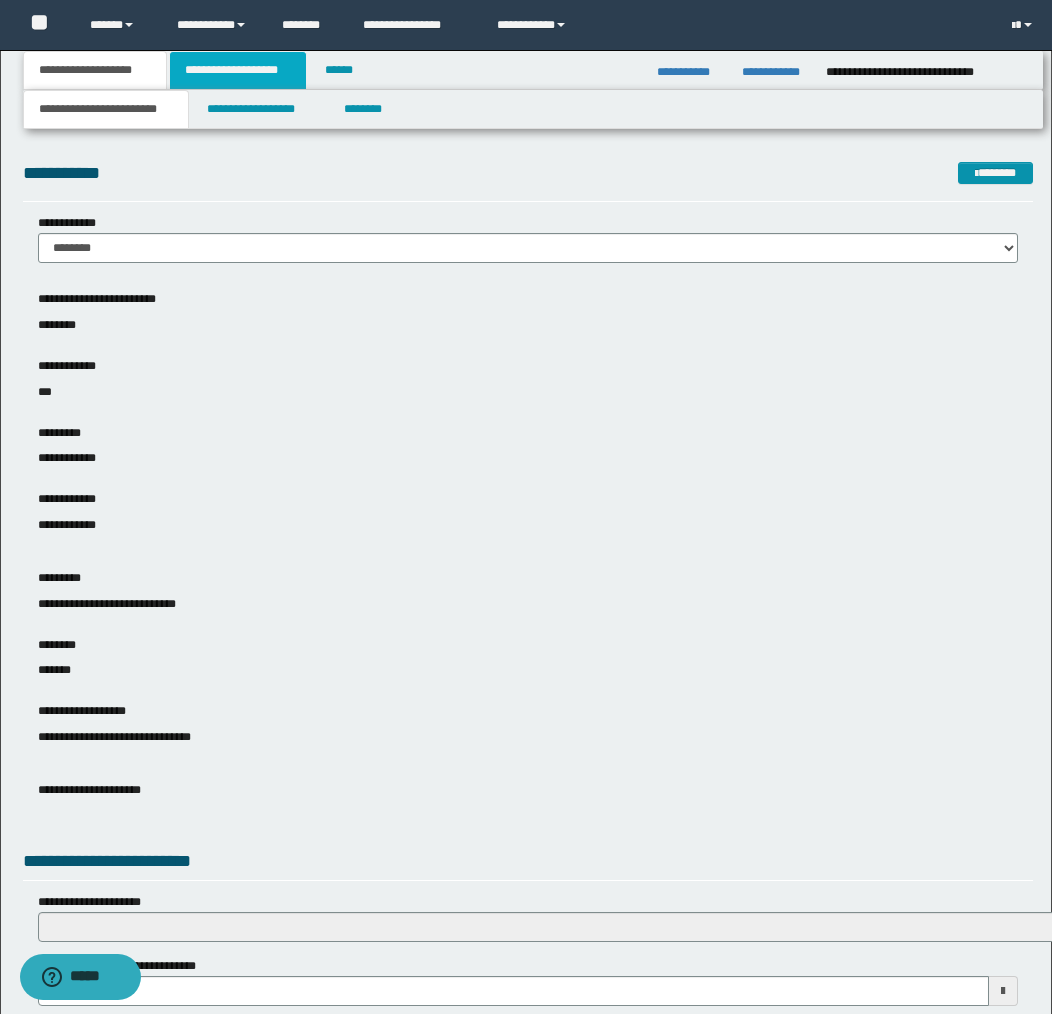 click on "**********" at bounding box center [238, 70] 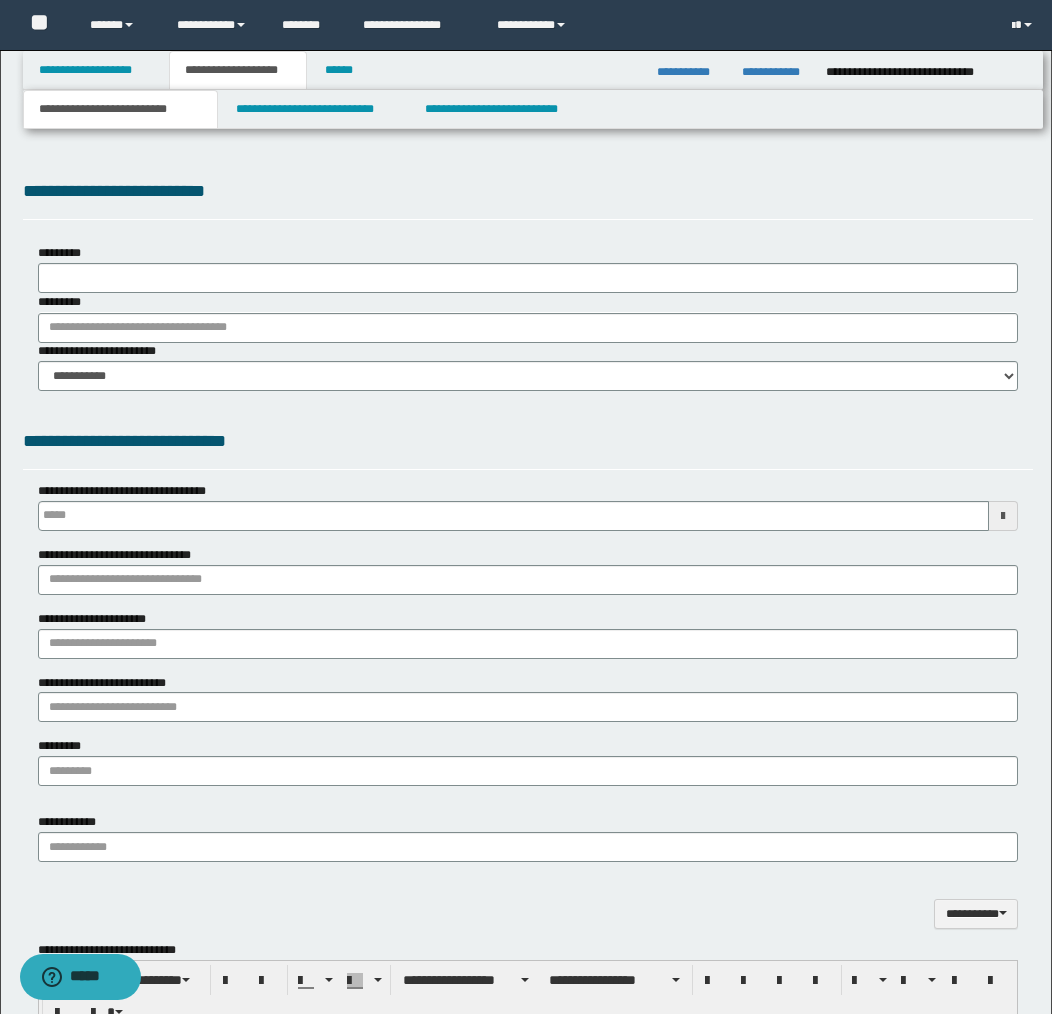 scroll, scrollTop: 0, scrollLeft: 0, axis: both 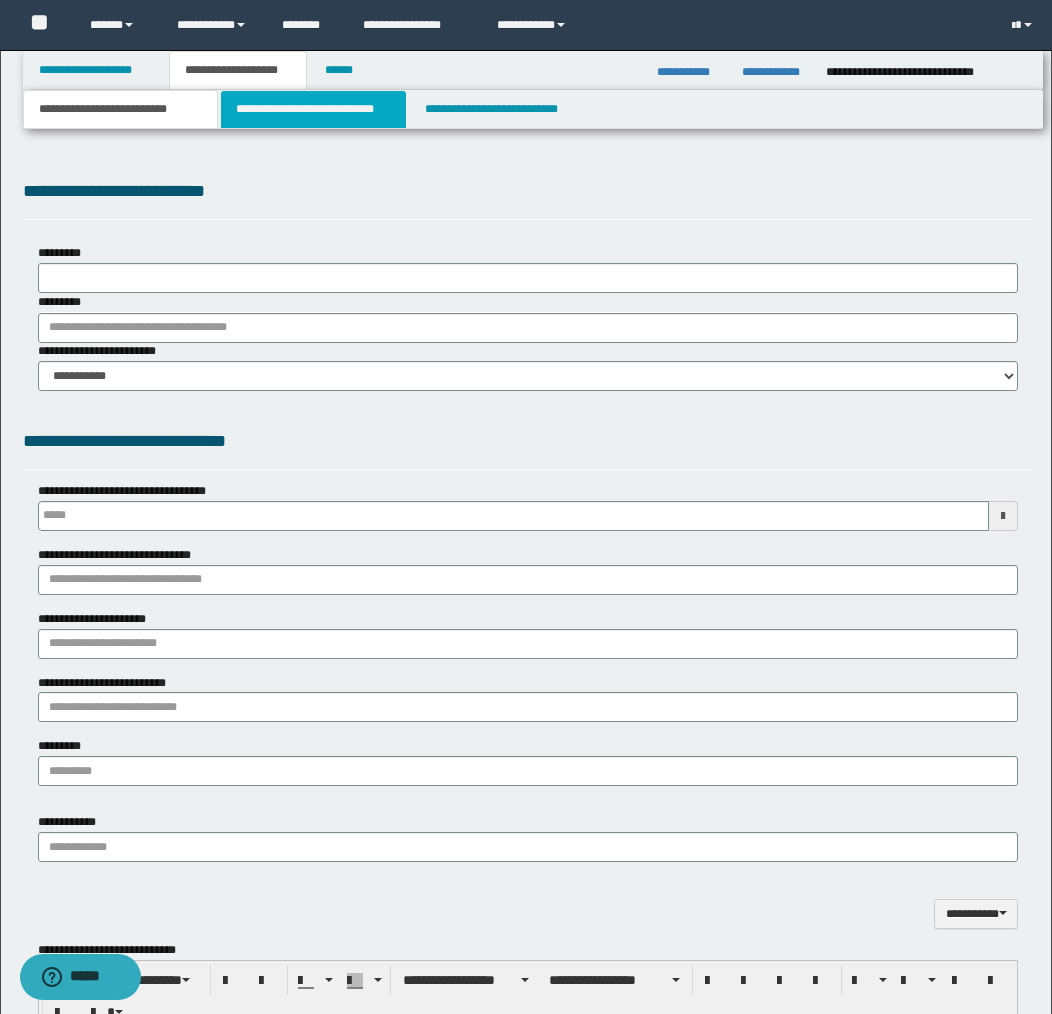 type 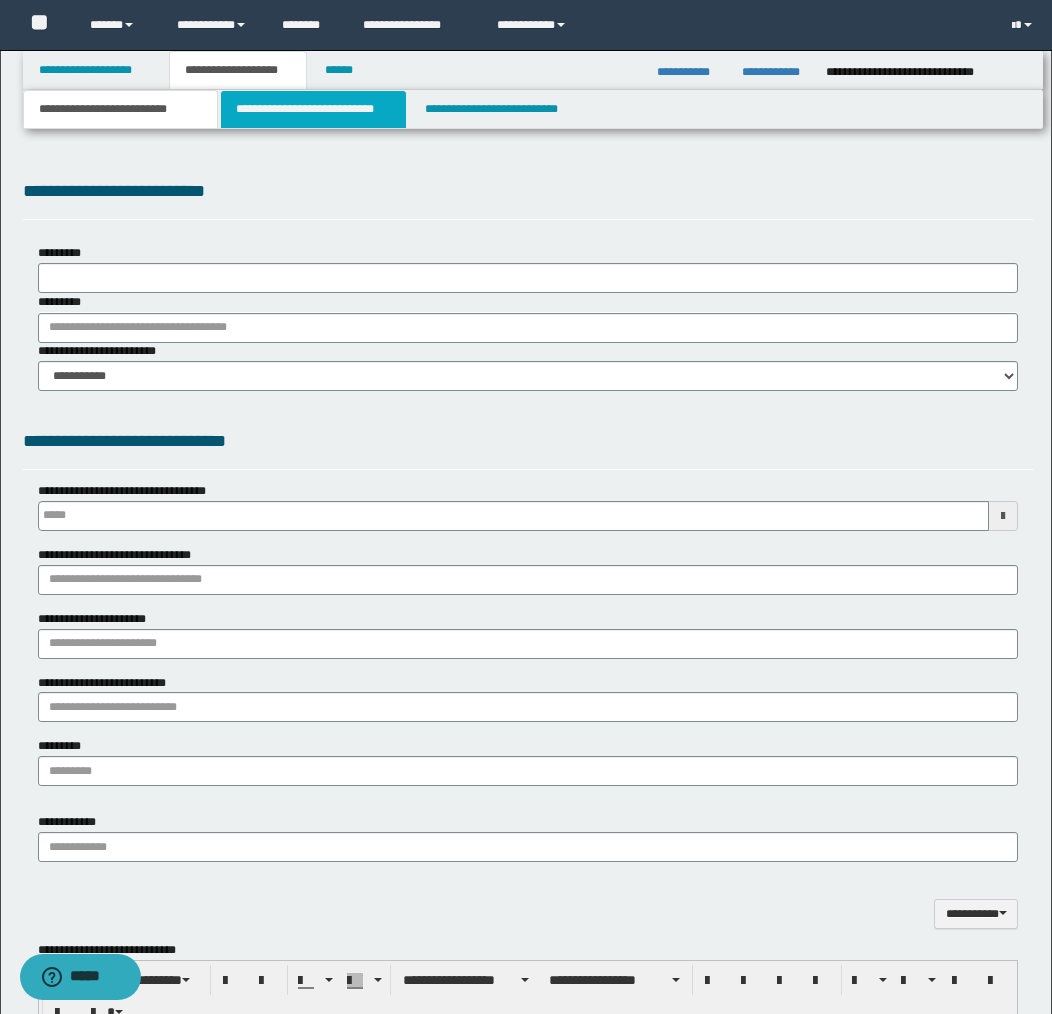 select on "*" 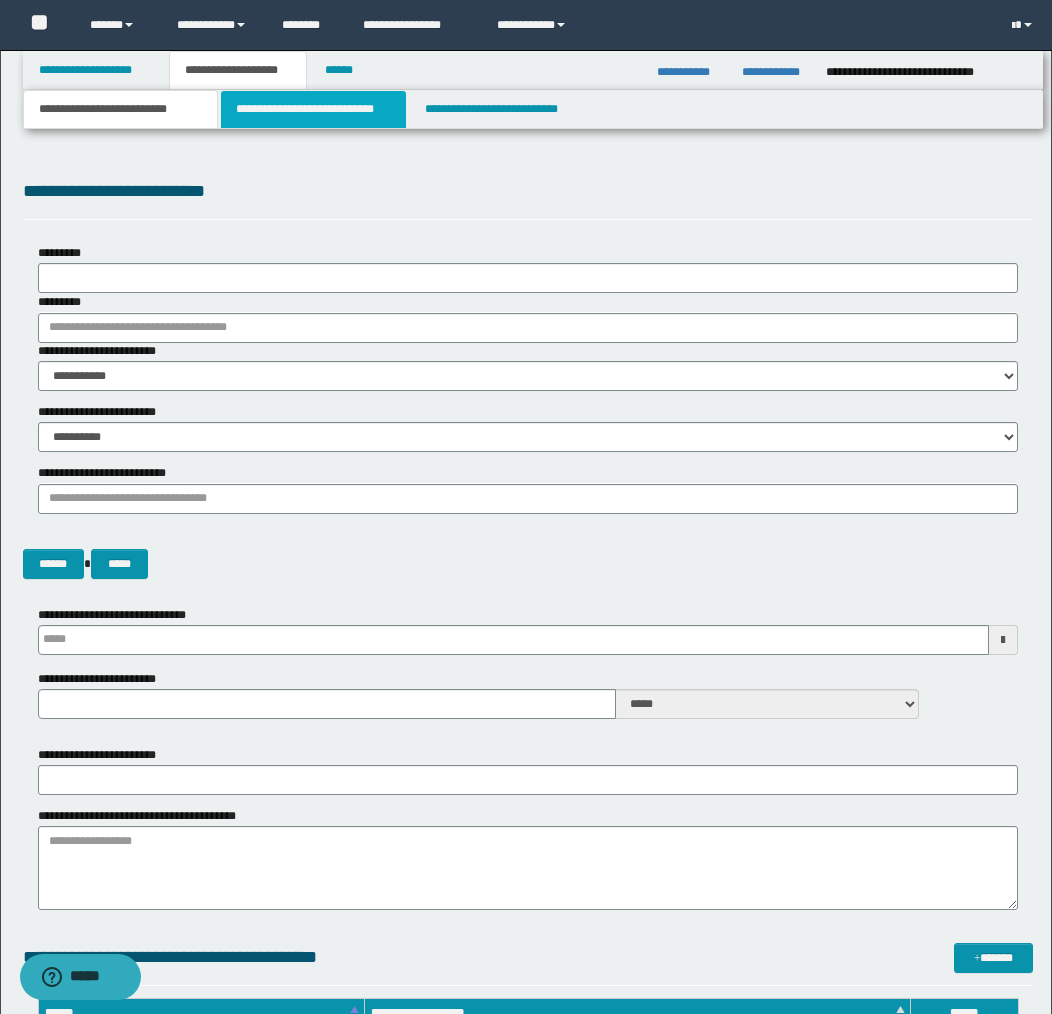click on "**********" at bounding box center (314, 109) 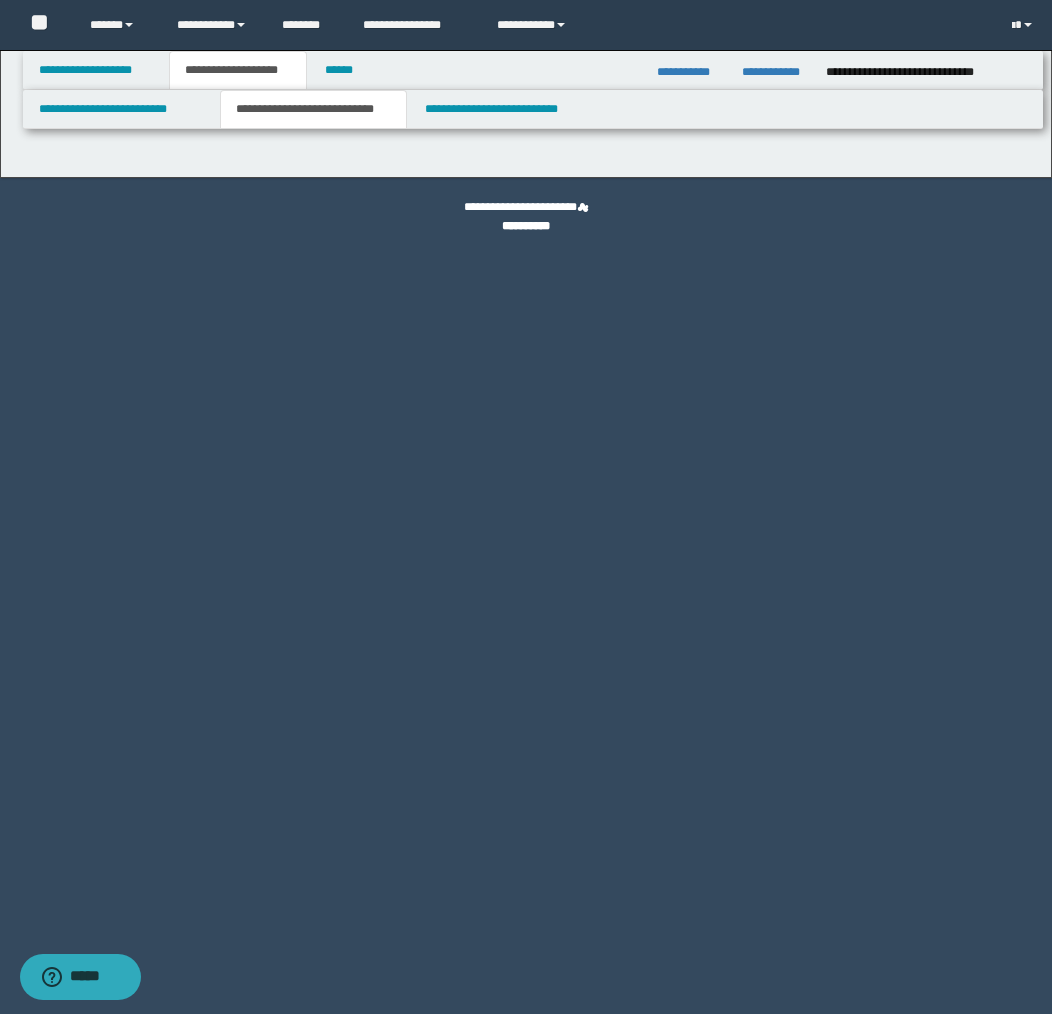 select on "*" 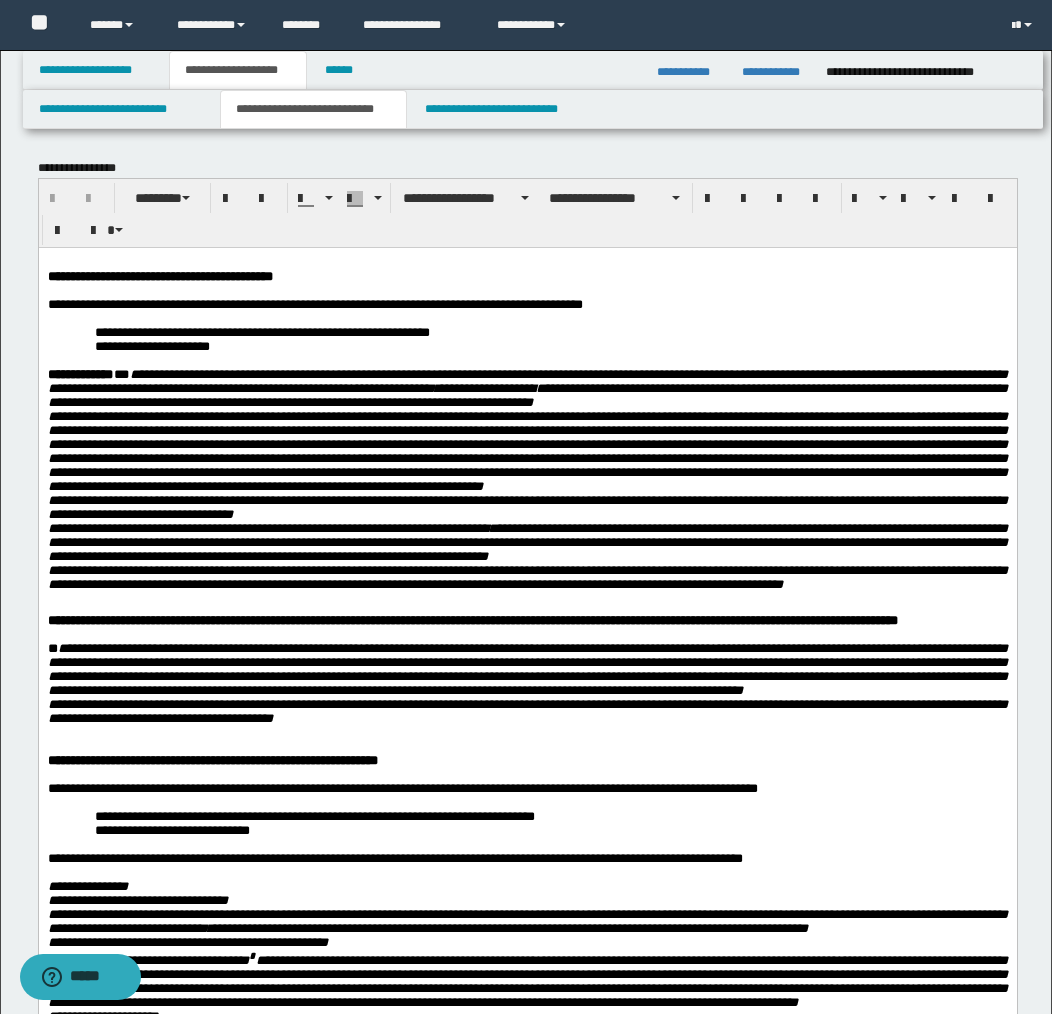 scroll, scrollTop: 0, scrollLeft: 0, axis: both 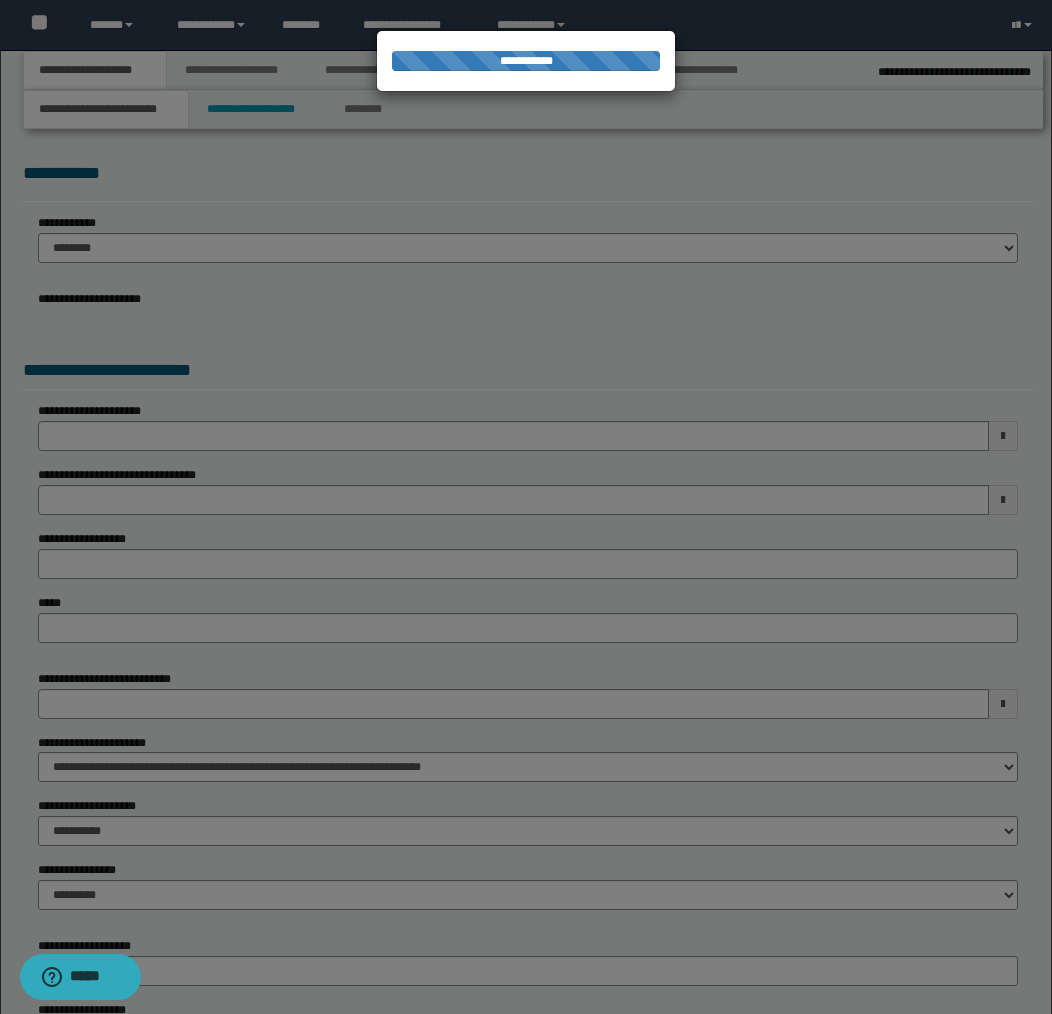 select on "*" 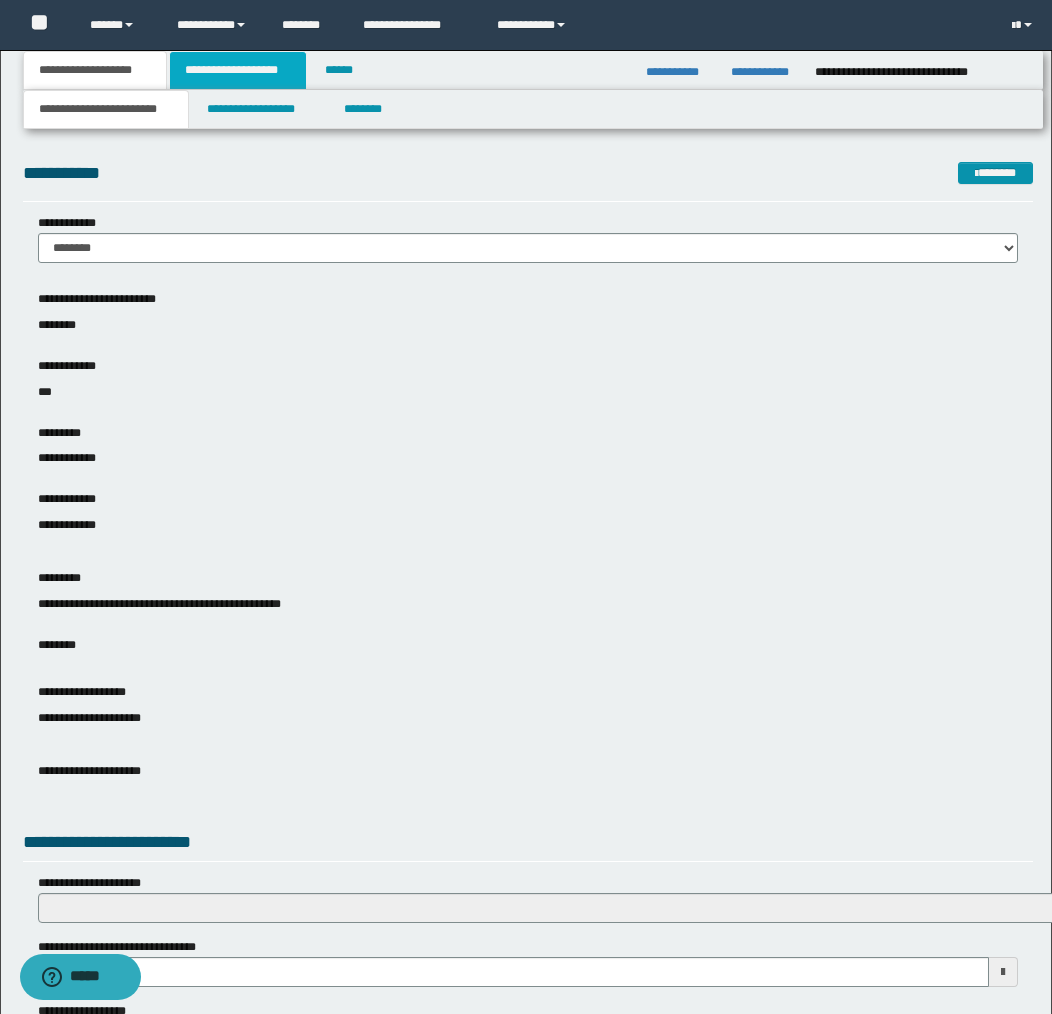 click on "**********" at bounding box center [238, 70] 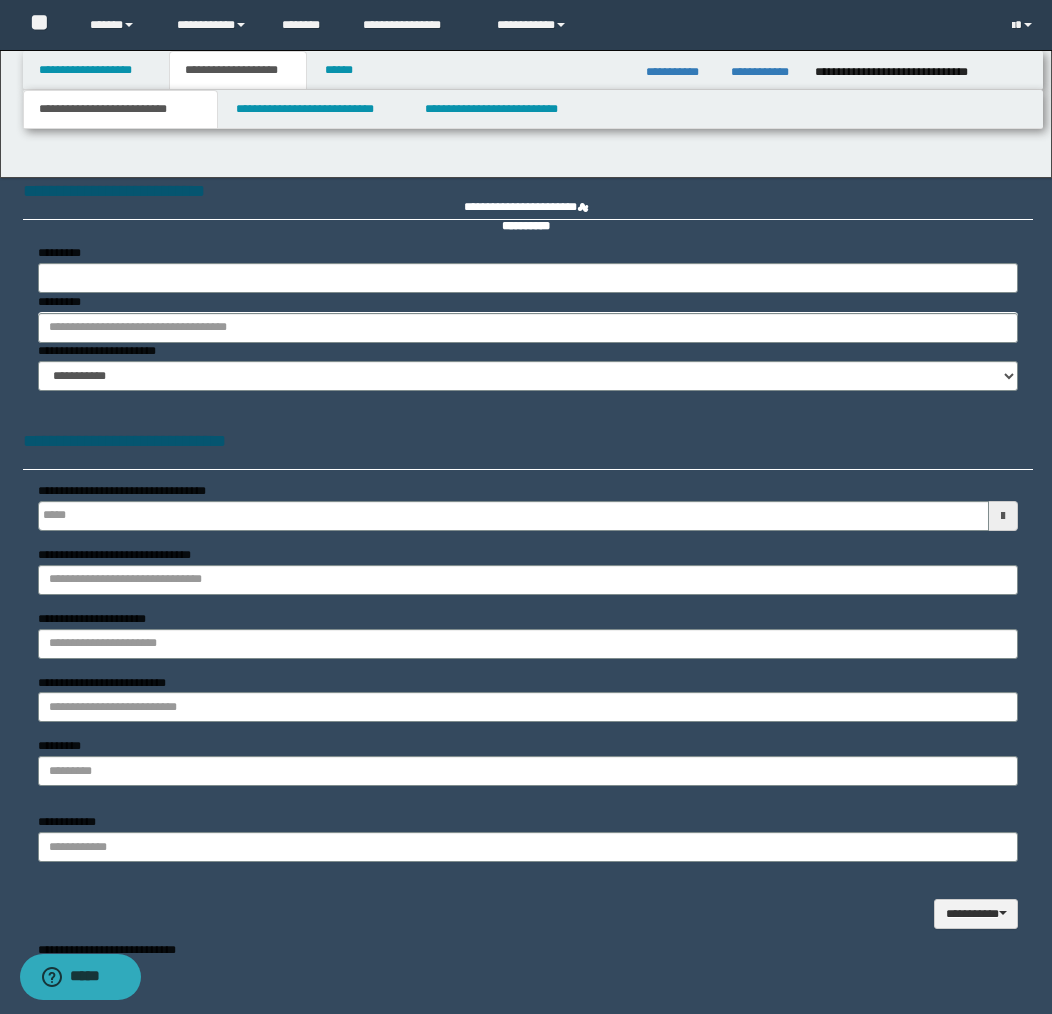 type 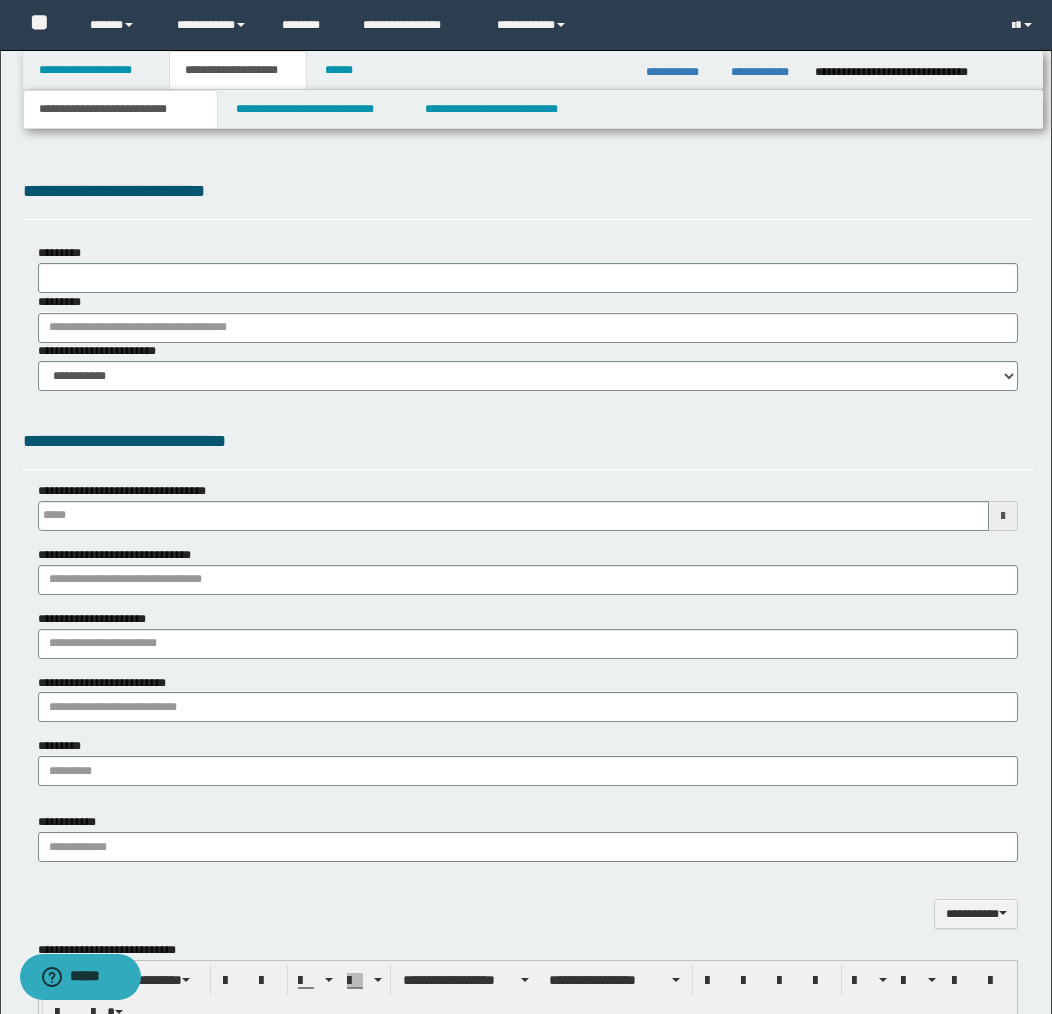 select on "*" 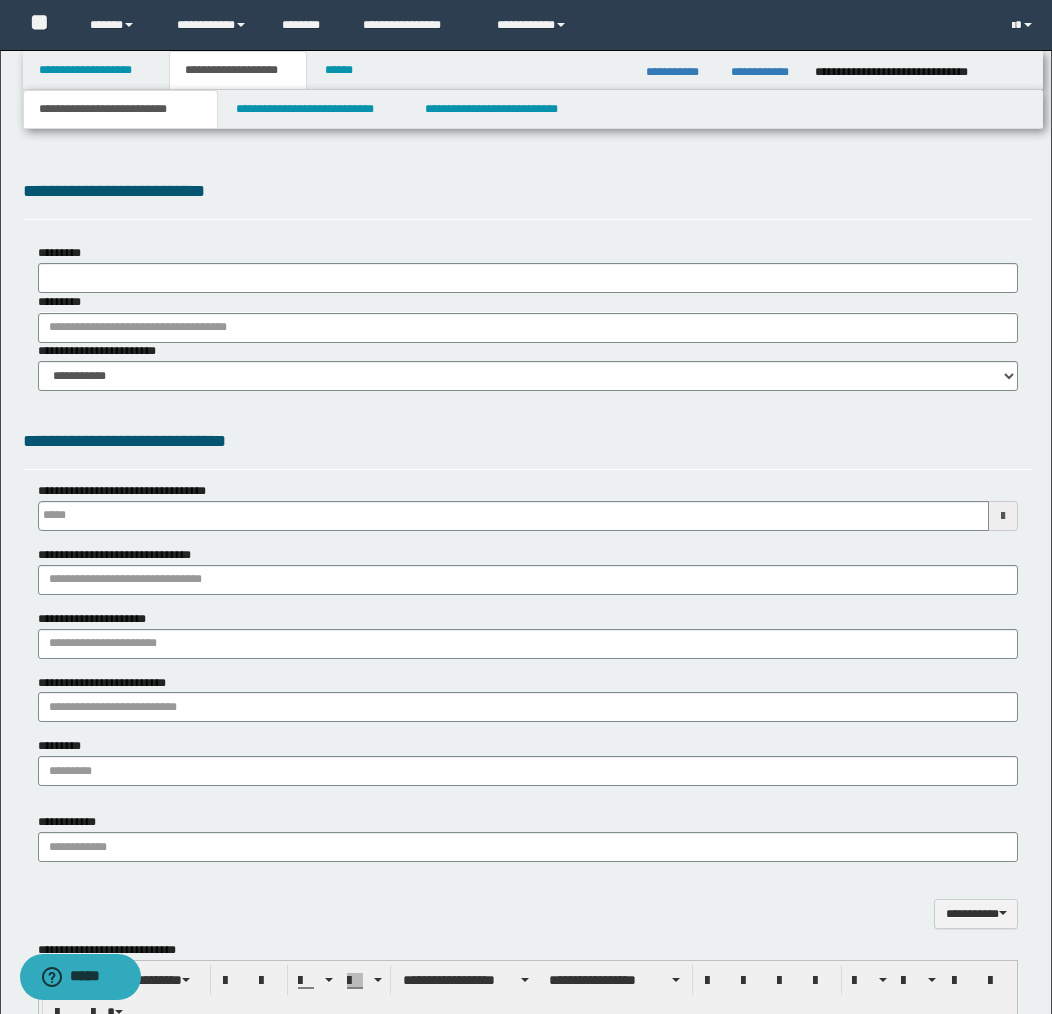 scroll, scrollTop: 0, scrollLeft: 0, axis: both 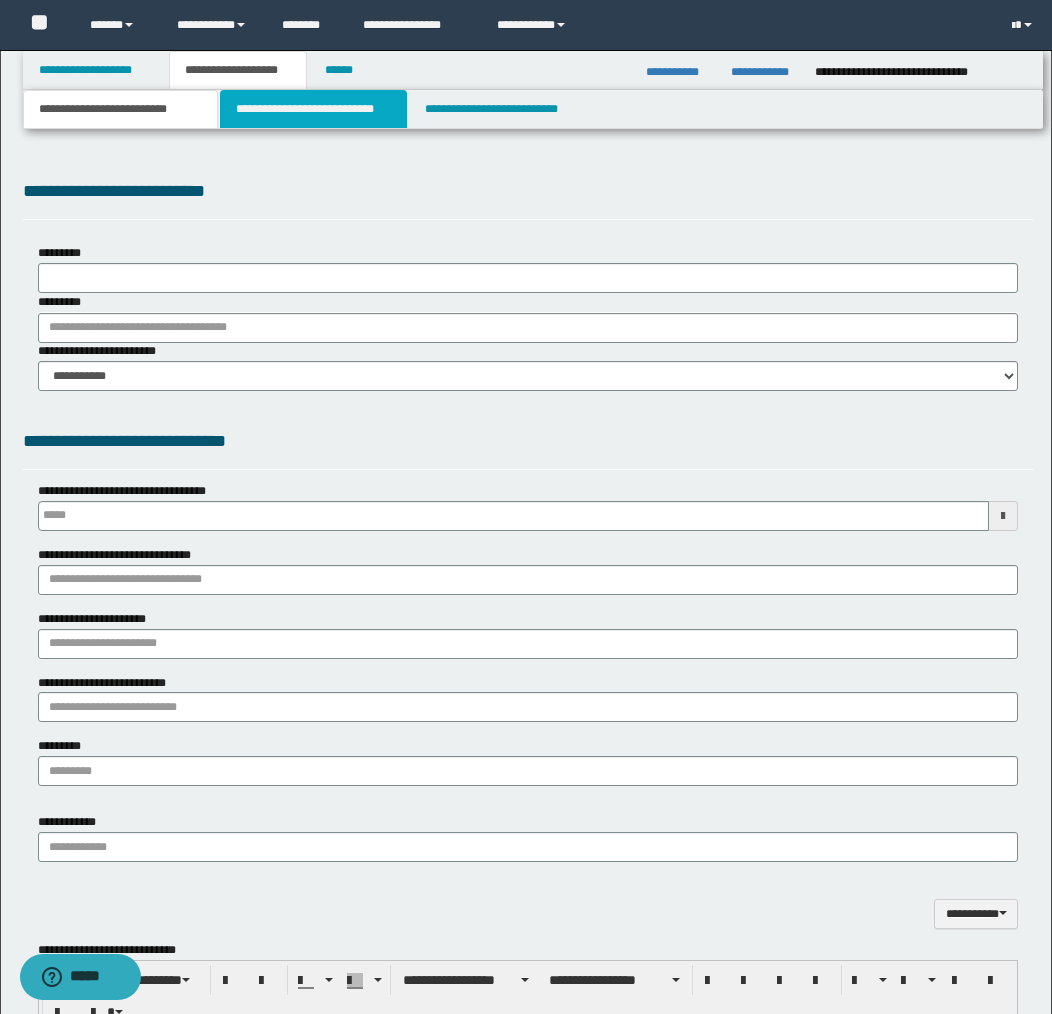 click on "**********" at bounding box center (314, 109) 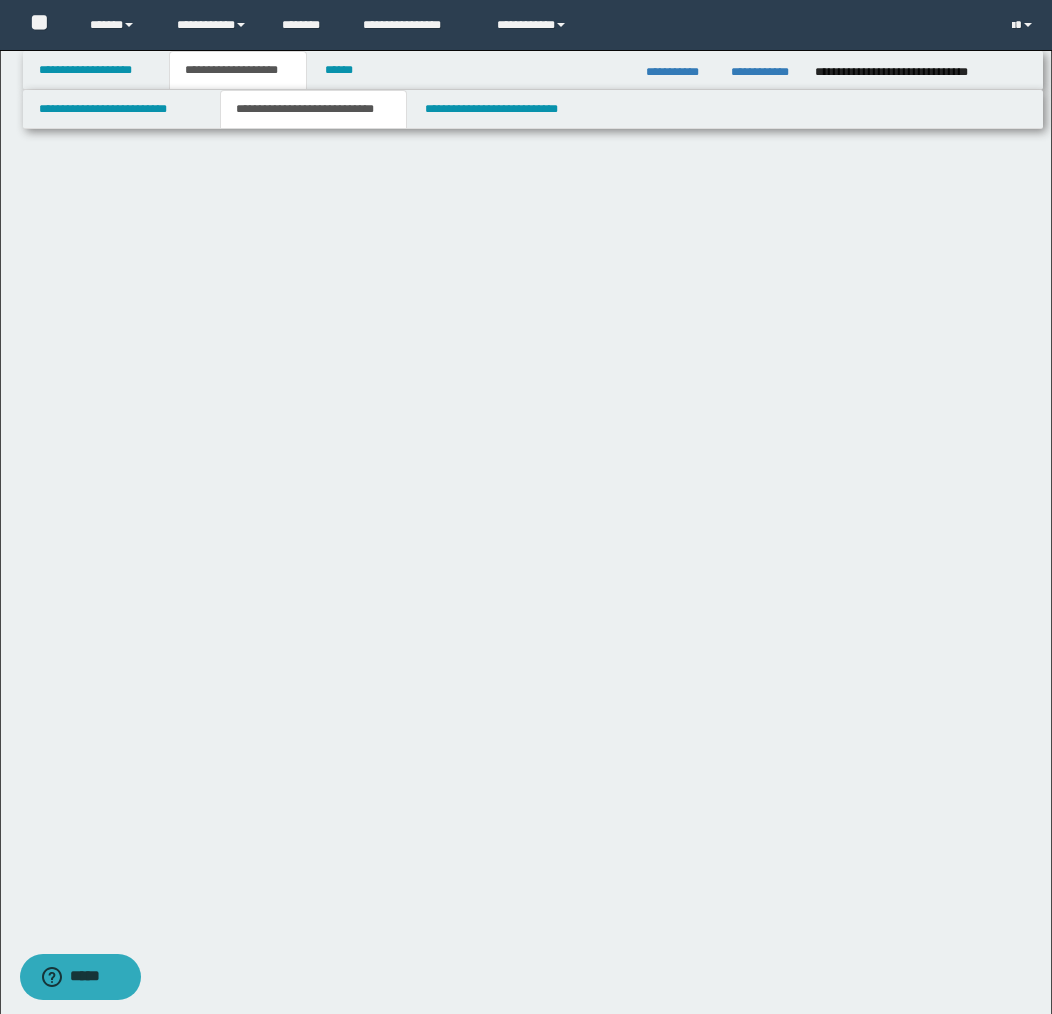 select on "*" 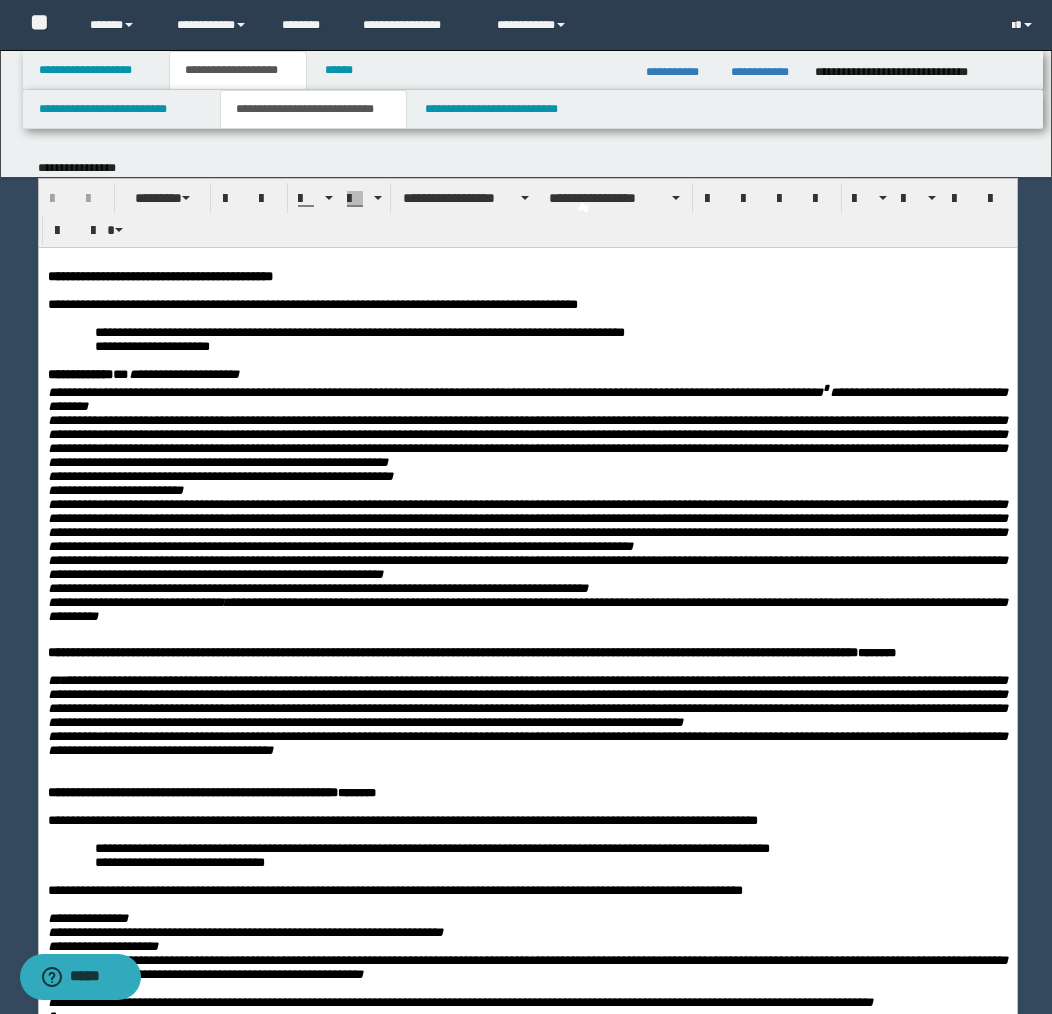 scroll, scrollTop: 0, scrollLeft: 0, axis: both 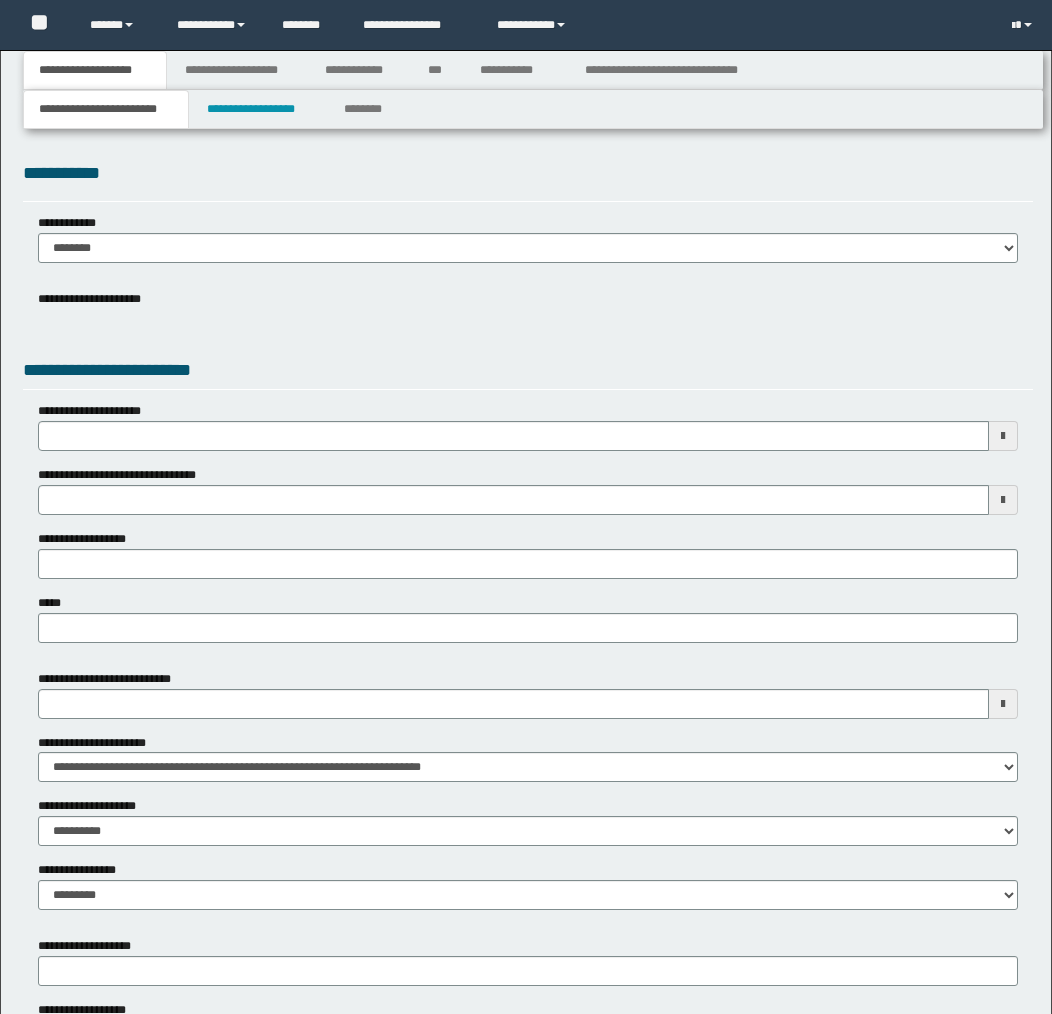 select on "*" 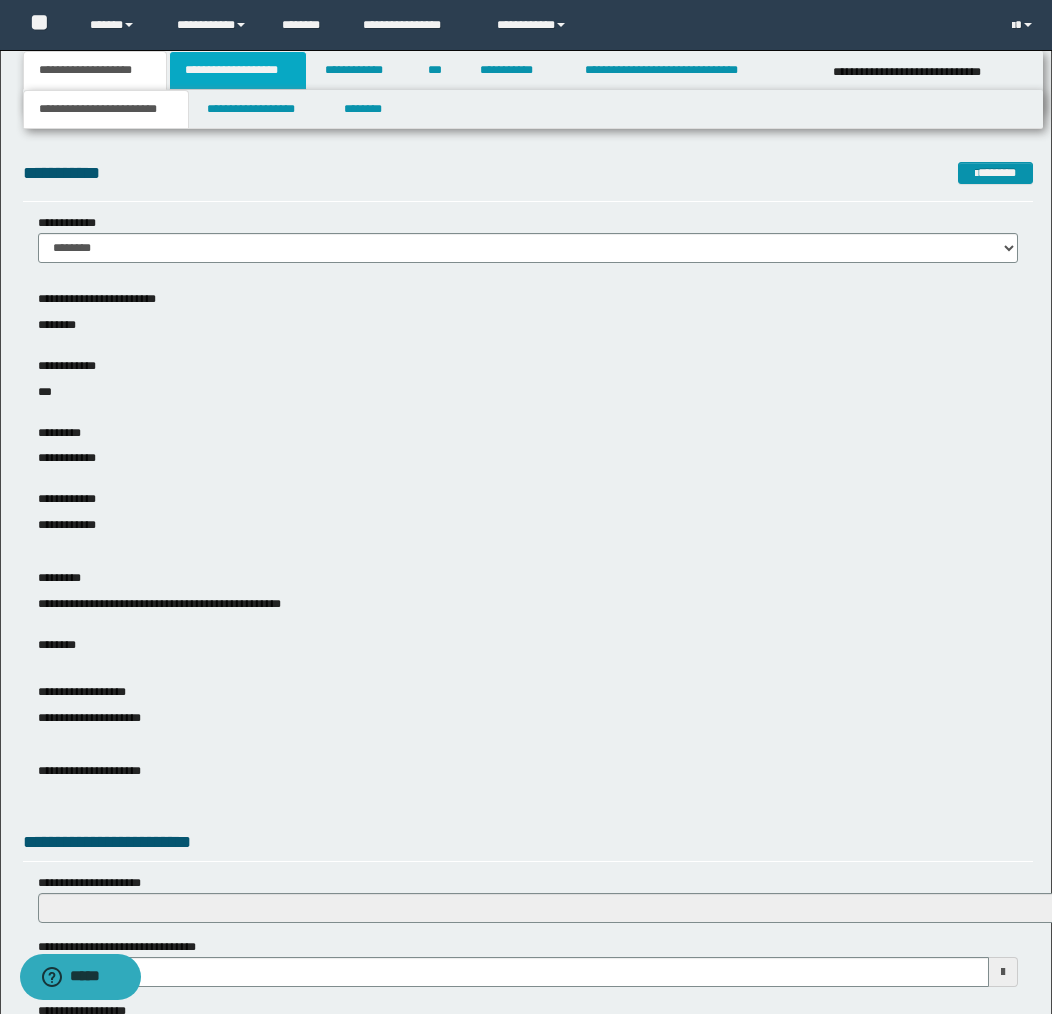 click on "**********" at bounding box center [238, 70] 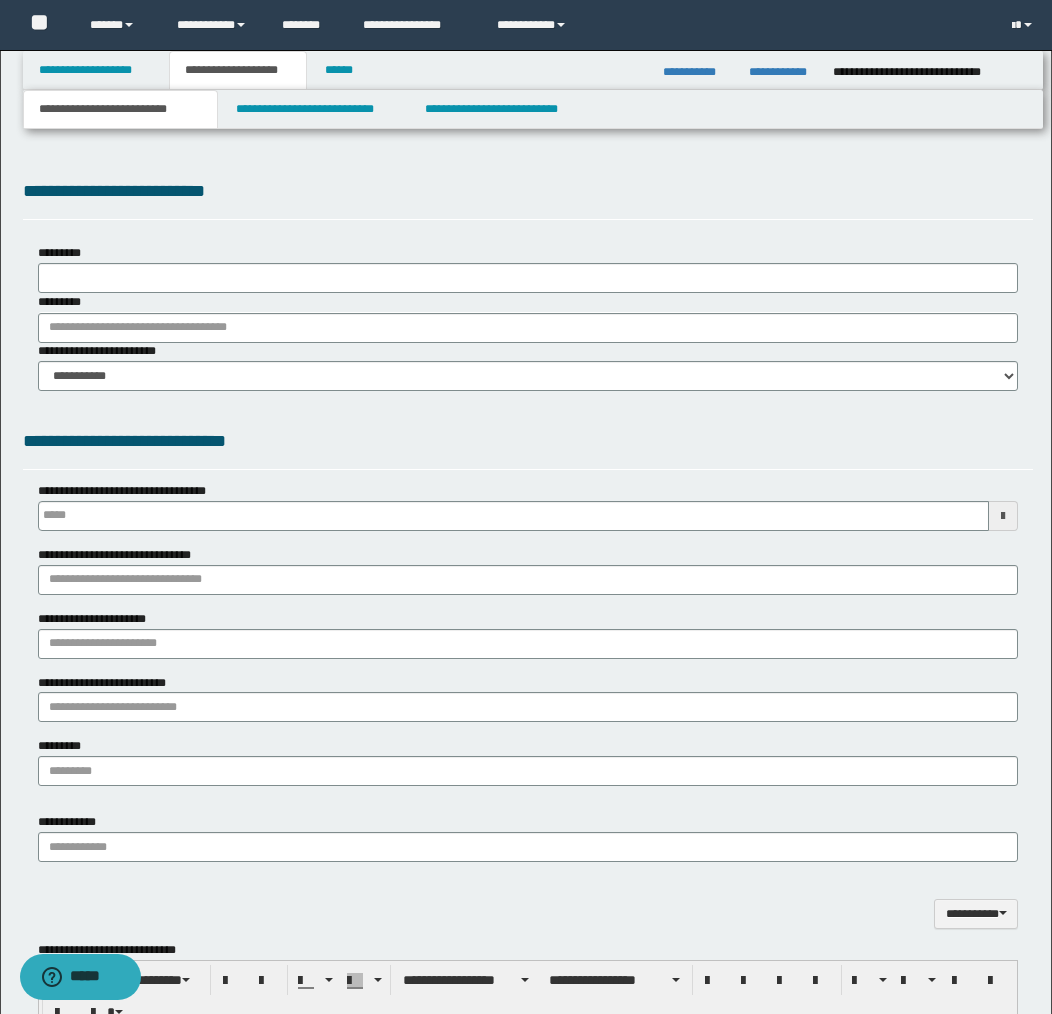 type 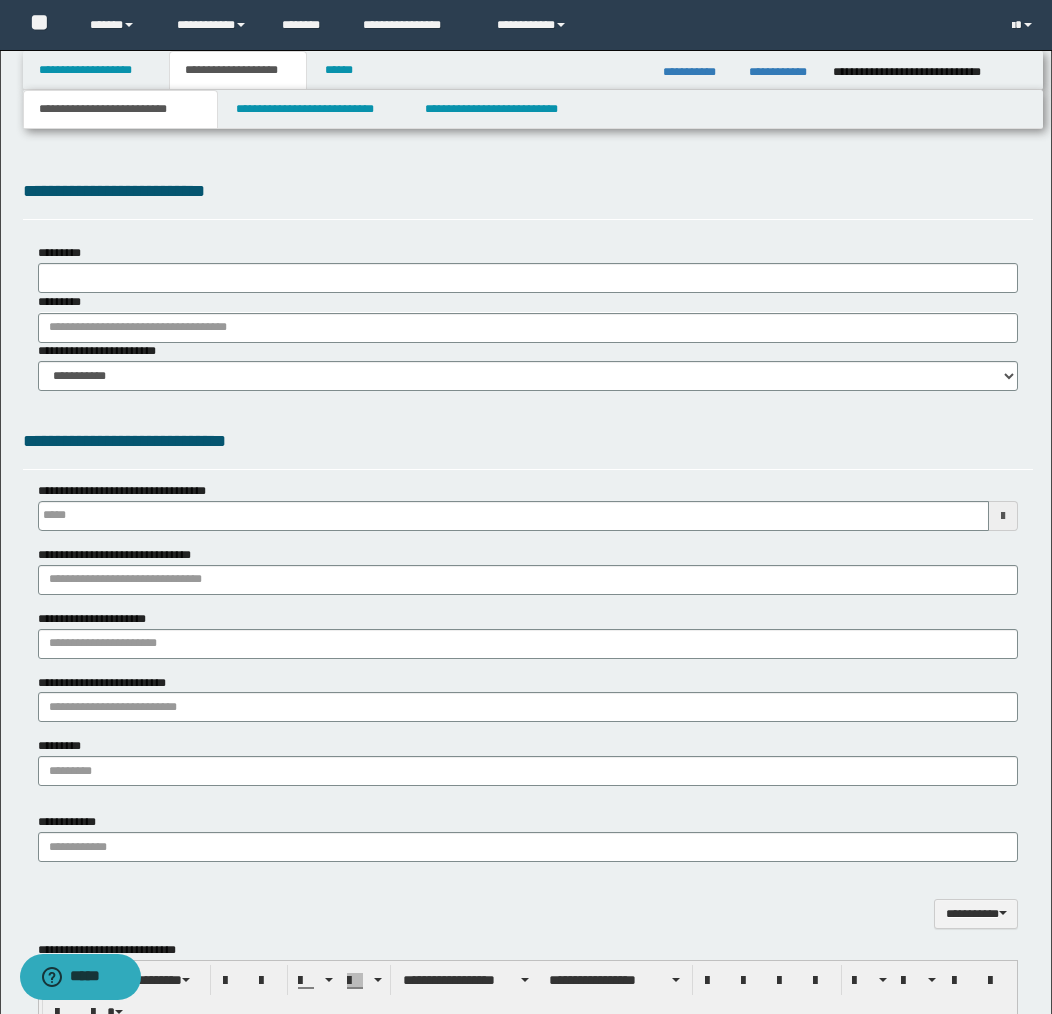 scroll, scrollTop: 0, scrollLeft: 0, axis: both 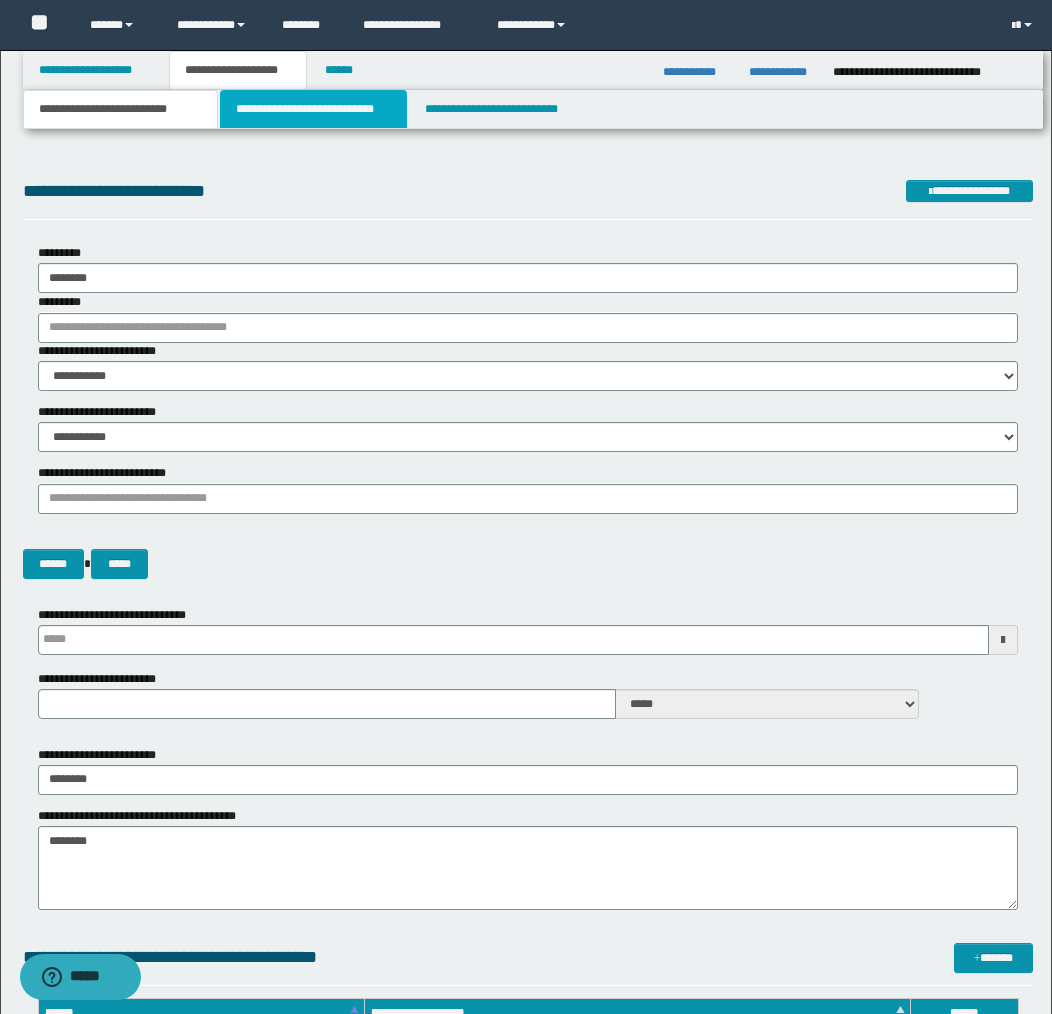 click on "**********" at bounding box center (314, 109) 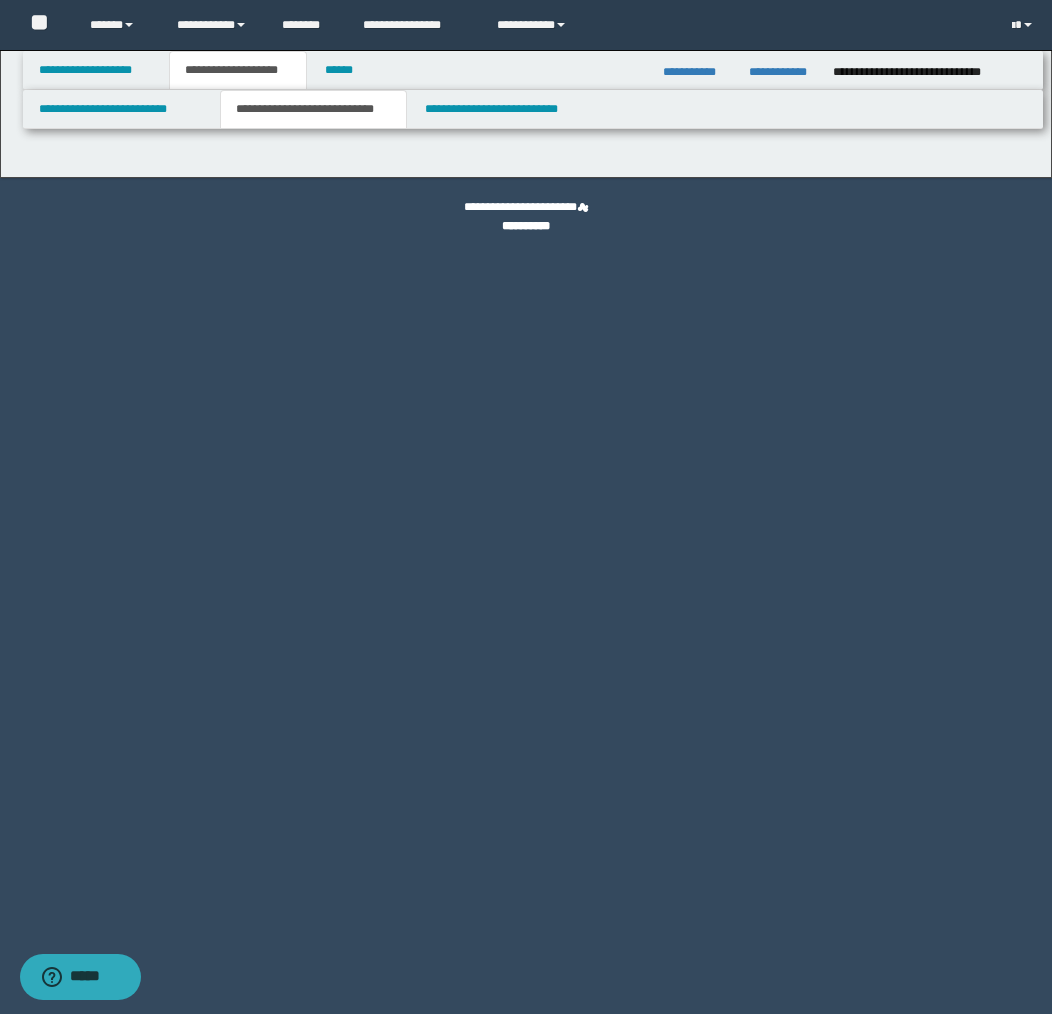 select on "*" 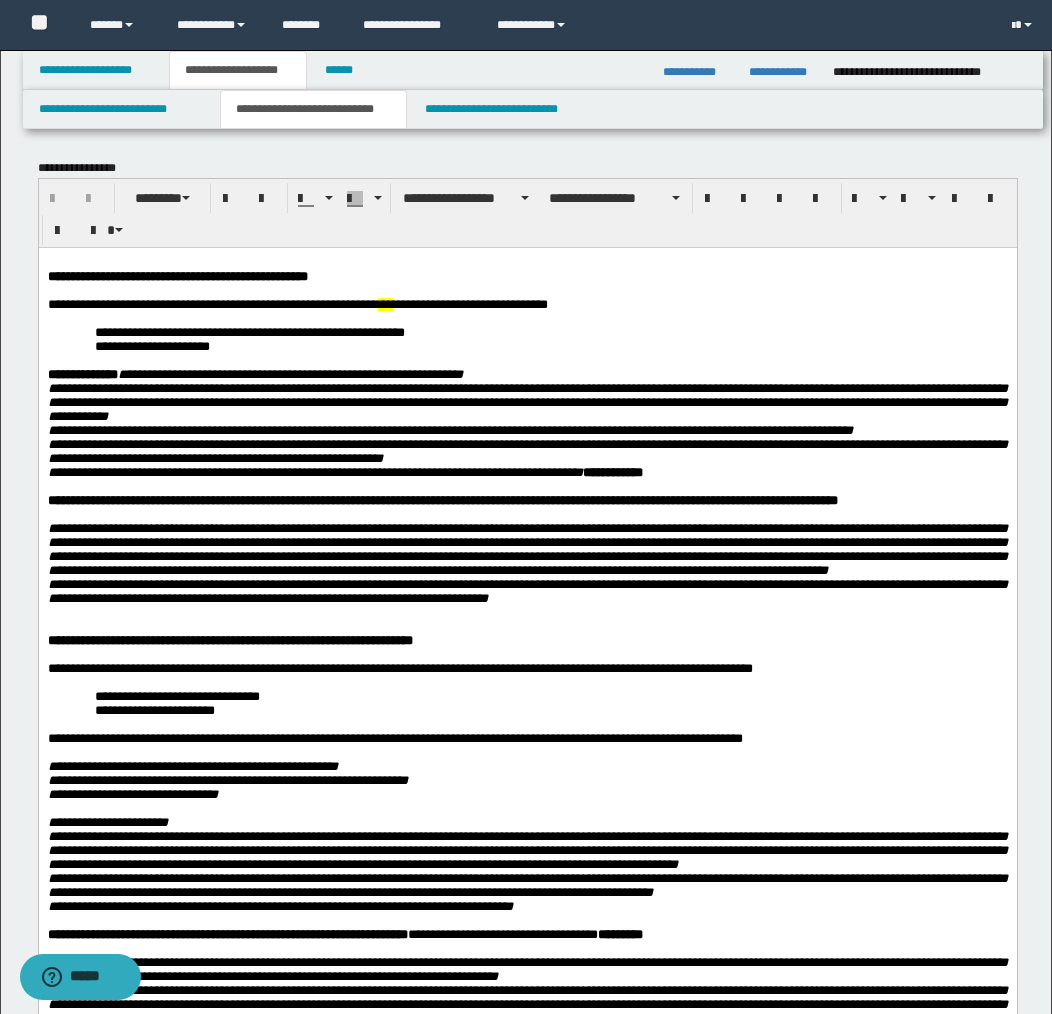 scroll, scrollTop: 0, scrollLeft: 0, axis: both 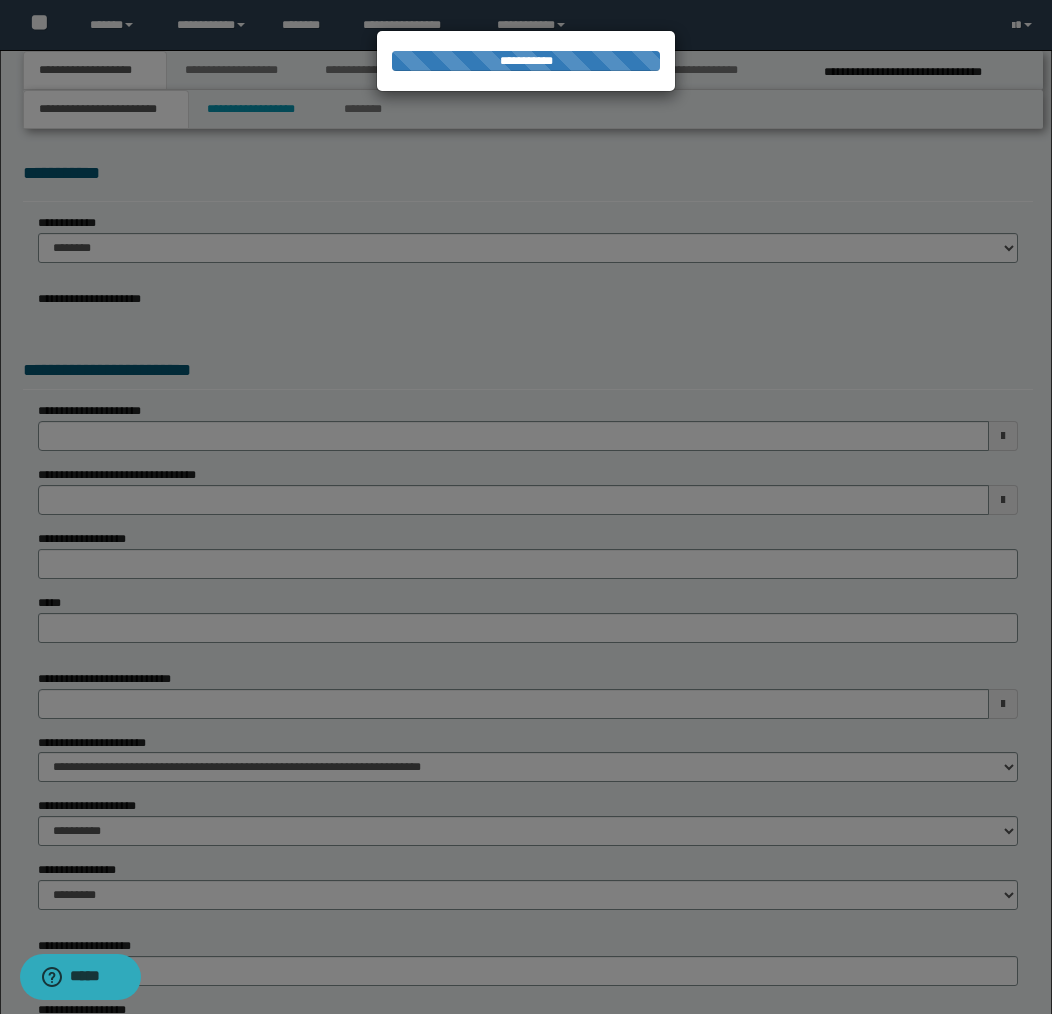 select on "*" 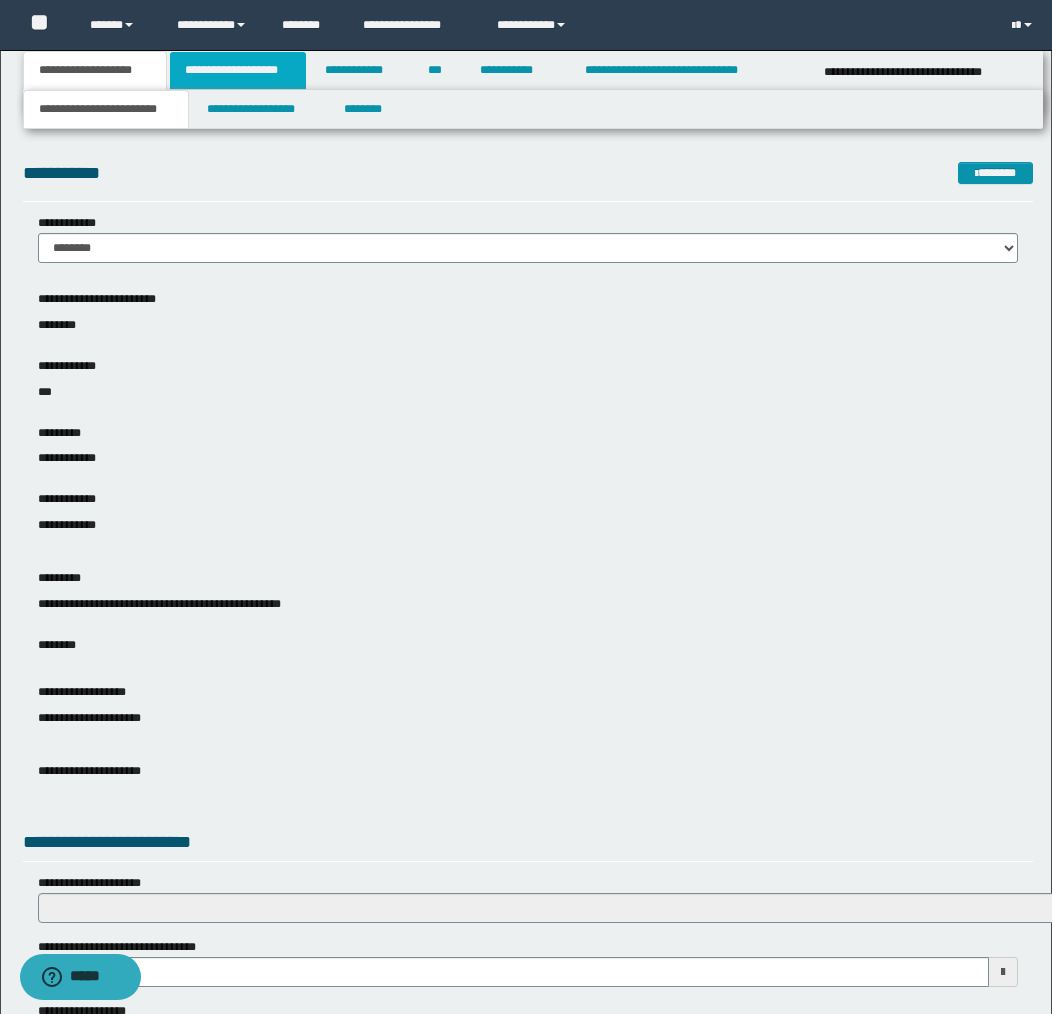 click on "**********" at bounding box center (238, 70) 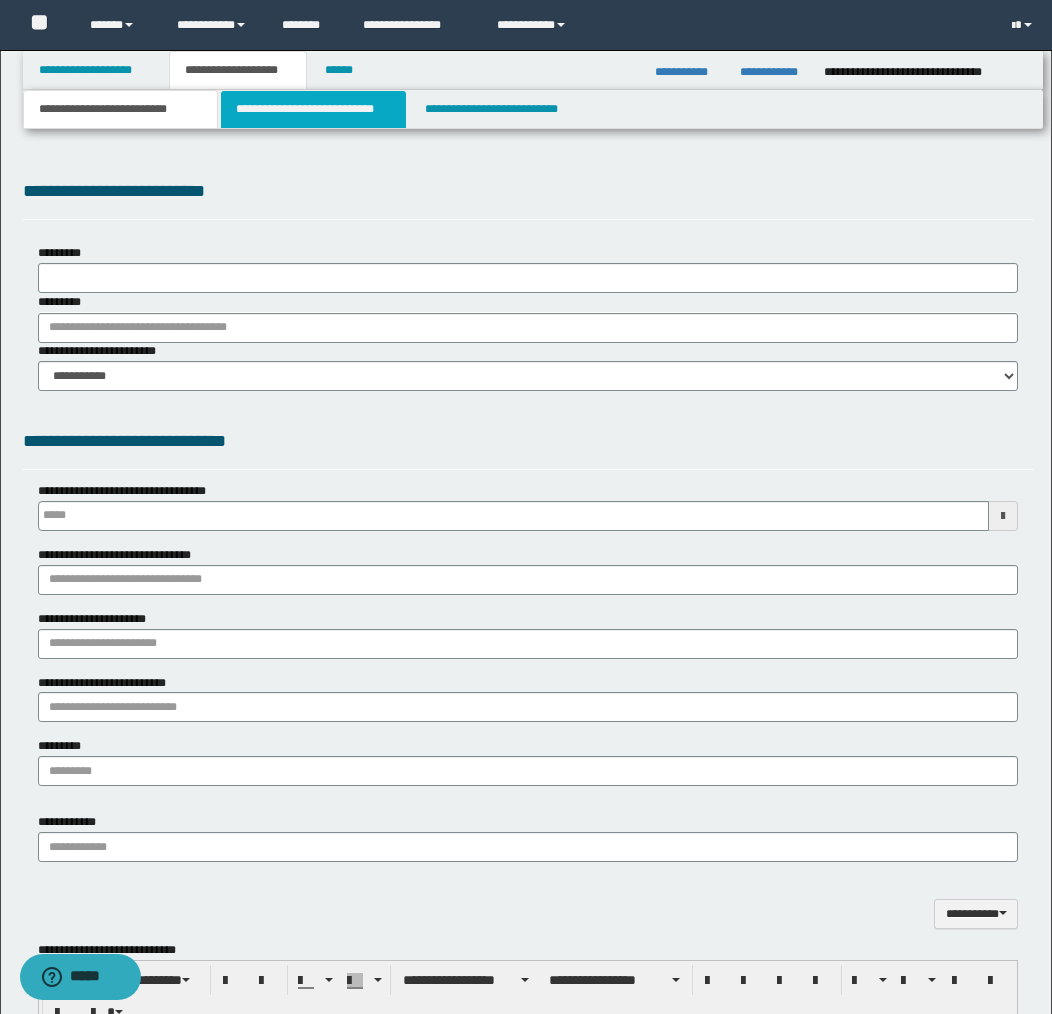 scroll, scrollTop: 0, scrollLeft: 0, axis: both 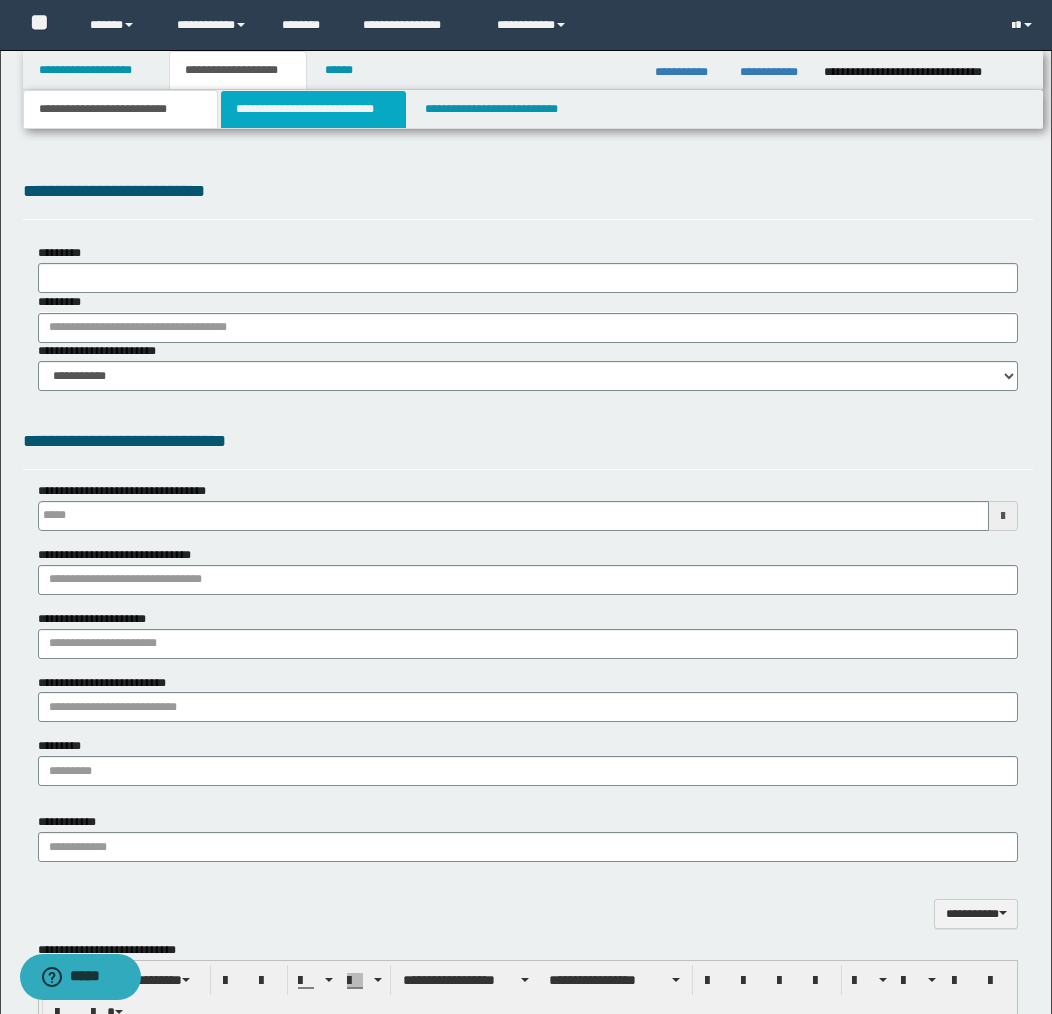 select on "*" 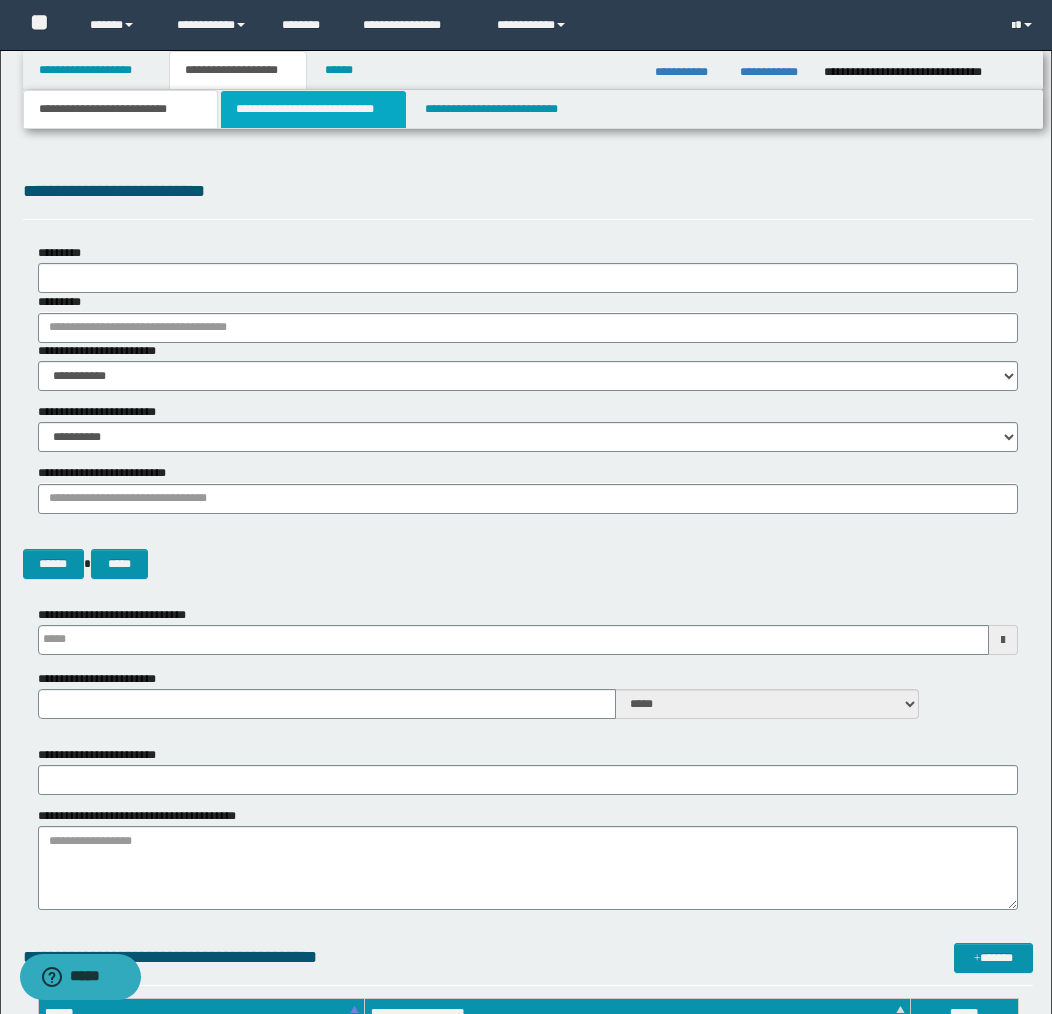 click on "**********" at bounding box center (314, 109) 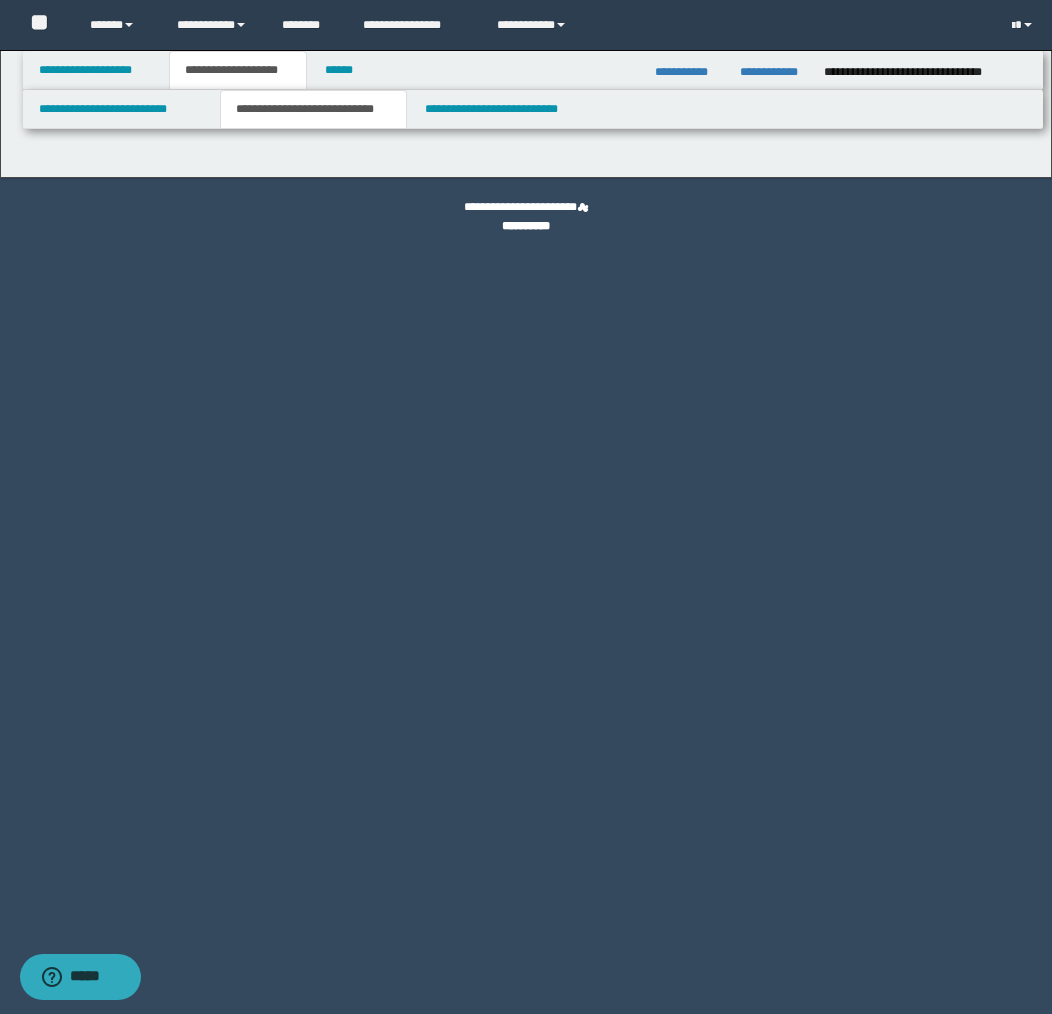 select on "*" 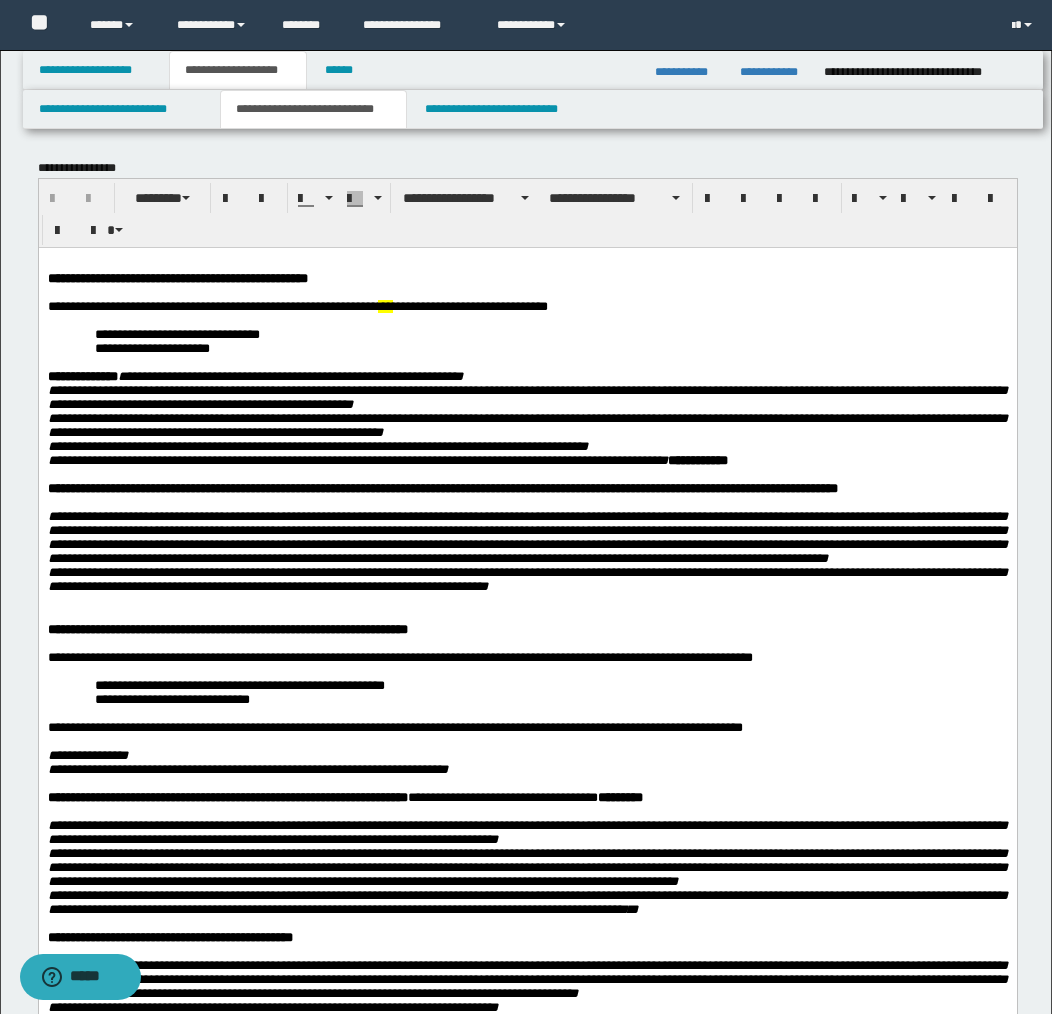 scroll, scrollTop: 13, scrollLeft: 0, axis: vertical 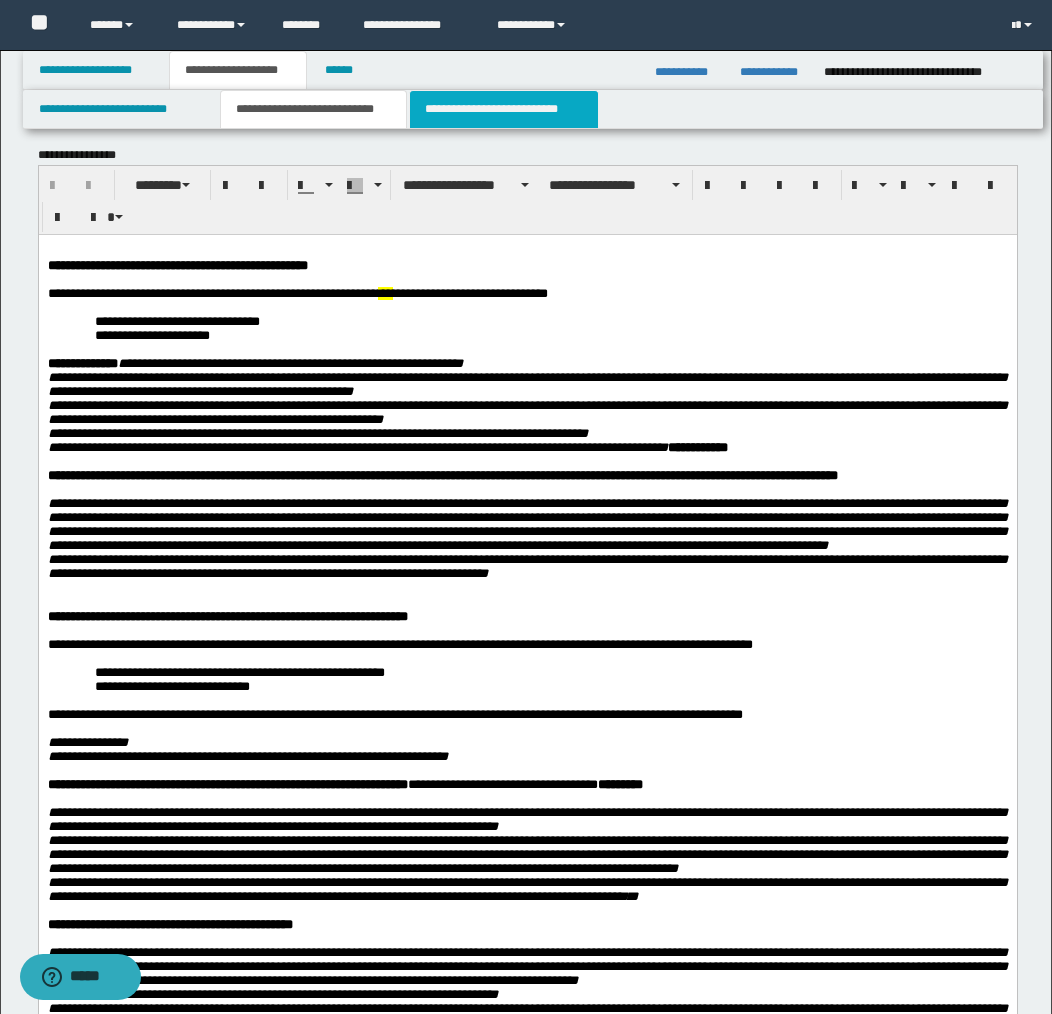 click on "**********" at bounding box center [504, 109] 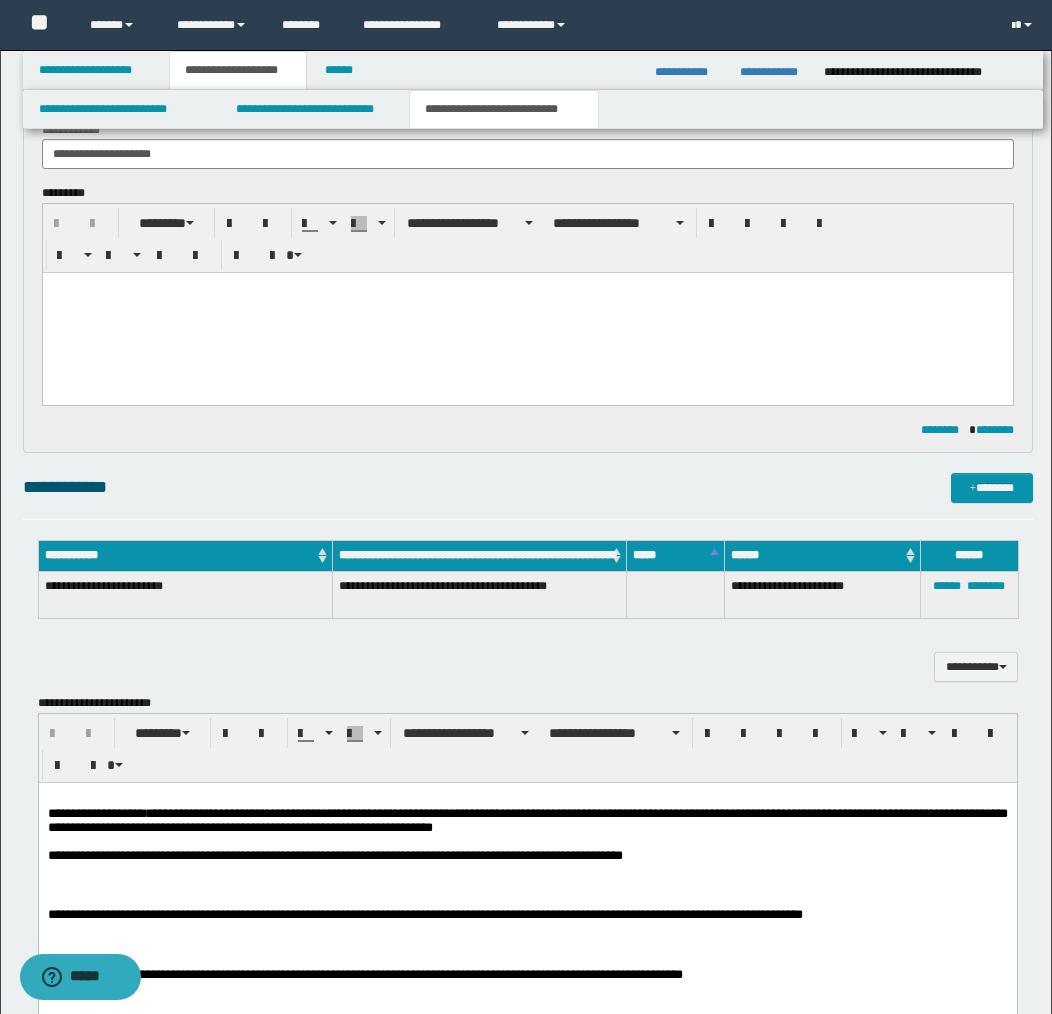 scroll, scrollTop: 1043, scrollLeft: 0, axis: vertical 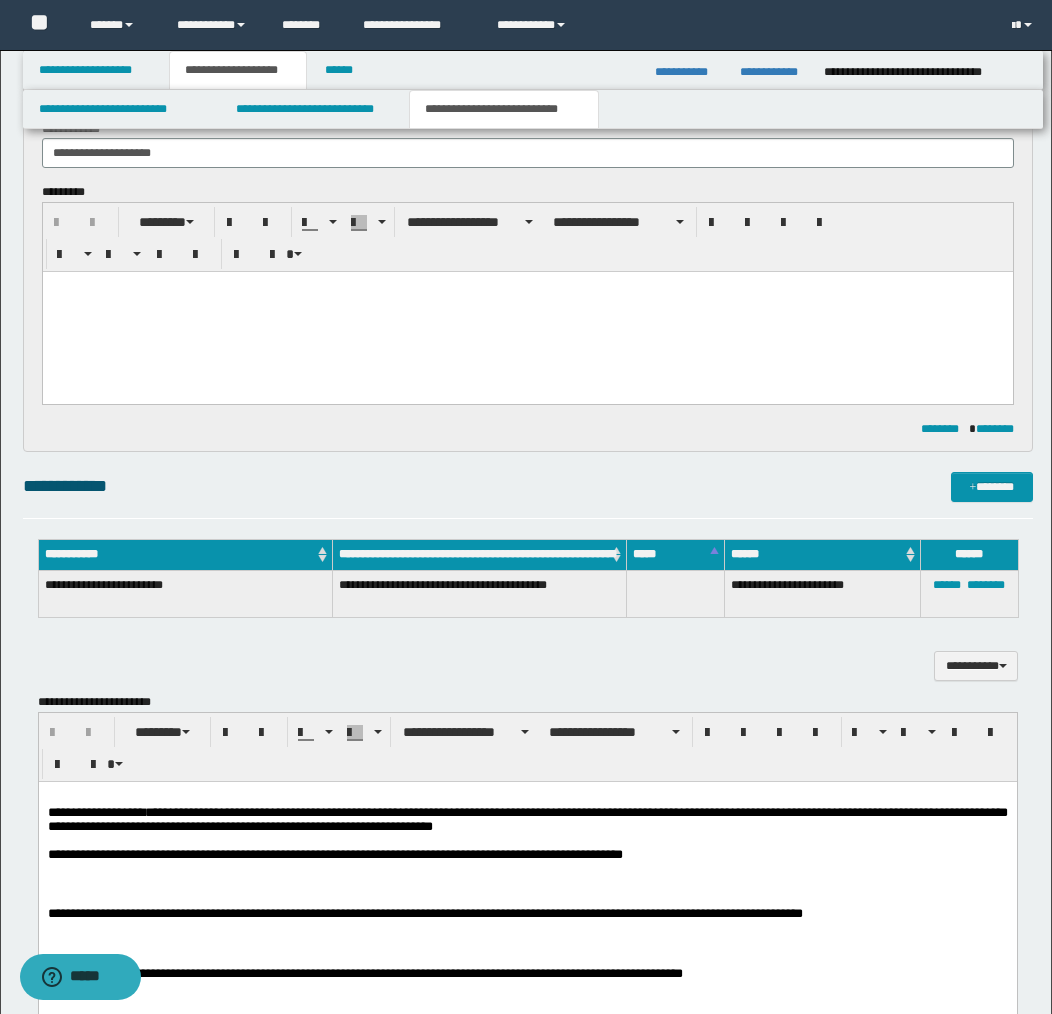 click at bounding box center [527, 312] 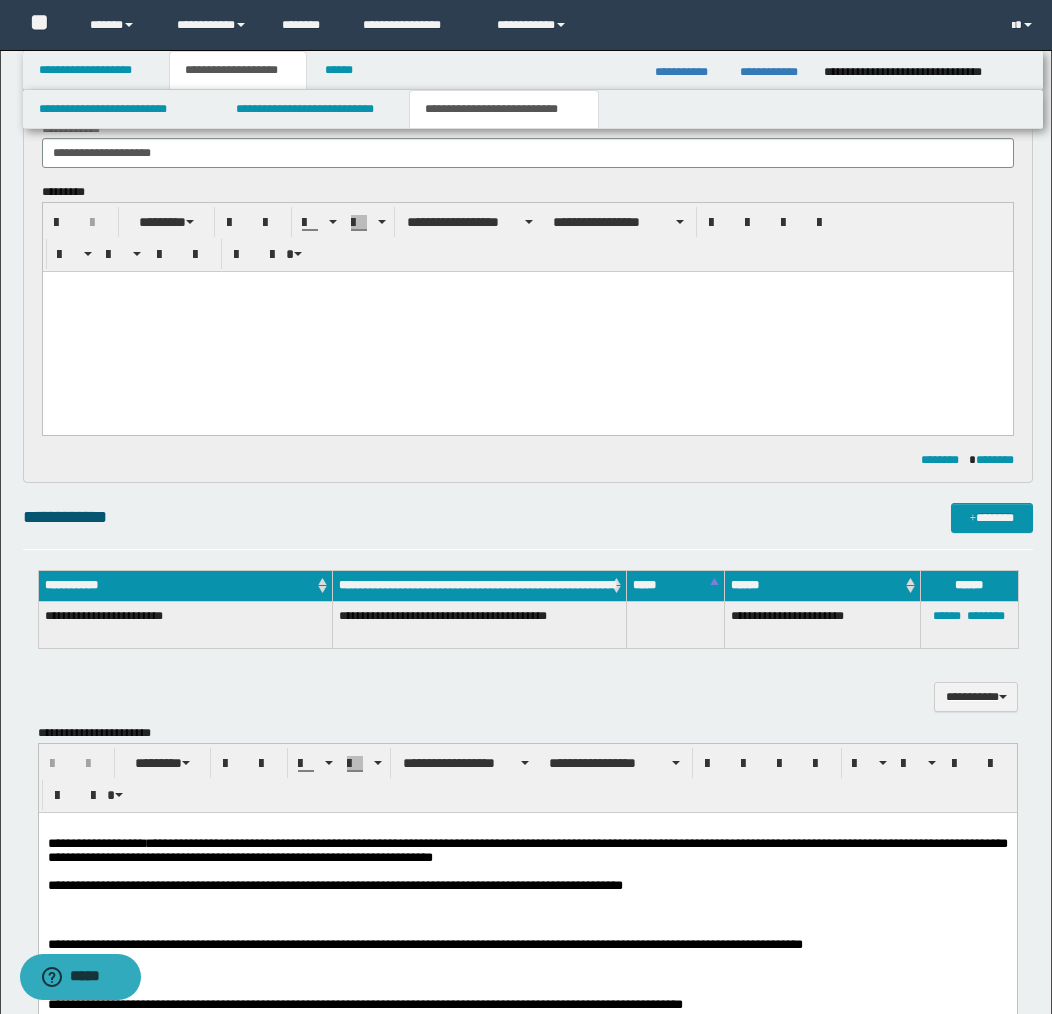 type 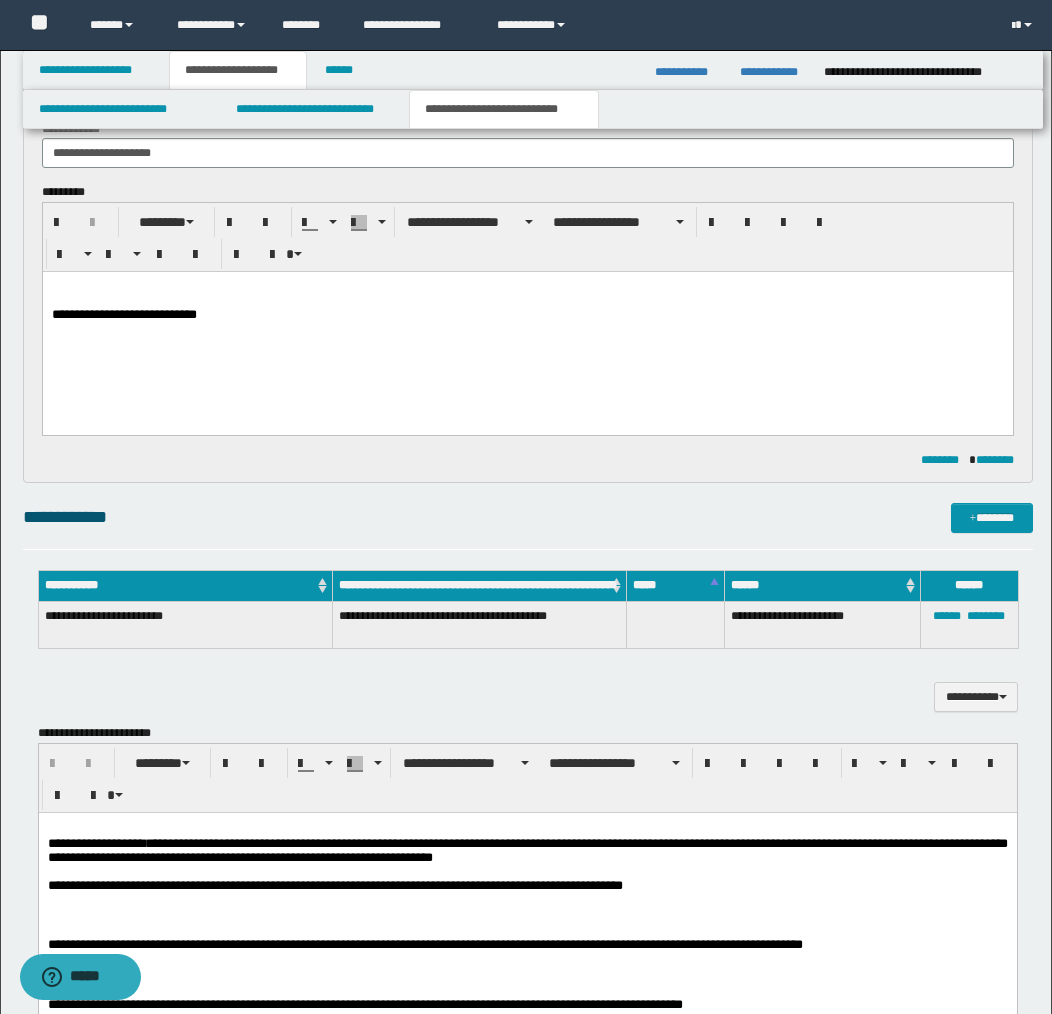 click on "**********" at bounding box center (527, 327) 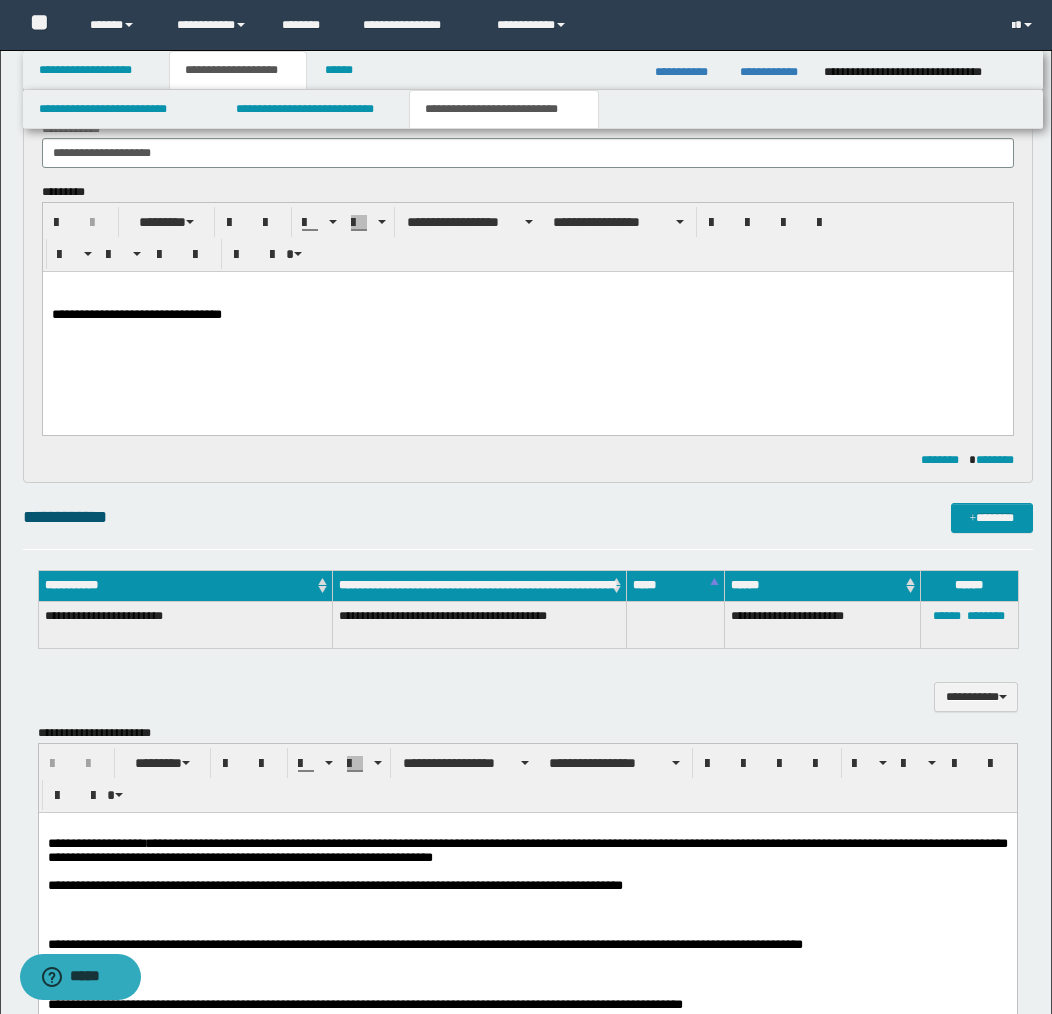 click on "**********" at bounding box center (527, 316) 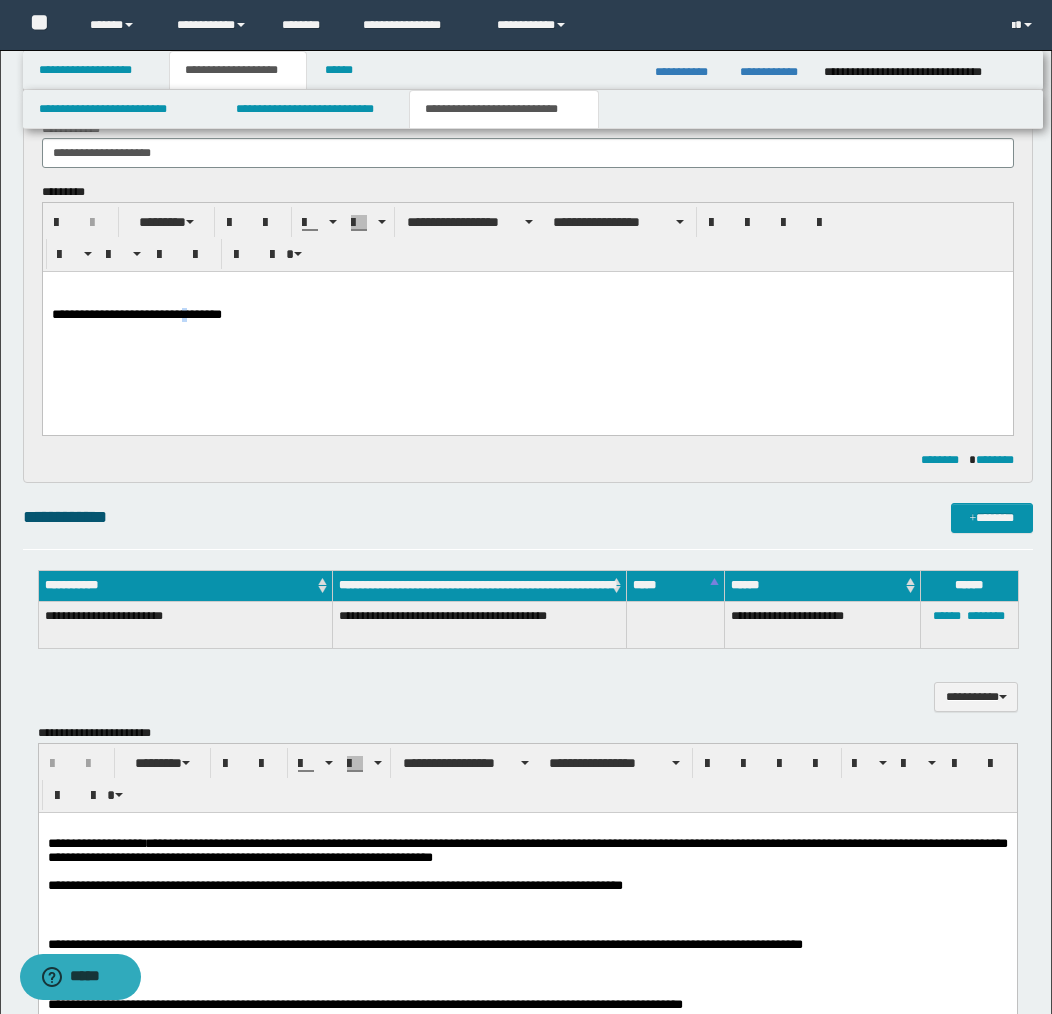 click on "**********" at bounding box center (527, 316) 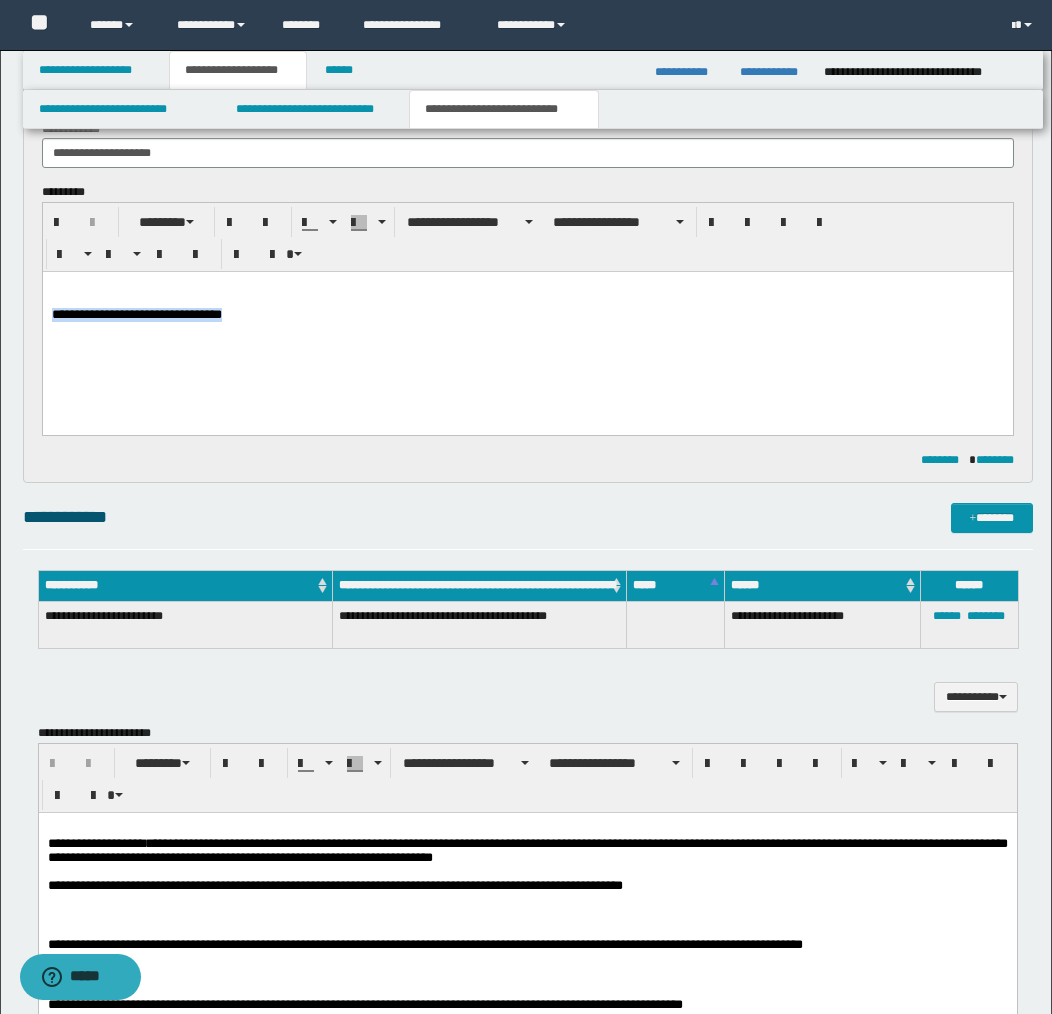 click on "**********" at bounding box center (527, 316) 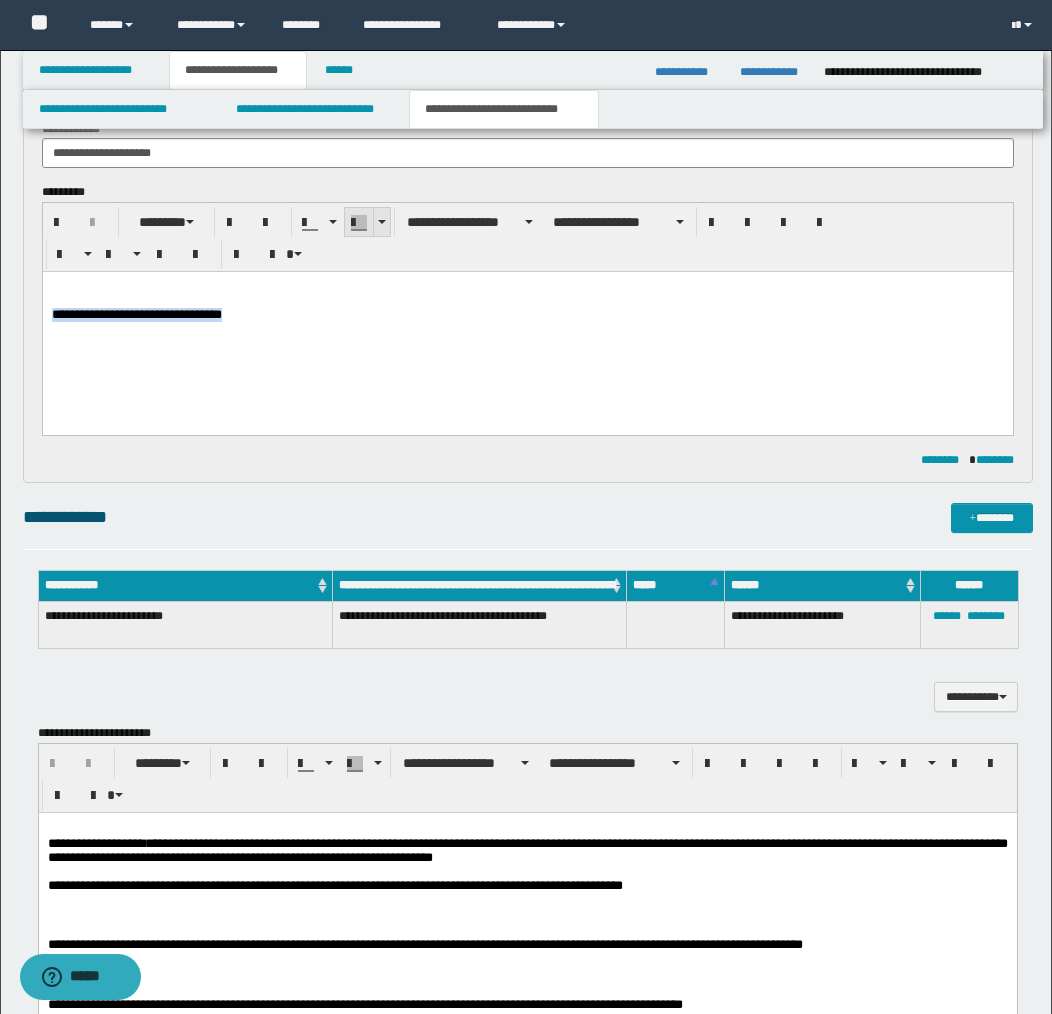 click at bounding box center [381, 222] 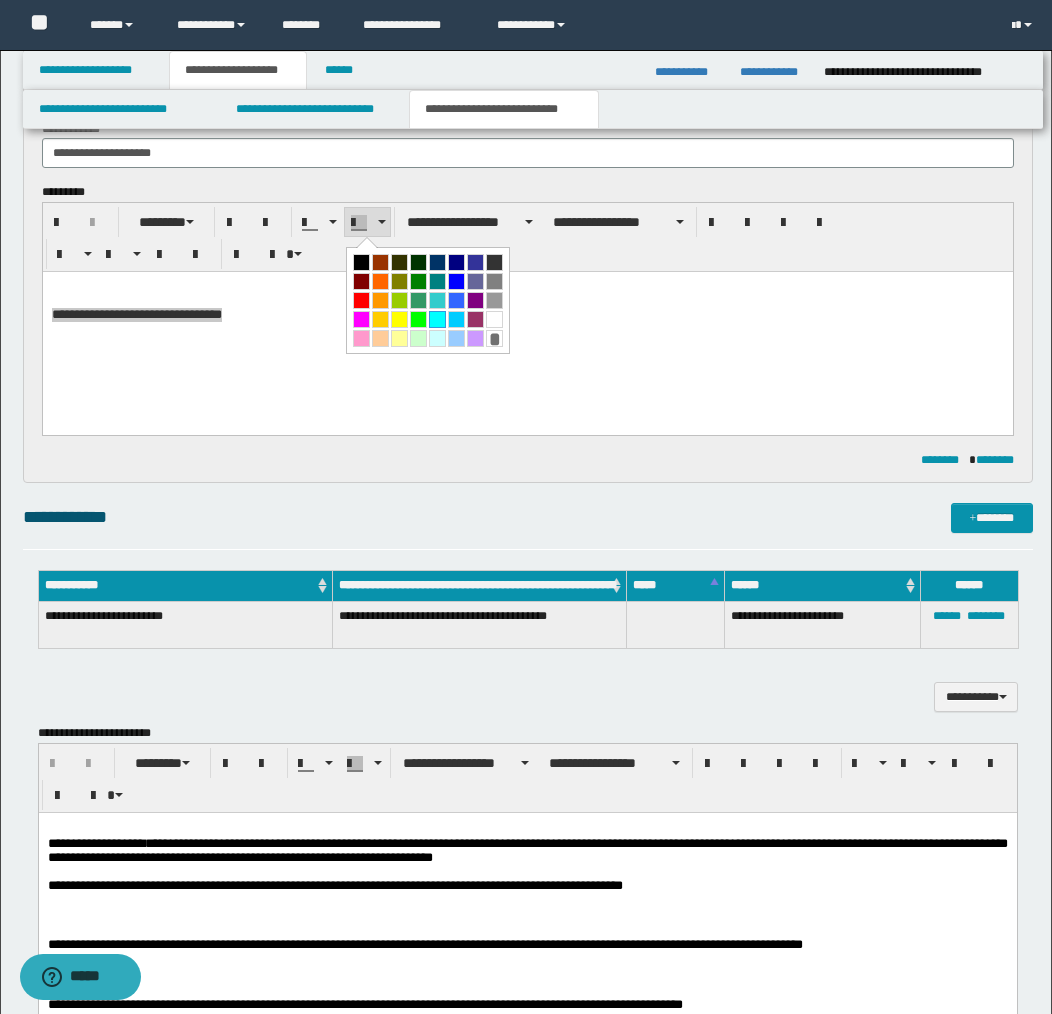 click at bounding box center [437, 319] 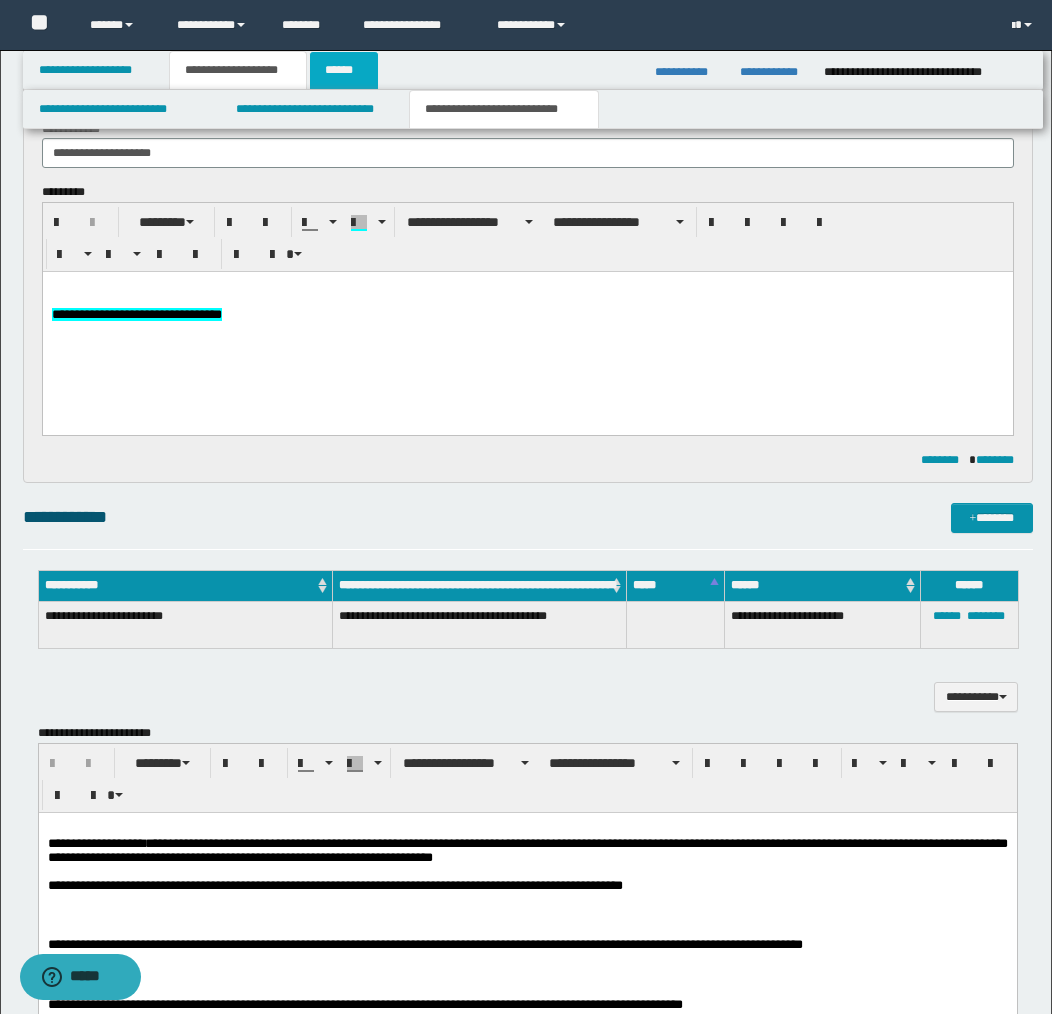 click on "******" at bounding box center [344, 70] 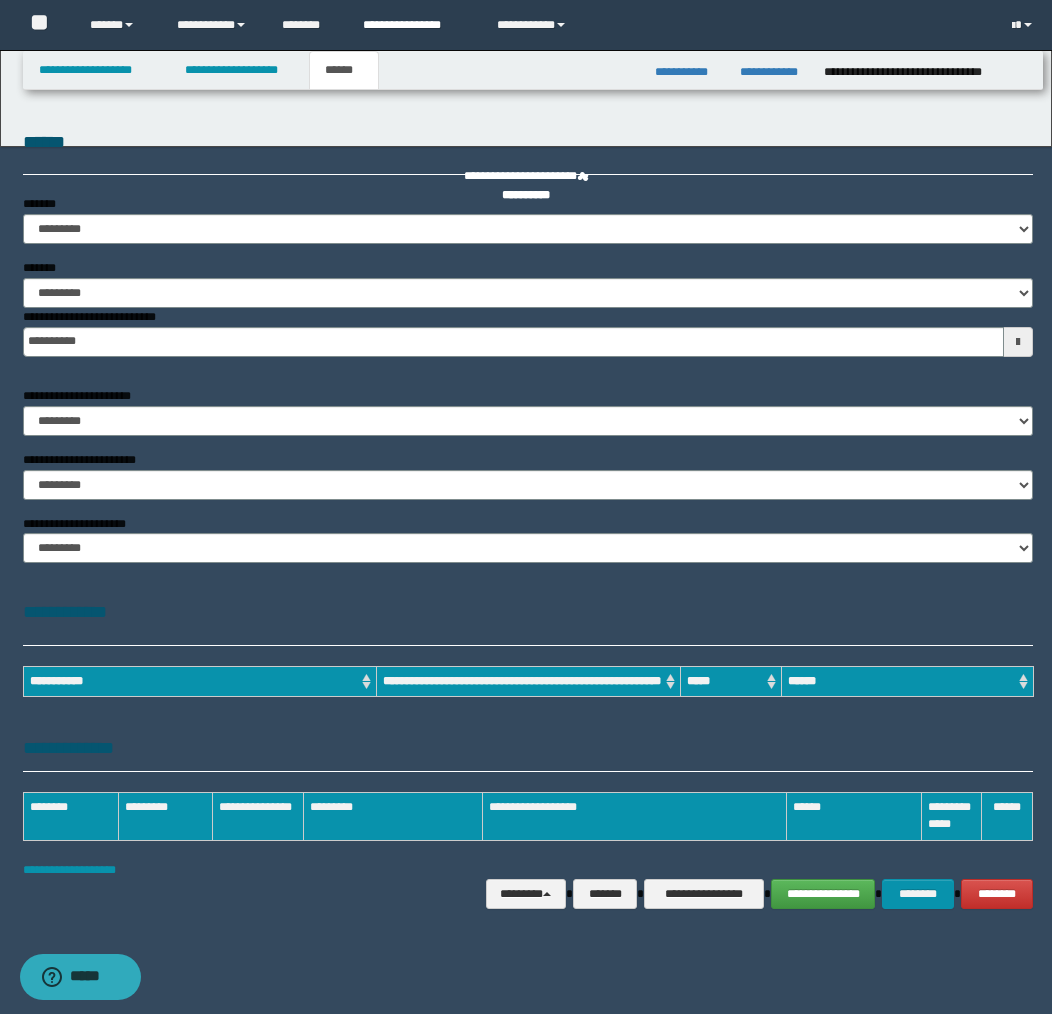 scroll, scrollTop: 0, scrollLeft: 0, axis: both 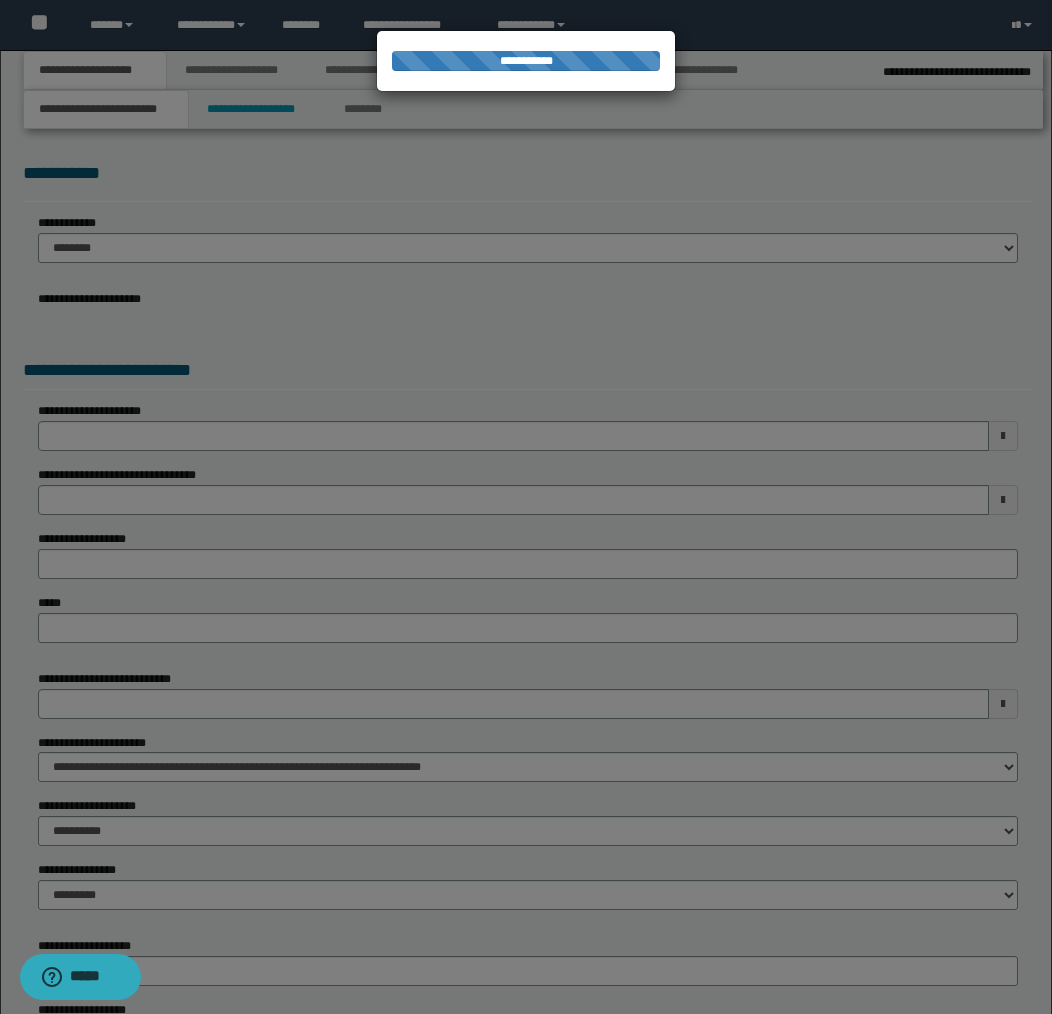 select on "*" 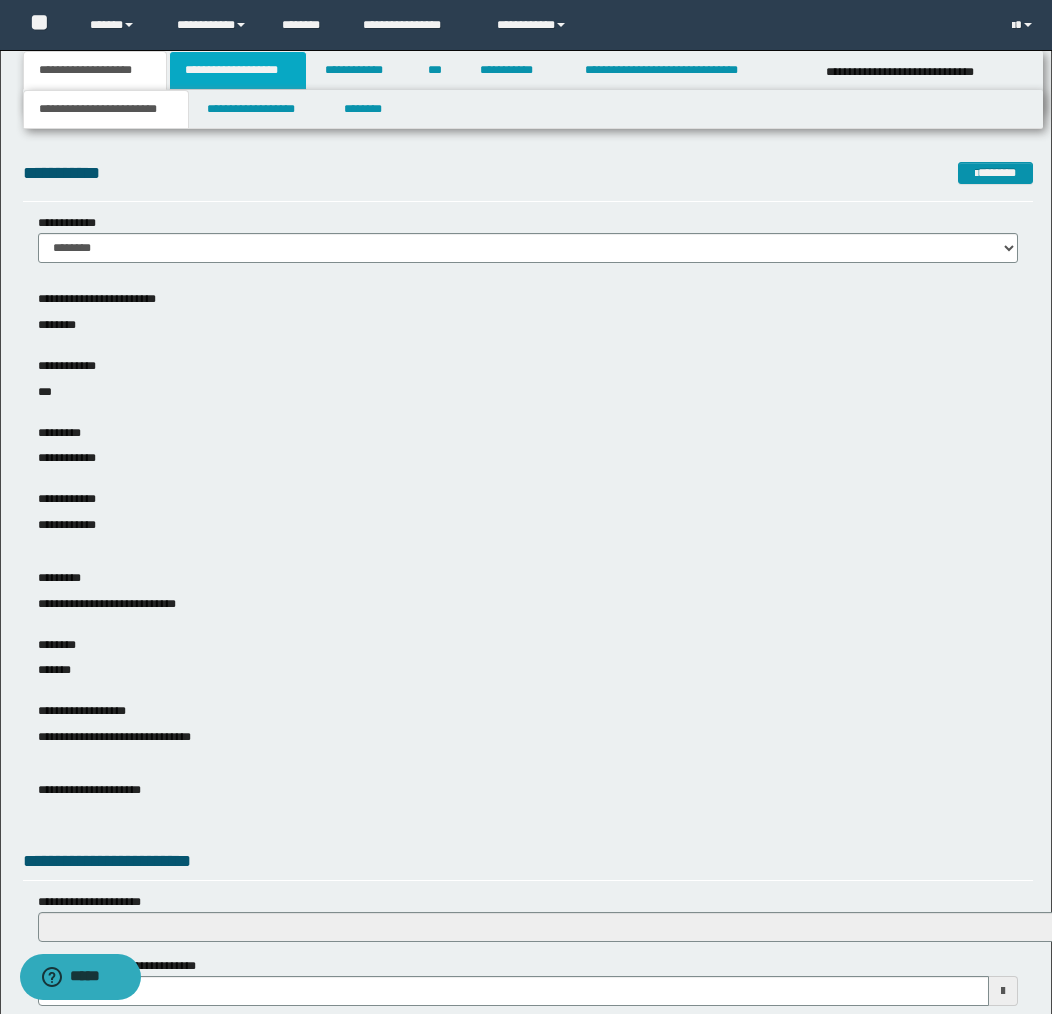 click on "**********" at bounding box center (238, 70) 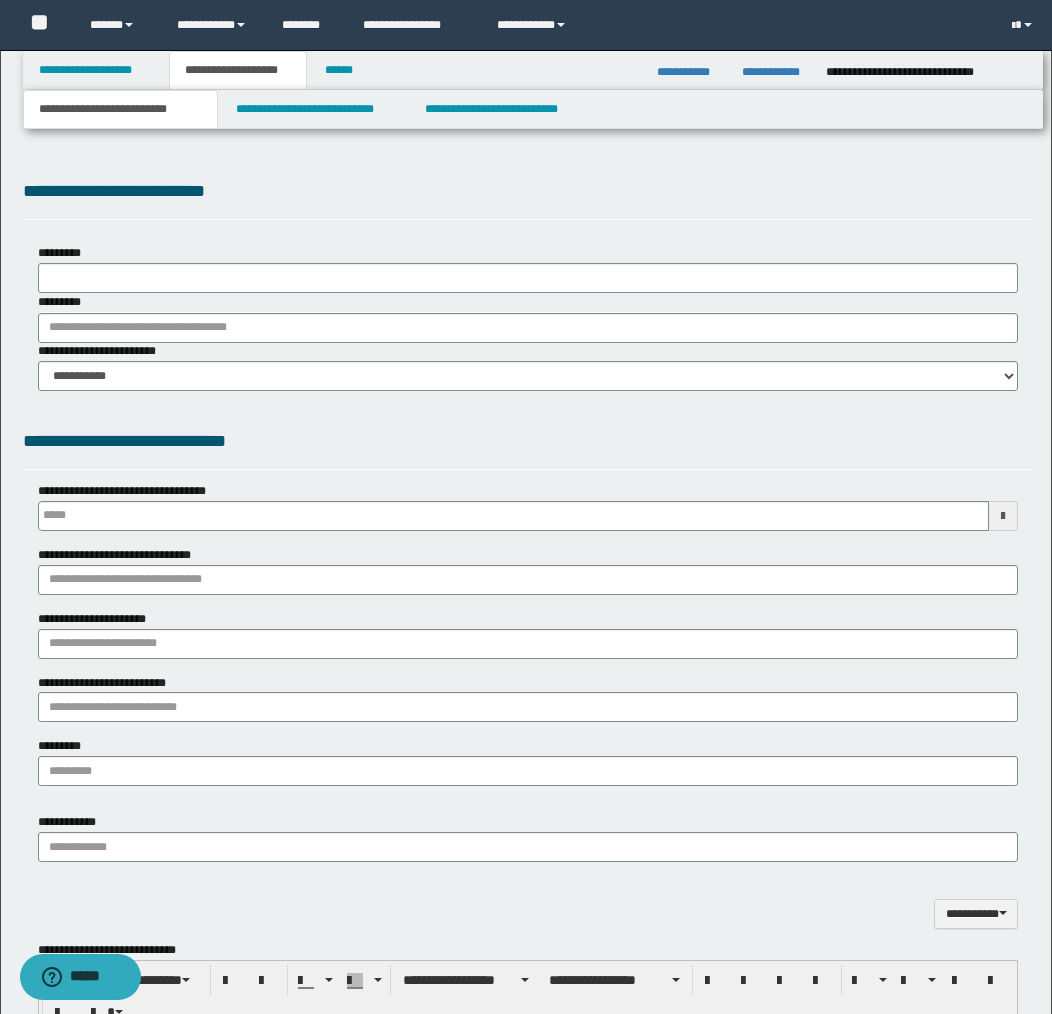 type 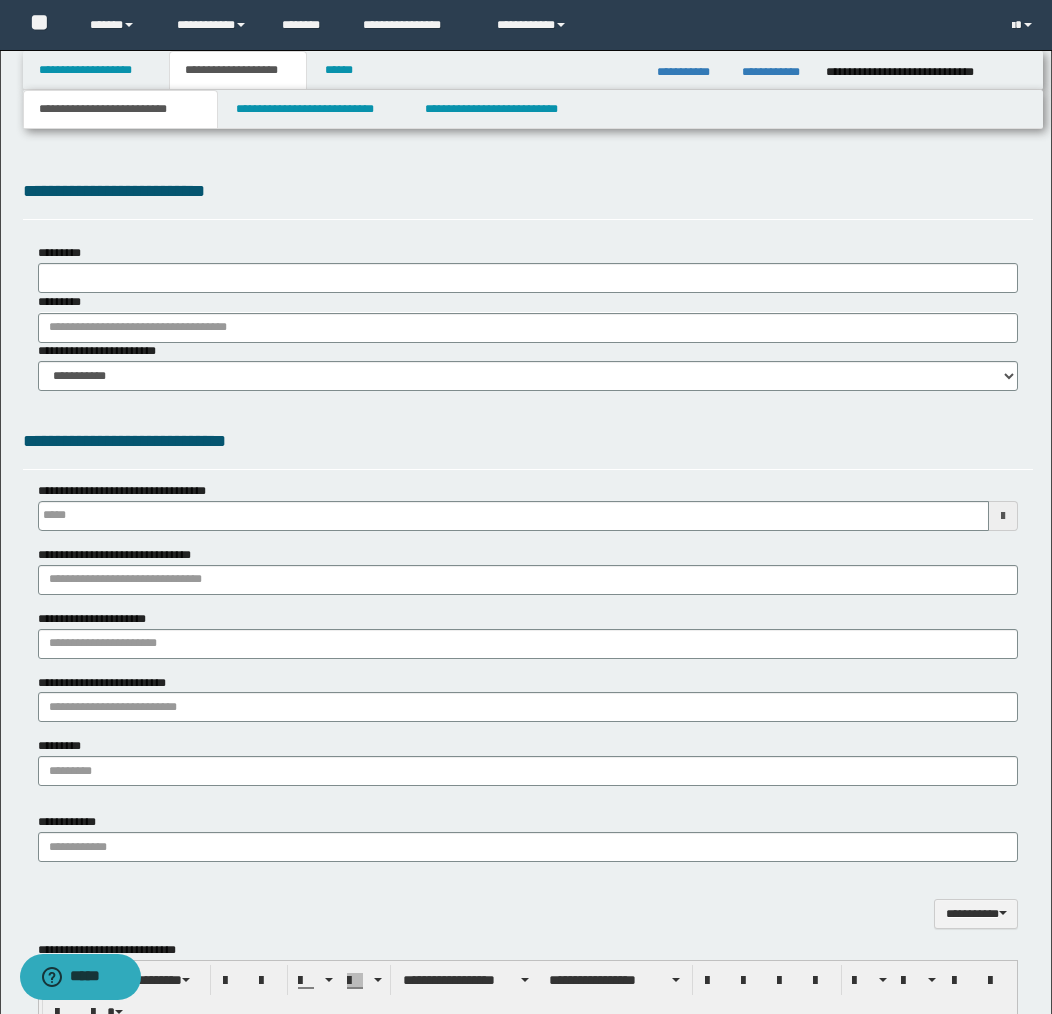 scroll, scrollTop: 0, scrollLeft: 0, axis: both 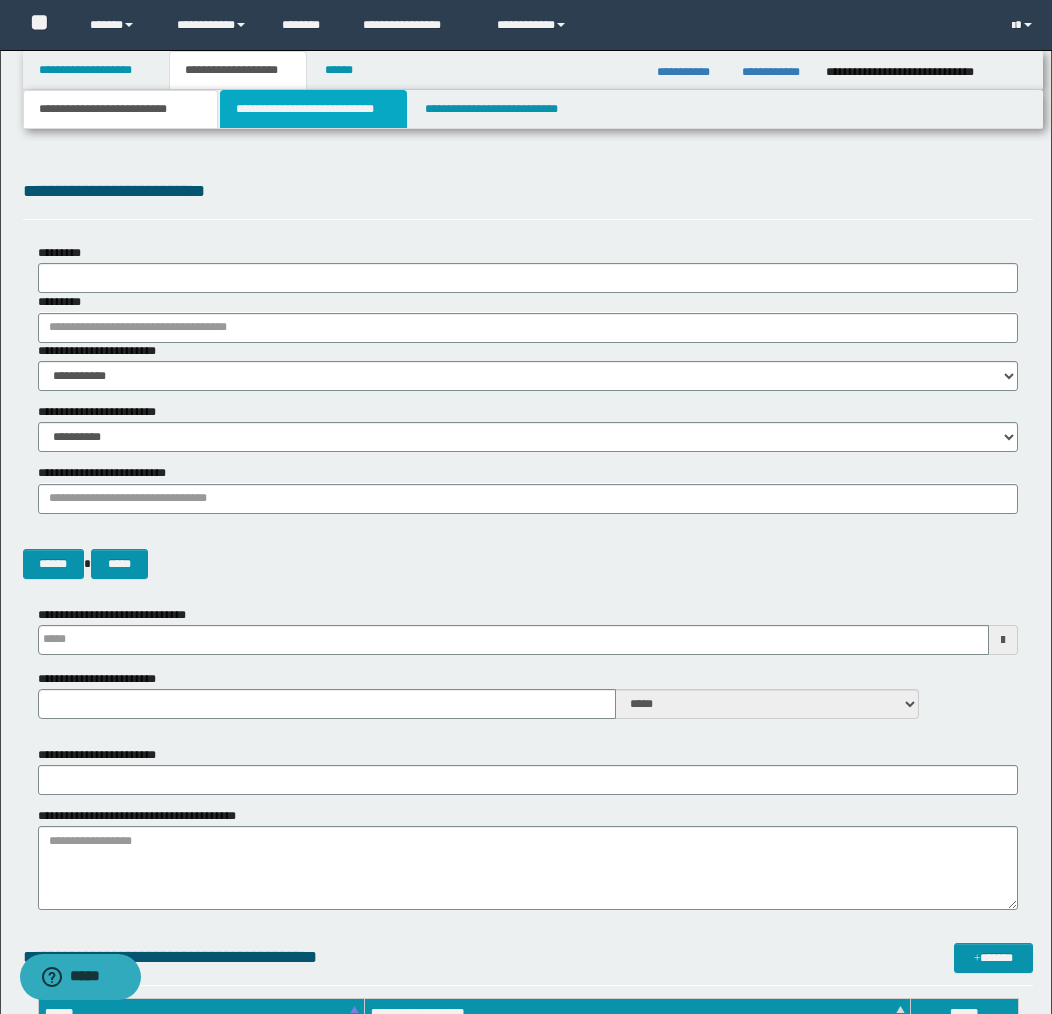 click on "**********" at bounding box center [314, 109] 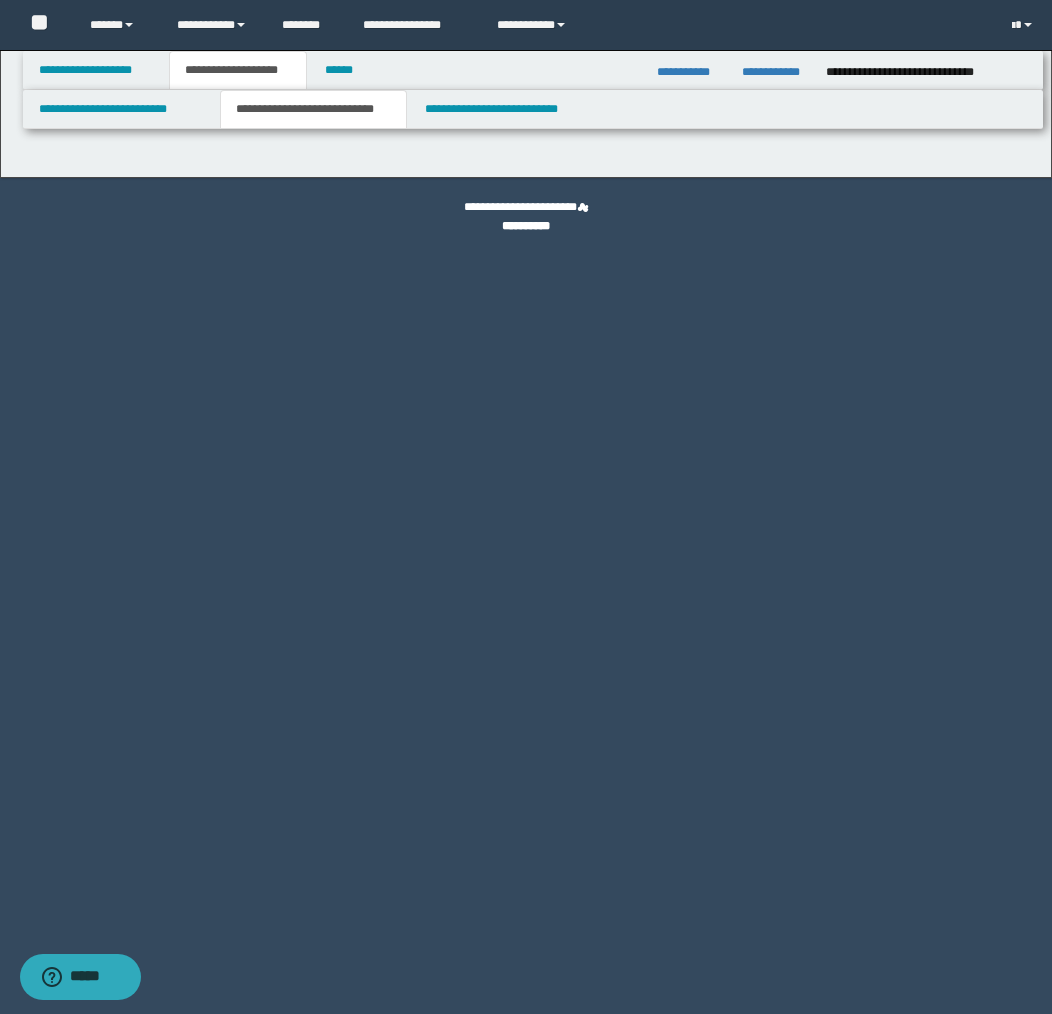 select on "*" 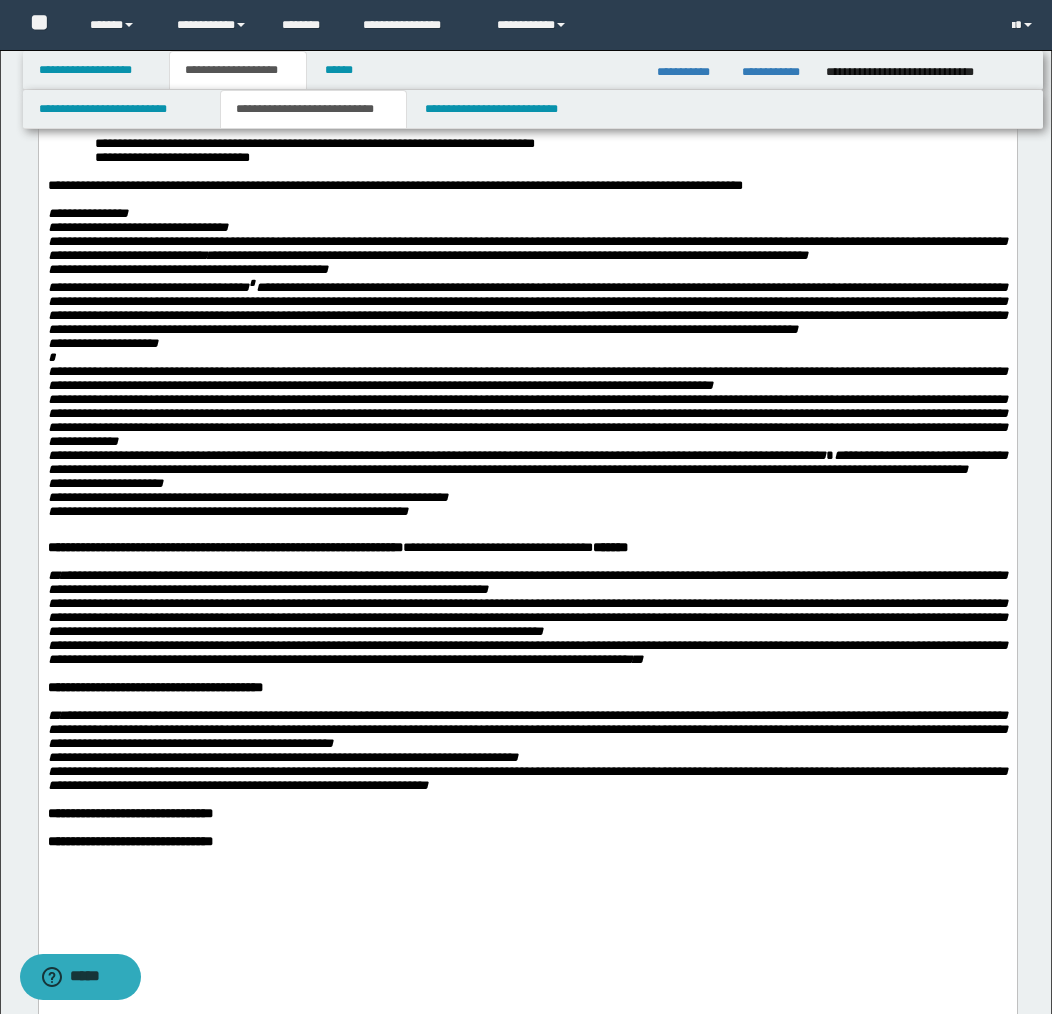 scroll, scrollTop: 680, scrollLeft: 0, axis: vertical 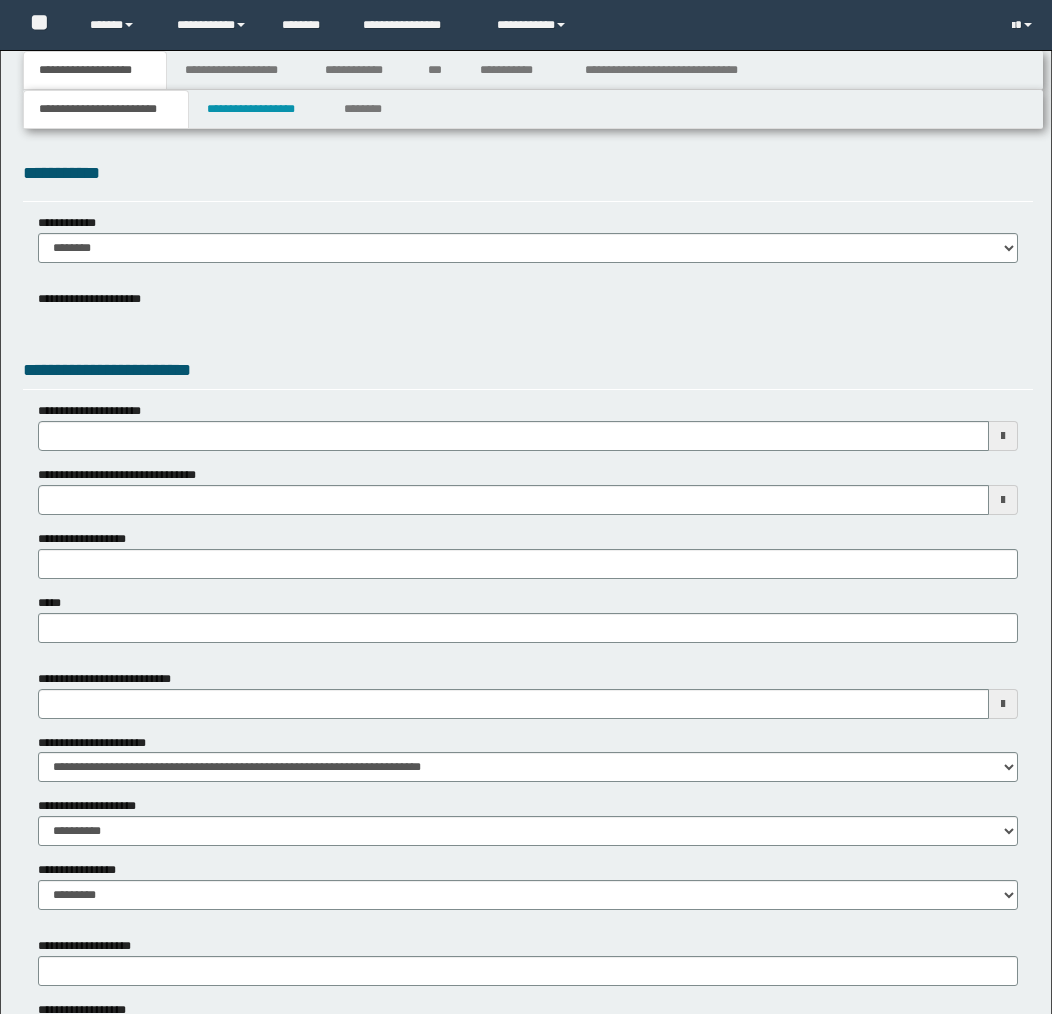 select on "*" 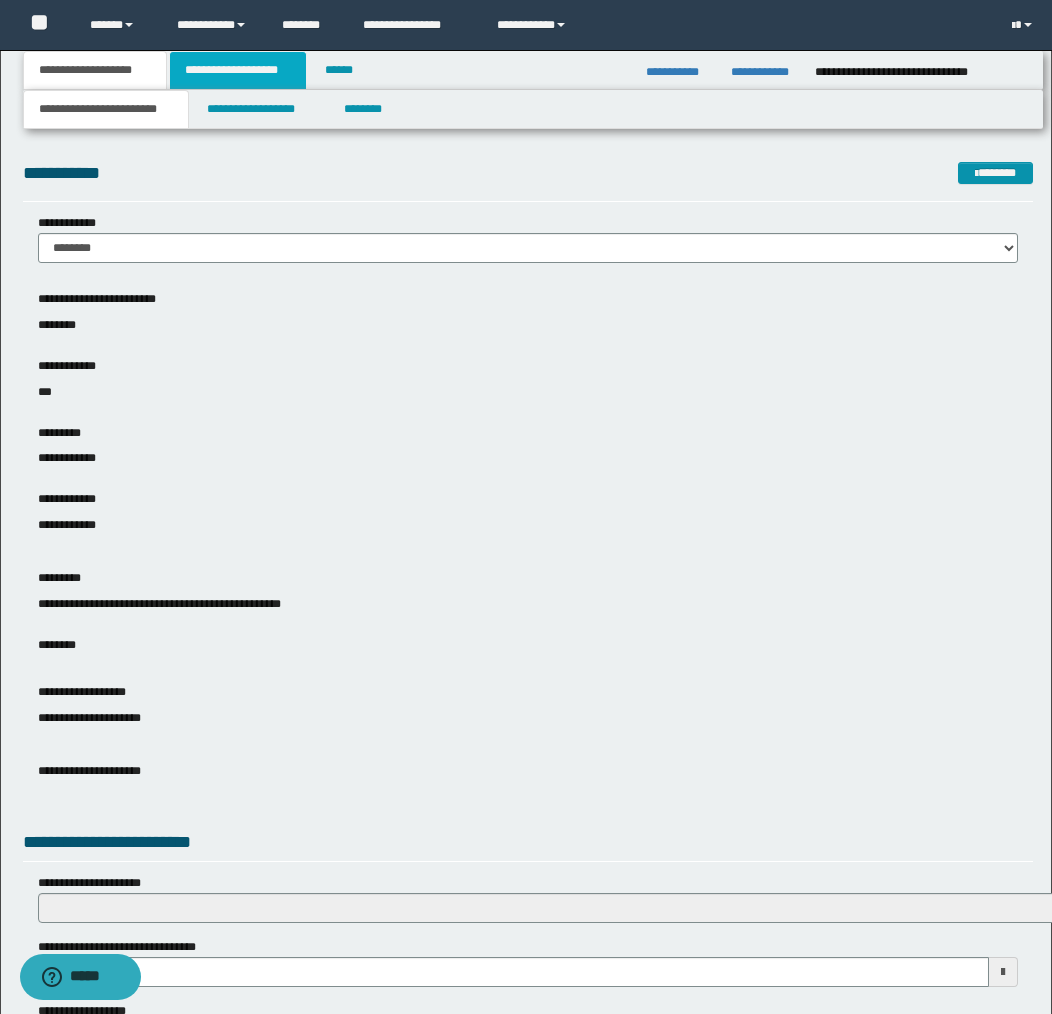 scroll, scrollTop: 0, scrollLeft: 6, axis: horizontal 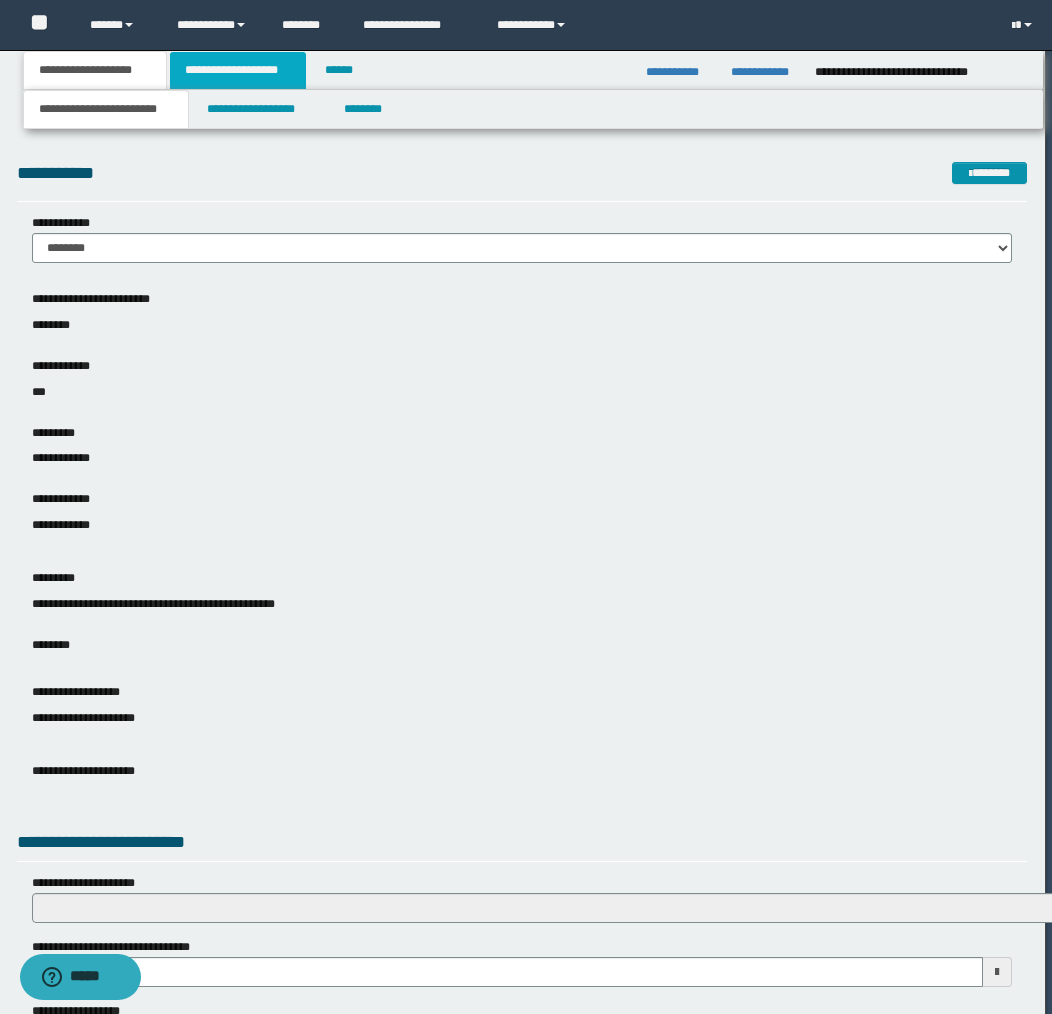 click on "**********" at bounding box center [238, 70] 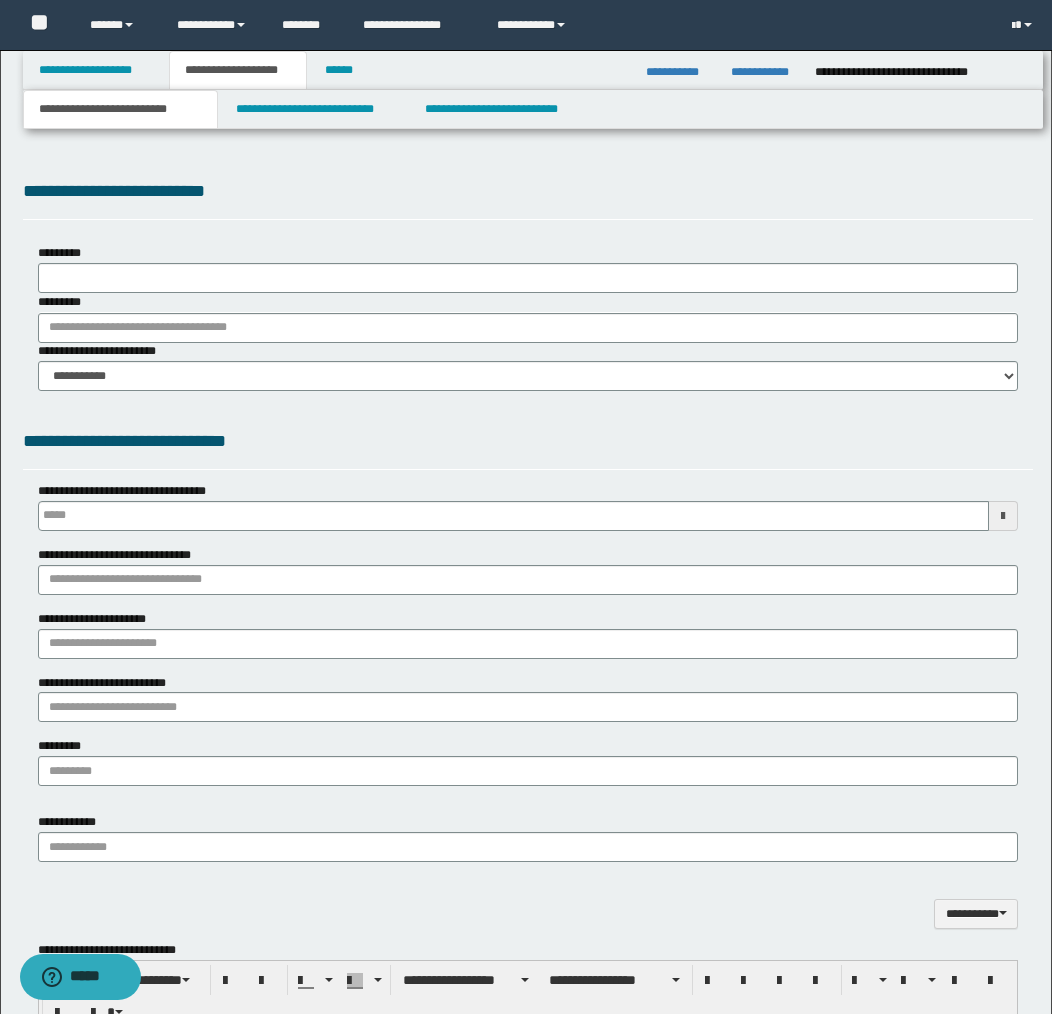 scroll, scrollTop: 0, scrollLeft: 0, axis: both 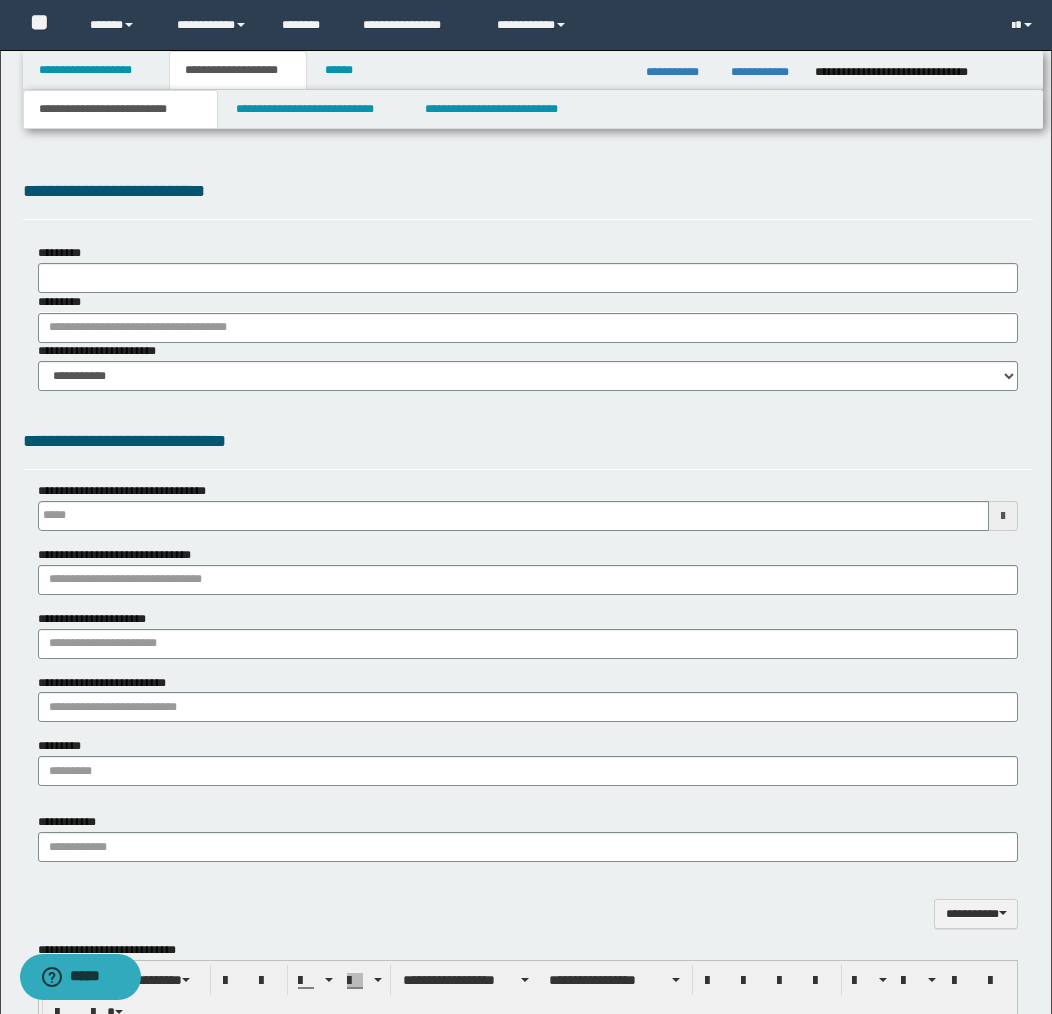 type 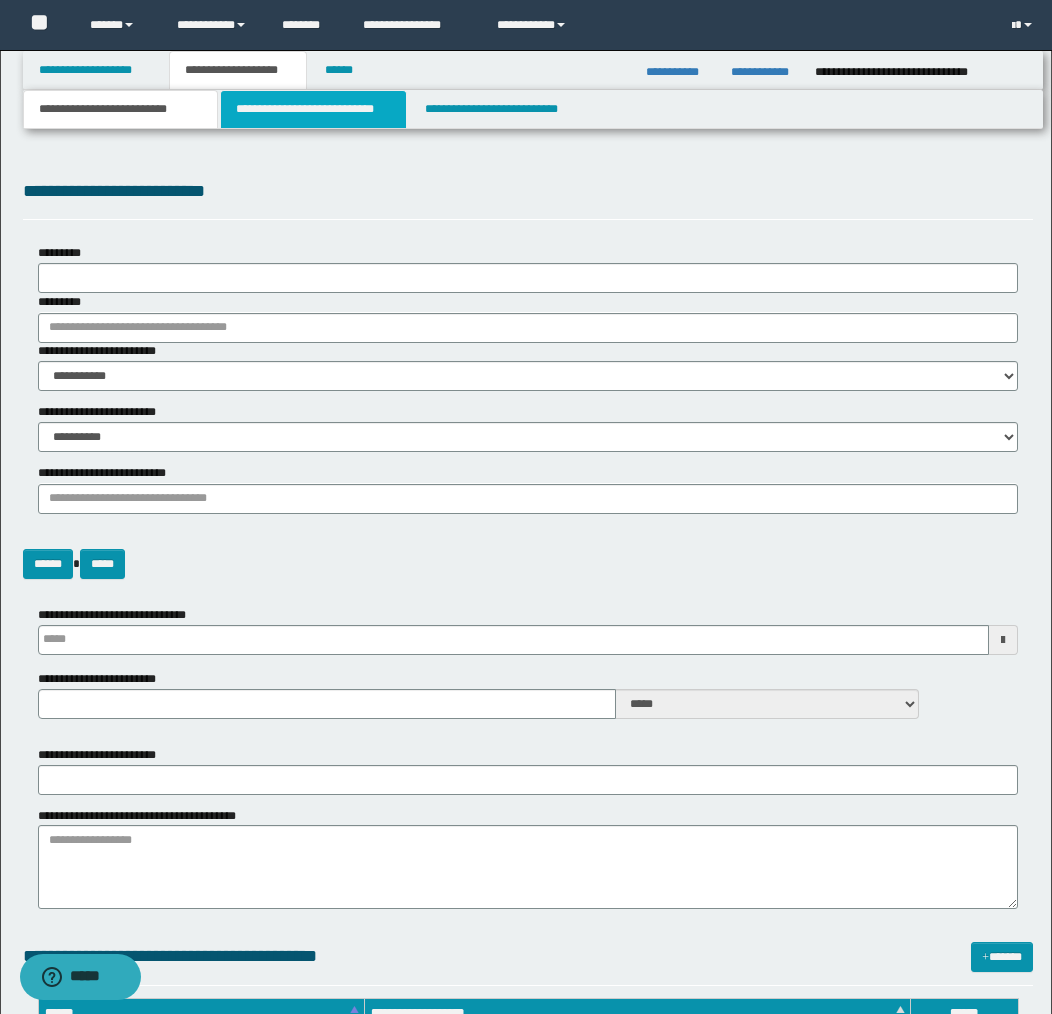 click on "**********" at bounding box center [314, 109] 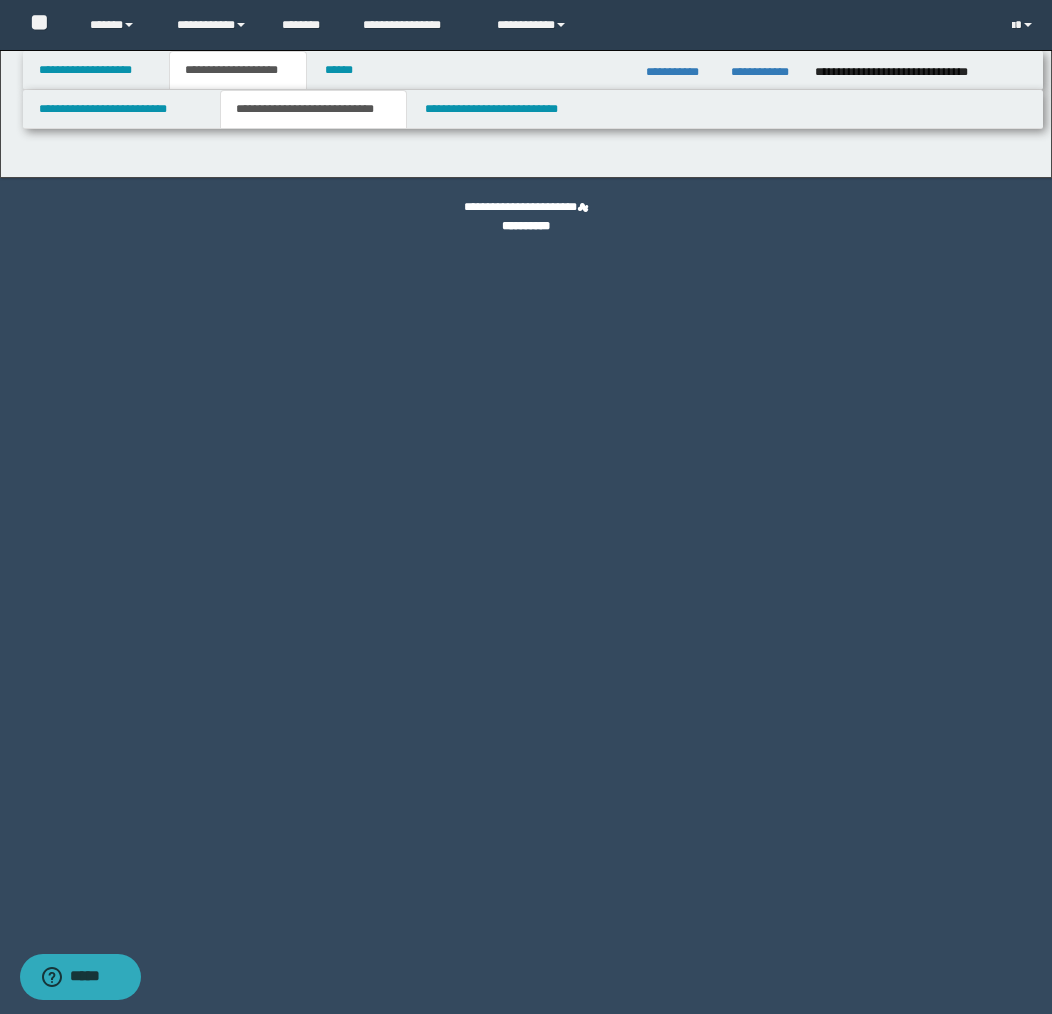 select on "*" 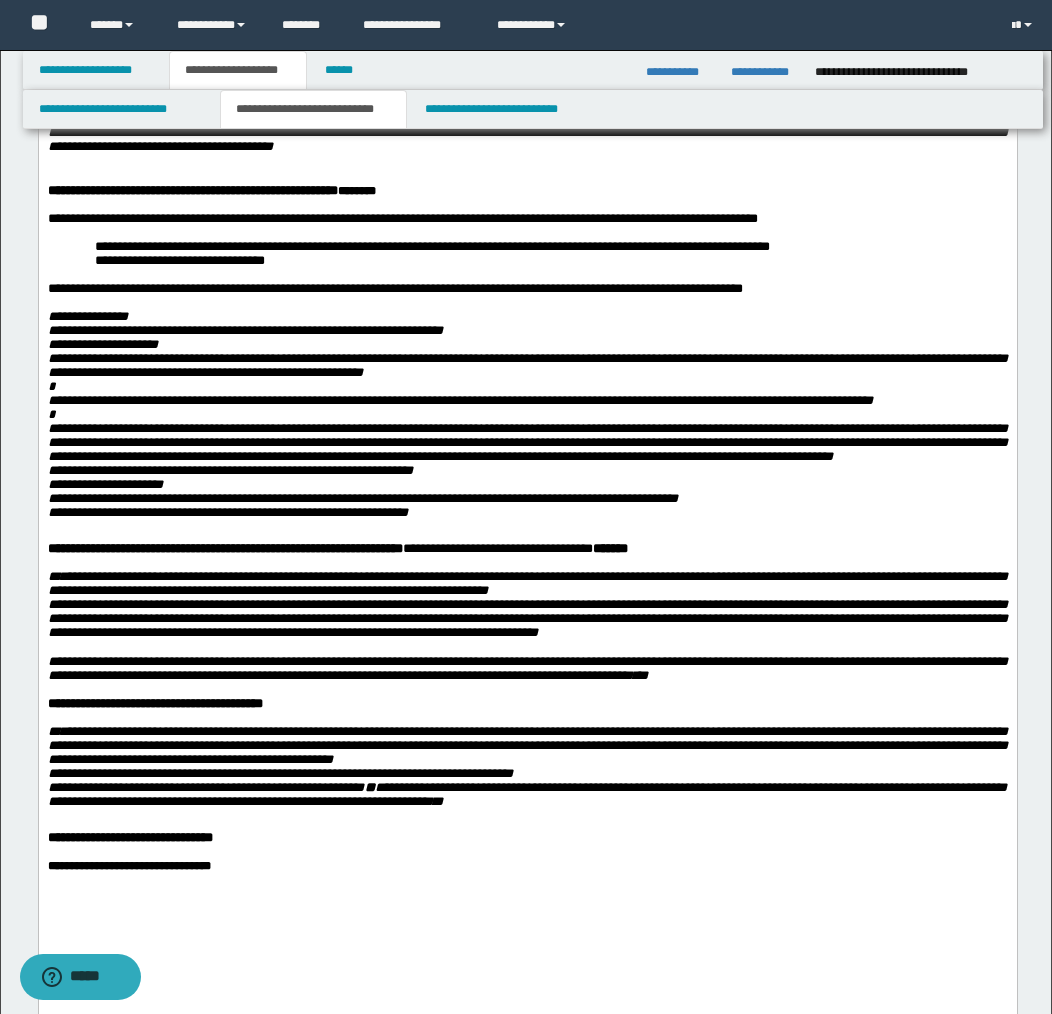 scroll, scrollTop: 614, scrollLeft: 0, axis: vertical 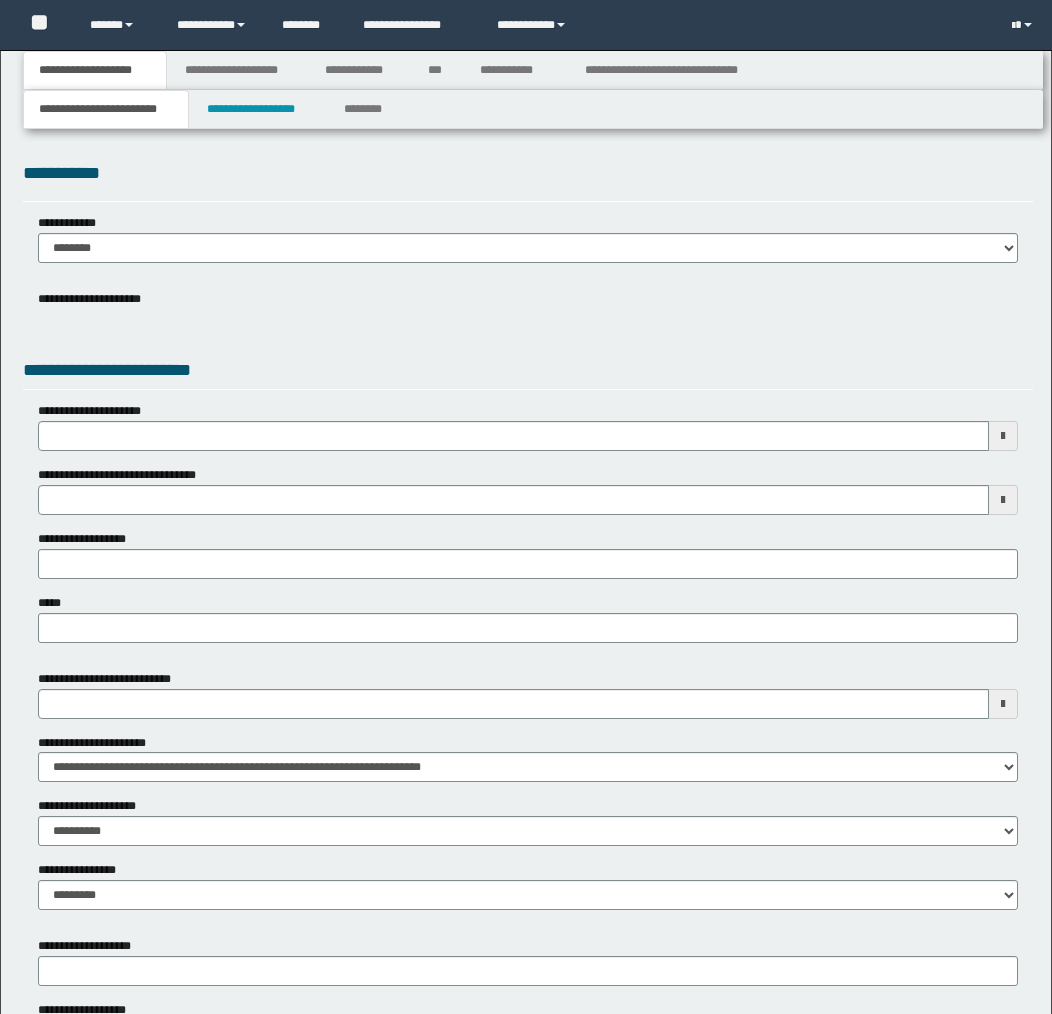 select on "*" 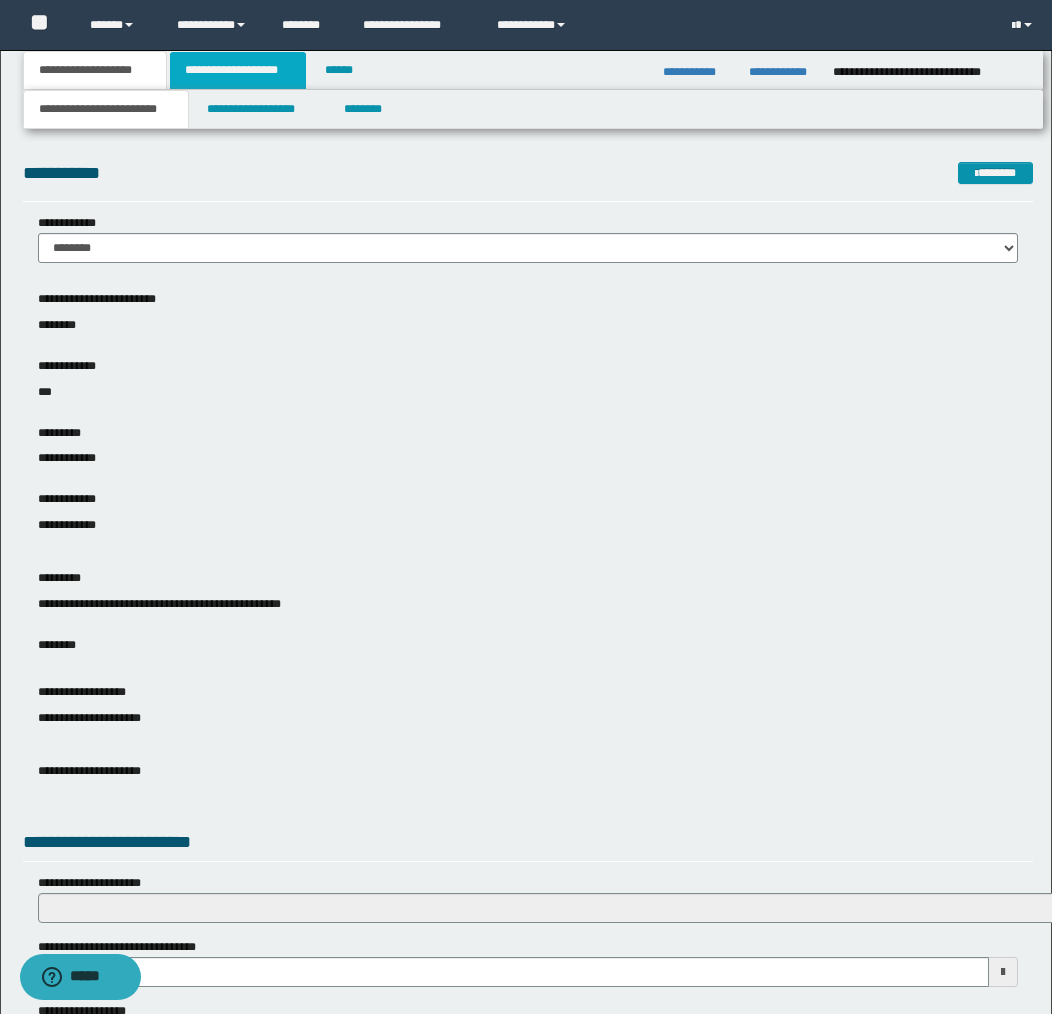 click on "**********" at bounding box center (238, 70) 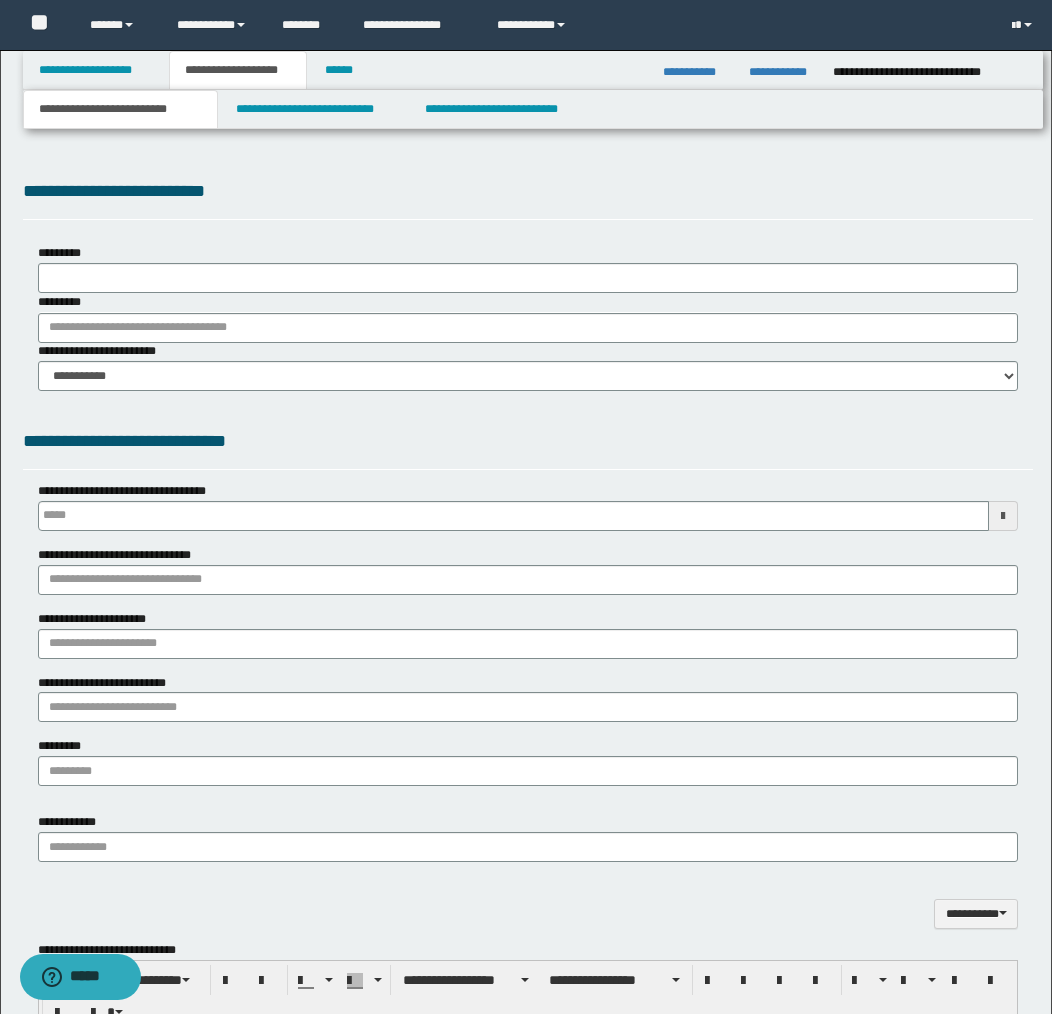 scroll, scrollTop: 0, scrollLeft: 0, axis: both 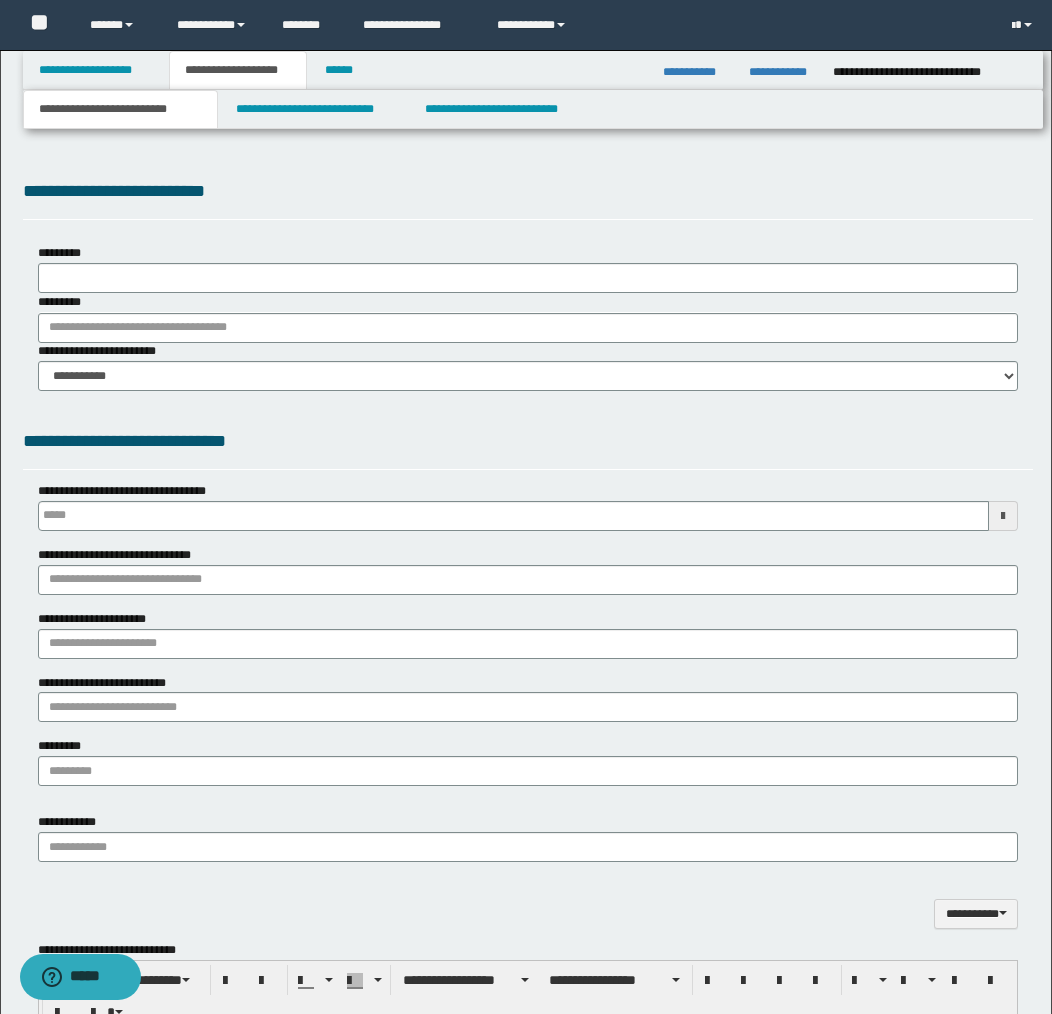 type on "********" 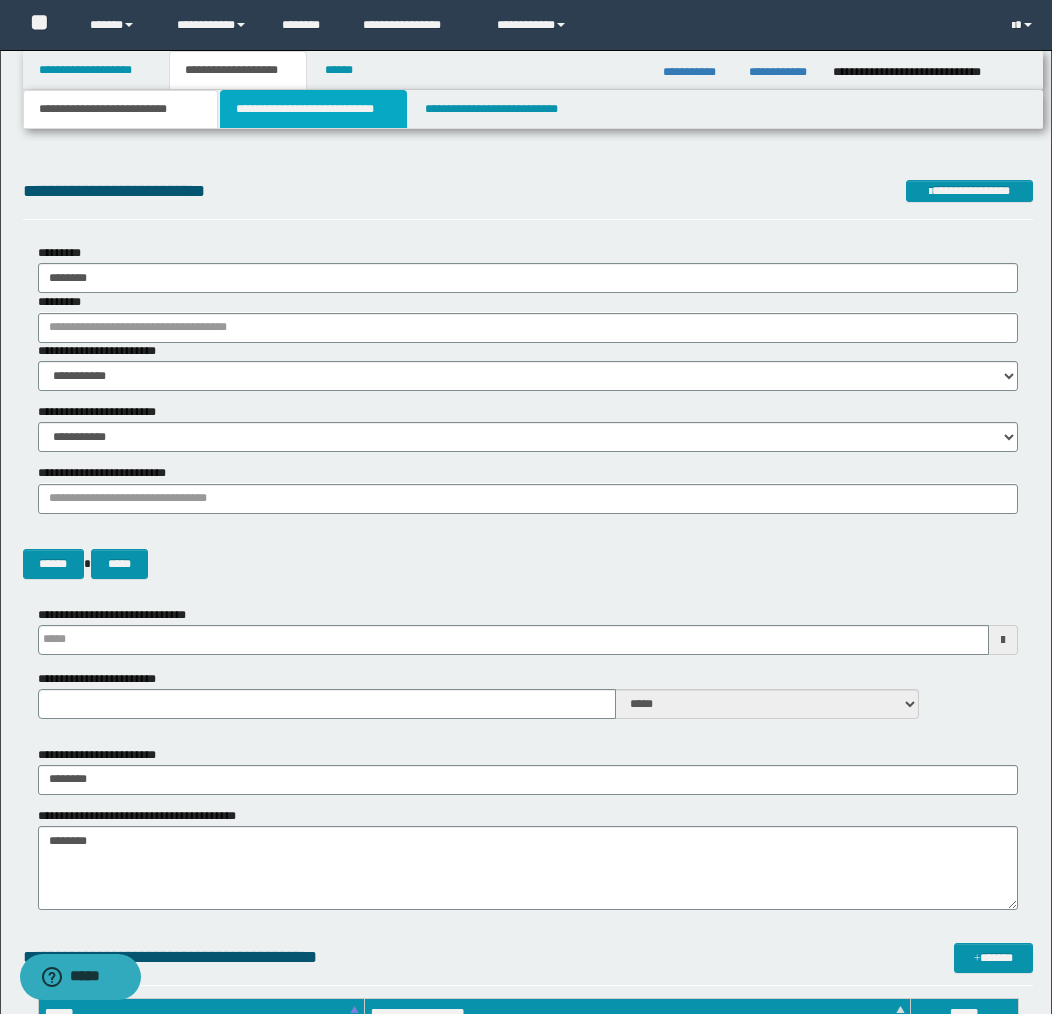 click on "**********" at bounding box center (314, 109) 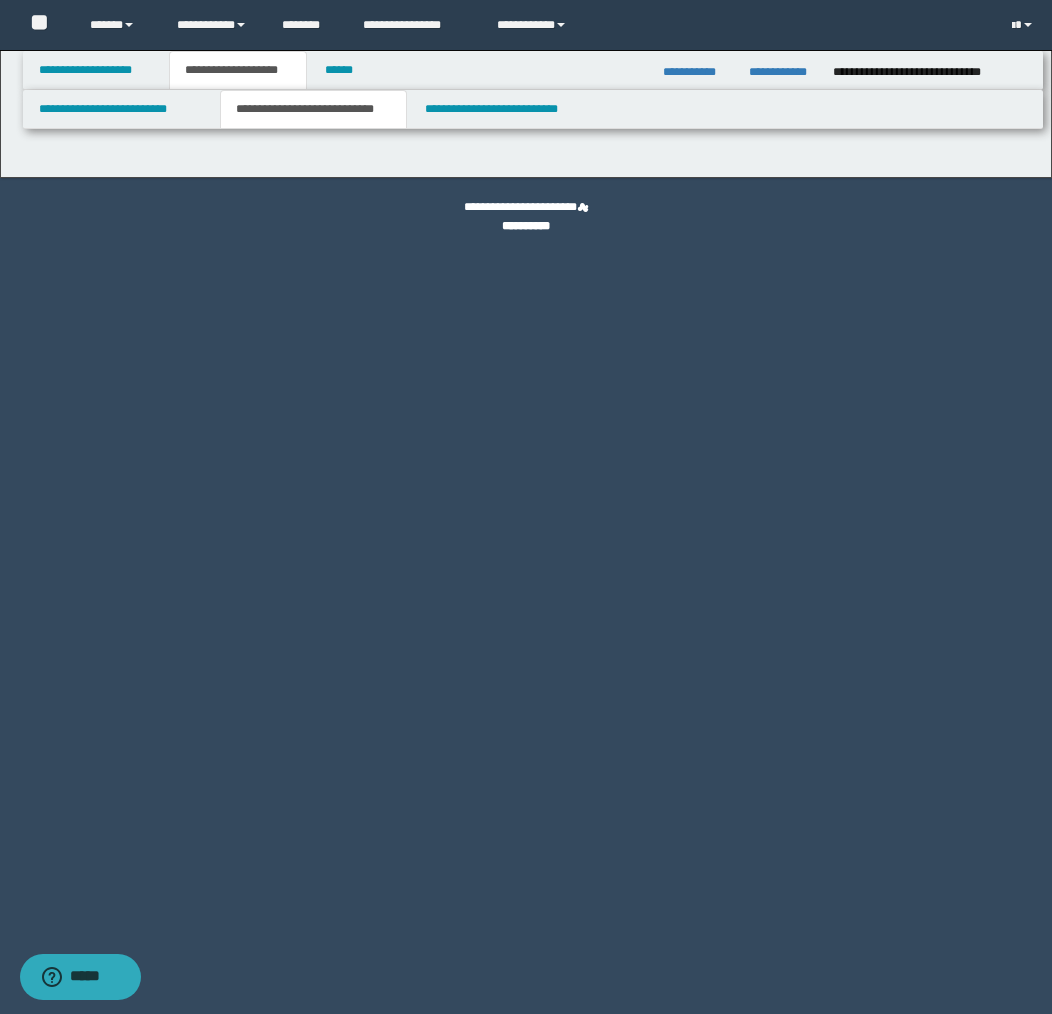 select on "*" 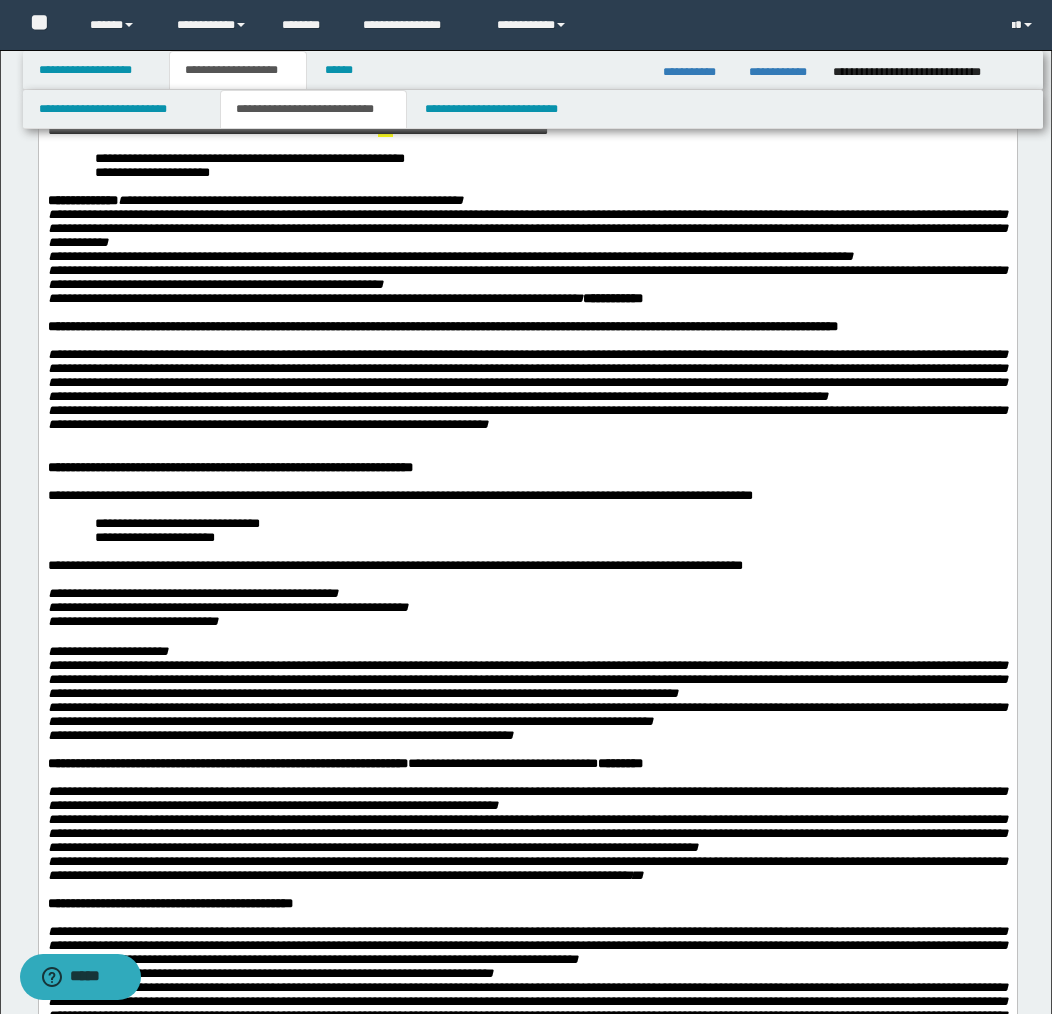 scroll, scrollTop: 190, scrollLeft: 0, axis: vertical 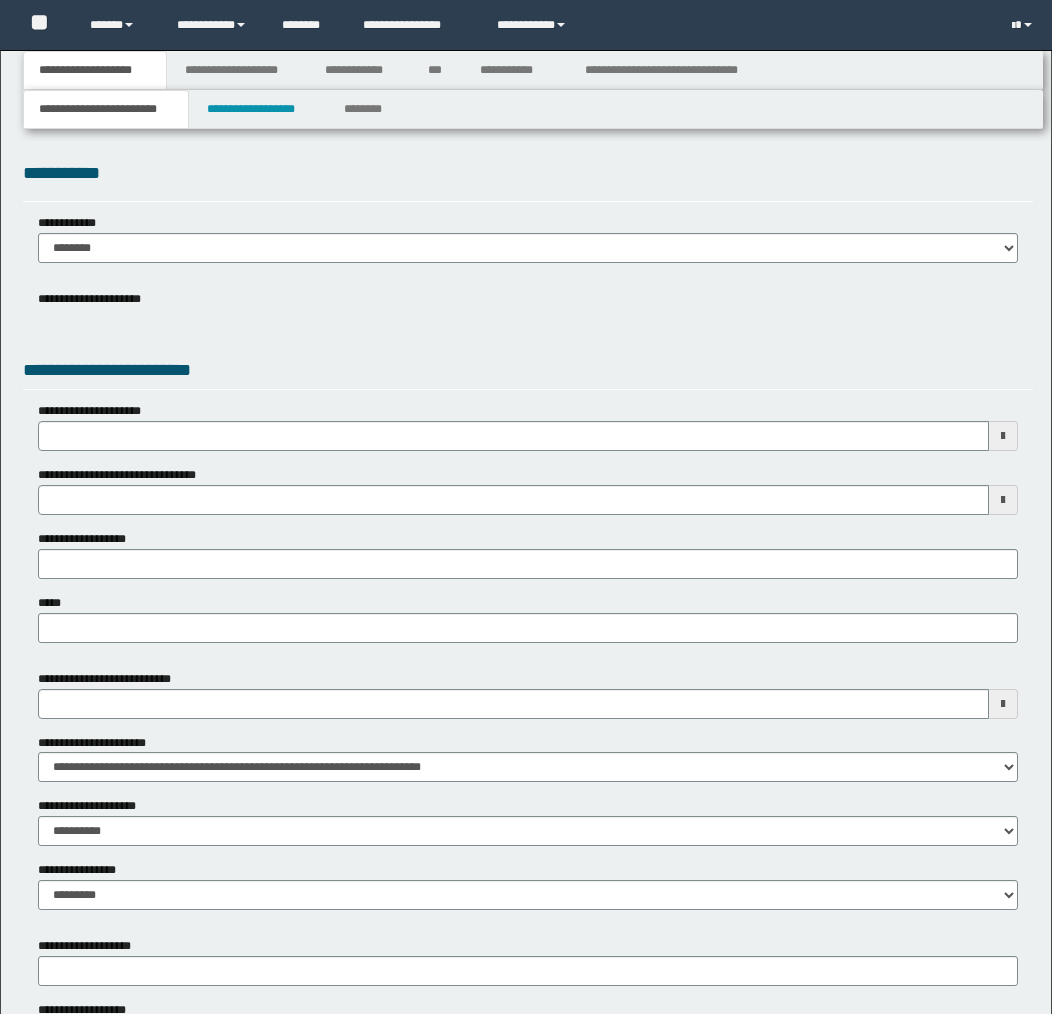 select on "*" 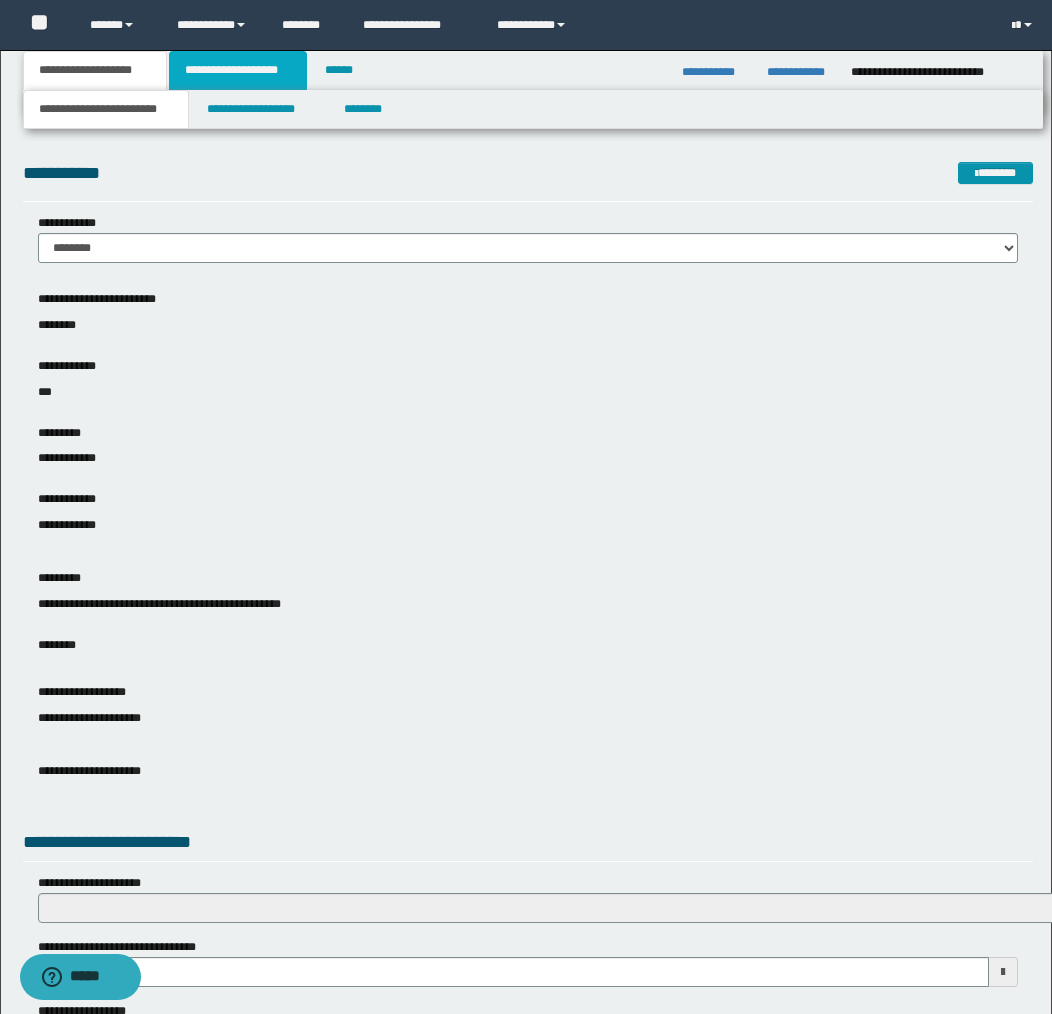 click on "**********" at bounding box center (238, 70) 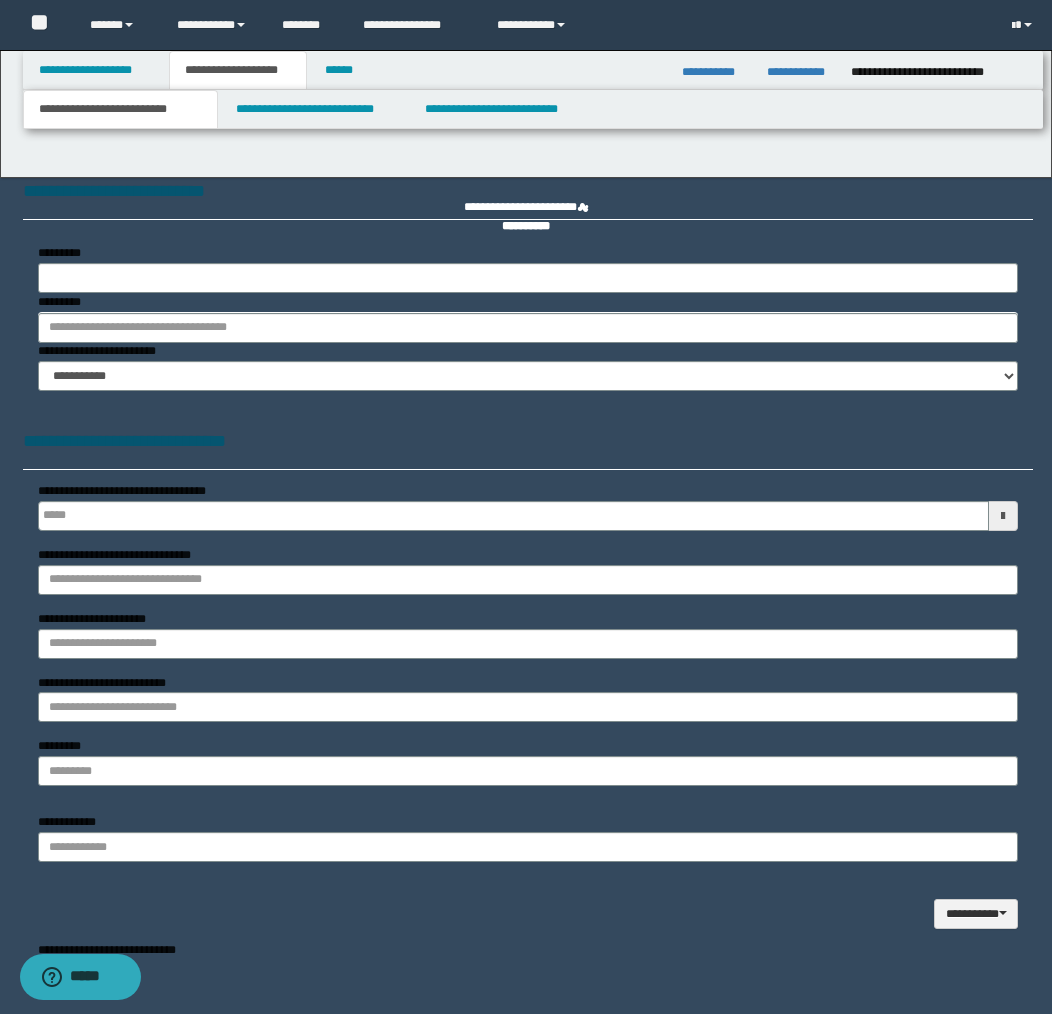 type 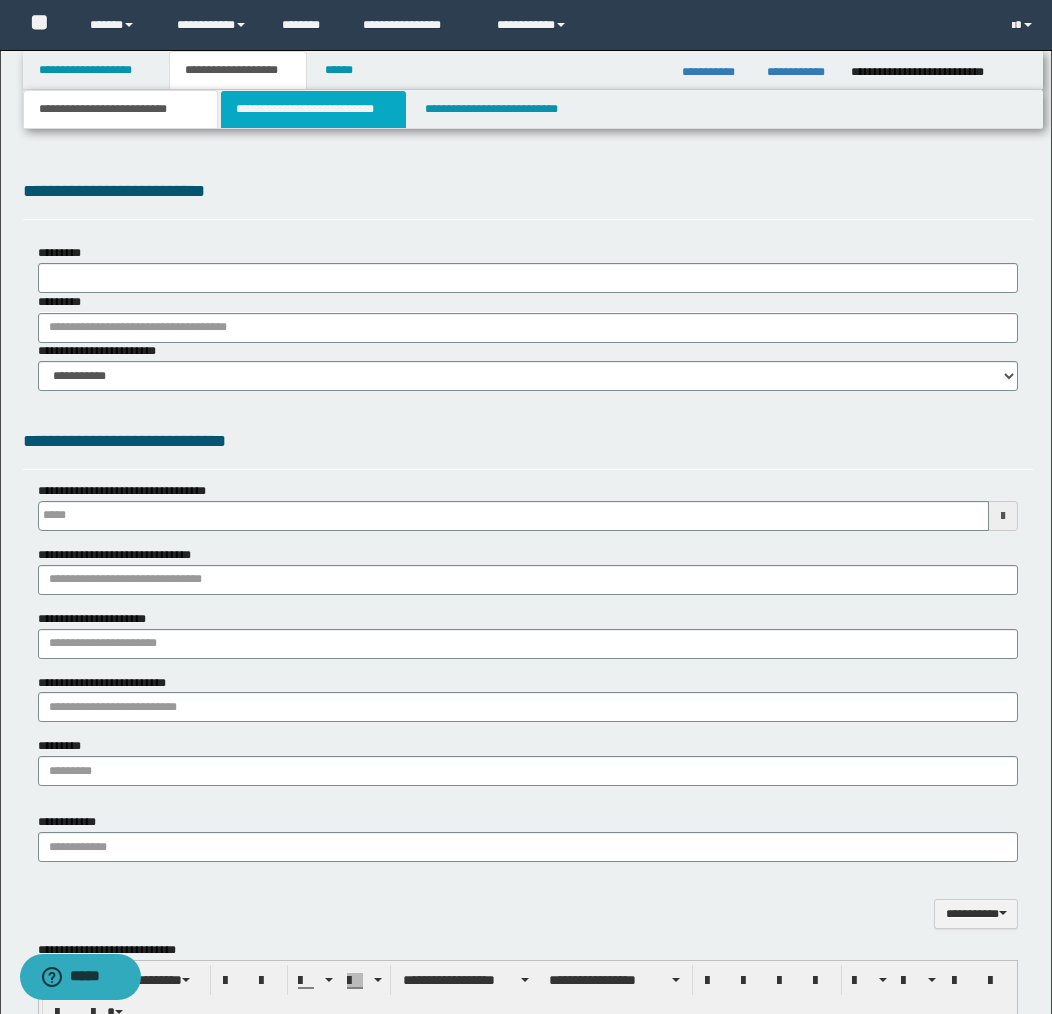 type on "*********" 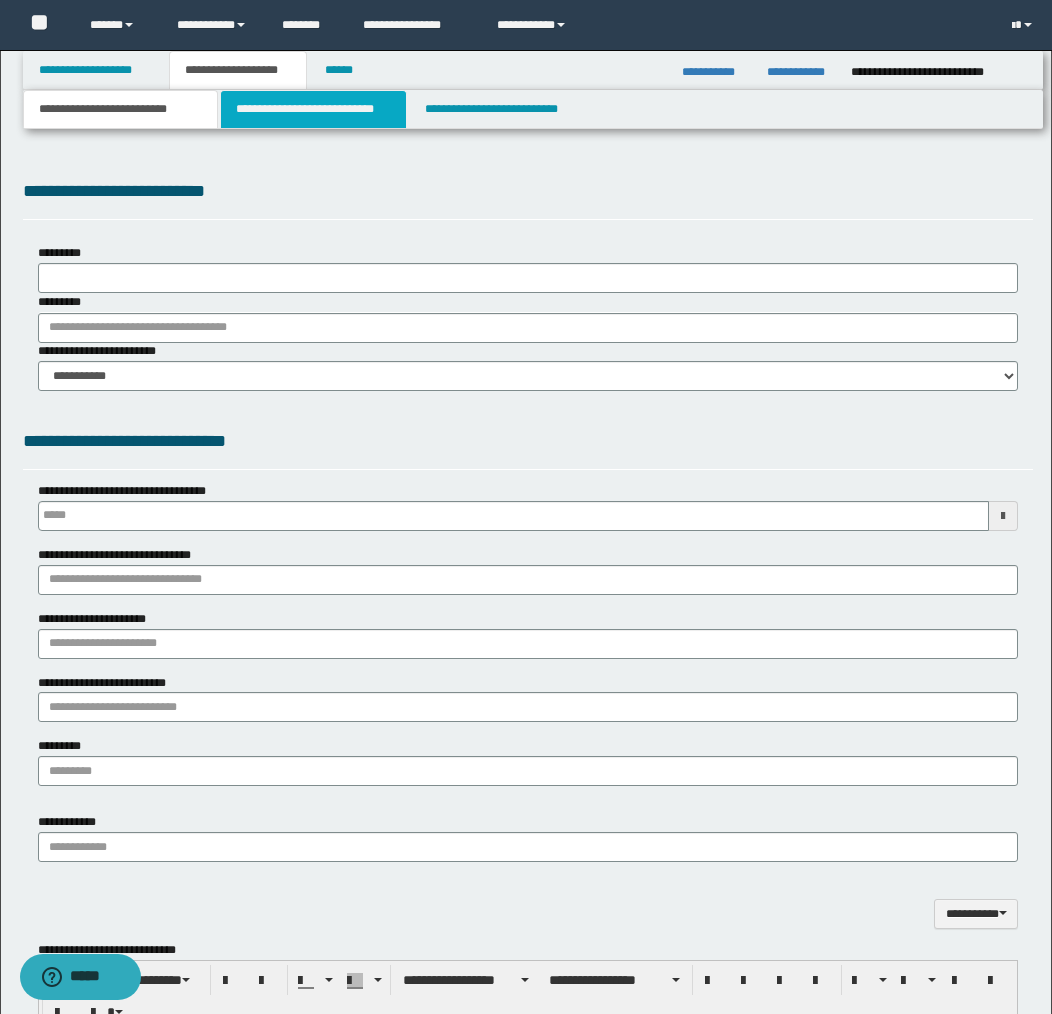 select on "*" 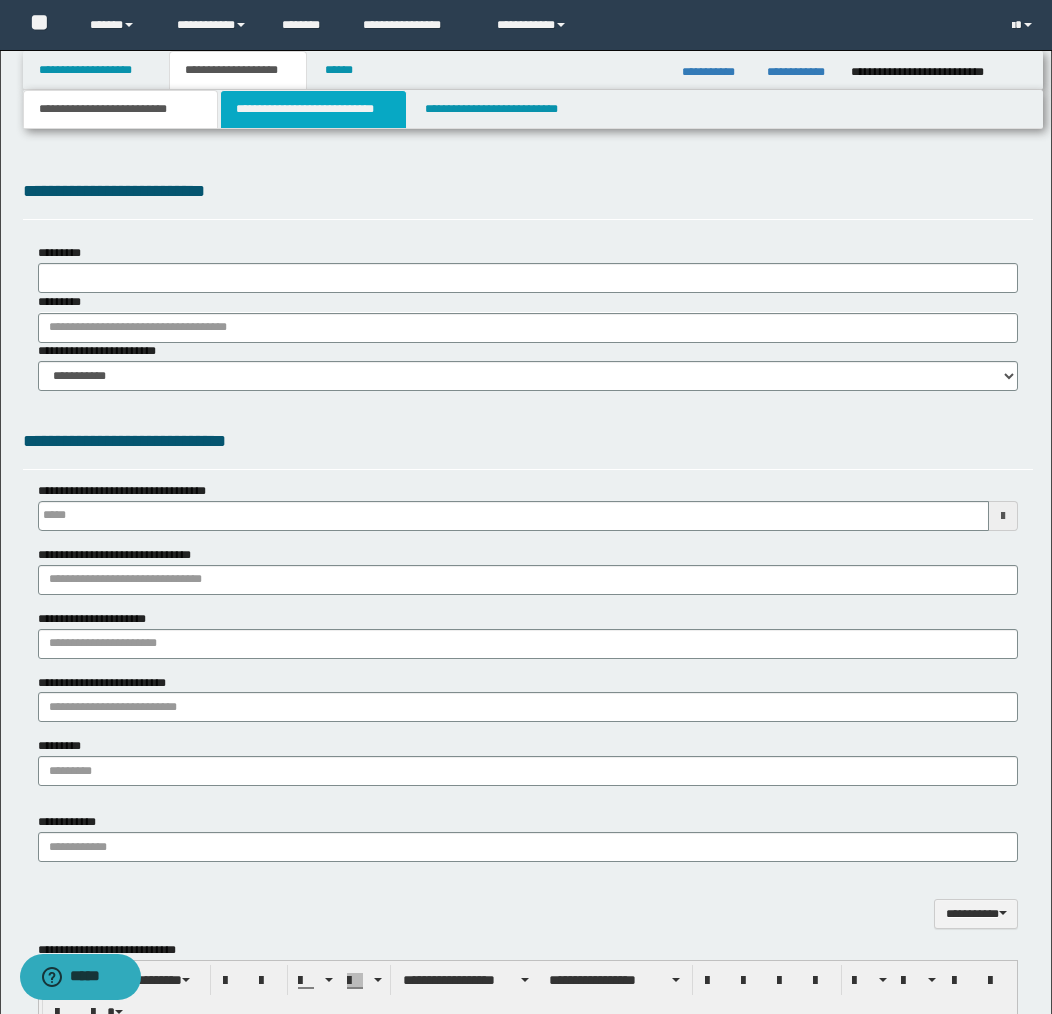 type 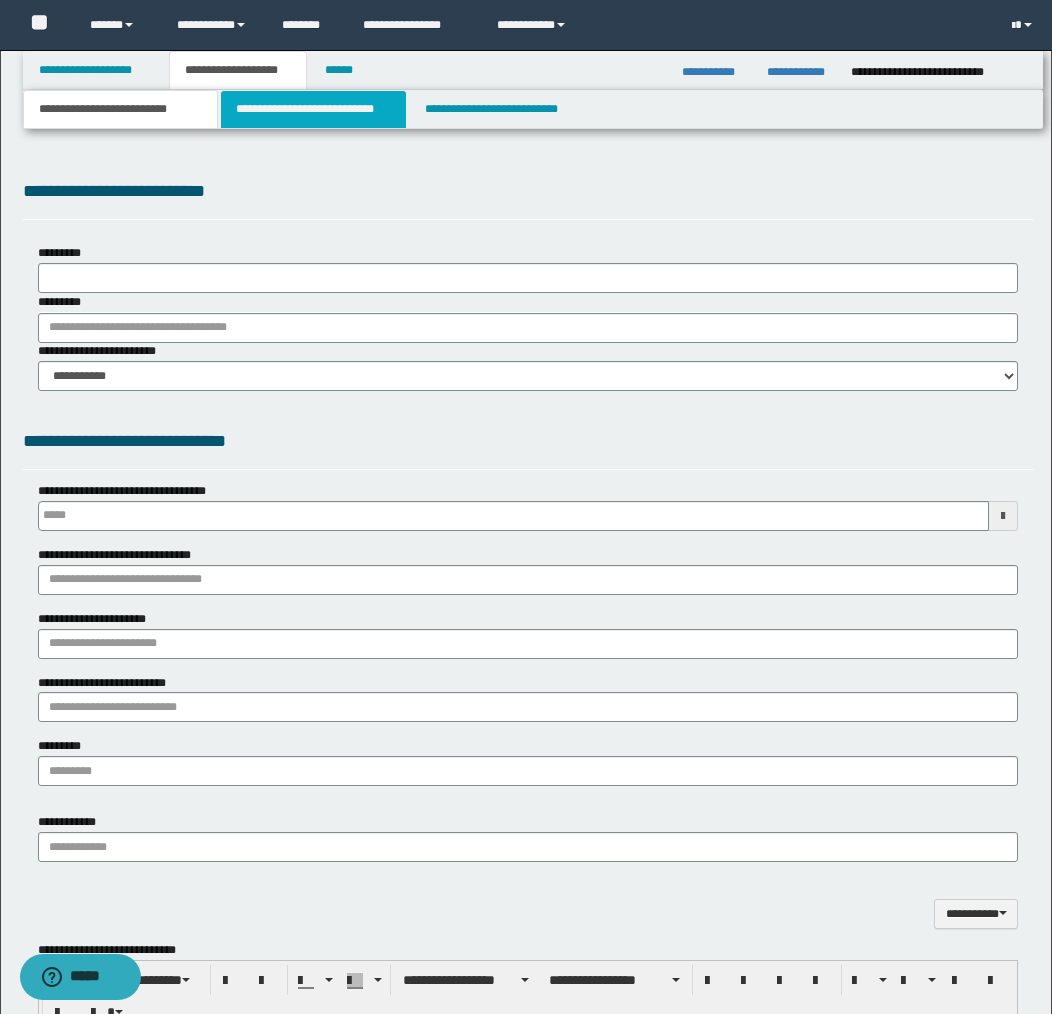 type on "*********" 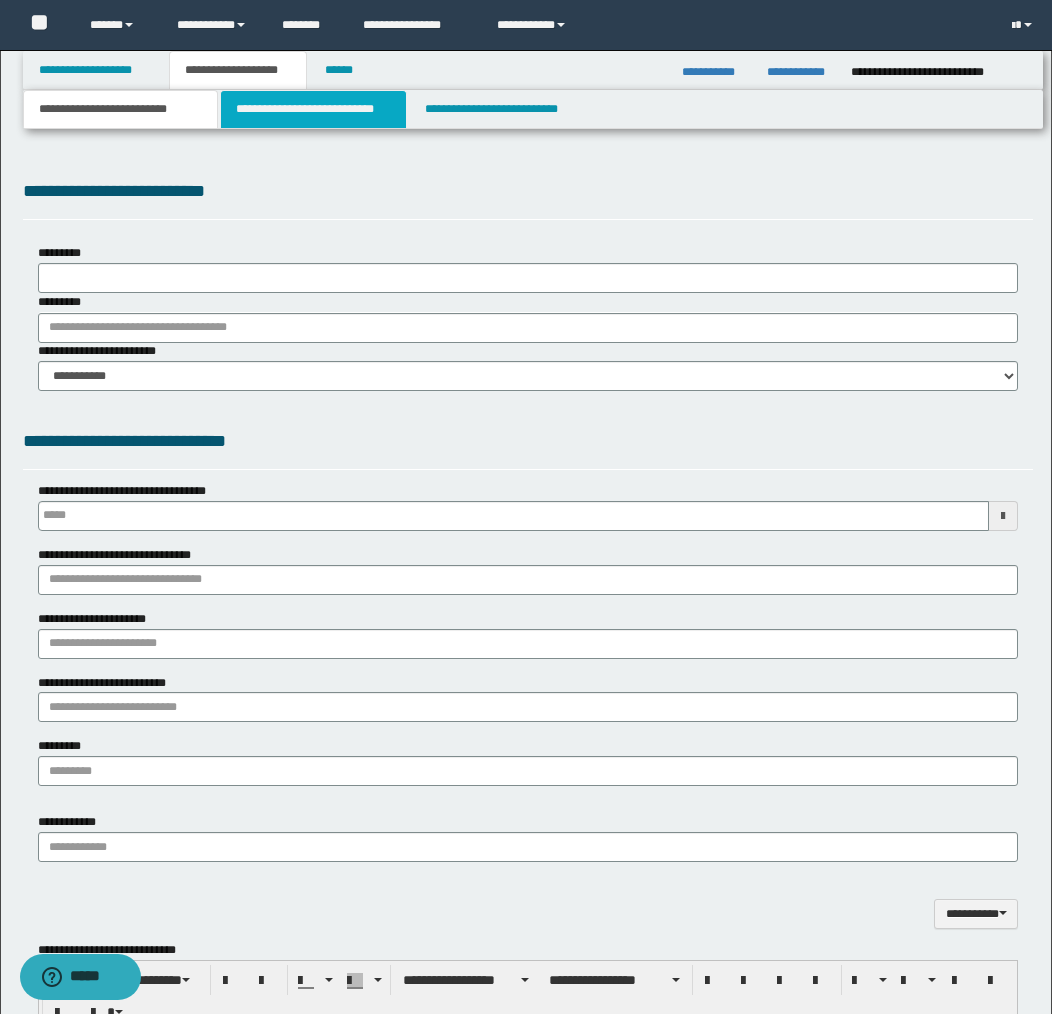 type on "*********" 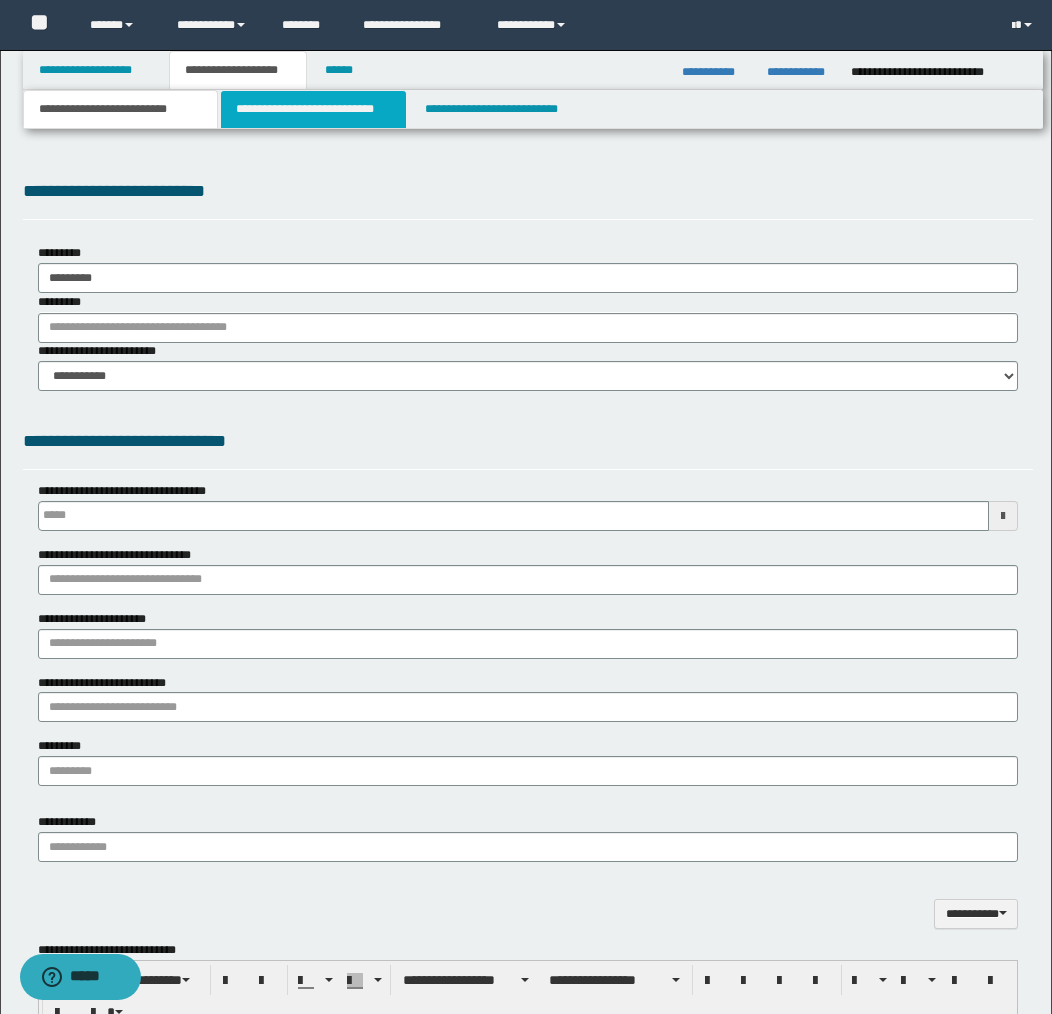 scroll, scrollTop: 0, scrollLeft: 0, axis: both 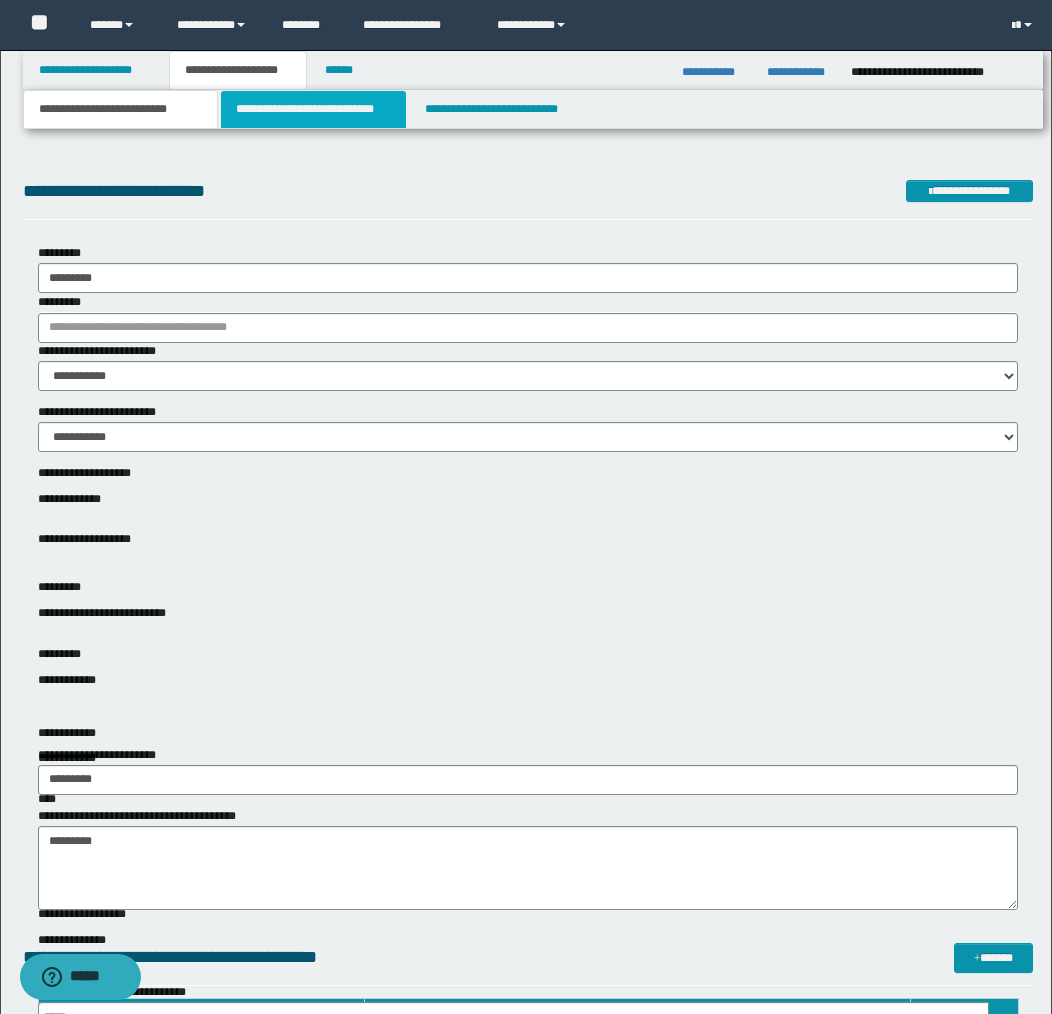 click on "**********" at bounding box center (314, 109) 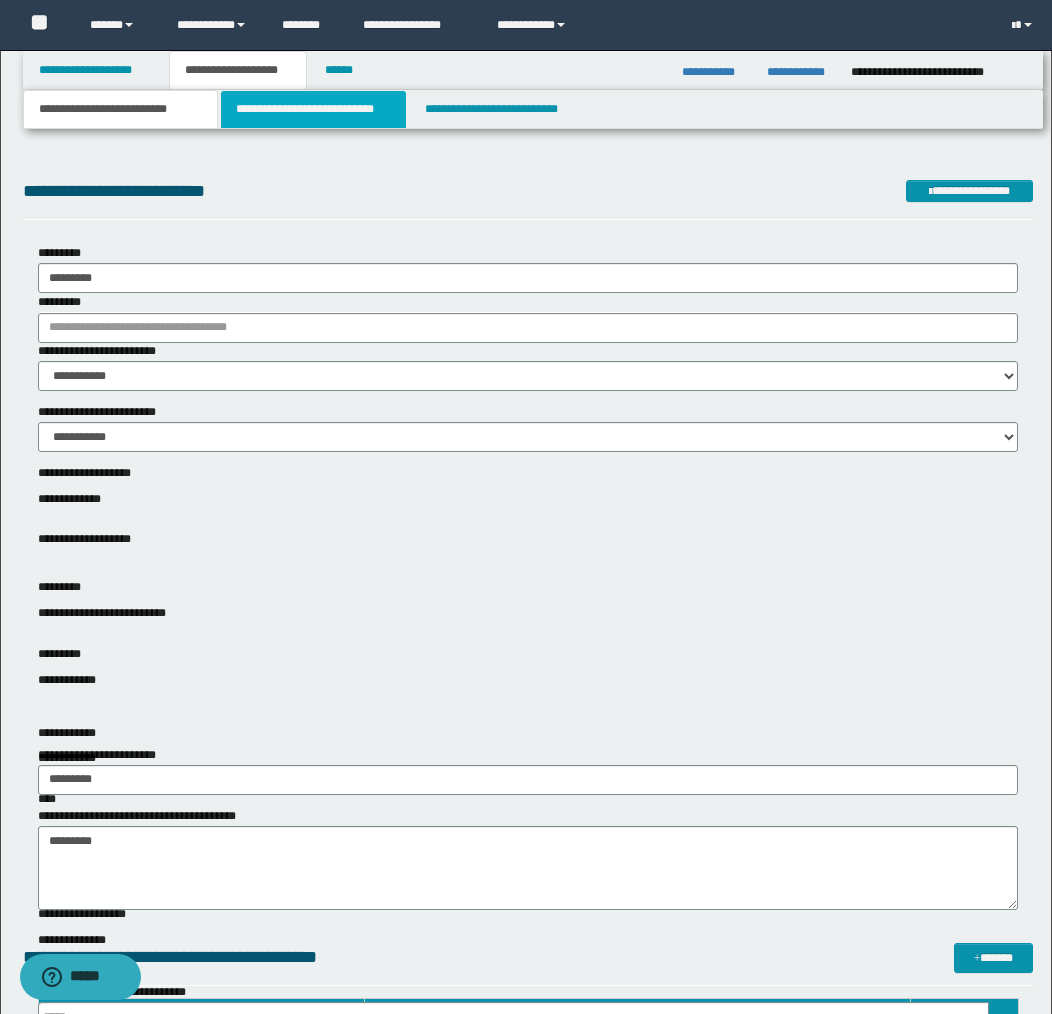 select on "*" 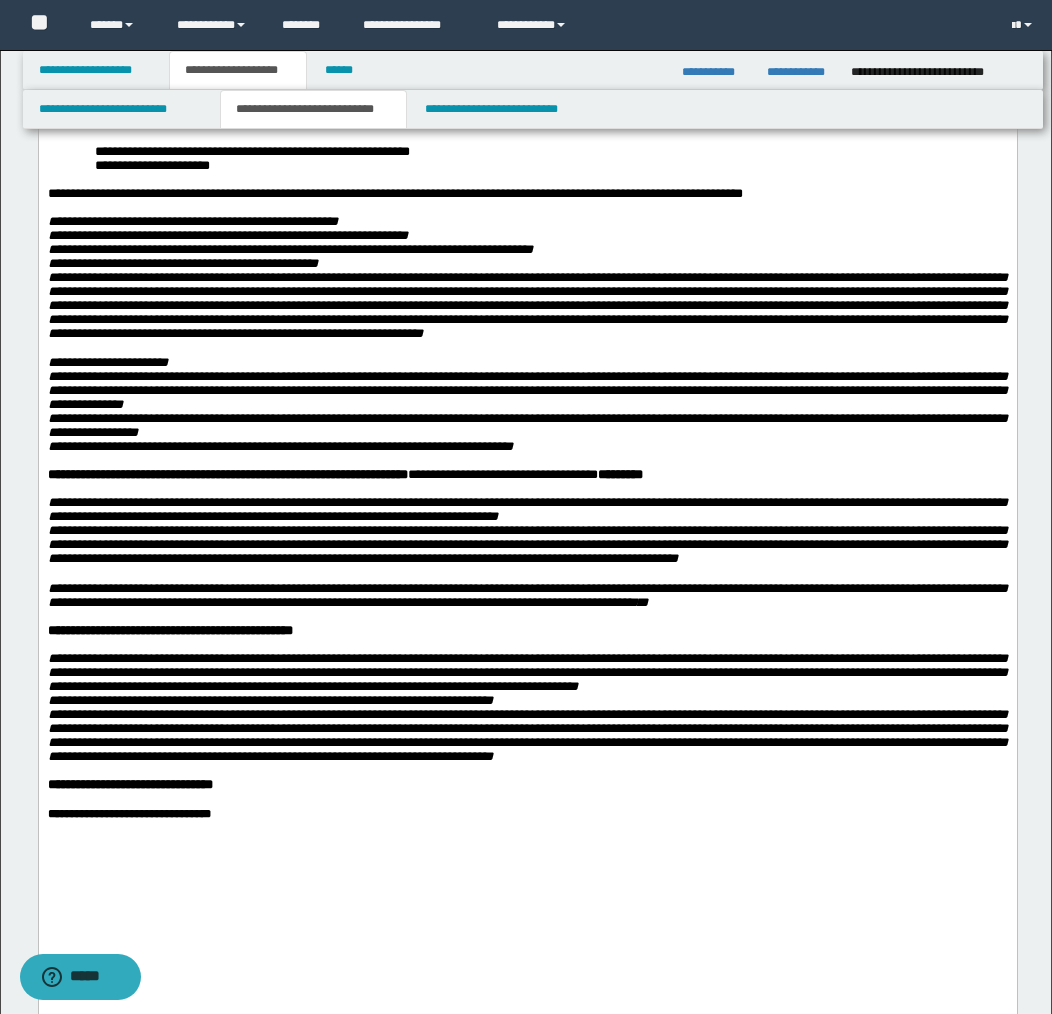 scroll, scrollTop: 559, scrollLeft: 0, axis: vertical 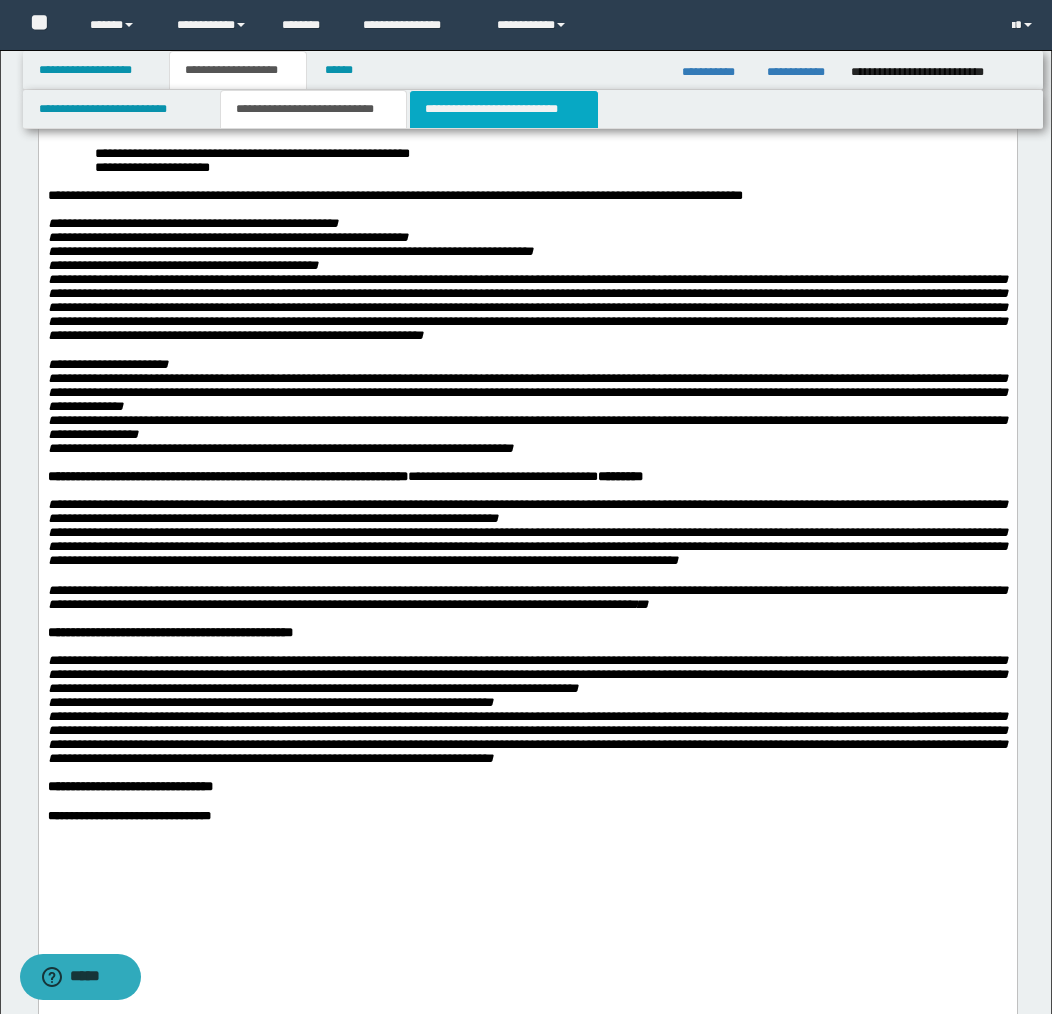 drag, startPoint x: 470, startPoint y: 113, endPoint x: 375, endPoint y: 245, distance: 162.63148 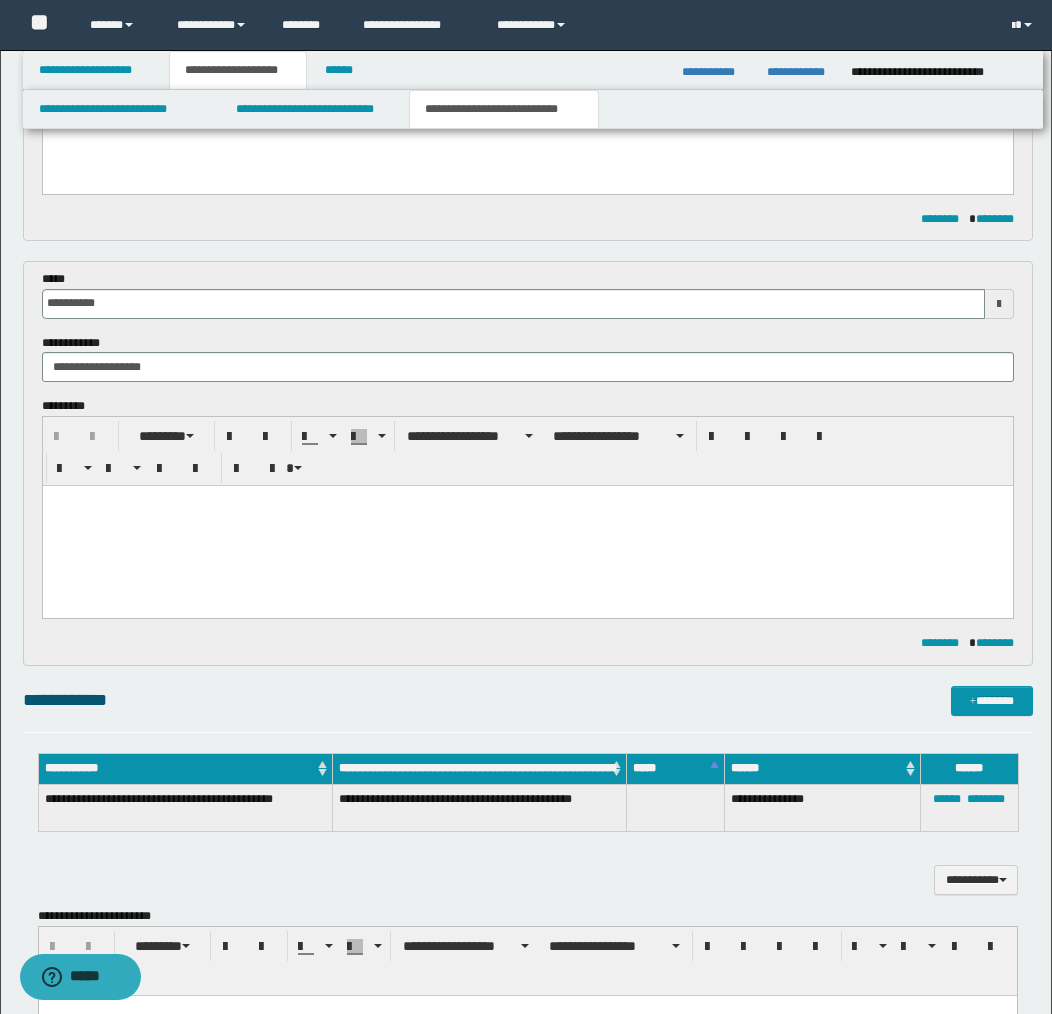 scroll, scrollTop: 882, scrollLeft: 0, axis: vertical 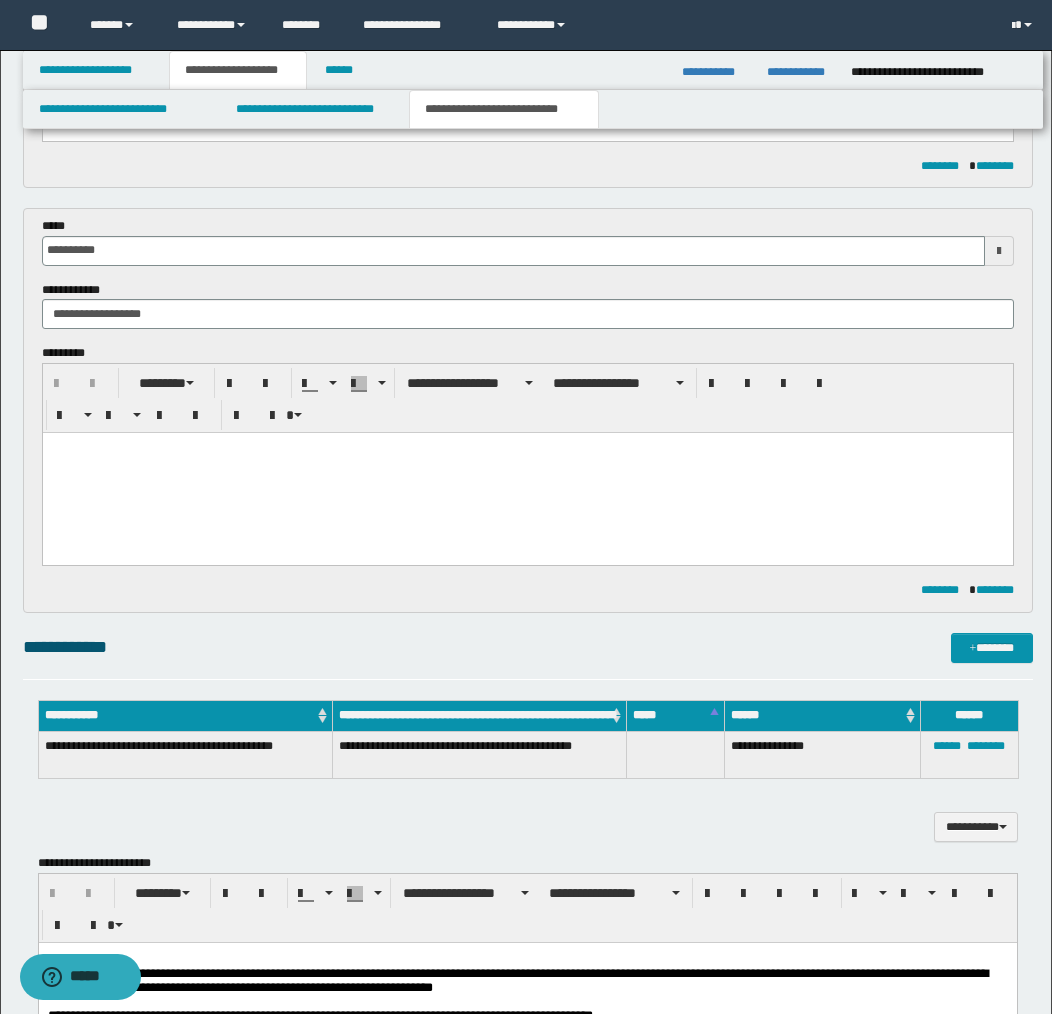 click at bounding box center (527, 473) 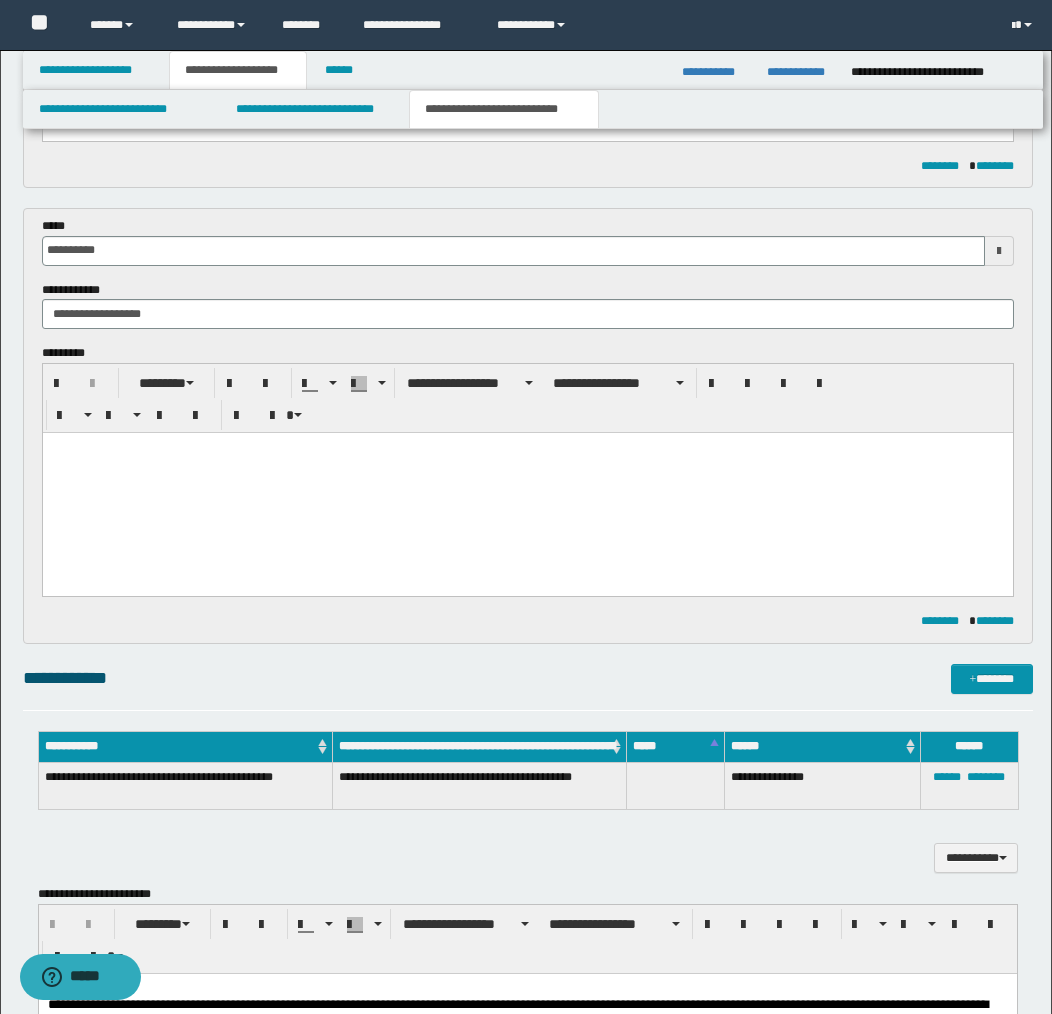 type 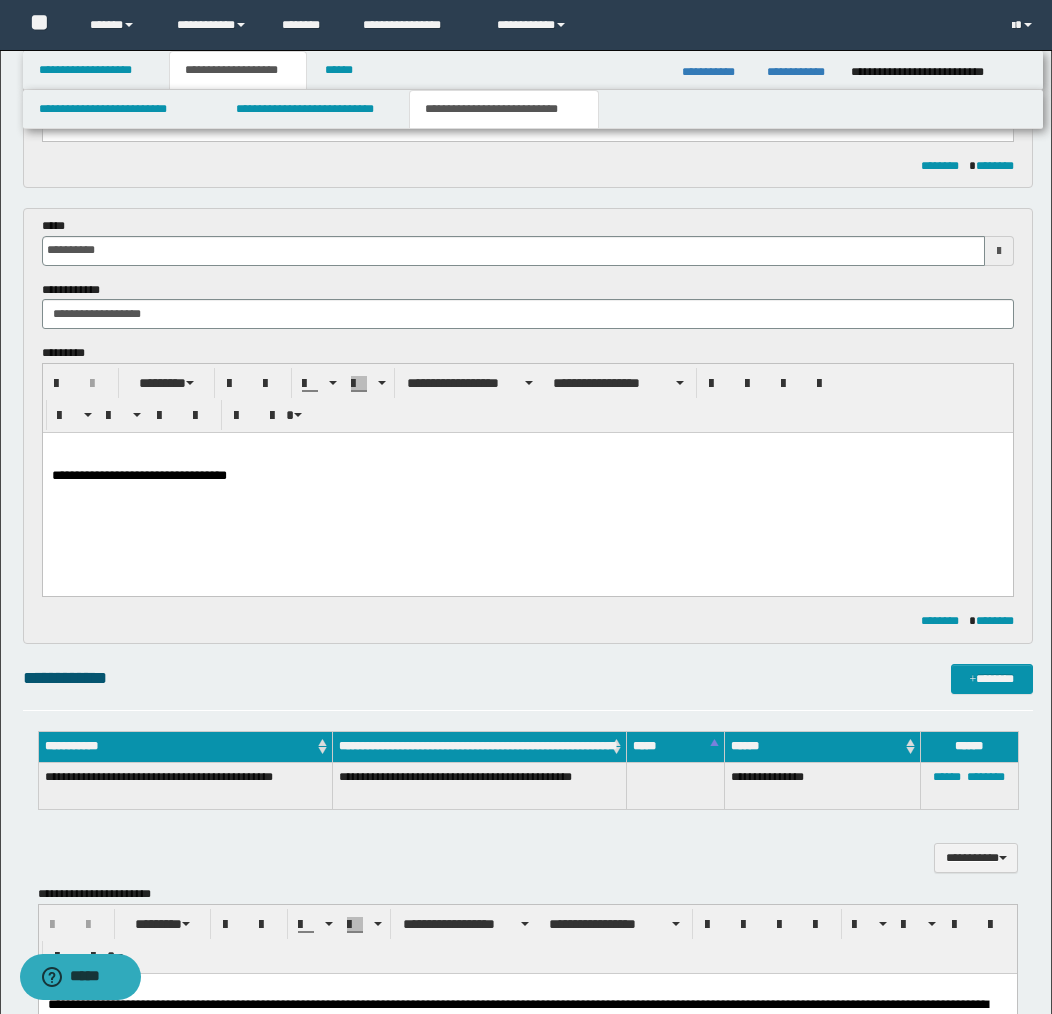 click on "**********" at bounding box center [527, 477] 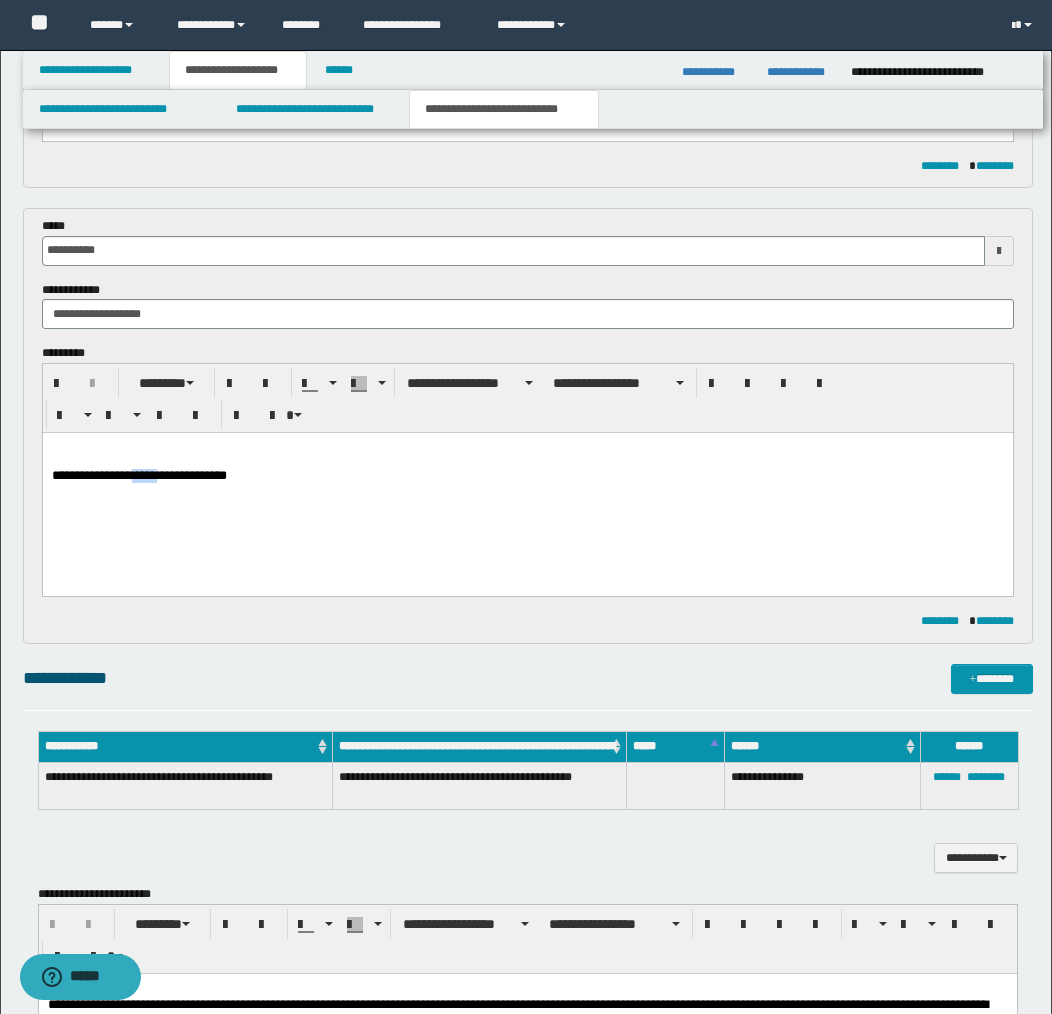 click on "**********" at bounding box center [527, 477] 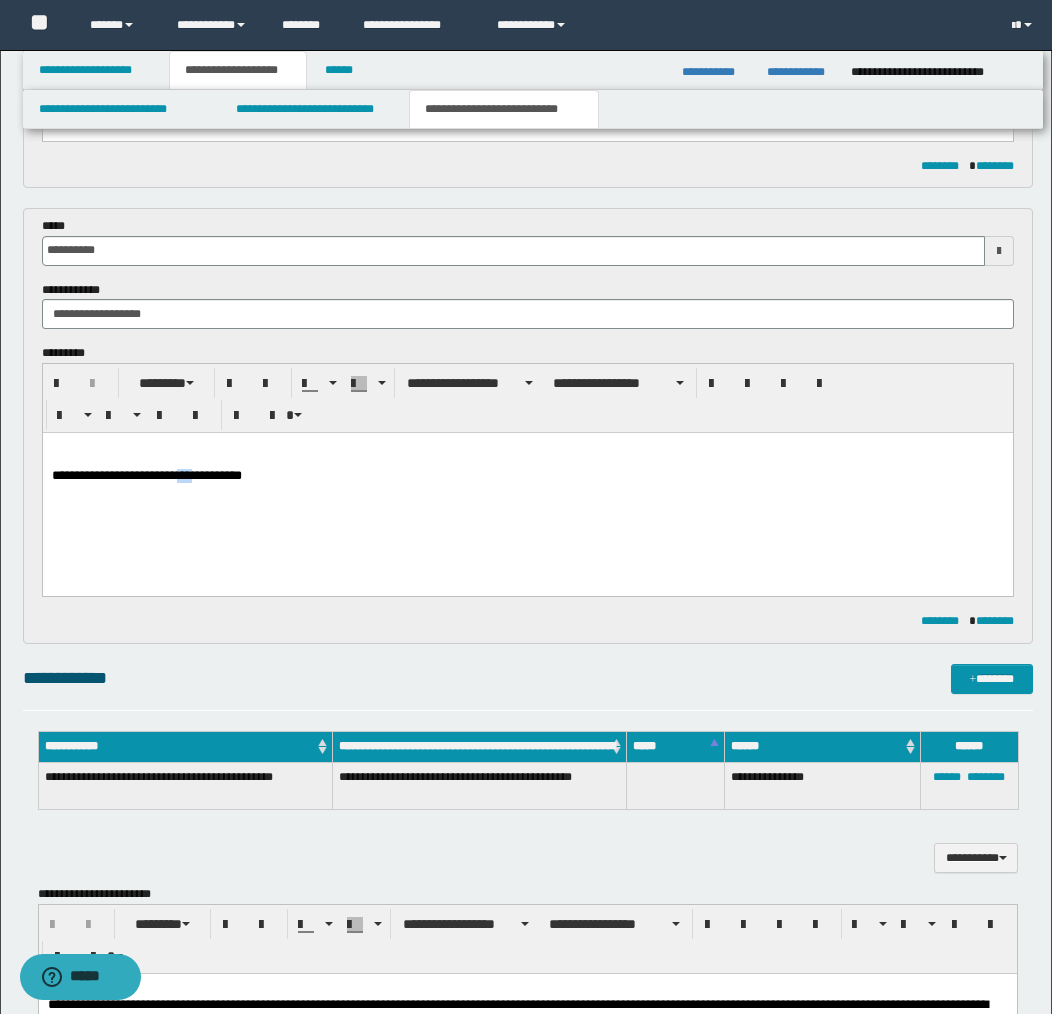 drag, startPoint x: 179, startPoint y: 477, endPoint x: 192, endPoint y: 476, distance: 13.038404 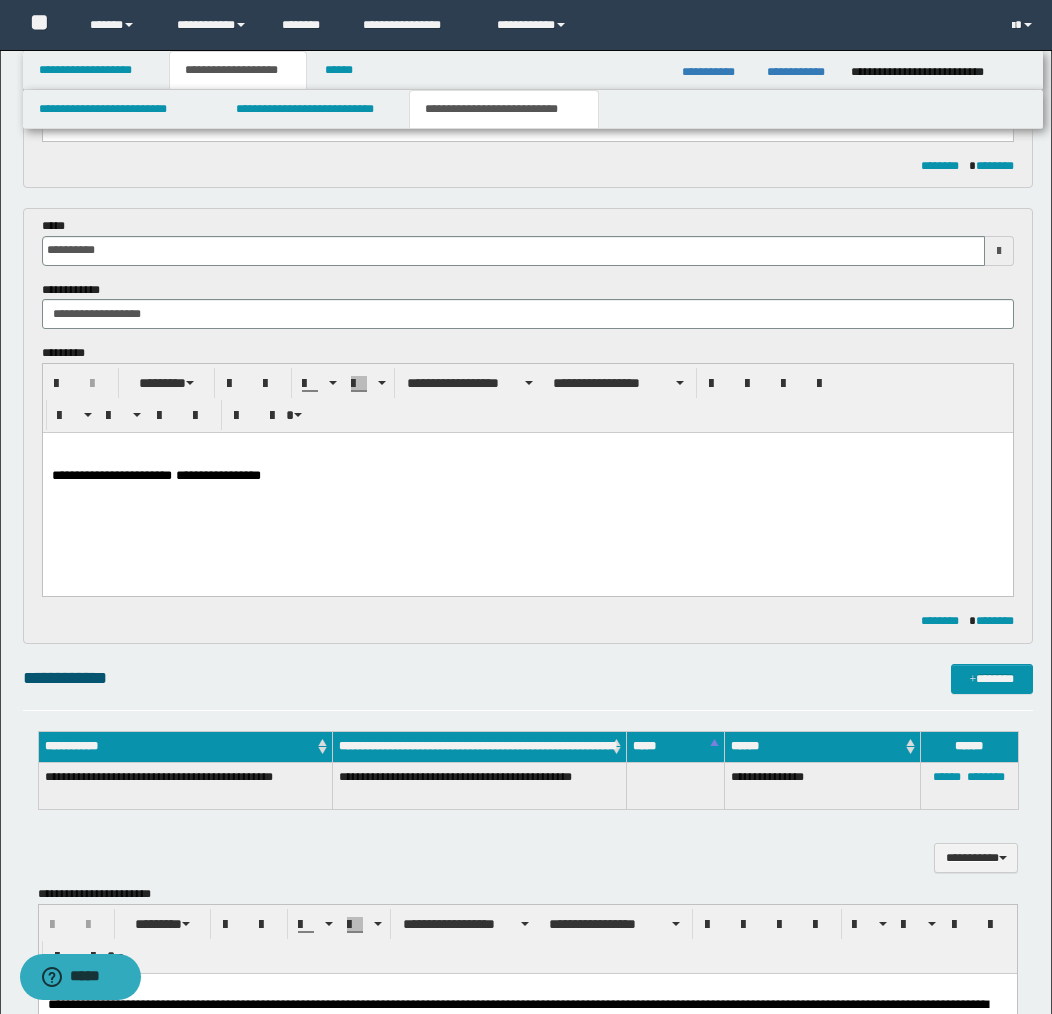 click on "**********" at bounding box center (527, 477) 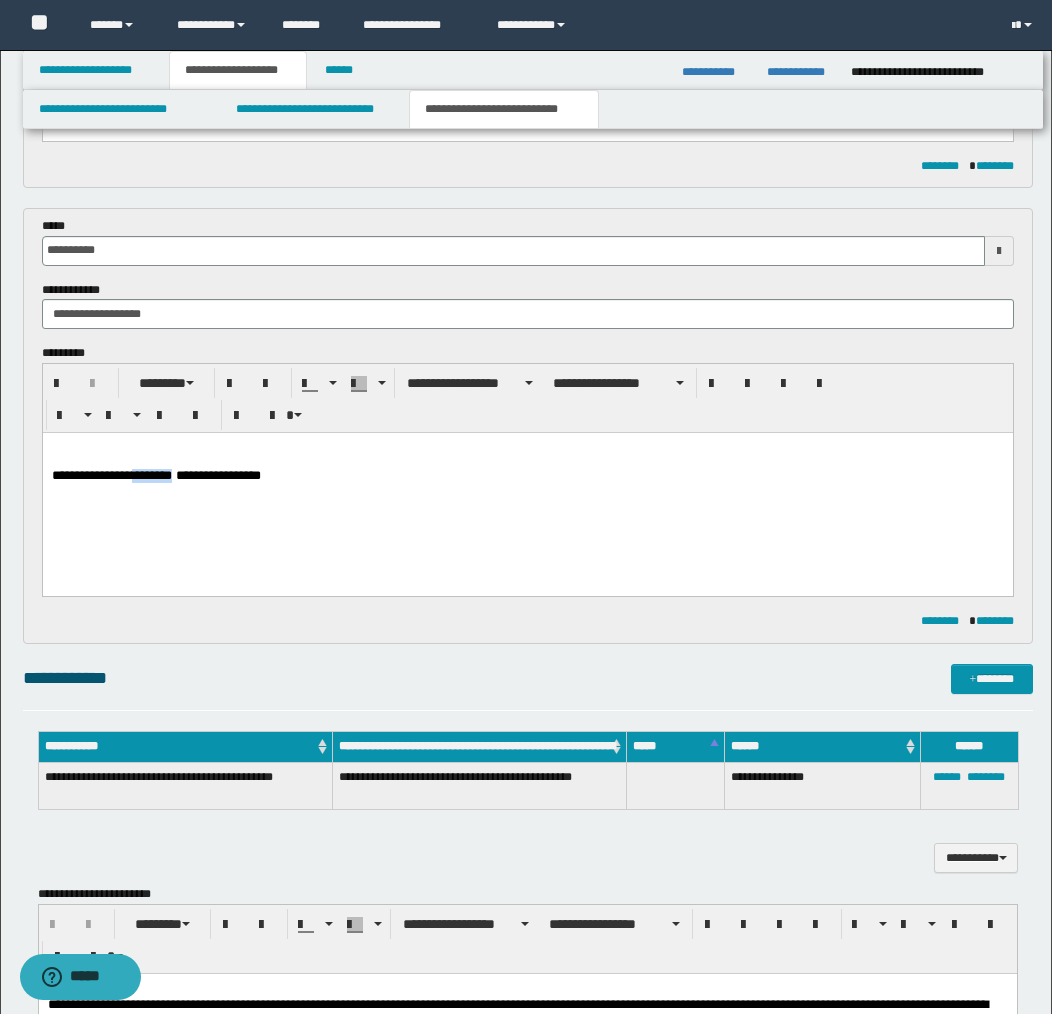 click on "**********" at bounding box center [527, 477] 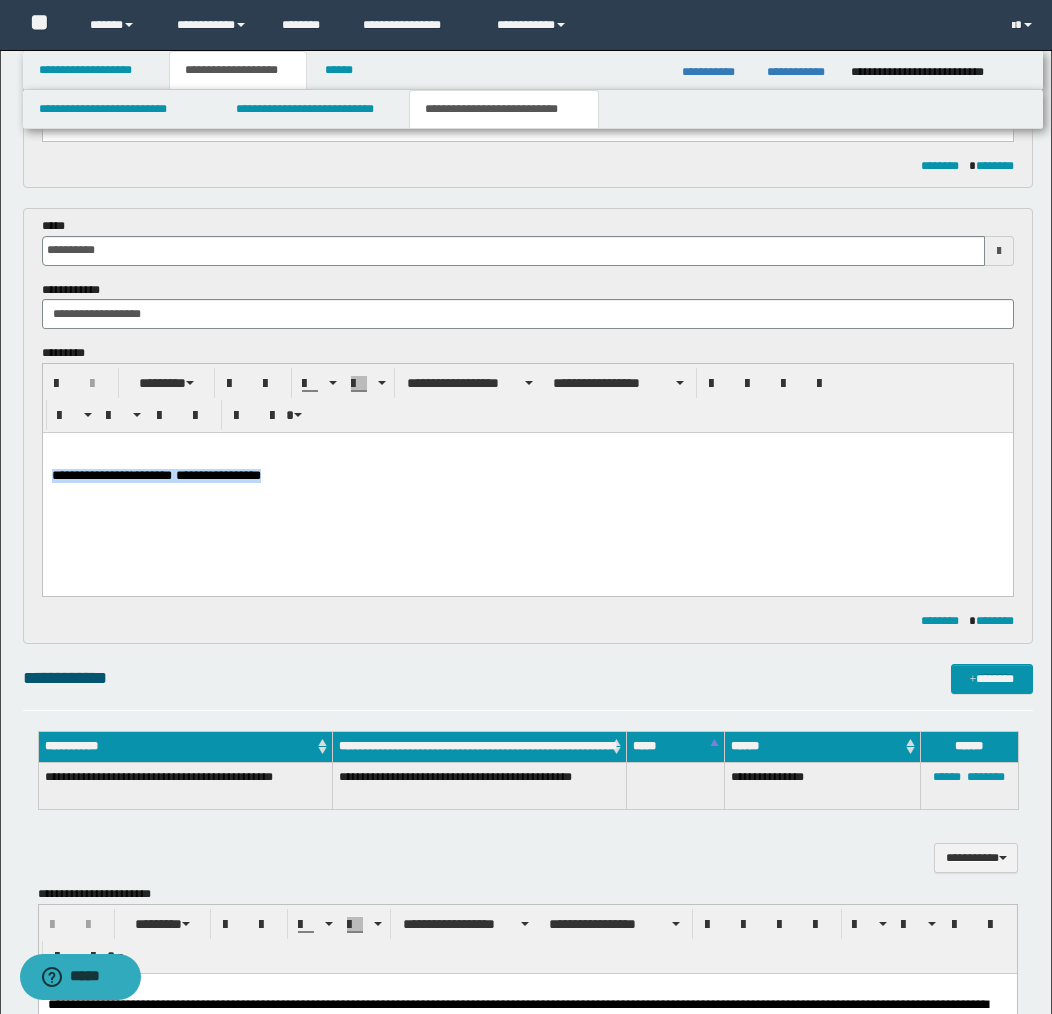 click on "**********" at bounding box center [527, 477] 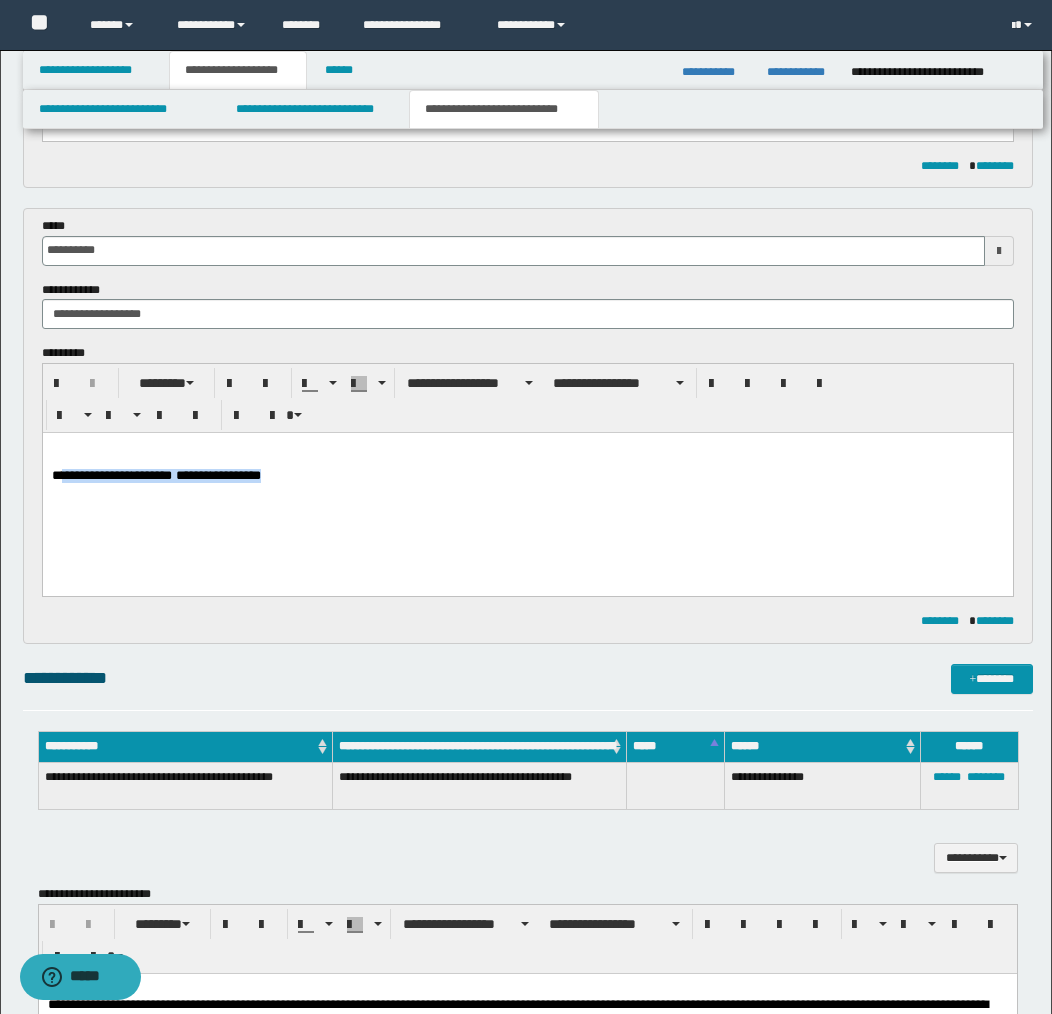 click on "**********" at bounding box center [527, 477] 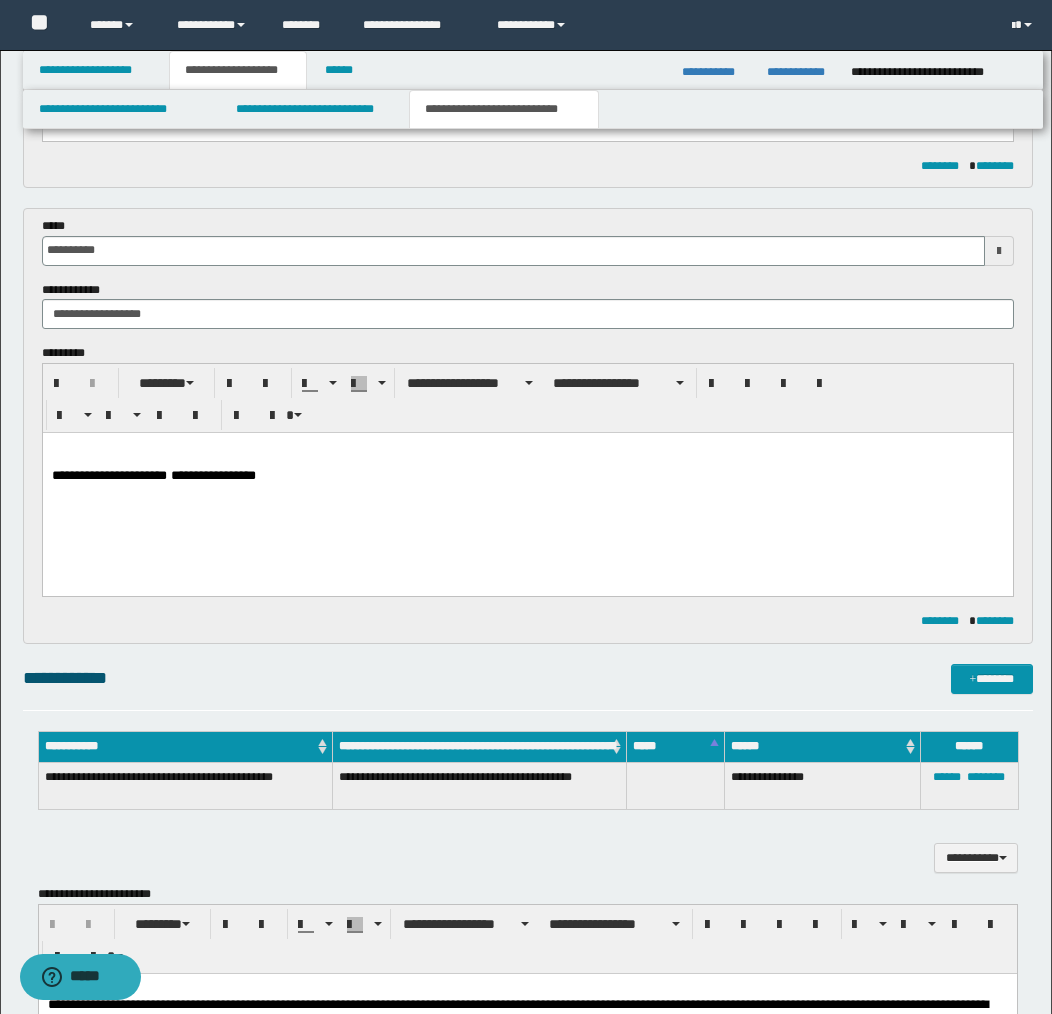 click on "**********" at bounding box center (527, 477) 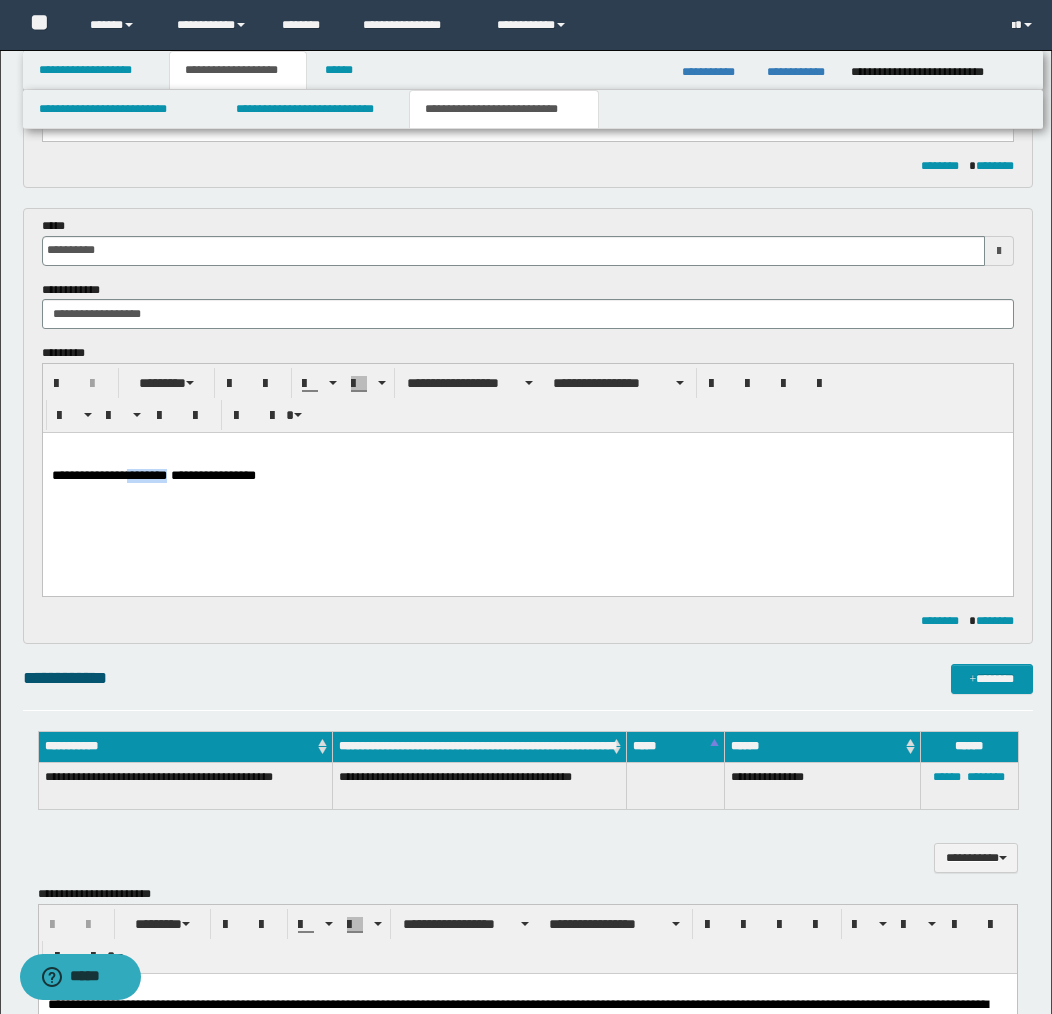 click on "**********" at bounding box center [527, 477] 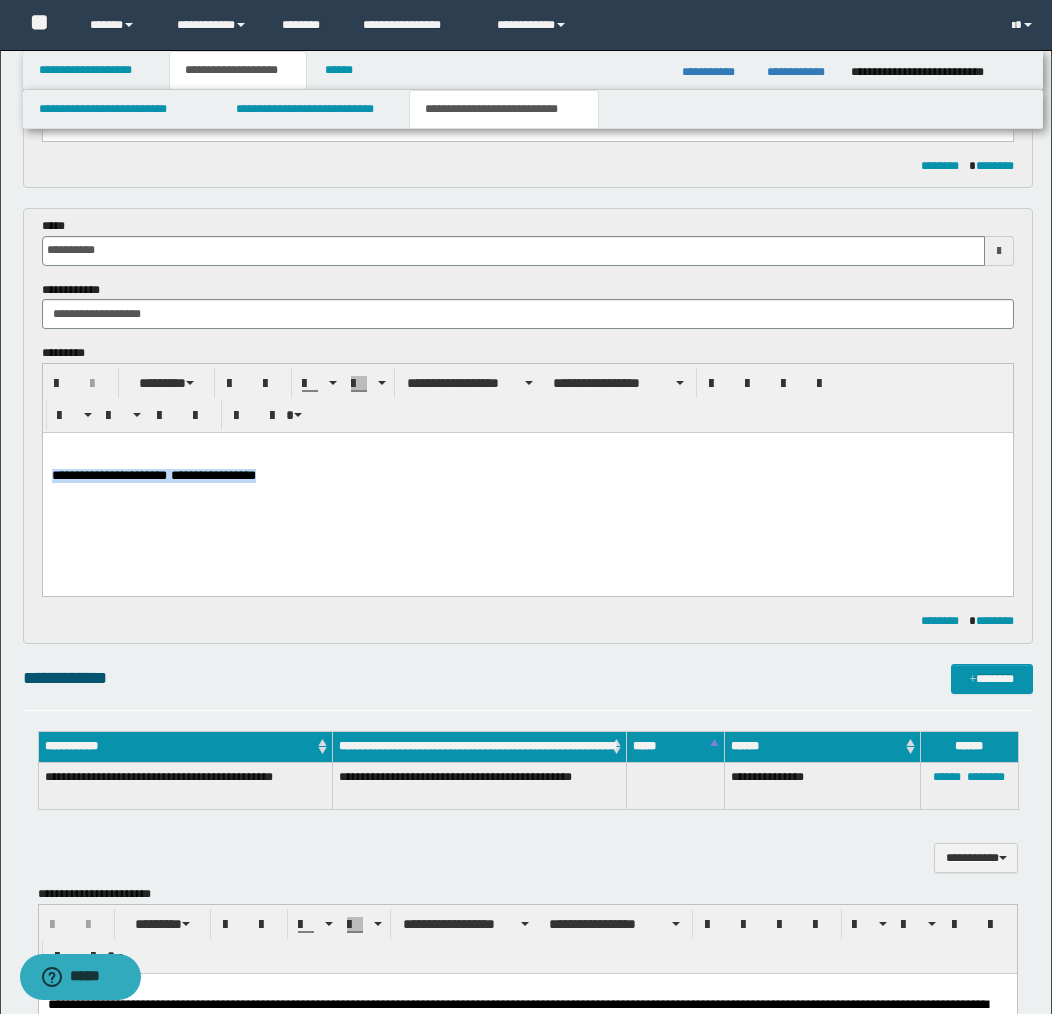 click on "**********" at bounding box center (527, 477) 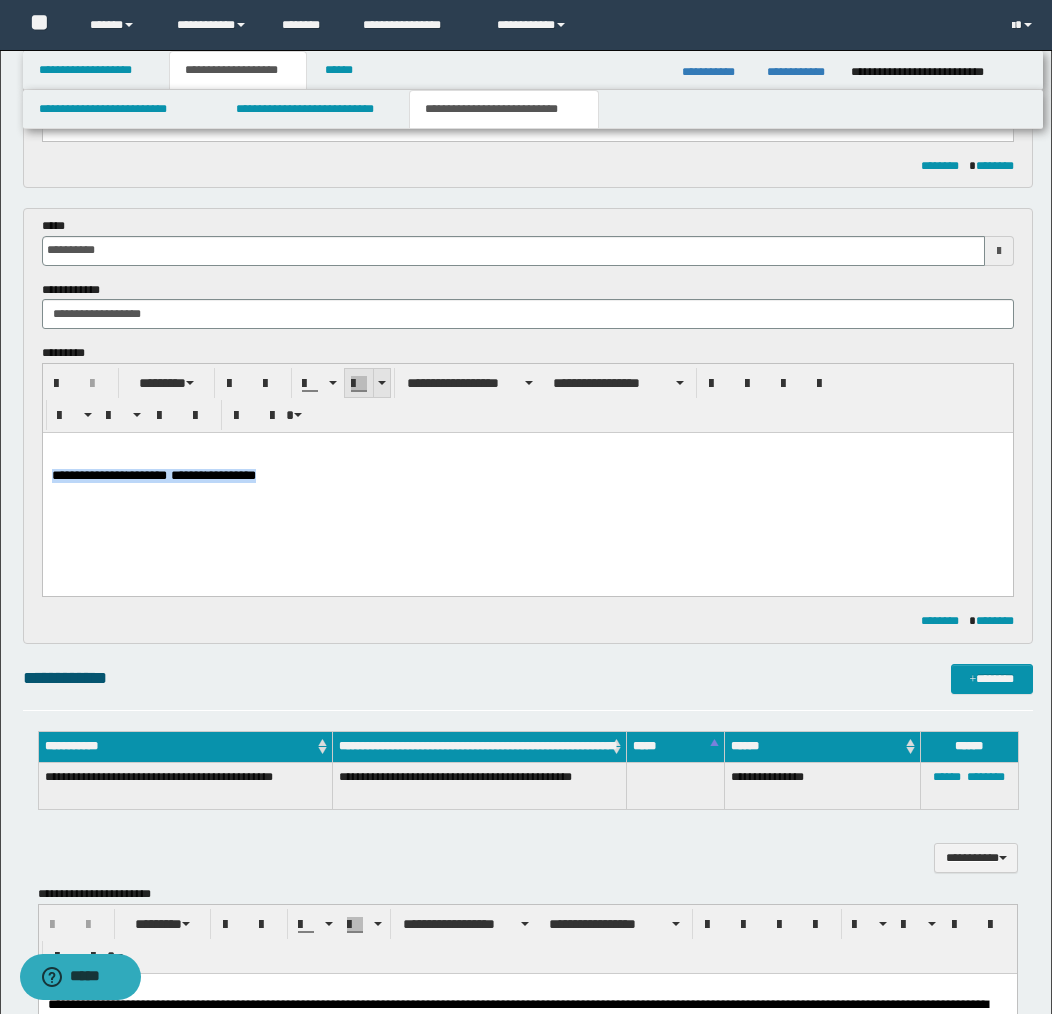 click at bounding box center (381, 383) 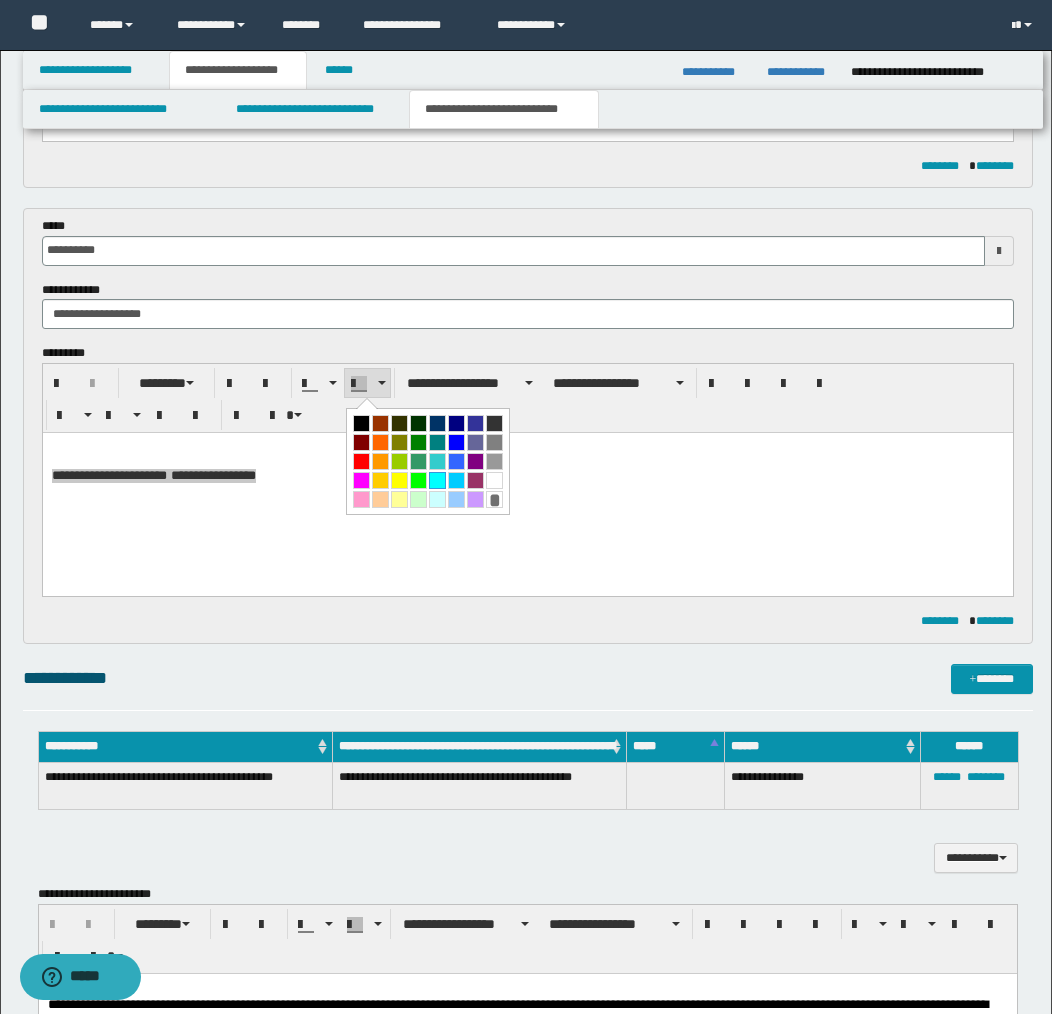 click at bounding box center (437, 480) 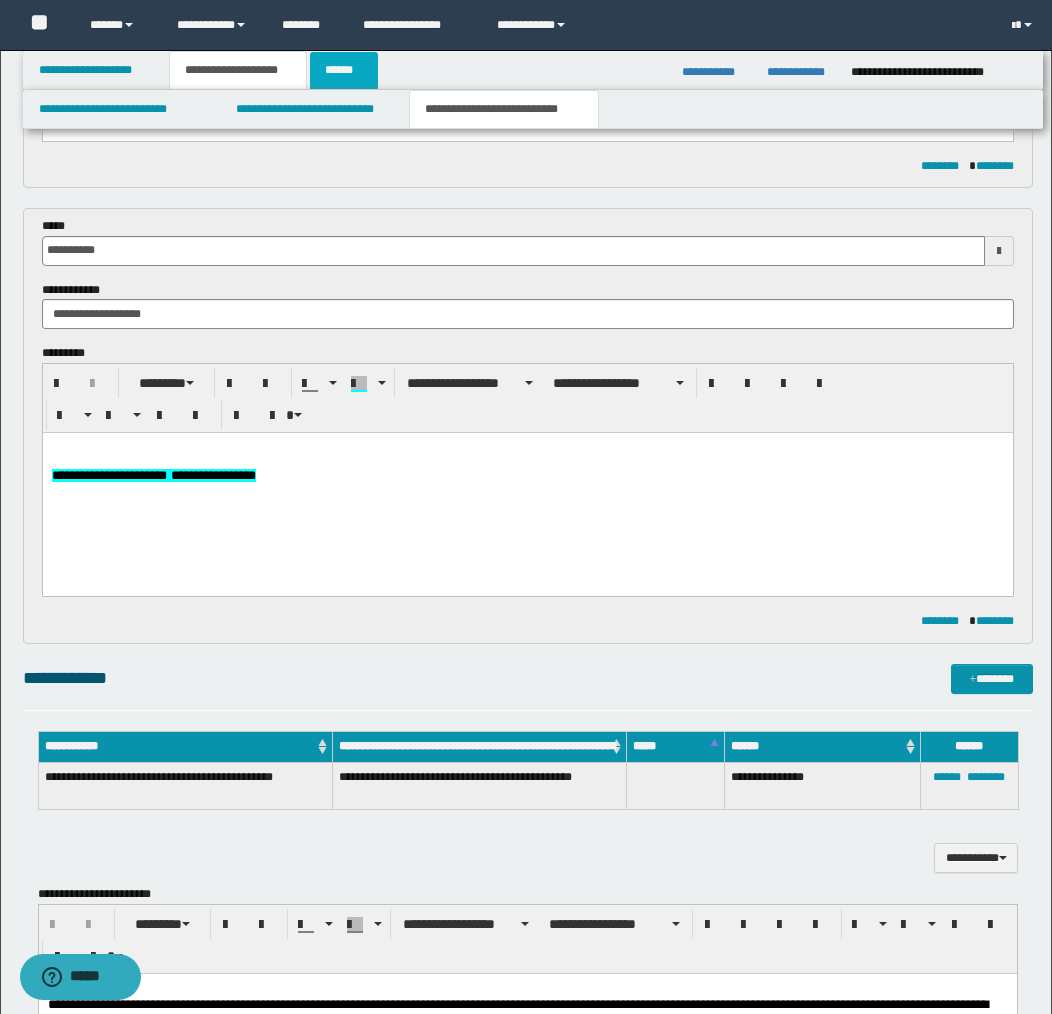click on "******" at bounding box center (344, 70) 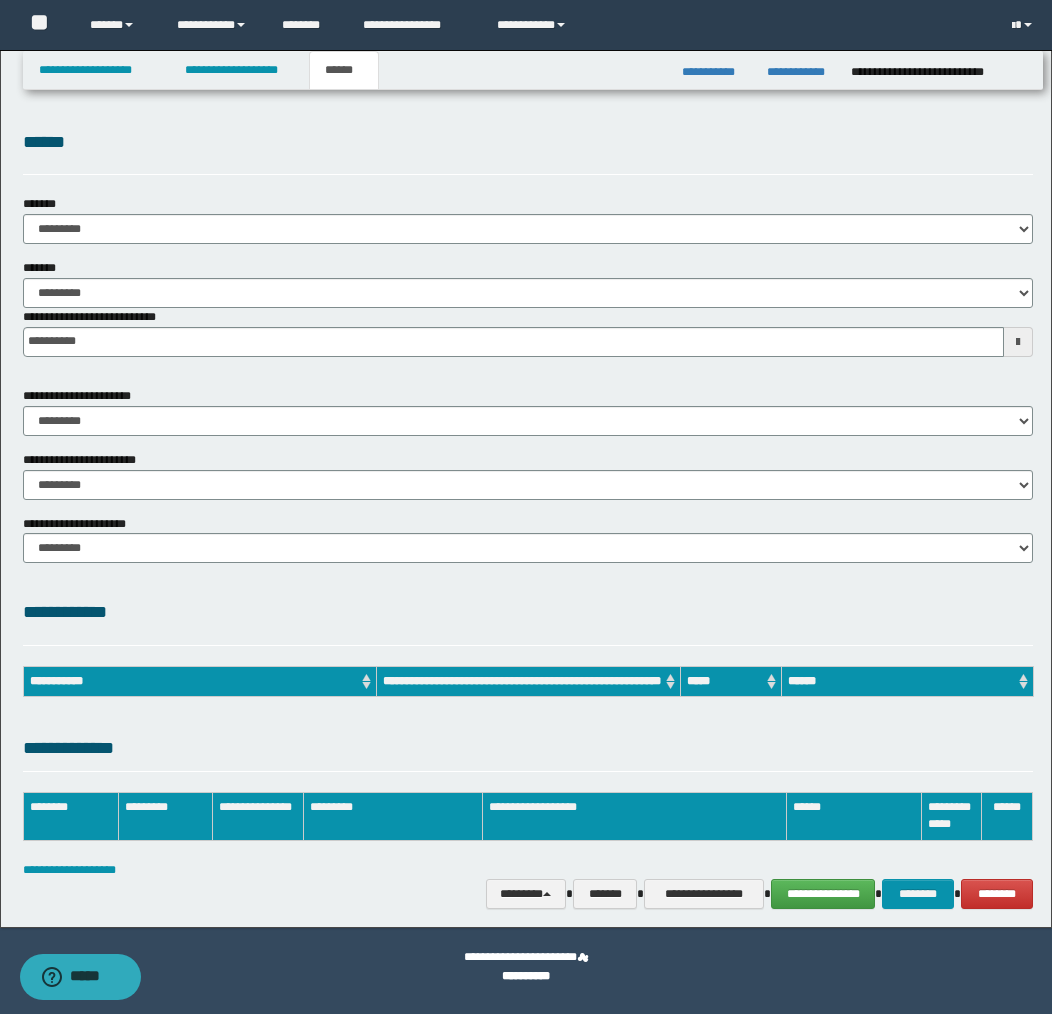 scroll, scrollTop: 0, scrollLeft: 0, axis: both 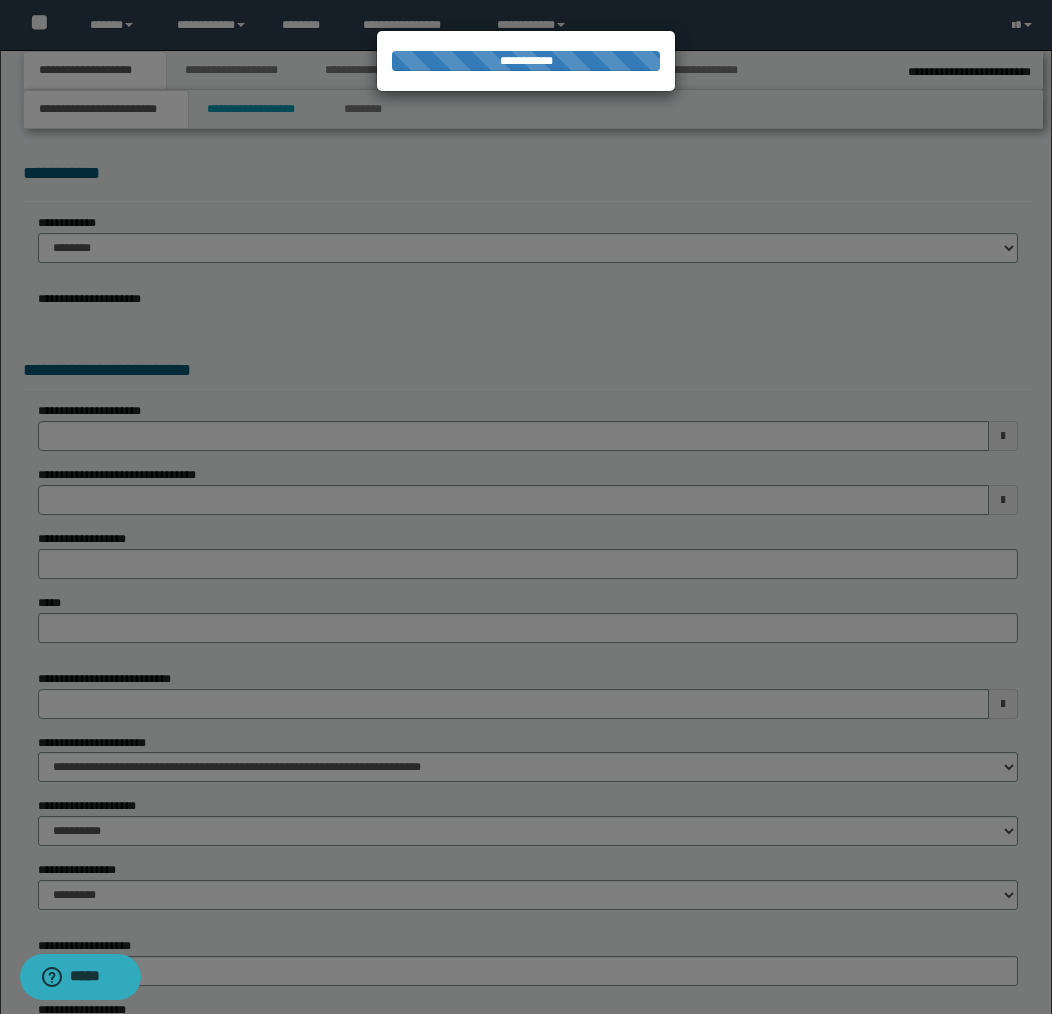 select on "*" 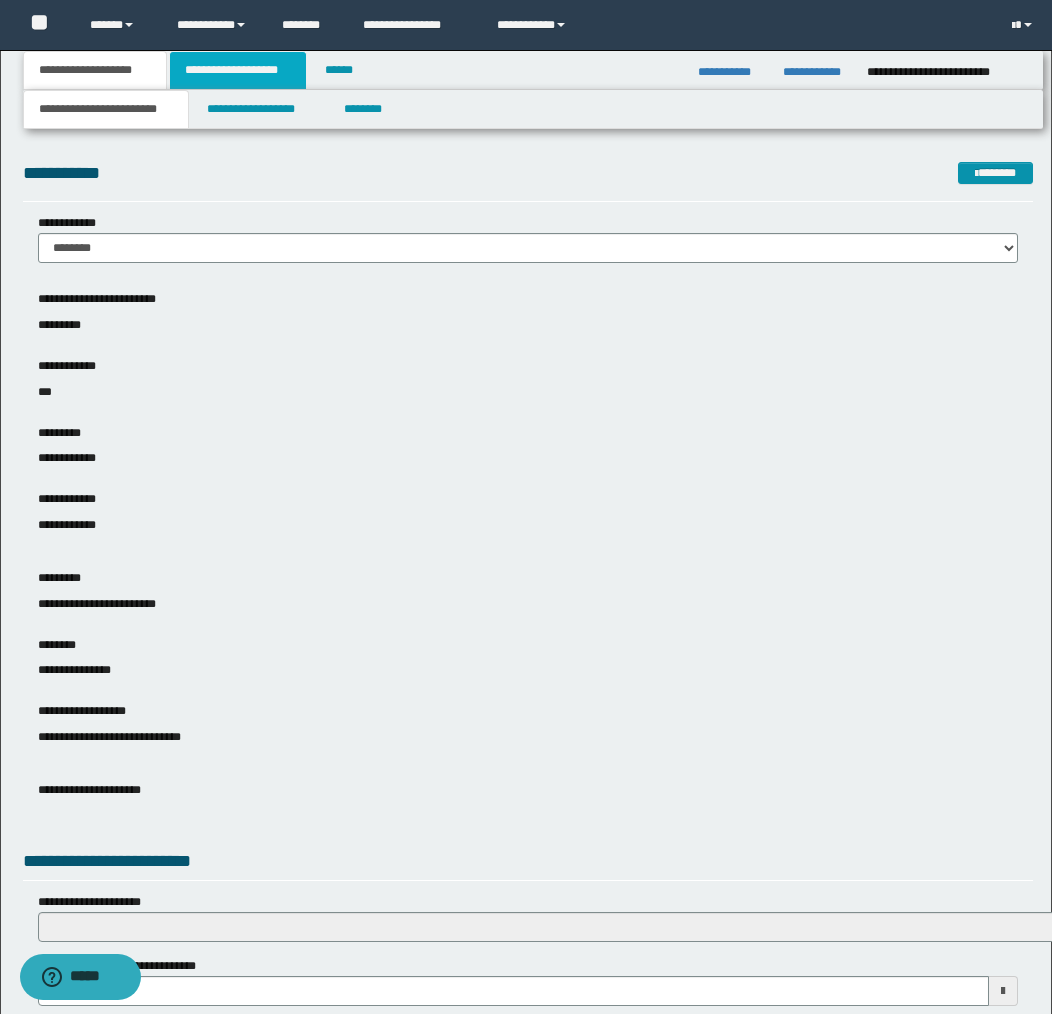 scroll, scrollTop: 0, scrollLeft: 0, axis: both 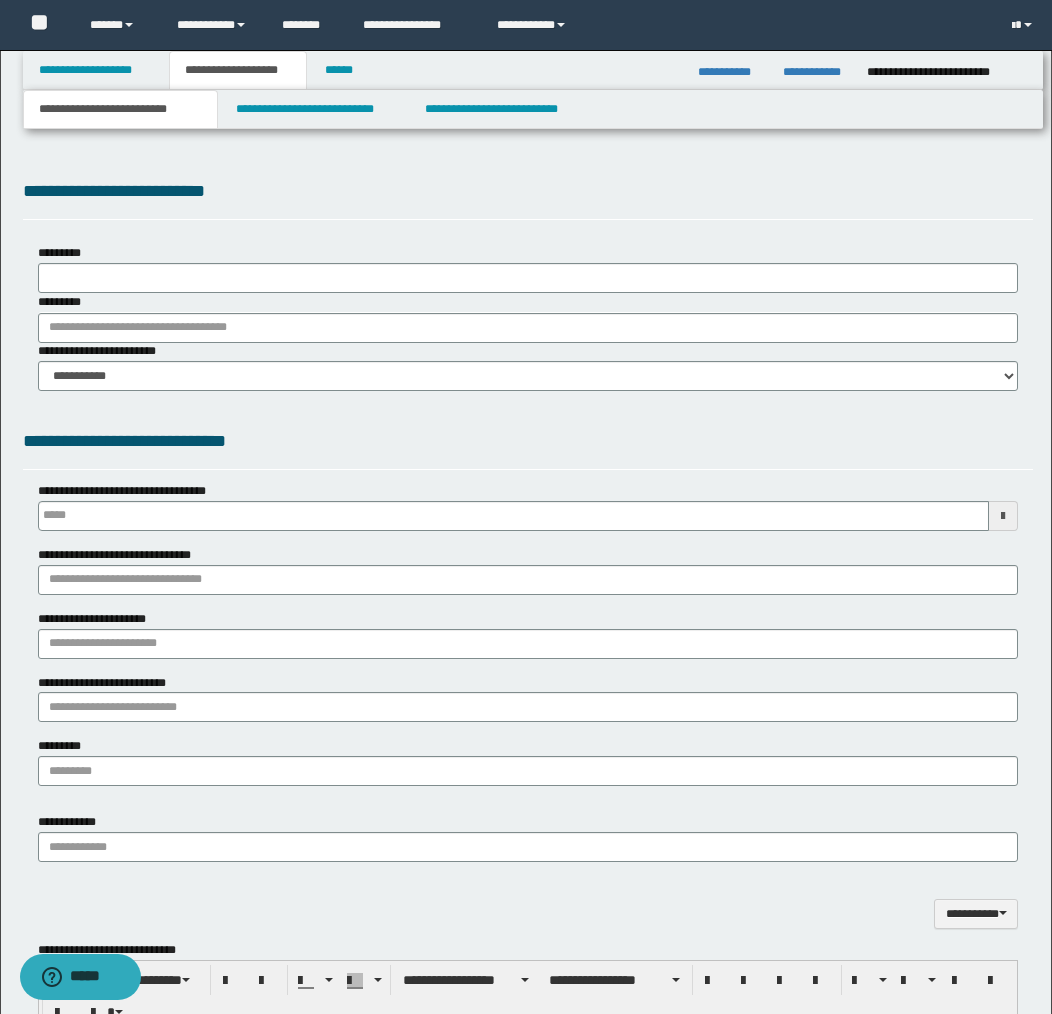 type 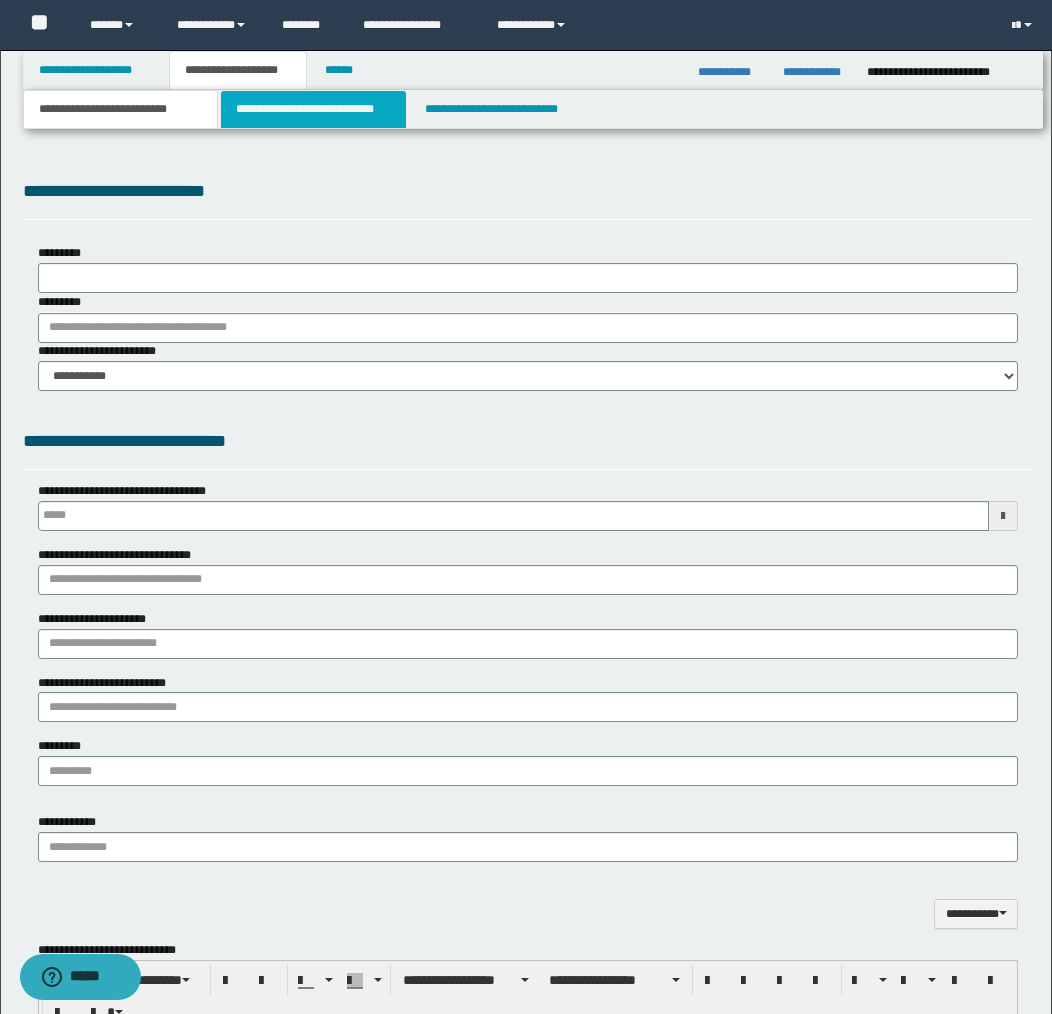 scroll, scrollTop: 0, scrollLeft: 0, axis: both 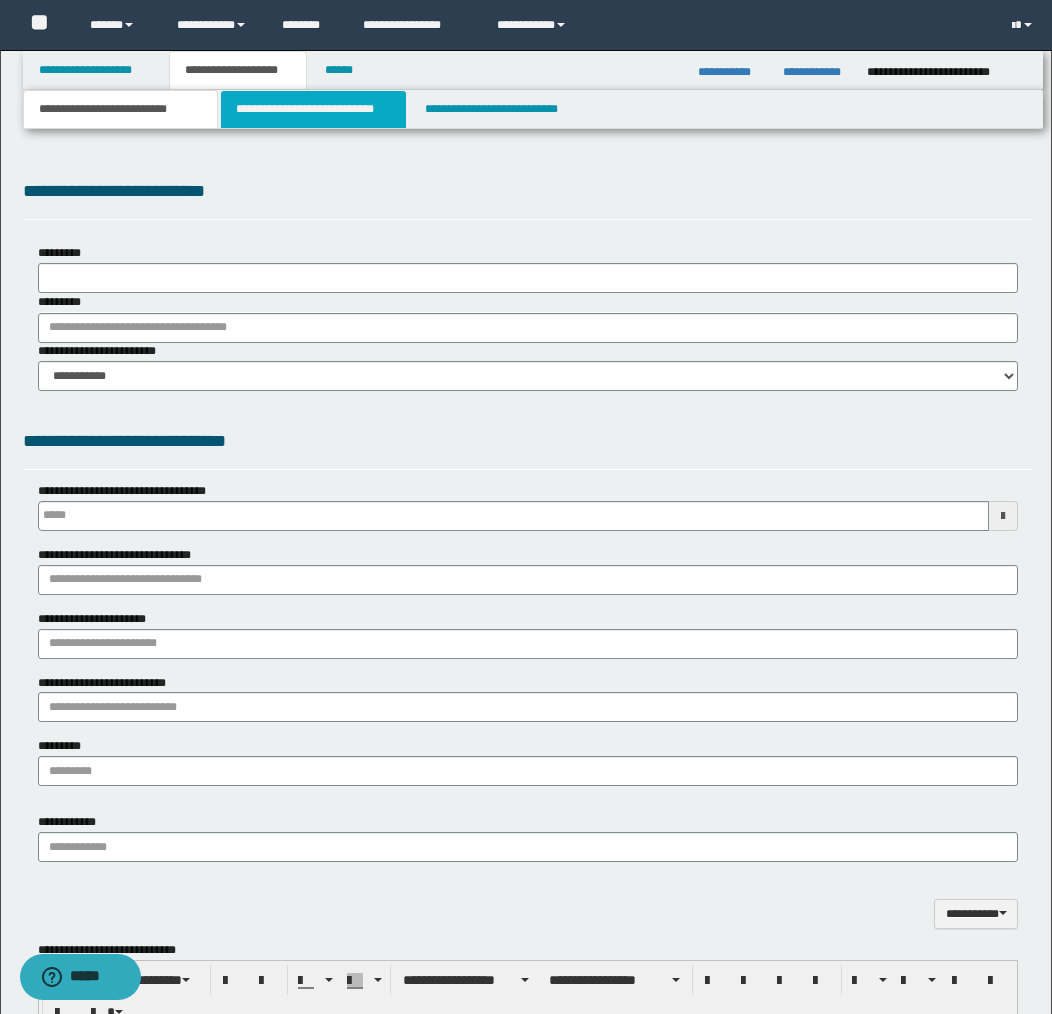 select on "*" 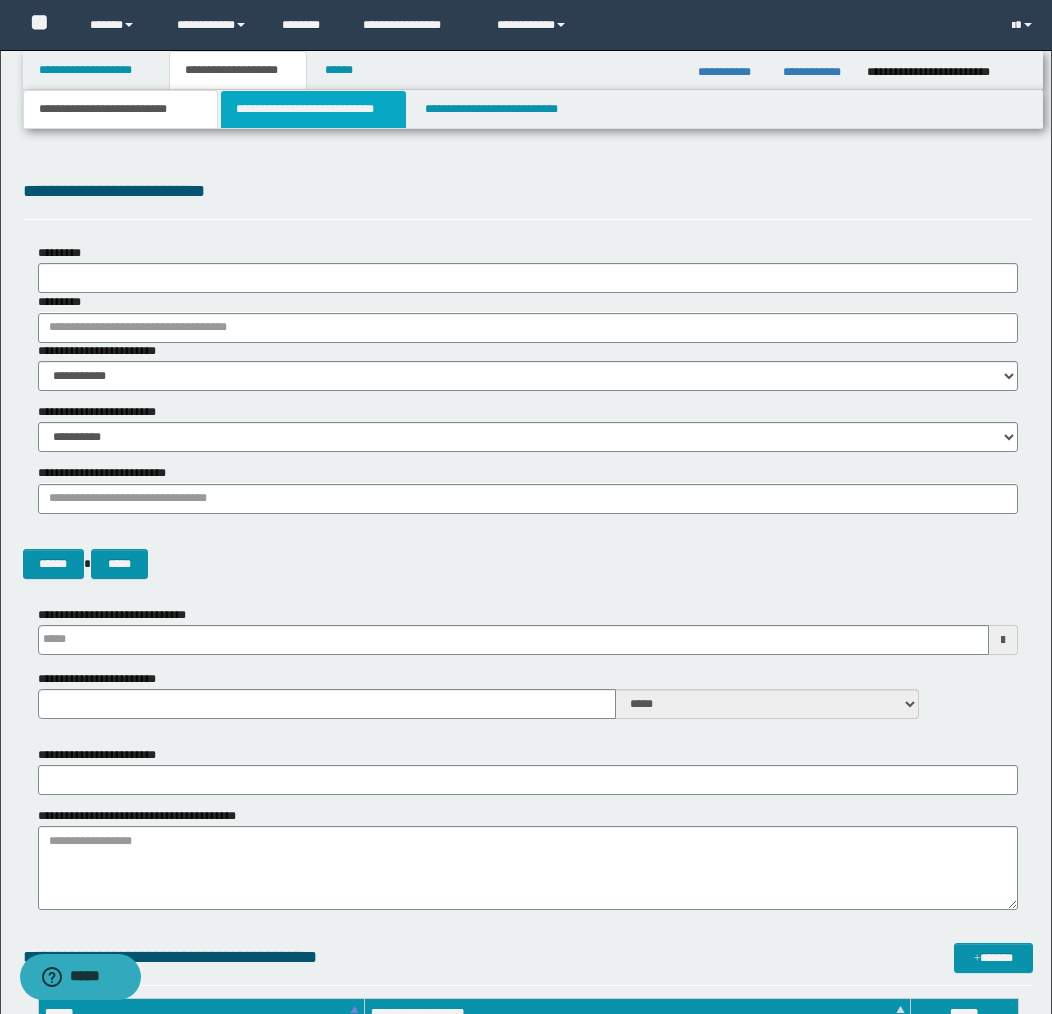 click on "**********" at bounding box center [314, 109] 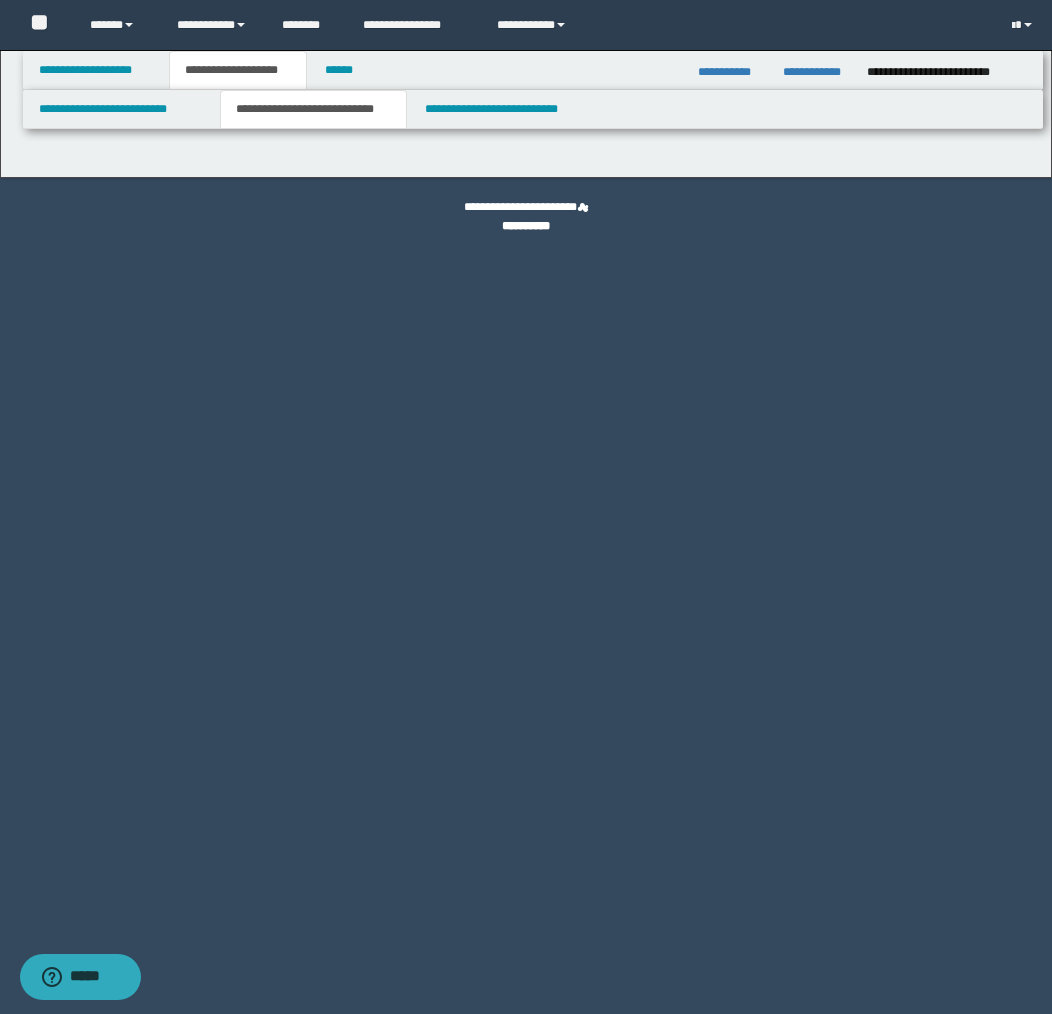 select on "*" 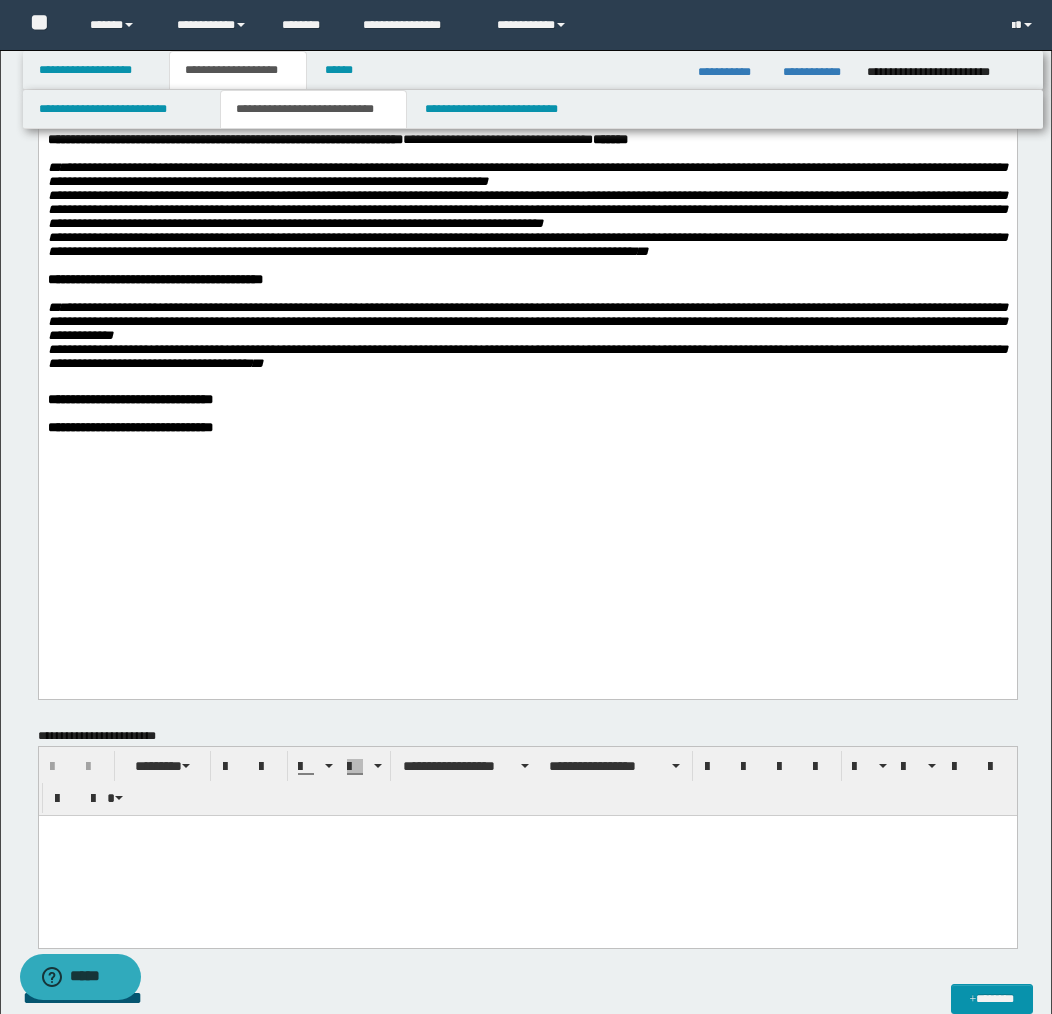 scroll, scrollTop: 876, scrollLeft: 0, axis: vertical 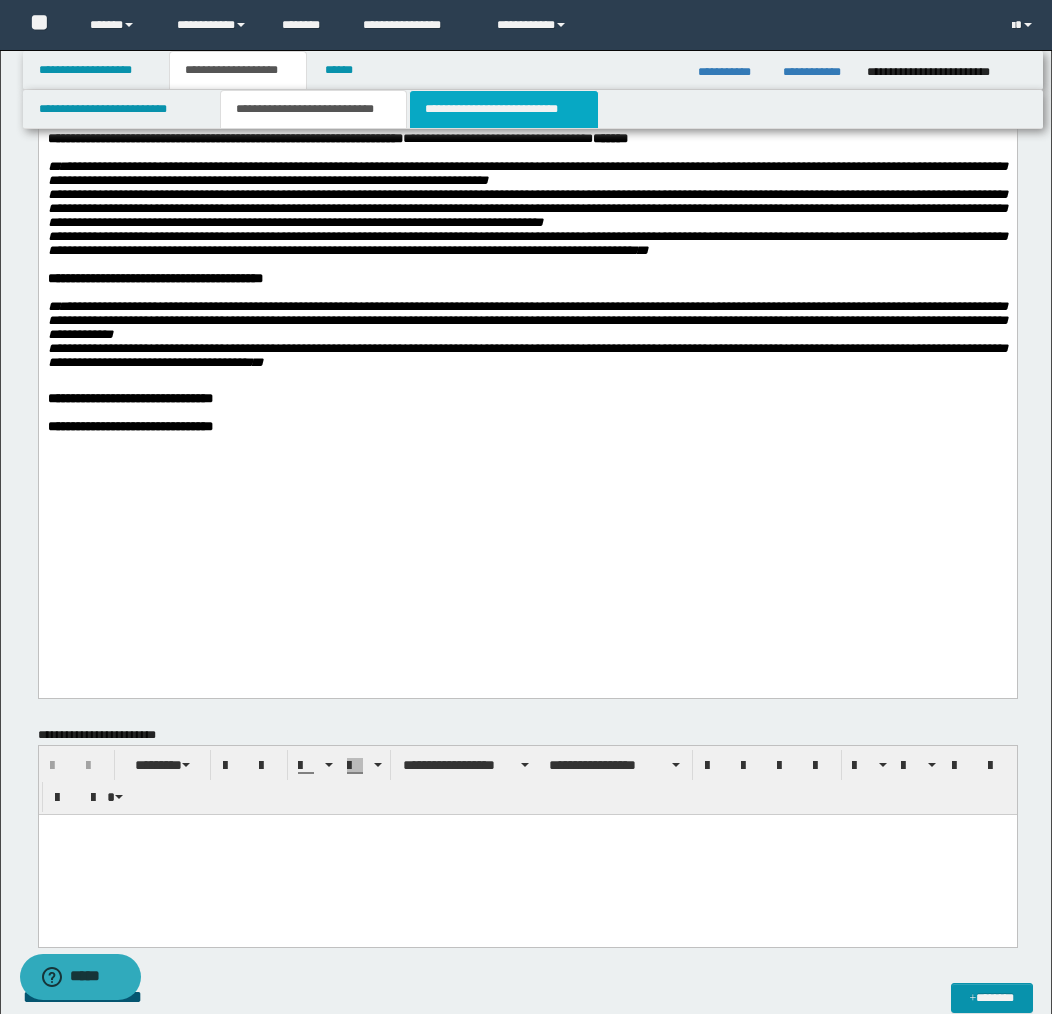 click on "**********" at bounding box center [504, 109] 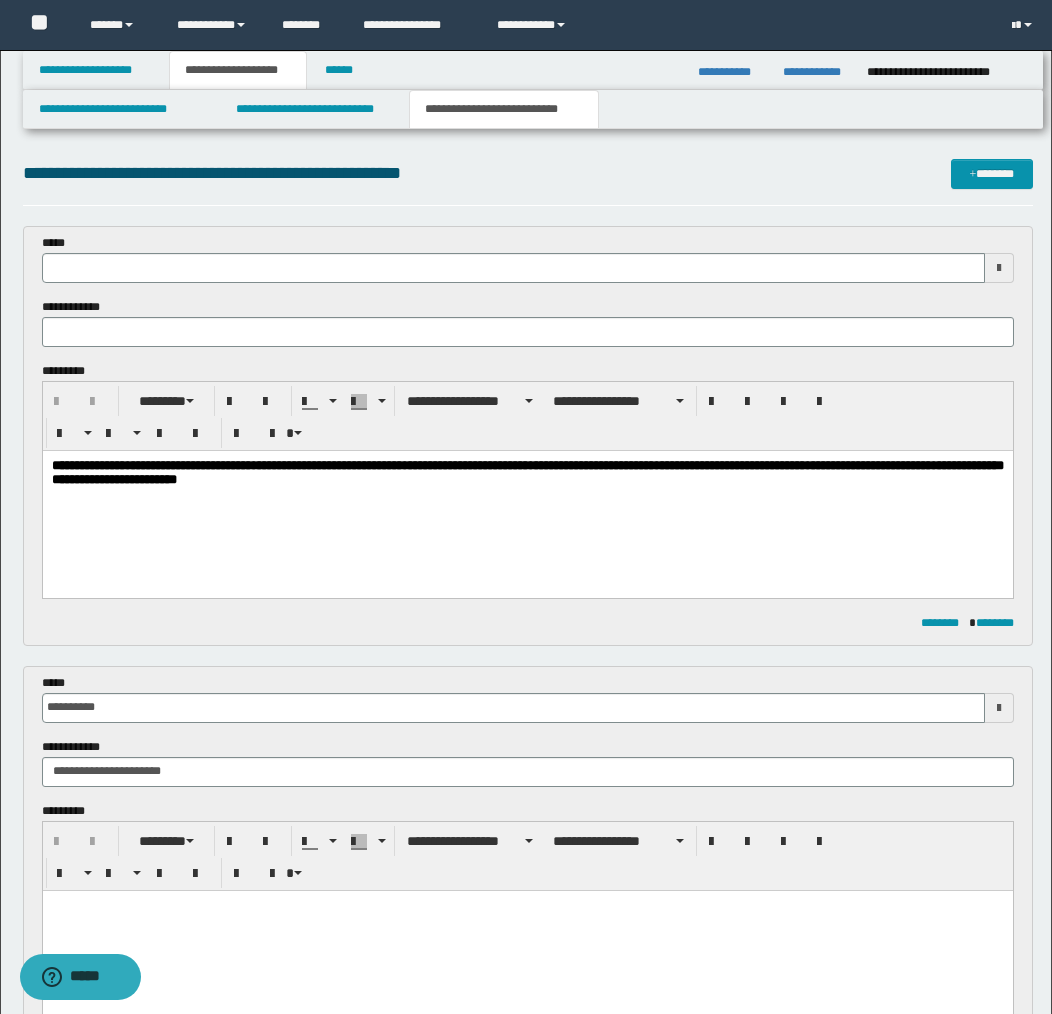 scroll, scrollTop: 0, scrollLeft: 0, axis: both 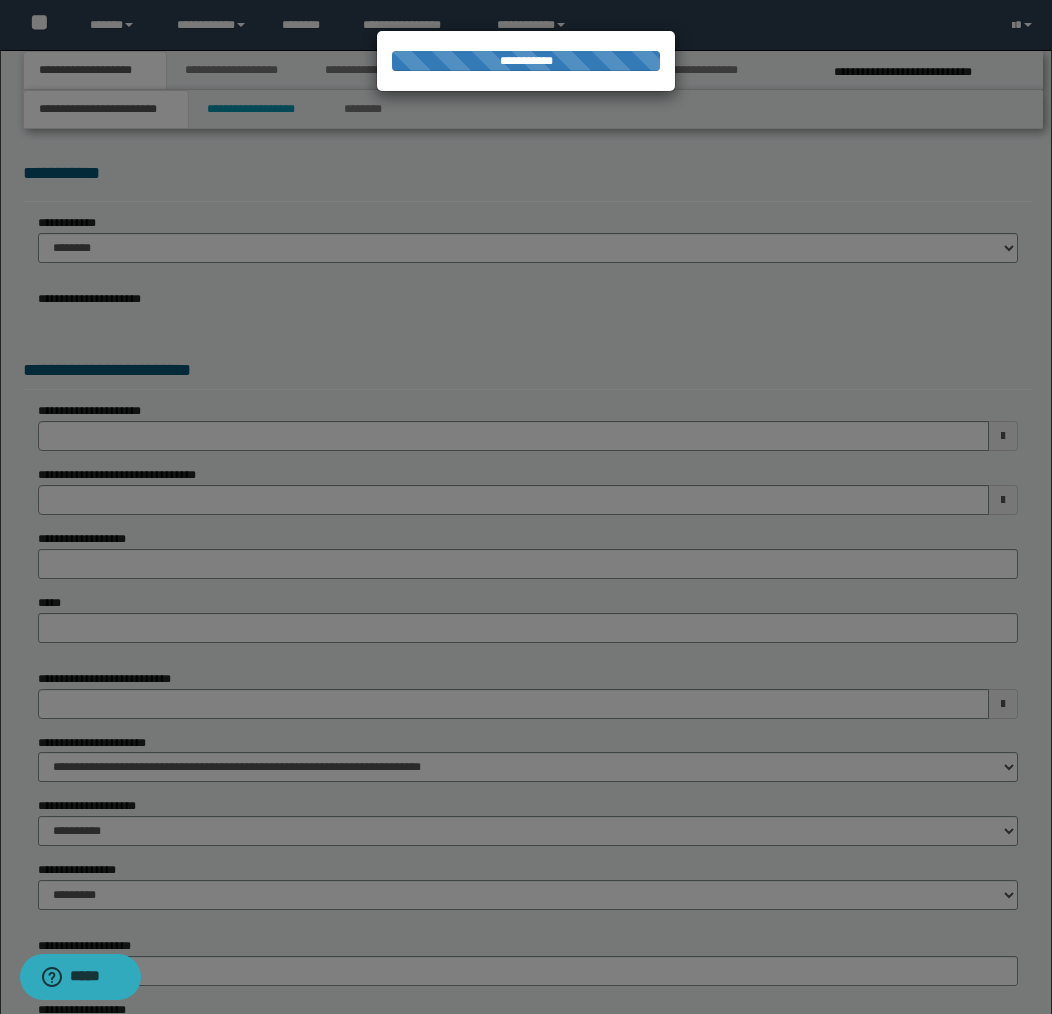 select on "*" 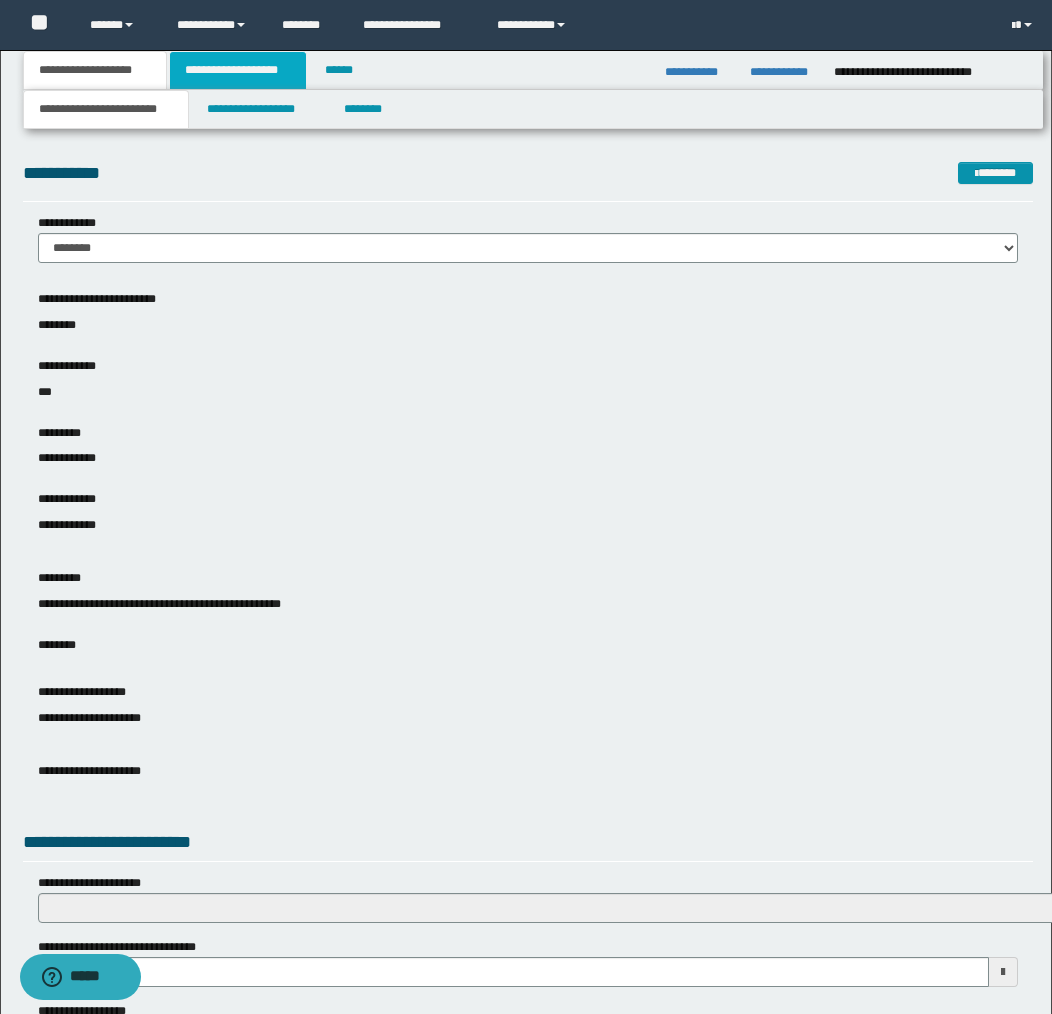 click on "**********" at bounding box center [238, 70] 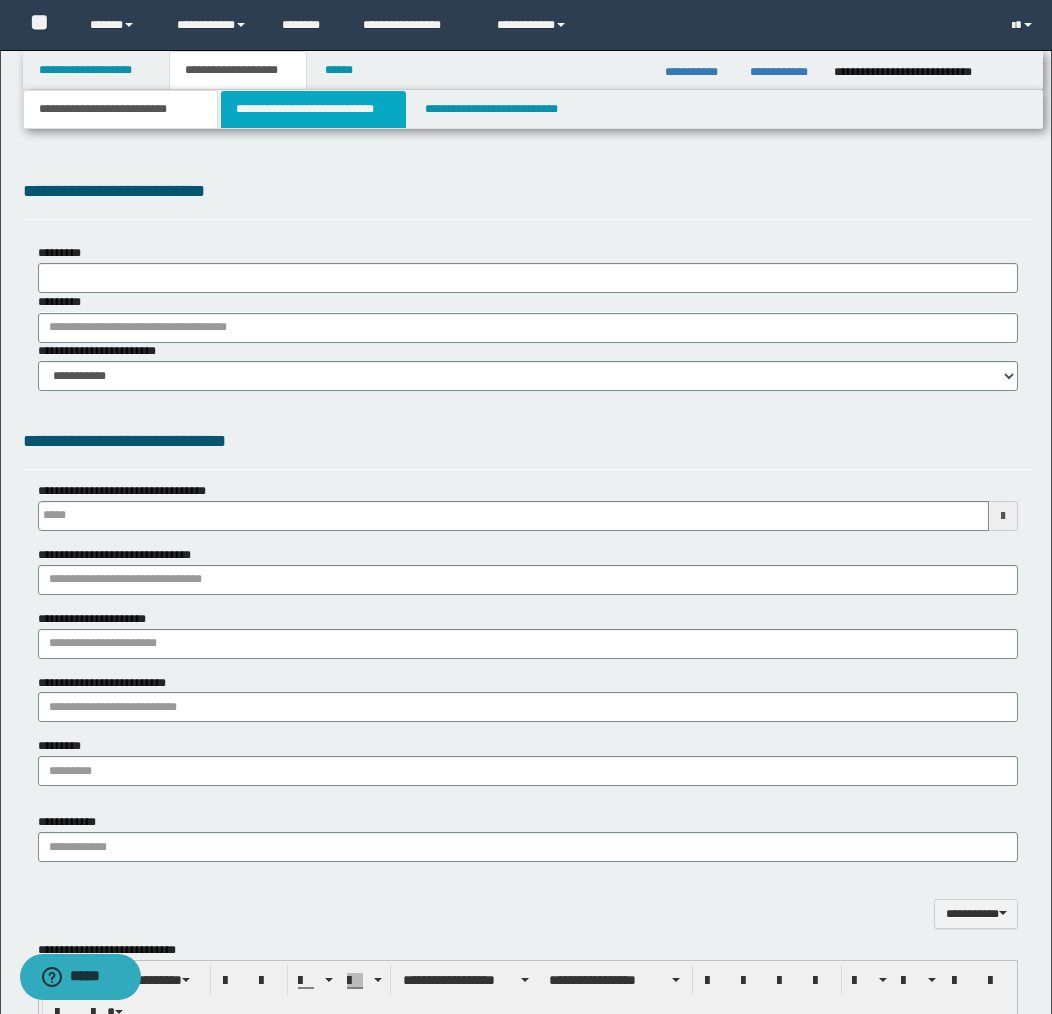 scroll, scrollTop: 0, scrollLeft: 0, axis: both 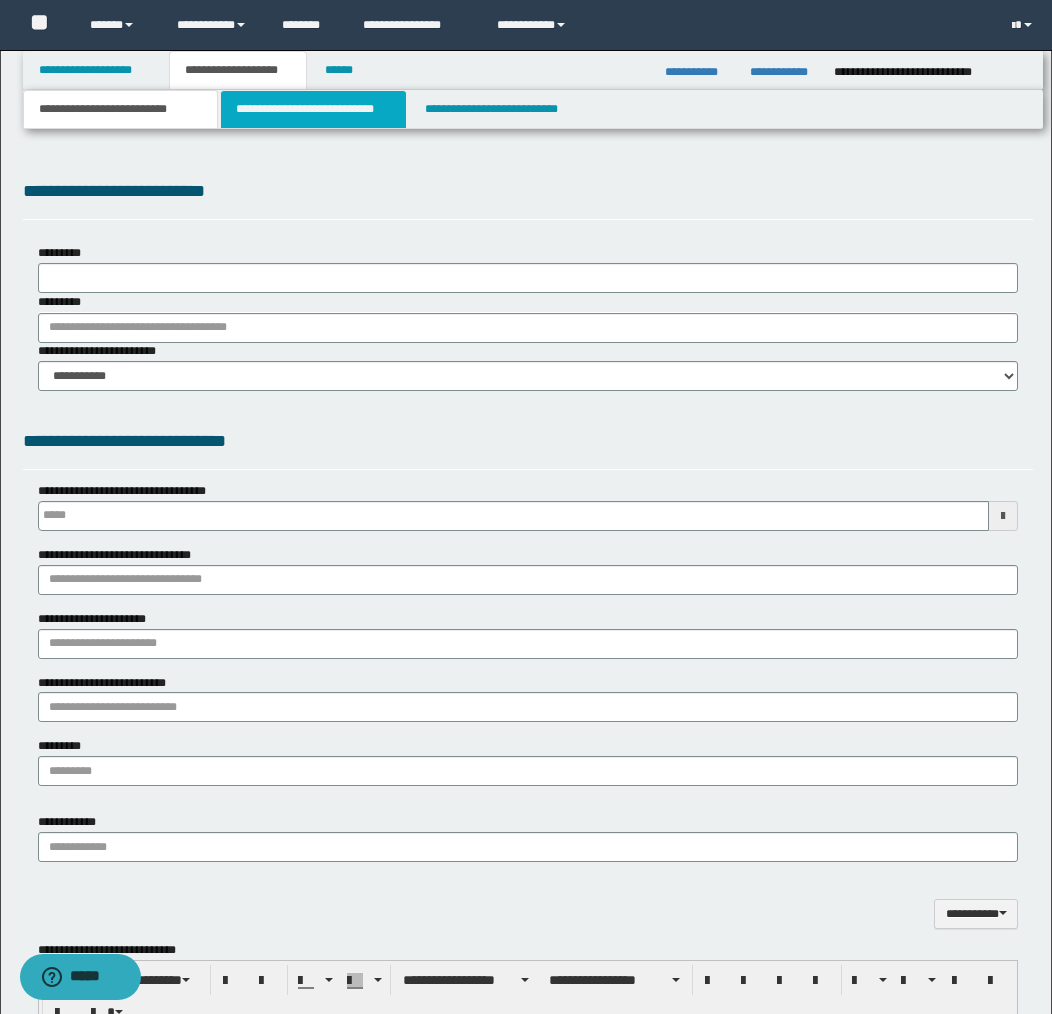 type on "********" 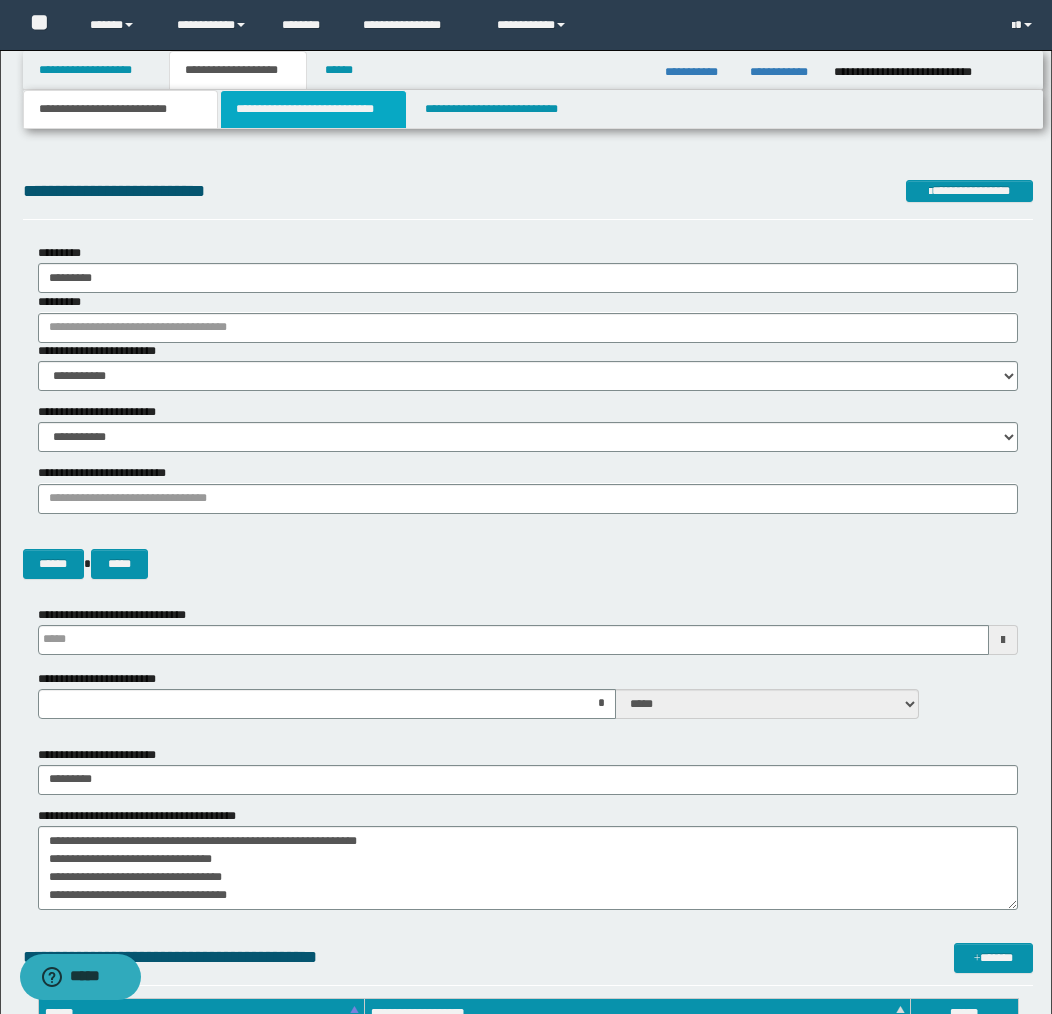 click on "**********" at bounding box center (314, 109) 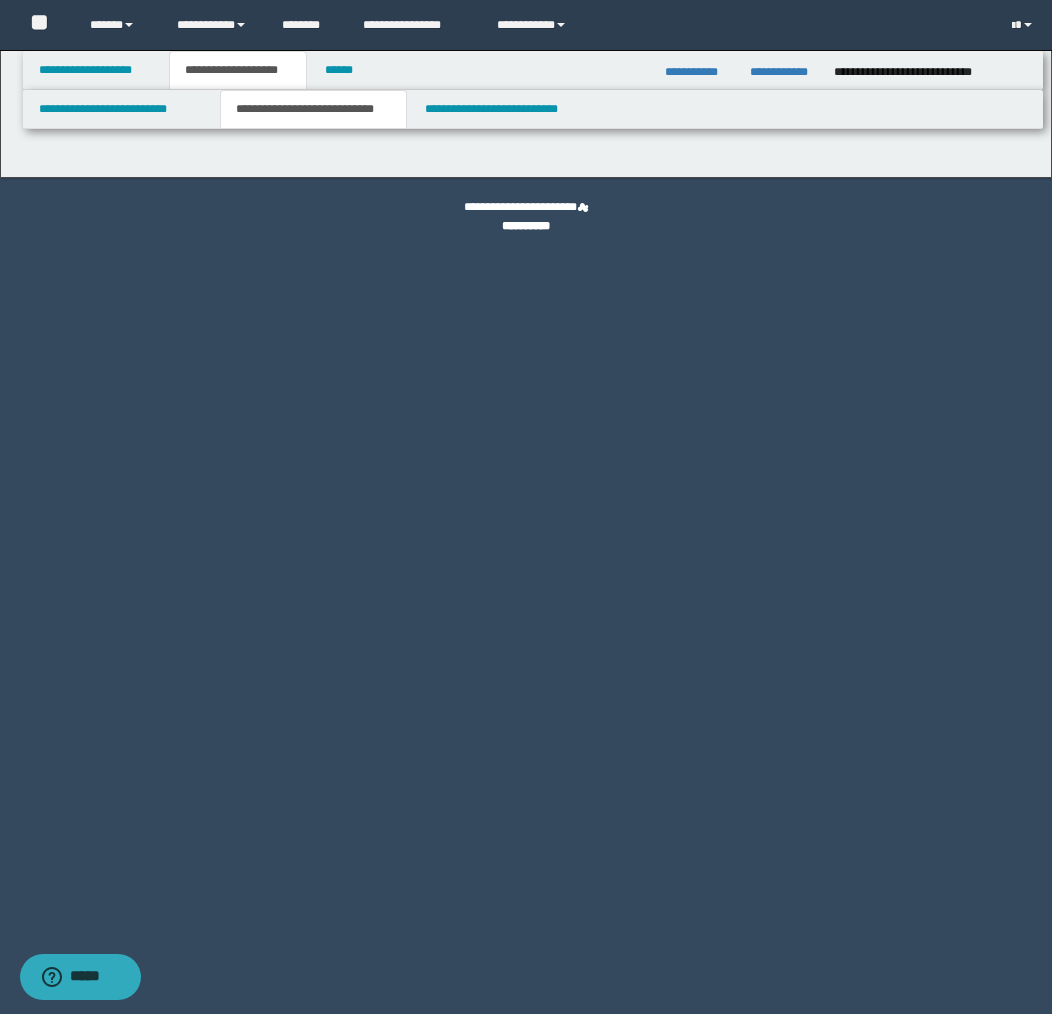 select on "*" 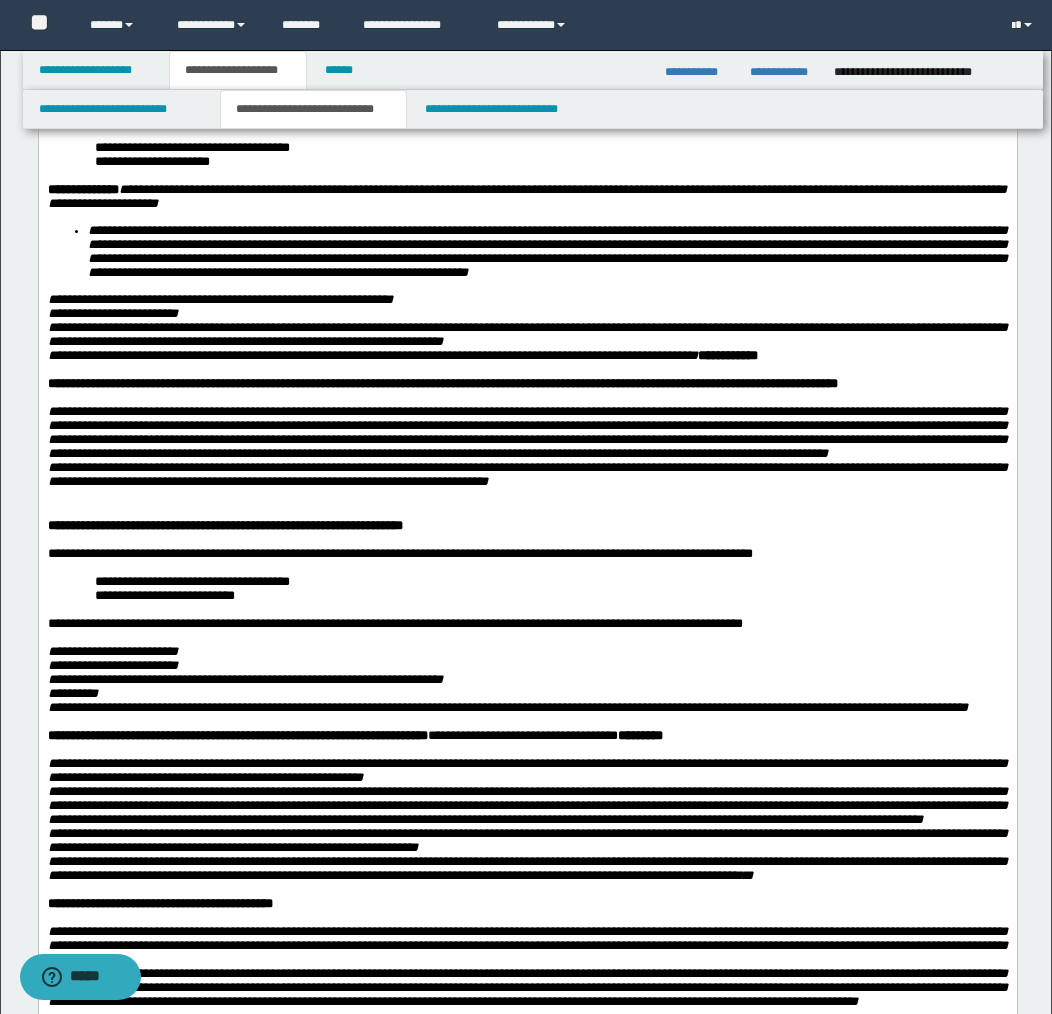 scroll, scrollTop: 193, scrollLeft: 0, axis: vertical 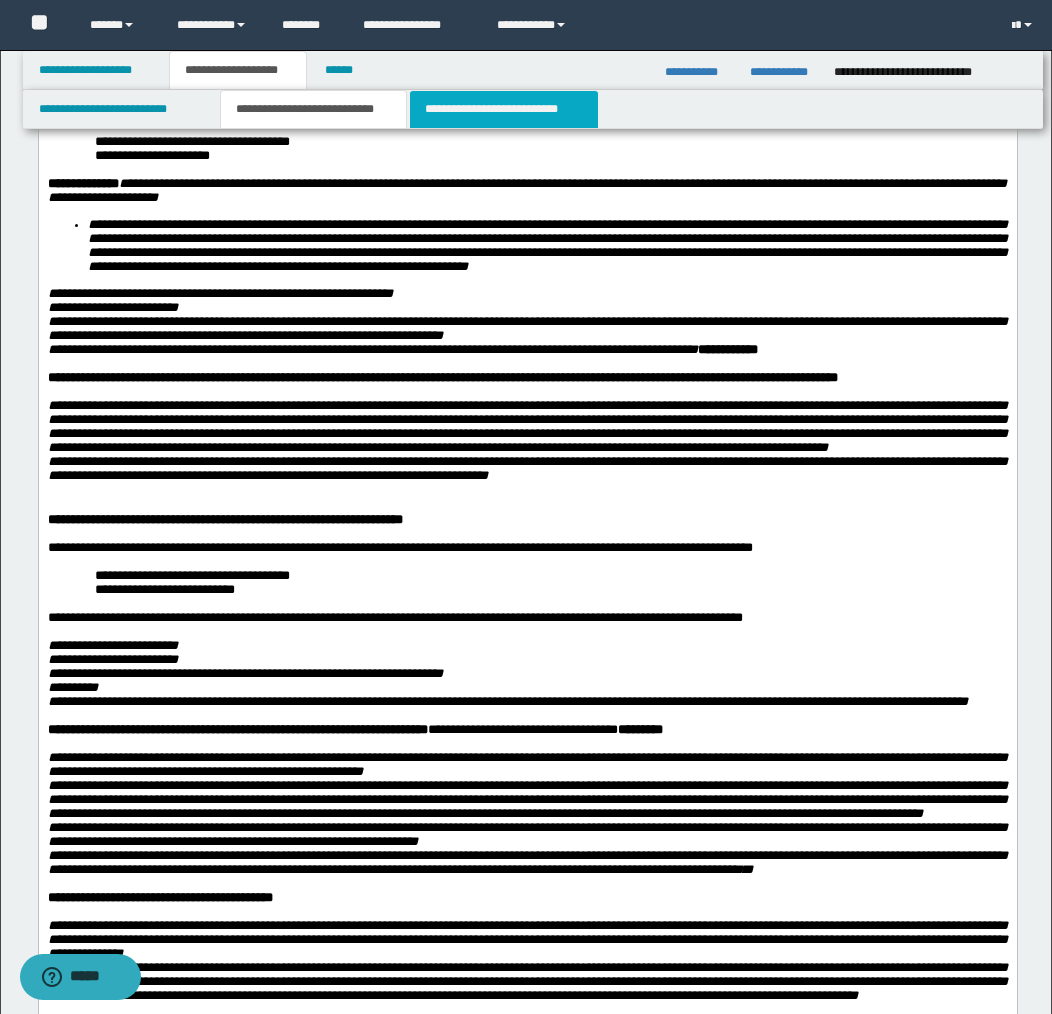 click on "**********" at bounding box center [504, 109] 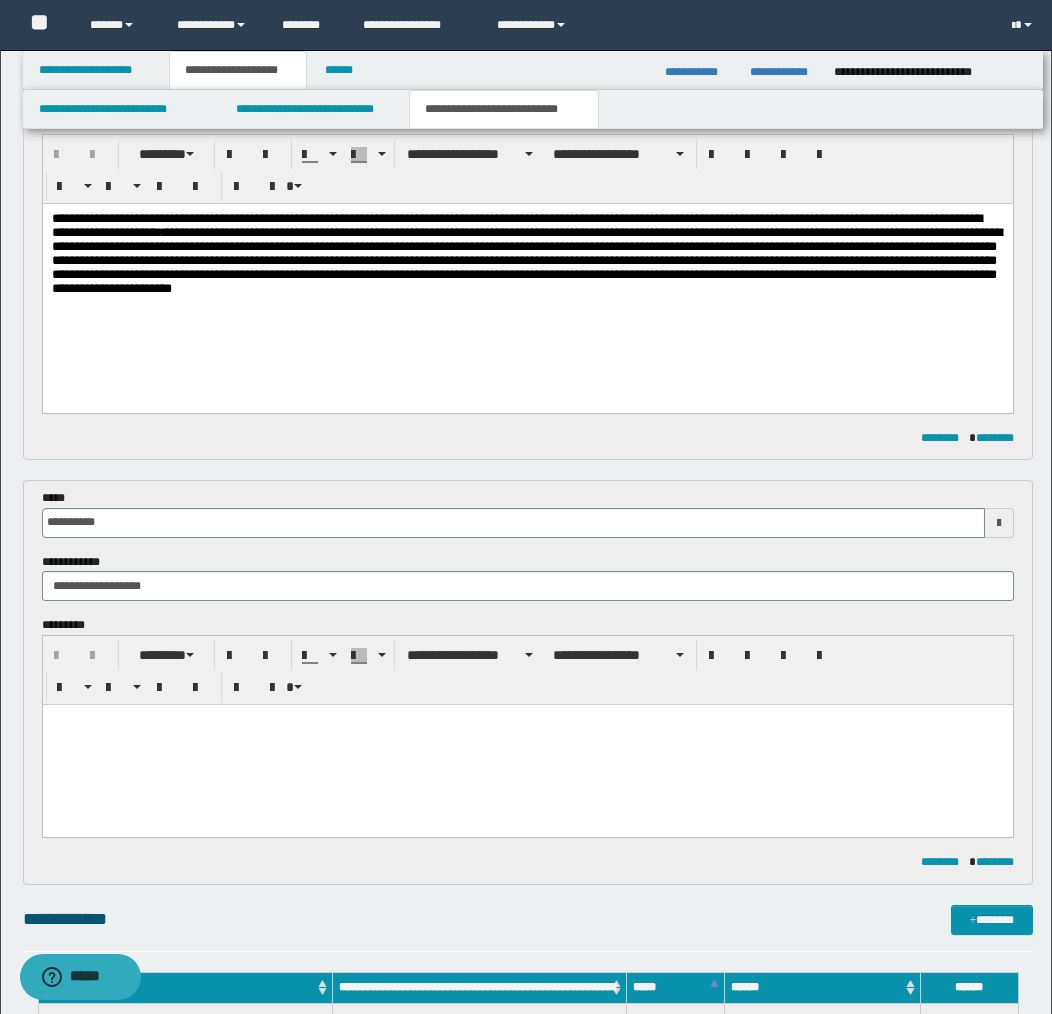 scroll, scrollTop: 781, scrollLeft: 0, axis: vertical 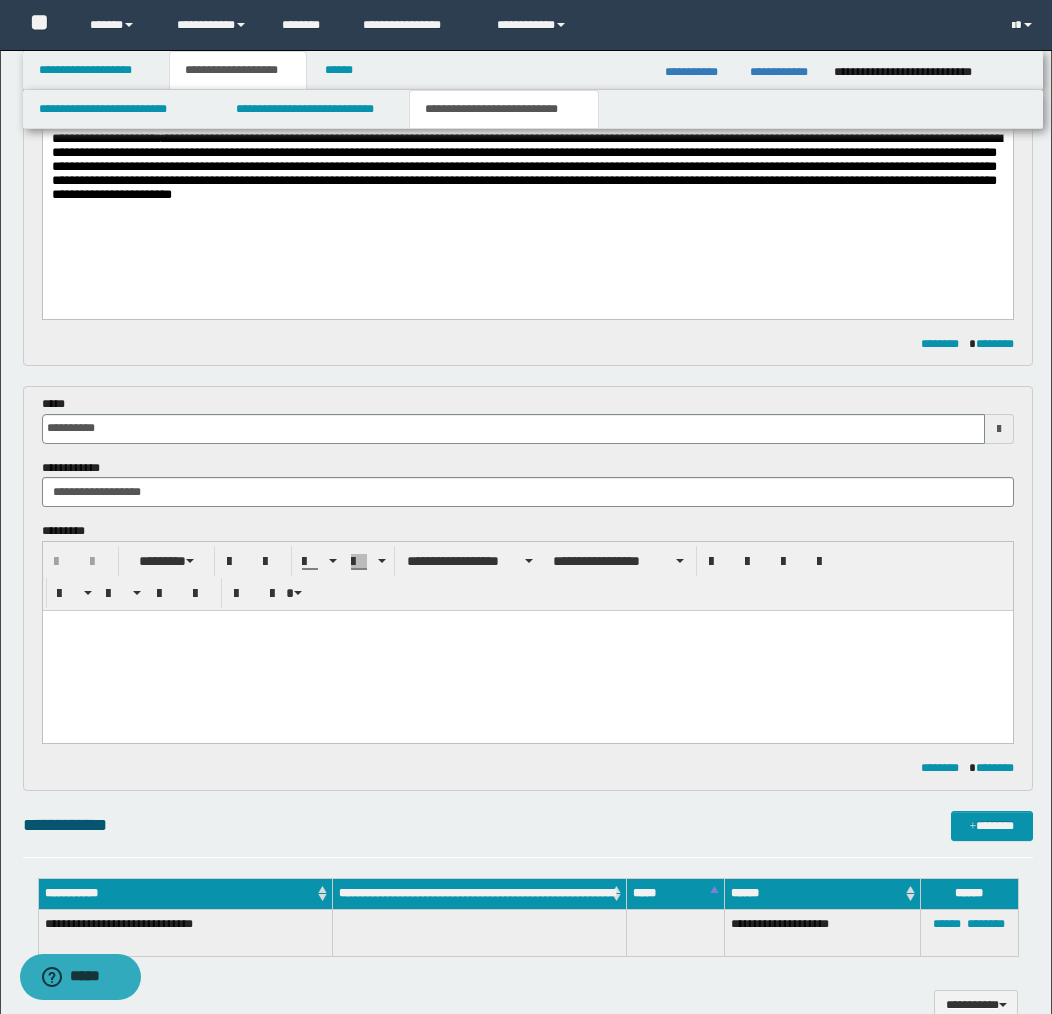 click at bounding box center [527, 651] 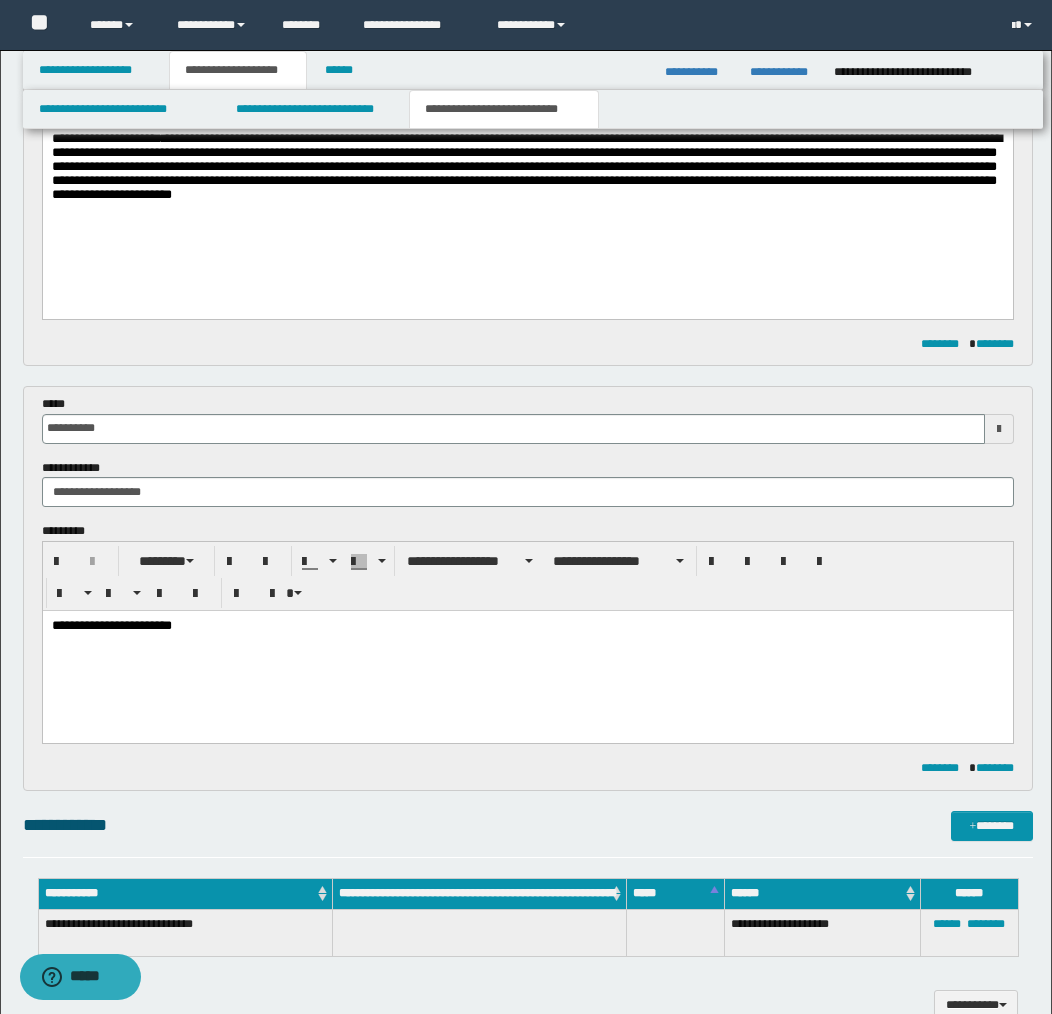 scroll, scrollTop: 782, scrollLeft: 0, axis: vertical 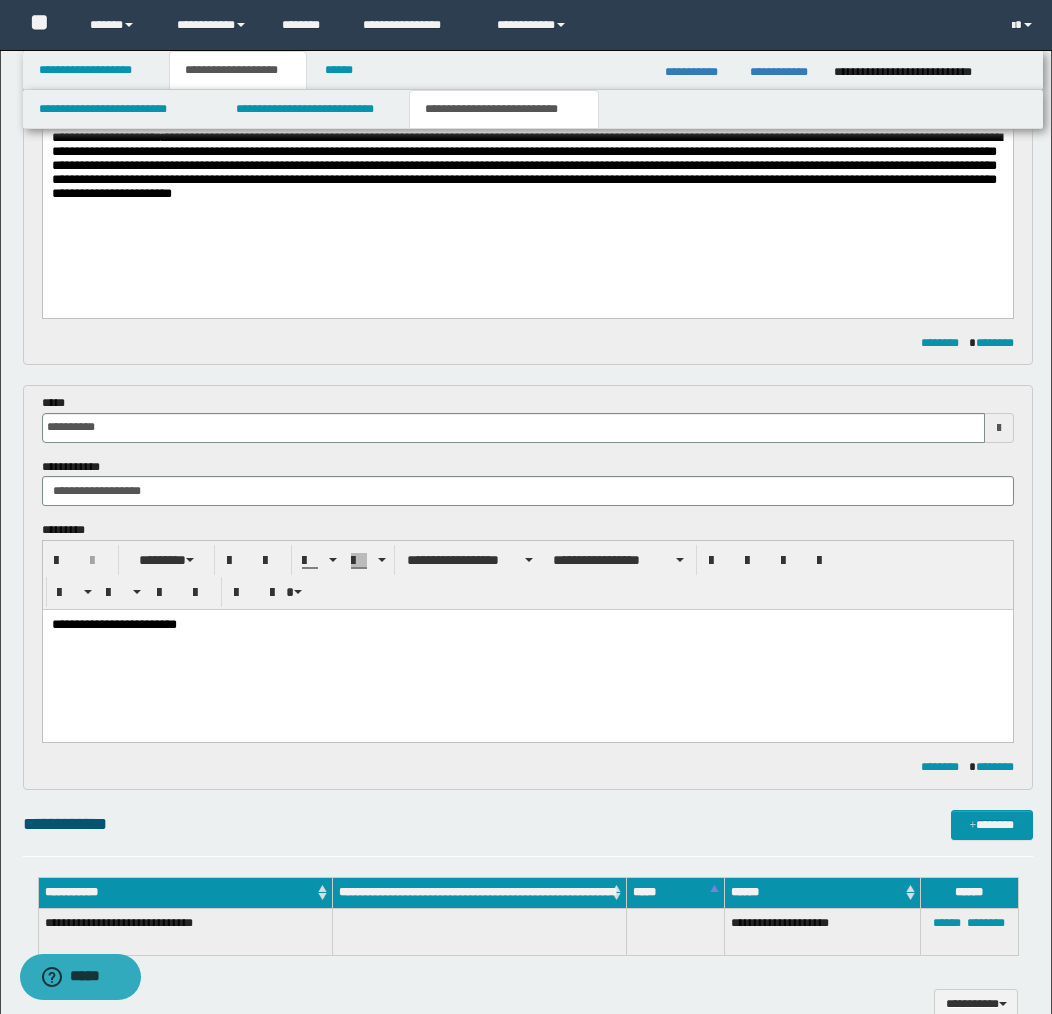 click on "**********" at bounding box center (527, 651) 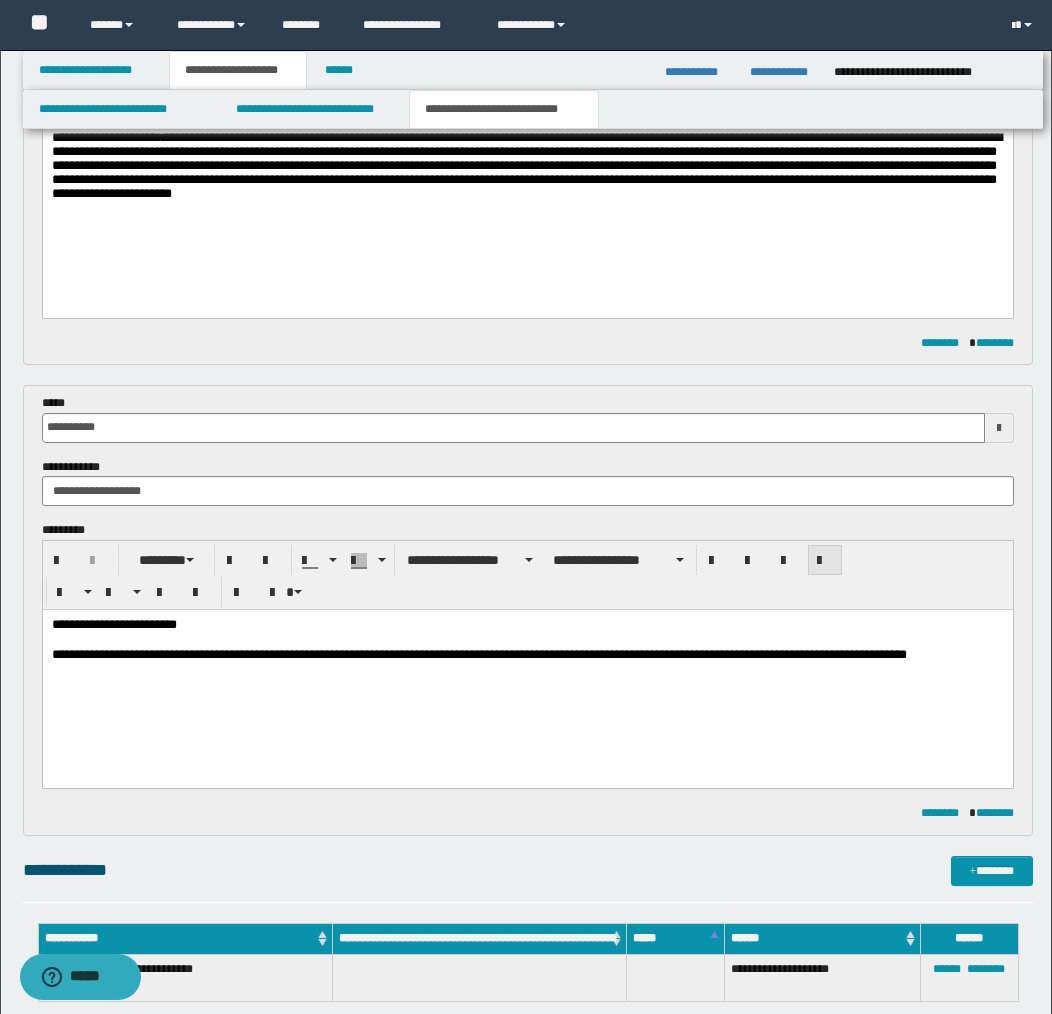 click at bounding box center (825, 560) 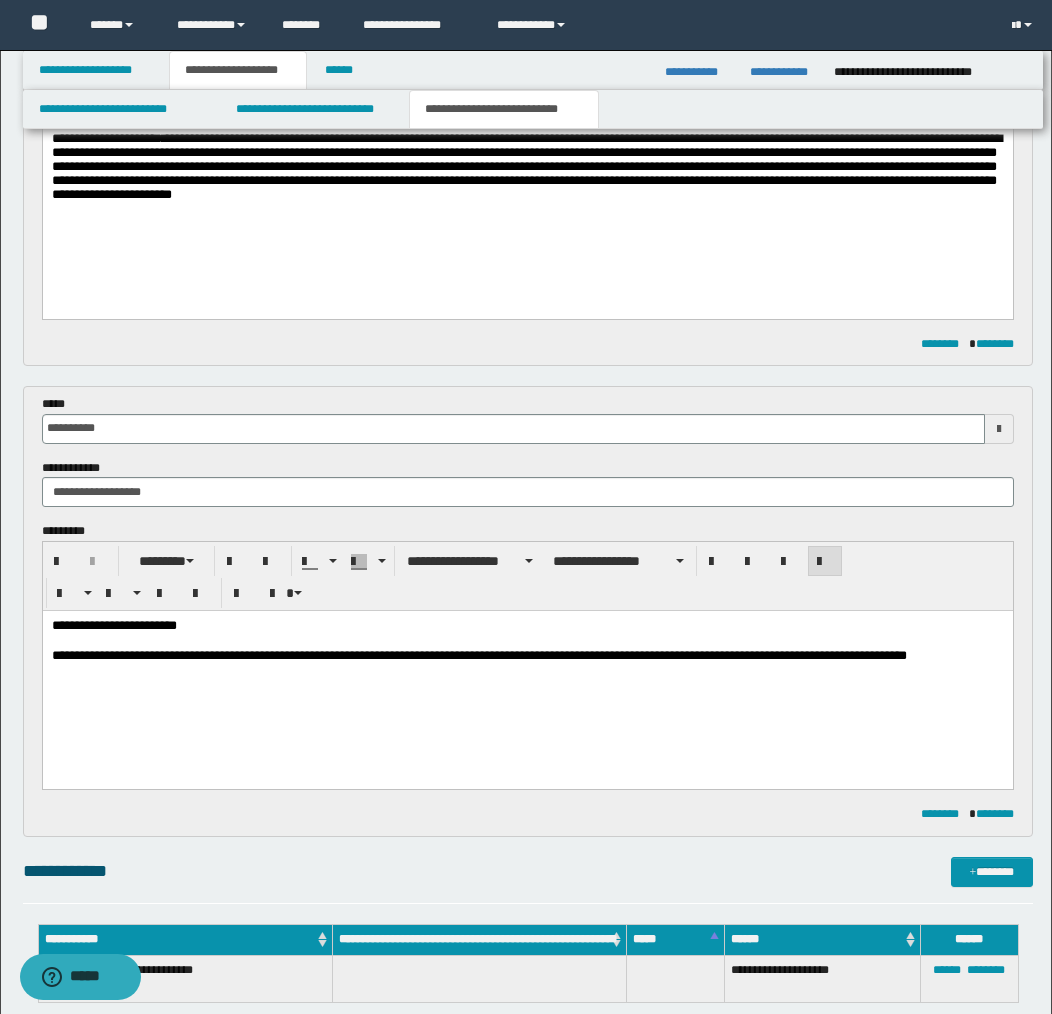 scroll, scrollTop: 779, scrollLeft: 0, axis: vertical 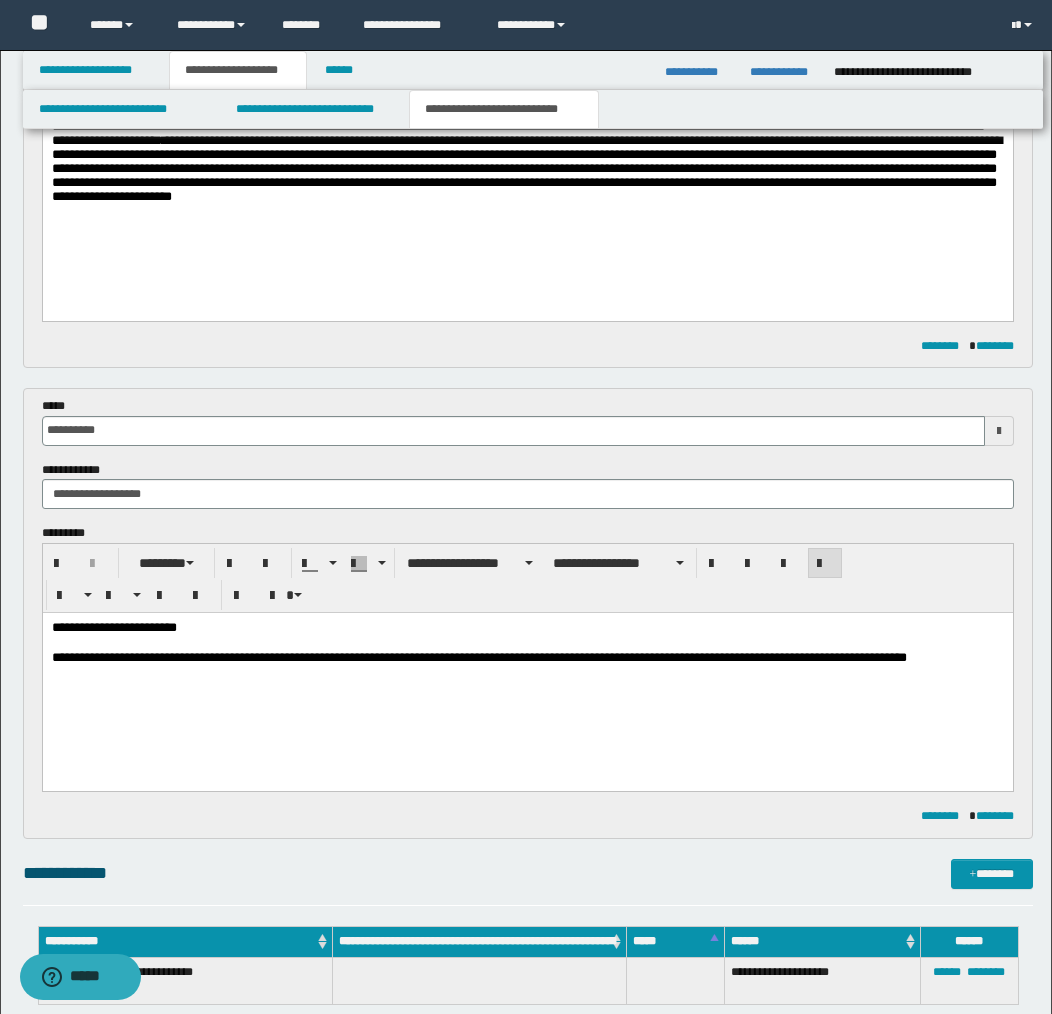 drag, startPoint x: 128, startPoint y: 675, endPoint x: 146, endPoint y: 670, distance: 18.681541 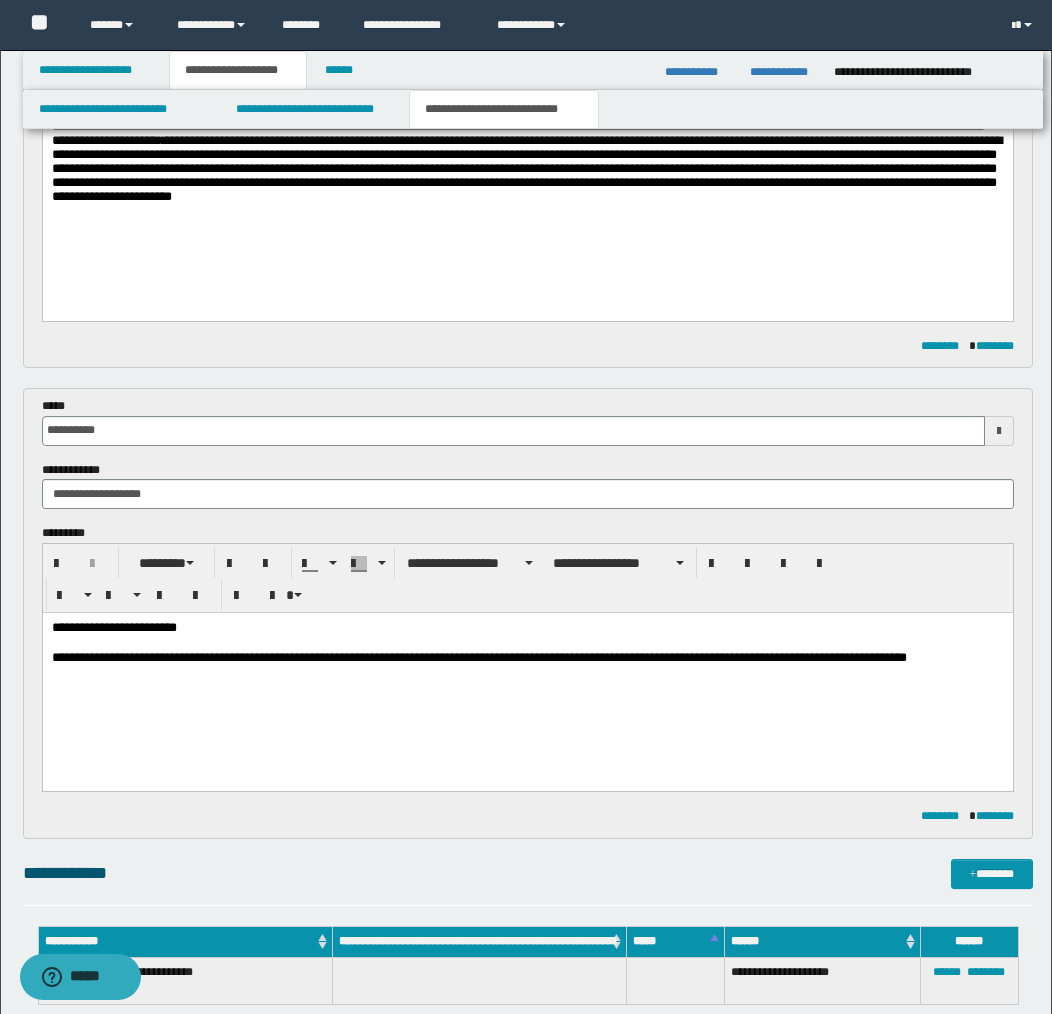 click on "**********" at bounding box center (527, 629) 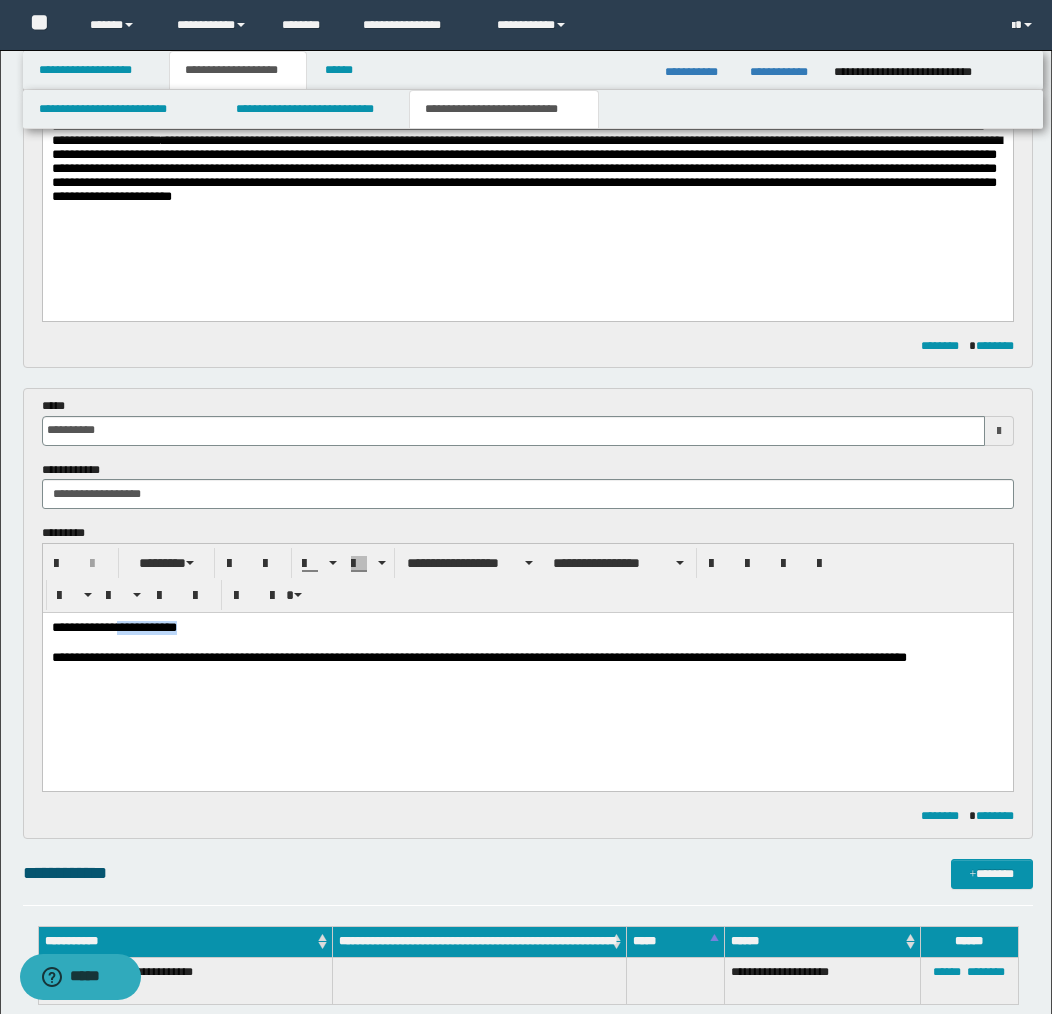click on "**********" at bounding box center (527, 629) 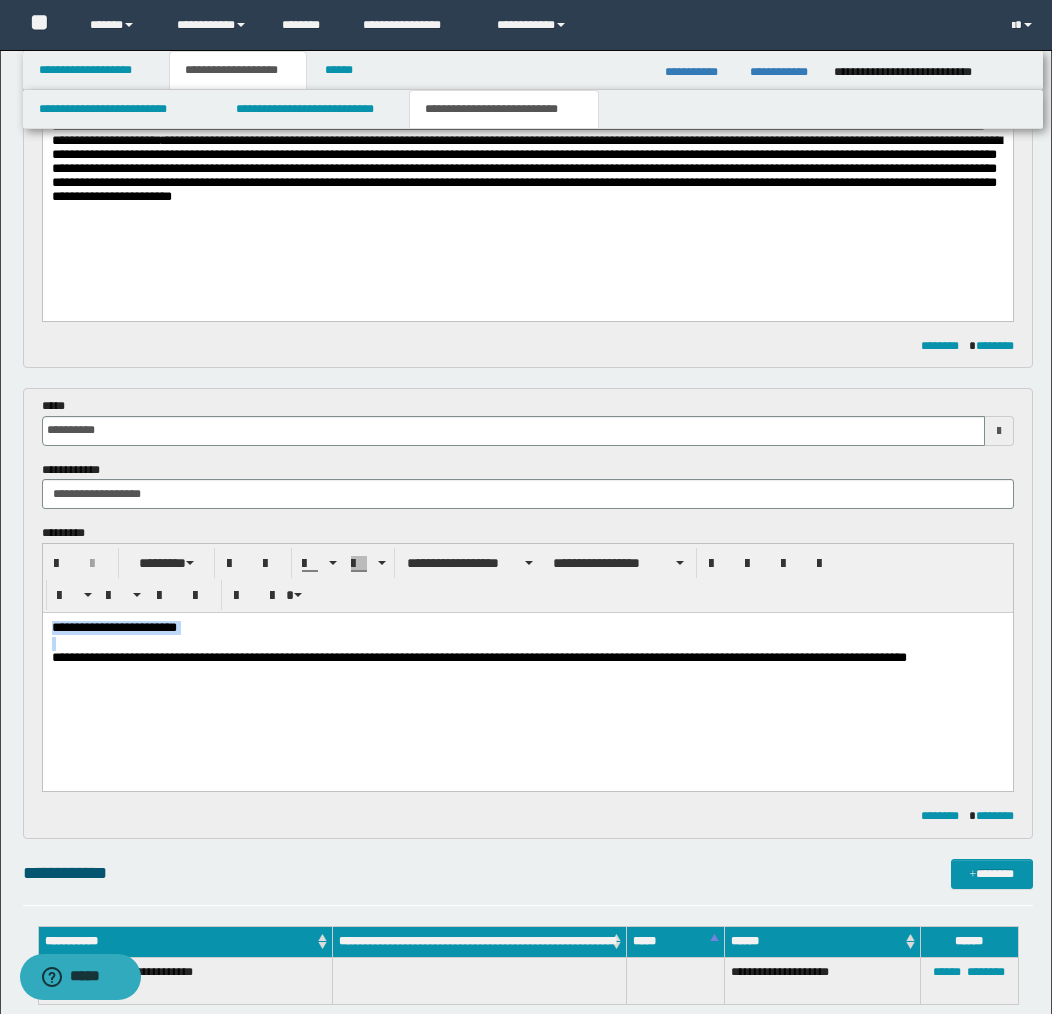 click on "**********" at bounding box center [527, 629] 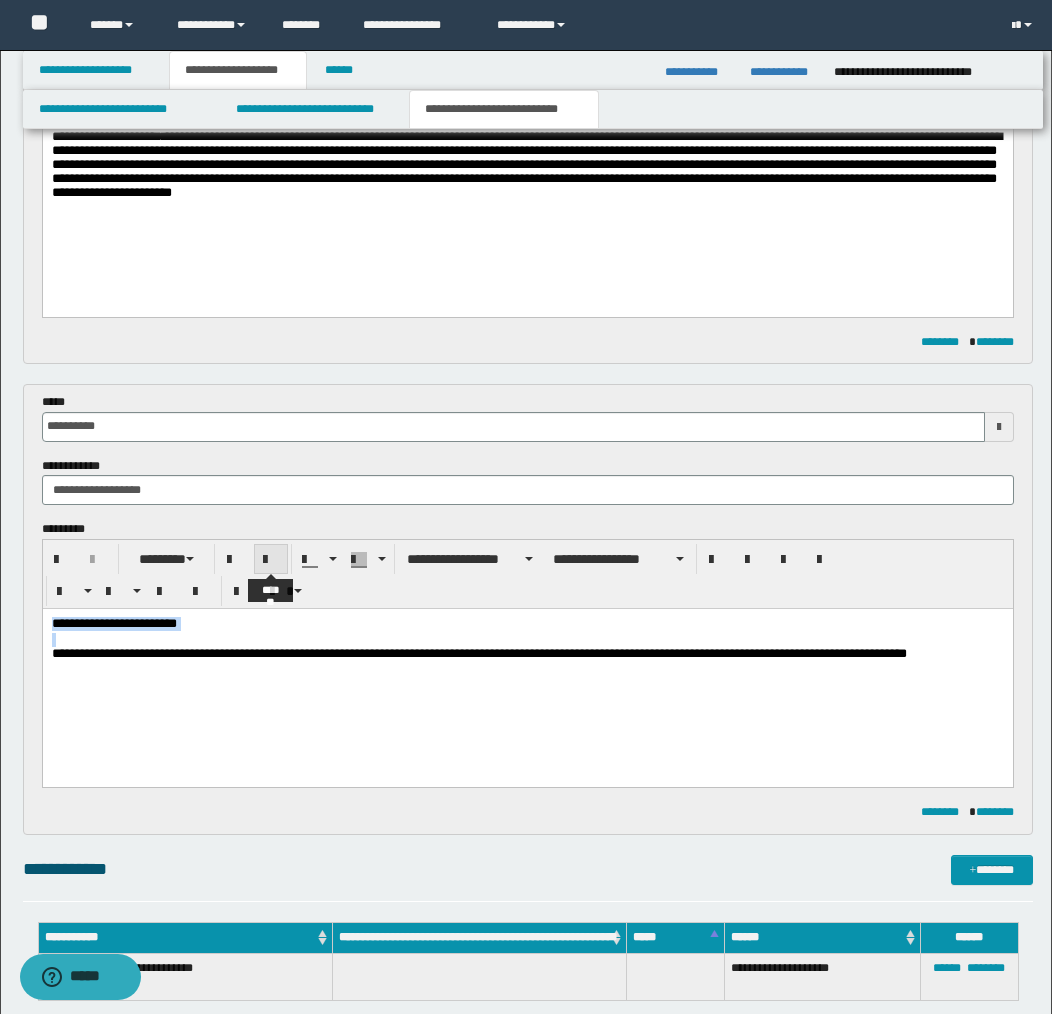 click at bounding box center (271, 560) 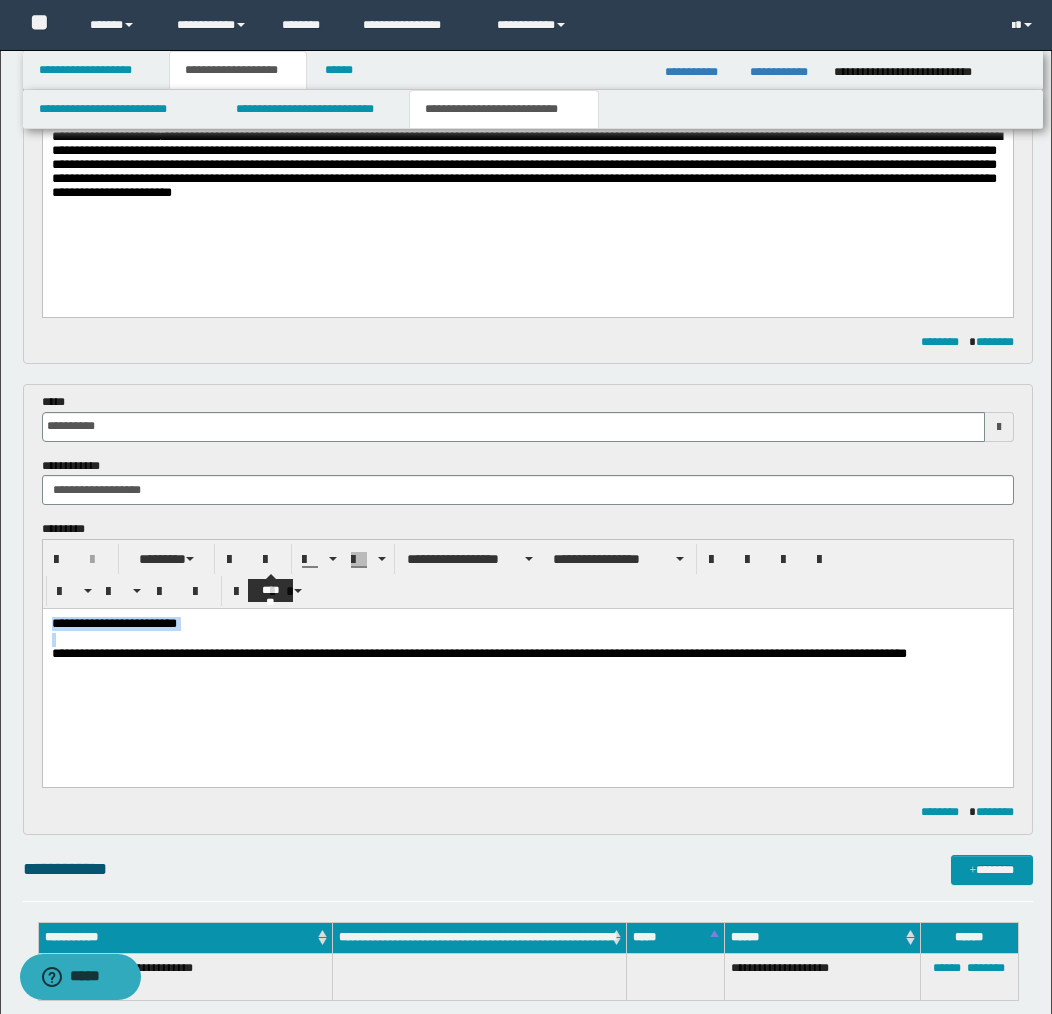 scroll, scrollTop: 782, scrollLeft: 0, axis: vertical 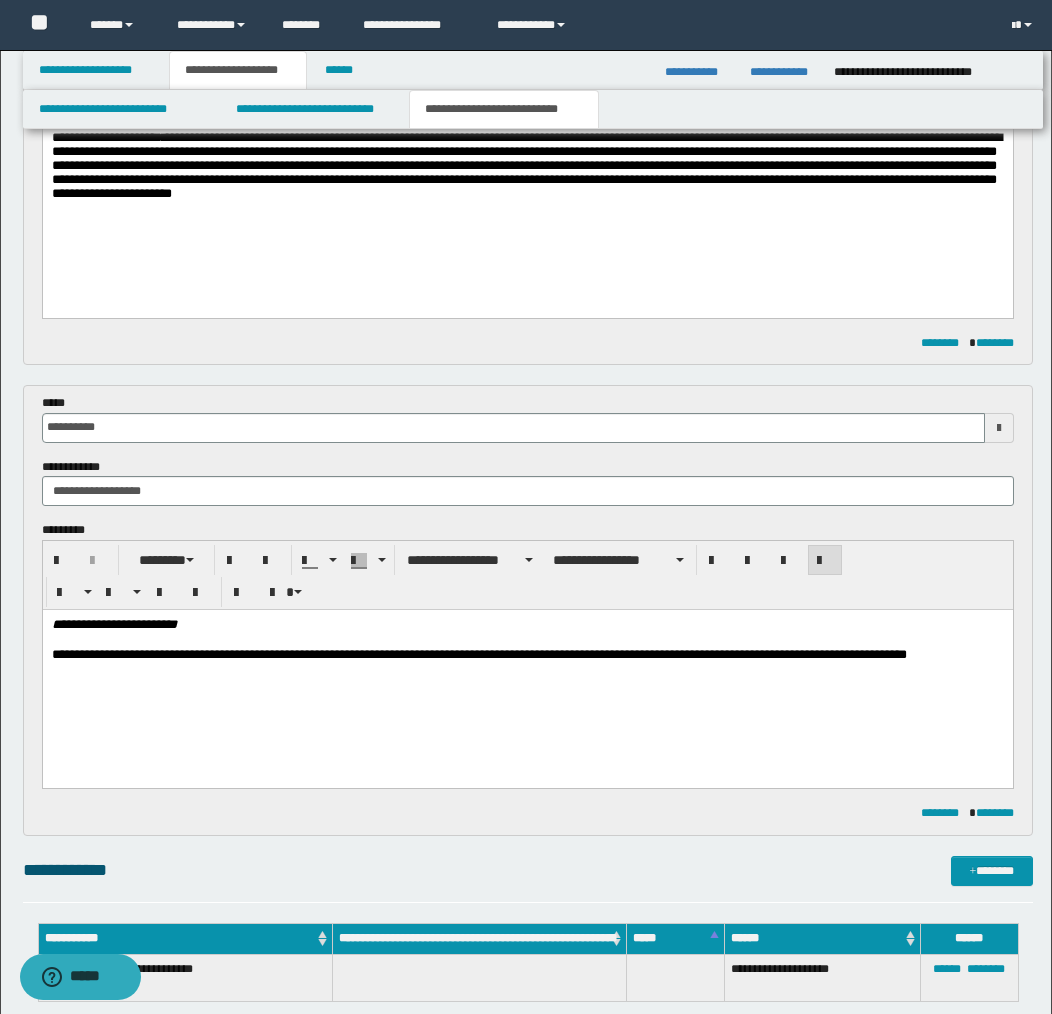 click on "**********" at bounding box center (527, 663) 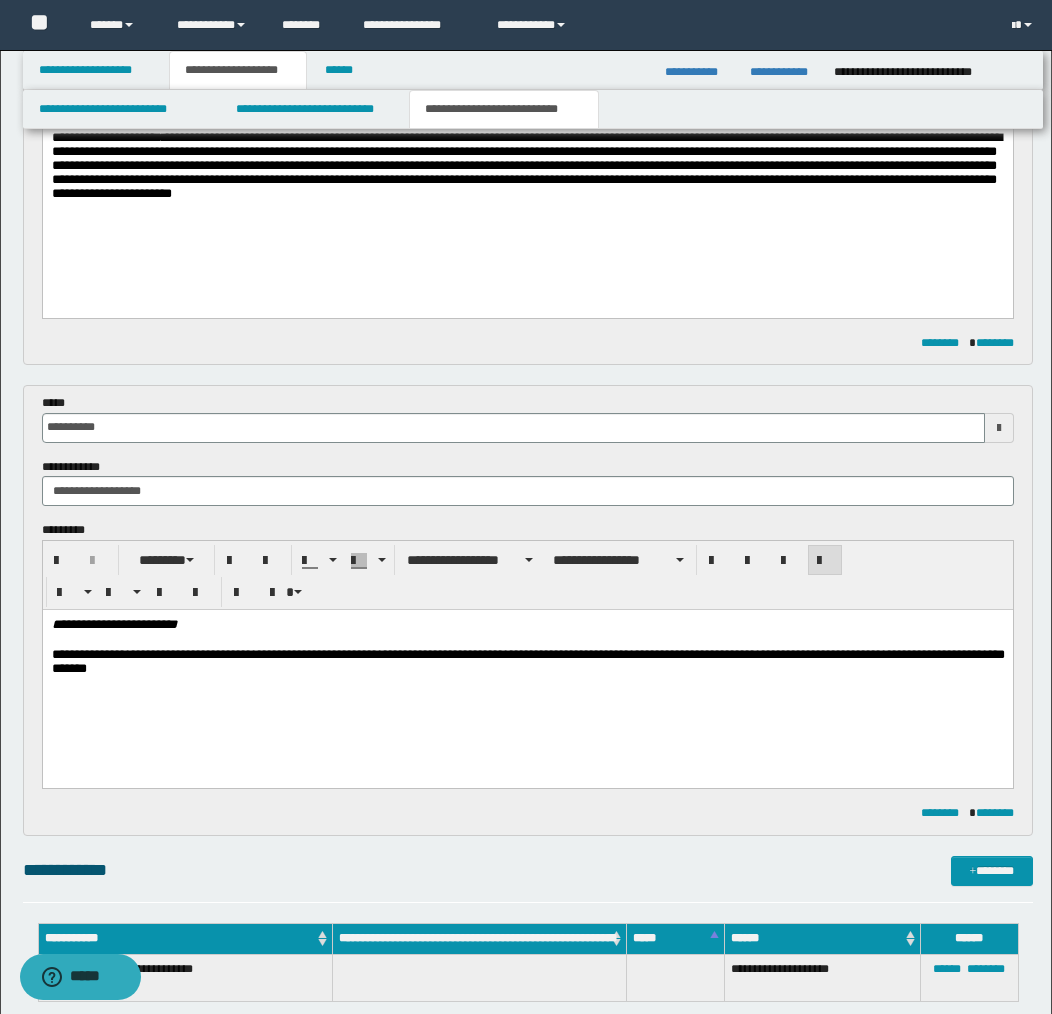 scroll, scrollTop: 781, scrollLeft: 0, axis: vertical 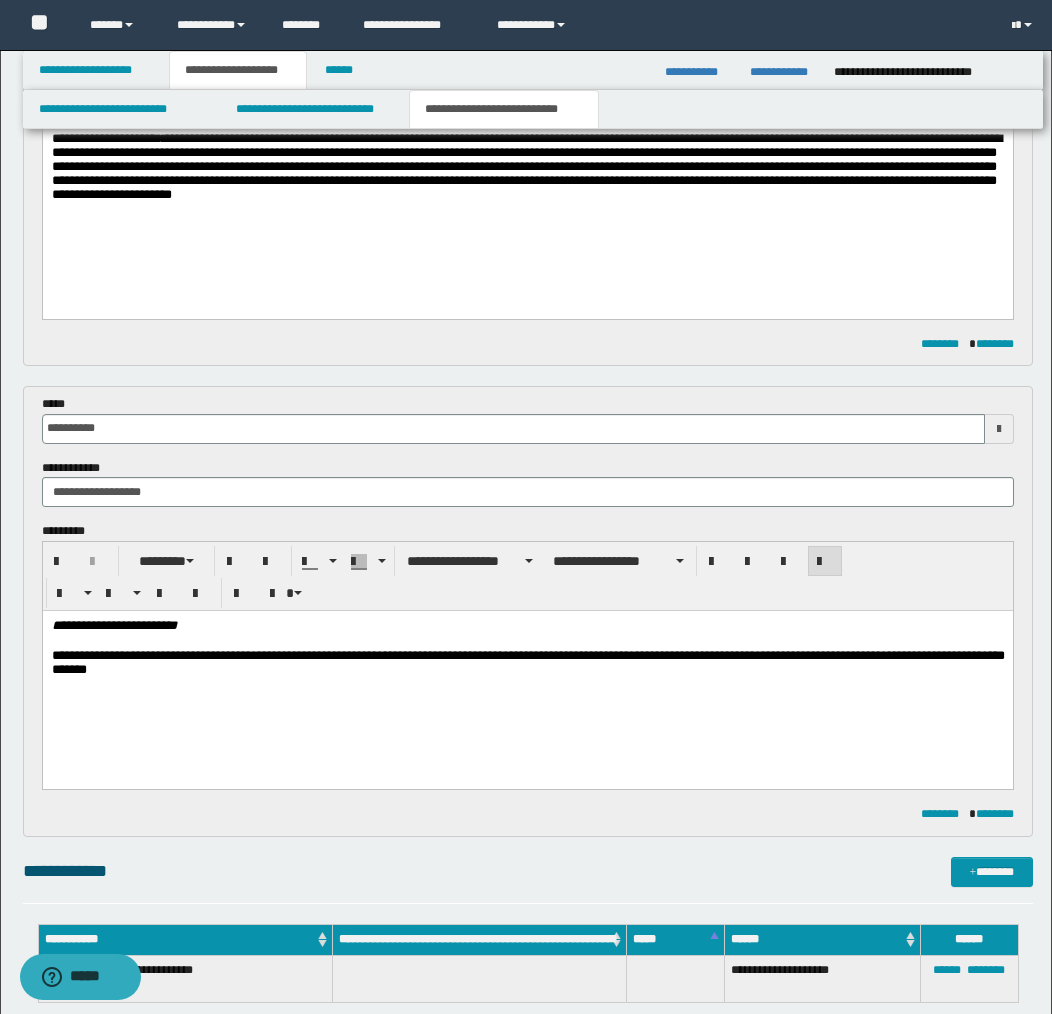 click on "**********" at bounding box center (527, 664) 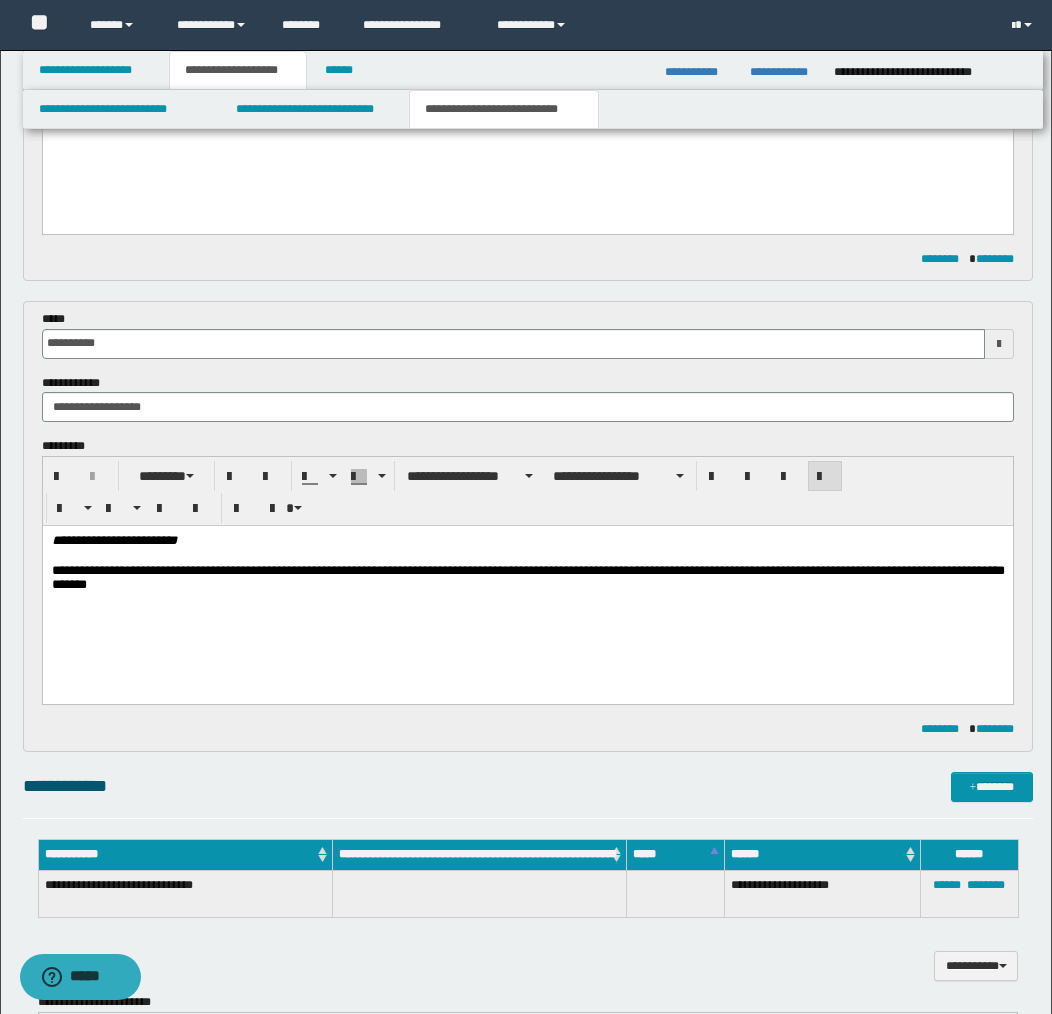 scroll, scrollTop: 856, scrollLeft: 0, axis: vertical 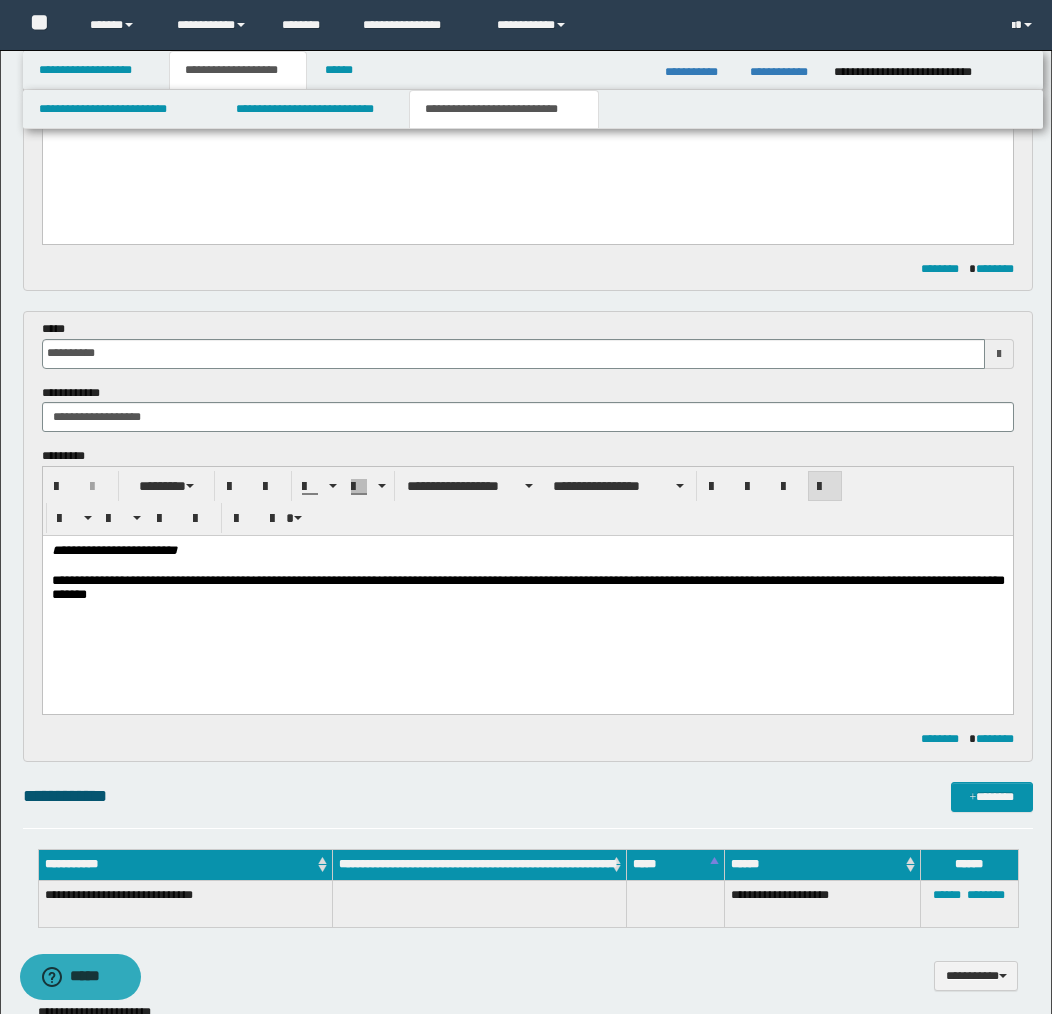 click on "**********" at bounding box center [527, 589] 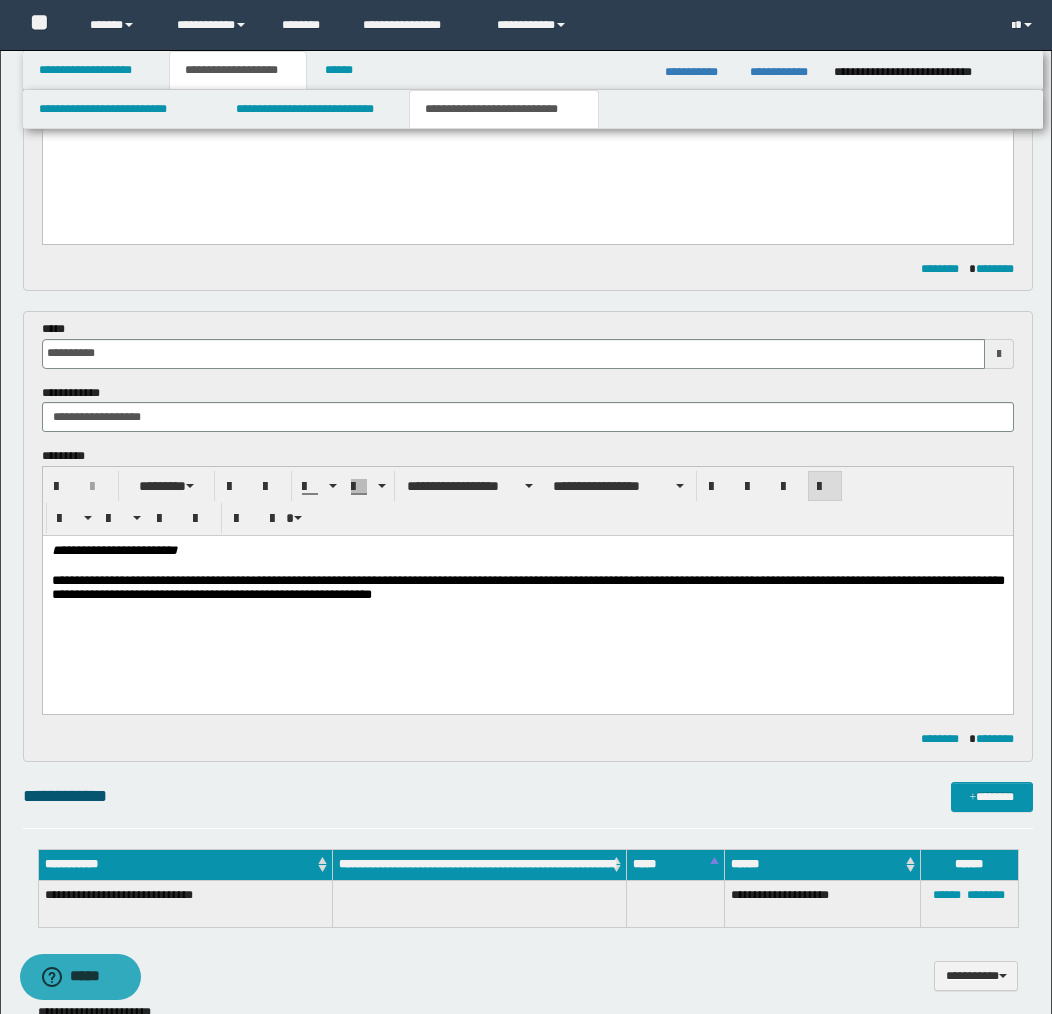 scroll, scrollTop: 857, scrollLeft: 0, axis: vertical 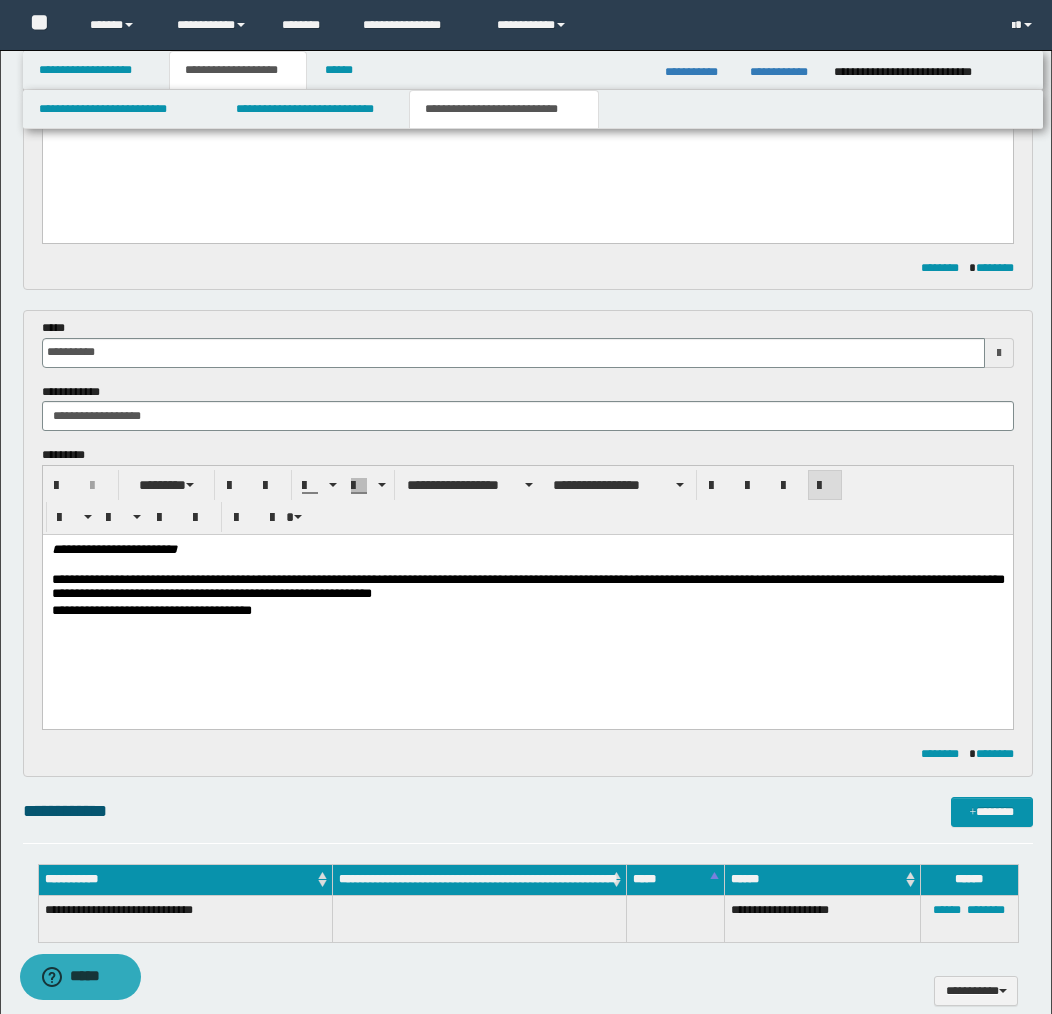 click on "**********" at bounding box center (527, 588) 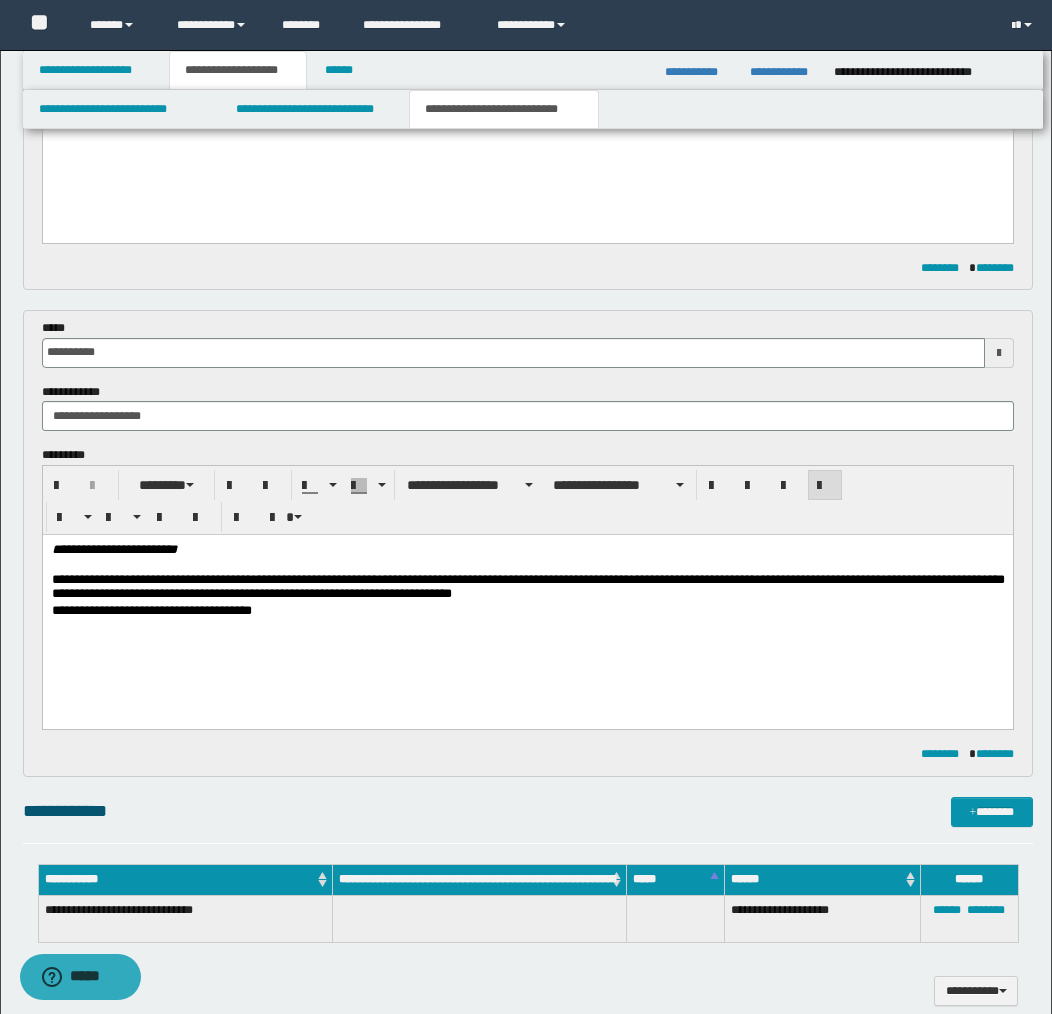 click on "**********" at bounding box center (527, 588) 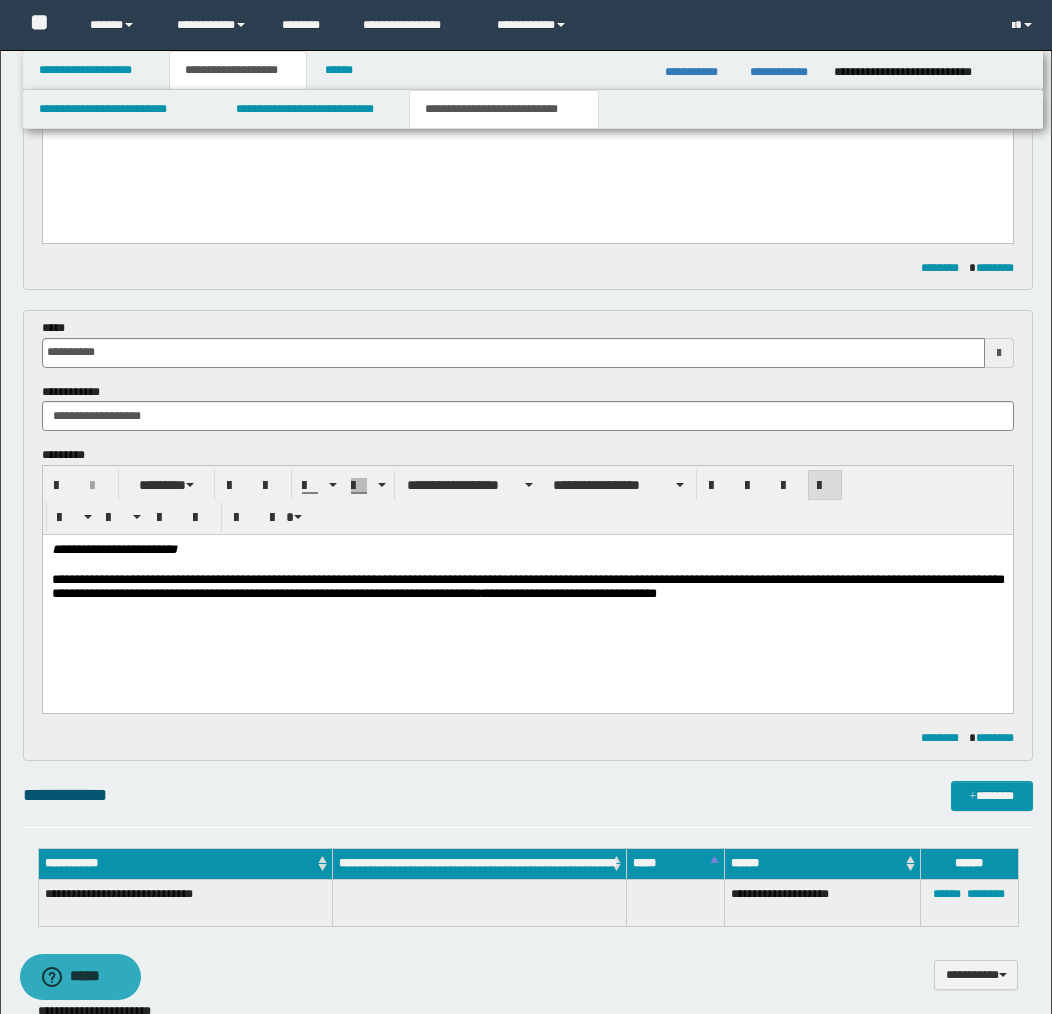 click on "**********" at bounding box center (527, 588) 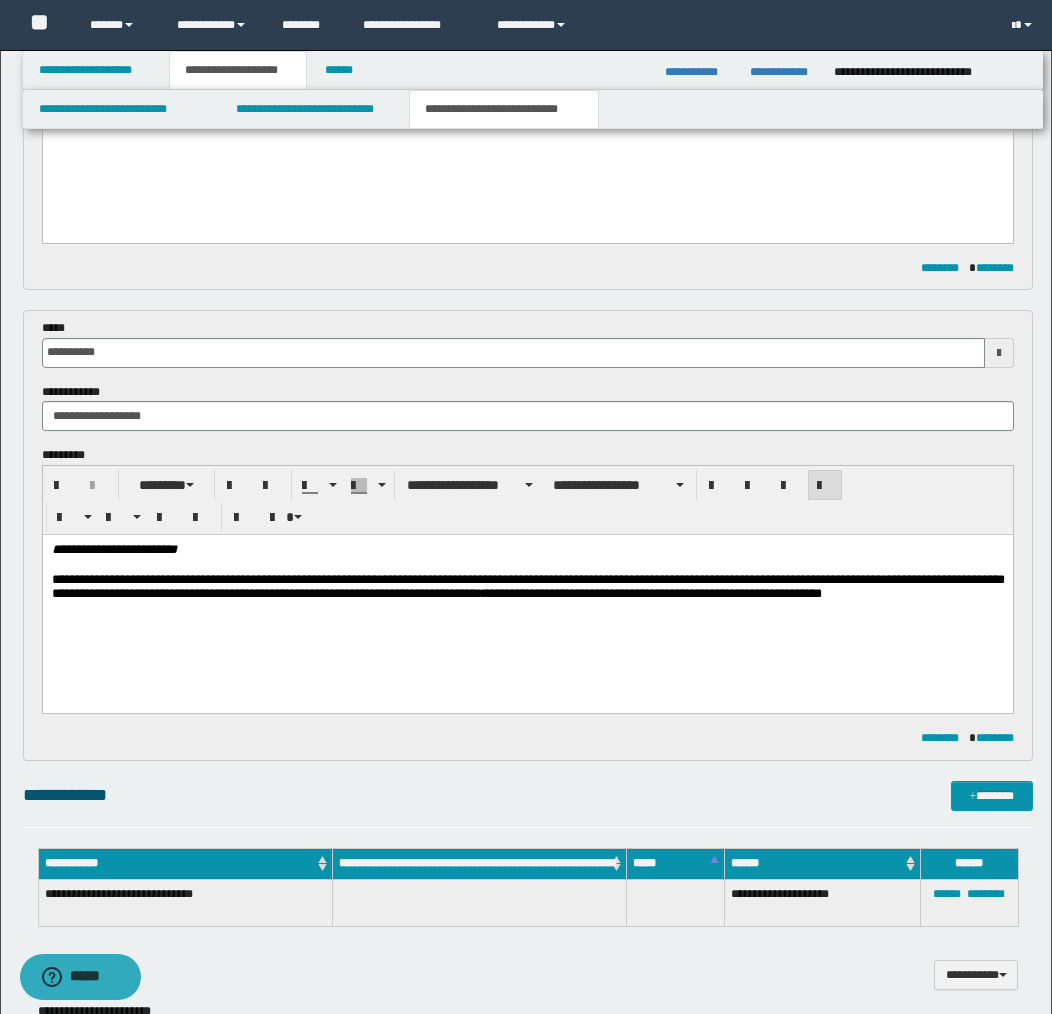 click on "**********" at bounding box center (527, 588) 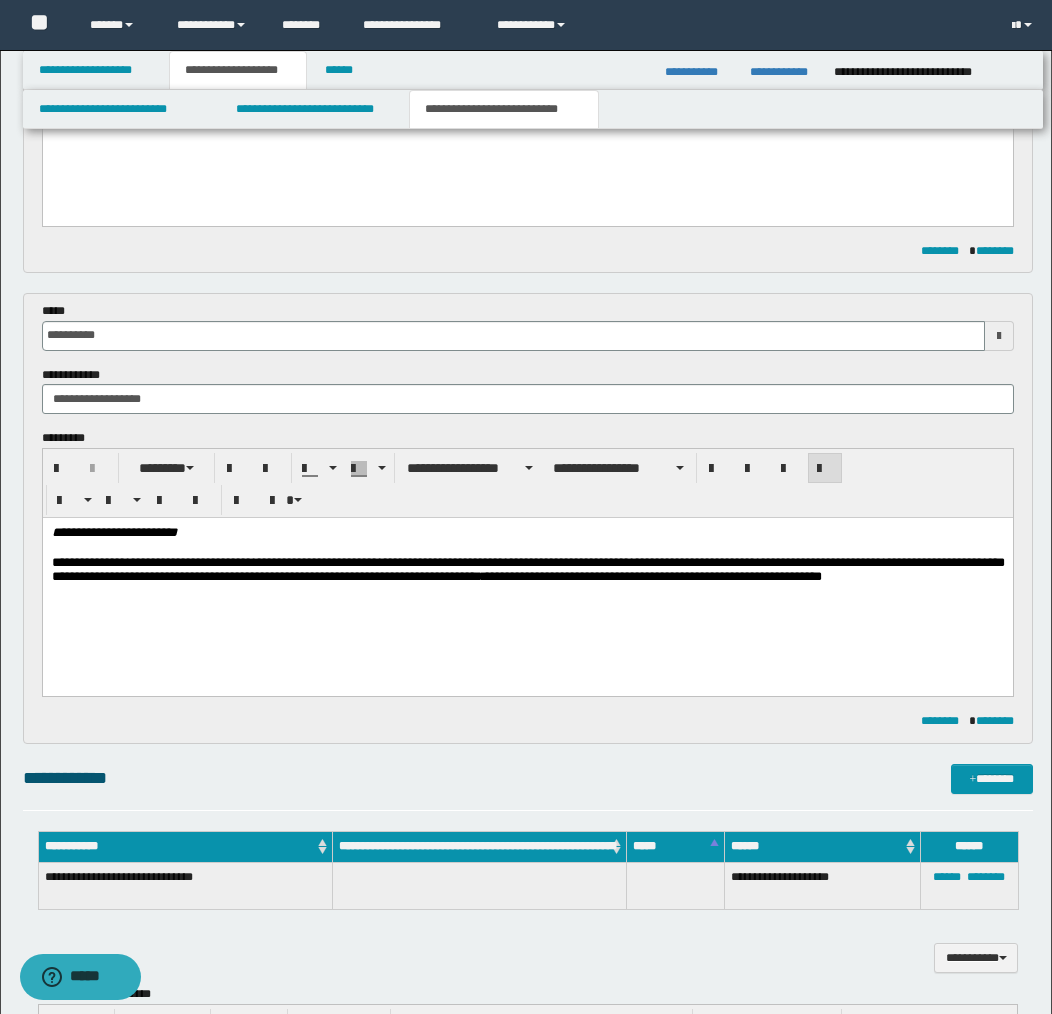 scroll, scrollTop: 876, scrollLeft: 0, axis: vertical 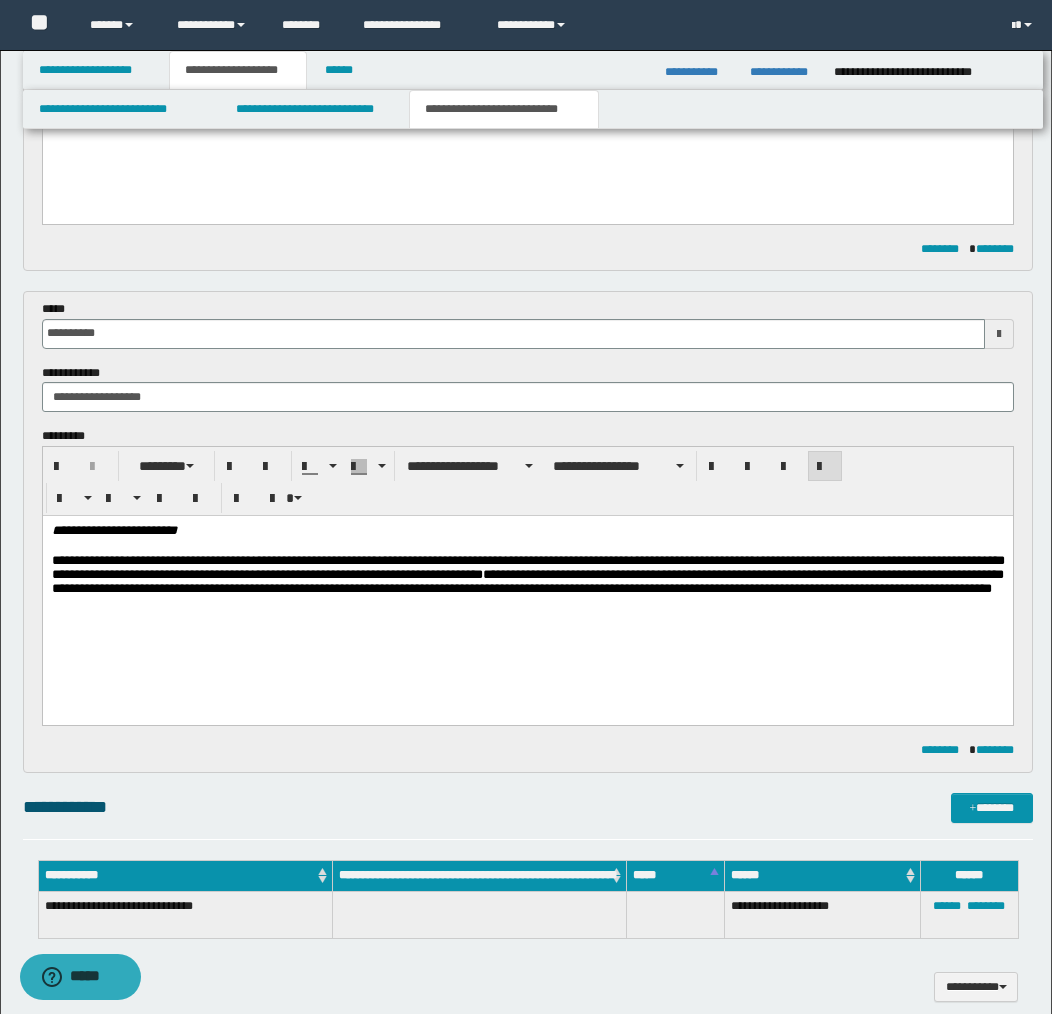 click on "**********" at bounding box center [527, 585] 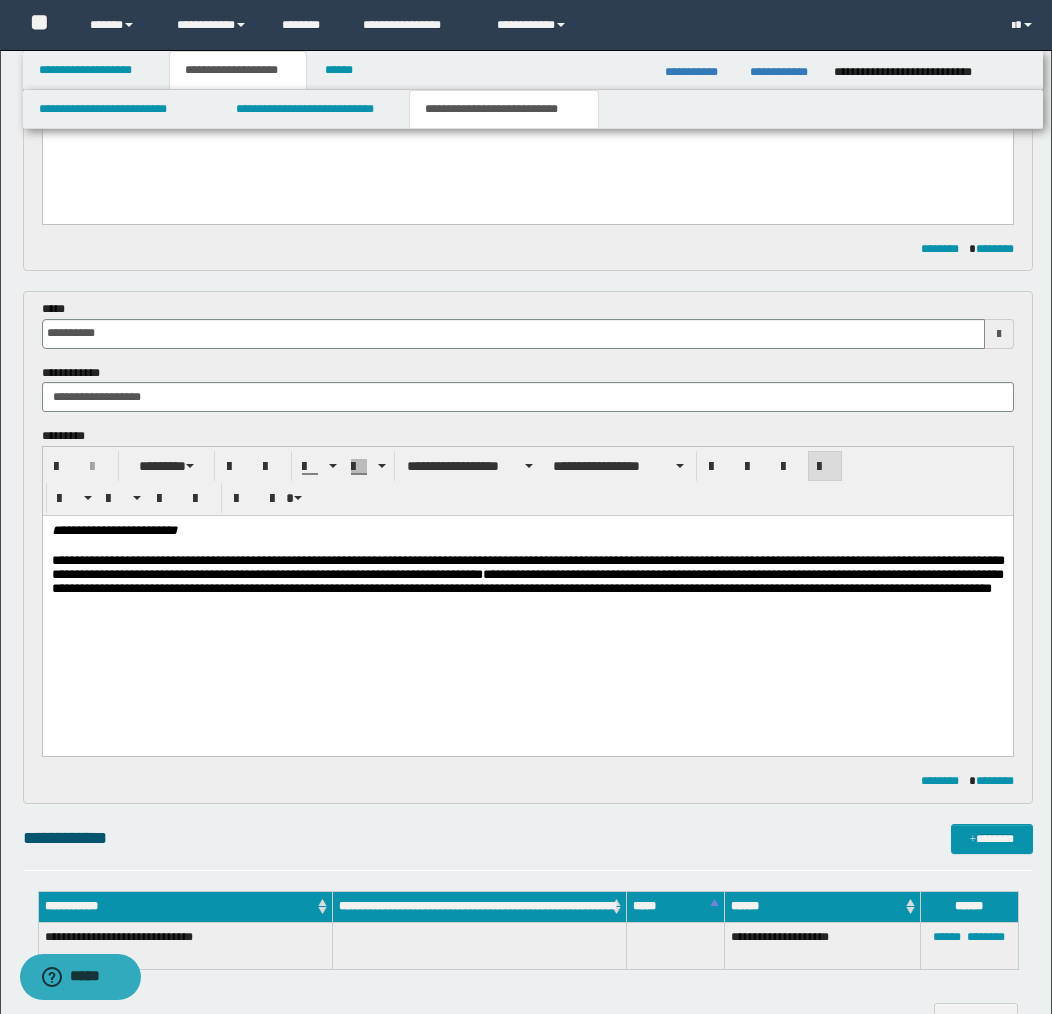 click on "**********" at bounding box center [527, 585] 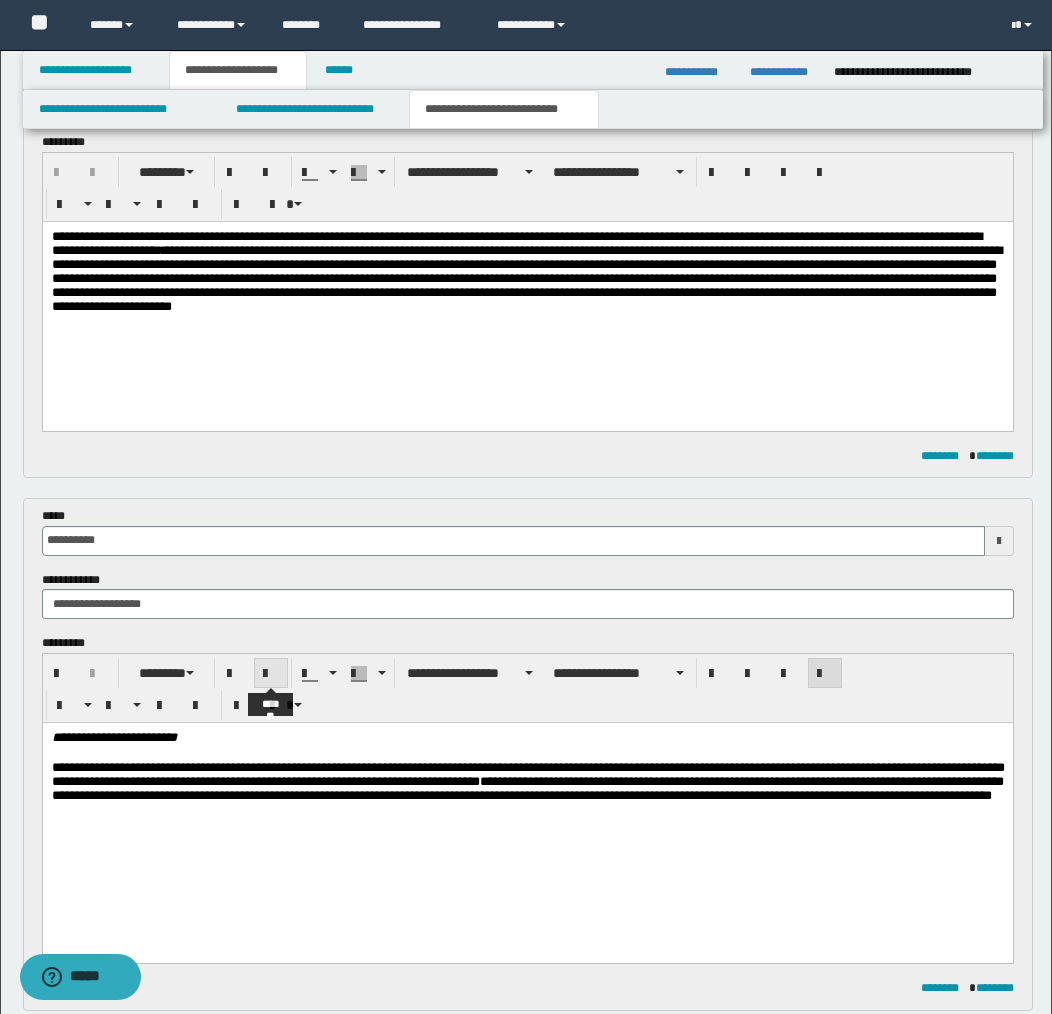 scroll, scrollTop: 675, scrollLeft: 0, axis: vertical 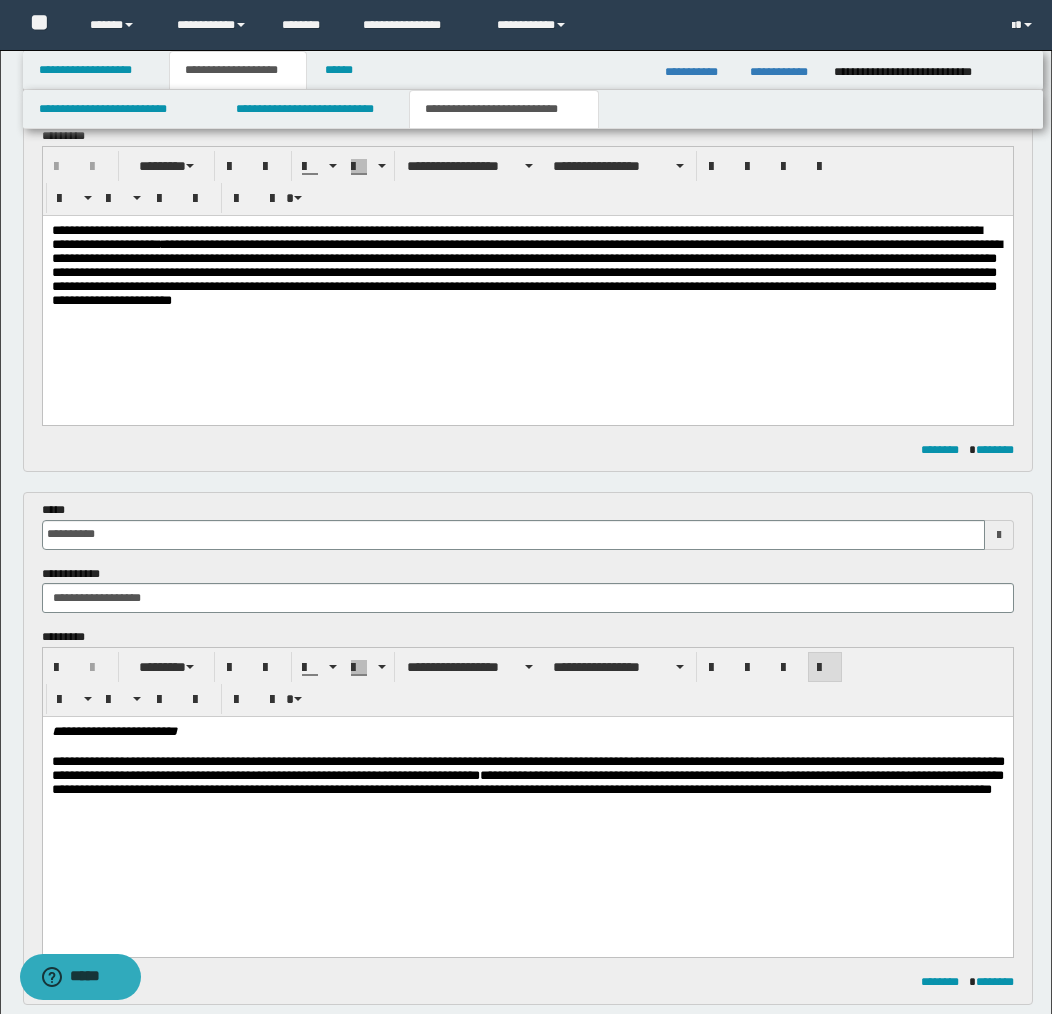 click at bounding box center [527, 838] 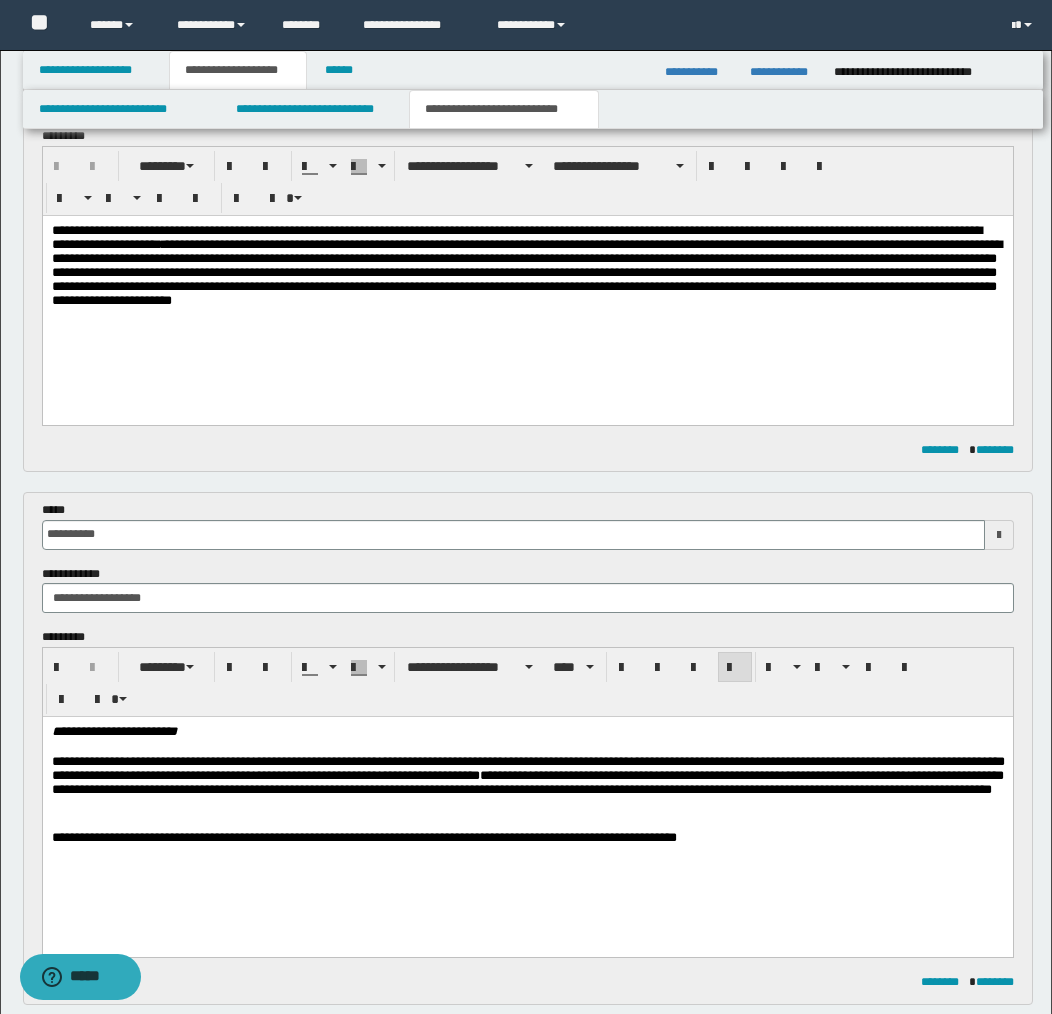 click on "**********" at bounding box center (363, 837) 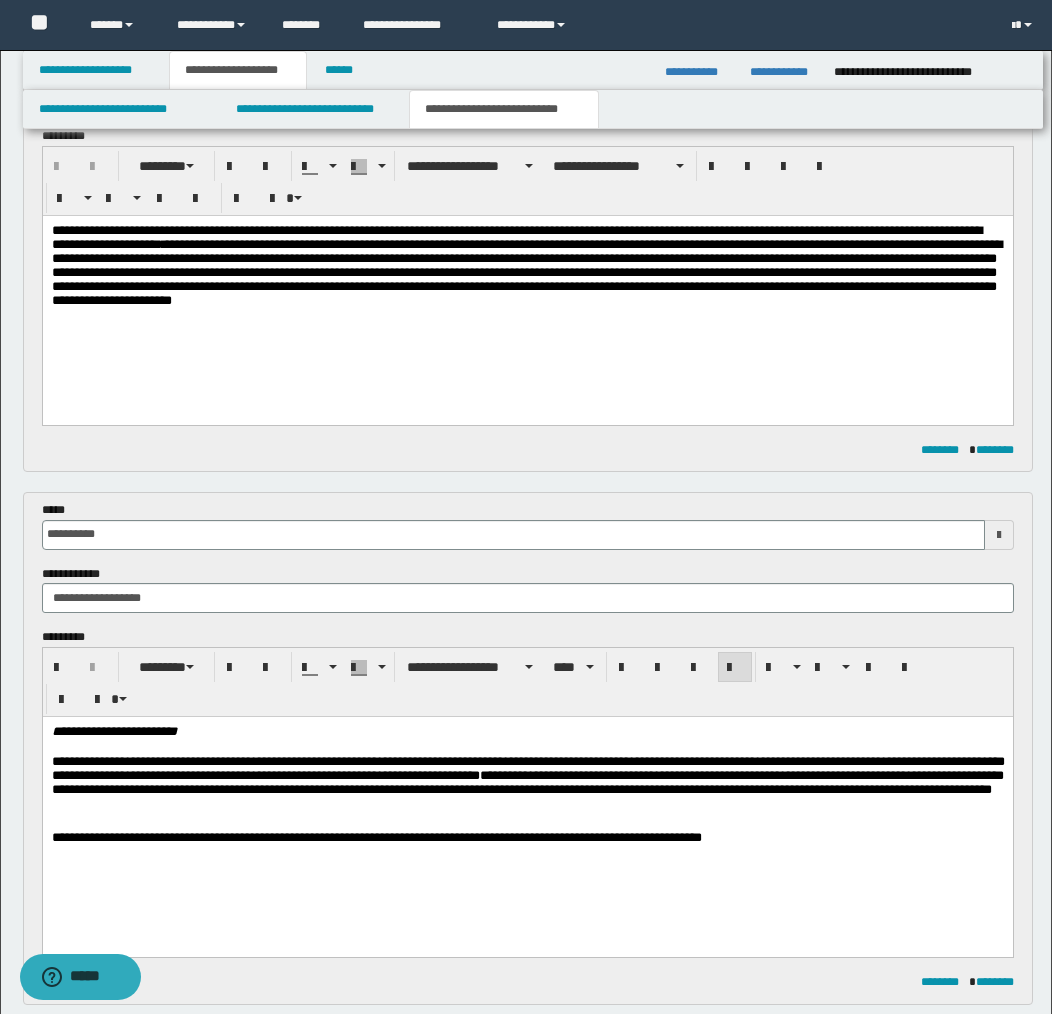 click on "**********" at bounding box center [527, 810] 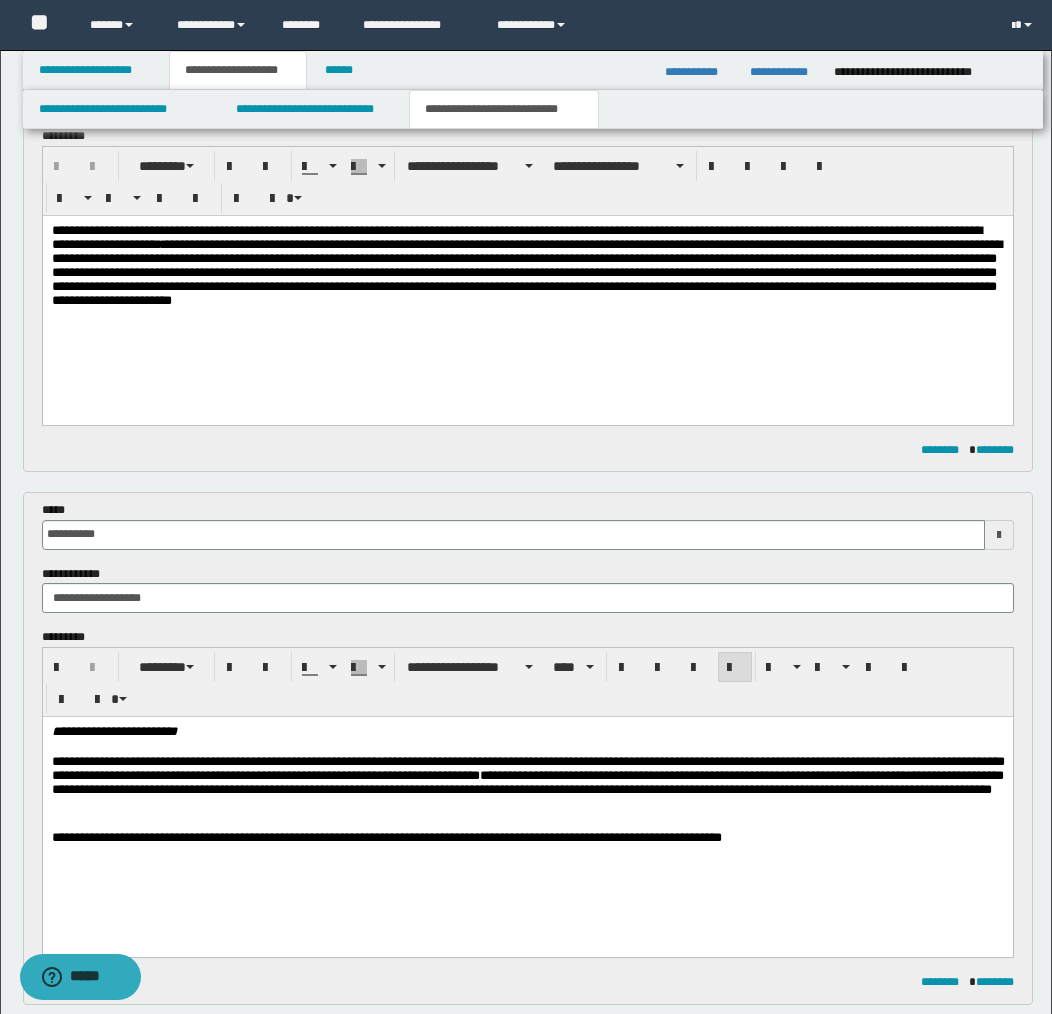 click on "**********" at bounding box center (527, 810) 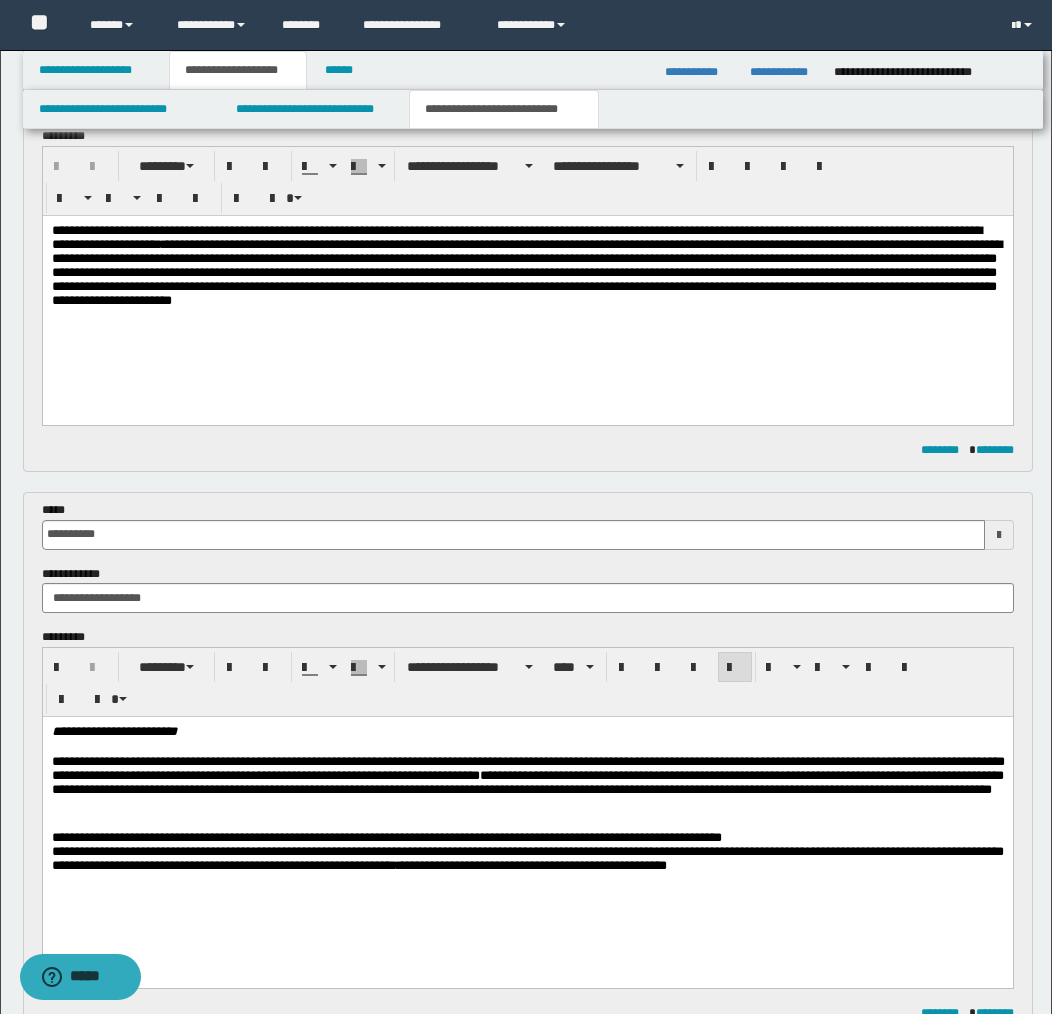 click on "**********" at bounding box center (527, 838) 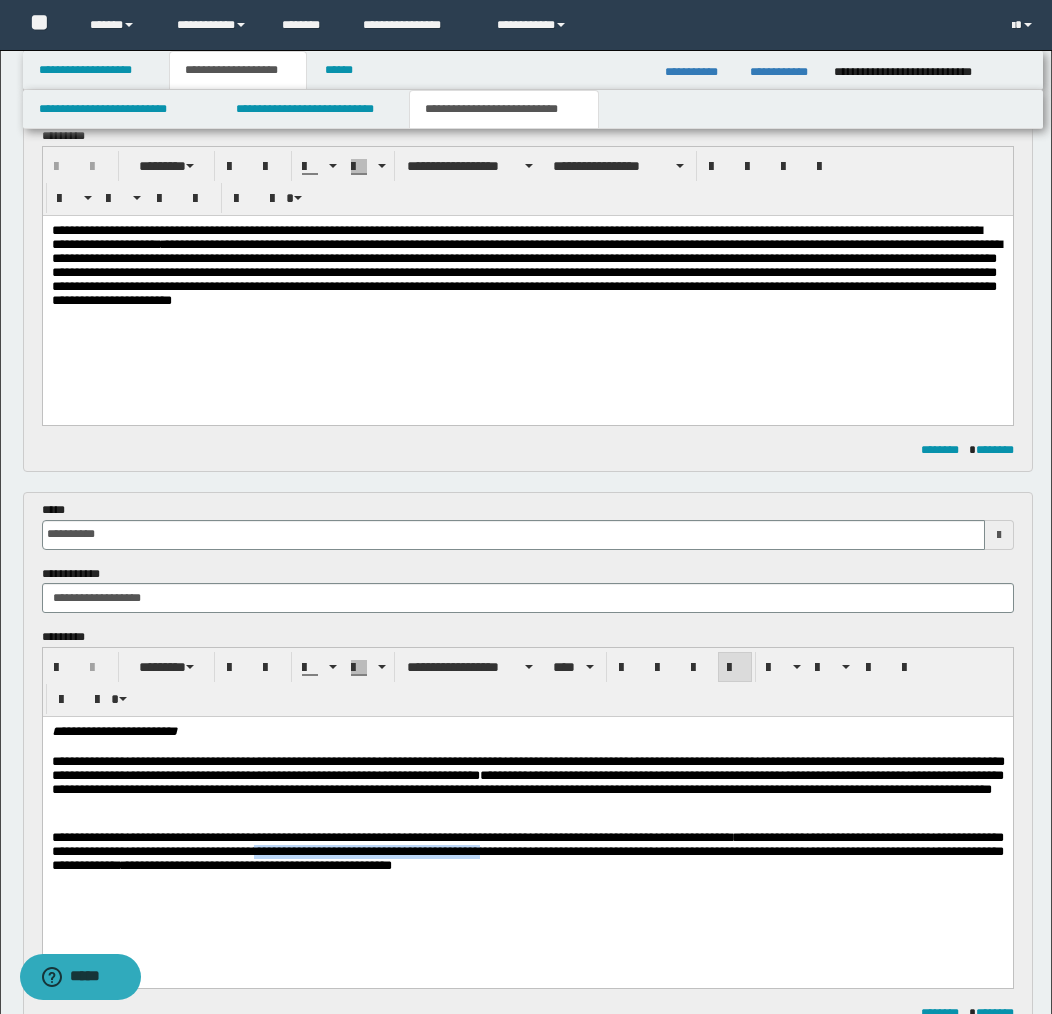 drag, startPoint x: 331, startPoint y: 855, endPoint x: 564, endPoint y: 855, distance: 233 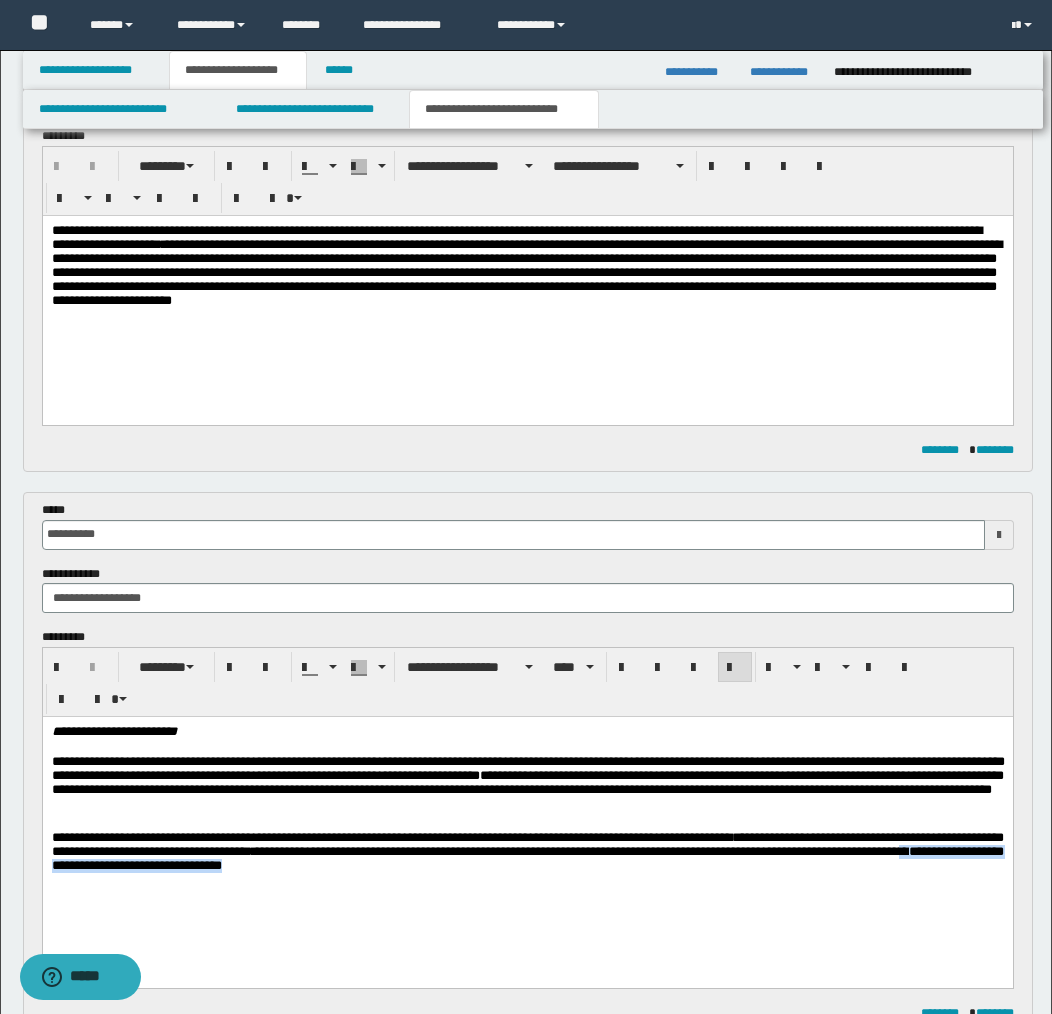 drag, startPoint x: 999, startPoint y: 858, endPoint x: 1004, endPoint y: 888, distance: 30.413813 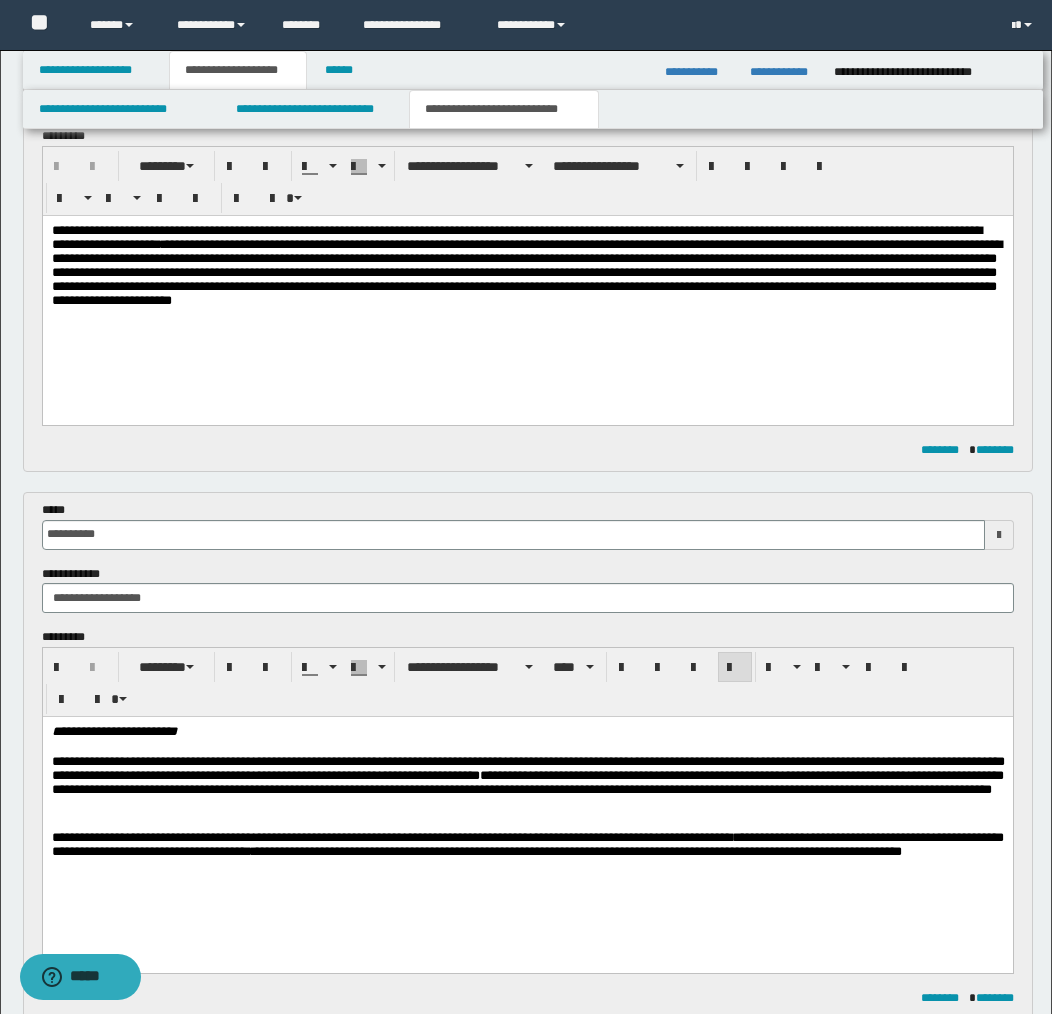 scroll, scrollTop: 676, scrollLeft: 0, axis: vertical 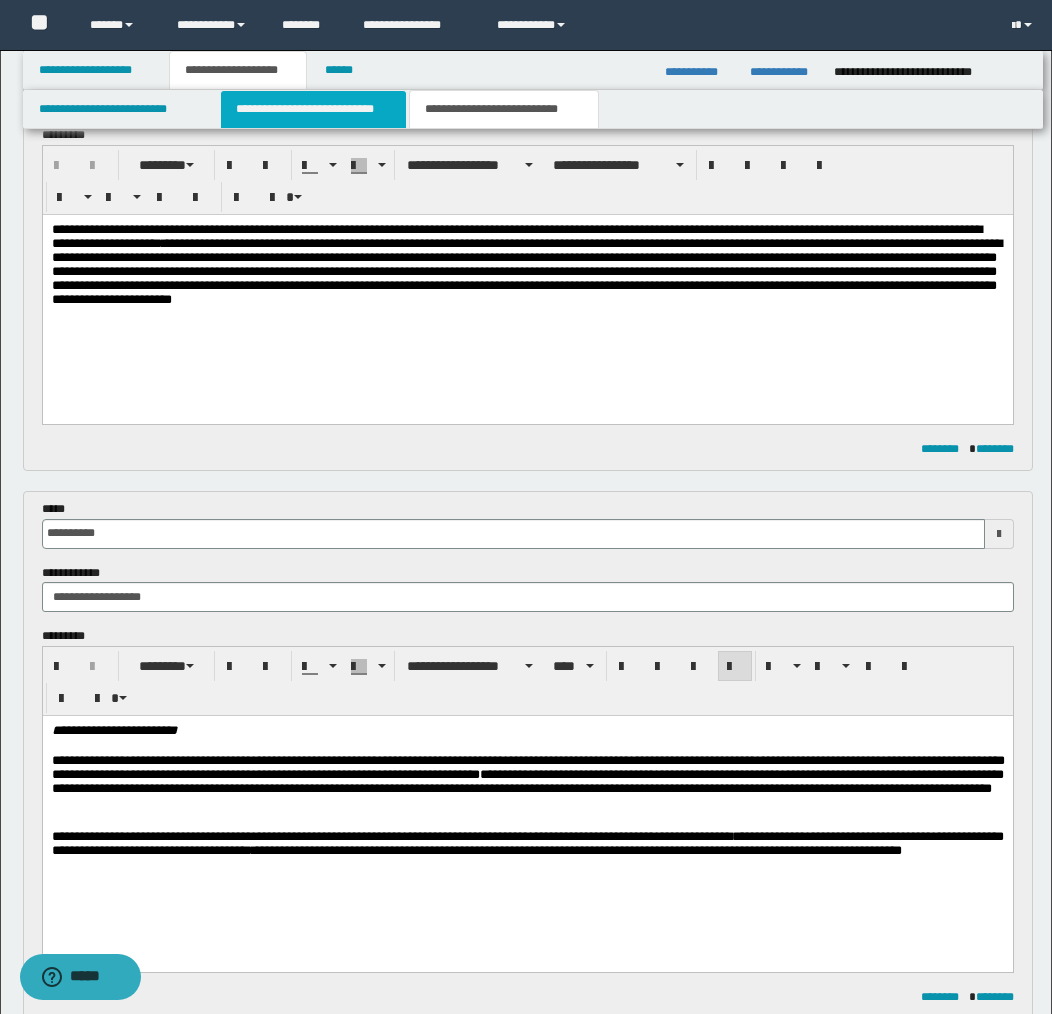 click on "**********" at bounding box center [314, 109] 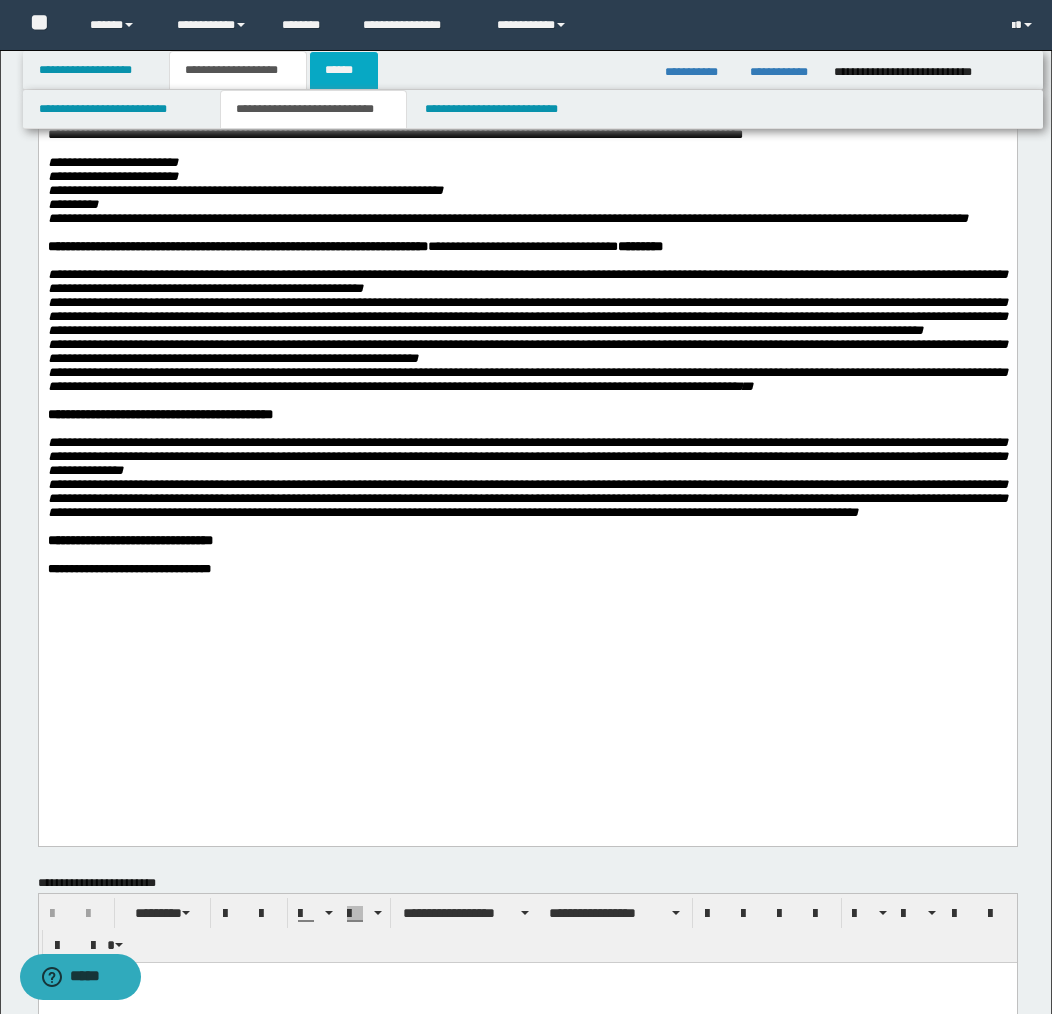click on "******" at bounding box center (344, 70) 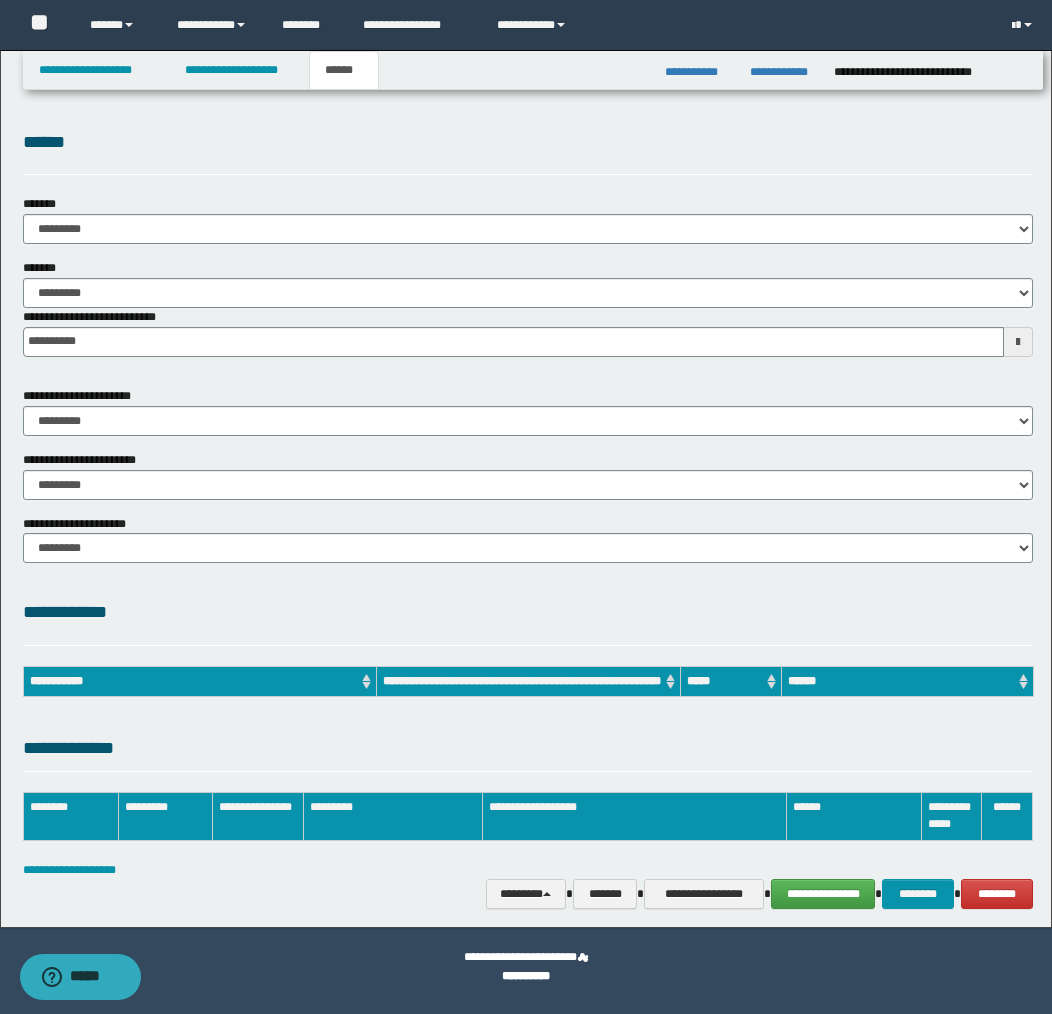 scroll, scrollTop: 0, scrollLeft: 0, axis: both 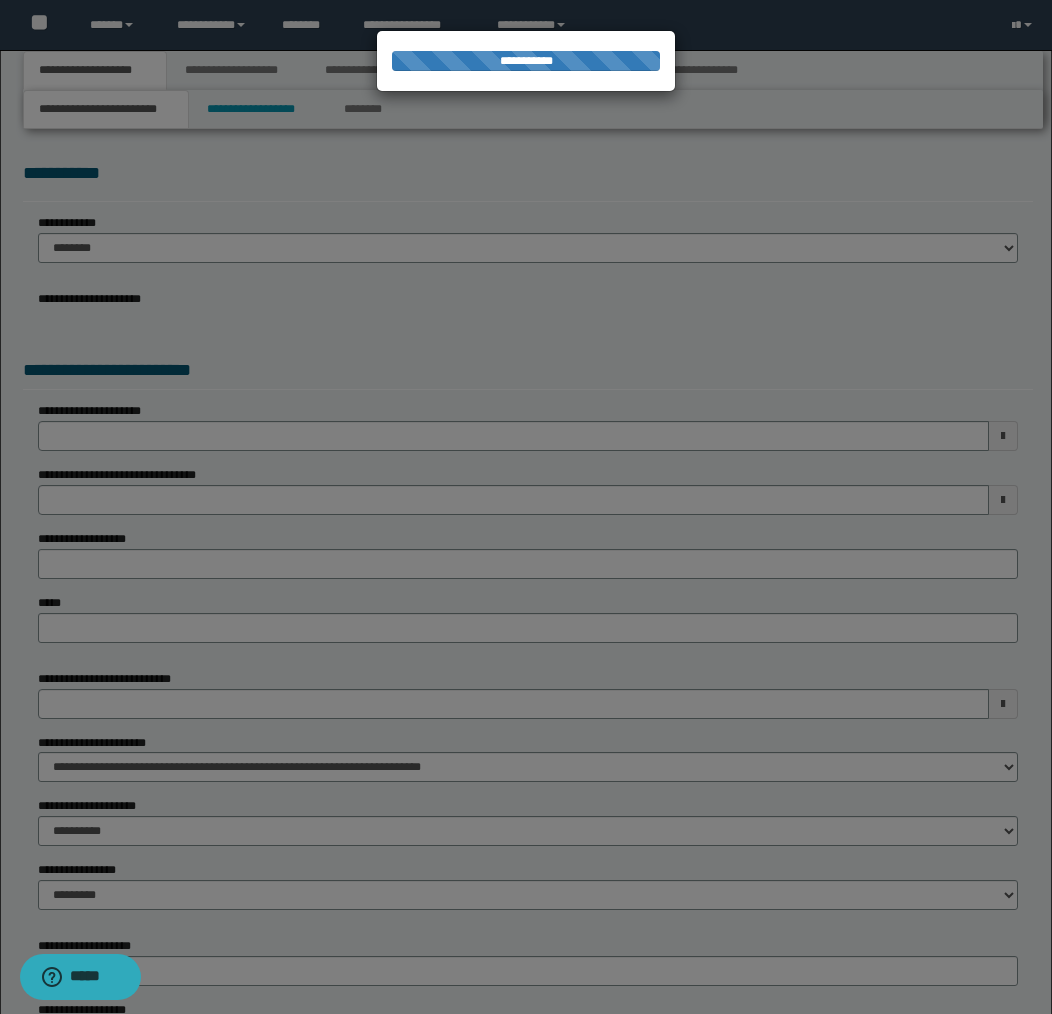 select on "*" 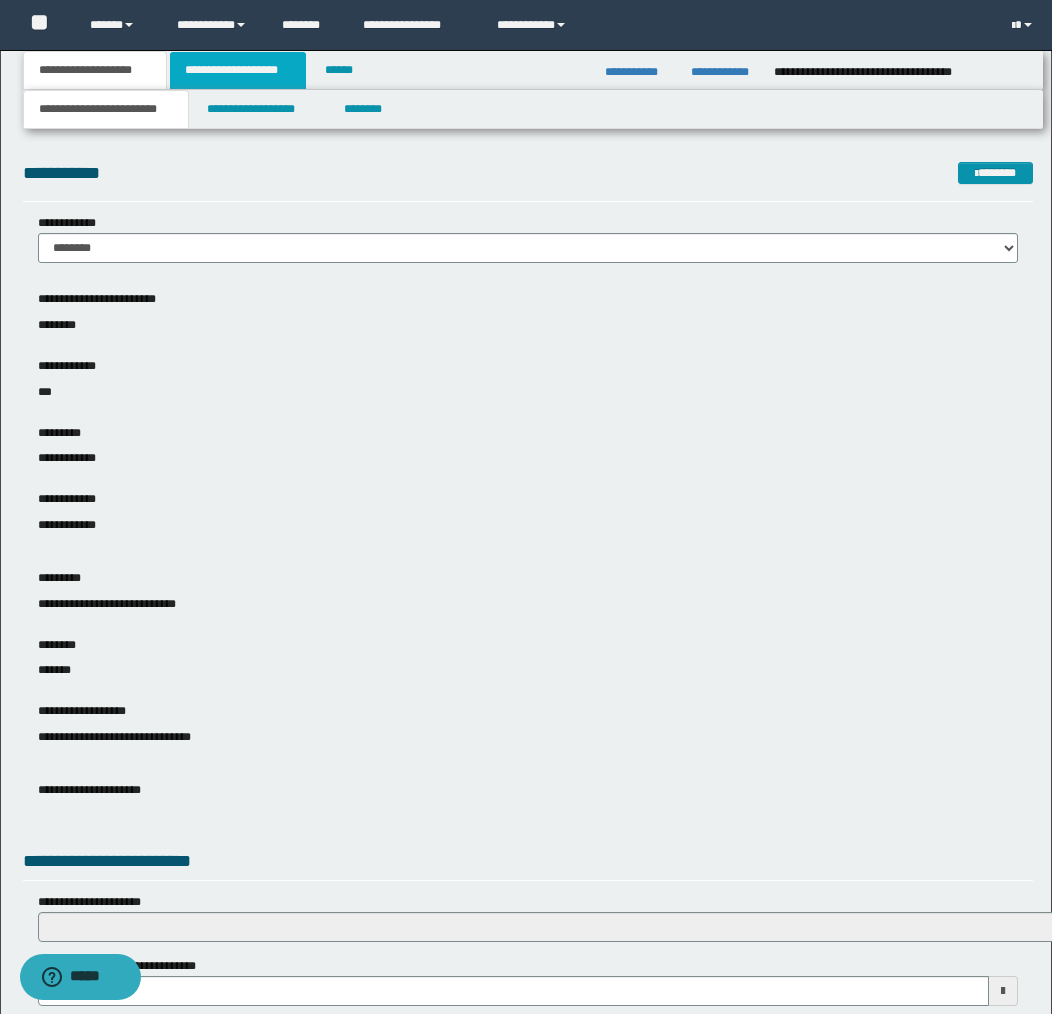 click on "**********" at bounding box center (238, 70) 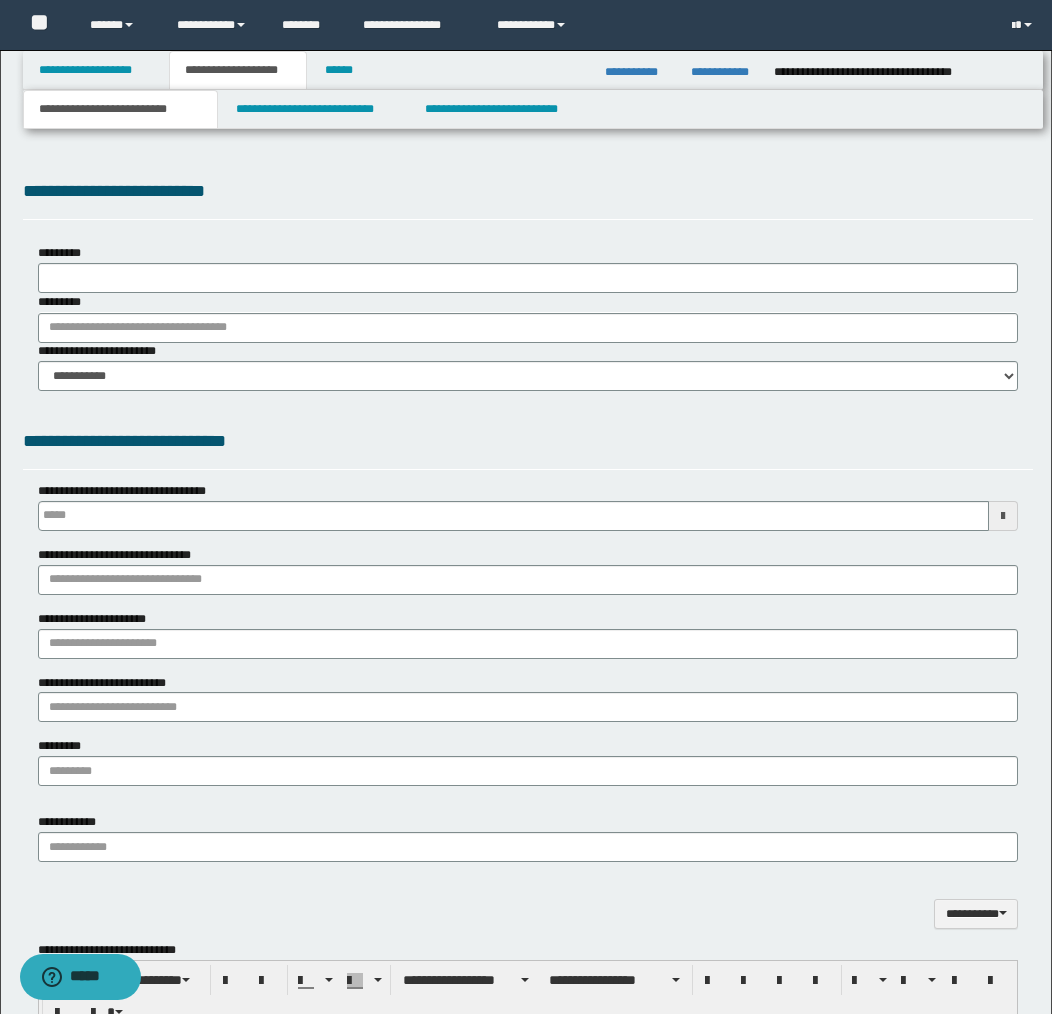 type 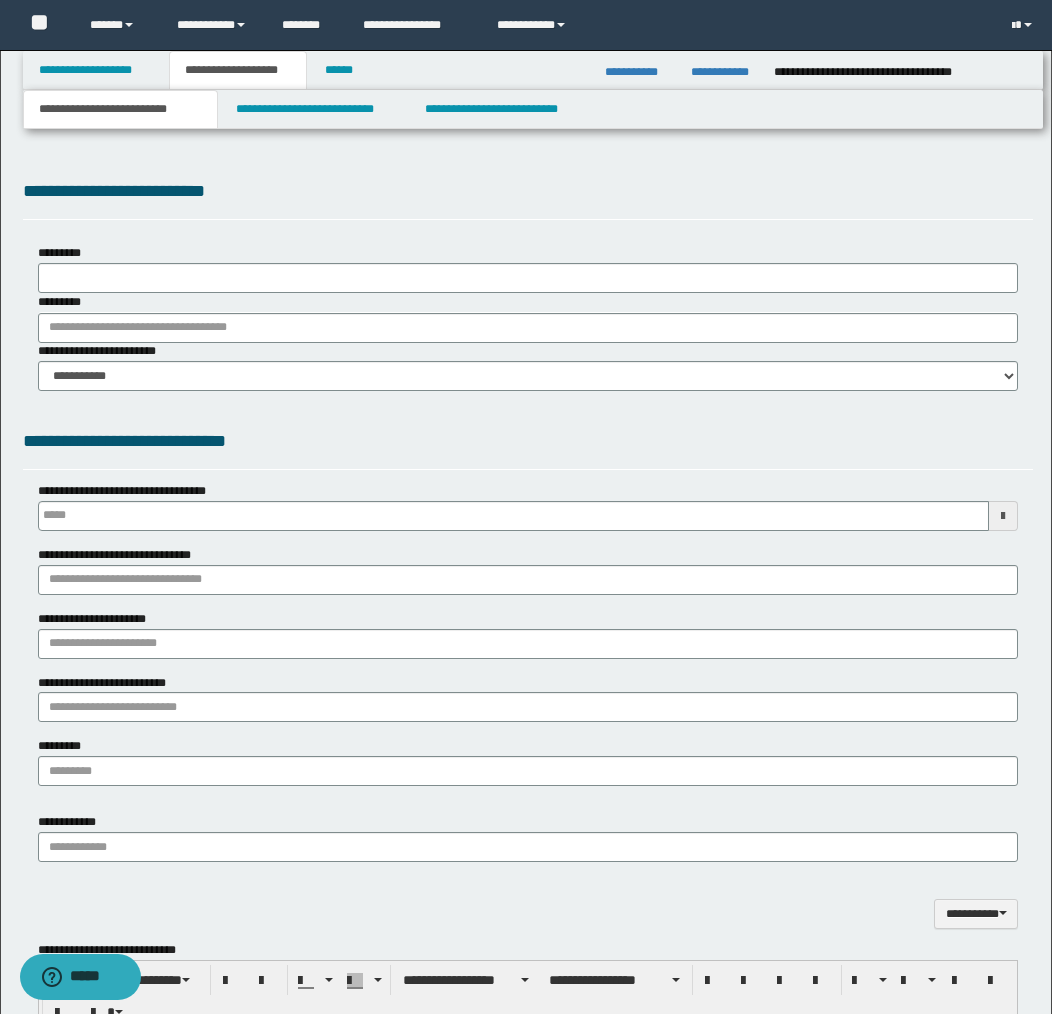 scroll, scrollTop: 0, scrollLeft: 0, axis: both 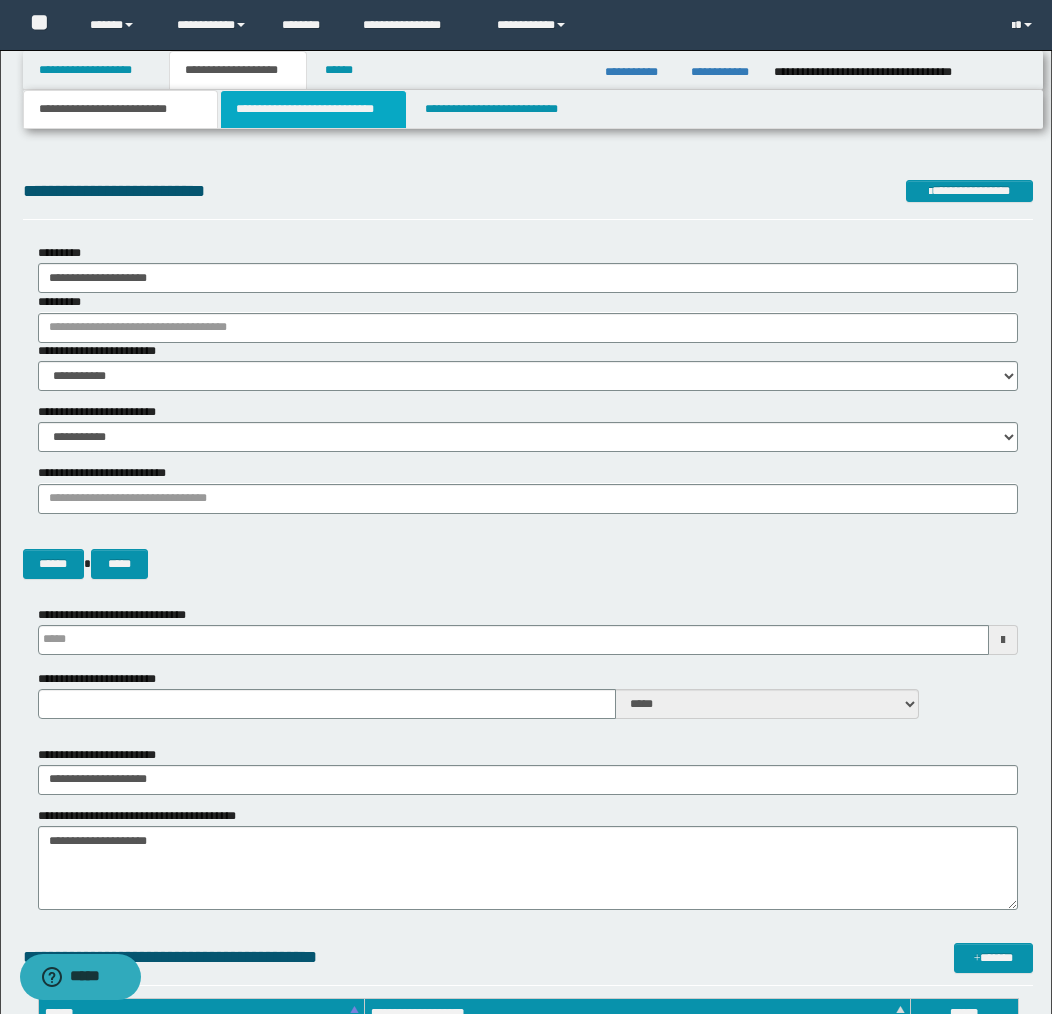 click on "**********" at bounding box center [314, 109] 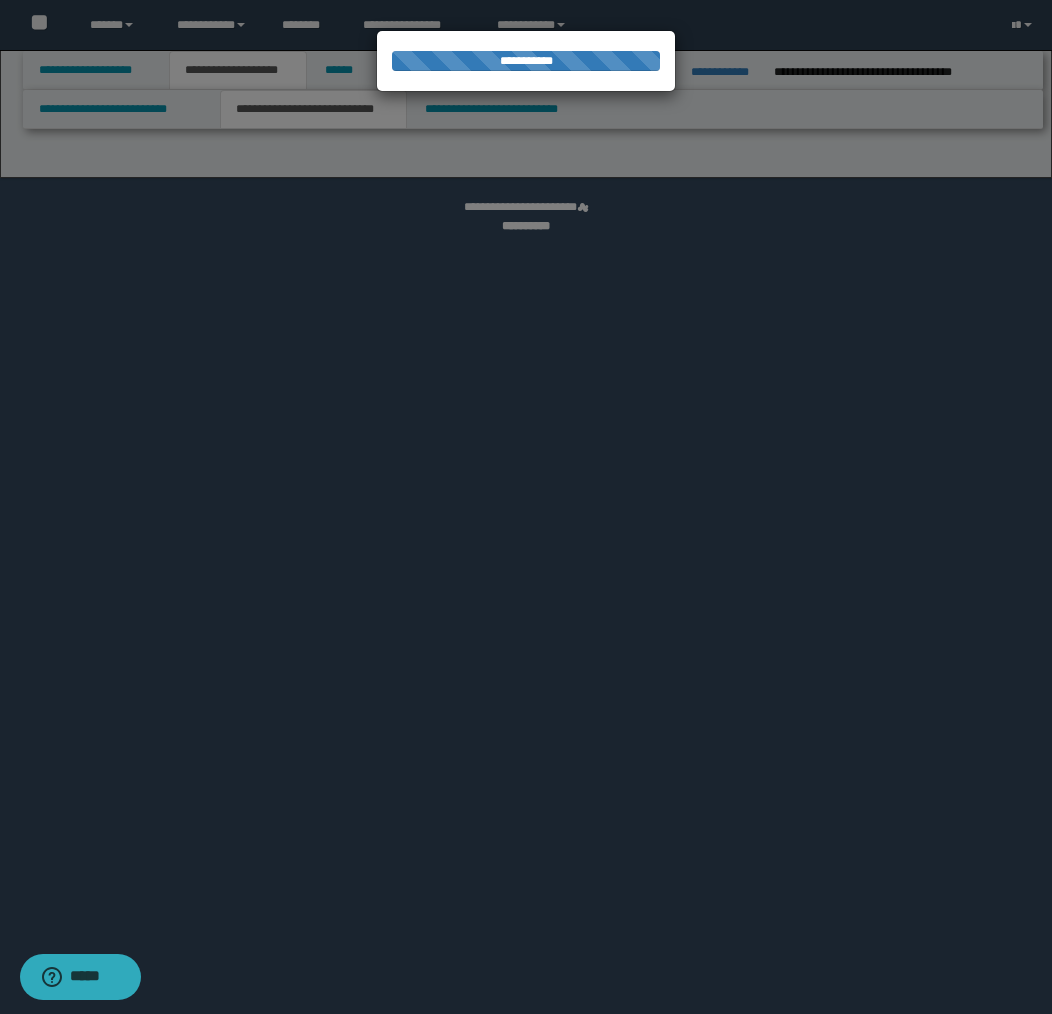 select on "*" 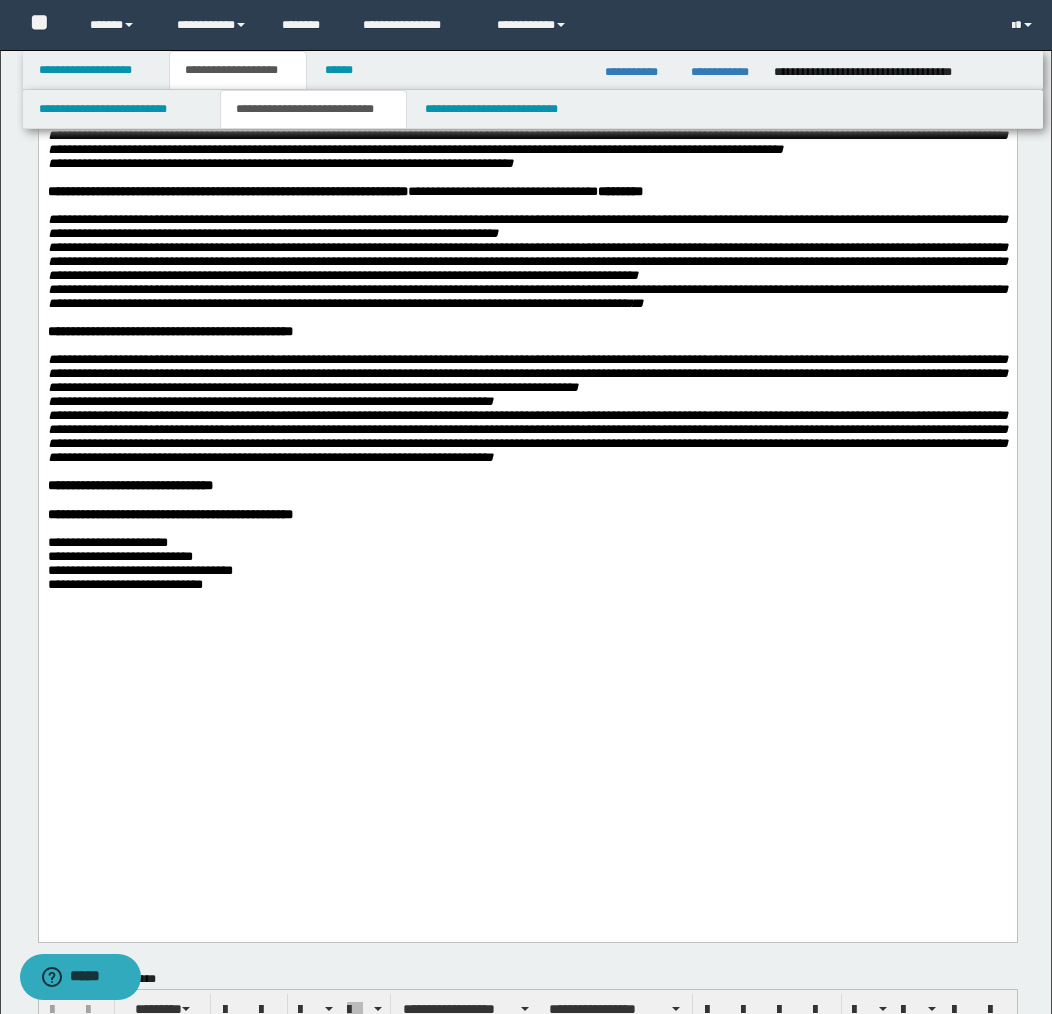 scroll, scrollTop: 1115, scrollLeft: 0, axis: vertical 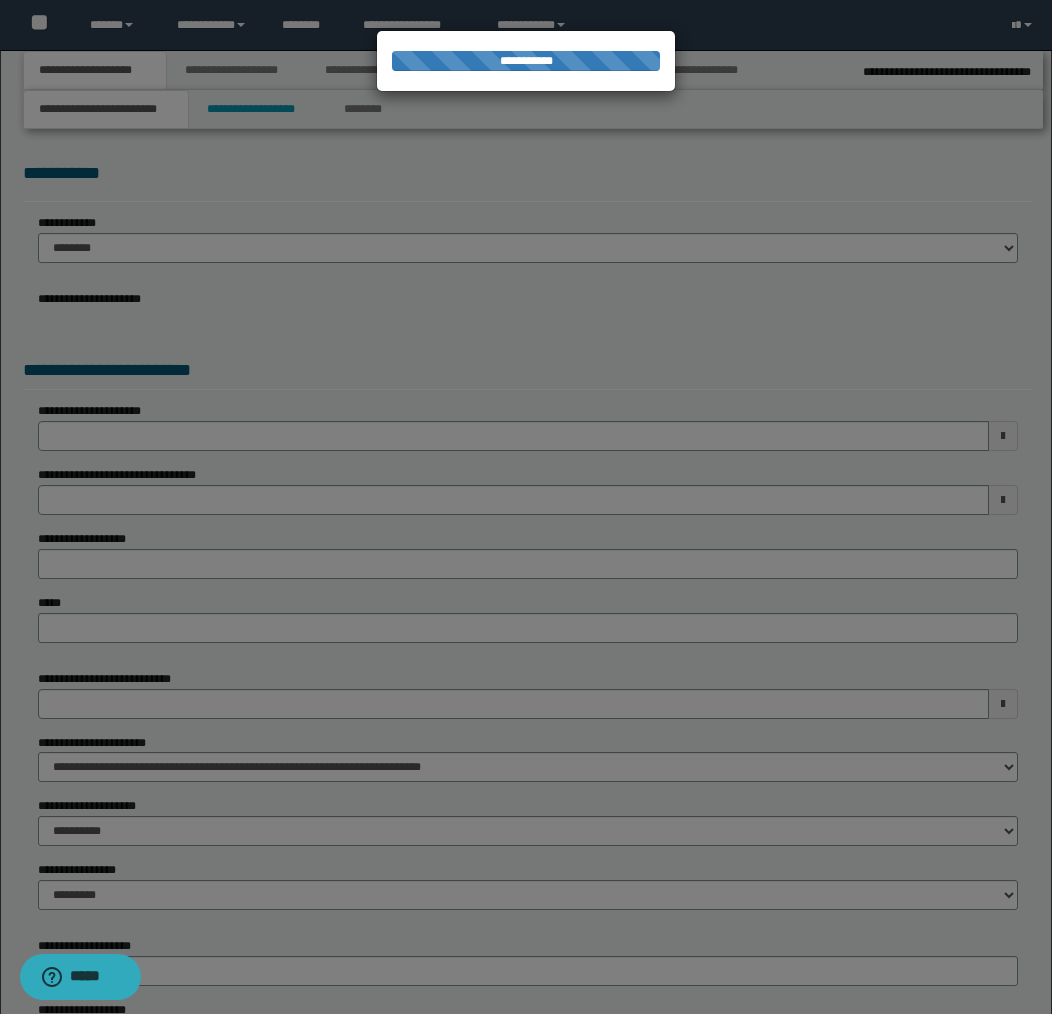 select on "*" 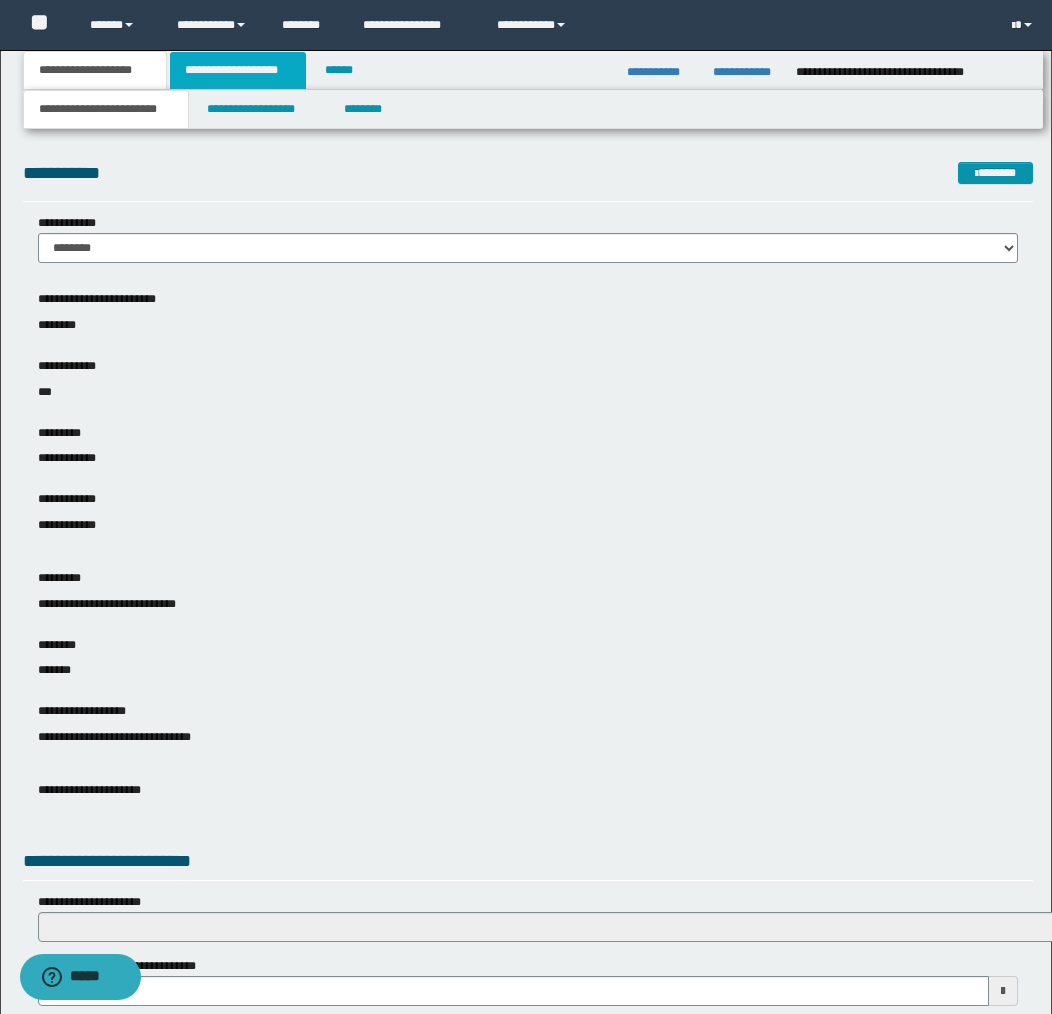 click on "**********" at bounding box center [238, 70] 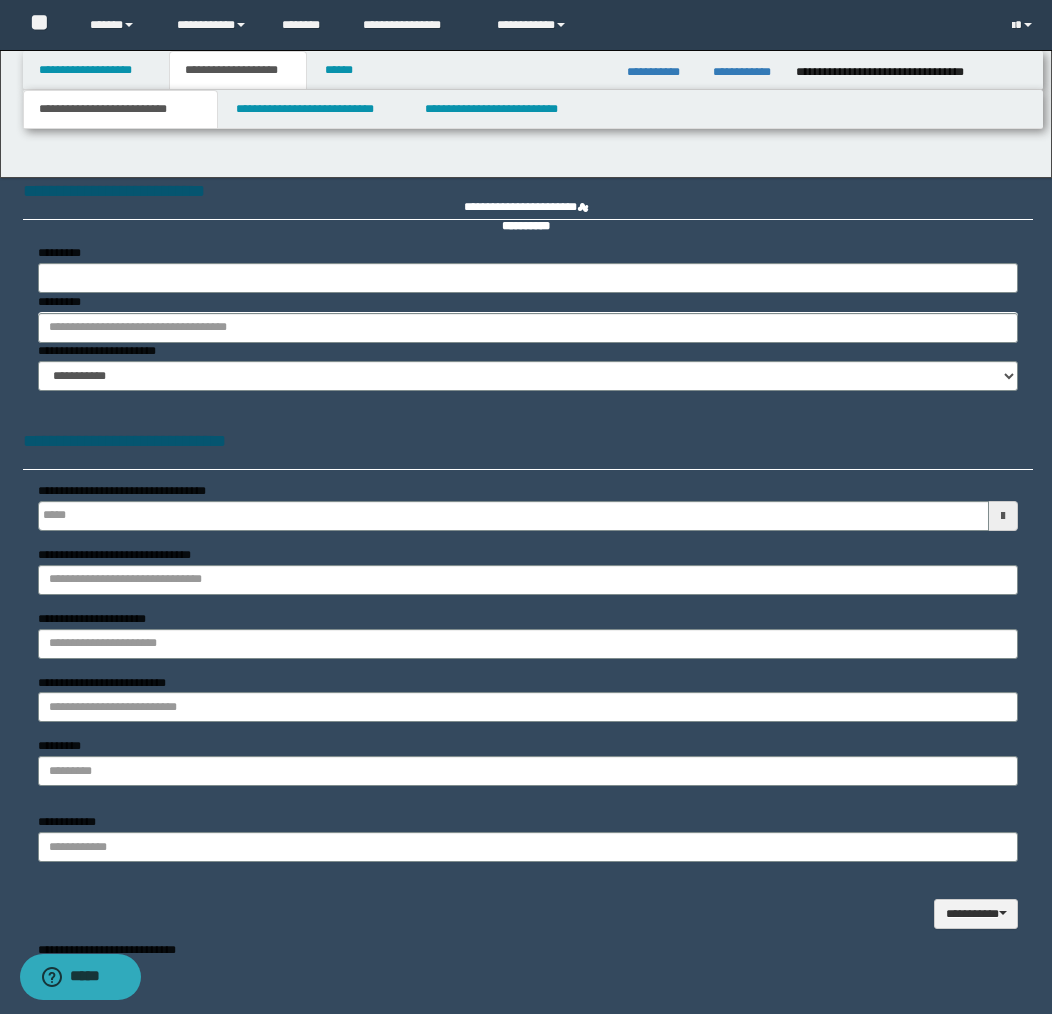type 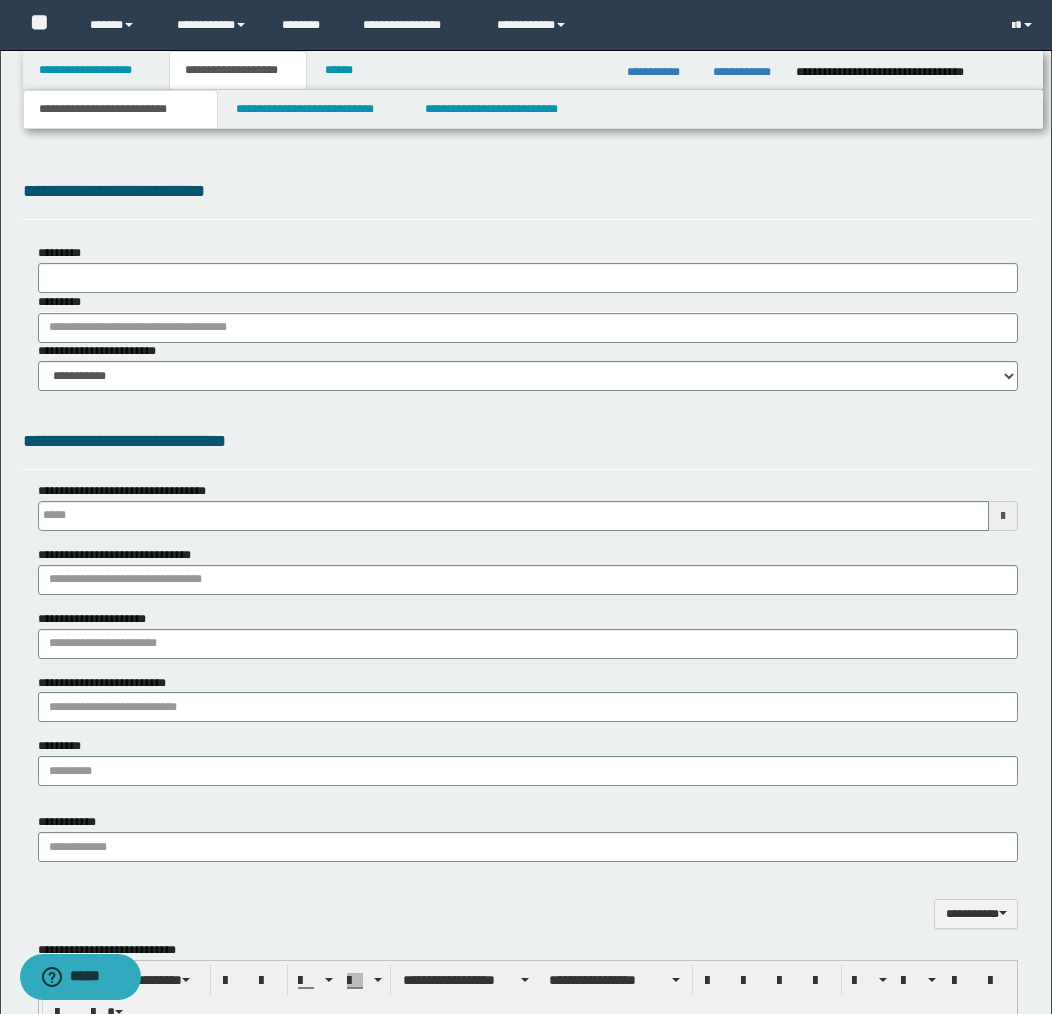 select on "*" 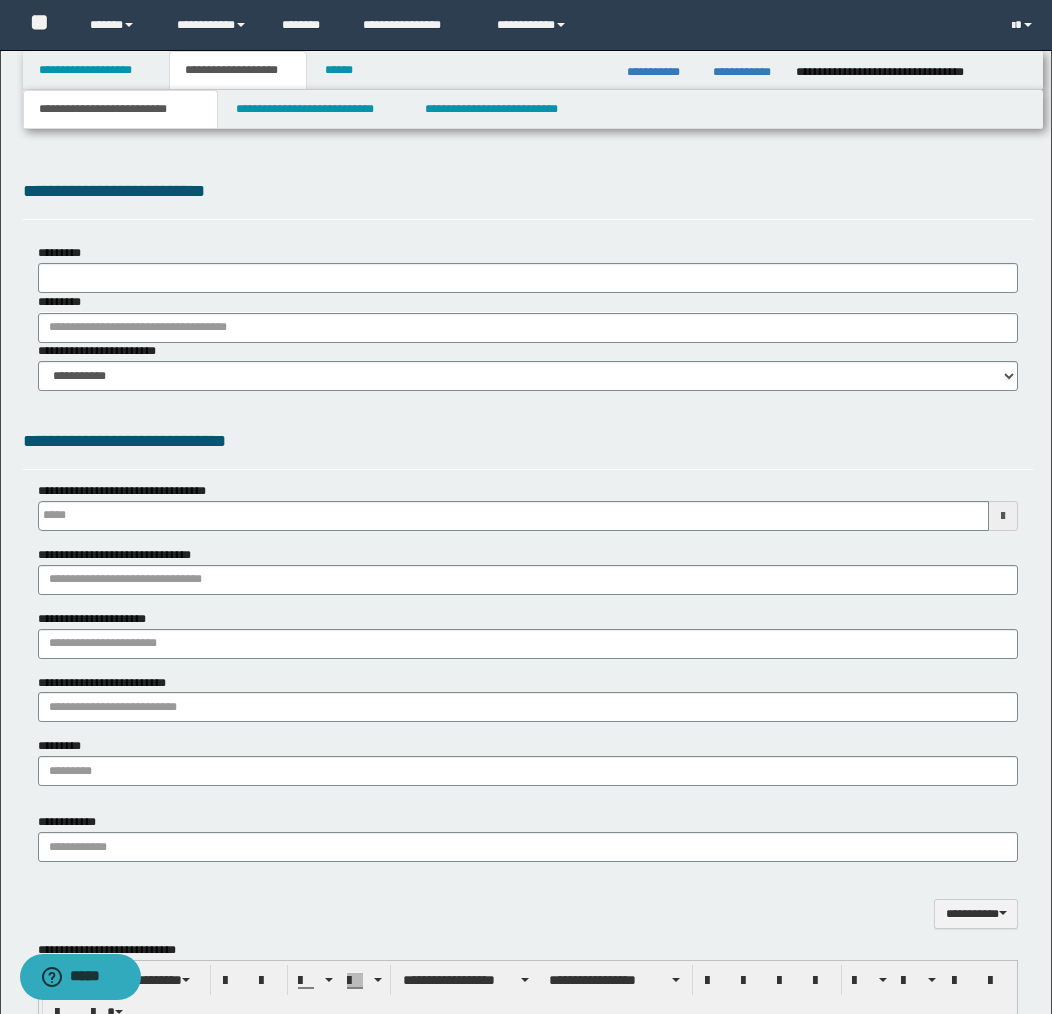 type 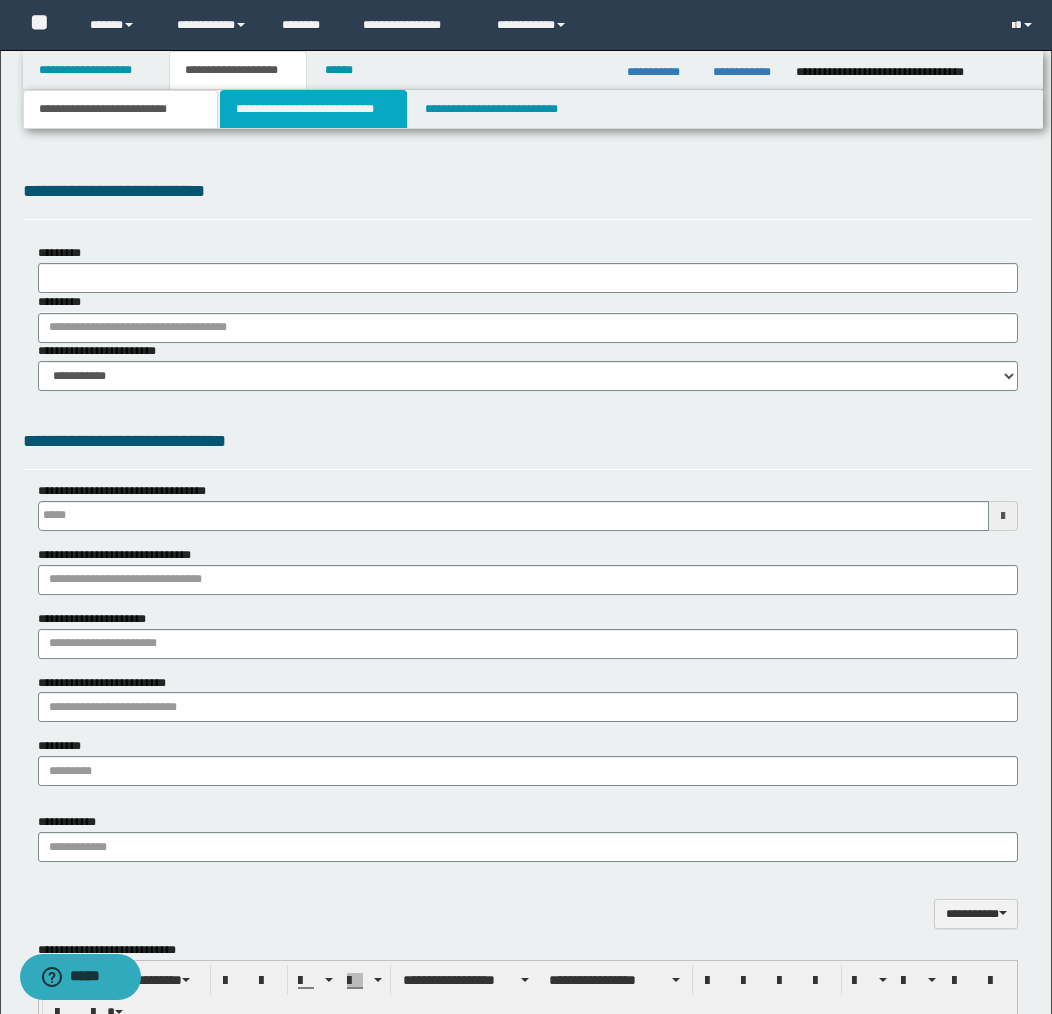 click on "**********" at bounding box center (314, 109) 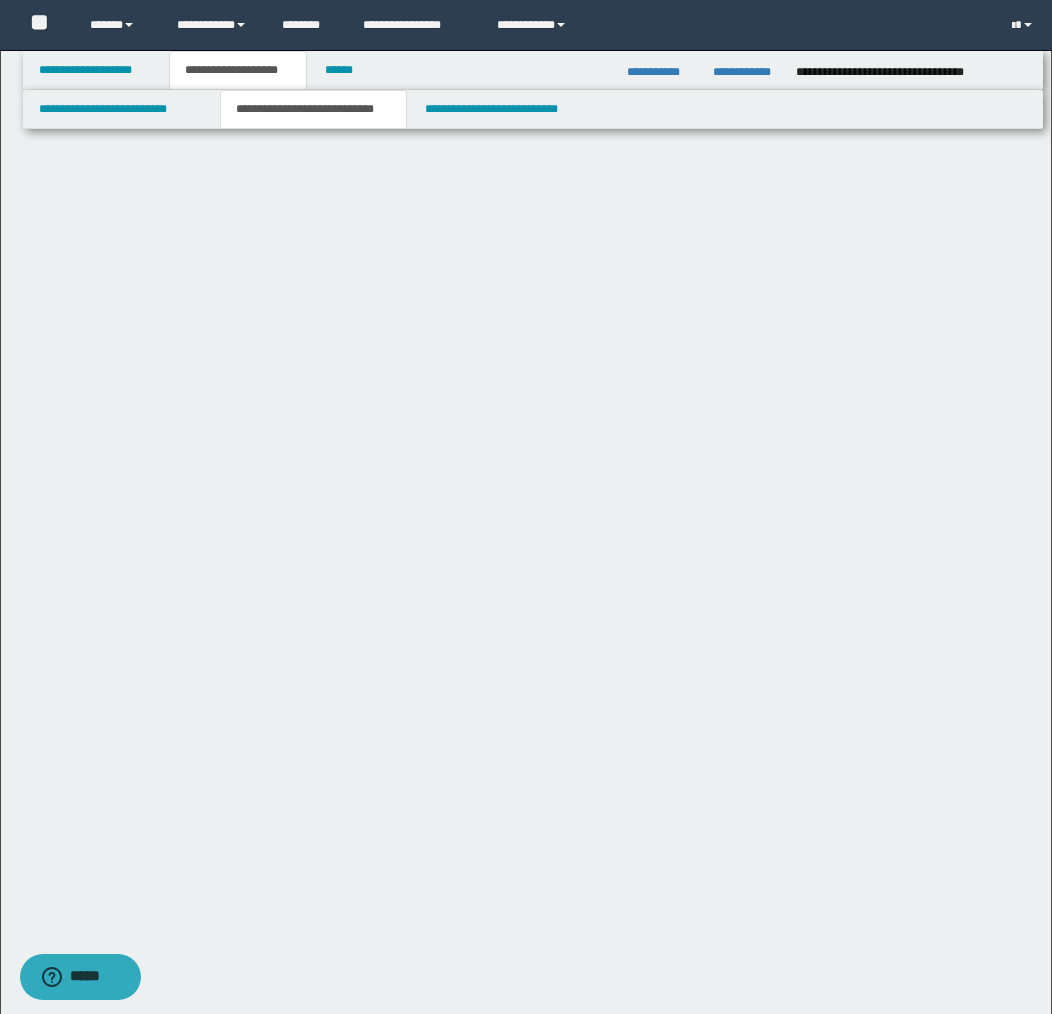 select on "*" 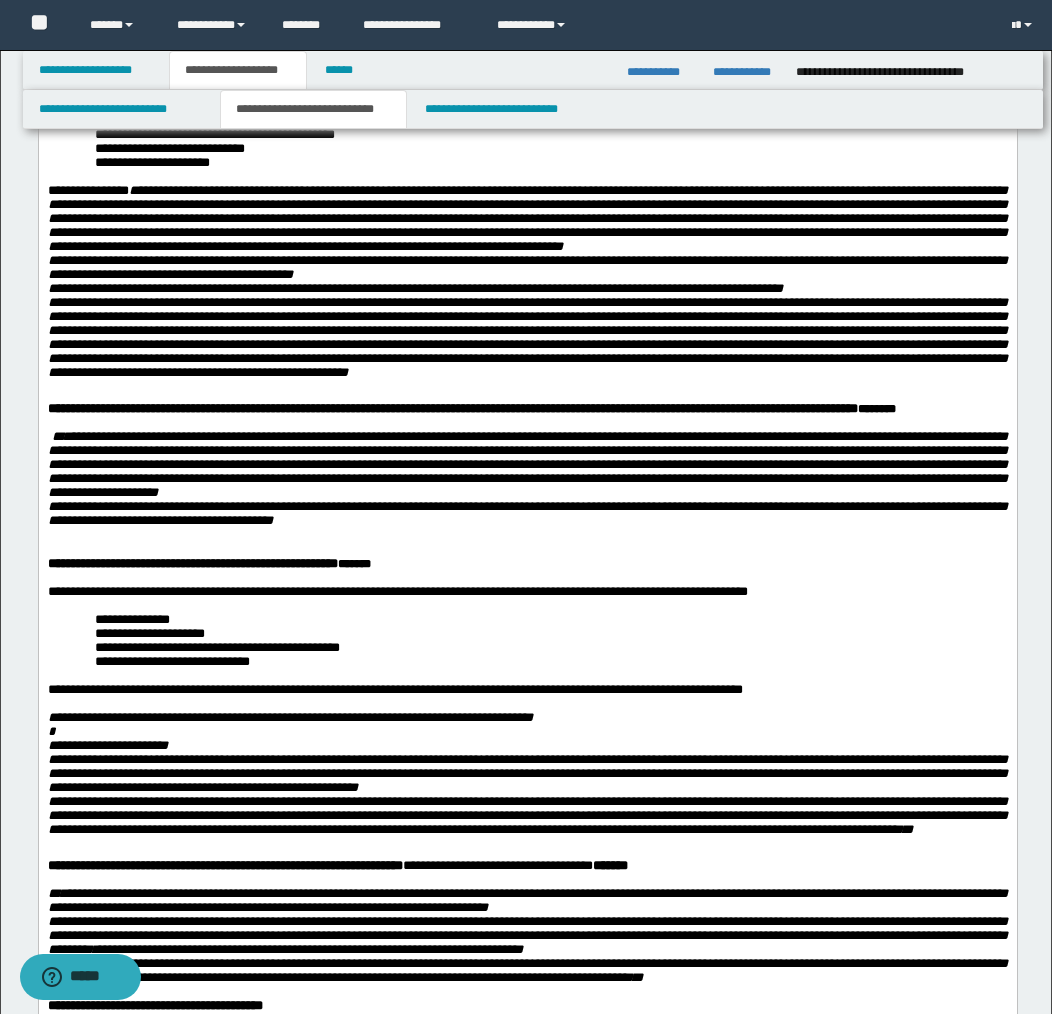 scroll, scrollTop: 257, scrollLeft: 0, axis: vertical 